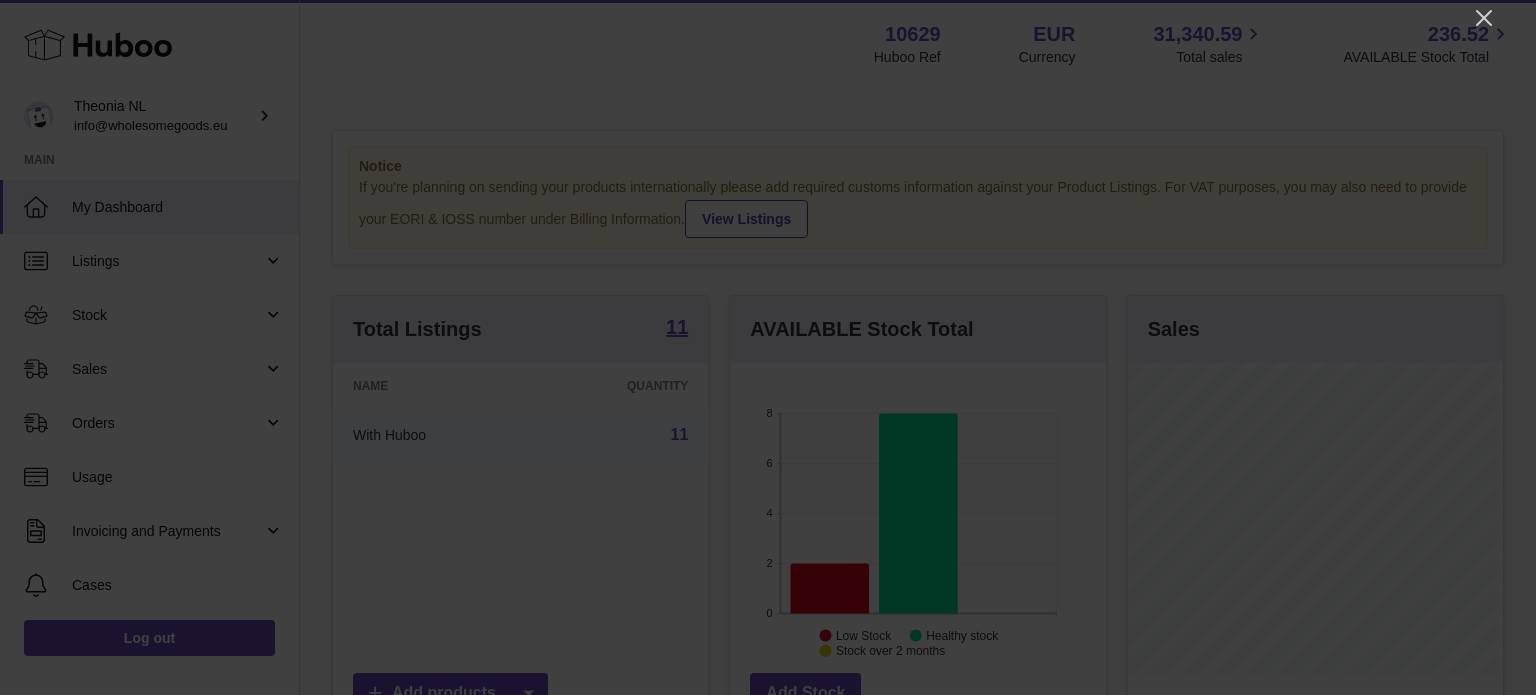 scroll, scrollTop: 0, scrollLeft: 0, axis: both 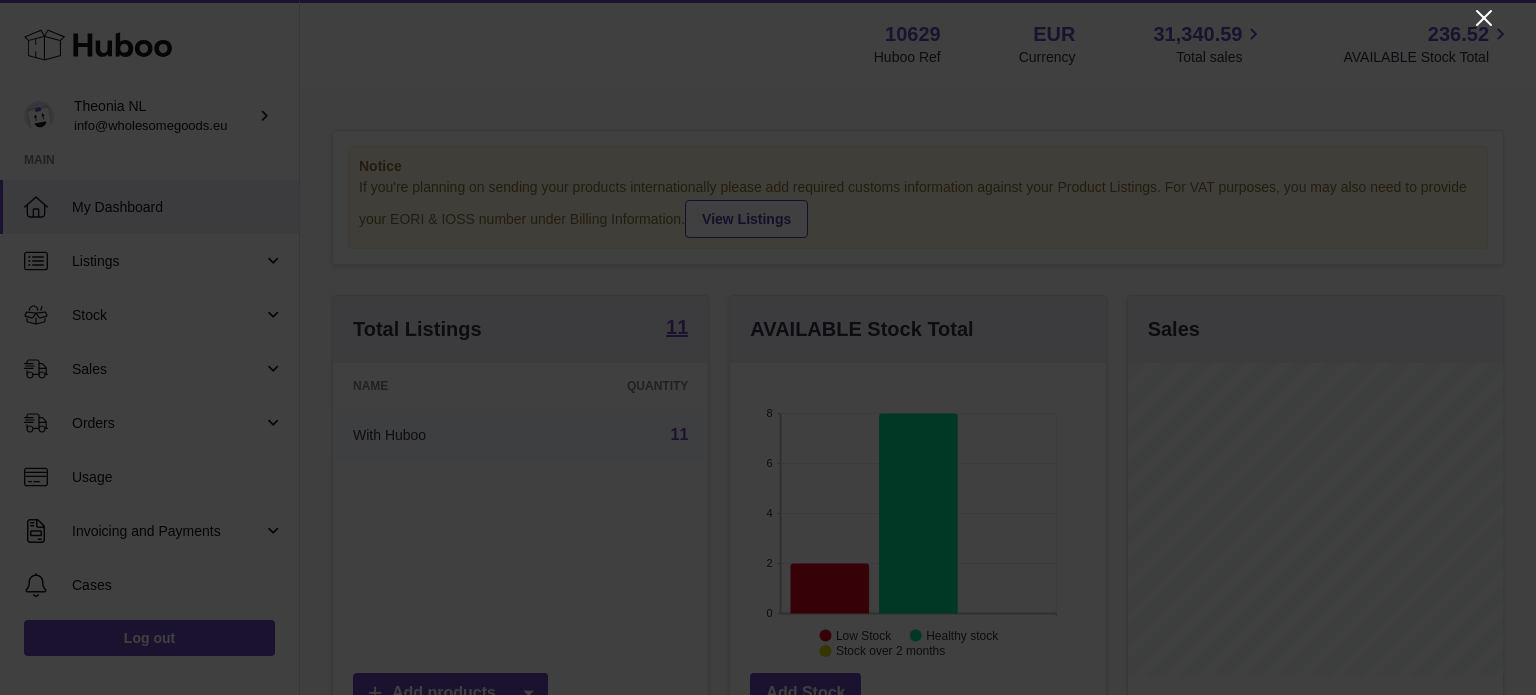 click 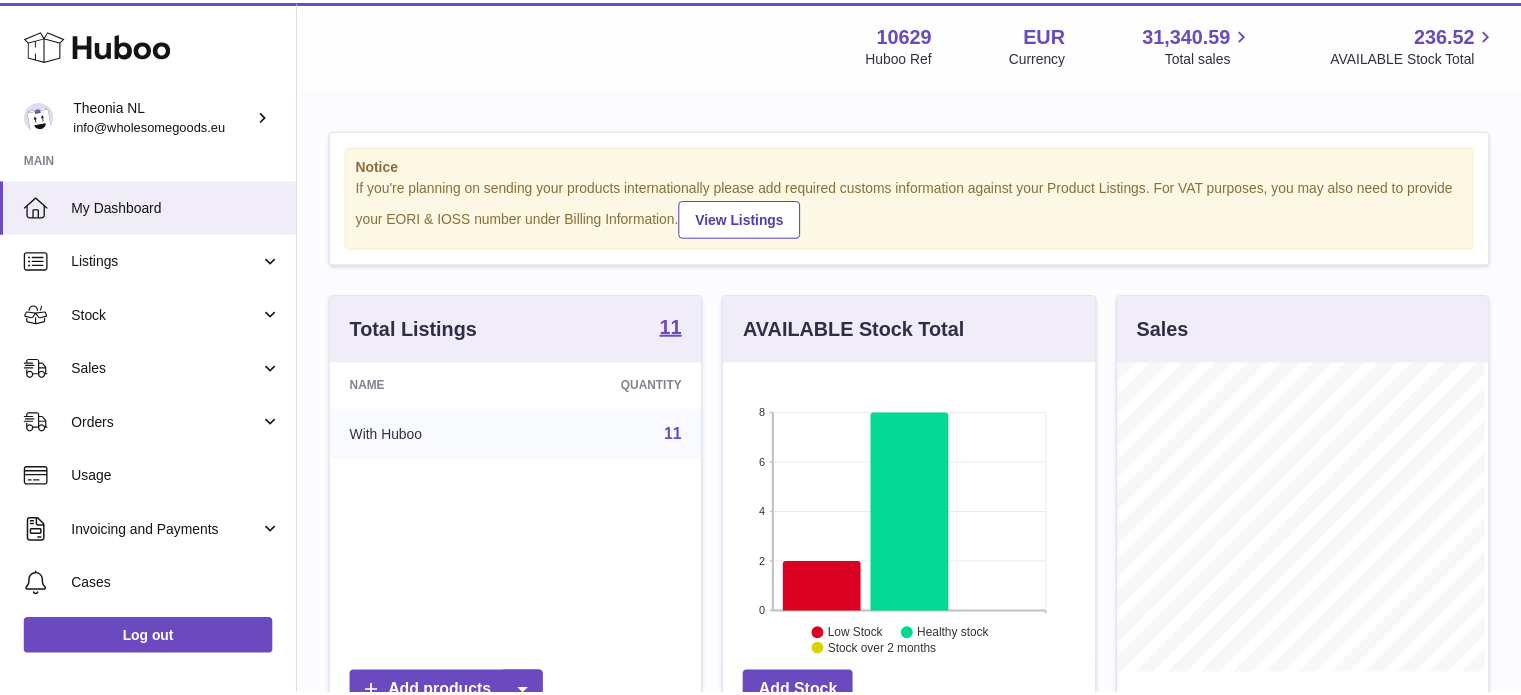 scroll, scrollTop: 312, scrollLeft: 371, axis: both 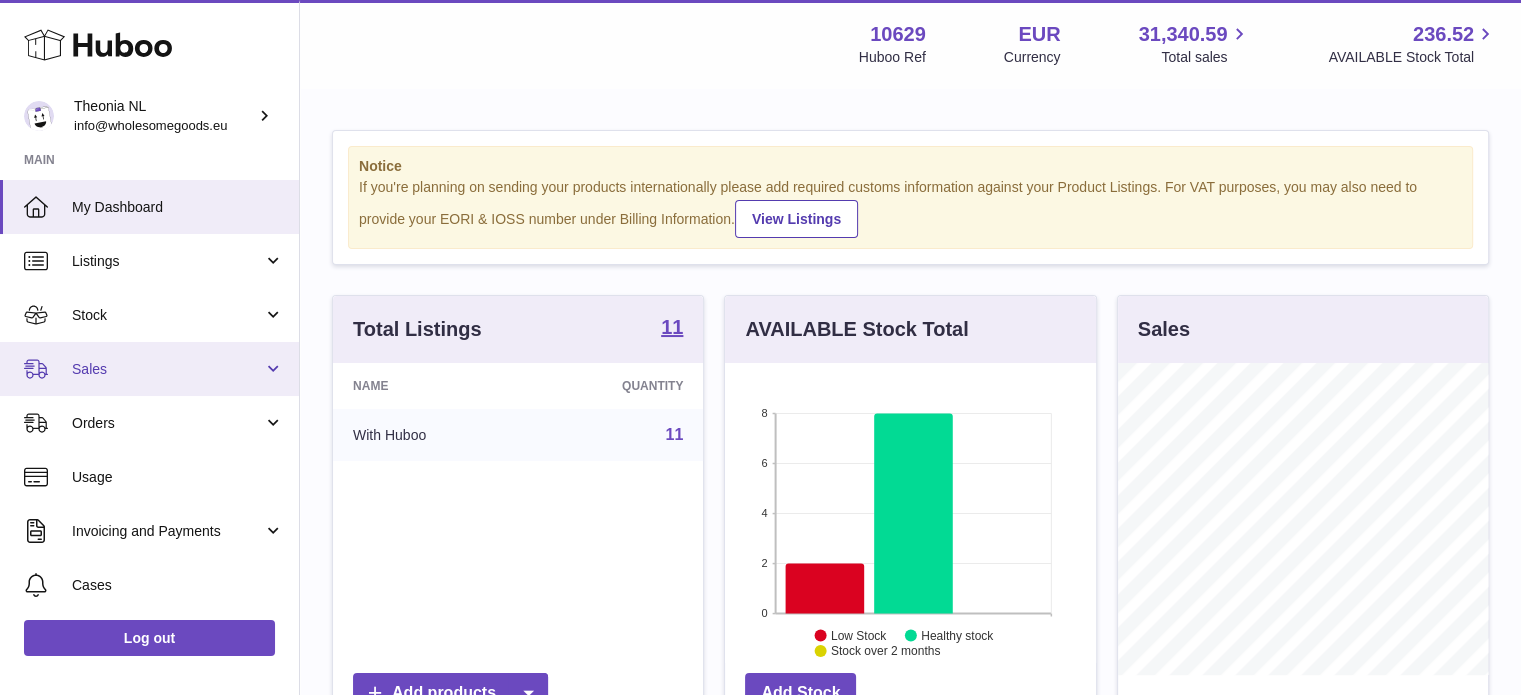 click on "Sales" at bounding box center (149, 369) 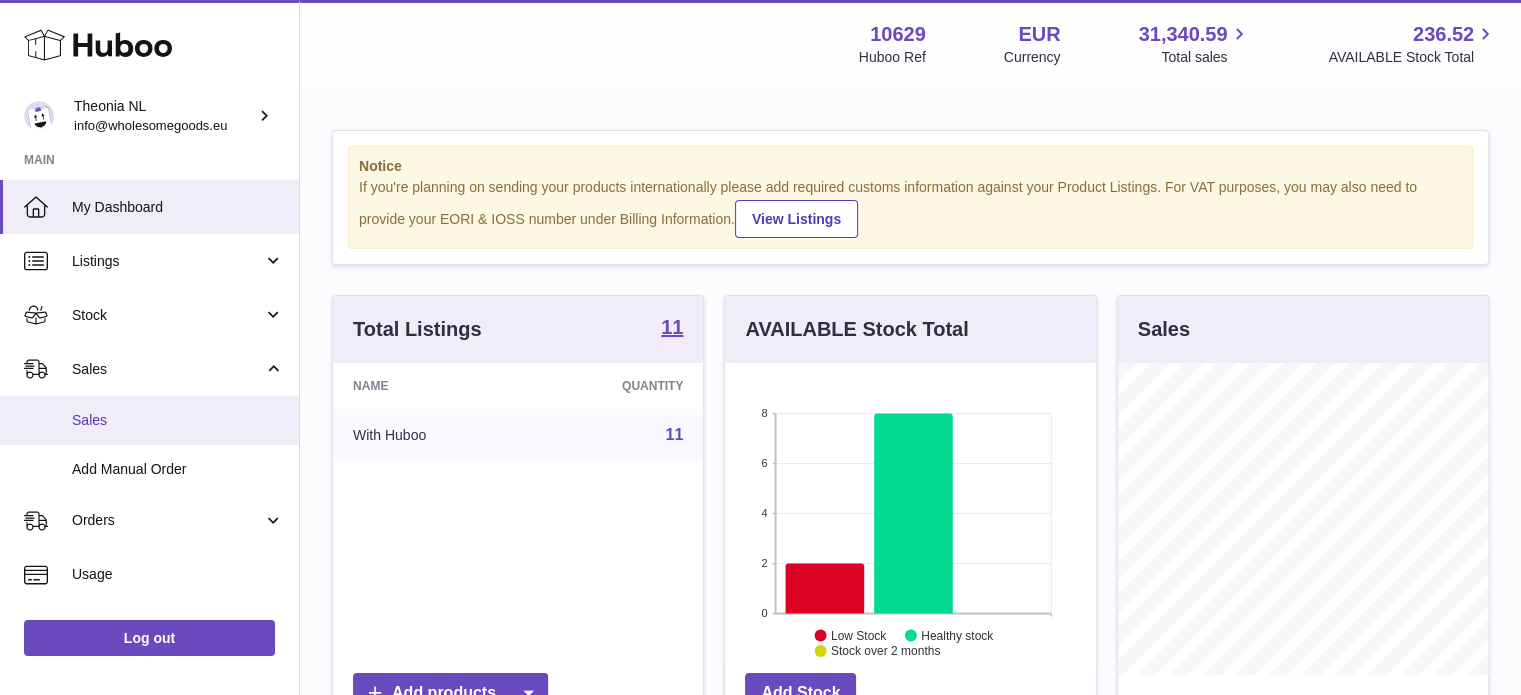 click on "Sales" at bounding box center (178, 420) 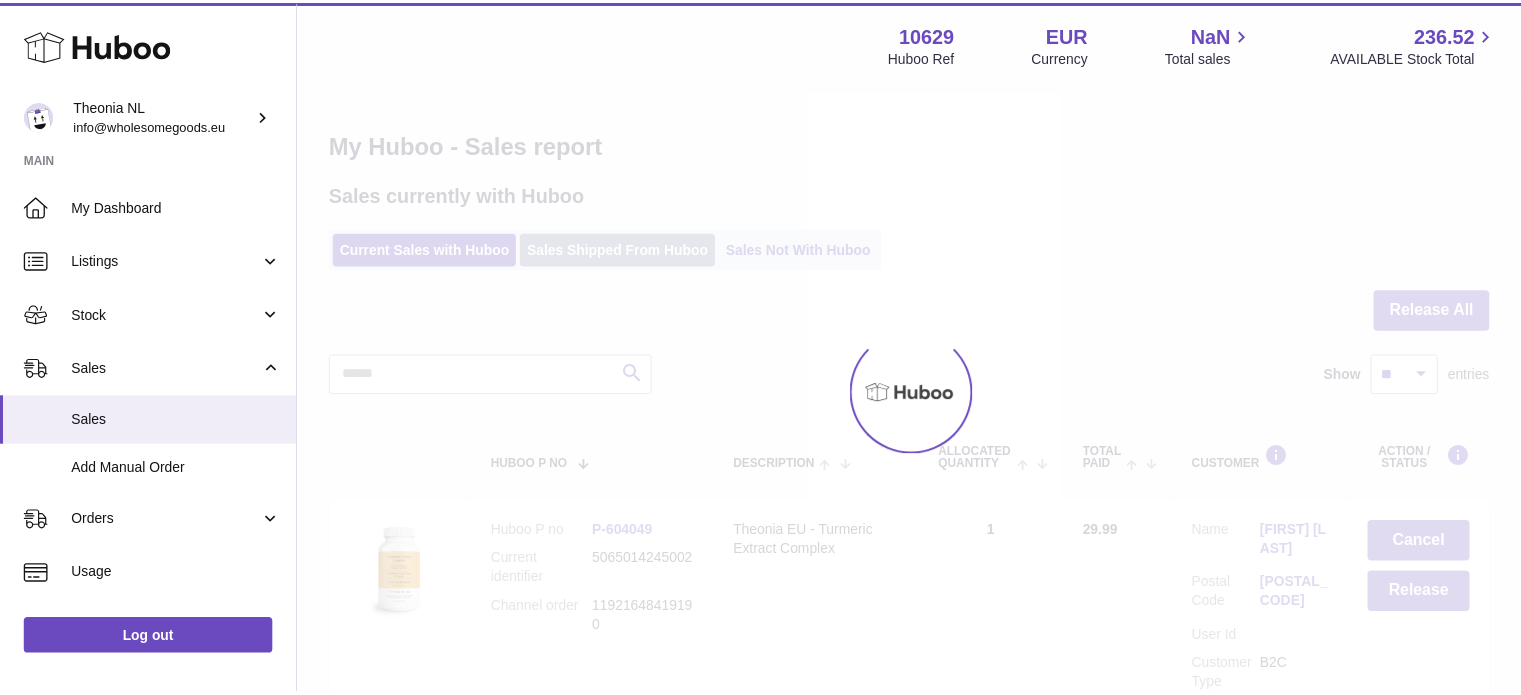 scroll, scrollTop: 0, scrollLeft: 0, axis: both 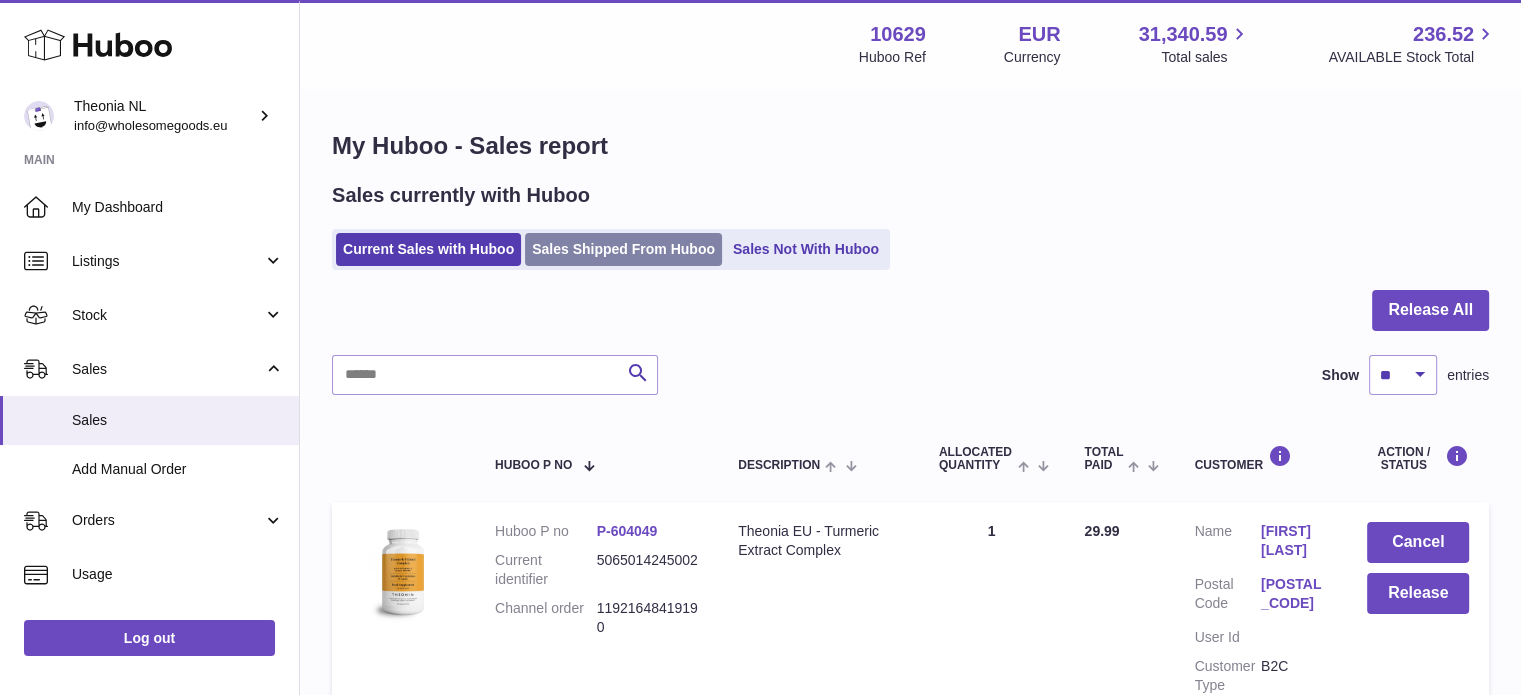 click on "Sales Shipped From Huboo" at bounding box center (623, 249) 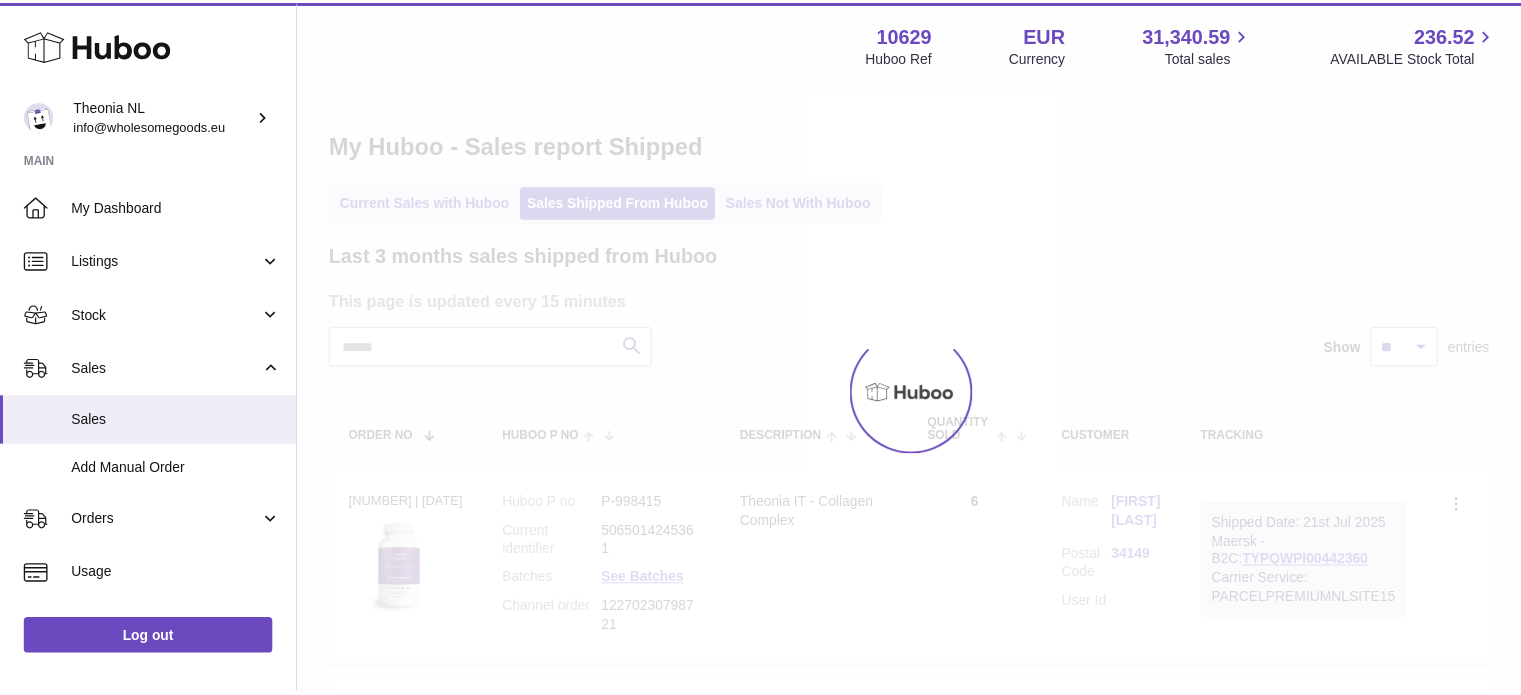 scroll, scrollTop: 0, scrollLeft: 0, axis: both 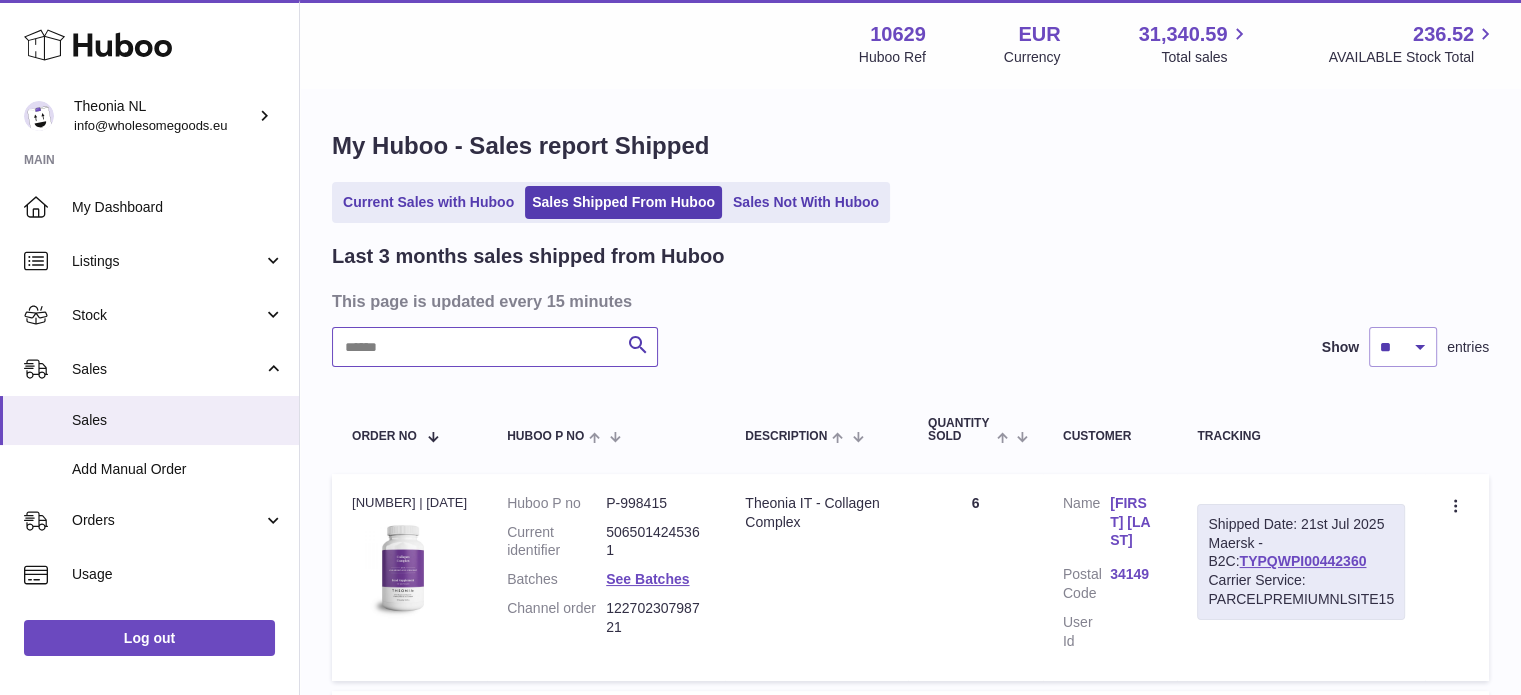 click at bounding box center (495, 347) 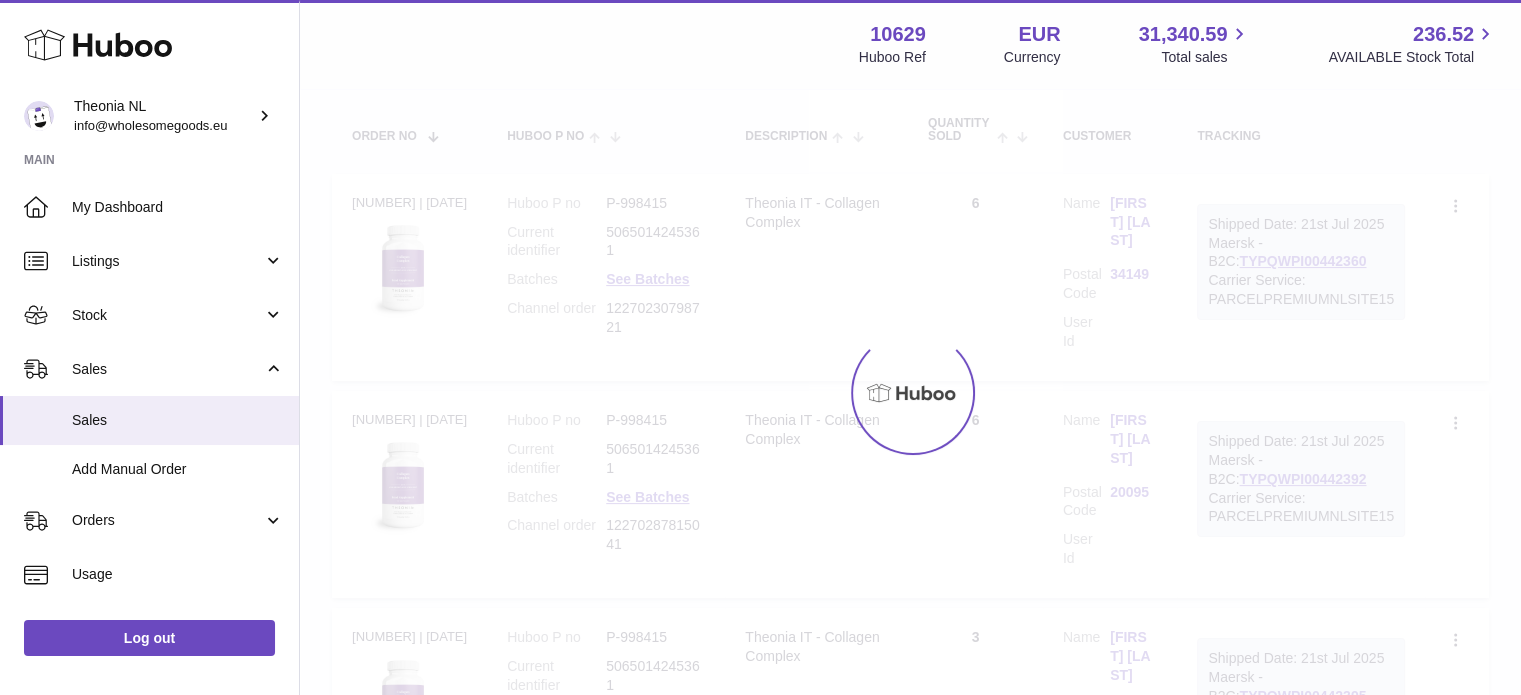scroll, scrollTop: 138, scrollLeft: 0, axis: vertical 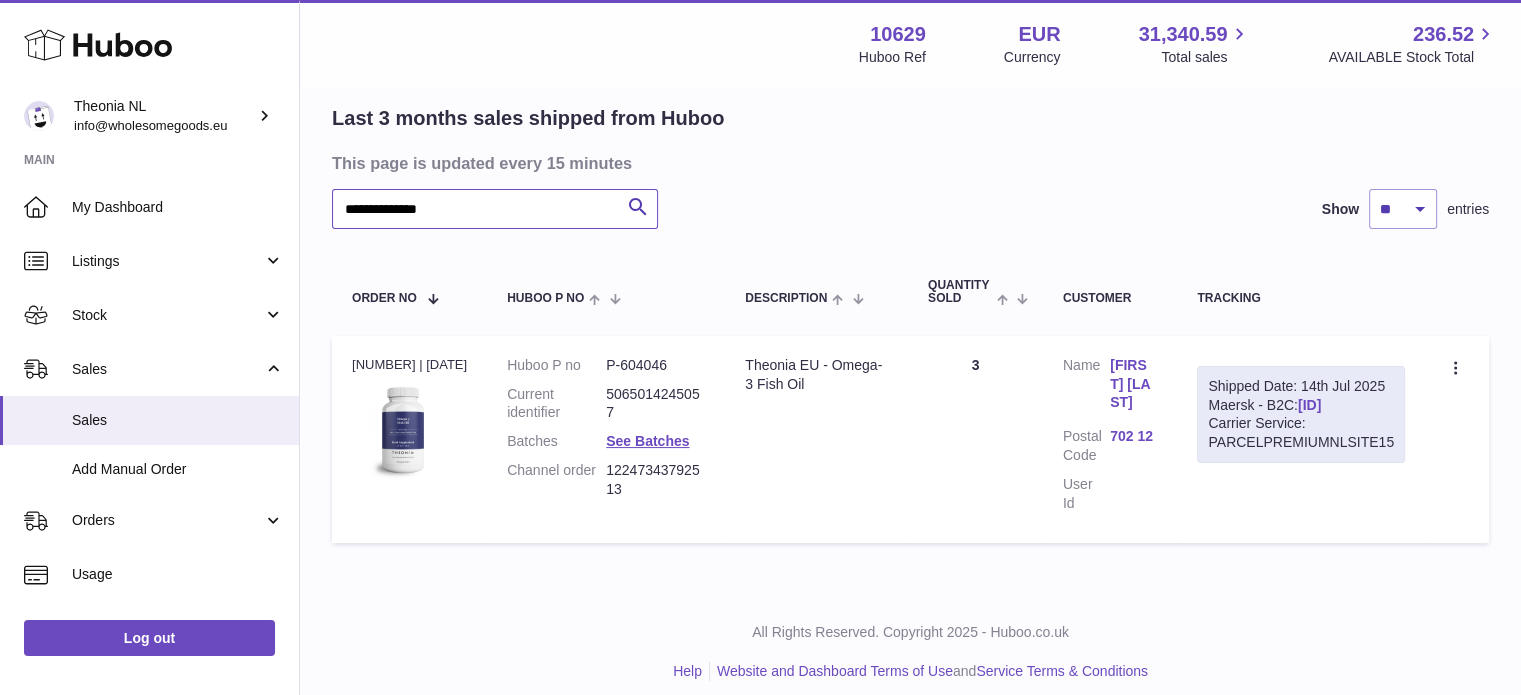 type on "**********" 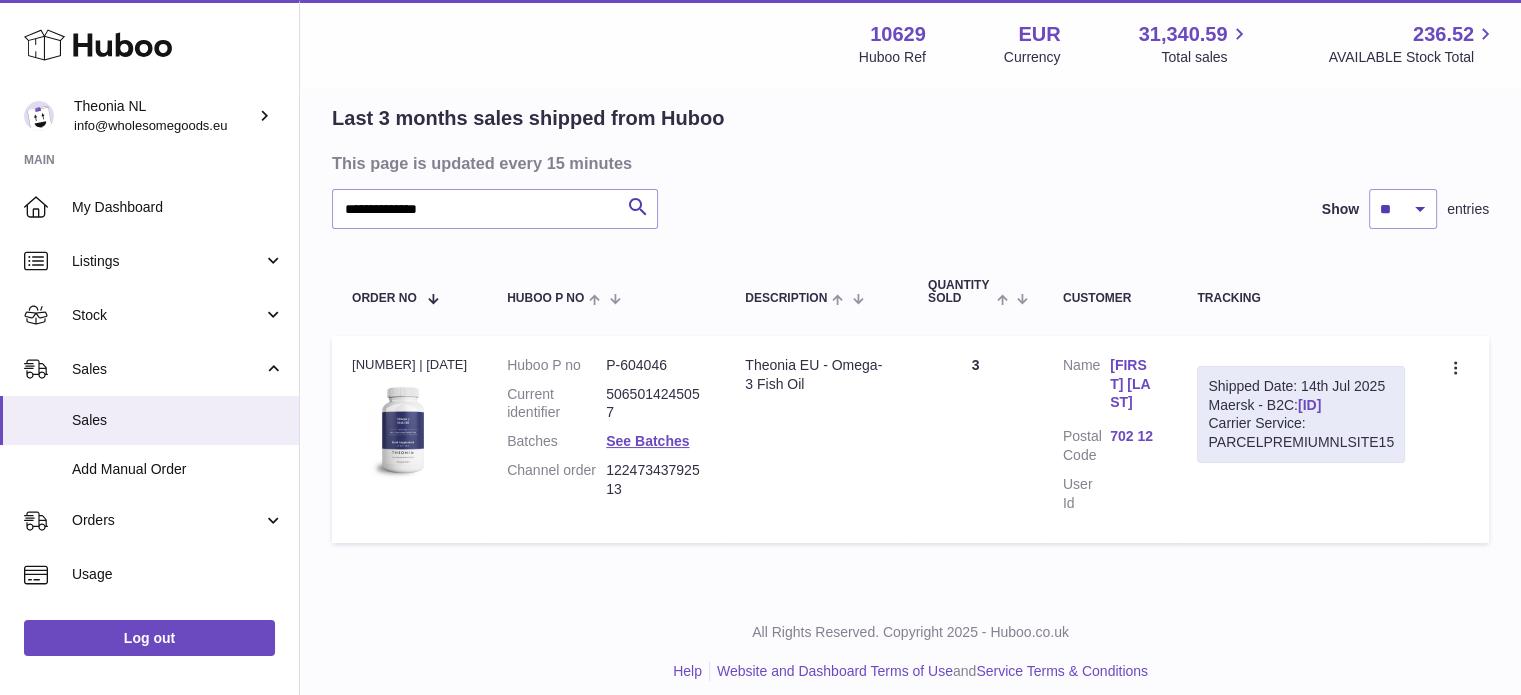 click on "[ID]" at bounding box center (1309, 405) 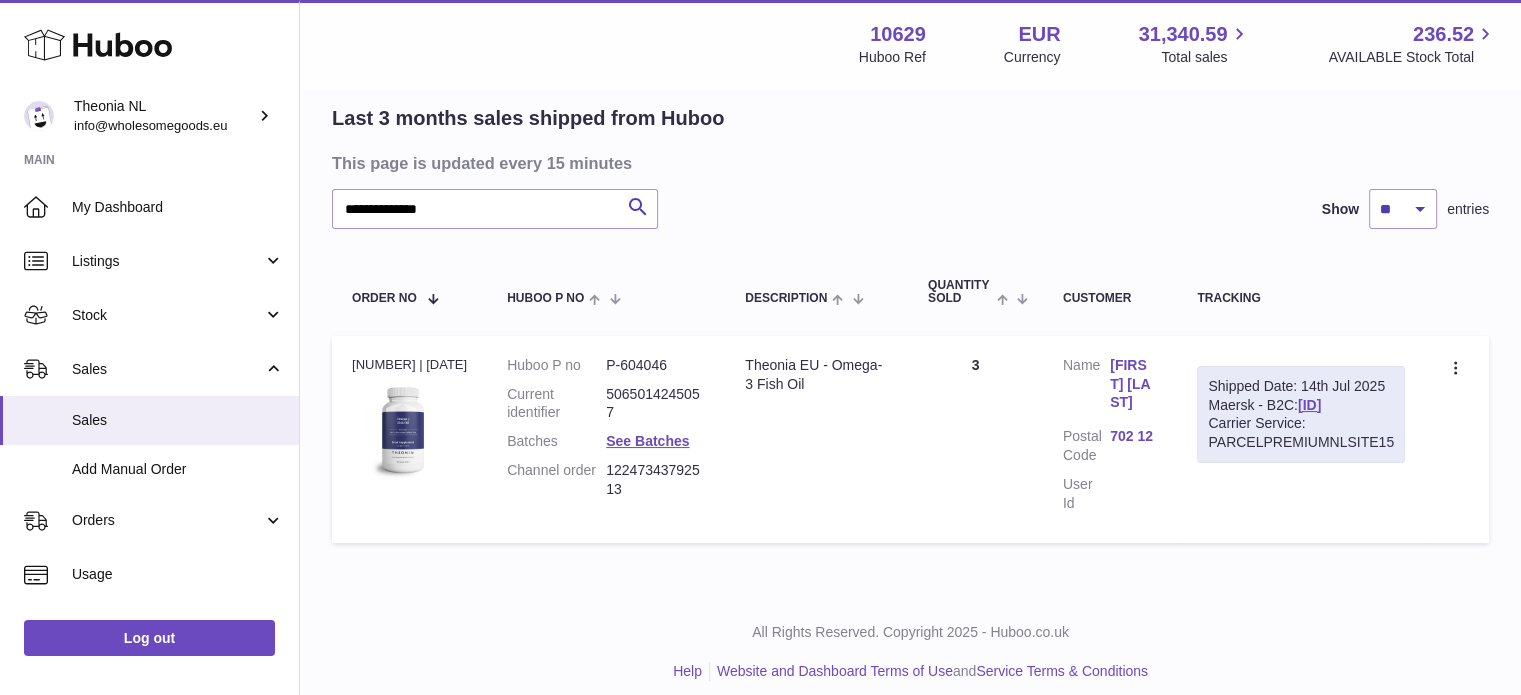 scroll, scrollTop: 38, scrollLeft: 0, axis: vertical 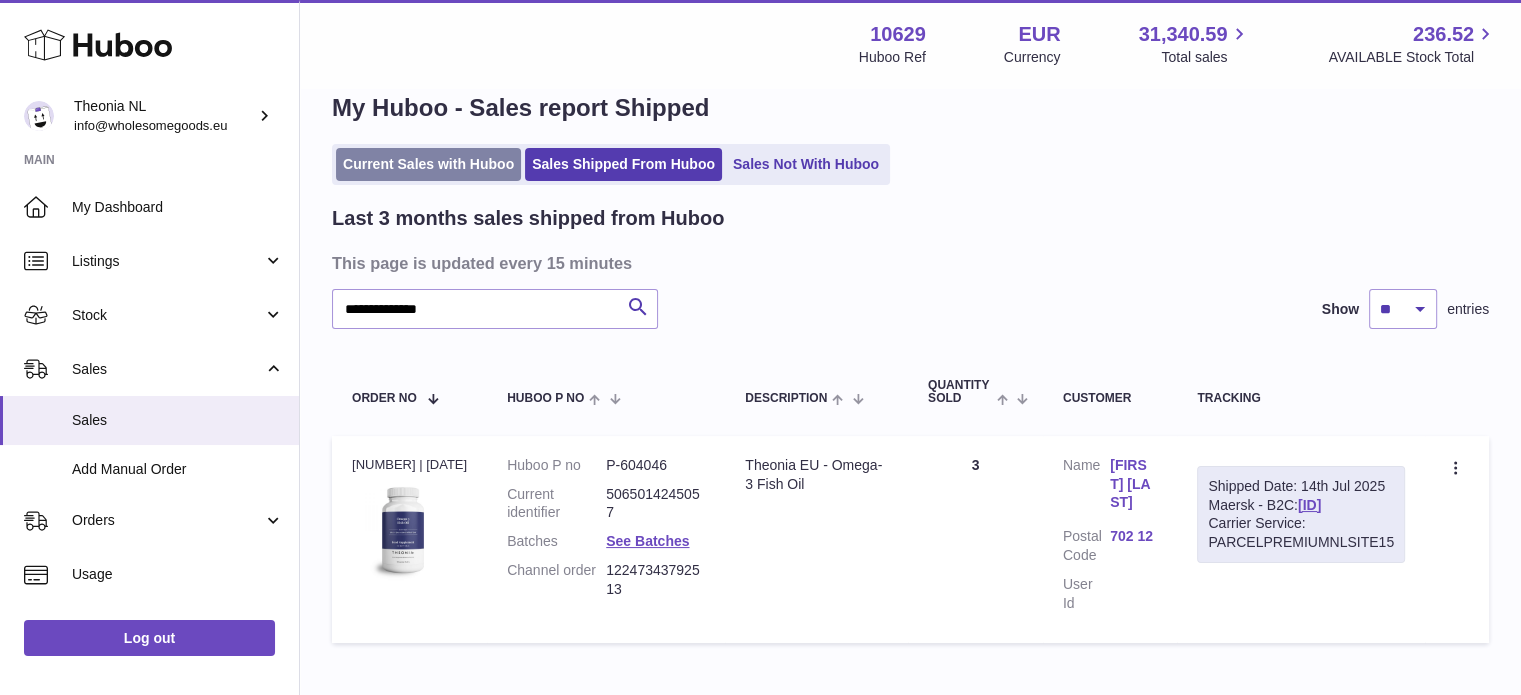 click on "Current Sales with Huboo" at bounding box center [428, 164] 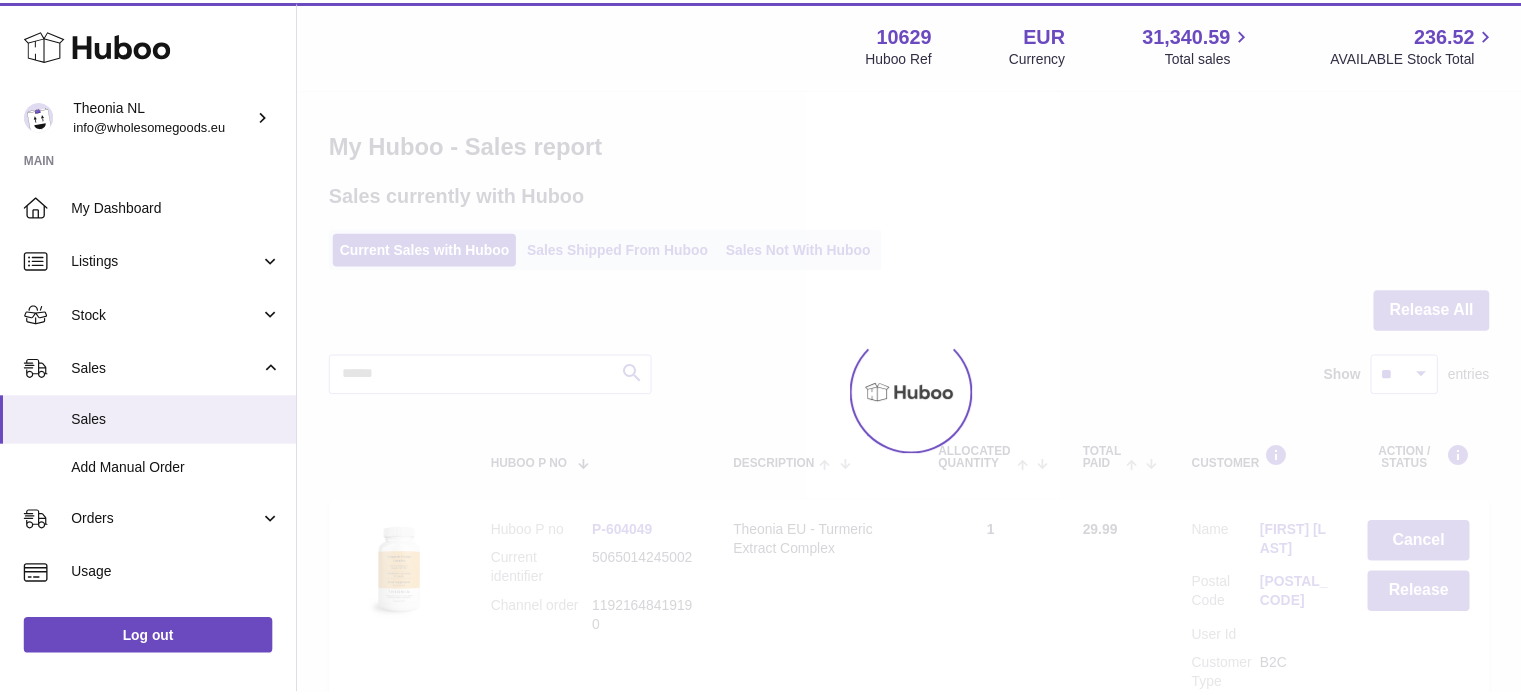 scroll, scrollTop: 0, scrollLeft: 0, axis: both 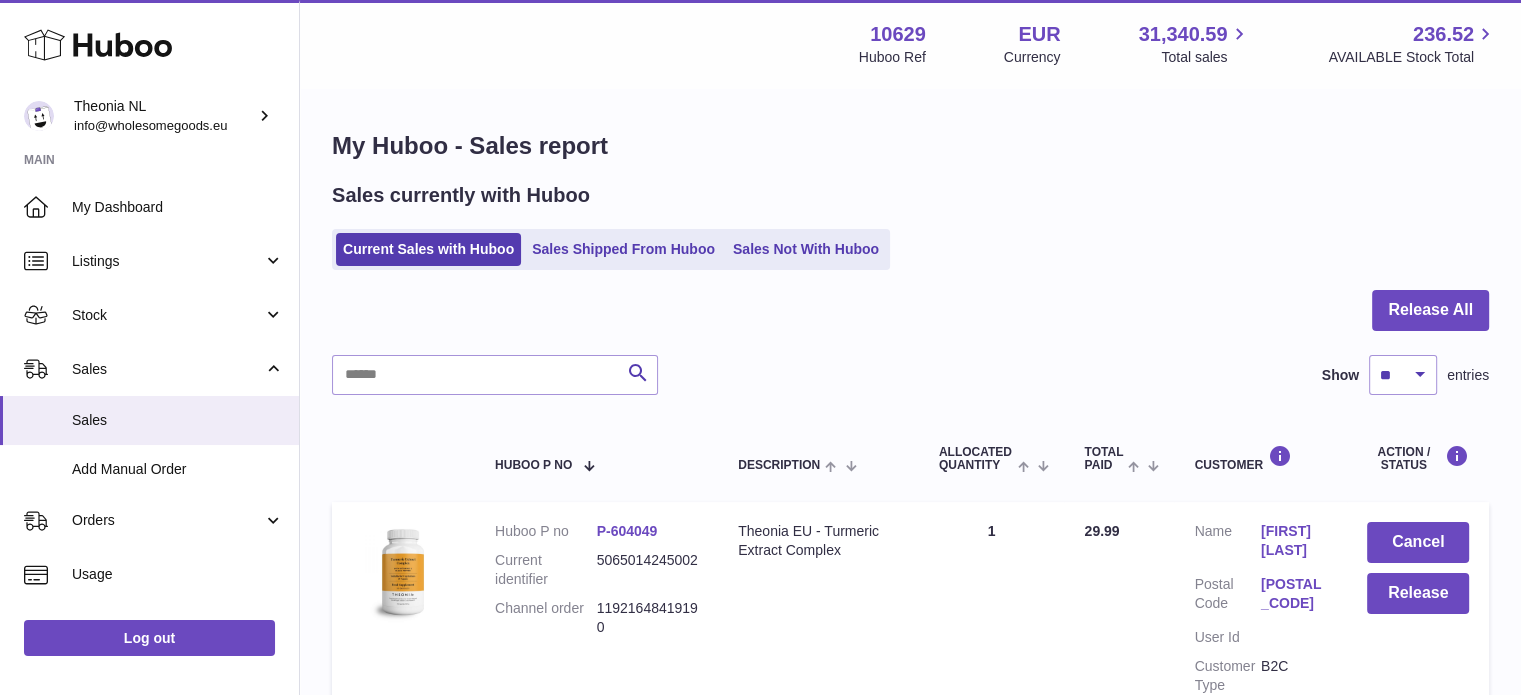 click at bounding box center (910, 322) 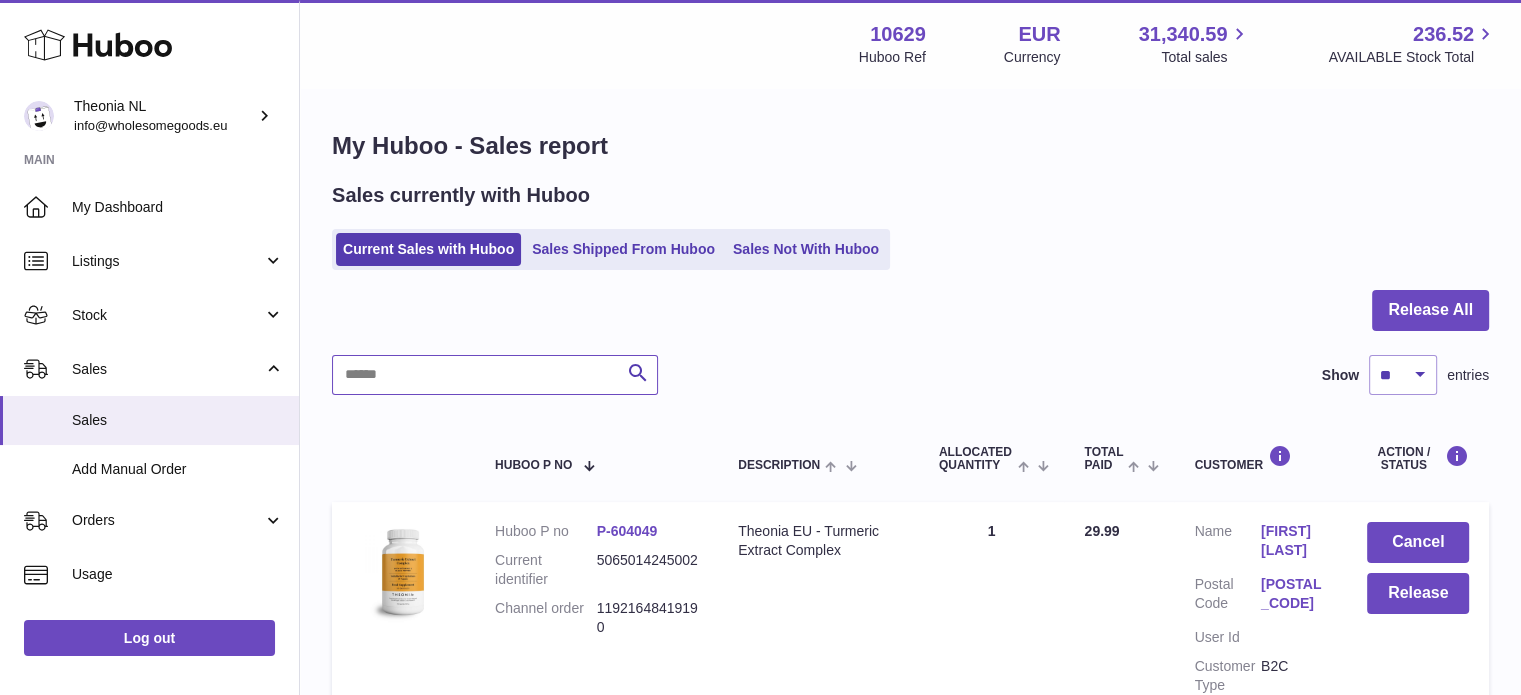 click at bounding box center (495, 375) 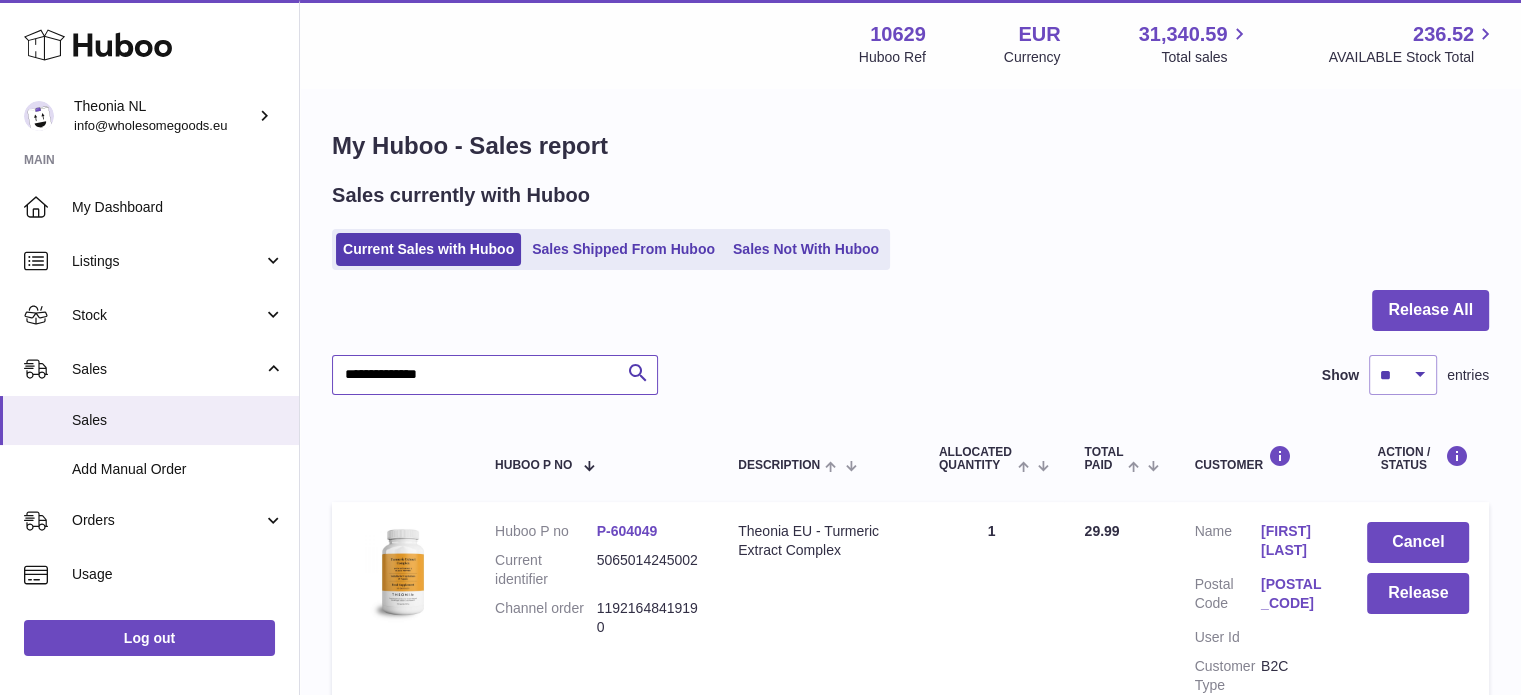 scroll, scrollTop: 200, scrollLeft: 0, axis: vertical 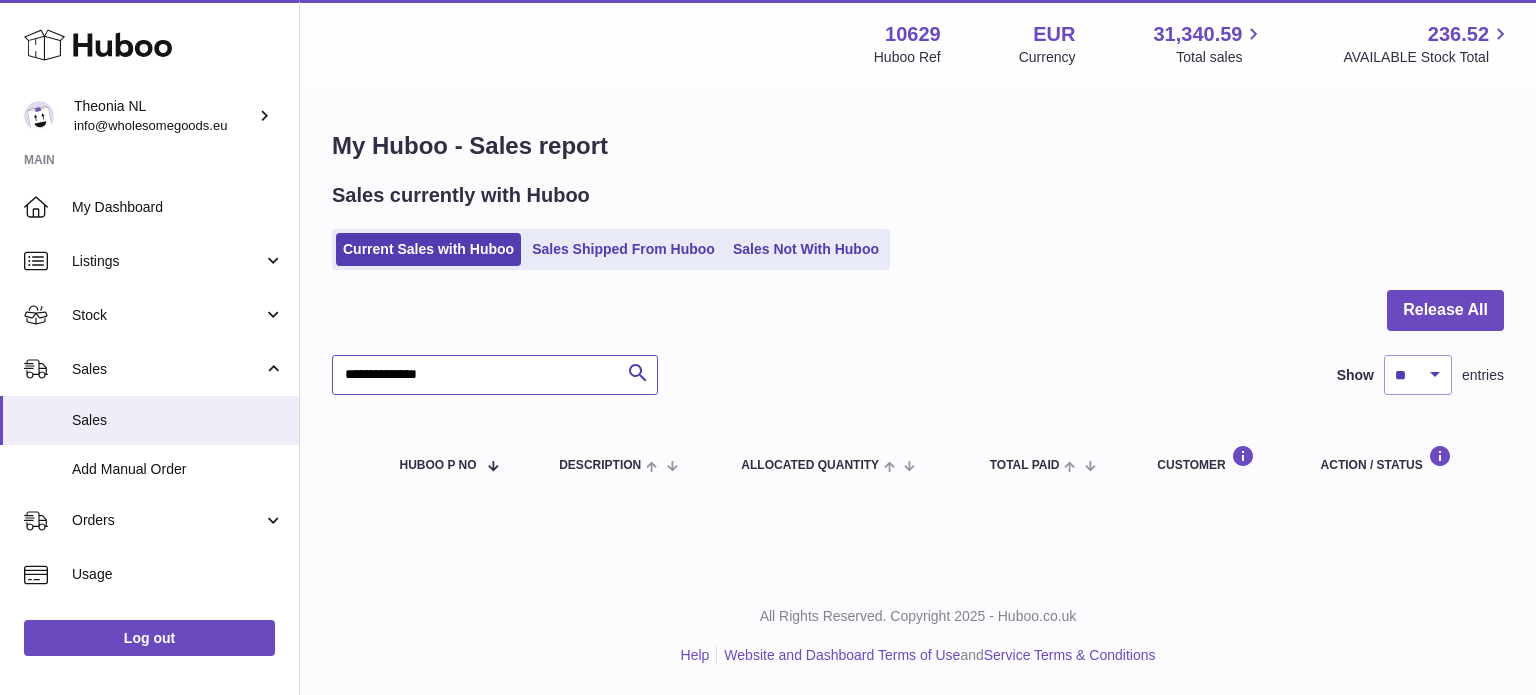 type on "**********" 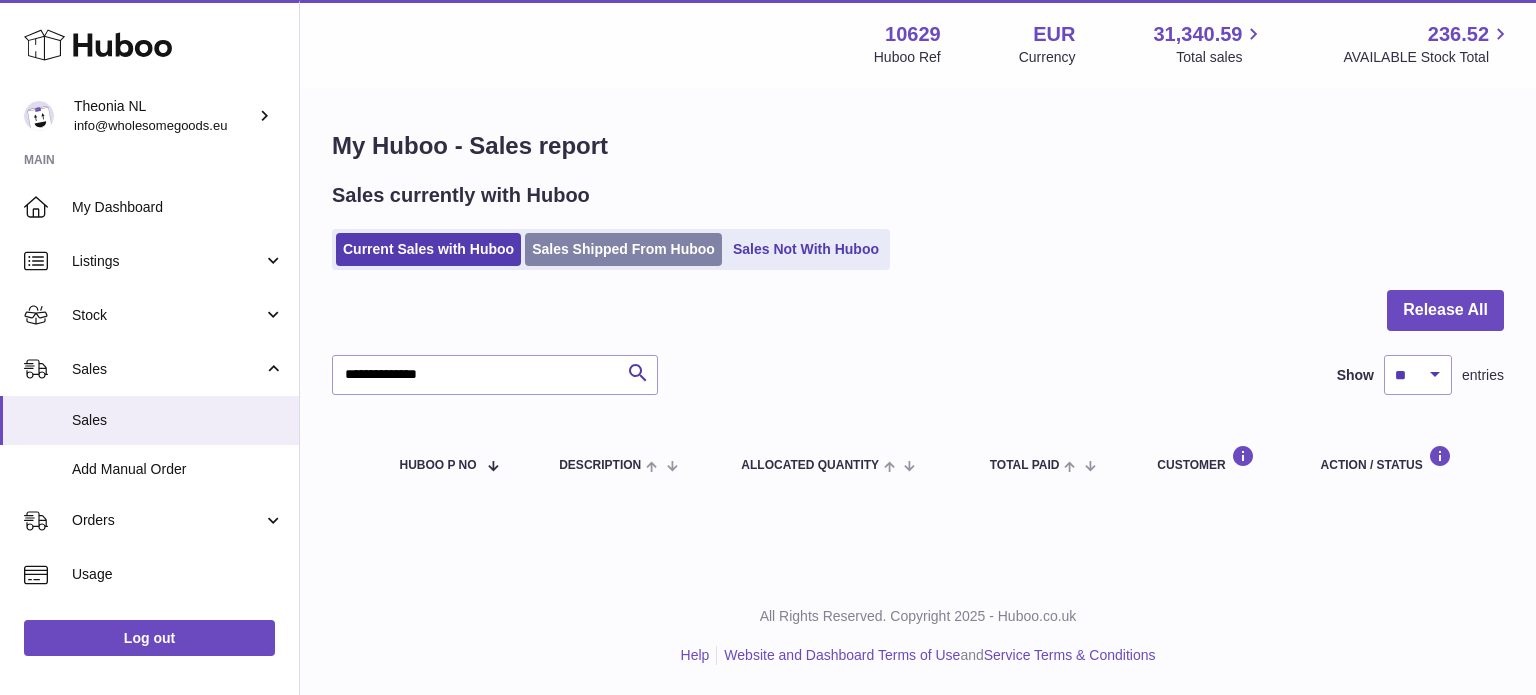 click on "Sales Shipped From Huboo" at bounding box center (623, 249) 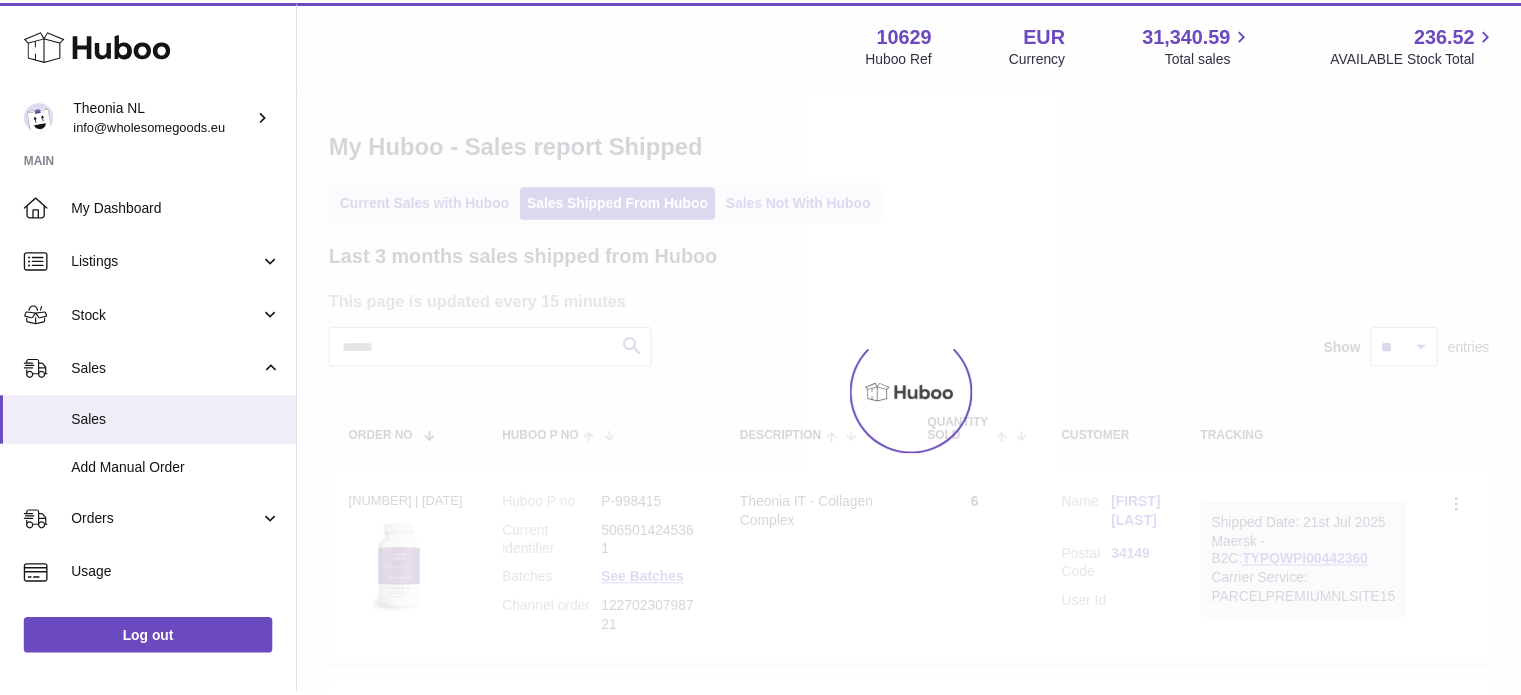 scroll, scrollTop: 0, scrollLeft: 0, axis: both 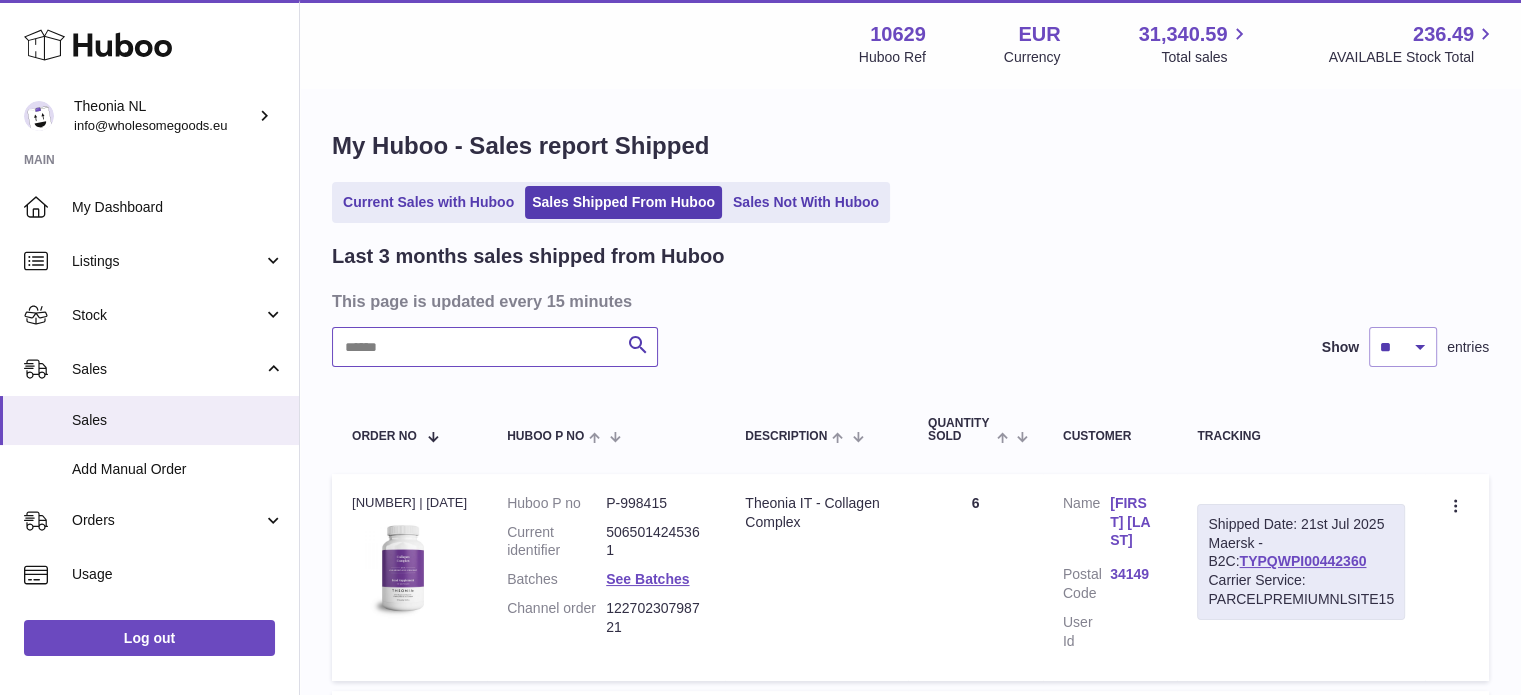 click at bounding box center (495, 347) 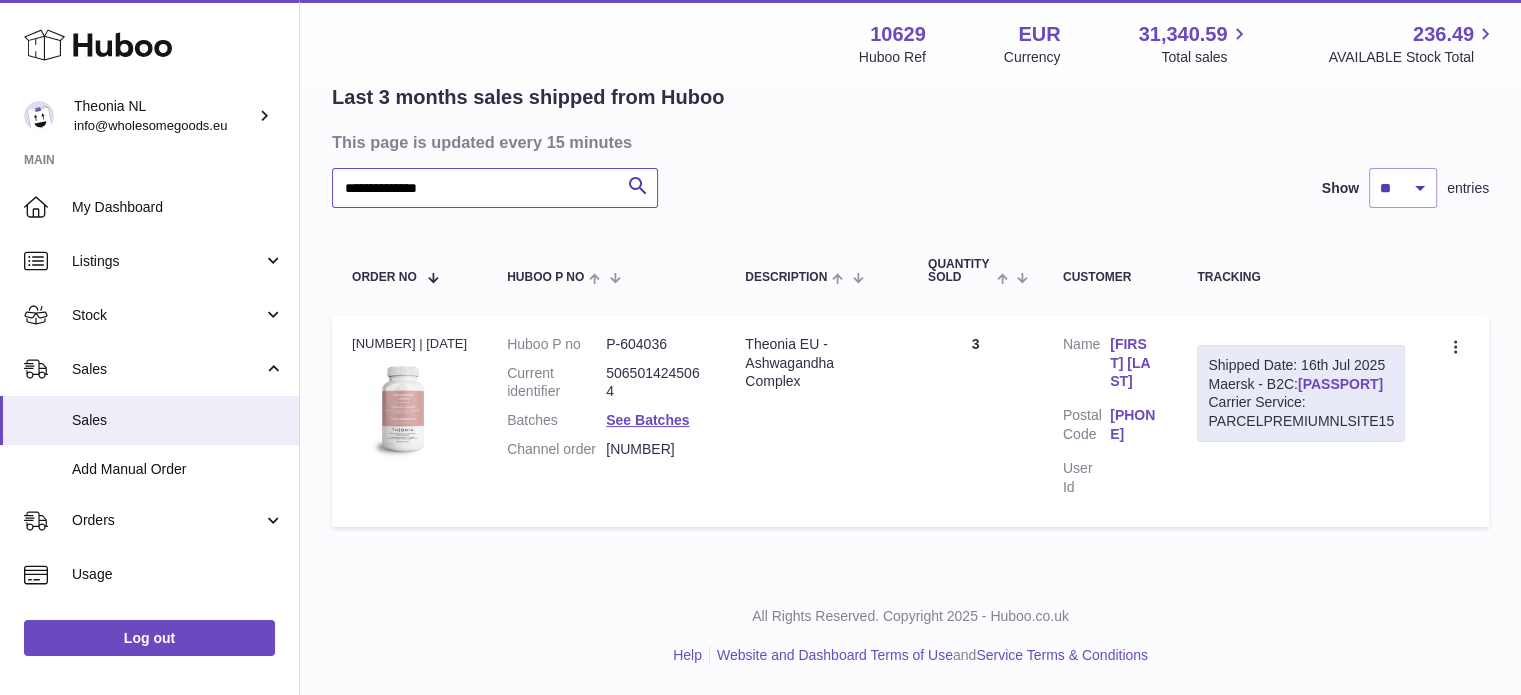 scroll, scrollTop: 157, scrollLeft: 0, axis: vertical 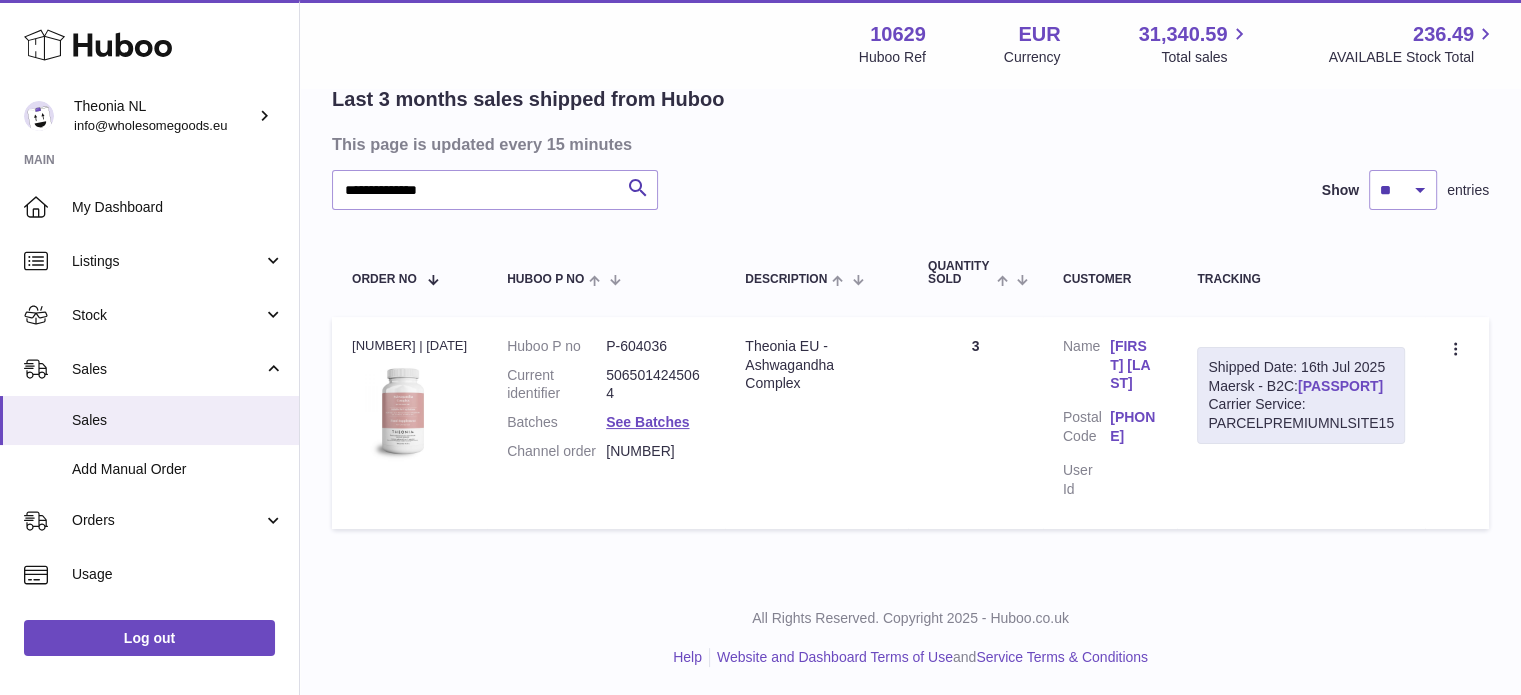 click on "TYPQWPI00438929" at bounding box center [1340, 386] 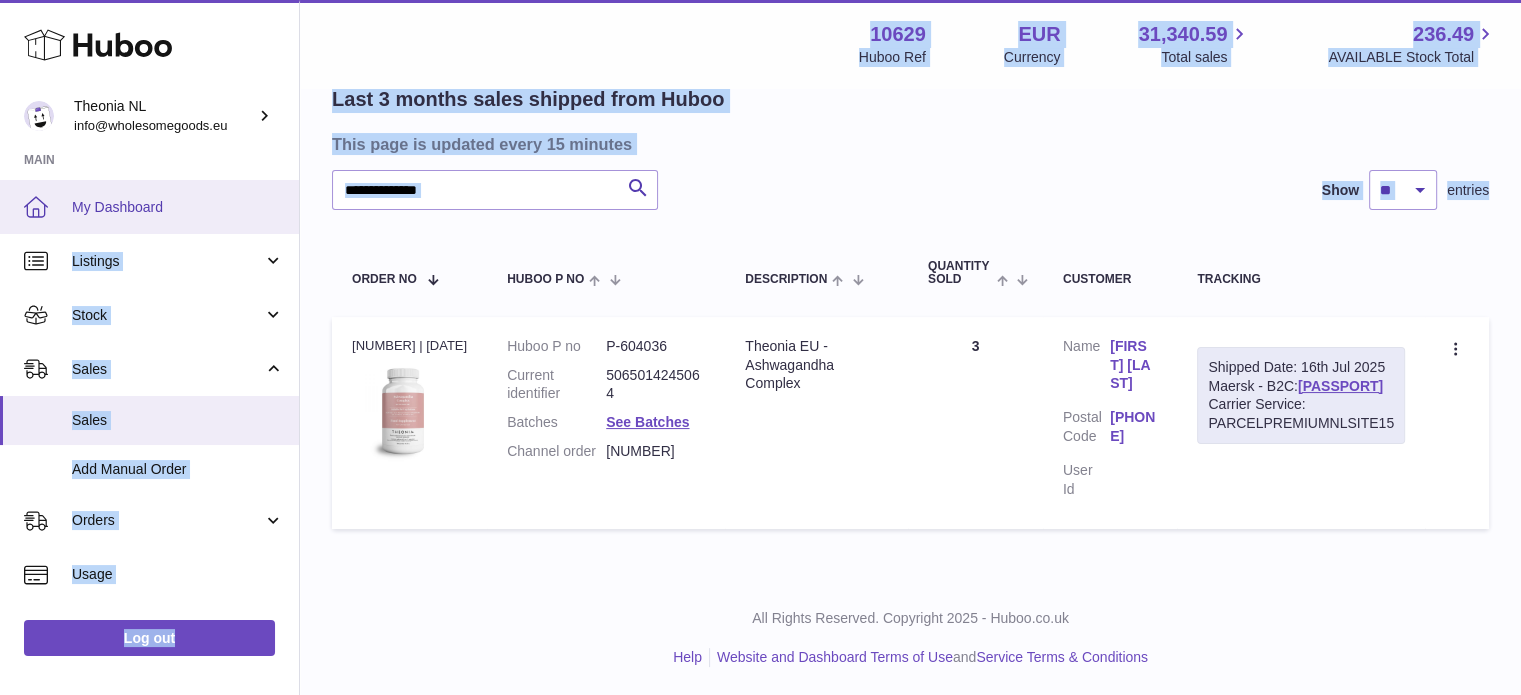 drag, startPoint x: 558, startPoint y: 211, endPoint x: 192, endPoint y: 212, distance: 366.00137 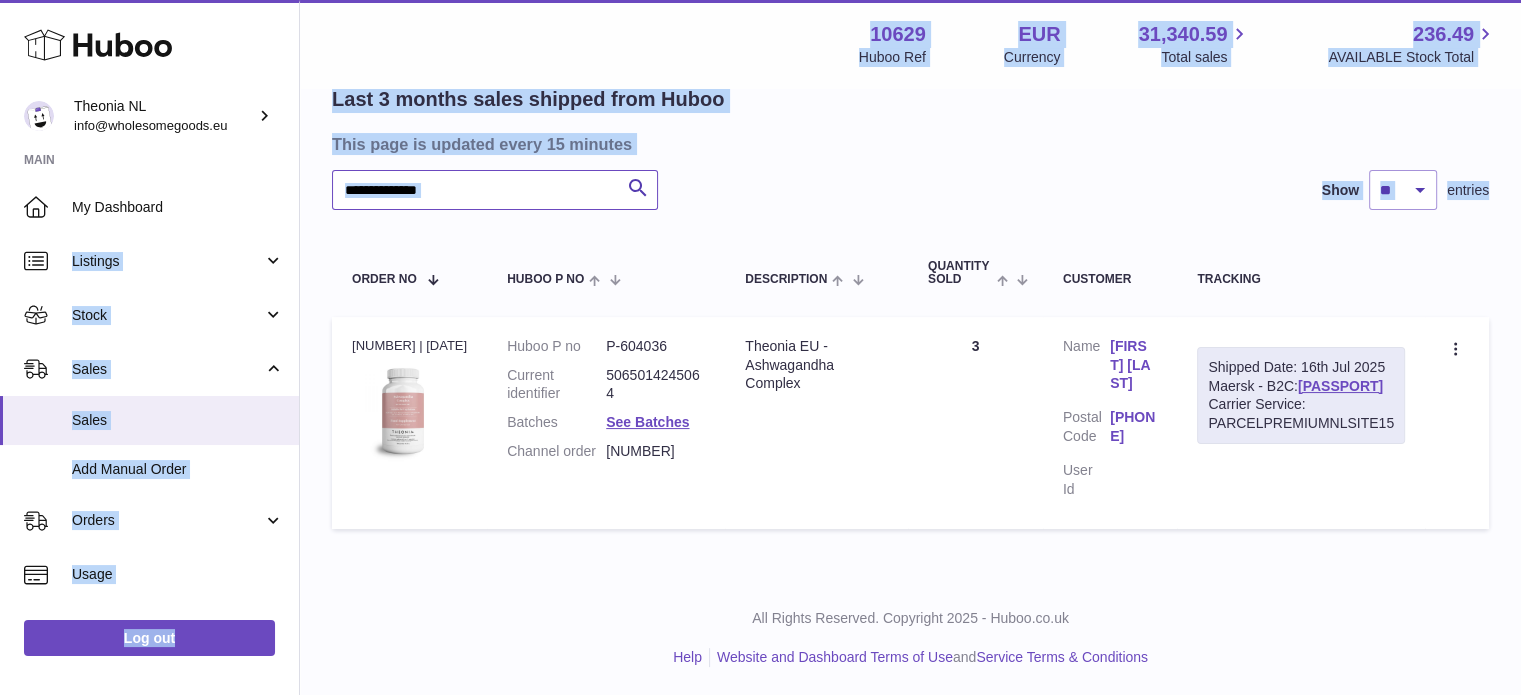 click on "**********" at bounding box center (495, 190) 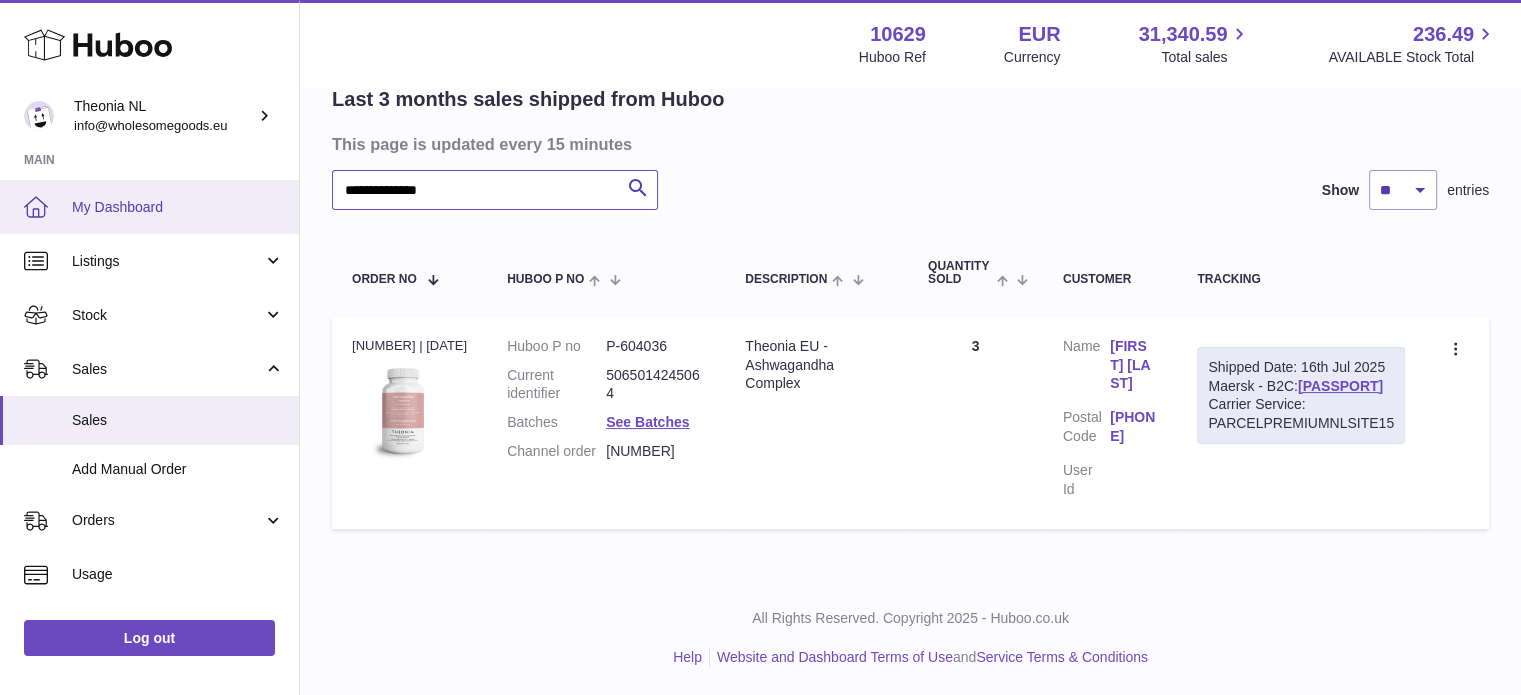 drag, startPoint x: 425, startPoint y: 197, endPoint x: 54, endPoint y: 223, distance: 371.90994 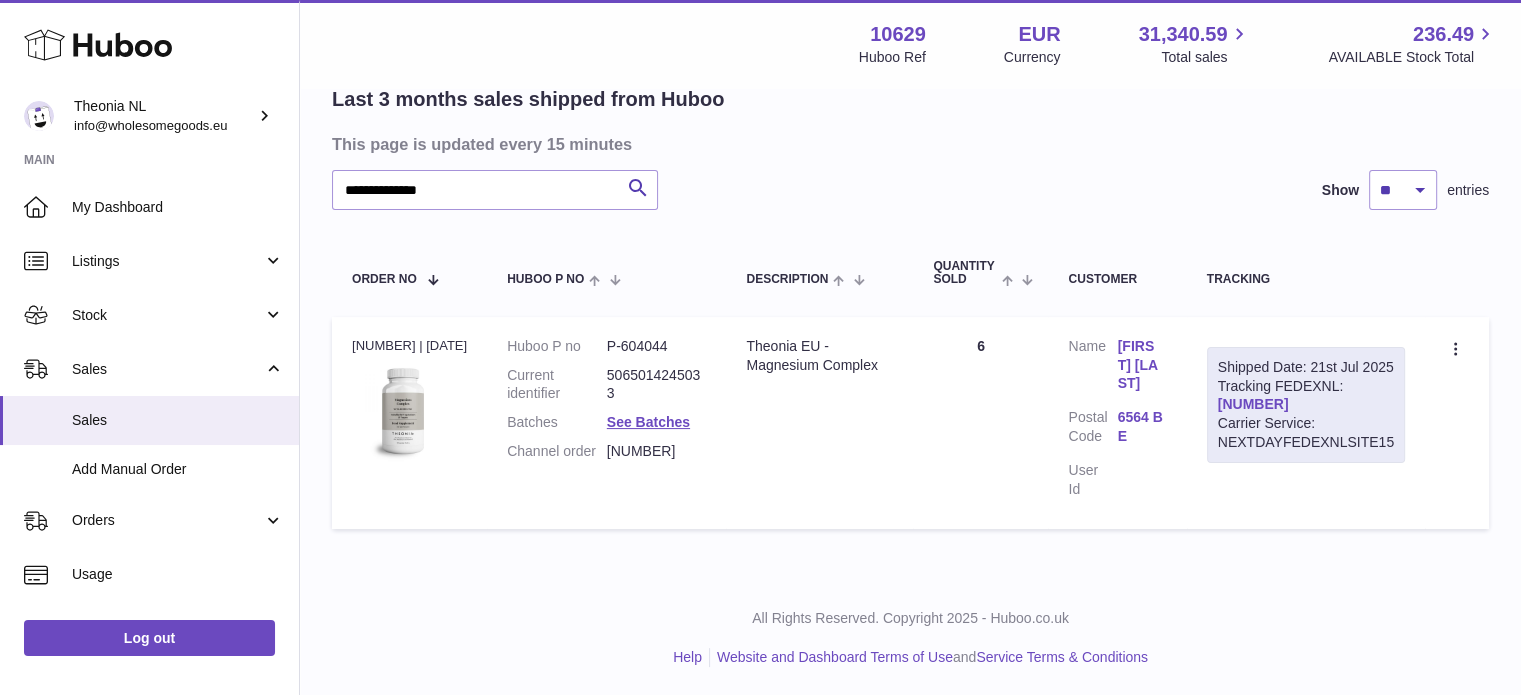 click on "391226762771" at bounding box center (1253, 404) 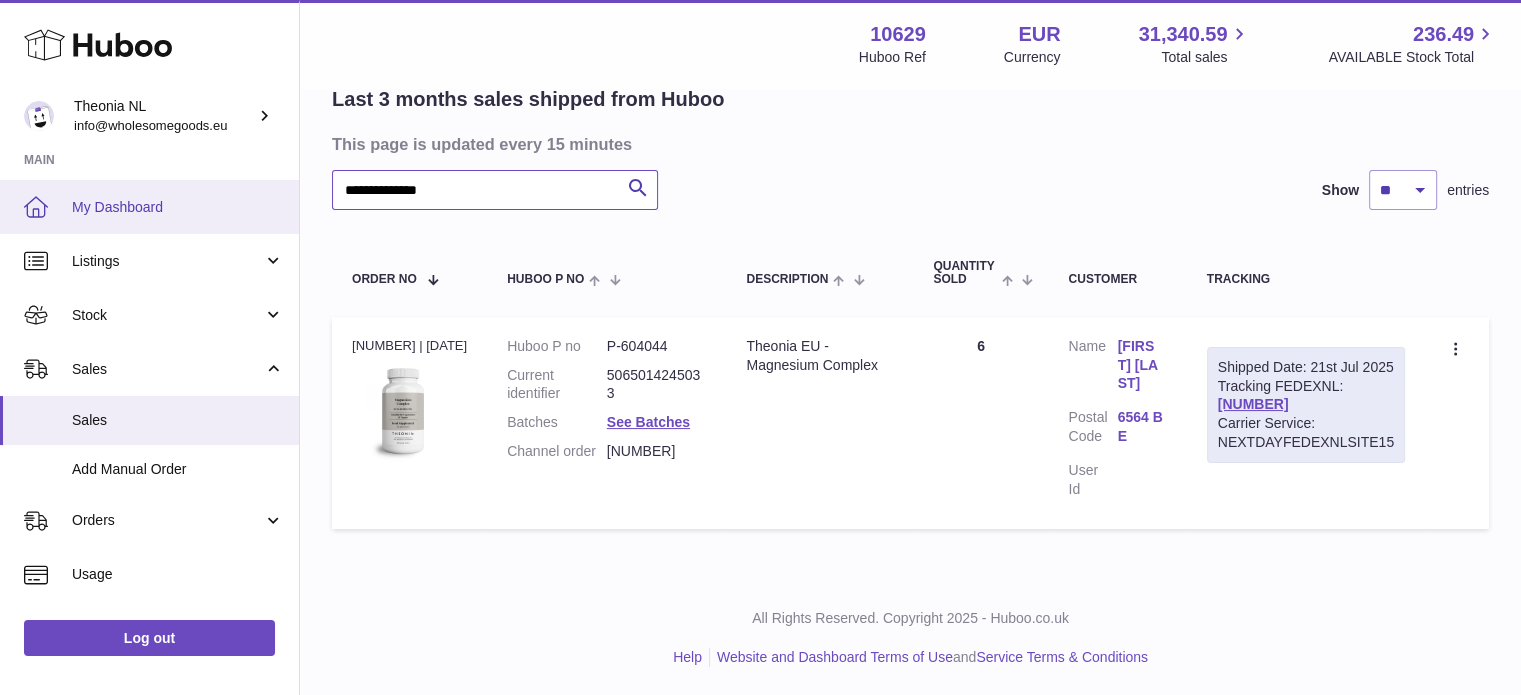 drag, startPoint x: 556, startPoint y: 203, endPoint x: 100, endPoint y: 217, distance: 456.21487 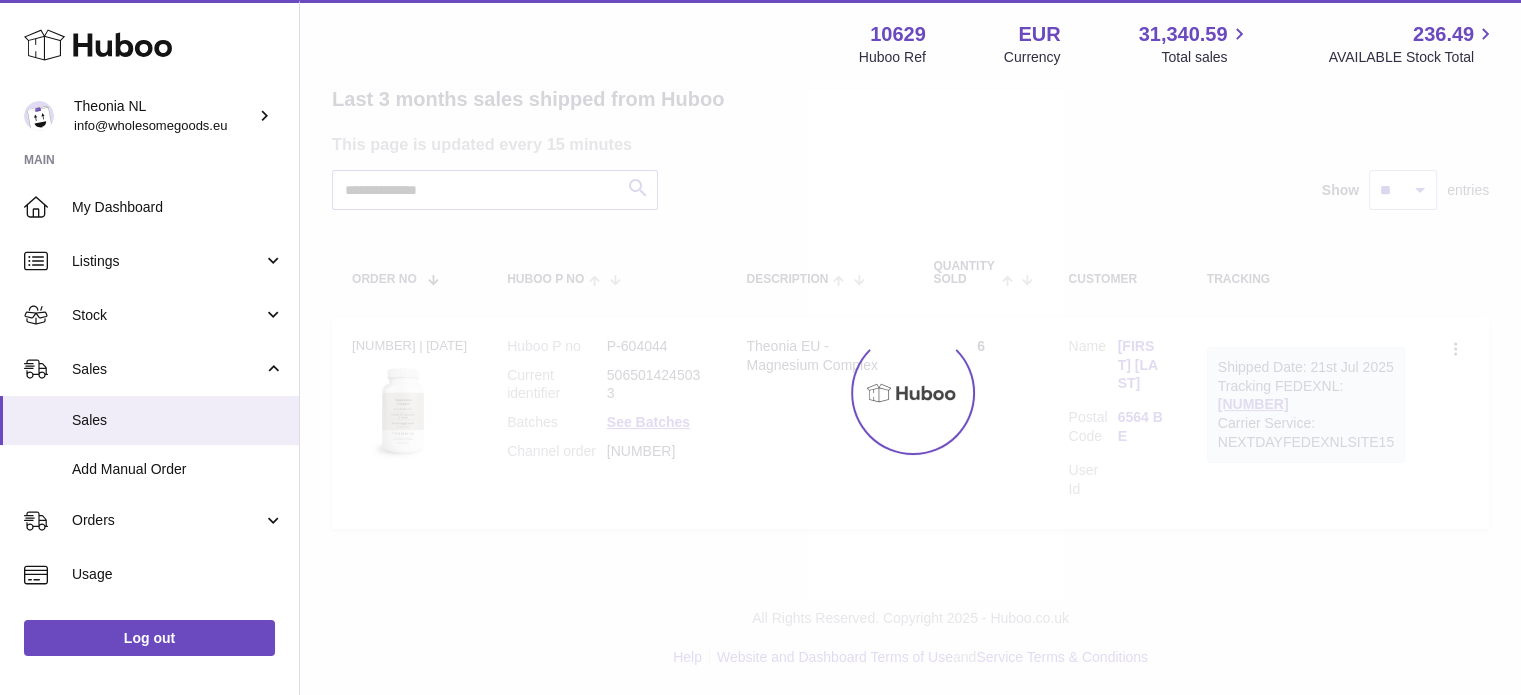 scroll, scrollTop: 140, scrollLeft: 0, axis: vertical 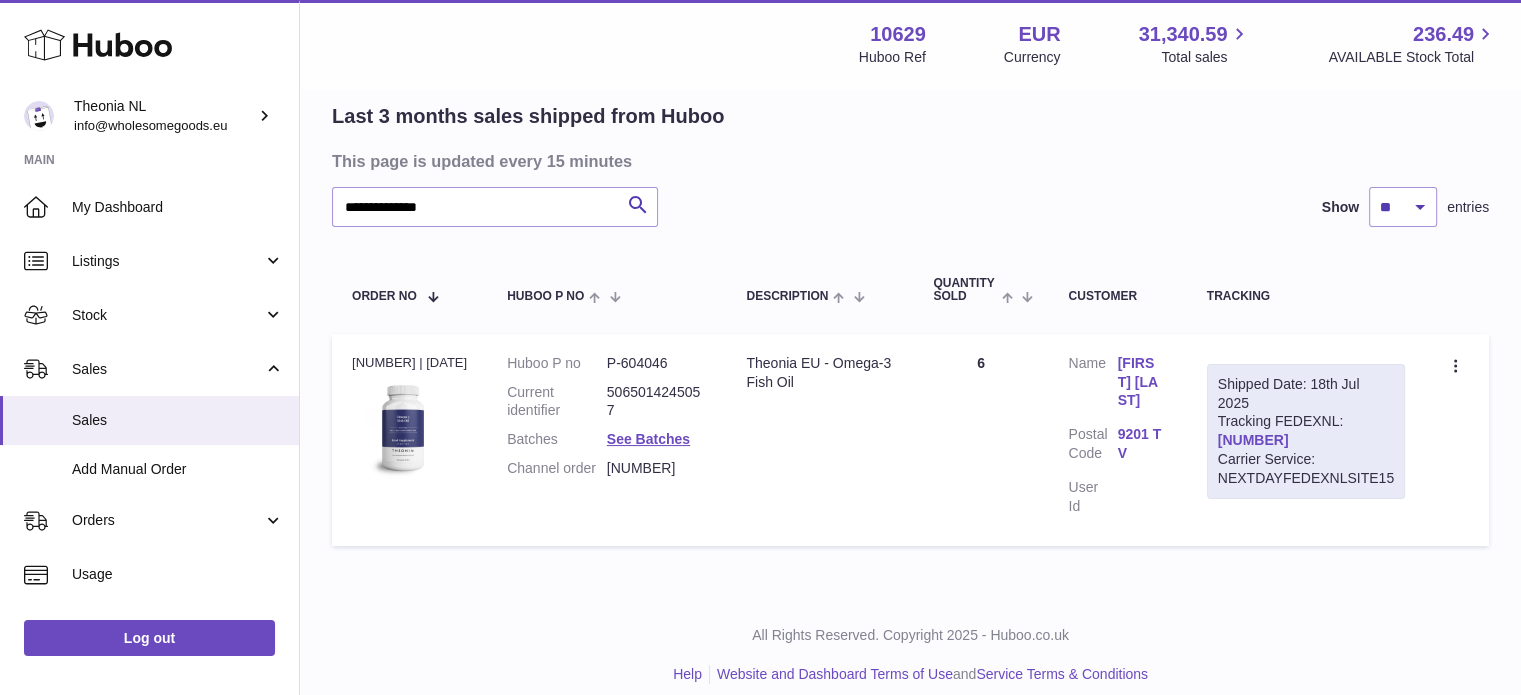 click on "391167666370" at bounding box center [1253, 440] 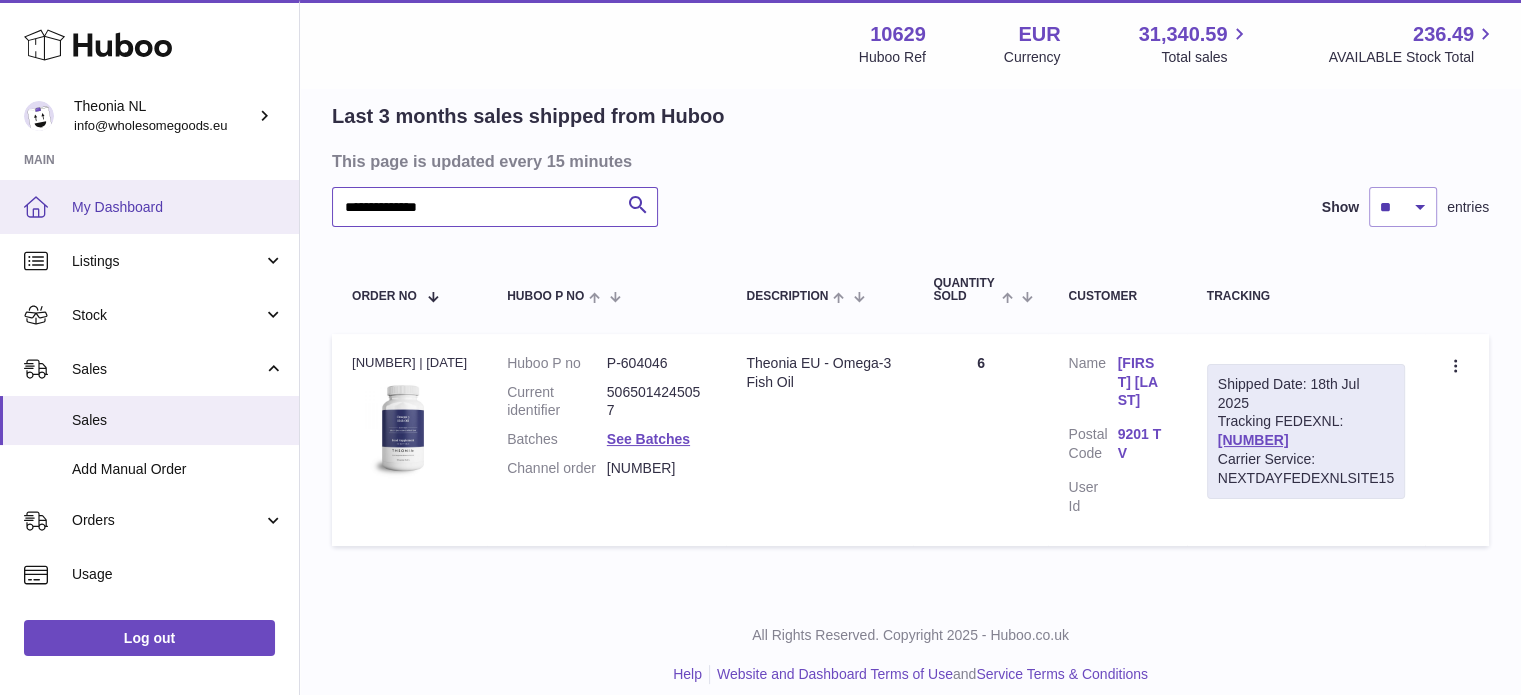 drag, startPoint x: 471, startPoint y: 211, endPoint x: 0, endPoint y: 222, distance: 471.12842 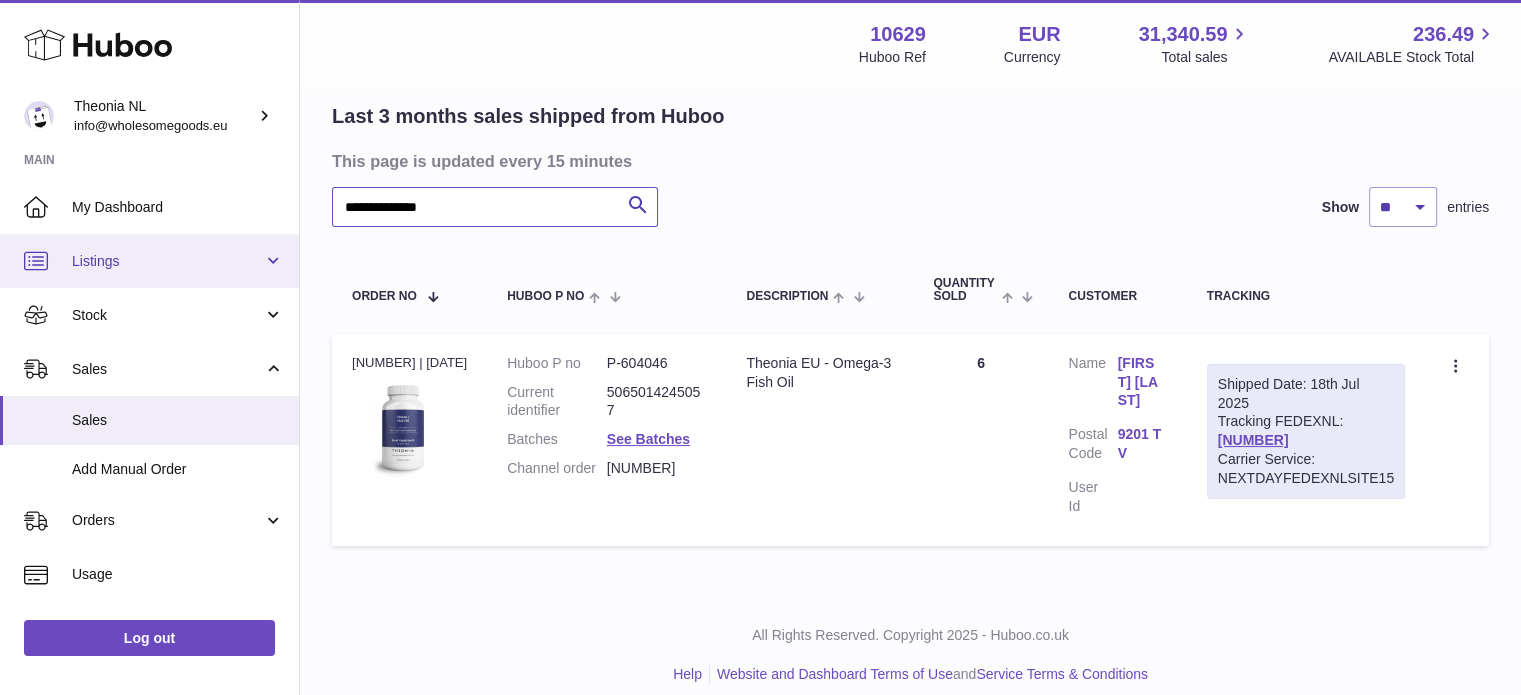 paste 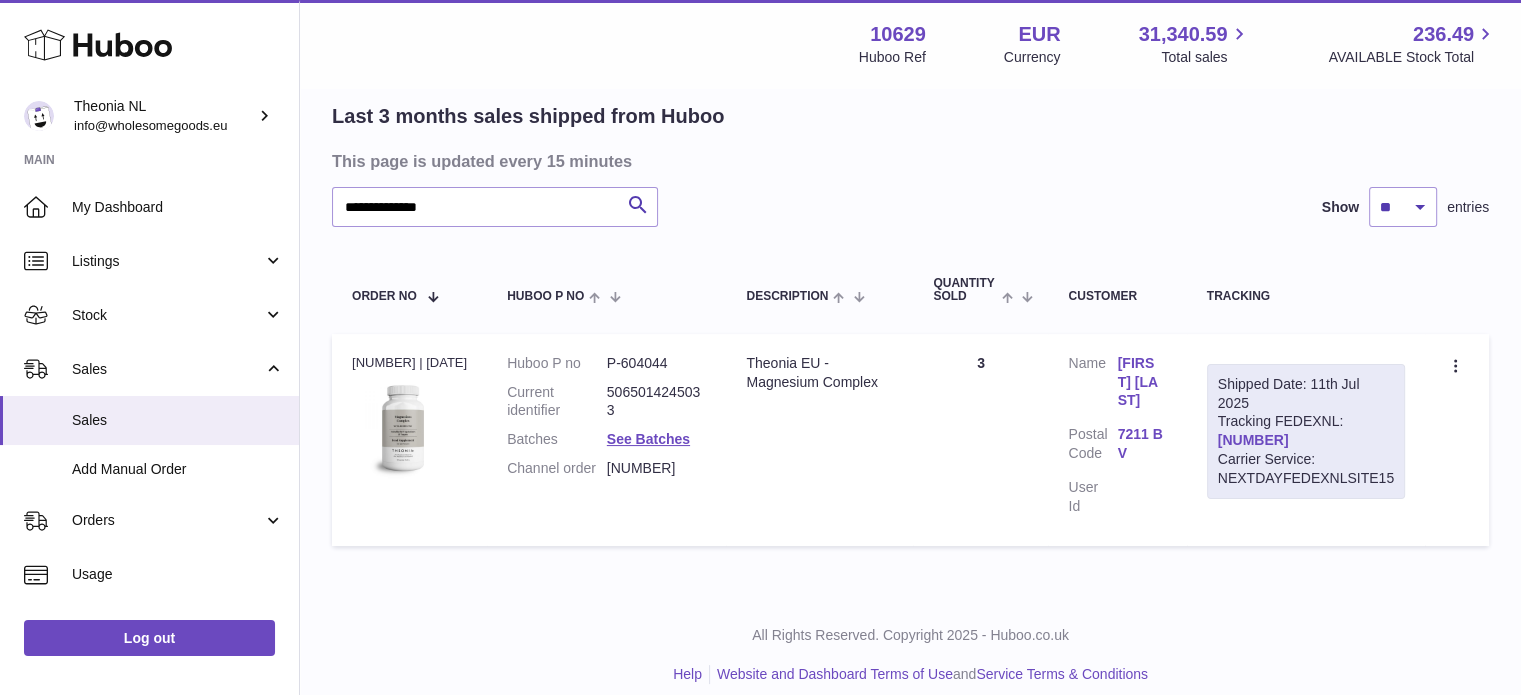 click on "390911654884" at bounding box center [1253, 440] 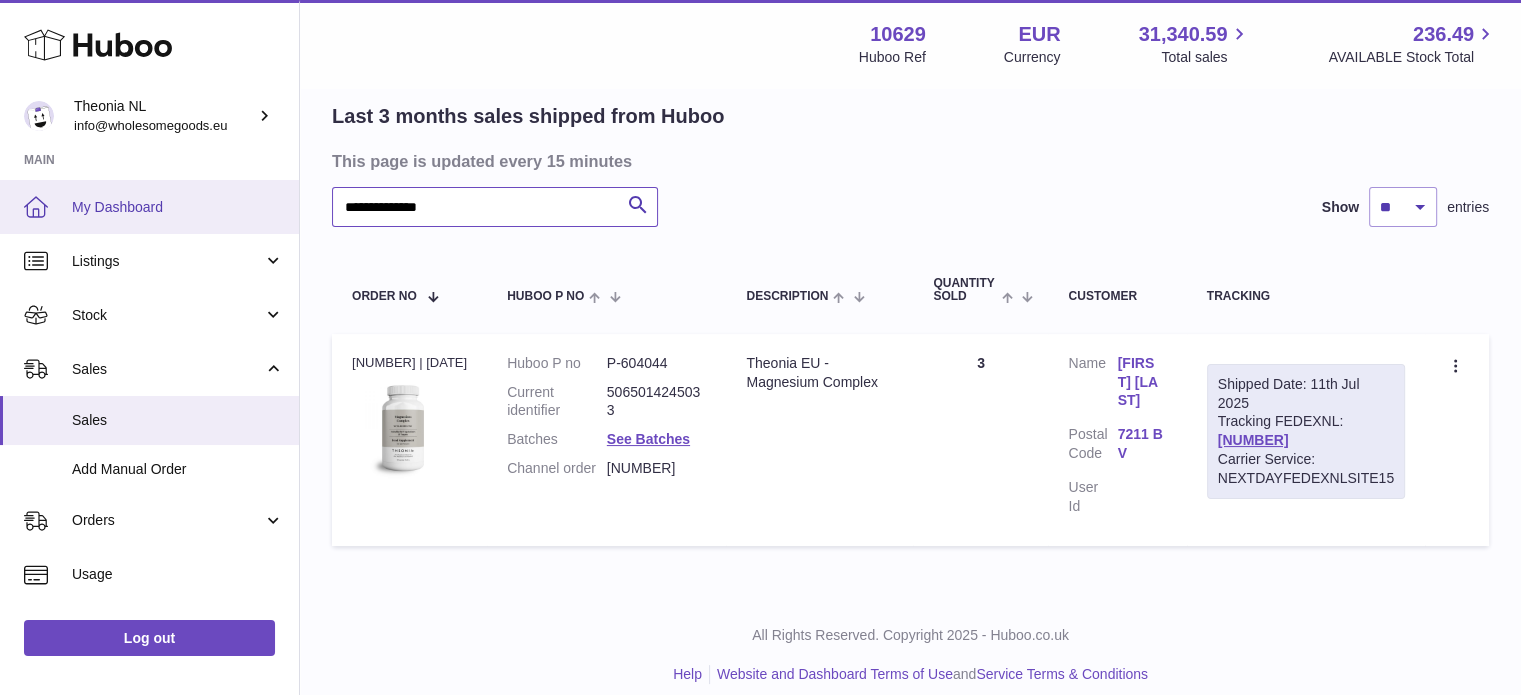 drag, startPoint x: 589, startPoint y: 219, endPoint x: 148, endPoint y: 219, distance: 441 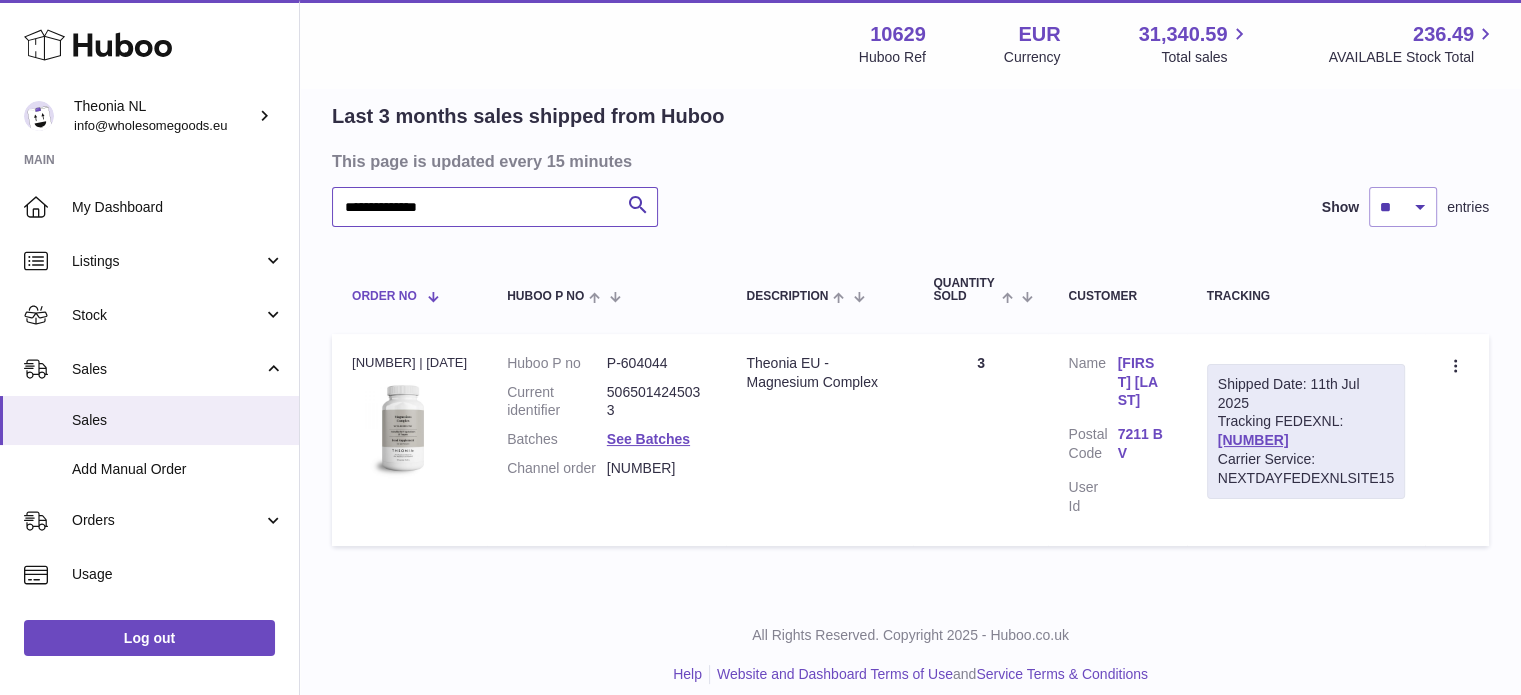 paste 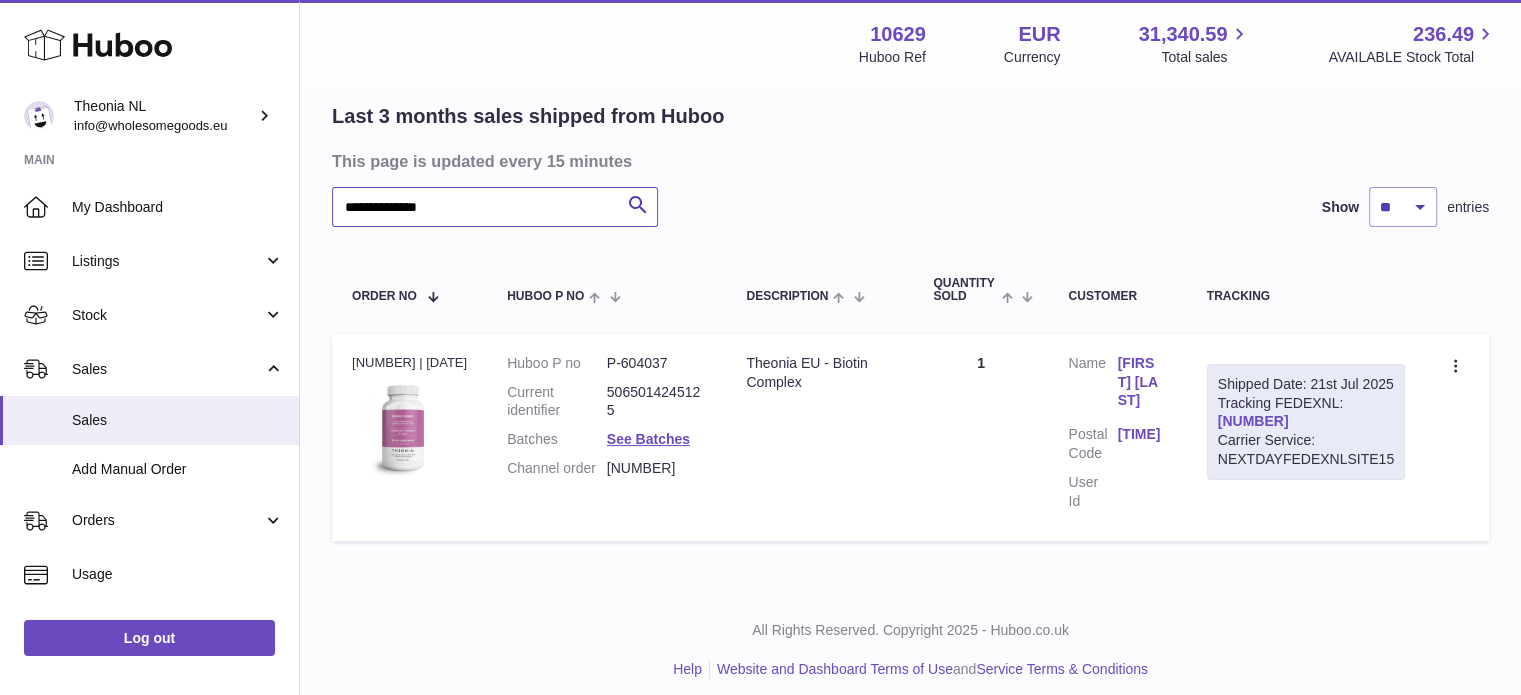 type on "**********" 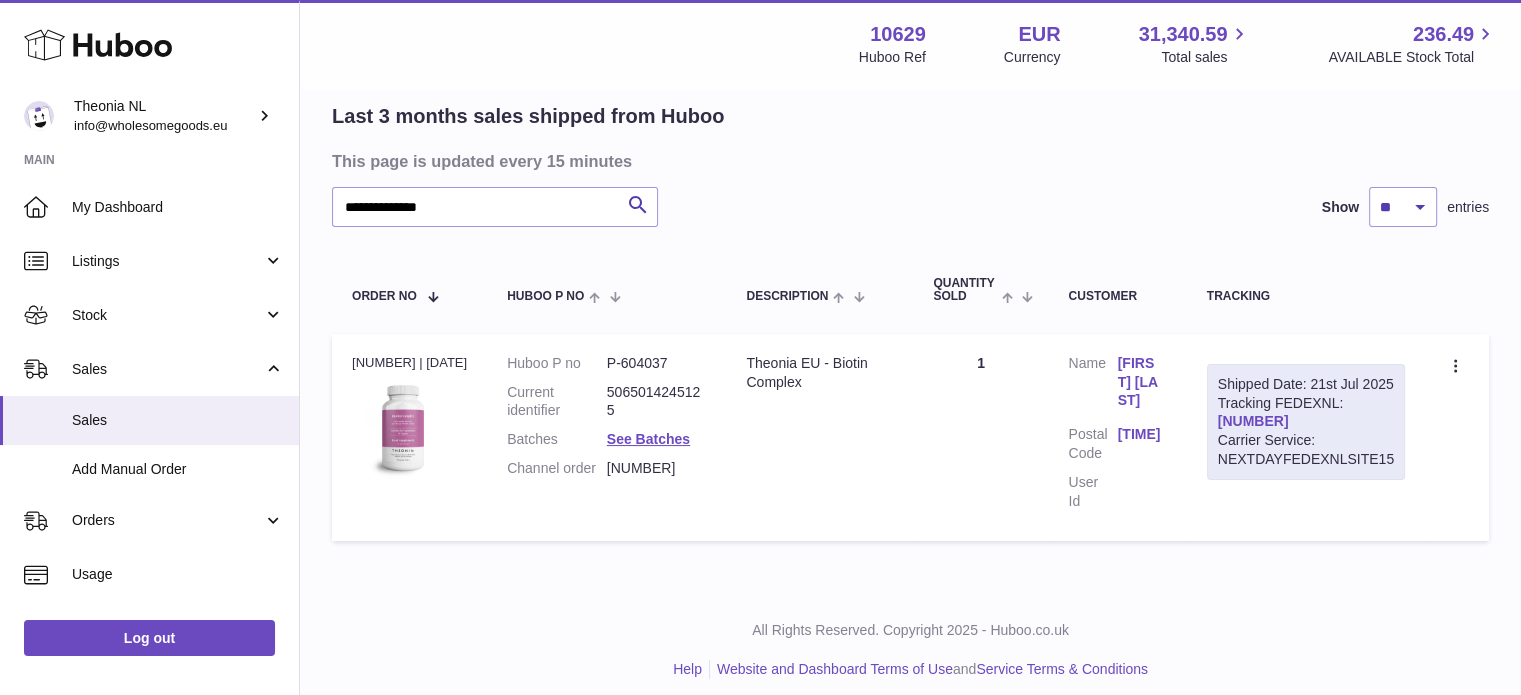 click on "391229148781" at bounding box center (1253, 421) 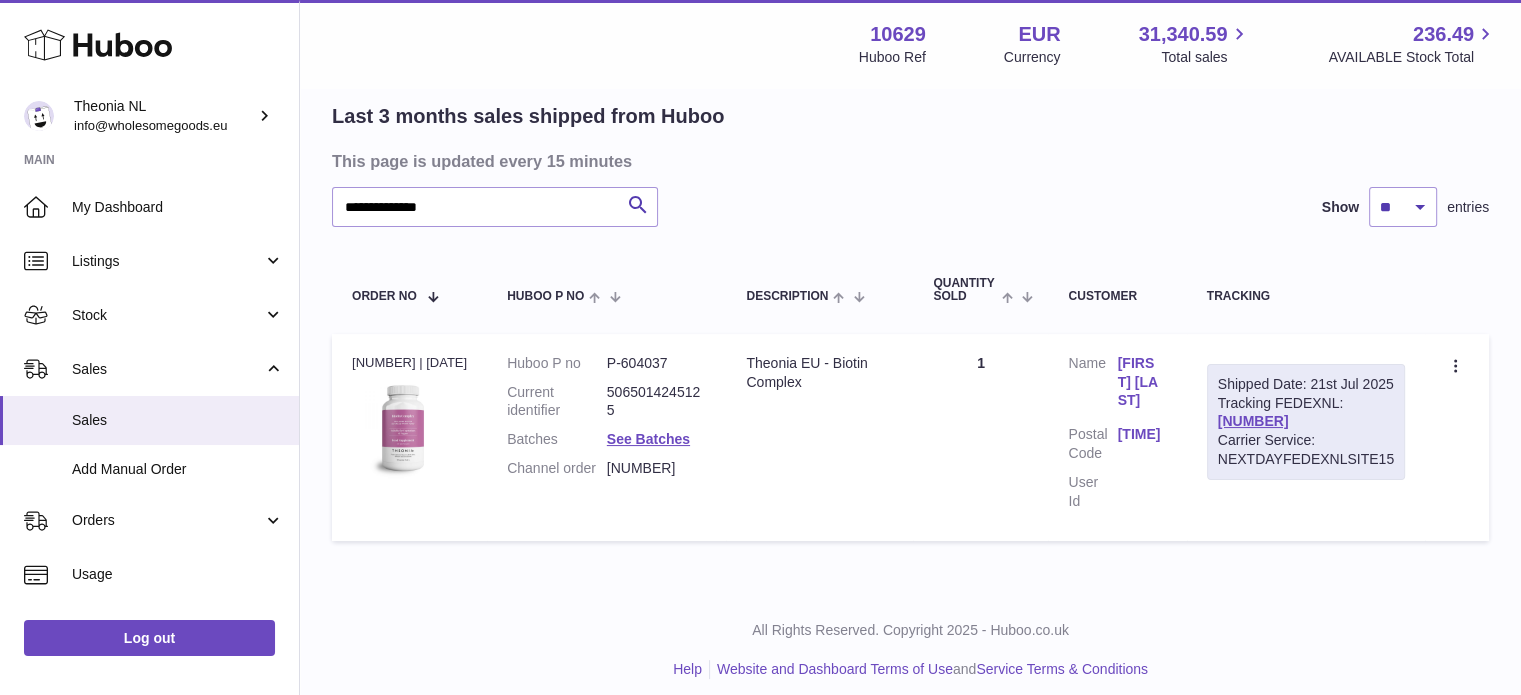 scroll, scrollTop: 0, scrollLeft: 0, axis: both 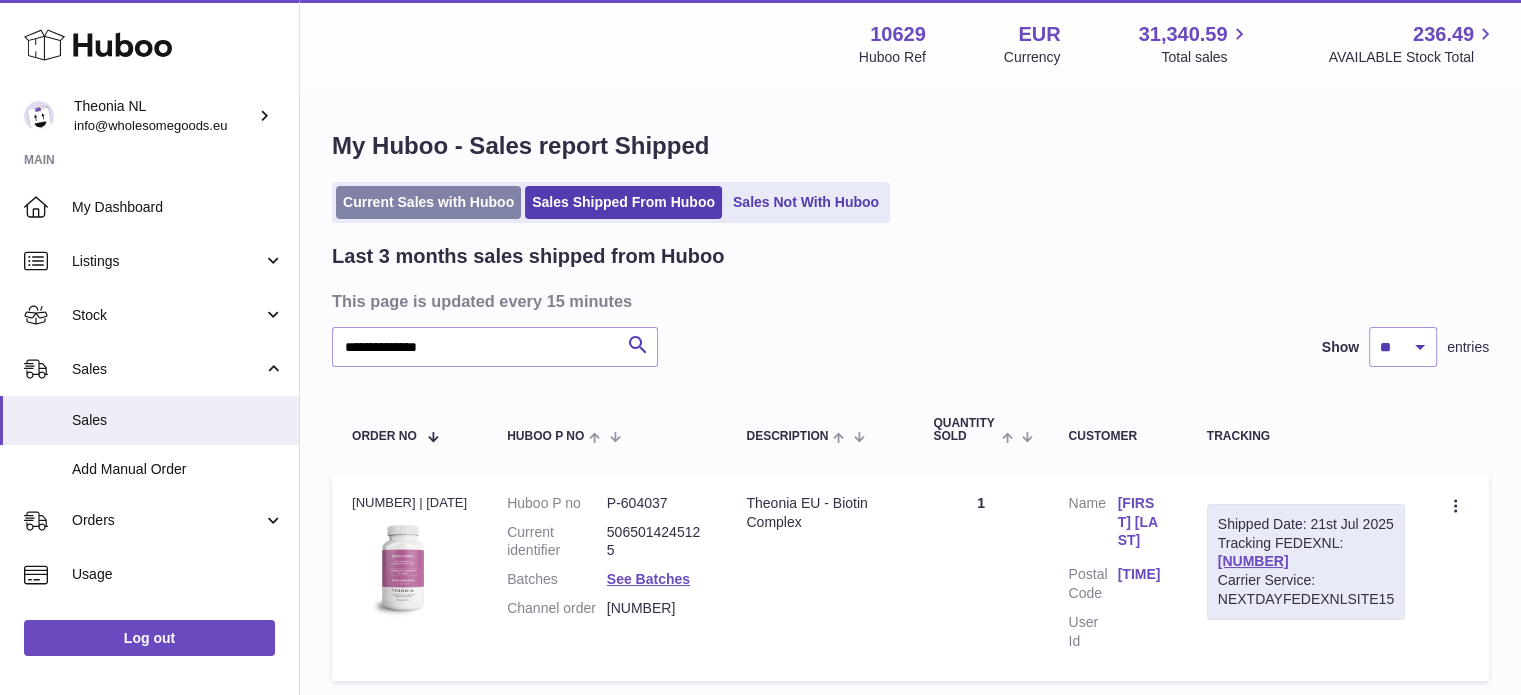 click on "Current Sales with Huboo" at bounding box center (428, 202) 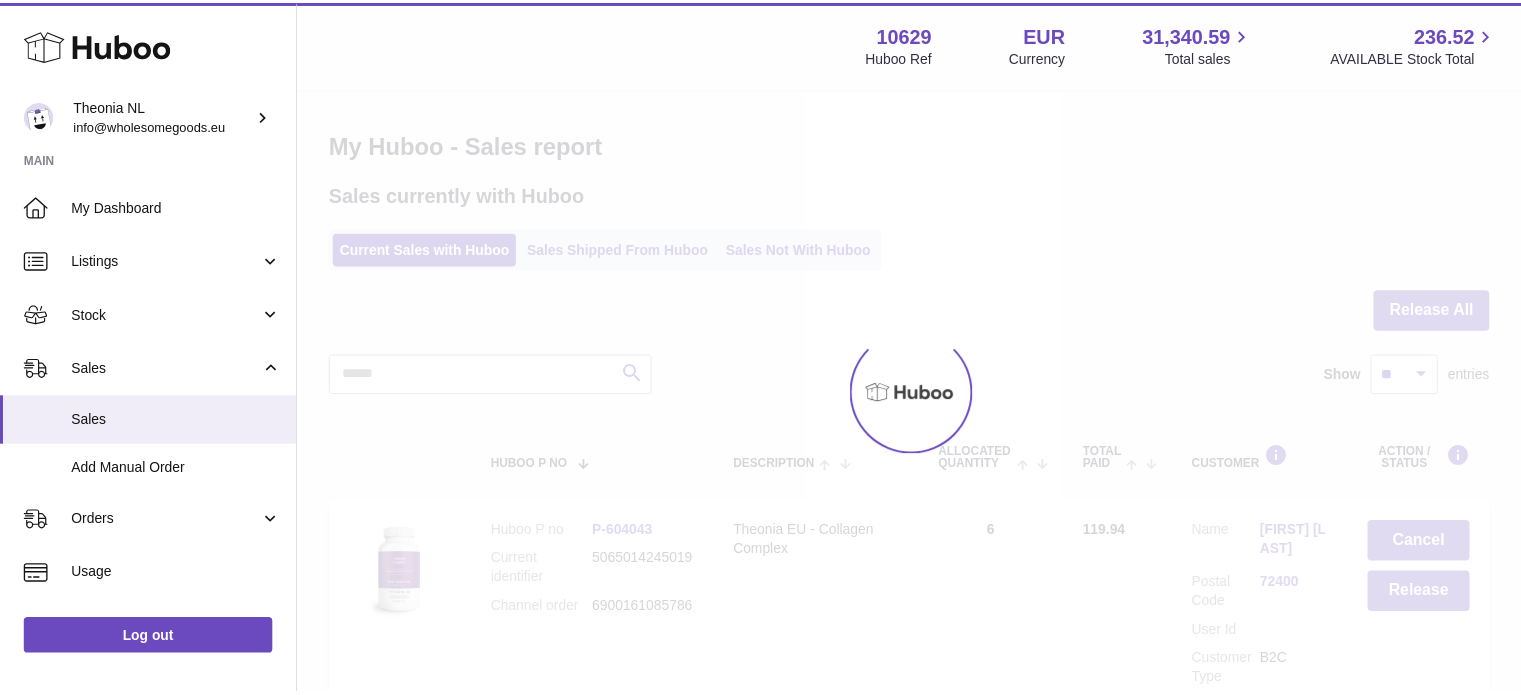 scroll, scrollTop: 0, scrollLeft: 0, axis: both 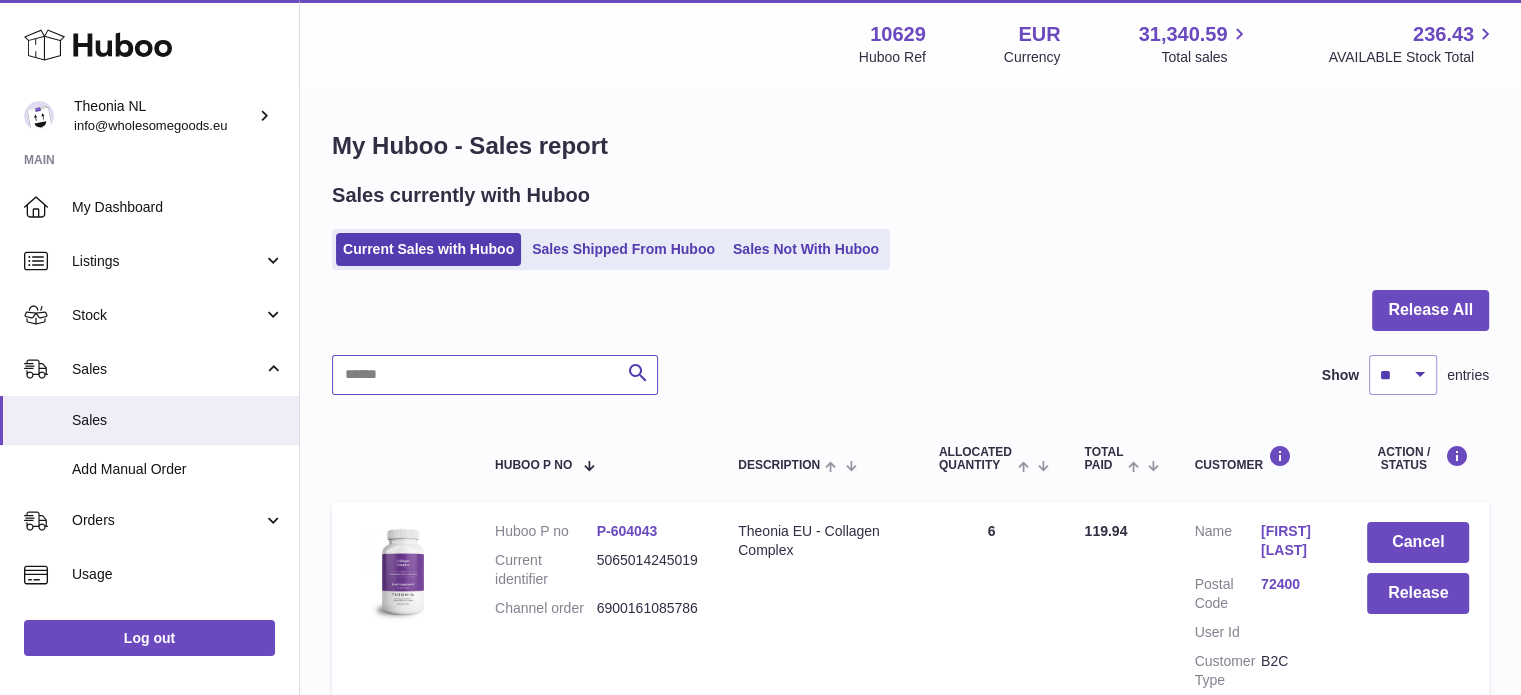 click at bounding box center [495, 375] 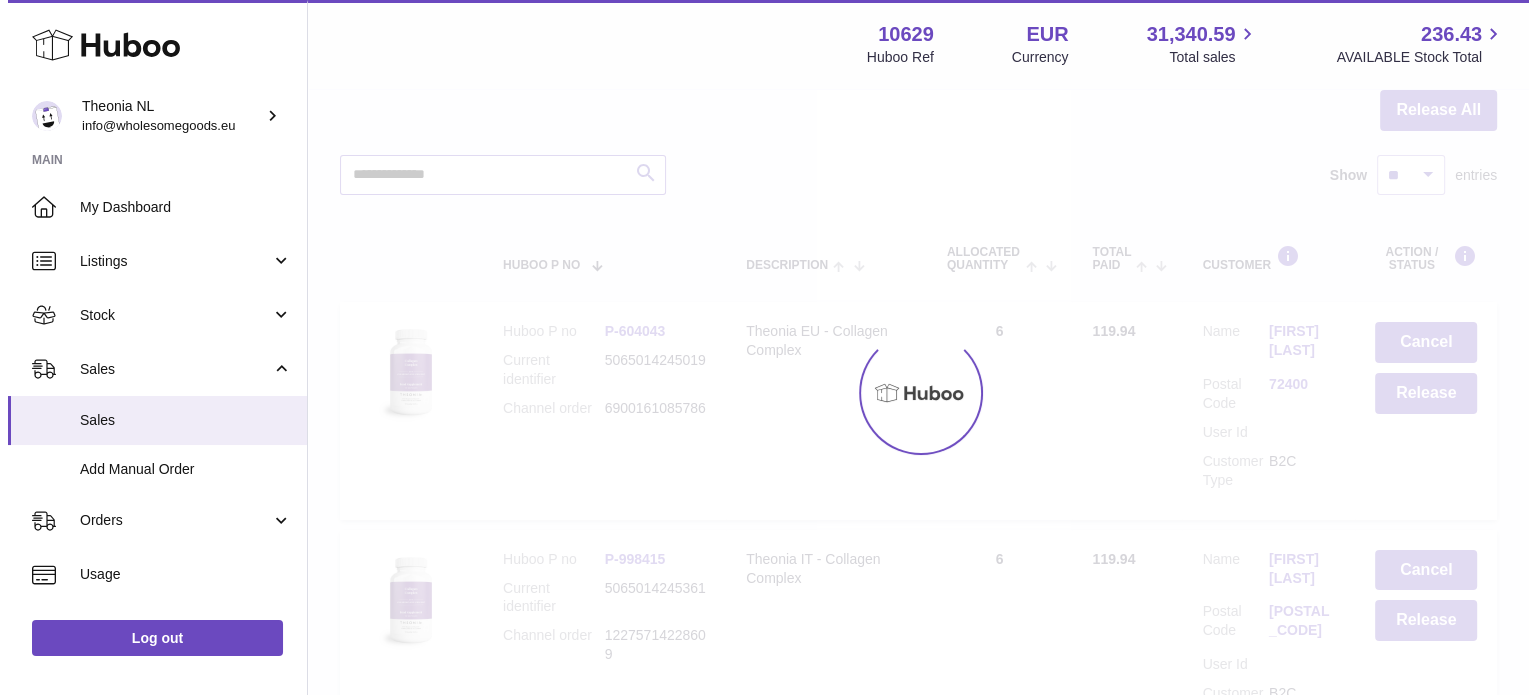 scroll, scrollTop: 191, scrollLeft: 0, axis: vertical 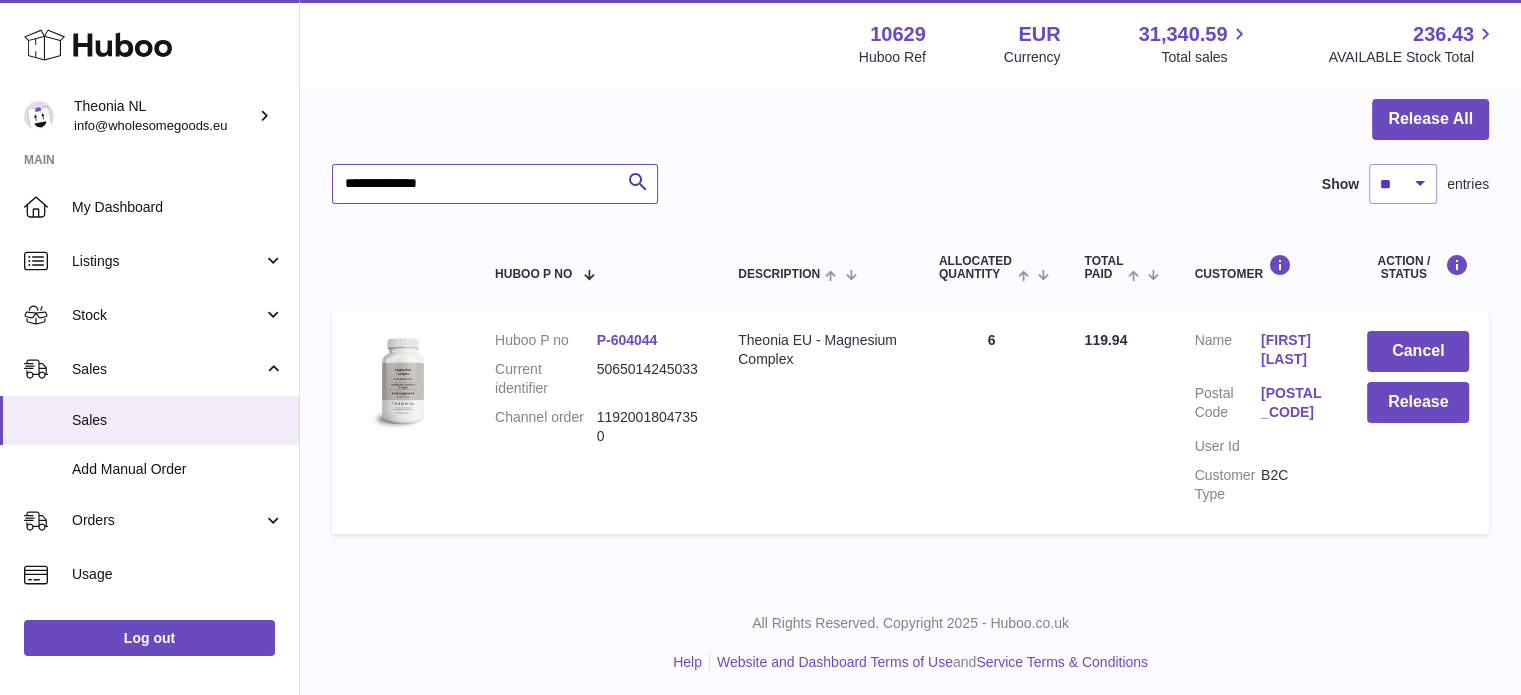 type on "**********" 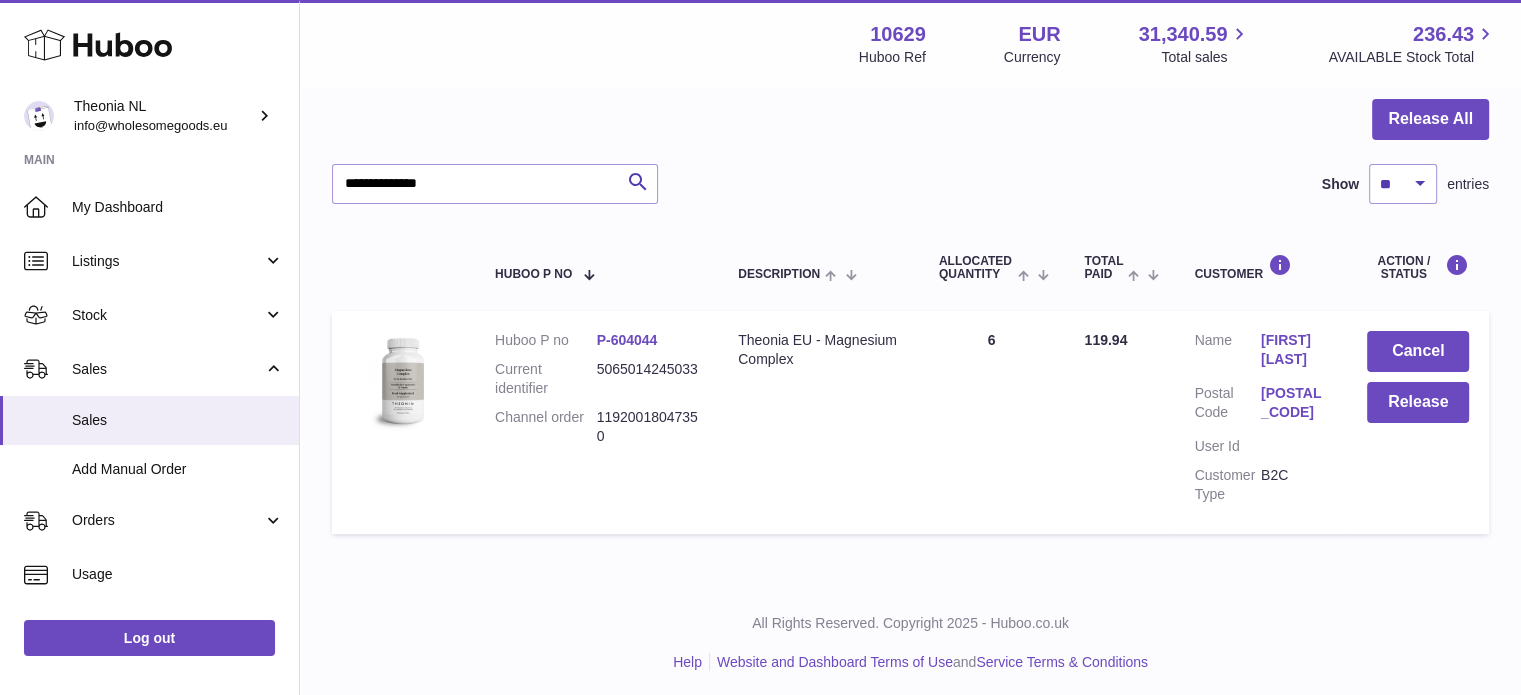 click on "[POSTAL_CODE]" at bounding box center (1294, 403) 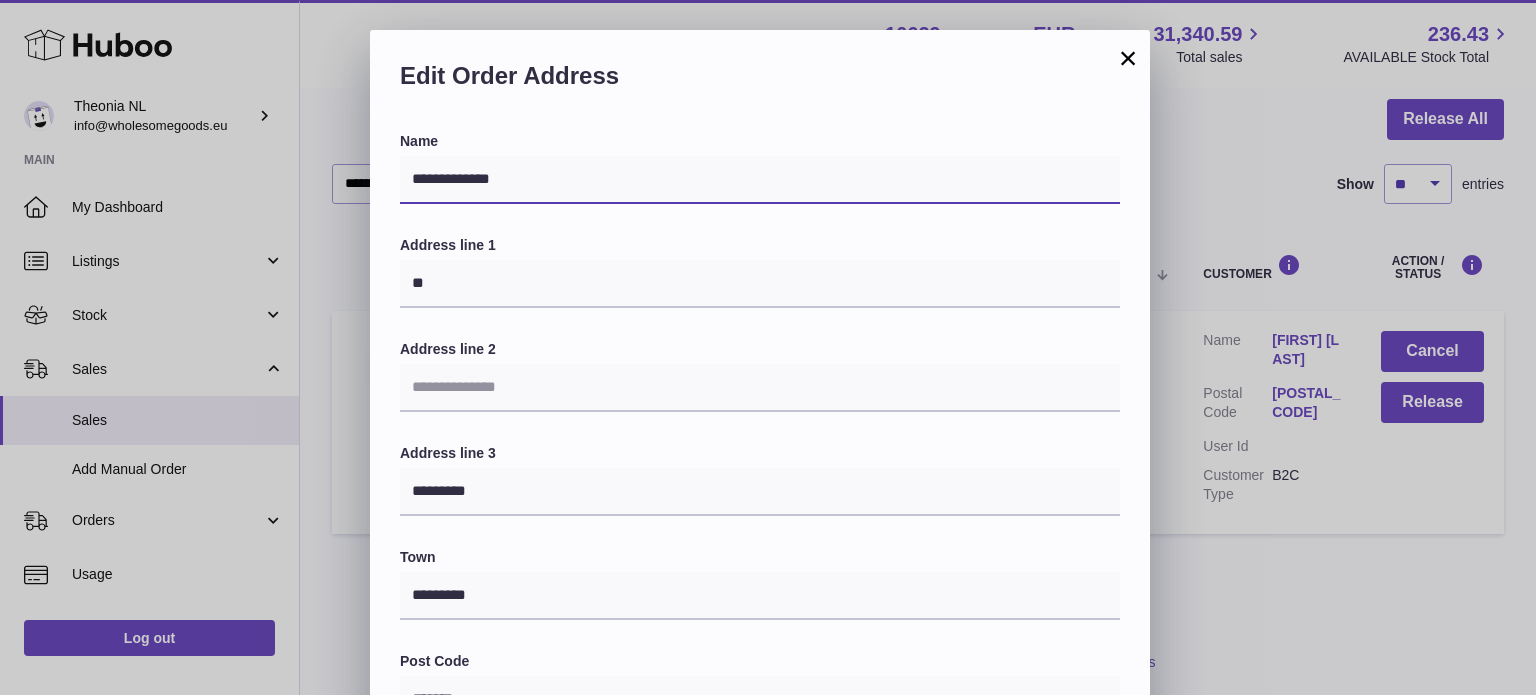 click on "**********" at bounding box center (760, 180) 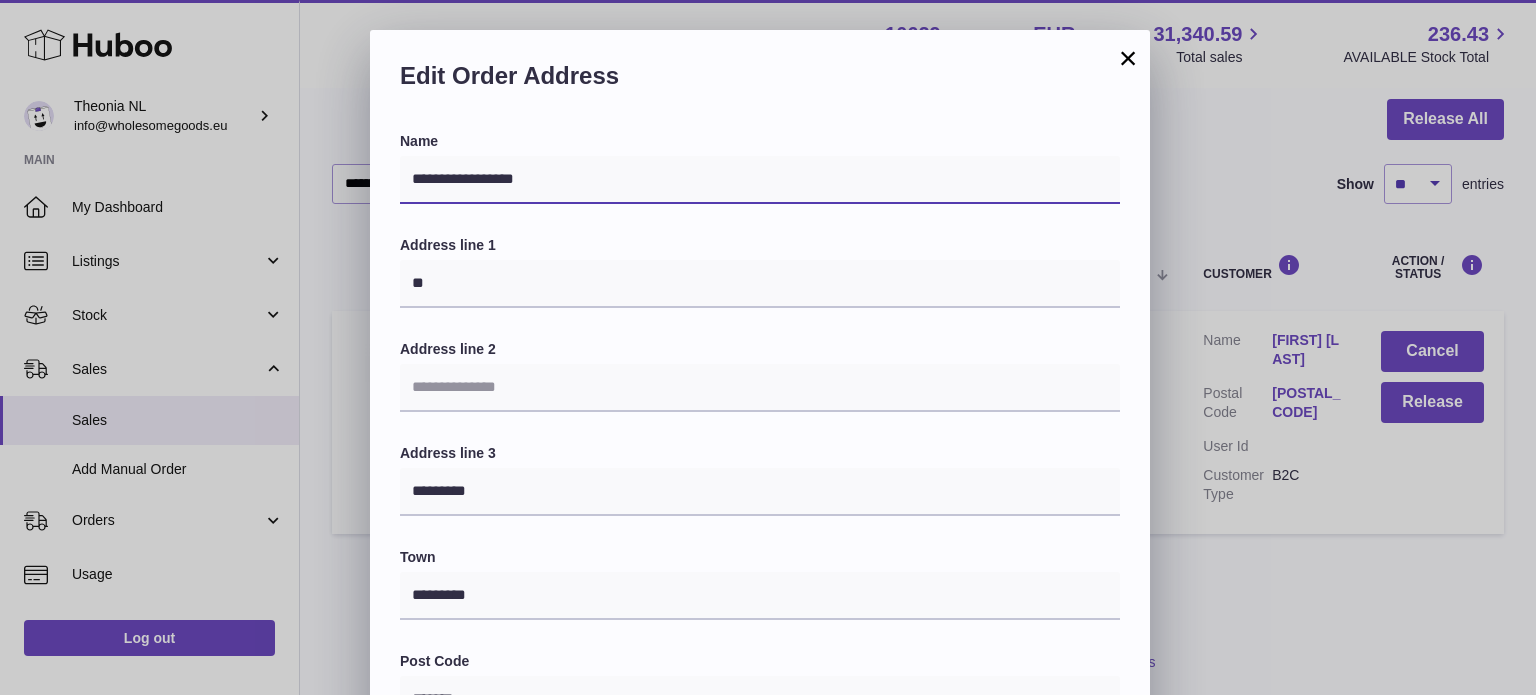 type on "**********" 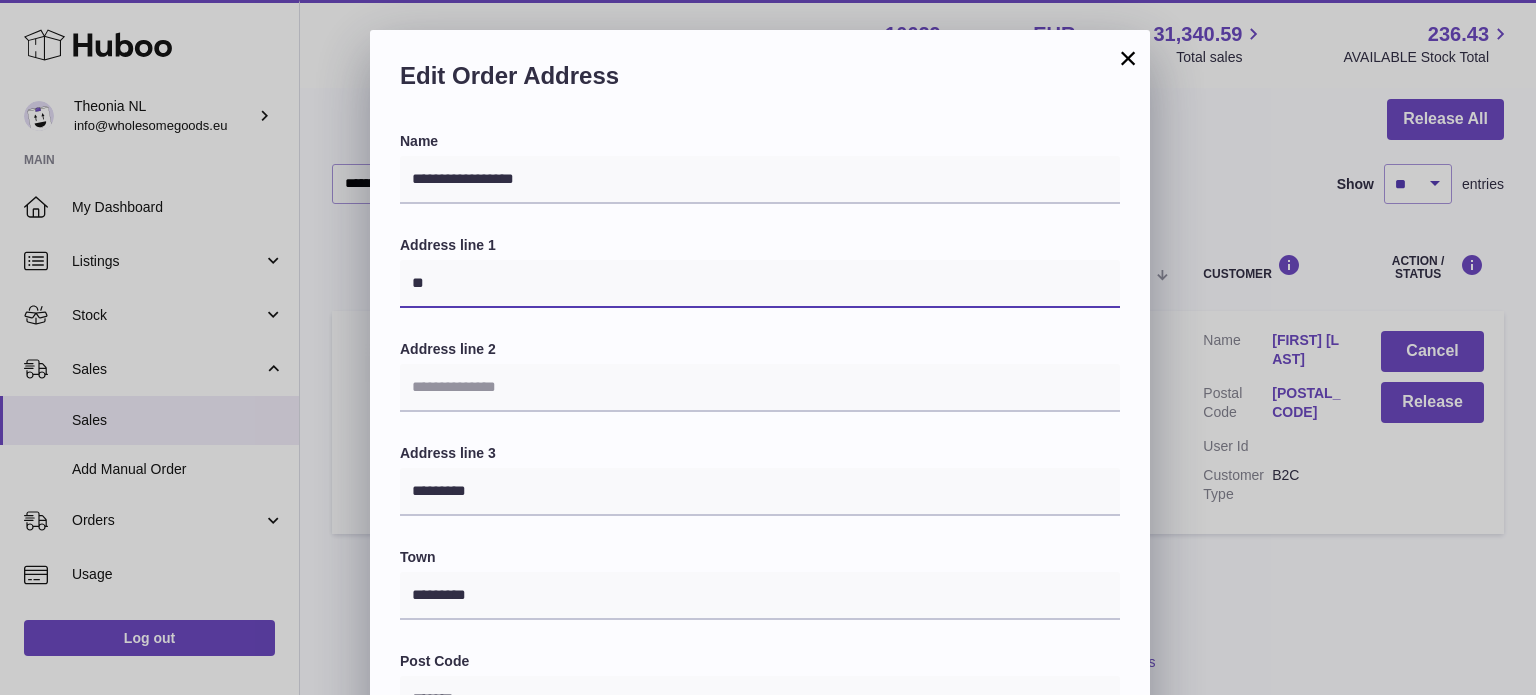 drag, startPoint x: 548, startPoint y: 300, endPoint x: 217, endPoint y: 306, distance: 331.05438 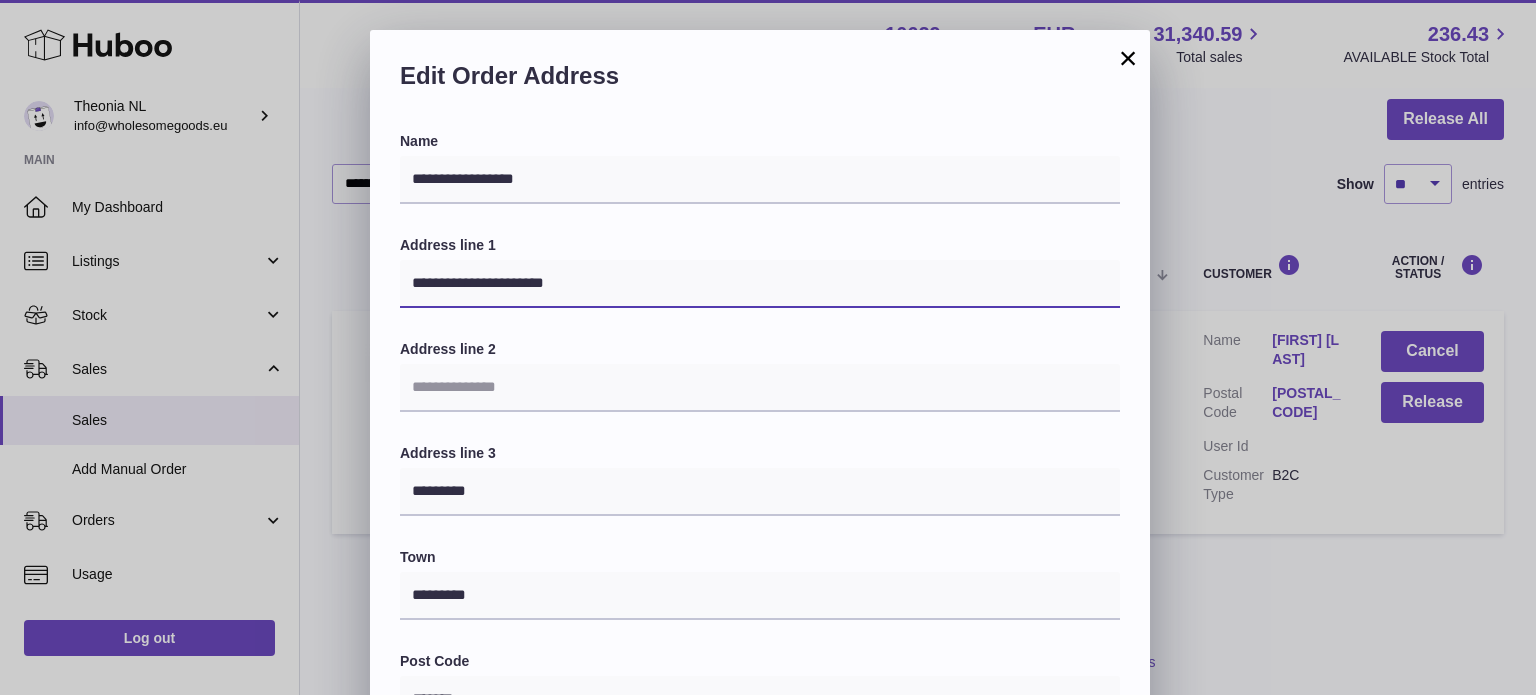 type on "**********" 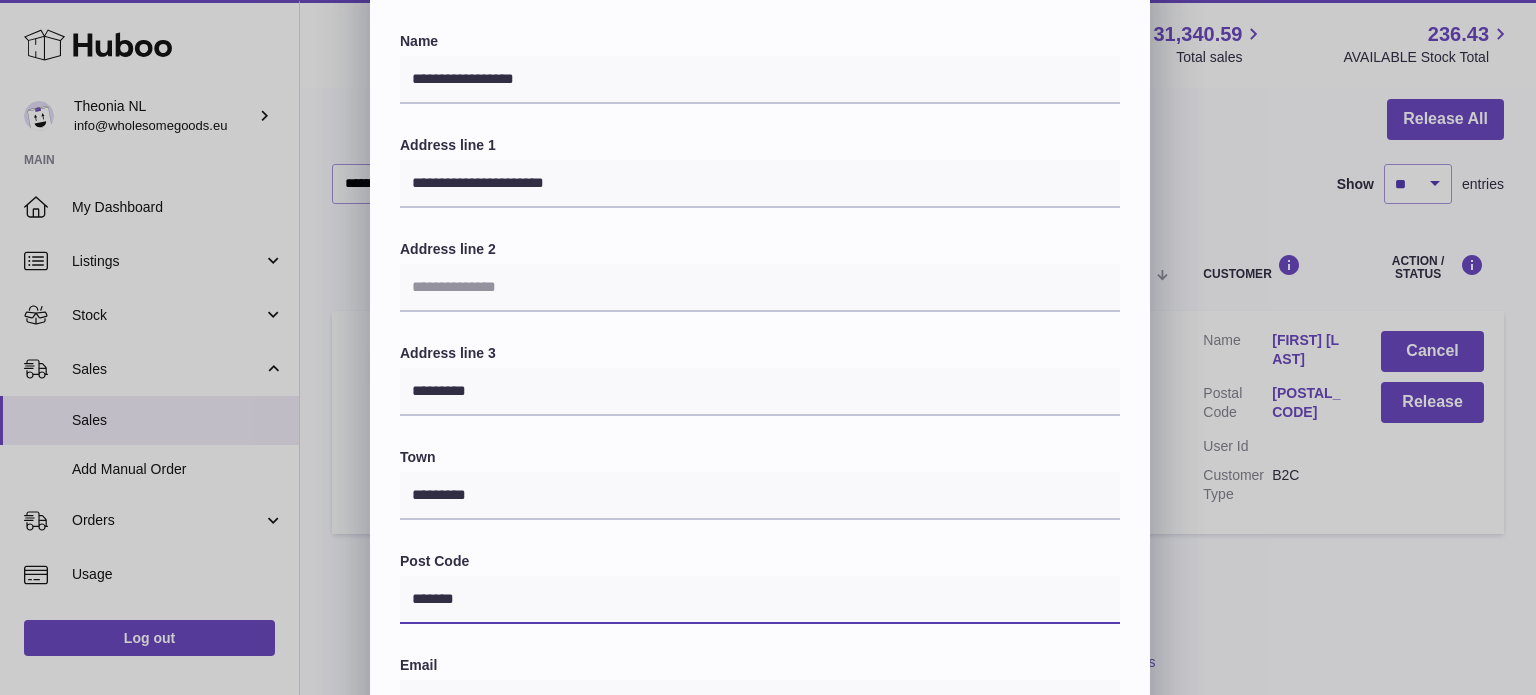 drag, startPoint x: 512, startPoint y: 595, endPoint x: 236, endPoint y: 563, distance: 277.84888 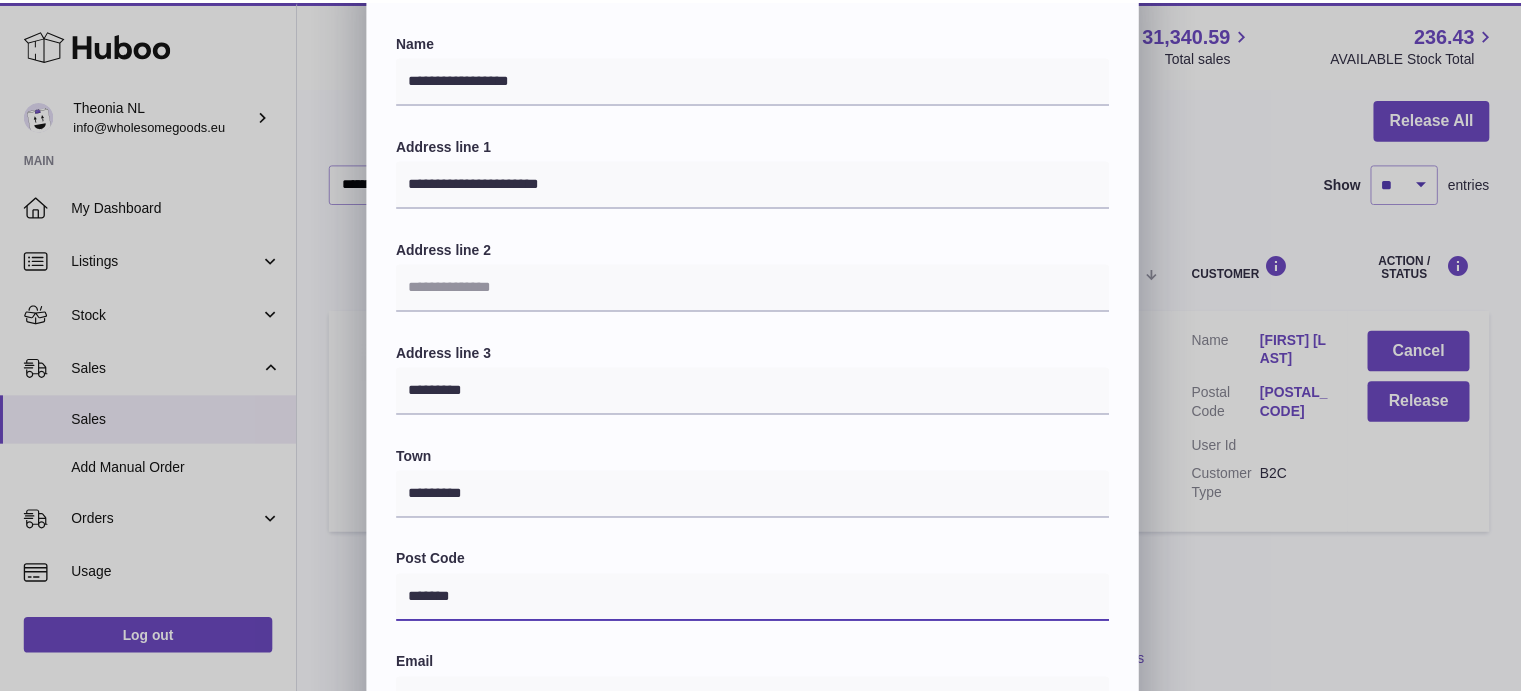 scroll, scrollTop: 564, scrollLeft: 0, axis: vertical 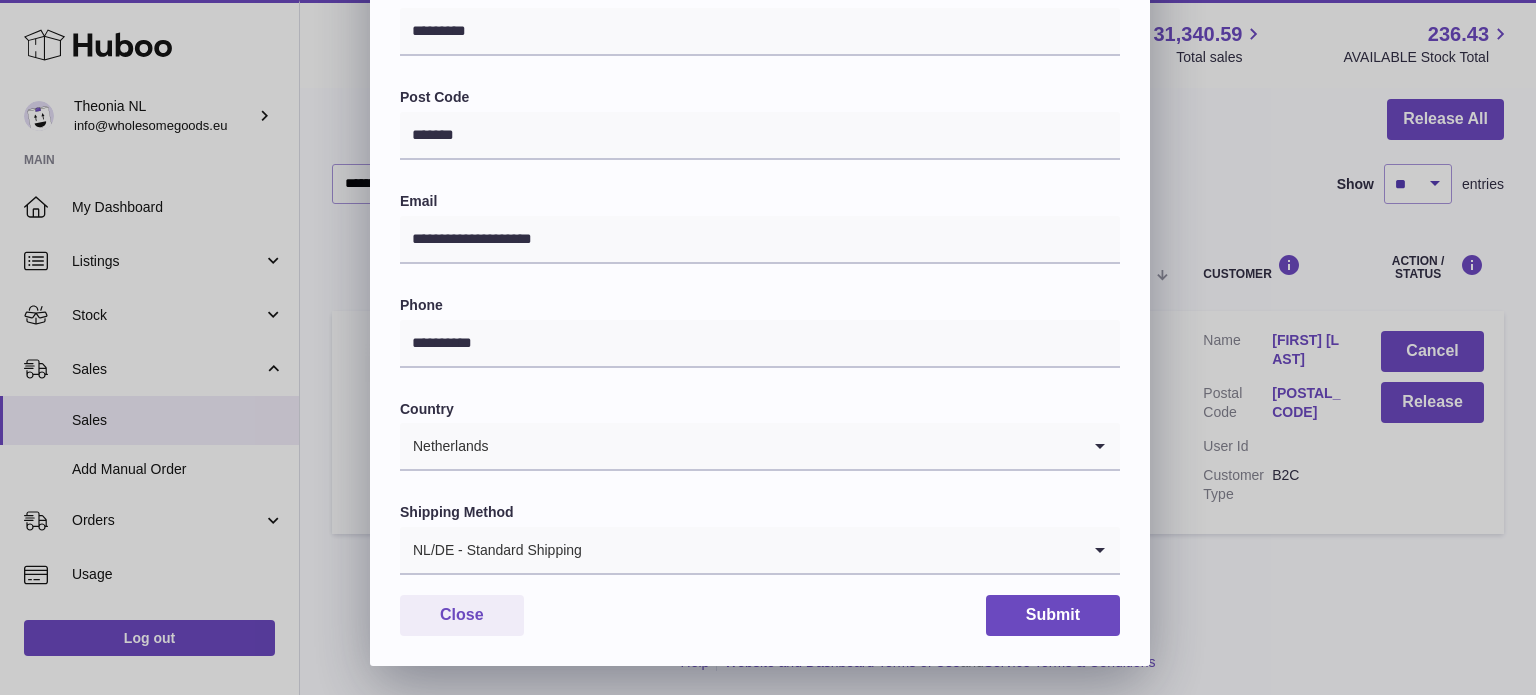 click at bounding box center [831, 550] 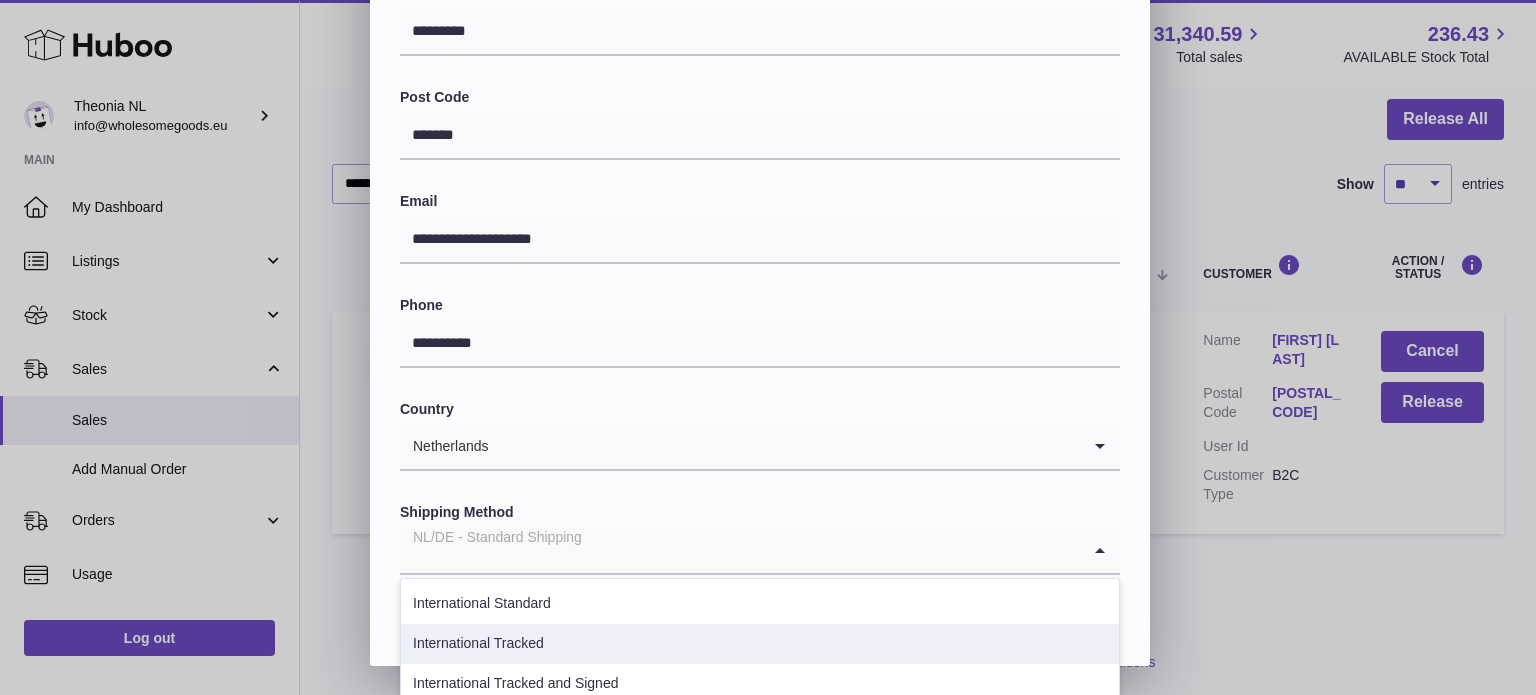 click on "International Tracked" at bounding box center (760, 644) 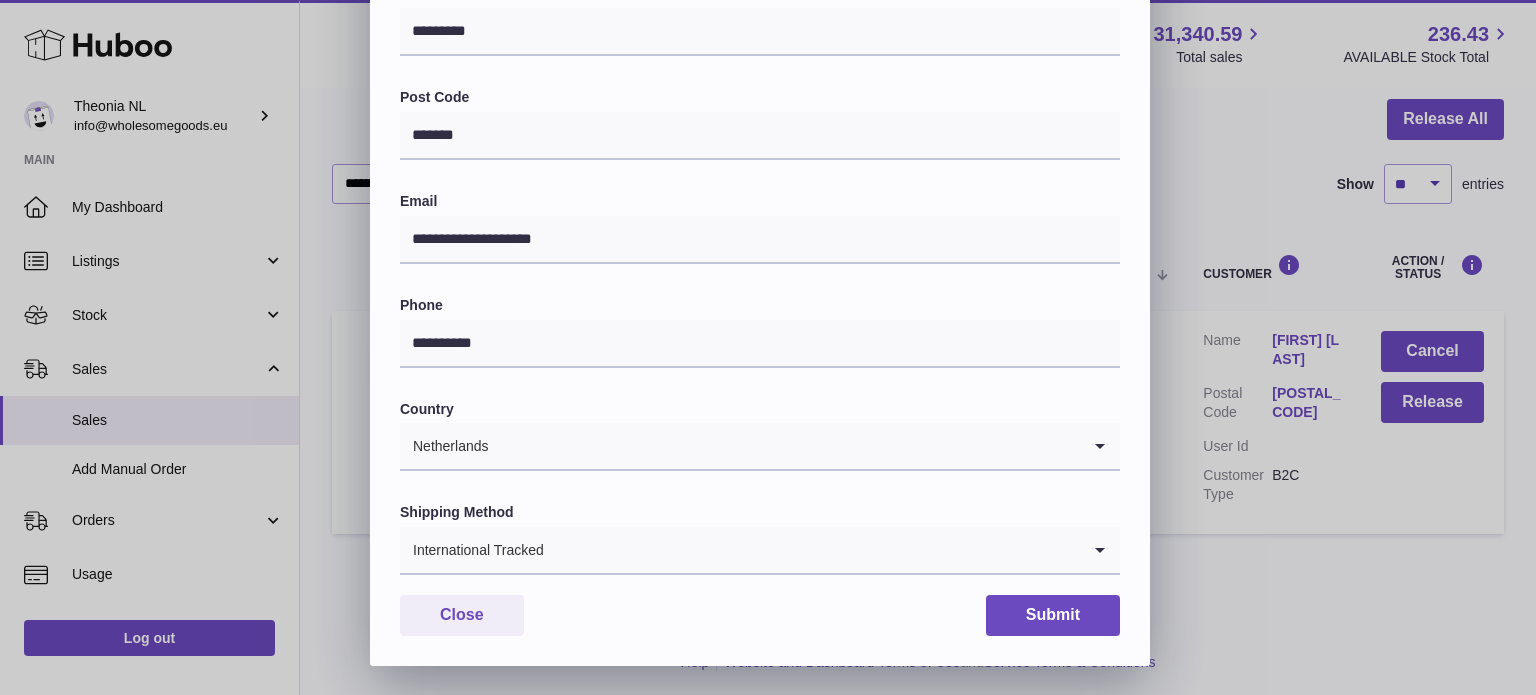 click on "**********" at bounding box center (760, 117) 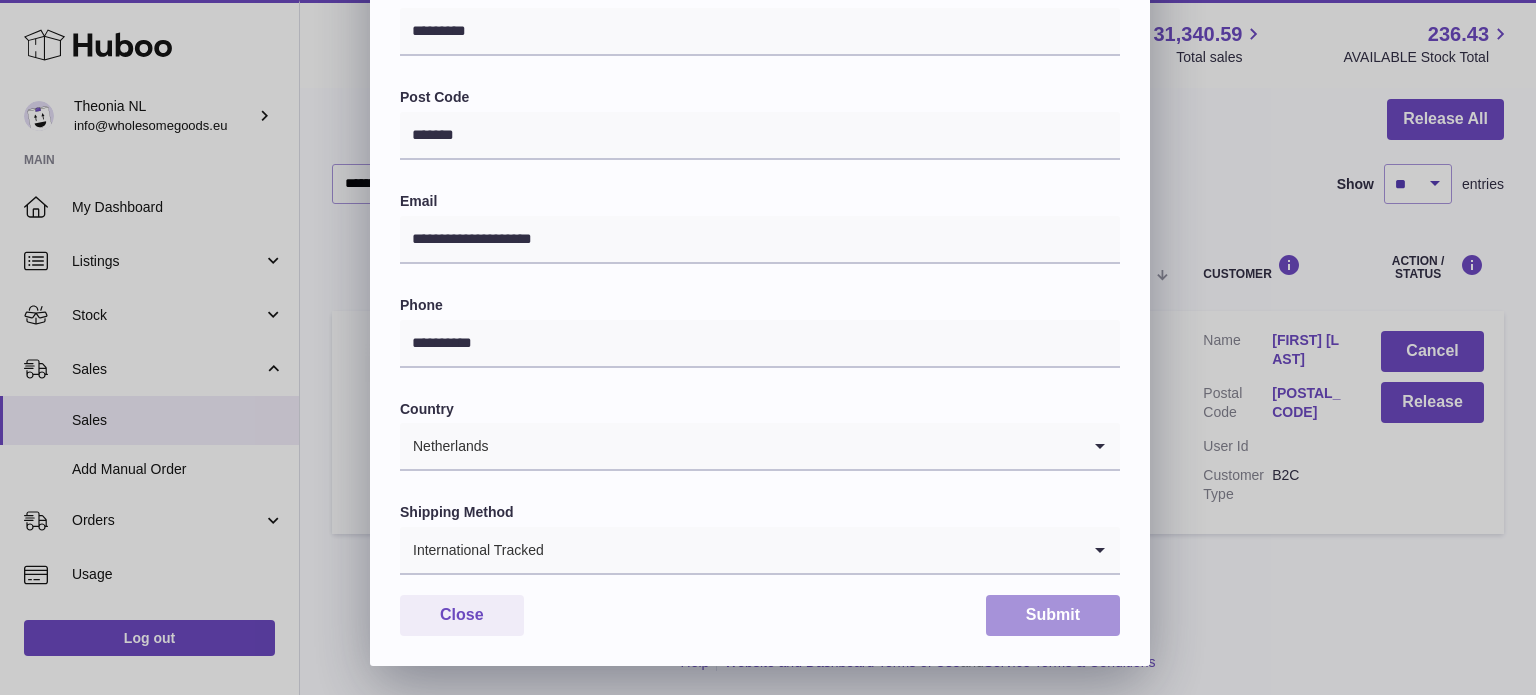click on "Submit" at bounding box center [1053, 615] 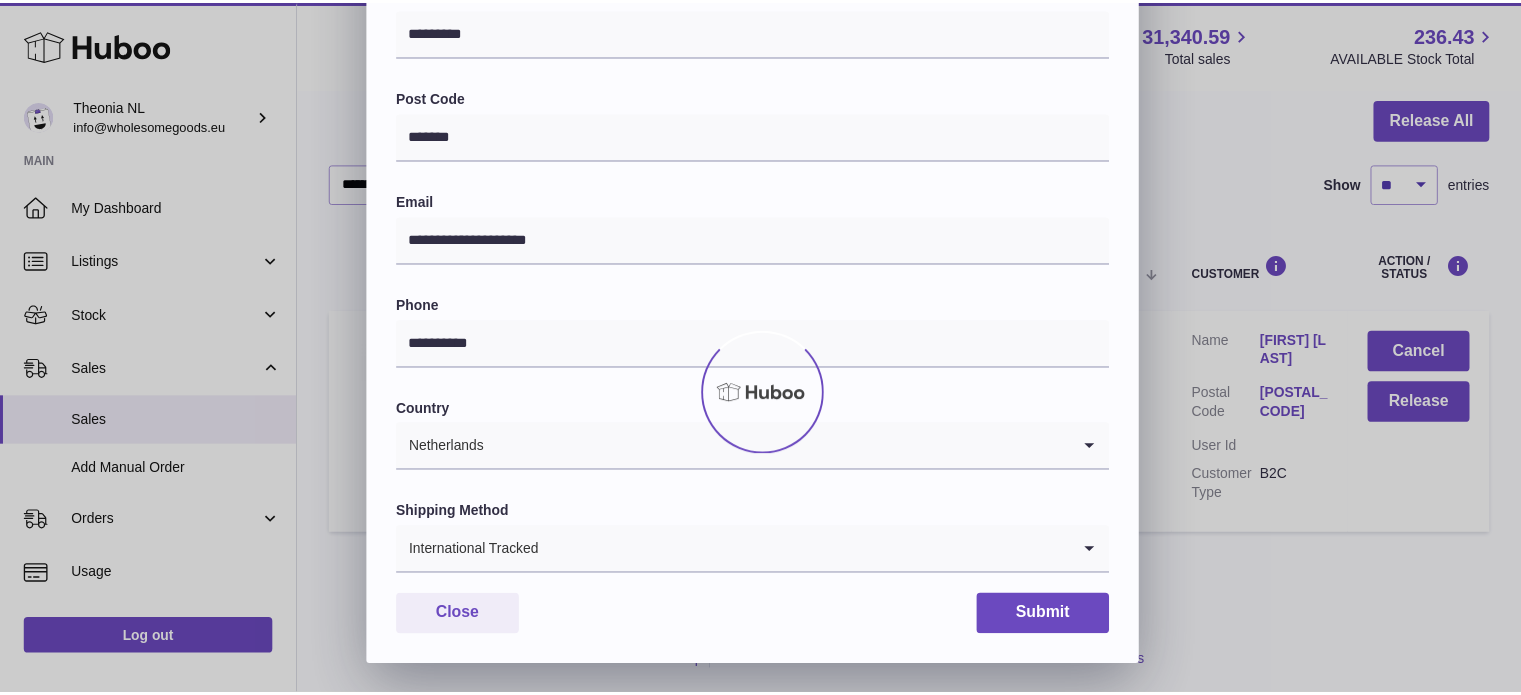 scroll, scrollTop: 0, scrollLeft: 0, axis: both 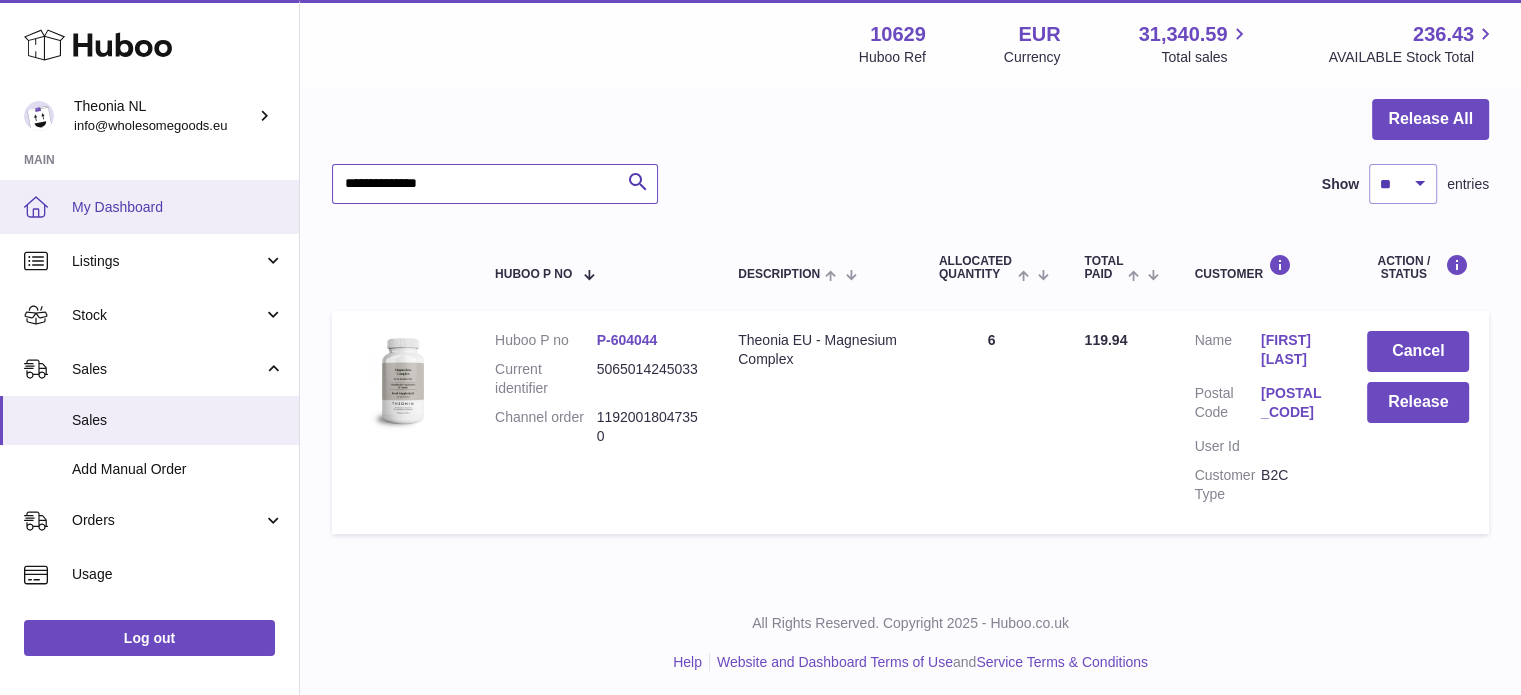 click on "Huboo
Theonia NL
info@wholesomegoods.eu     Main     My Dashboard       Listings     Not with Huboo Listings with Huboo Bundles   Stock     Stock Stock History Add Stock Delivery History ASN Uploads   Sales     Sales Add Manual Order   Orders     Orders Add Manual Order   Usage       Invoicing and Payments     Billing History Storage History Direct Debits Account Balance   Cases       Channels       Settings       Returns       Log out   Menu   Huboo     10629   Huboo Ref    EUR   Currency   31,340.59     Total sales   236.43     AVAILABLE Stock Total   Currency   EUR   Total sales   31,340.59   AVAILABLE Stock Total   236.43   My Huboo - Sales report   Sales currently with Huboo
Current Sales with Huboo
Sales Shipped From Huboo
Sales Not With Huboo
Release All
Search" at bounding box center [760, 255] 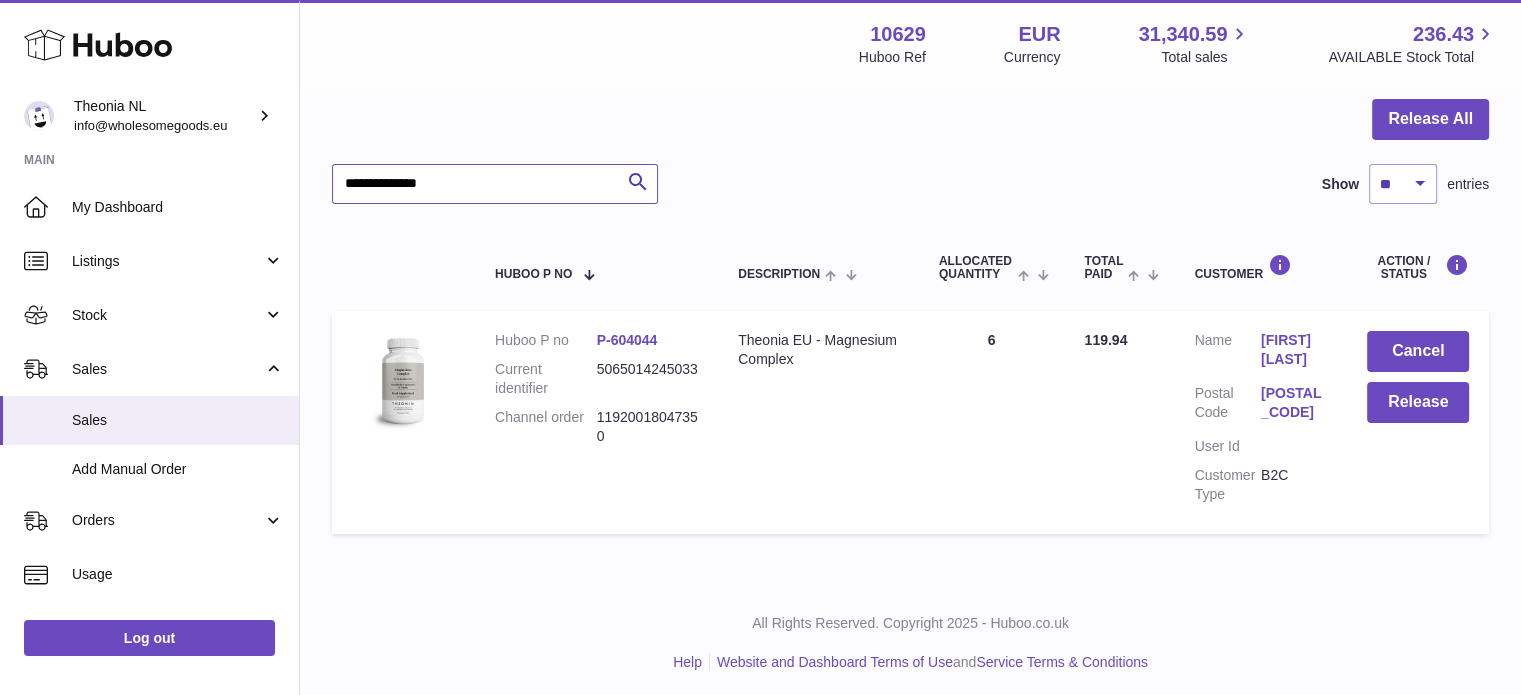 paste 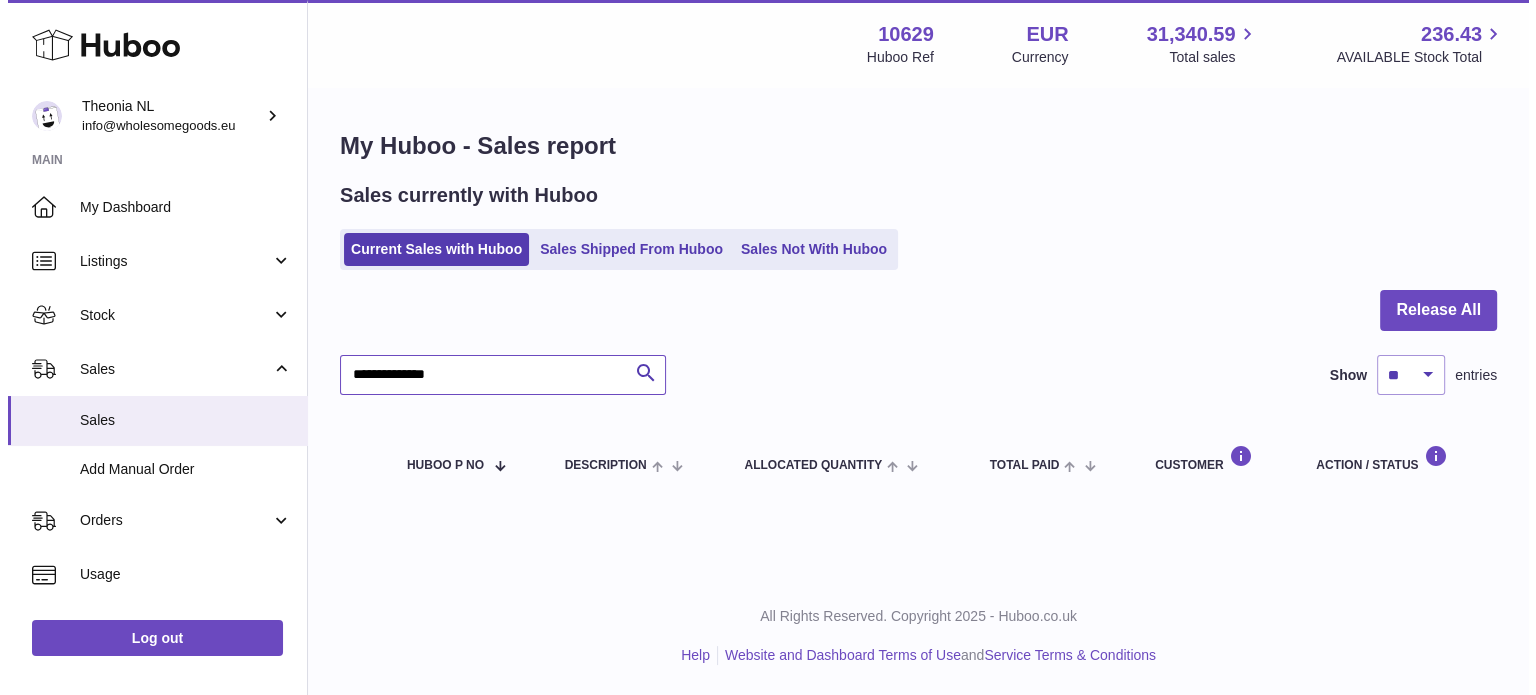 scroll, scrollTop: 0, scrollLeft: 0, axis: both 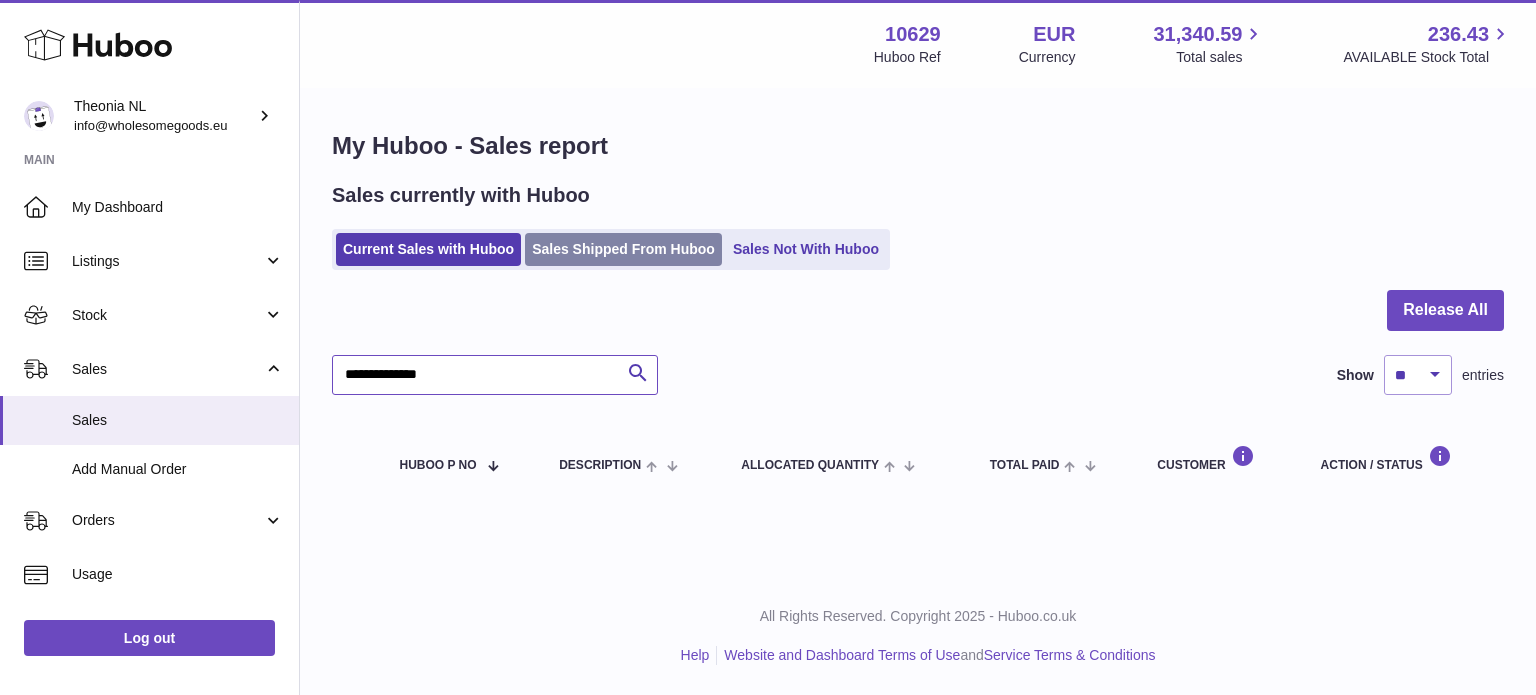 type on "**********" 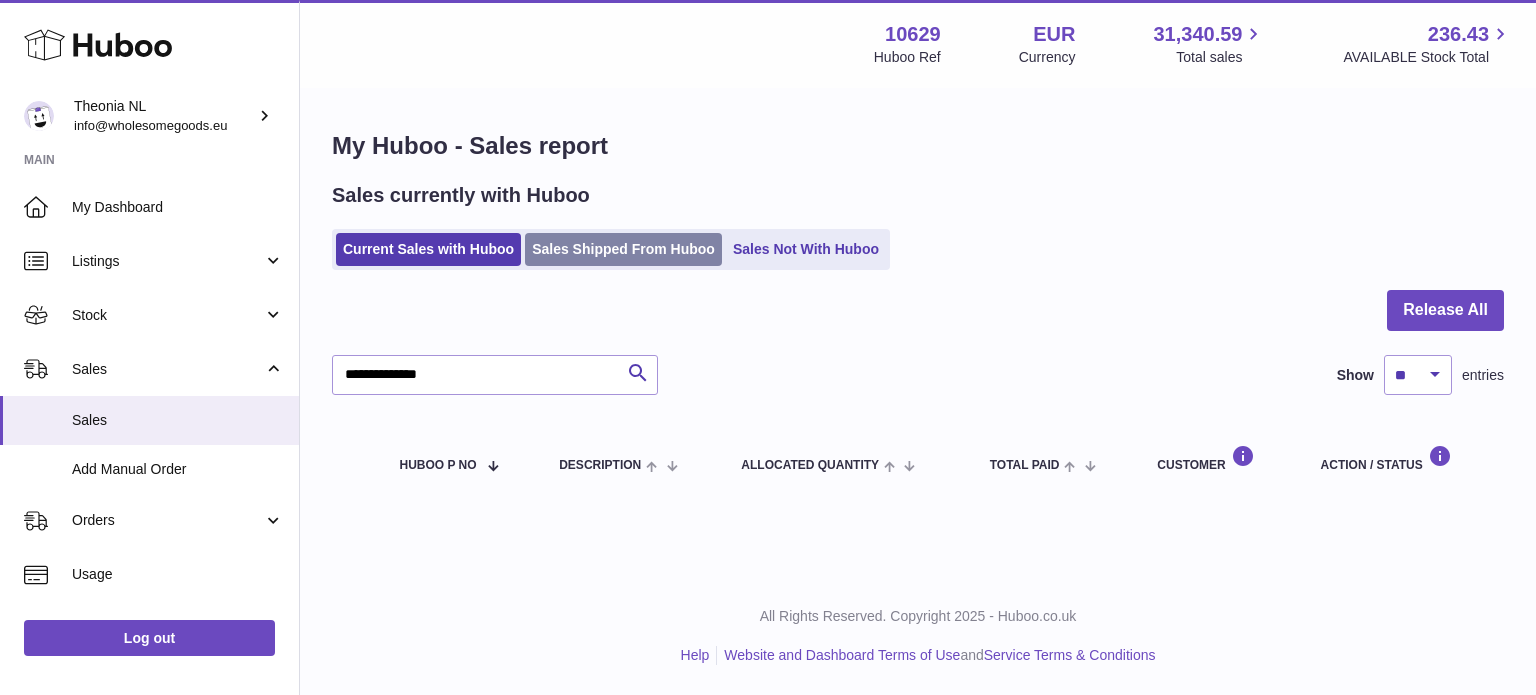 click on "Sales Shipped From Huboo" at bounding box center [623, 249] 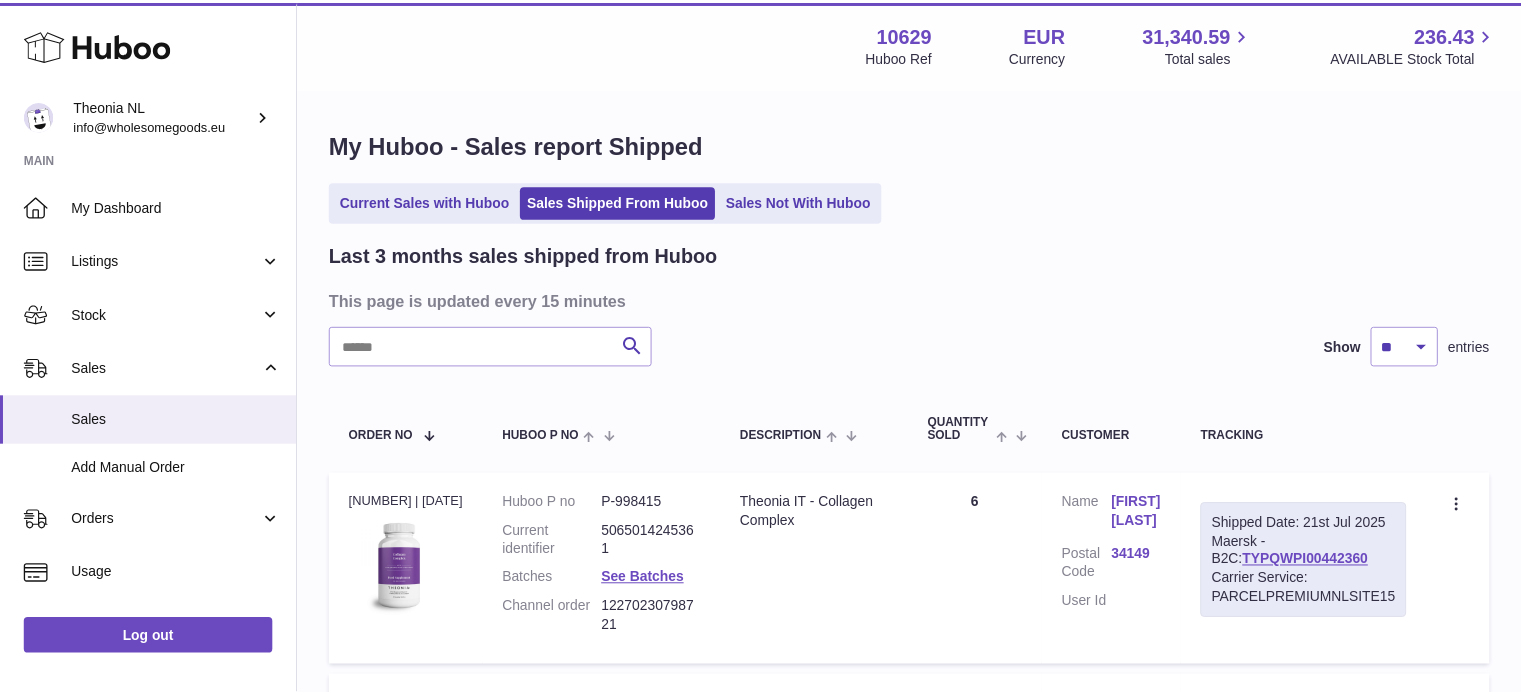 scroll, scrollTop: 0, scrollLeft: 0, axis: both 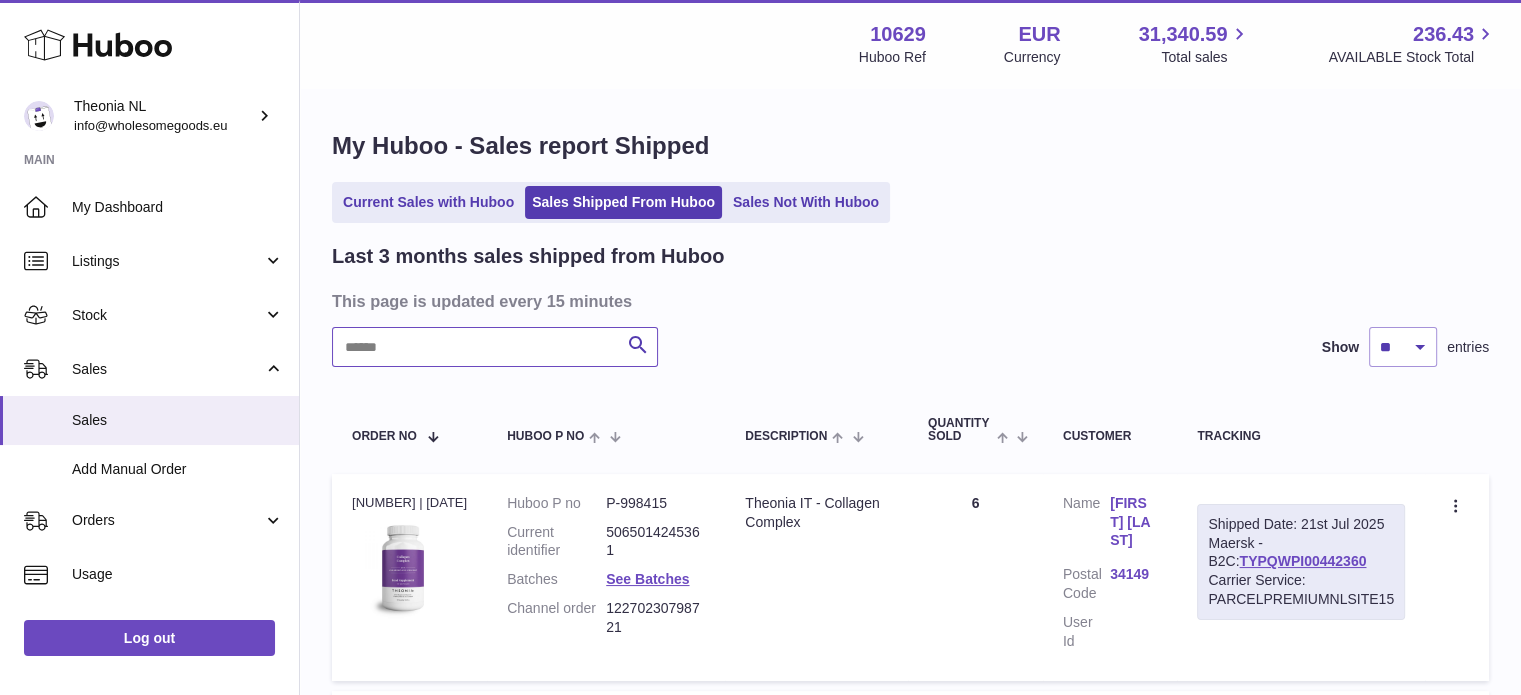 click at bounding box center (495, 347) 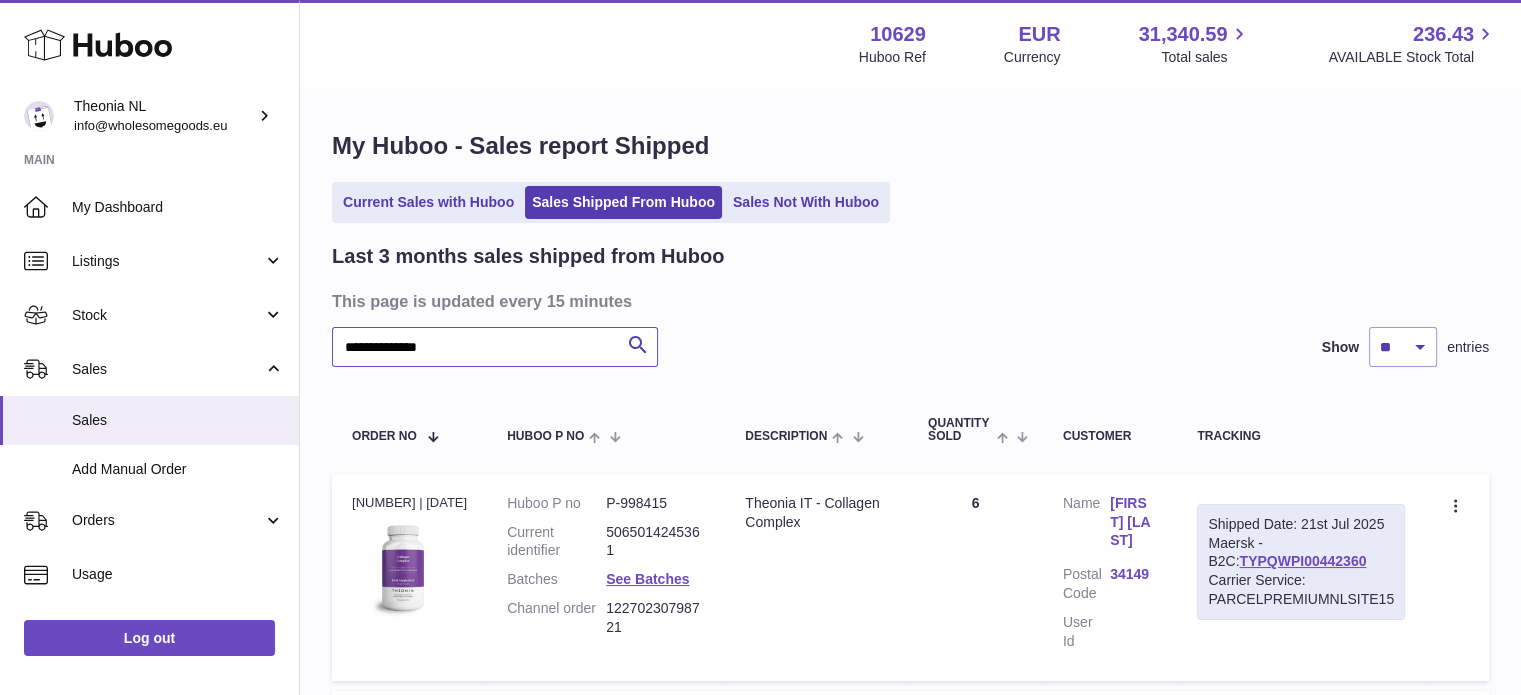 scroll, scrollTop: 100, scrollLeft: 0, axis: vertical 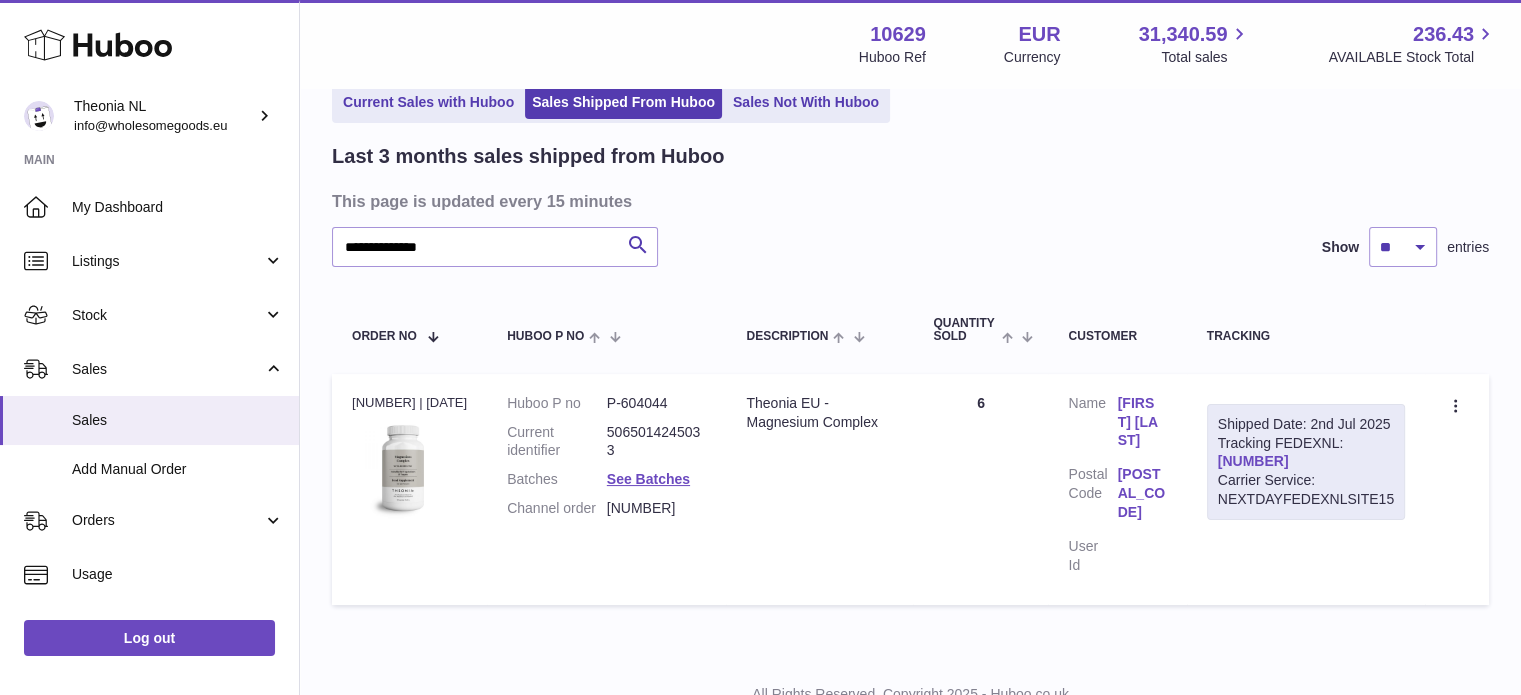 click on "390595619428" at bounding box center [1253, 461] 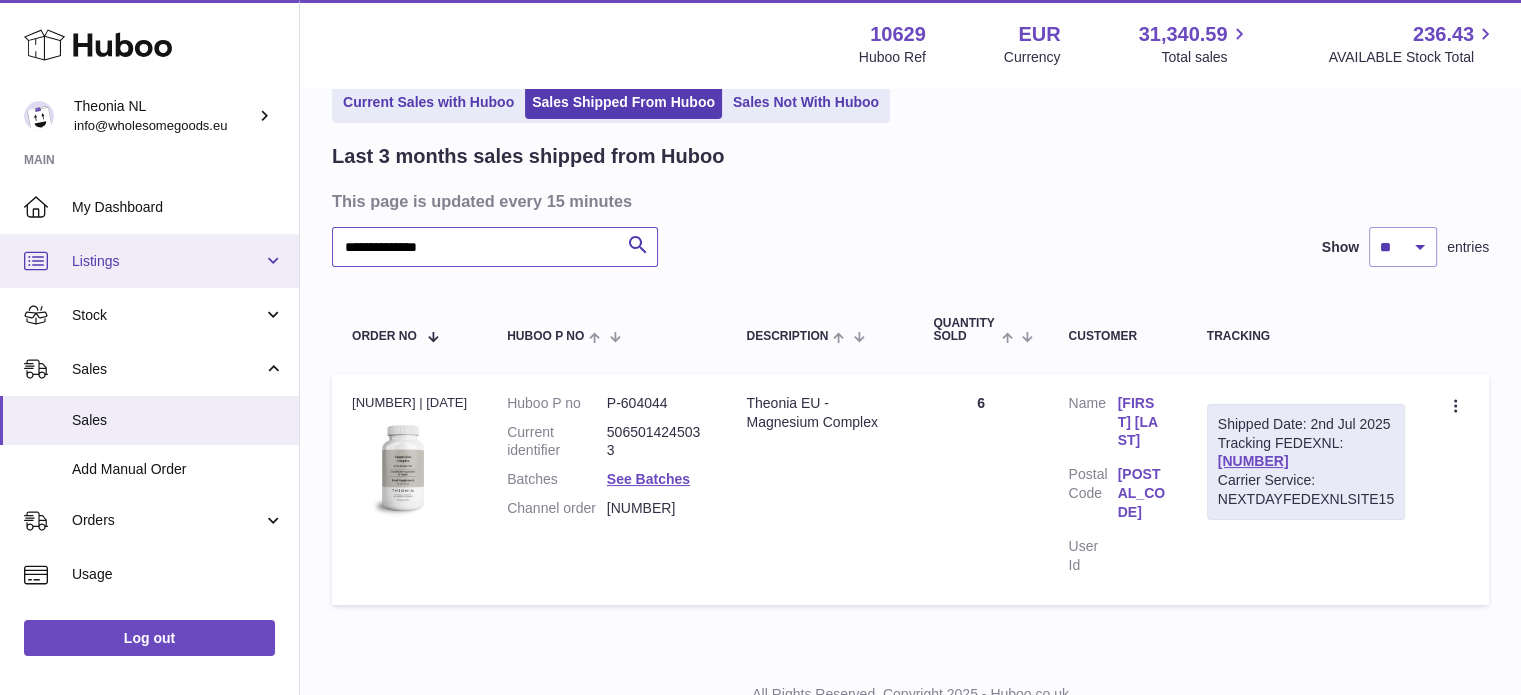 click on "**********" at bounding box center (760, 336) 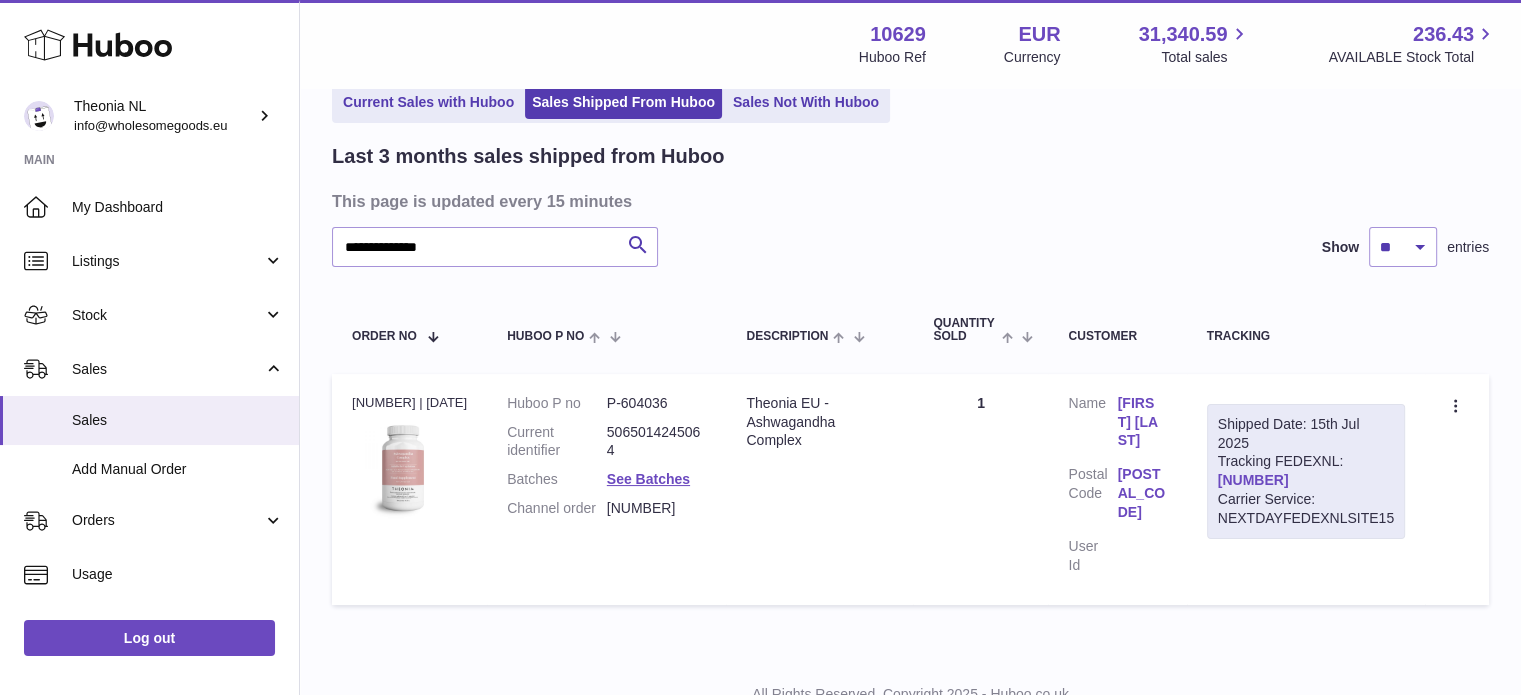 click on "391044493478" at bounding box center [1253, 480] 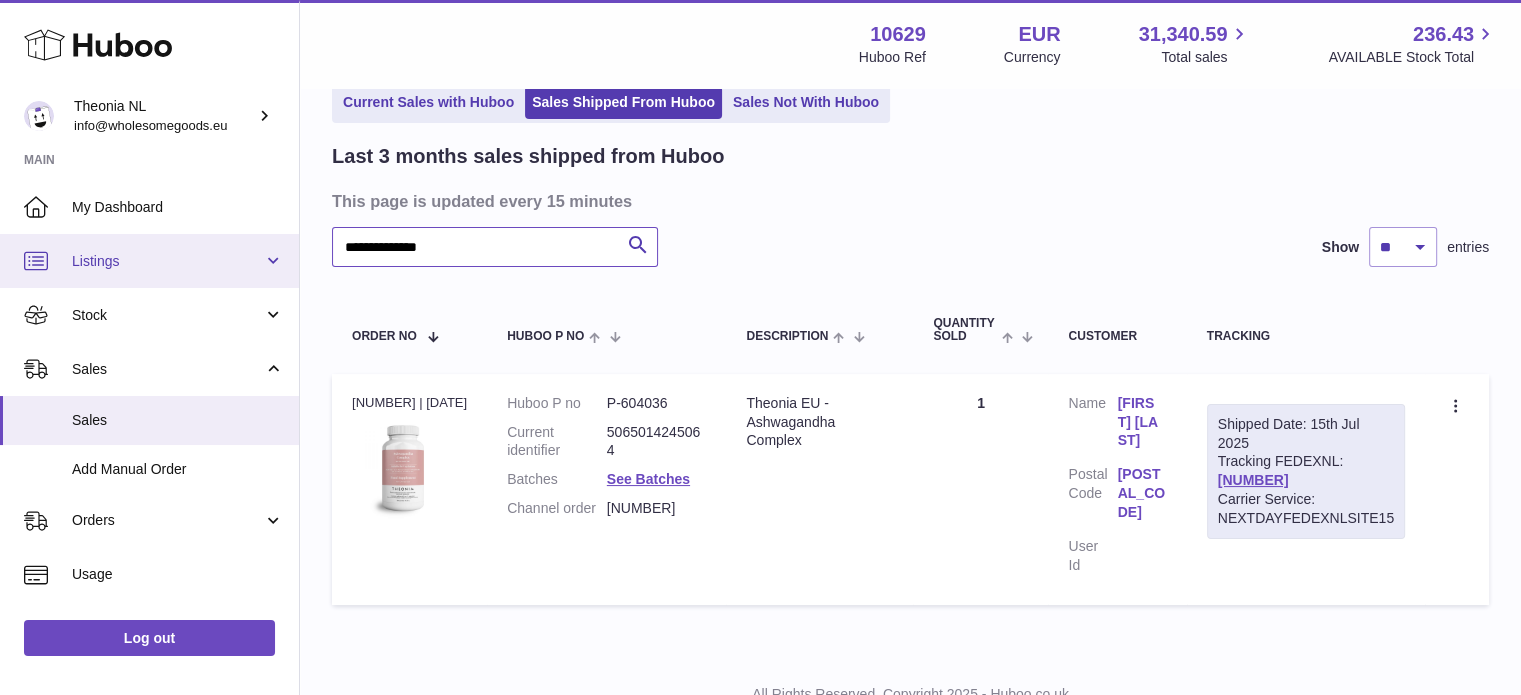 drag, startPoint x: 577, startPoint y: 249, endPoint x: 0, endPoint y: 259, distance: 577.0867 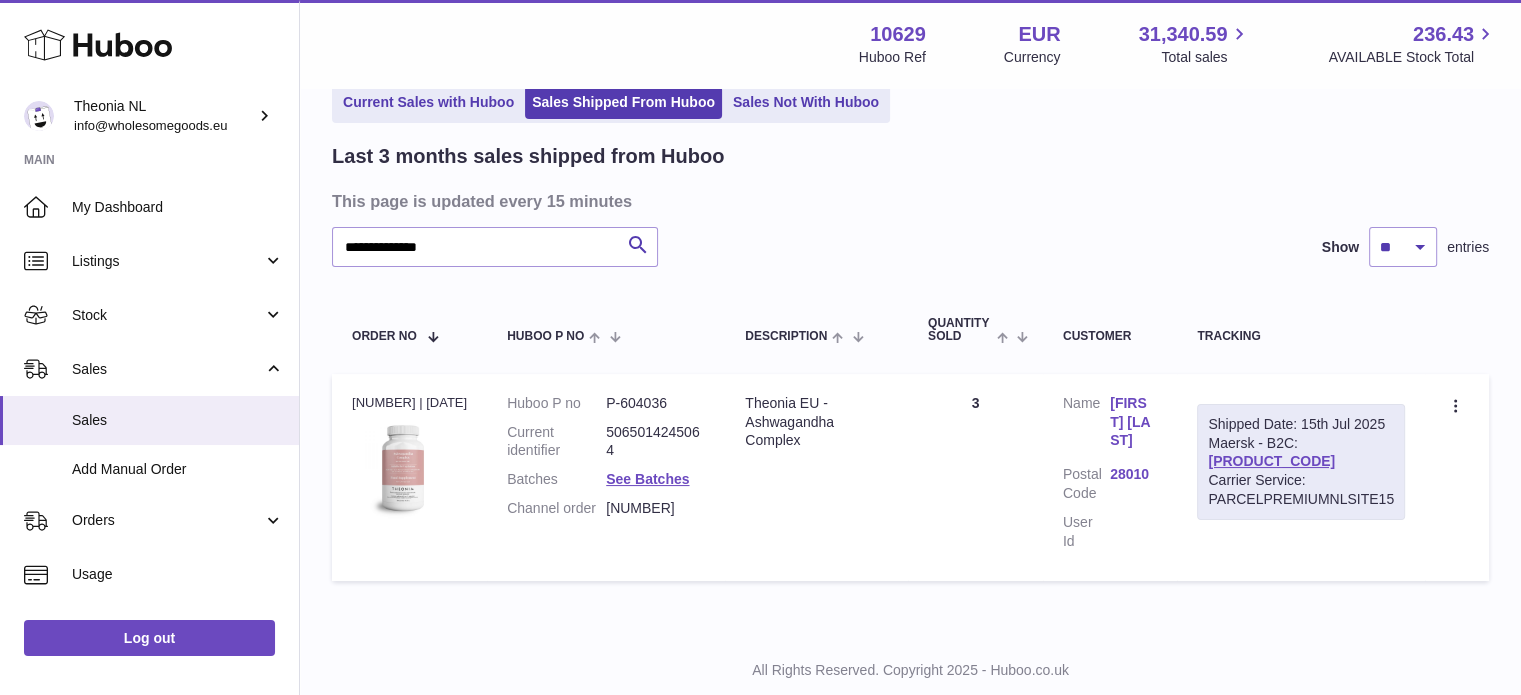 click on "Carrier Service: PARCELPREMIUMNLSITE15" at bounding box center (1301, 490) 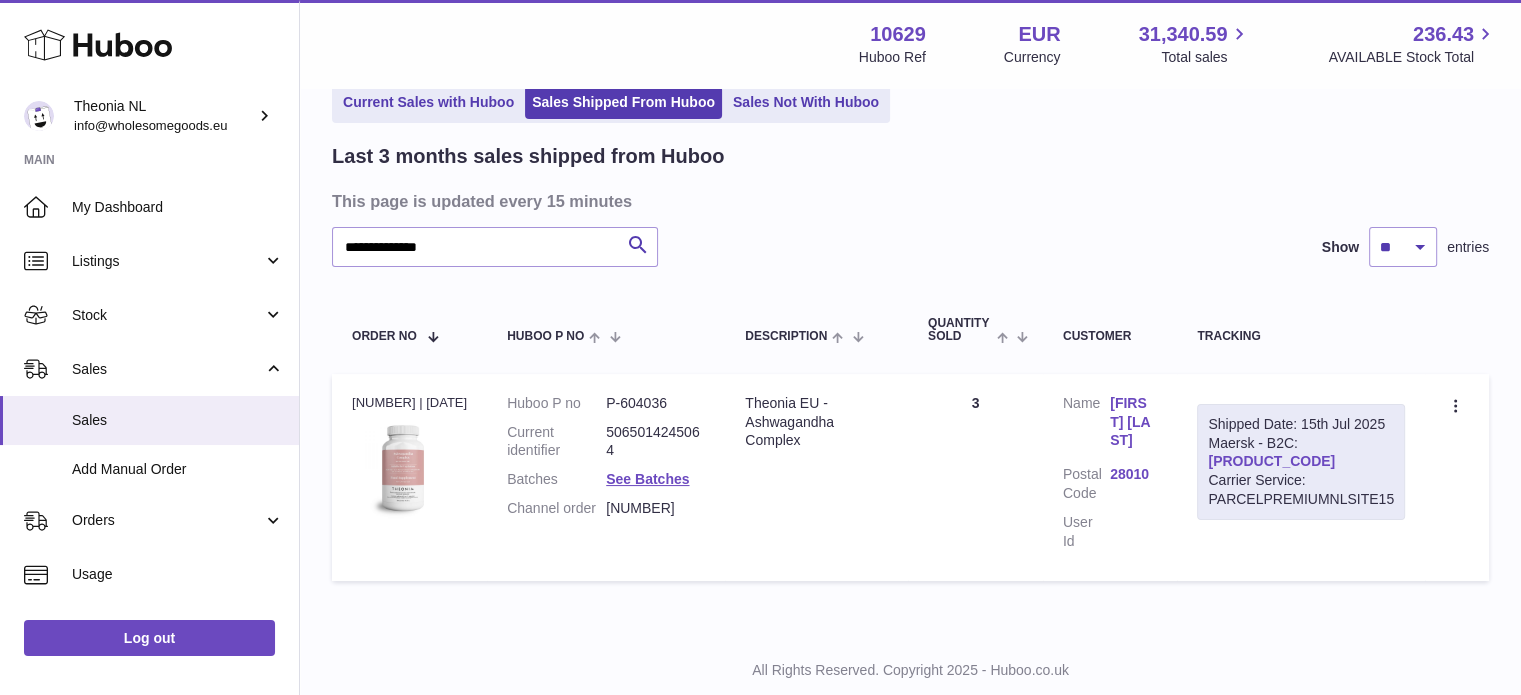 click on "TYPQWPI00438369" at bounding box center (1271, 461) 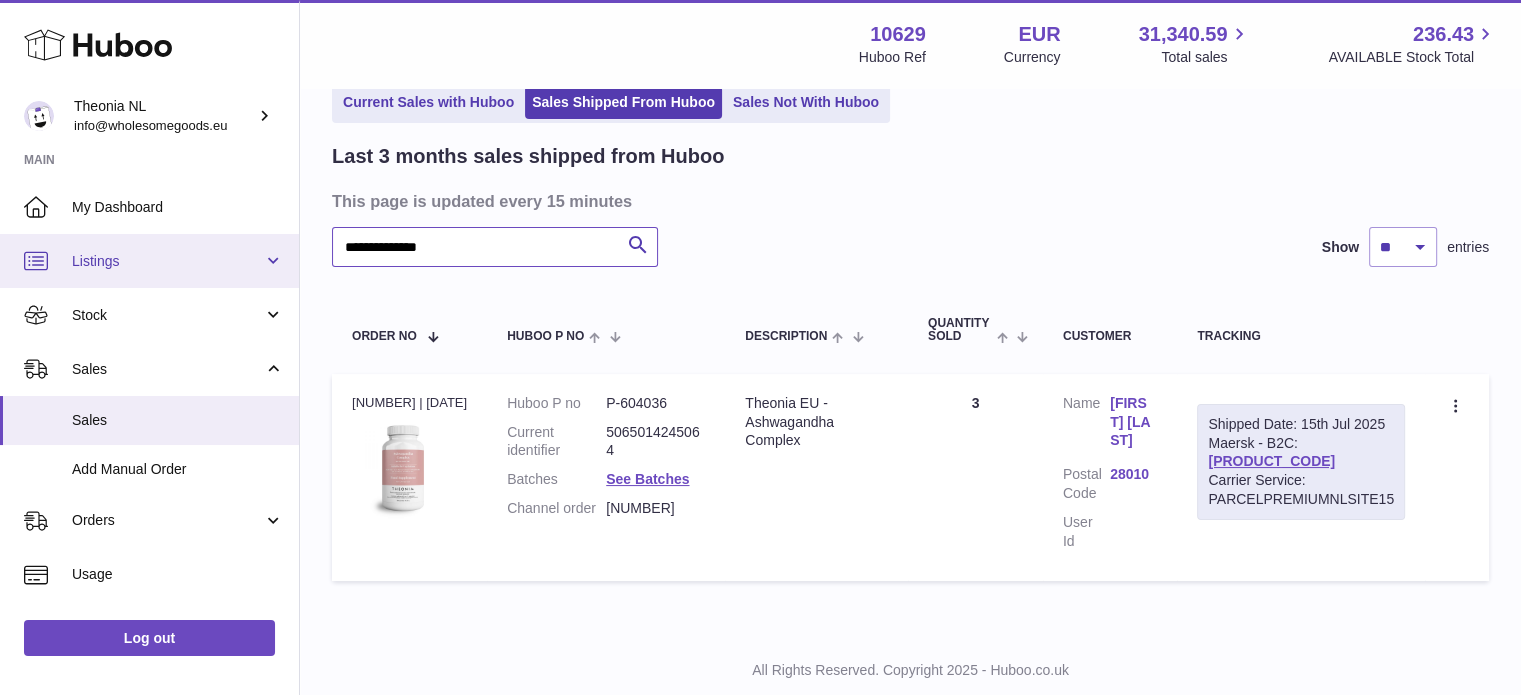 drag, startPoint x: 485, startPoint y: 260, endPoint x: 214, endPoint y: 283, distance: 271.97427 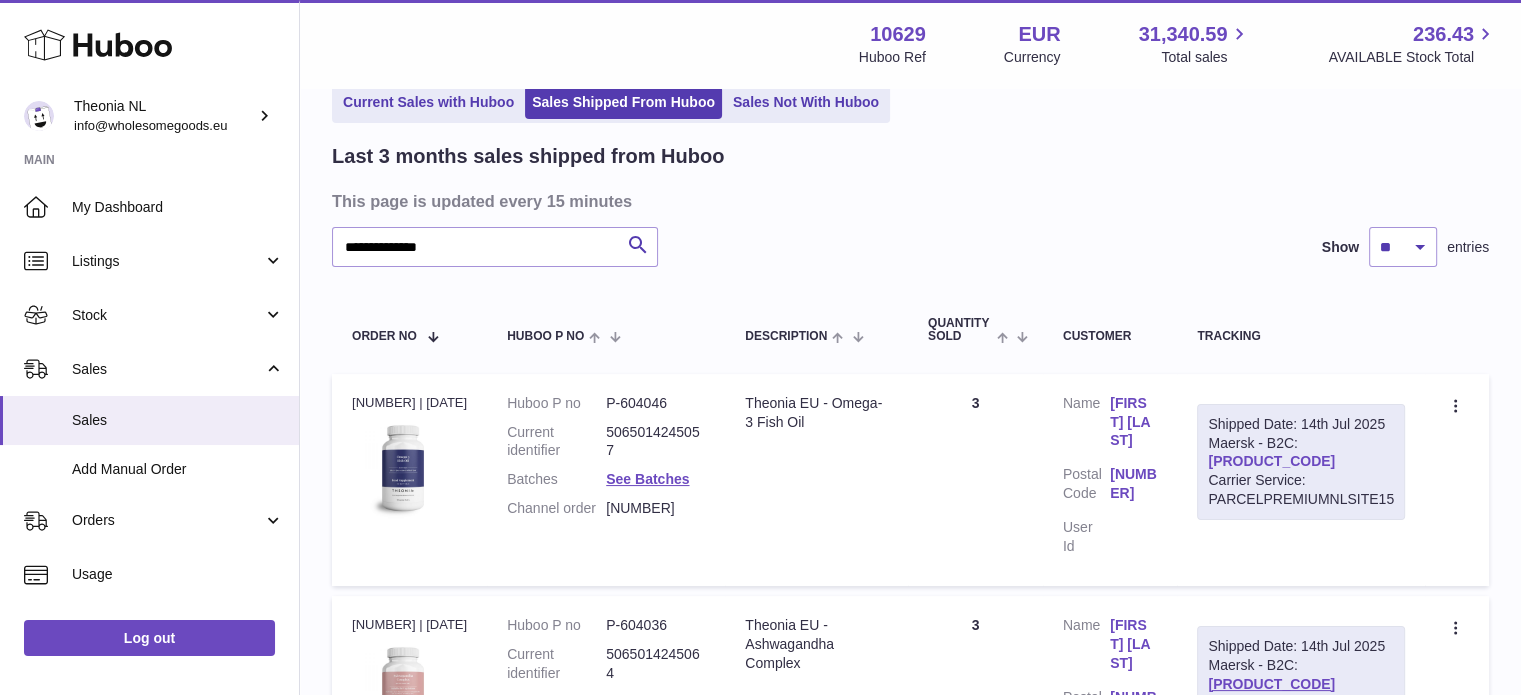 click on "TYPQWPI00436098" at bounding box center (1271, 461) 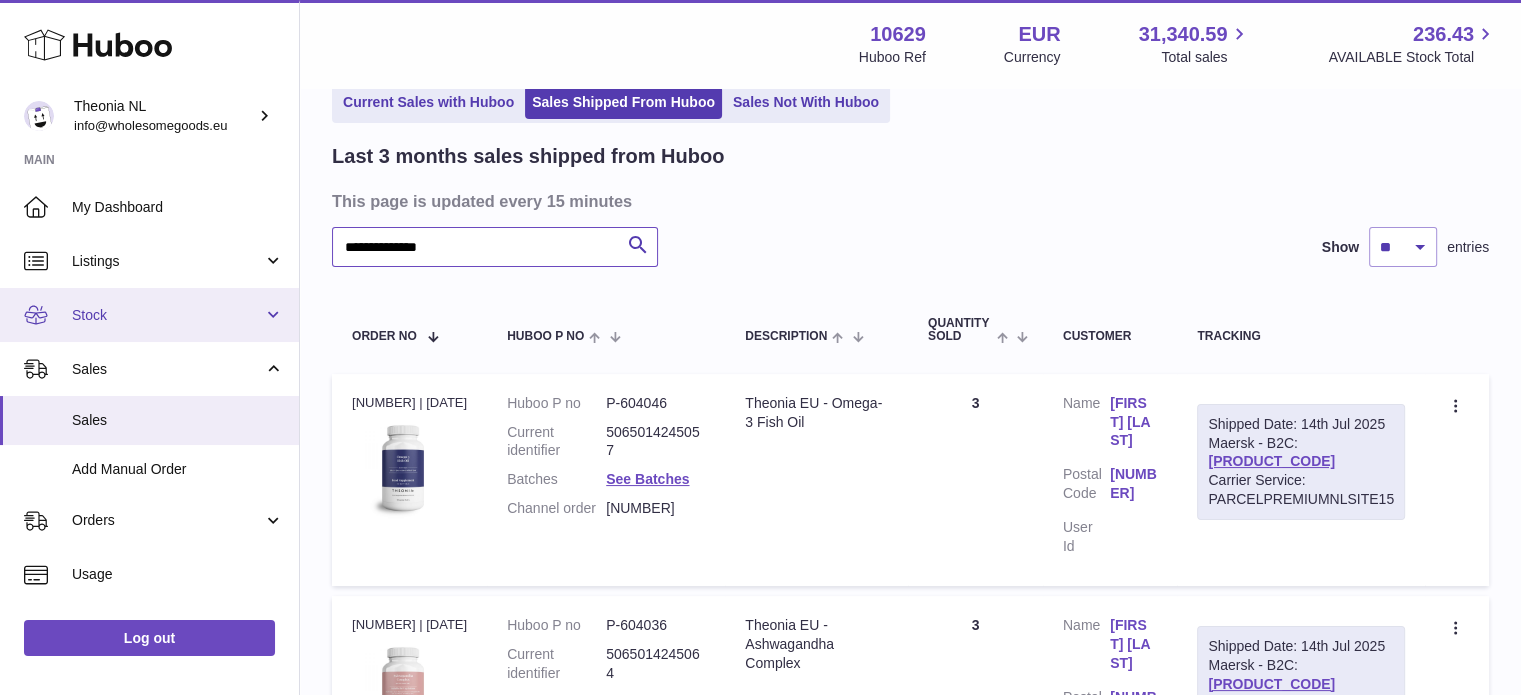 drag, startPoint x: 47, startPoint y: 302, endPoint x: 0, endPoint y: 305, distance: 47.095646 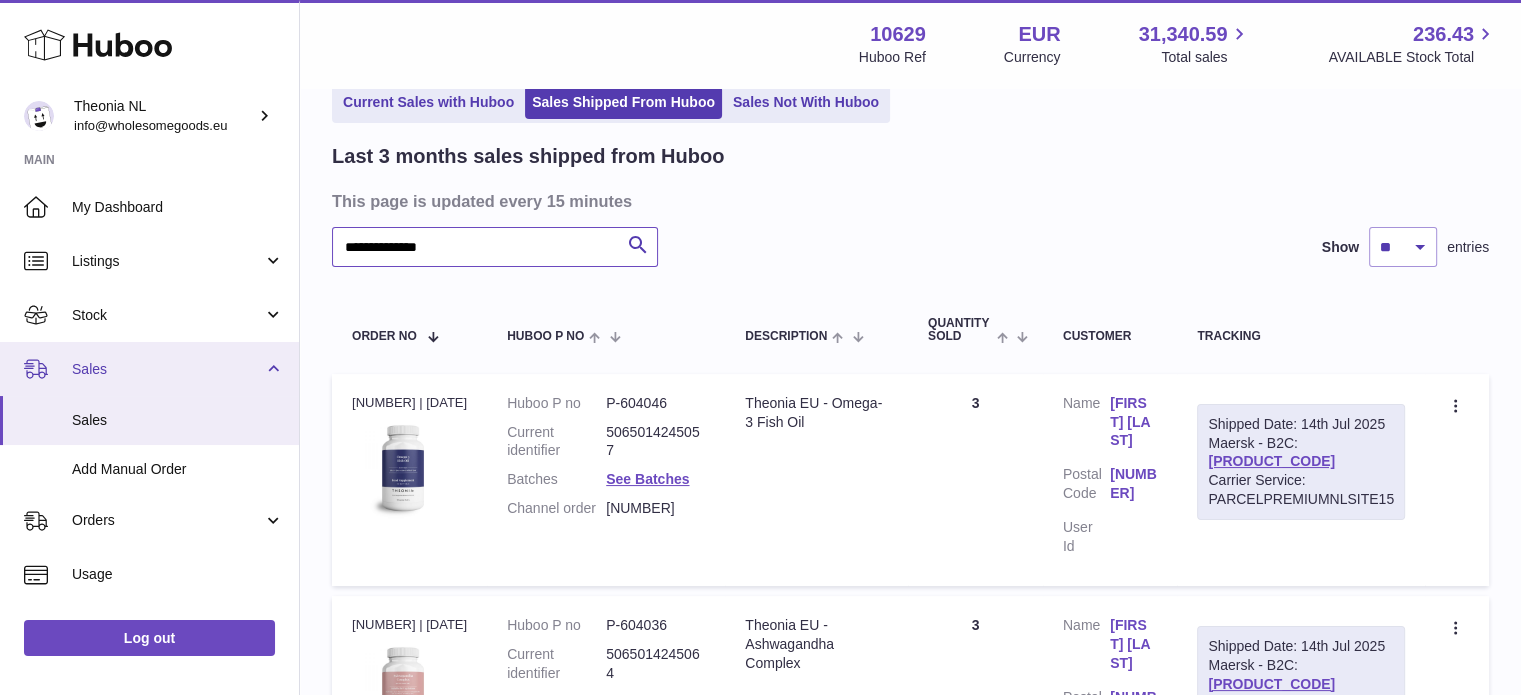 paste 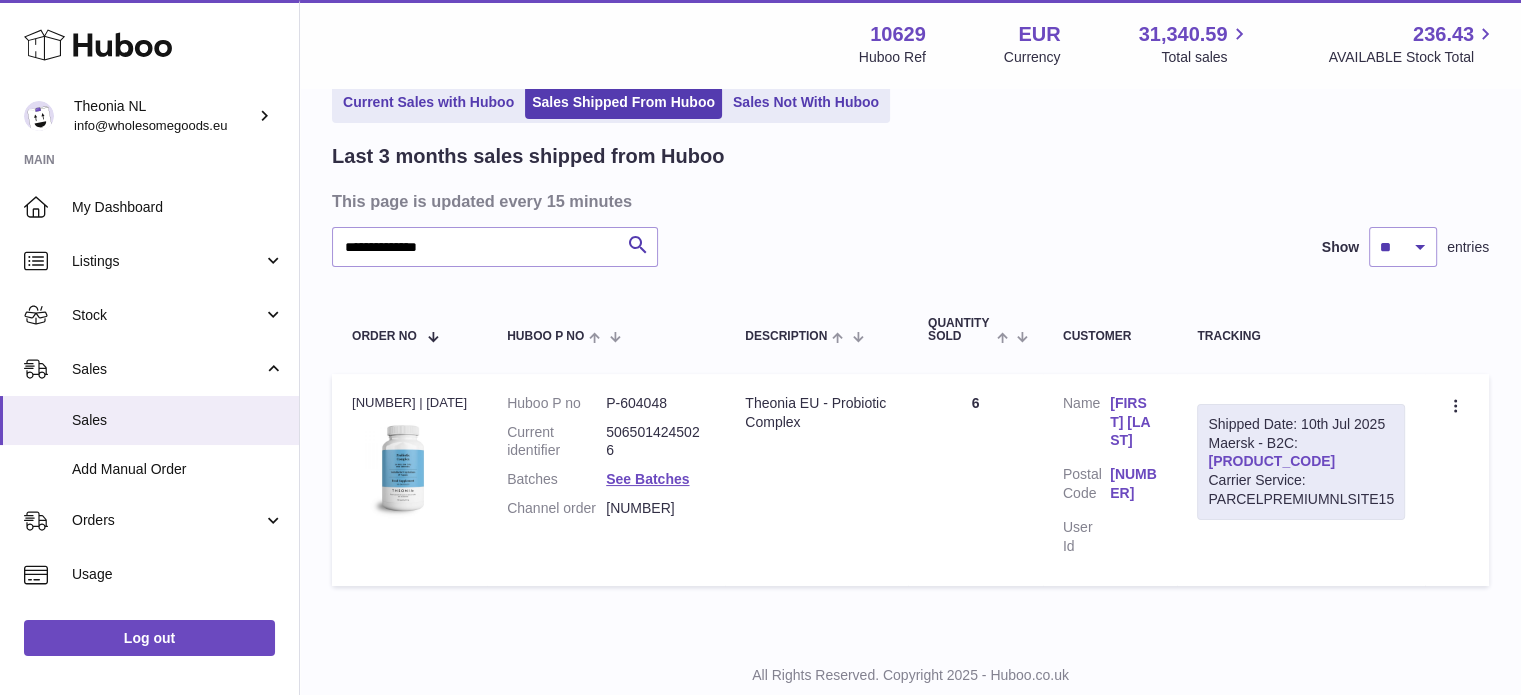 click on "TYPQWPI00434144" at bounding box center (1271, 461) 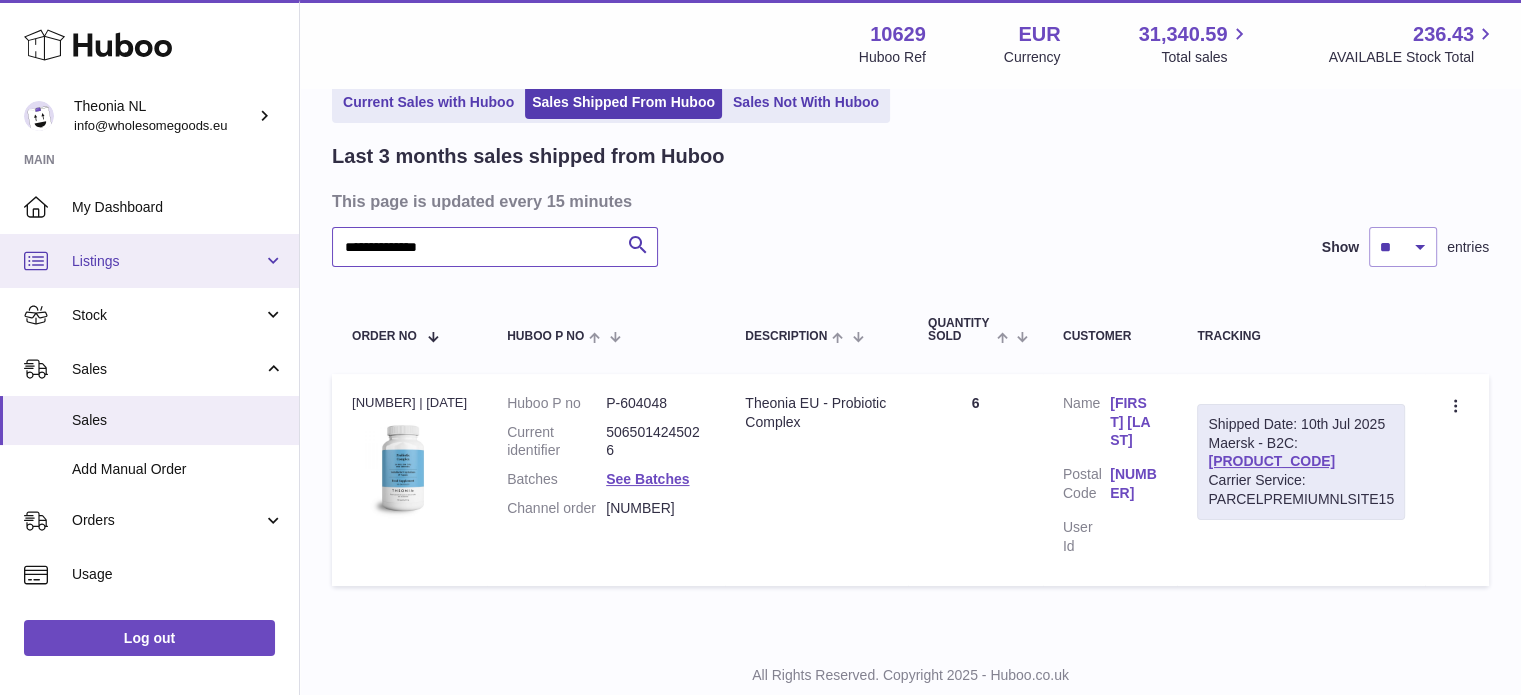 drag, startPoint x: 560, startPoint y: 243, endPoint x: 149, endPoint y: 263, distance: 411.48633 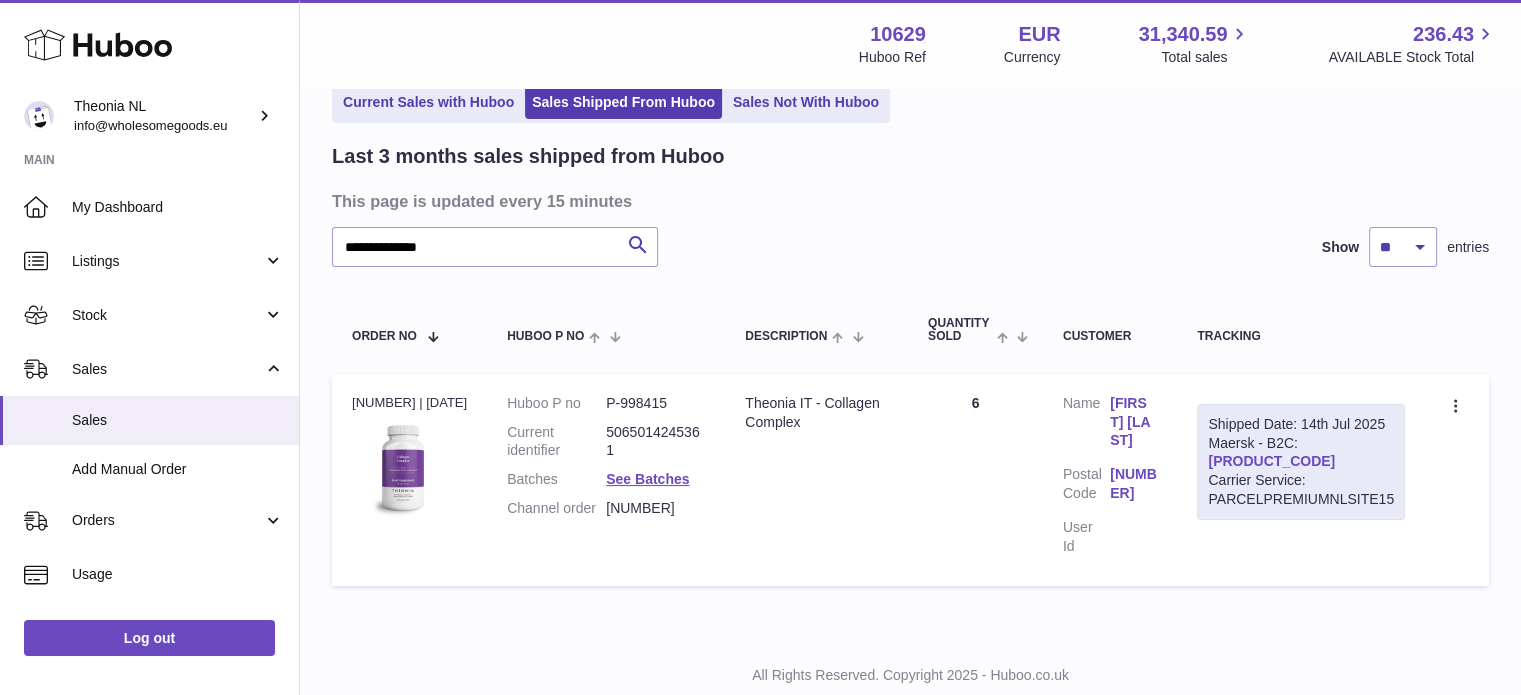 click on "TYPQWPI00437161" at bounding box center [1271, 461] 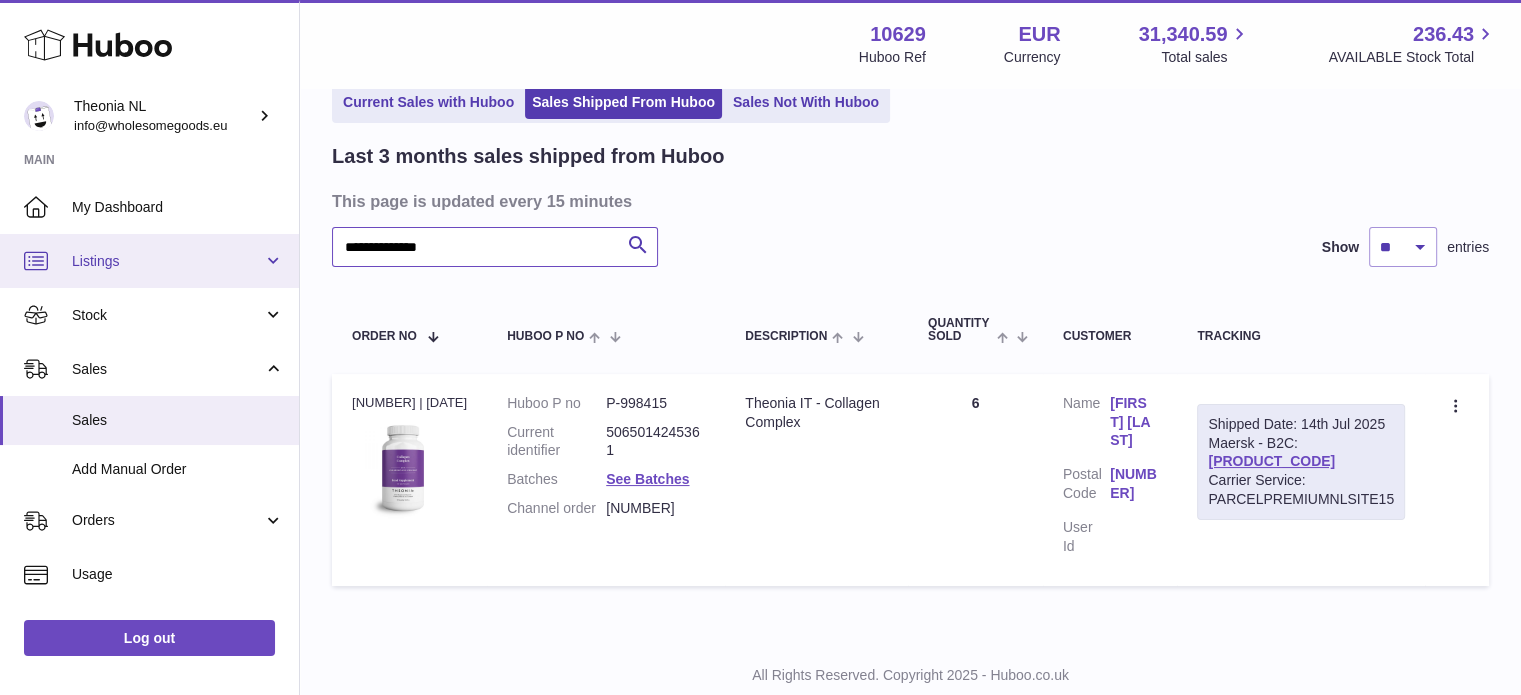 drag, startPoint x: 545, startPoint y: 247, endPoint x: 0, endPoint y: 240, distance: 545.0449 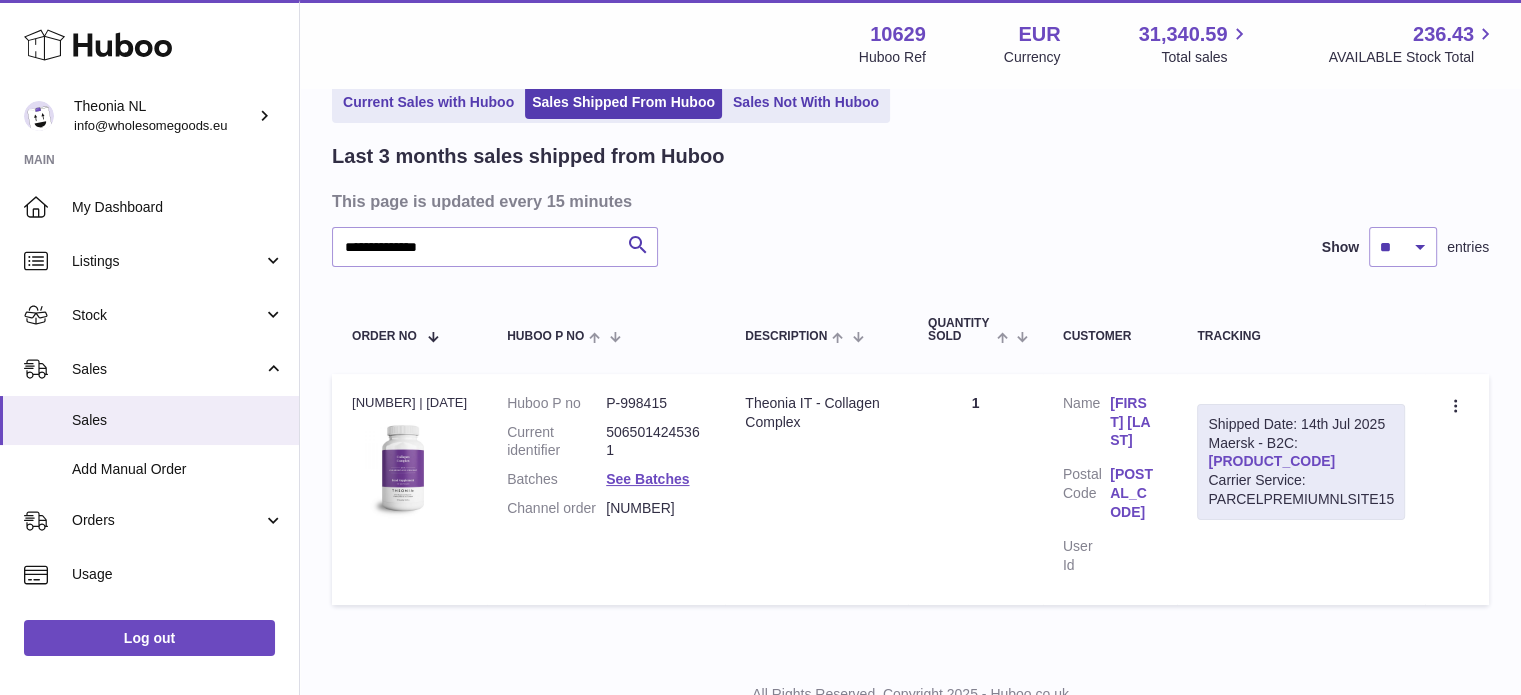 click on "TYPQWPI00436542" at bounding box center [1271, 461] 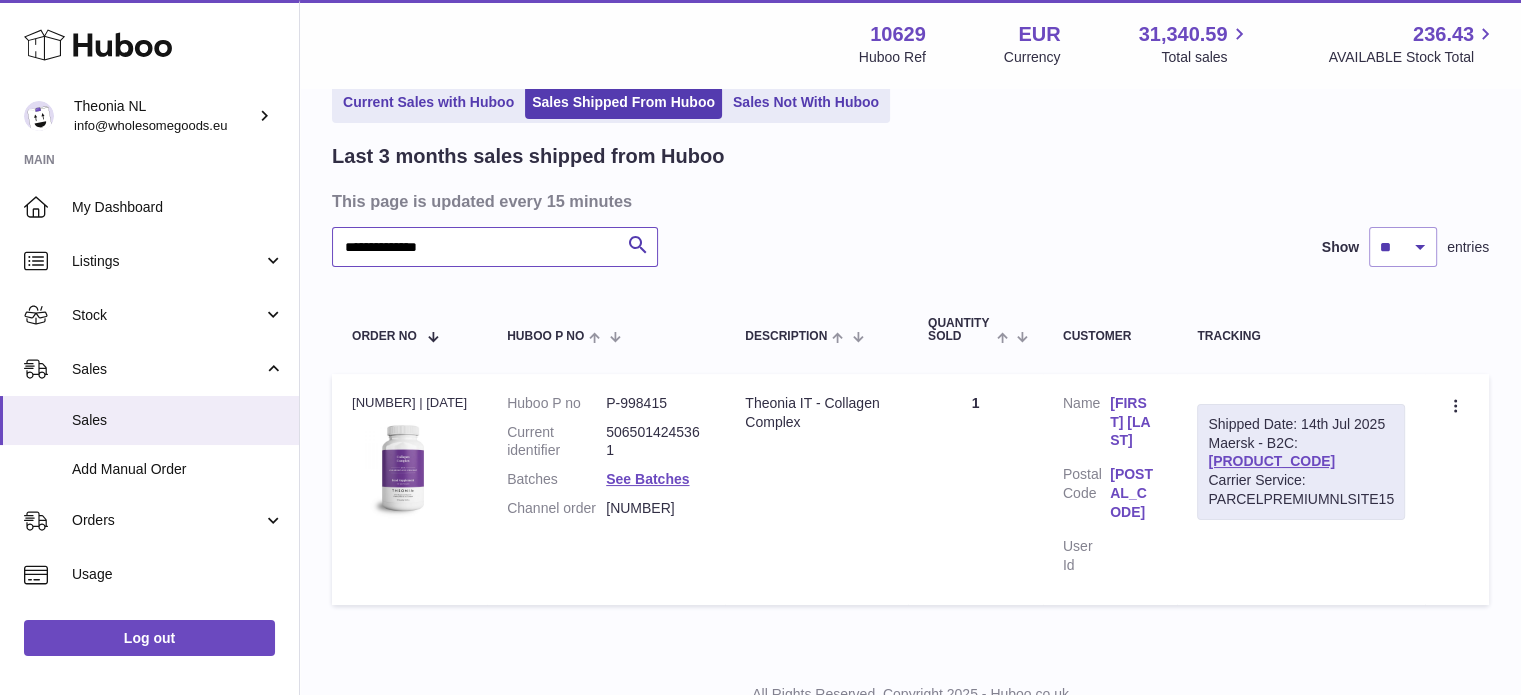 drag, startPoint x: 516, startPoint y: 239, endPoint x: 351, endPoint y: 258, distance: 166.09033 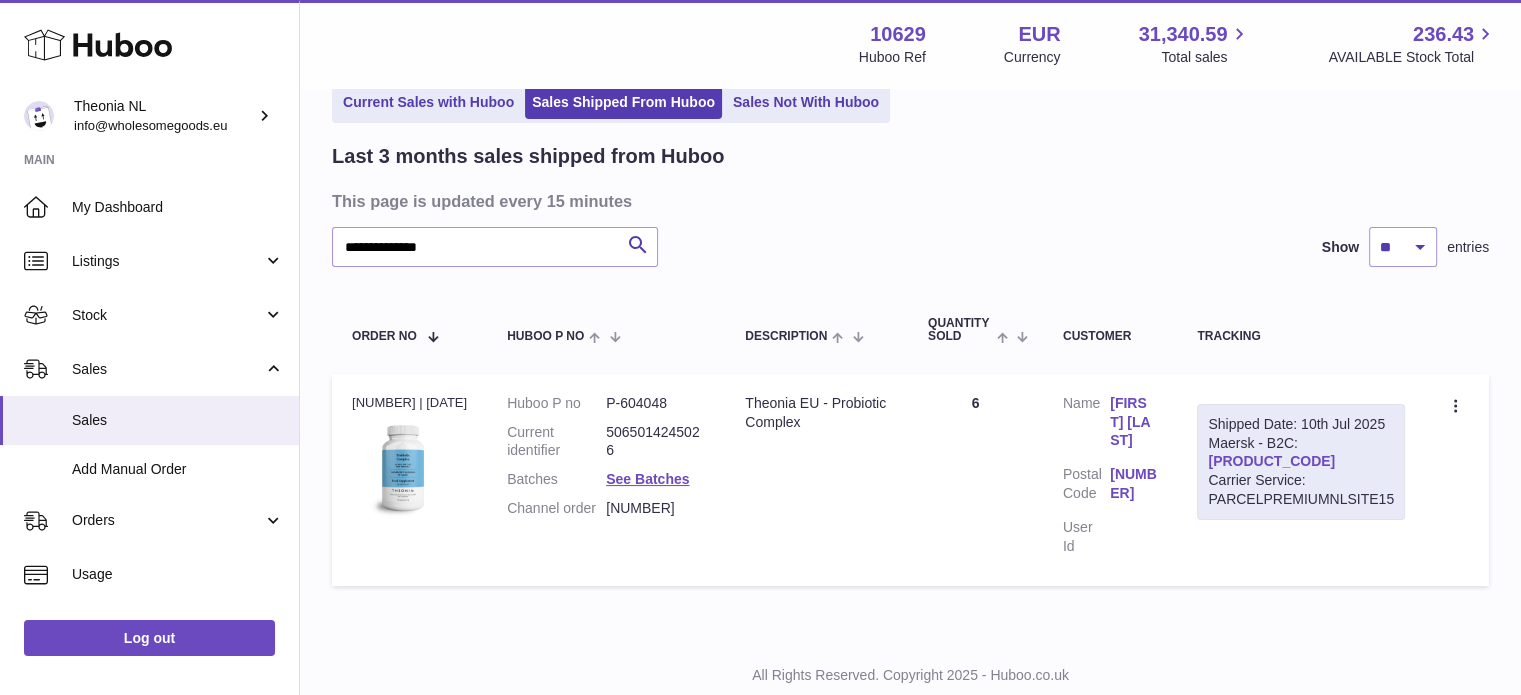 click on "TYPQWPI00434144" at bounding box center (1271, 461) 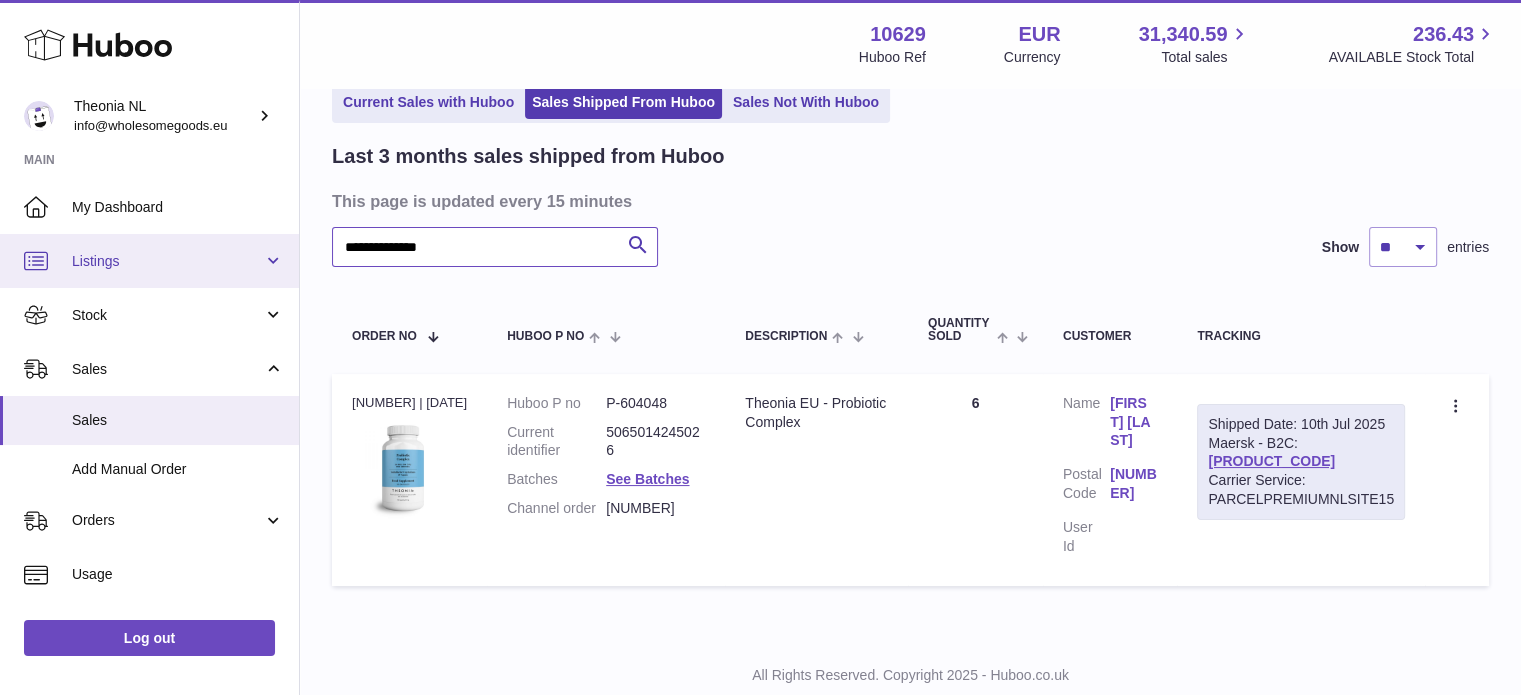 drag, startPoint x: 598, startPoint y: 251, endPoint x: 56, endPoint y: 243, distance: 542.059 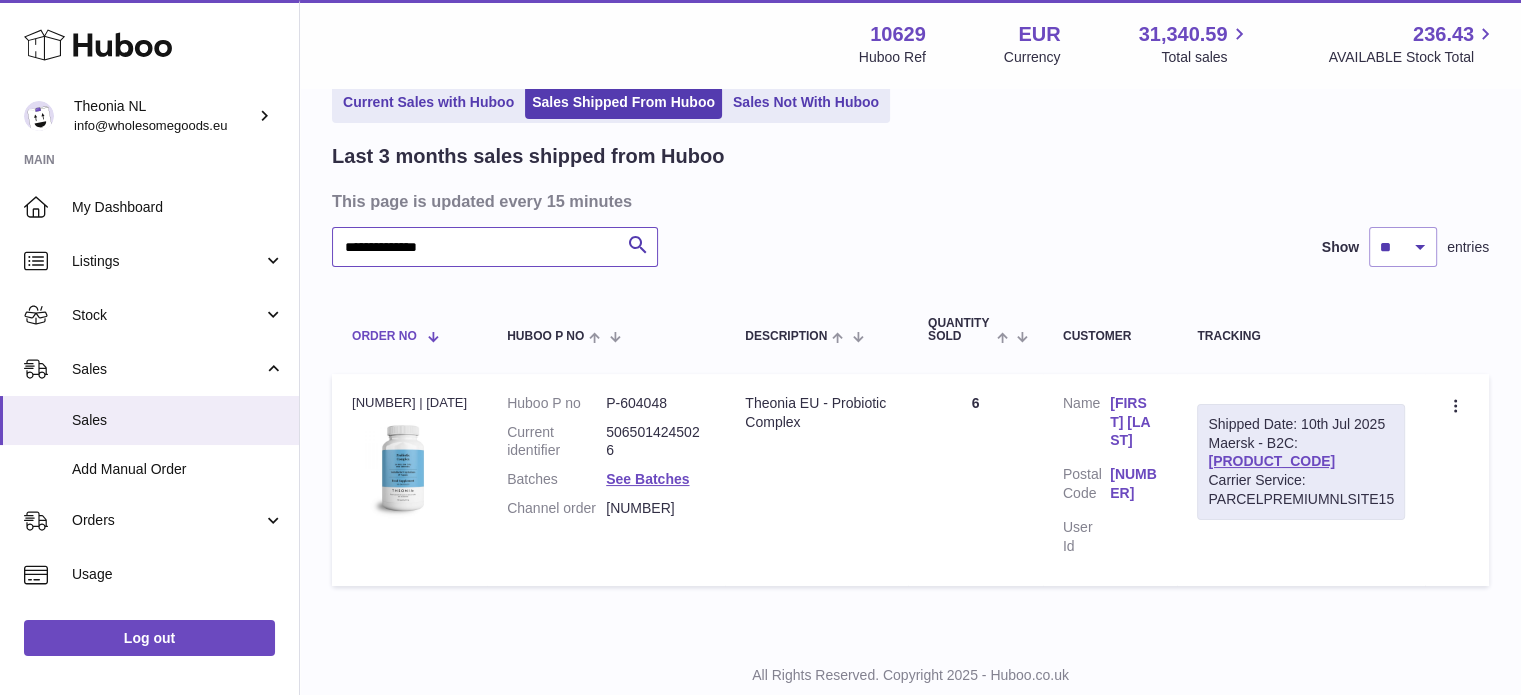 paste 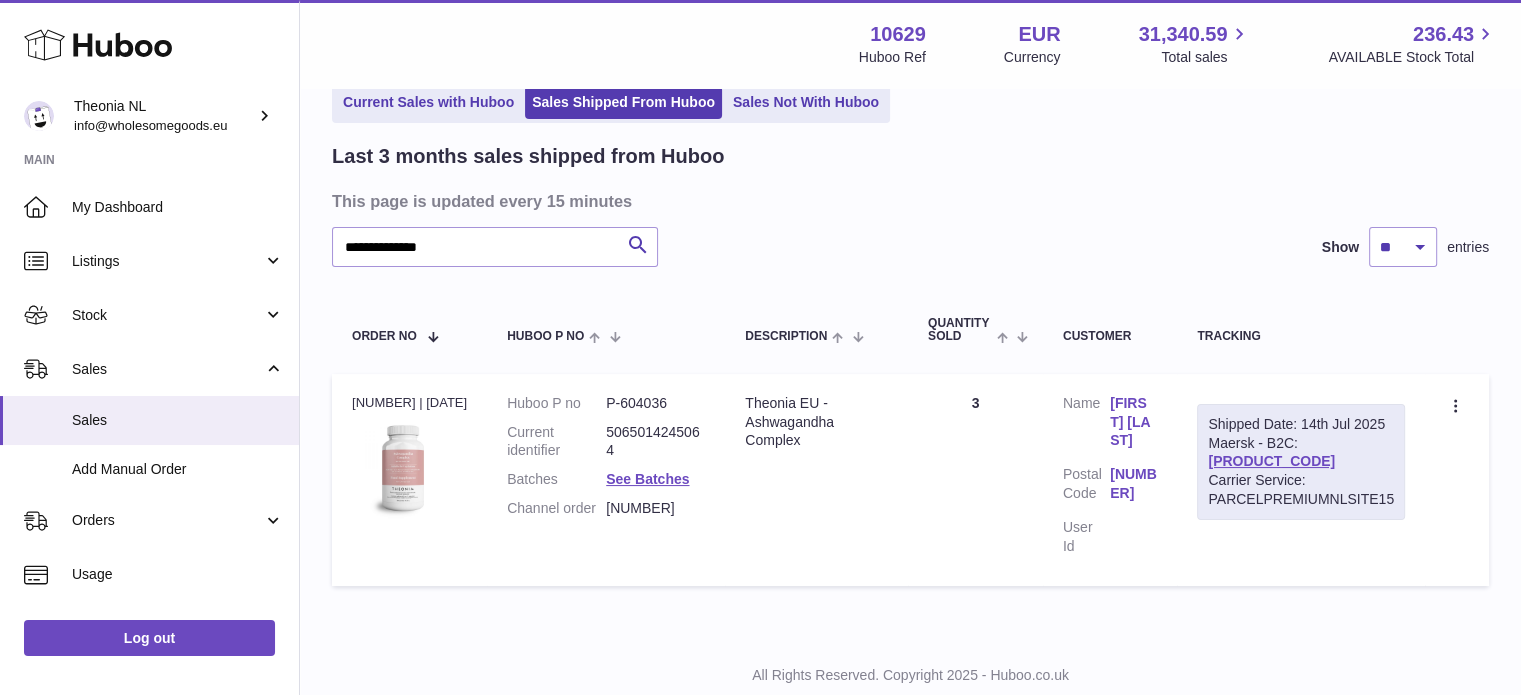 click on "TYPQWPI00436461" at bounding box center [1271, 461] 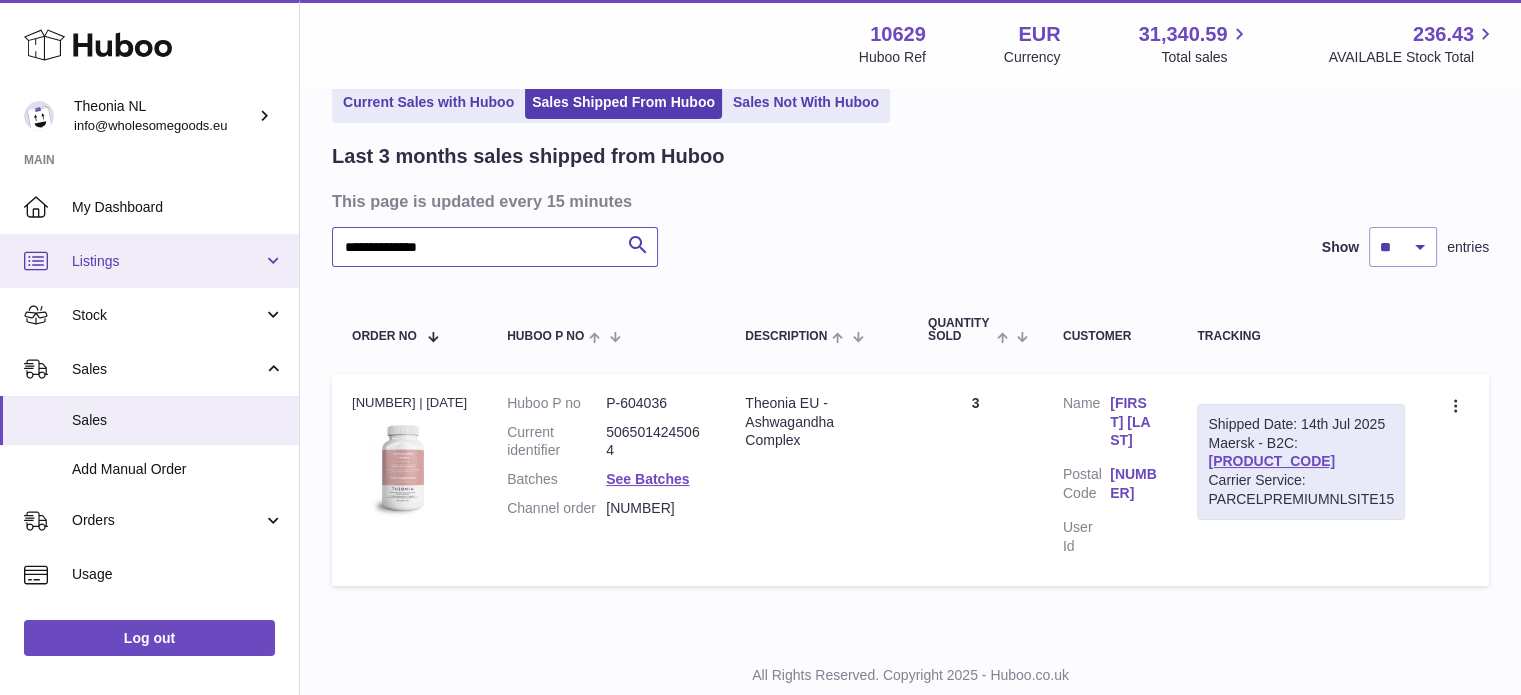 drag, startPoint x: 541, startPoint y: 241, endPoint x: 0, endPoint y: 256, distance: 541.2079 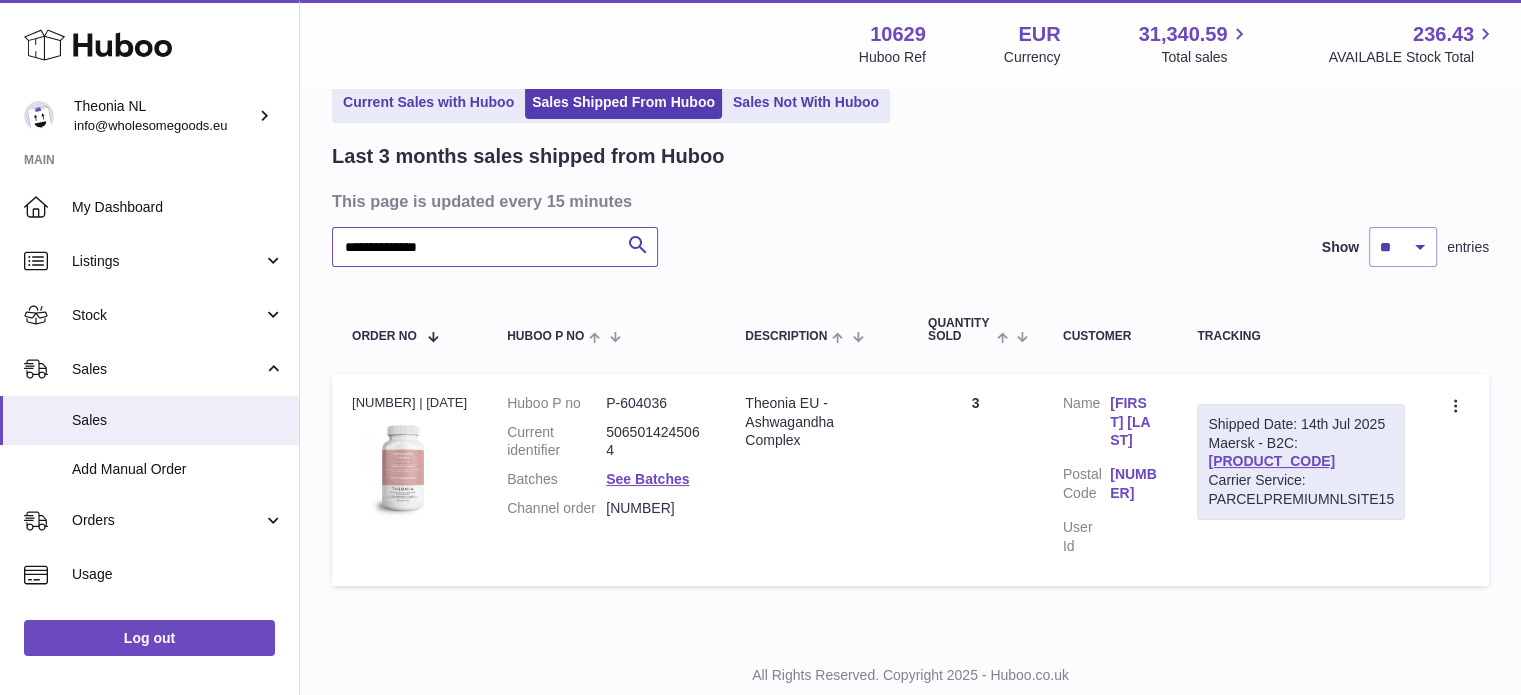 paste 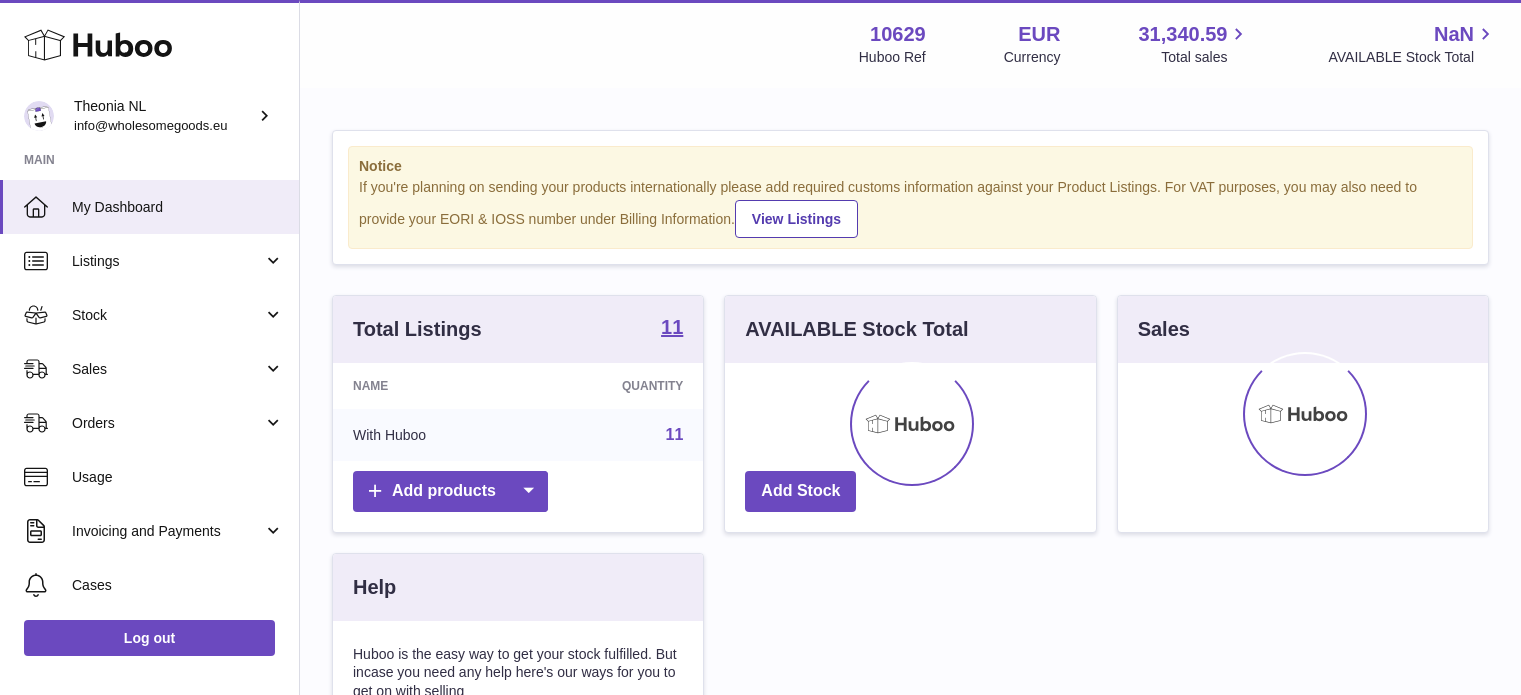 scroll, scrollTop: 0, scrollLeft: 0, axis: both 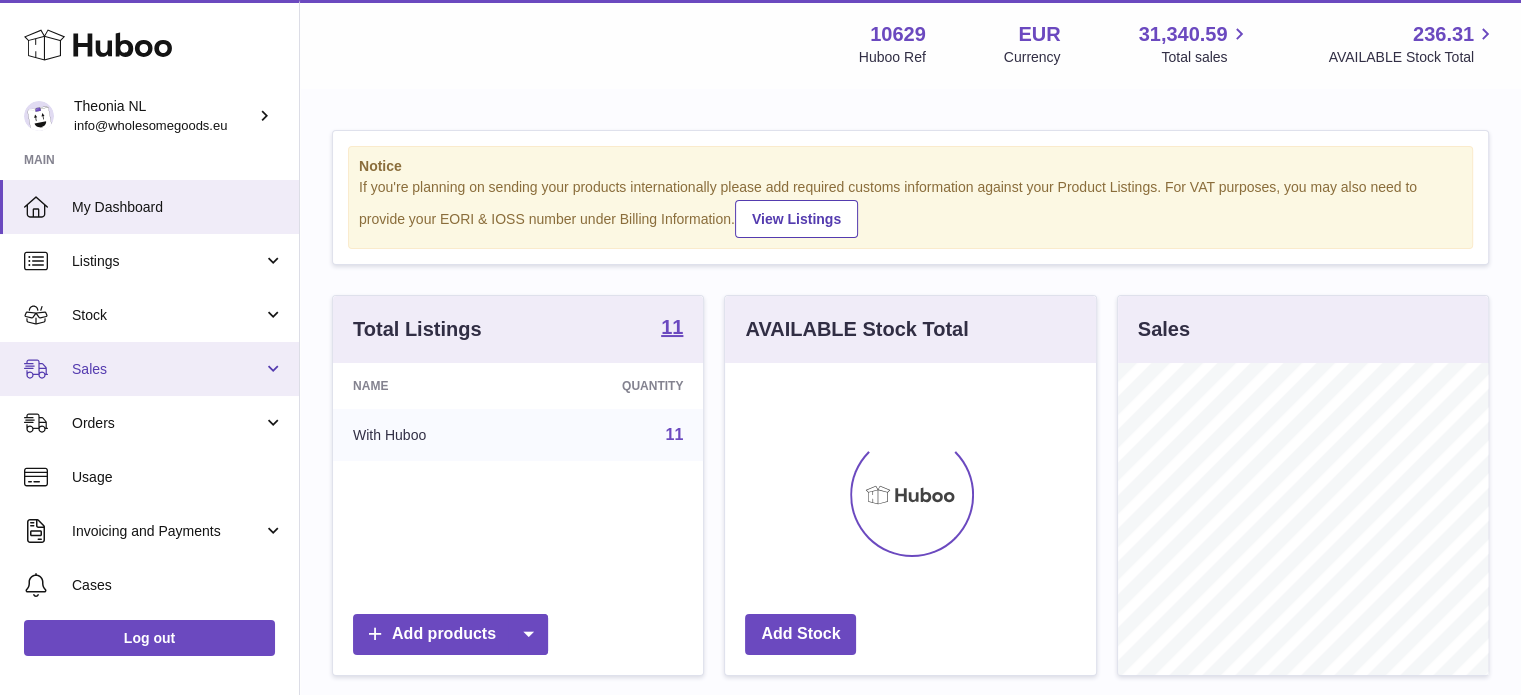 click on "Sales" at bounding box center (167, 369) 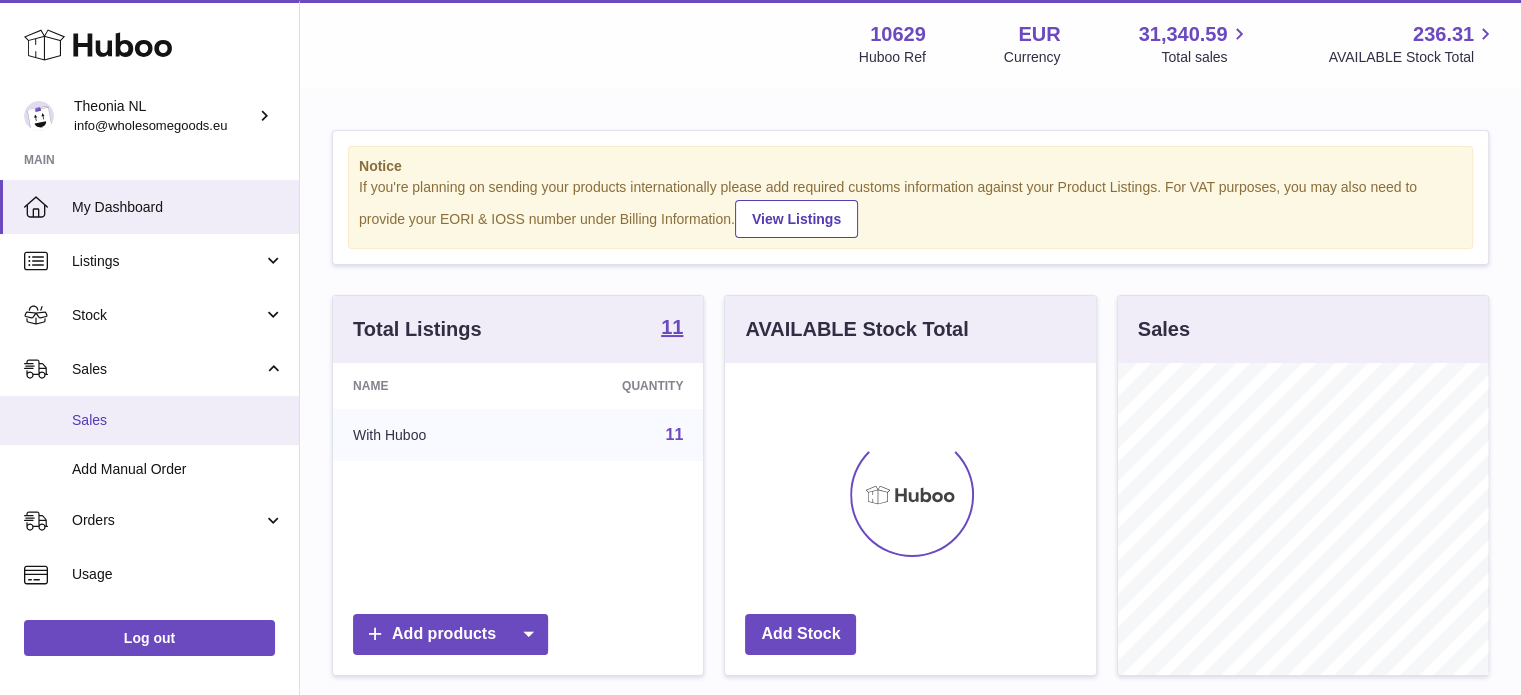 click on "Sales" at bounding box center [149, 420] 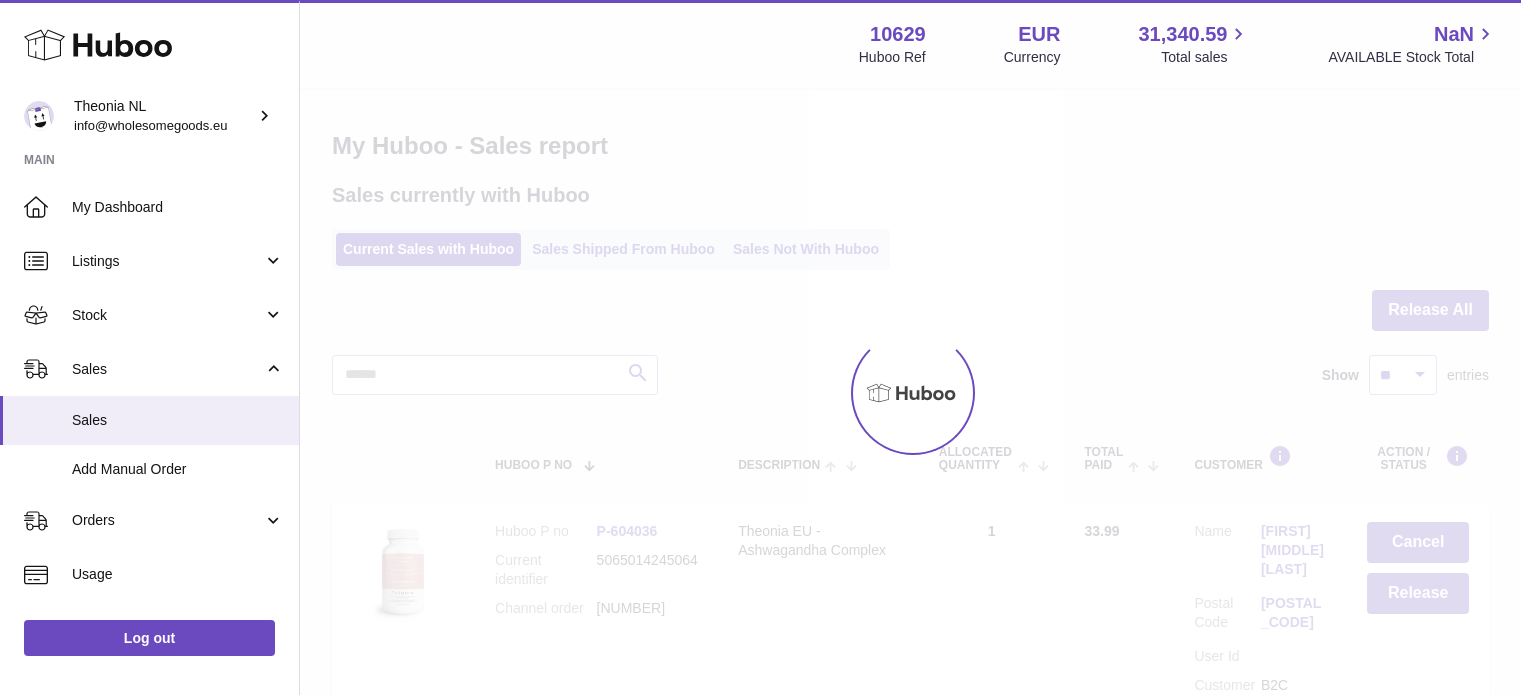 scroll, scrollTop: 0, scrollLeft: 0, axis: both 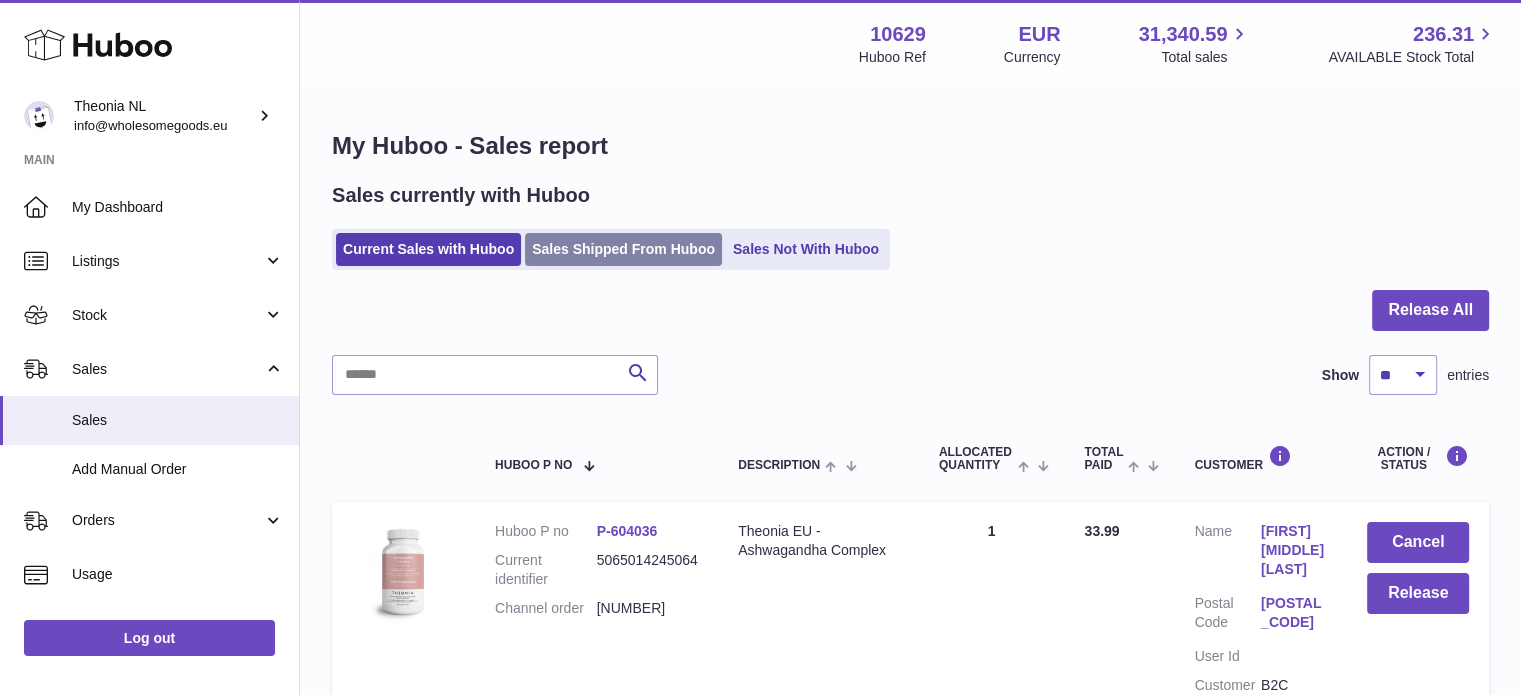 click on "Sales Shipped From Huboo" at bounding box center [623, 249] 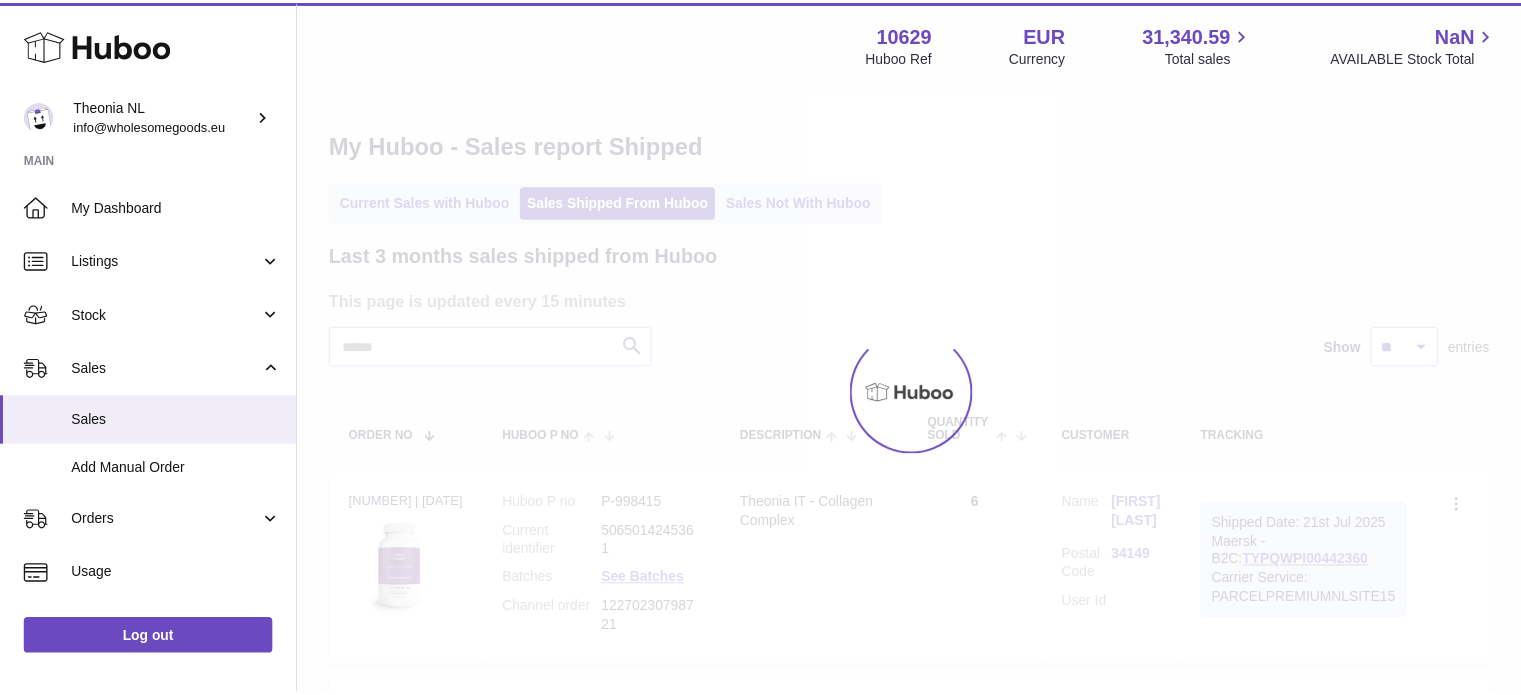 scroll, scrollTop: 0, scrollLeft: 0, axis: both 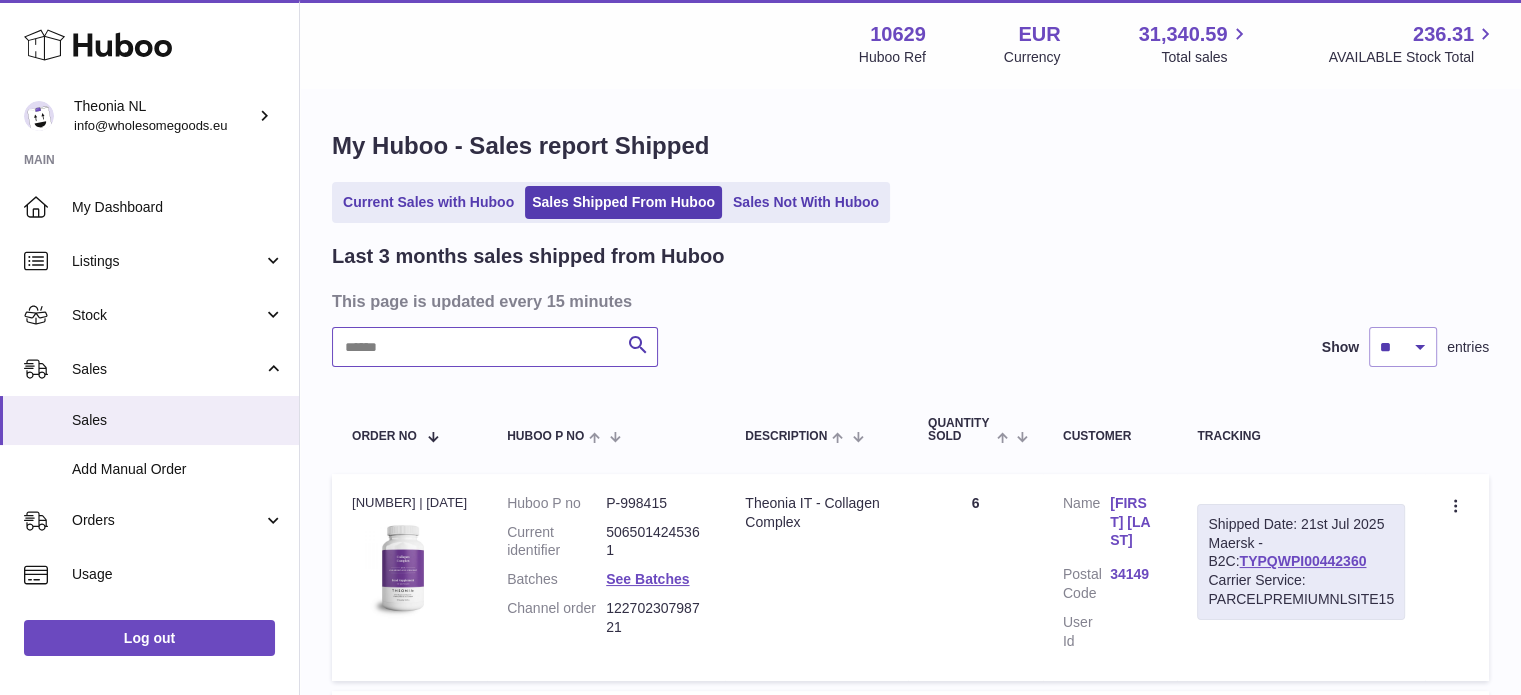 click at bounding box center (495, 347) 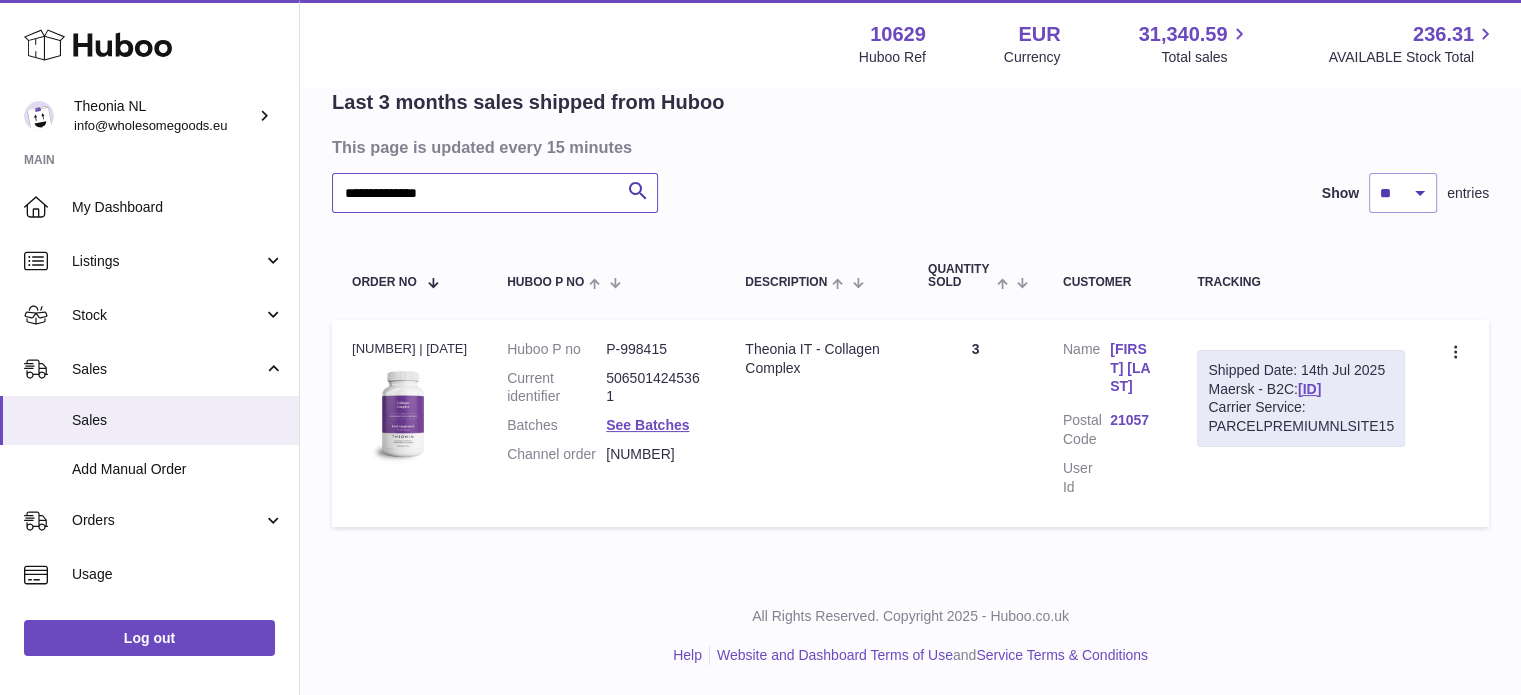 scroll, scrollTop: 152, scrollLeft: 0, axis: vertical 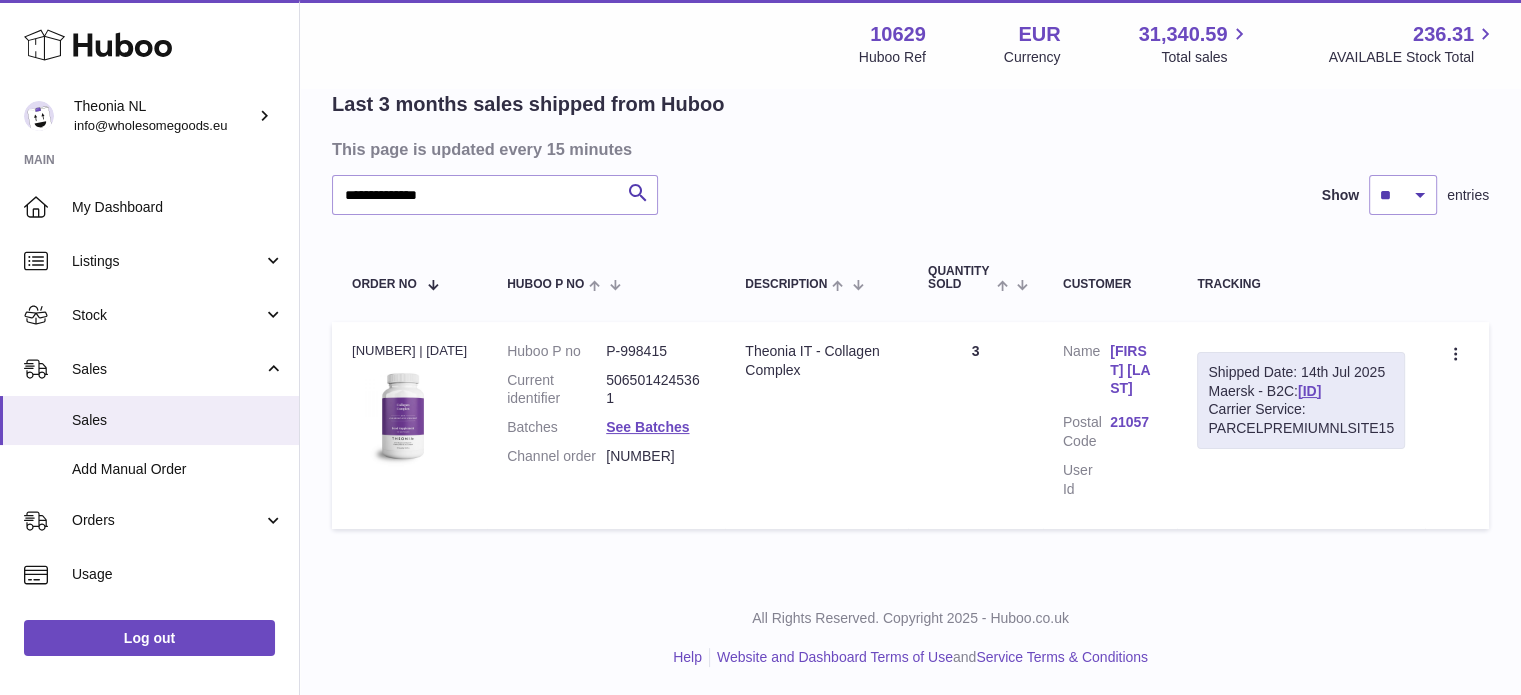 click on "Shipped Date: 14th Jul 2025
Maersk - B2C:
TYPQWPI00436981
Carrier Service: PARCELPREMIUMNLSITE15" at bounding box center [1301, 401] 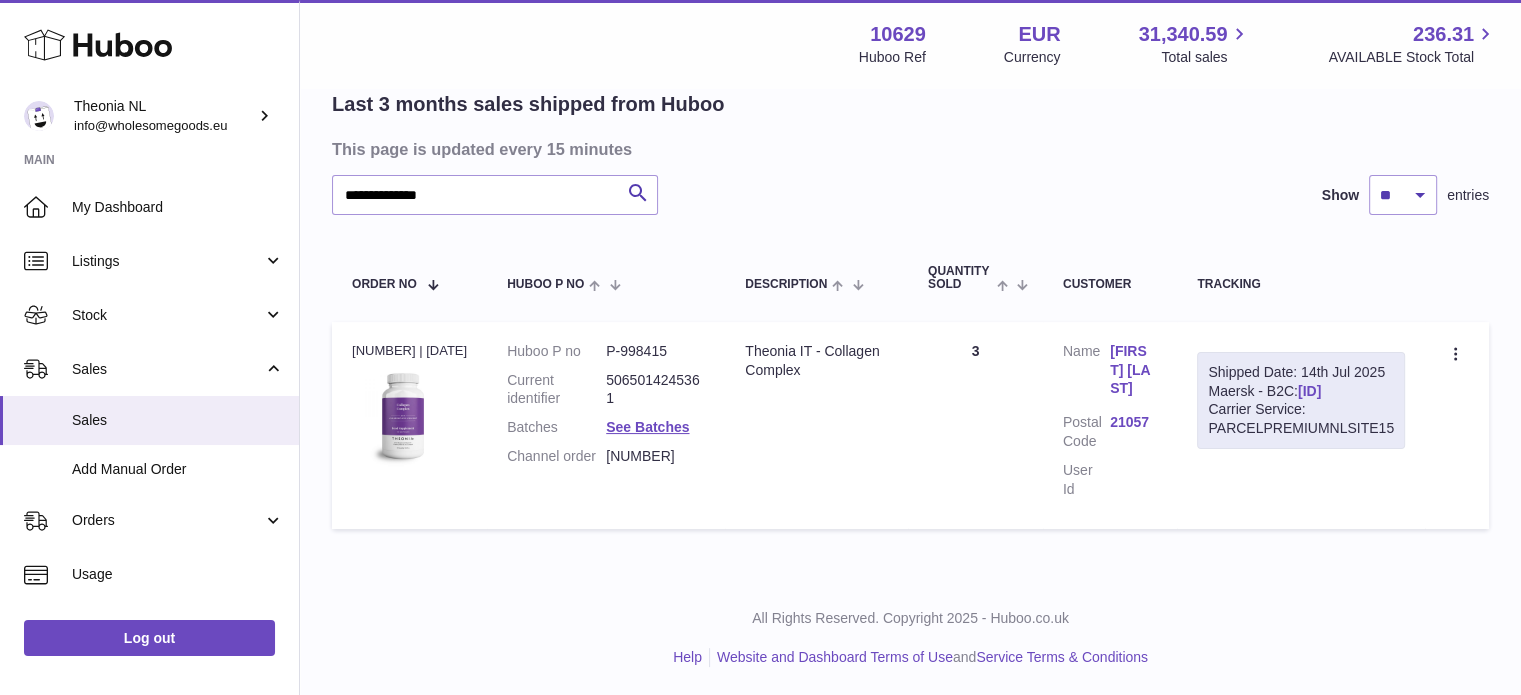 click on "TYPQWPI00436981" at bounding box center [1309, 391] 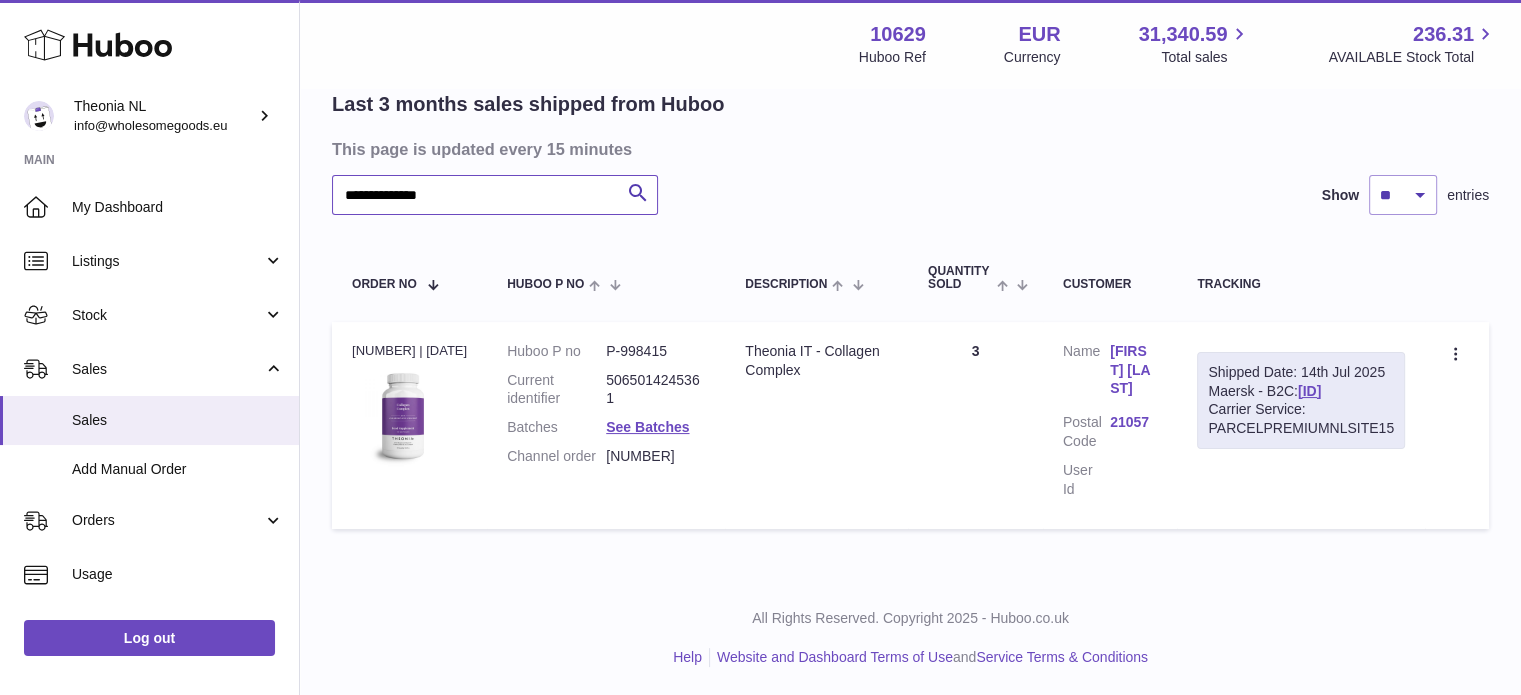 drag, startPoint x: 499, startPoint y: 201, endPoint x: 85, endPoint y: 145, distance: 417.77026 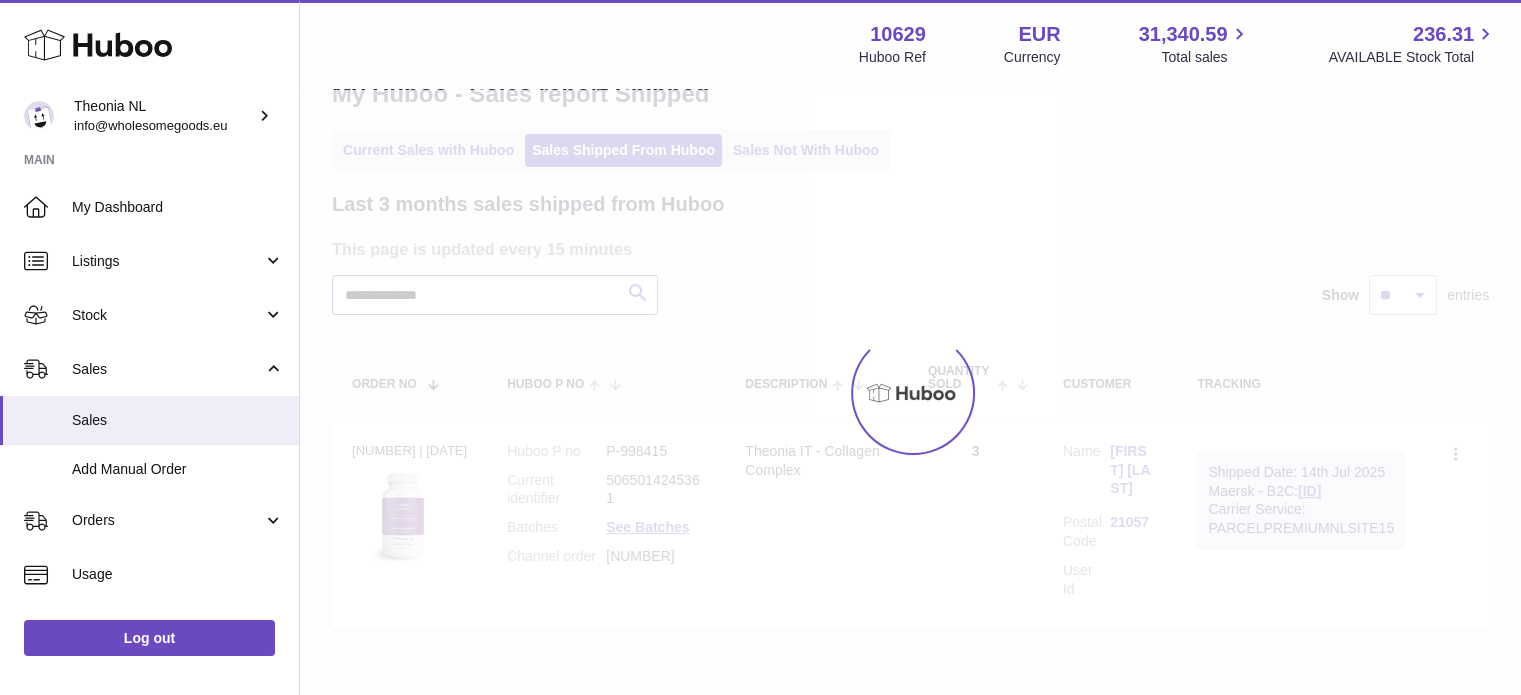 scroll, scrollTop: 152, scrollLeft: 0, axis: vertical 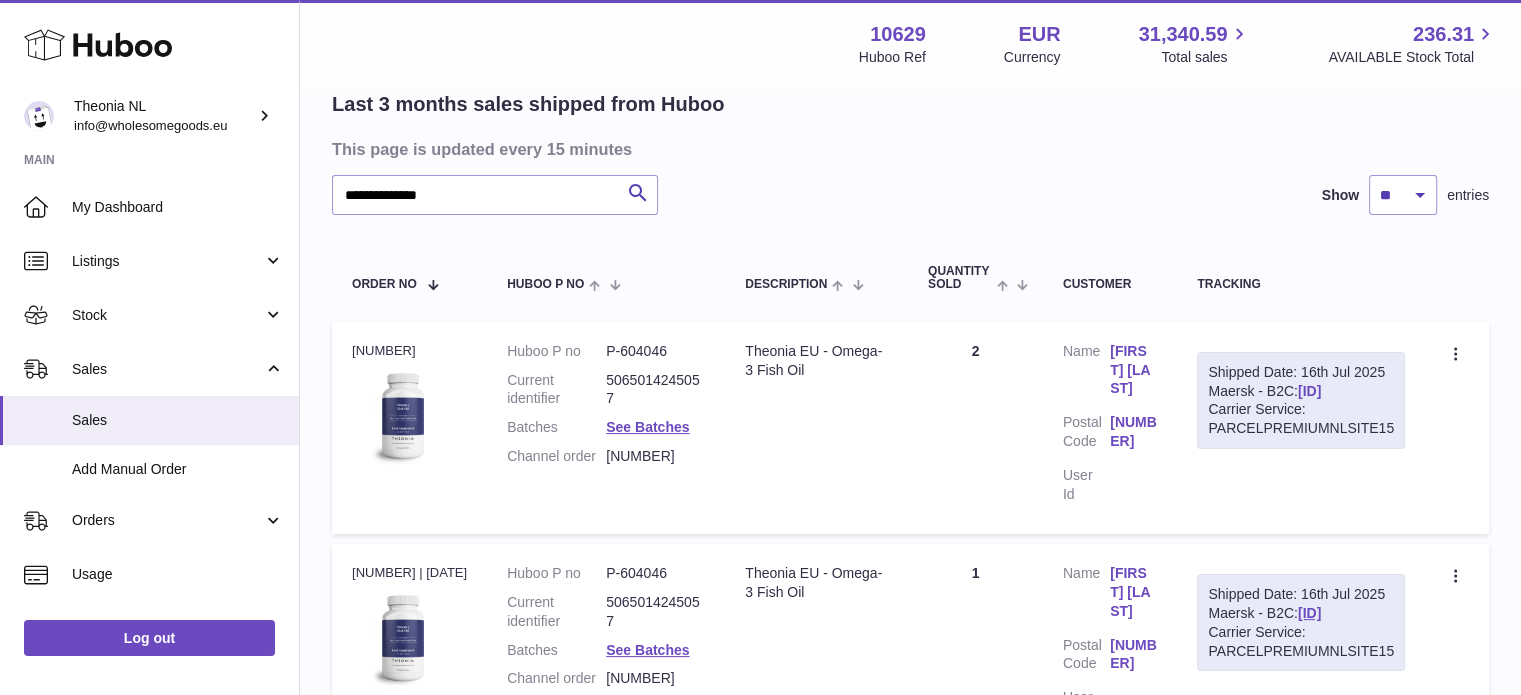 click on "TYPQWPI00439086" at bounding box center (1309, 391) 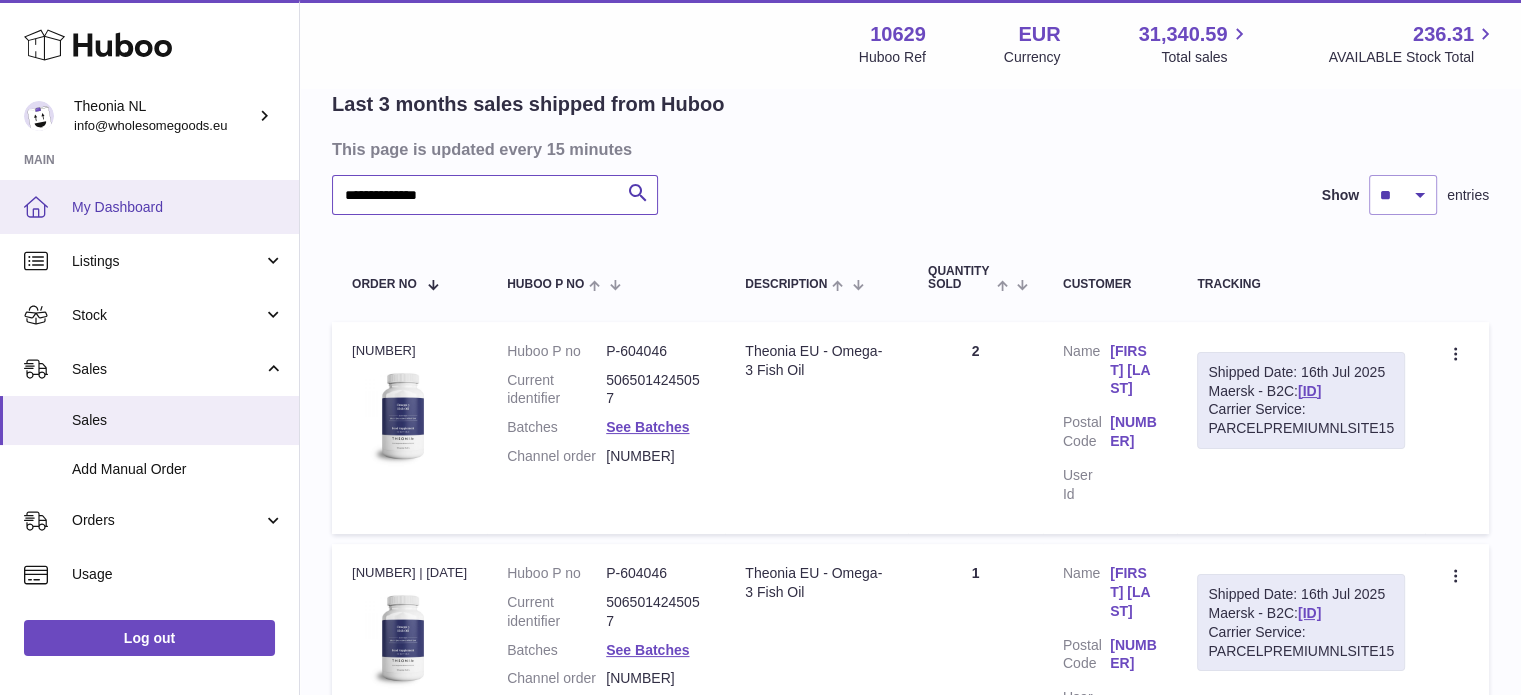 drag, startPoint x: 587, startPoint y: 188, endPoint x: 103, endPoint y: 197, distance: 484.08368 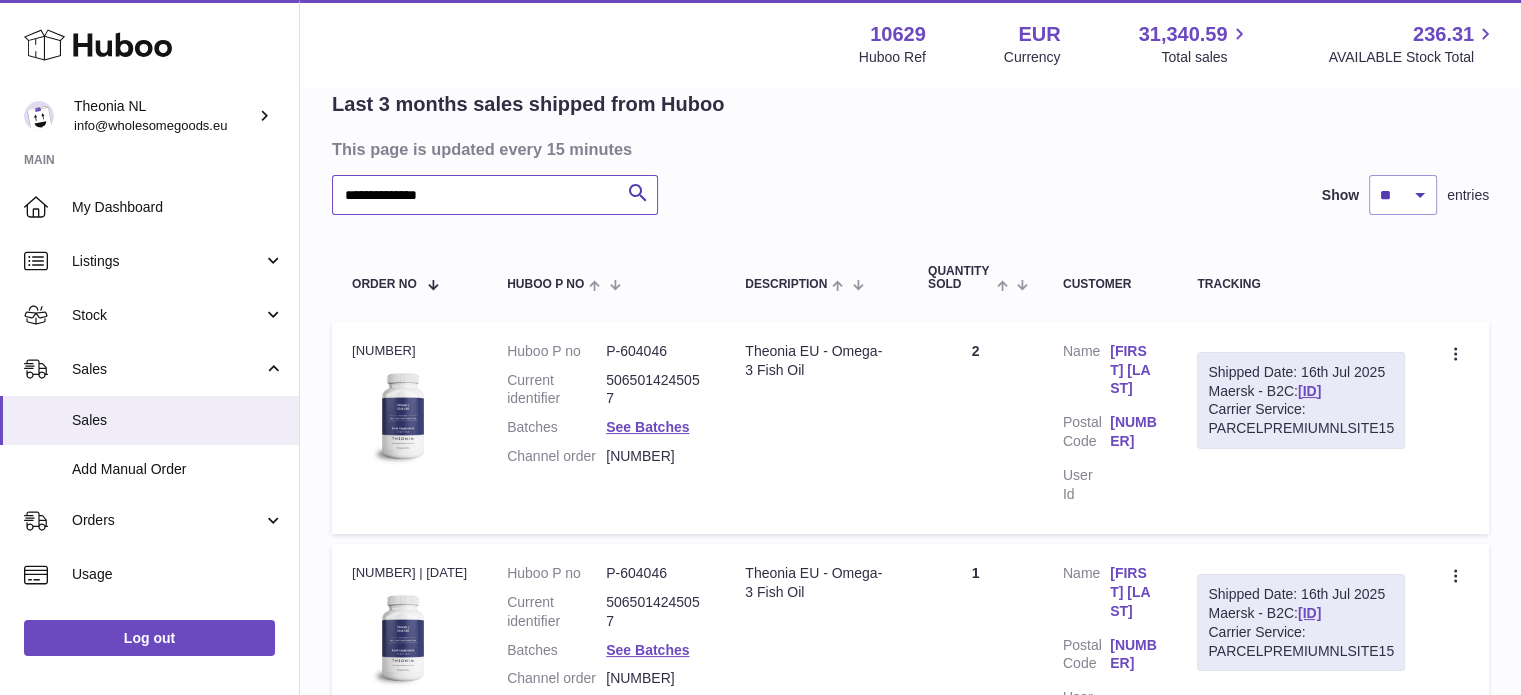 paste 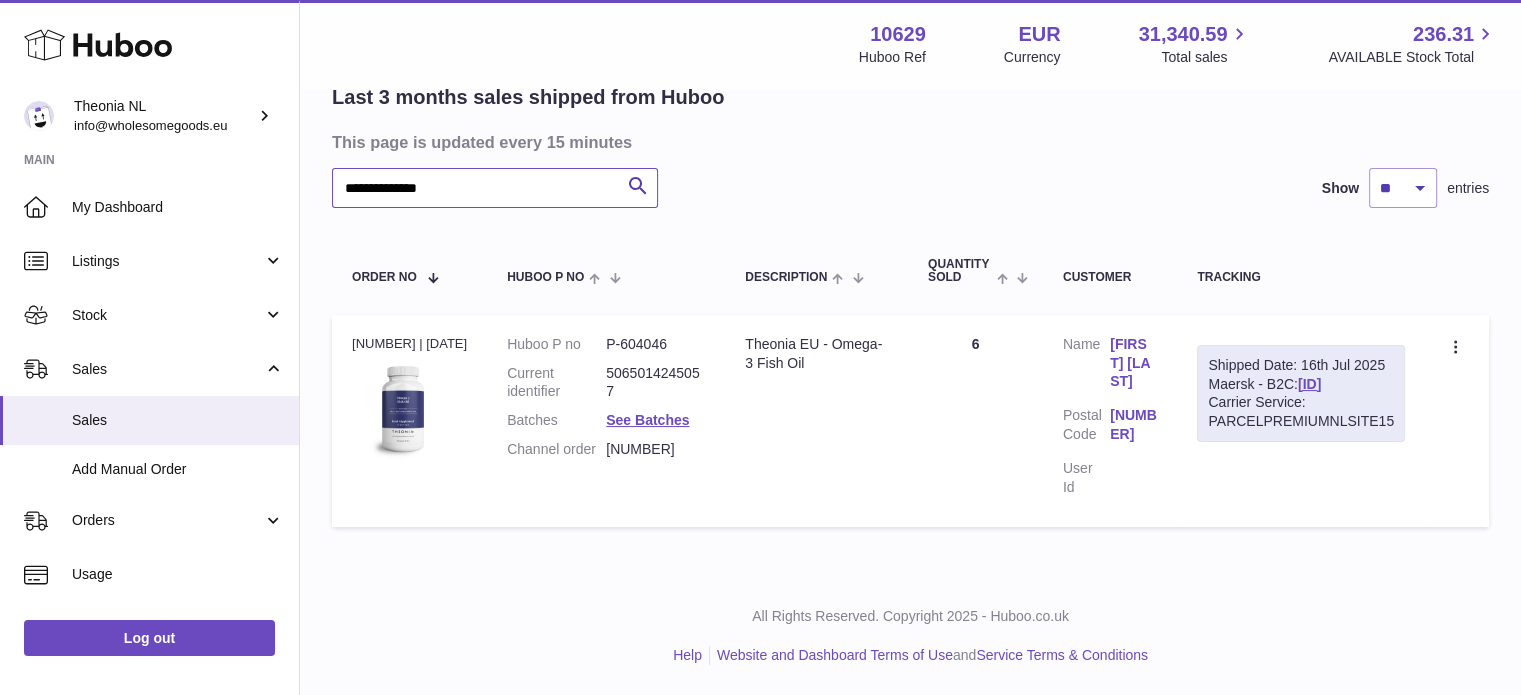 scroll, scrollTop: 152, scrollLeft: 0, axis: vertical 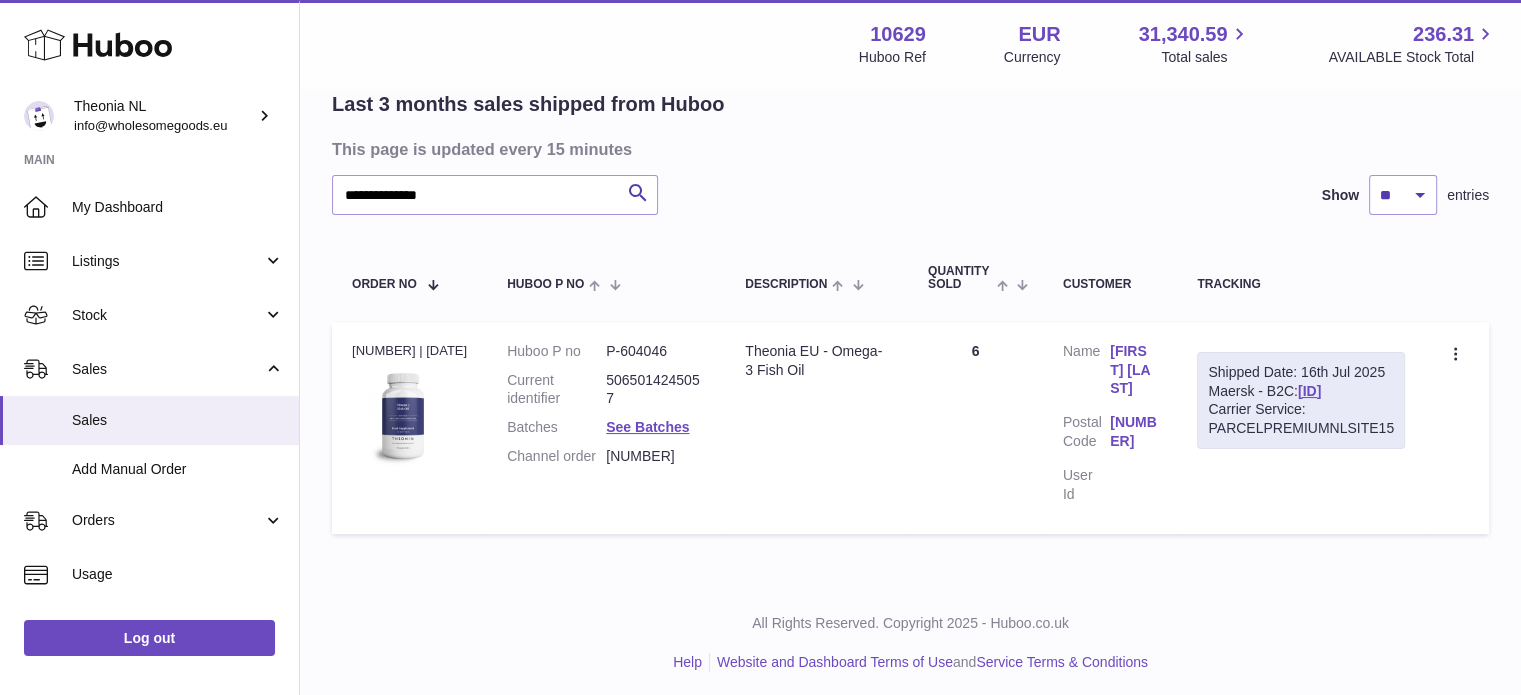 click on "Shipped Date: 16th Jul 2025
Maersk - B2C:
TYPQWPI00439018
Carrier Service: PARCELPREMIUMNLSITE15" at bounding box center (1301, 401) 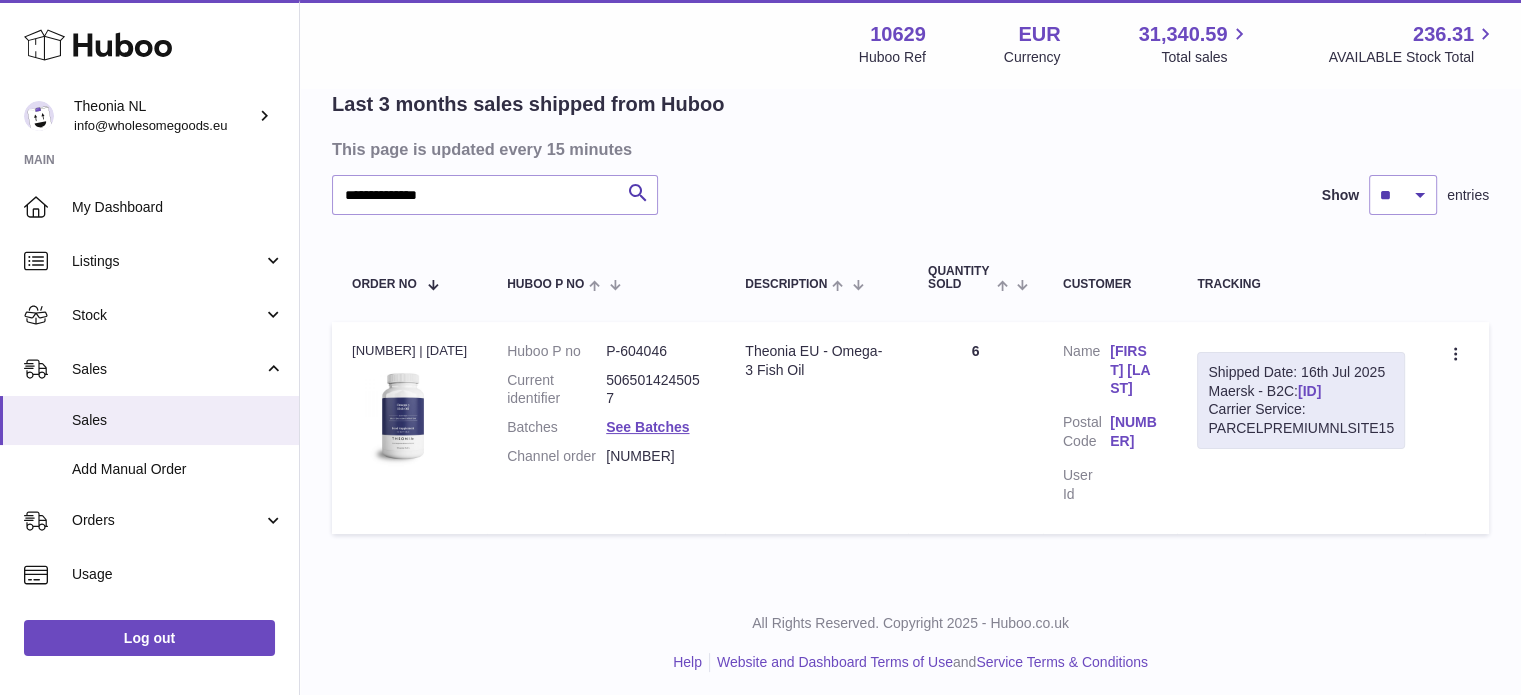 click on "TYPQWPI00439018" at bounding box center (1309, 391) 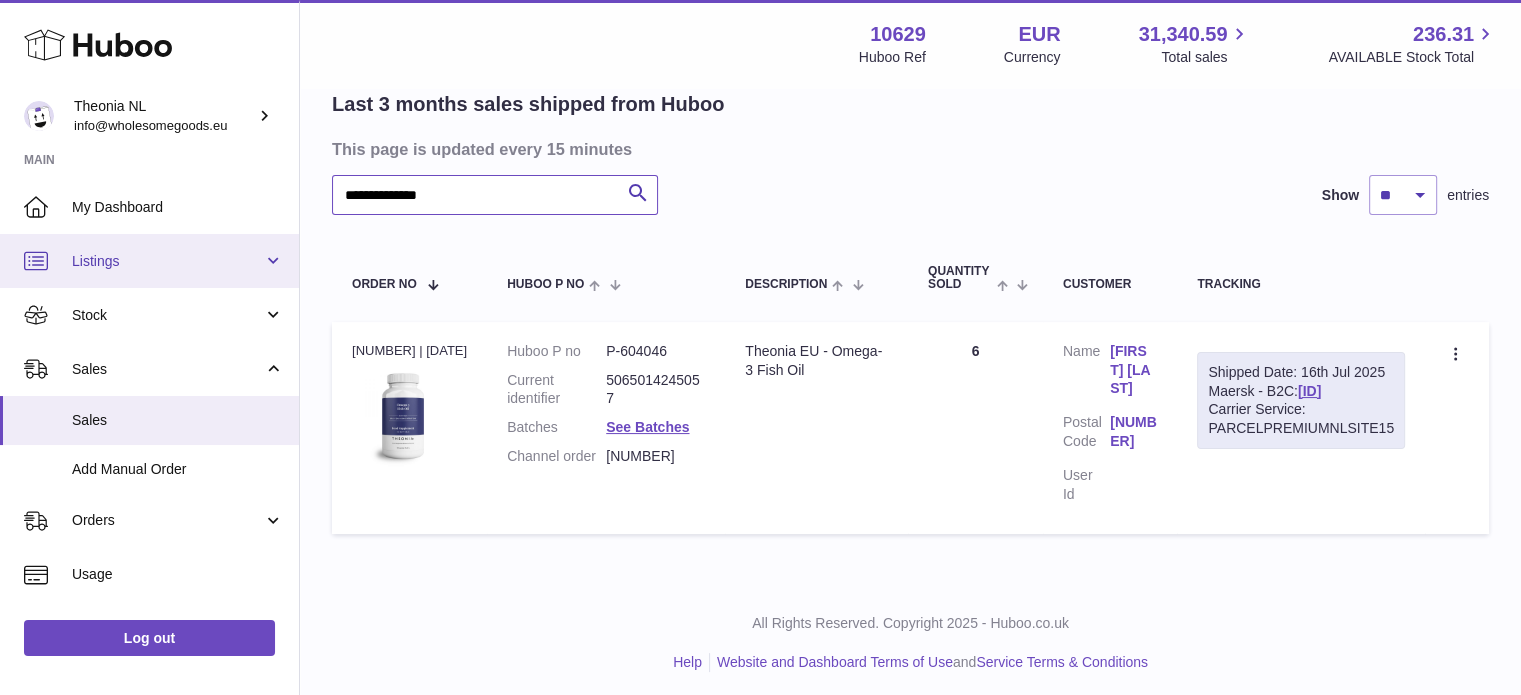 drag, startPoint x: 560, startPoint y: 207, endPoint x: 100, endPoint y: 246, distance: 461.6503 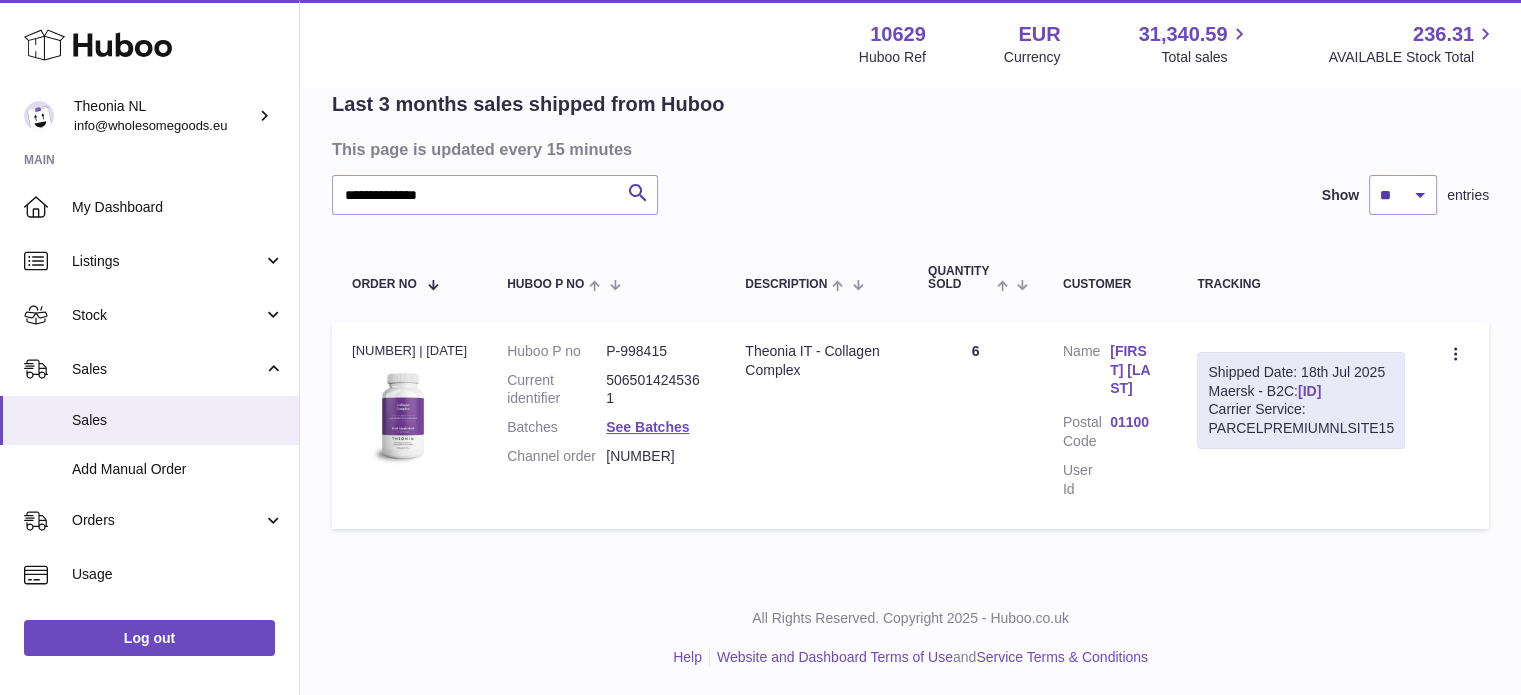 click on "TYPQWPI00440351" at bounding box center [1309, 391] 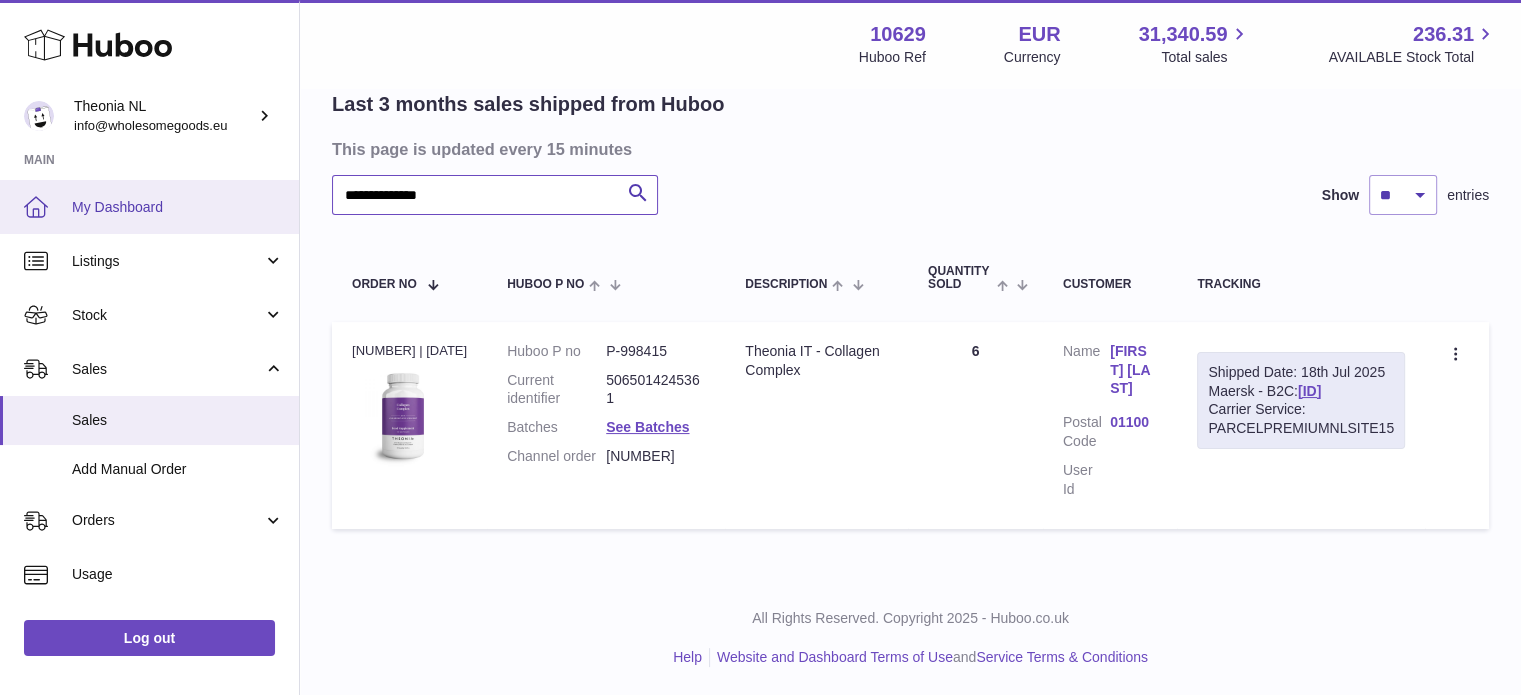drag, startPoint x: 566, startPoint y: 186, endPoint x: 88, endPoint y: 184, distance: 478.00418 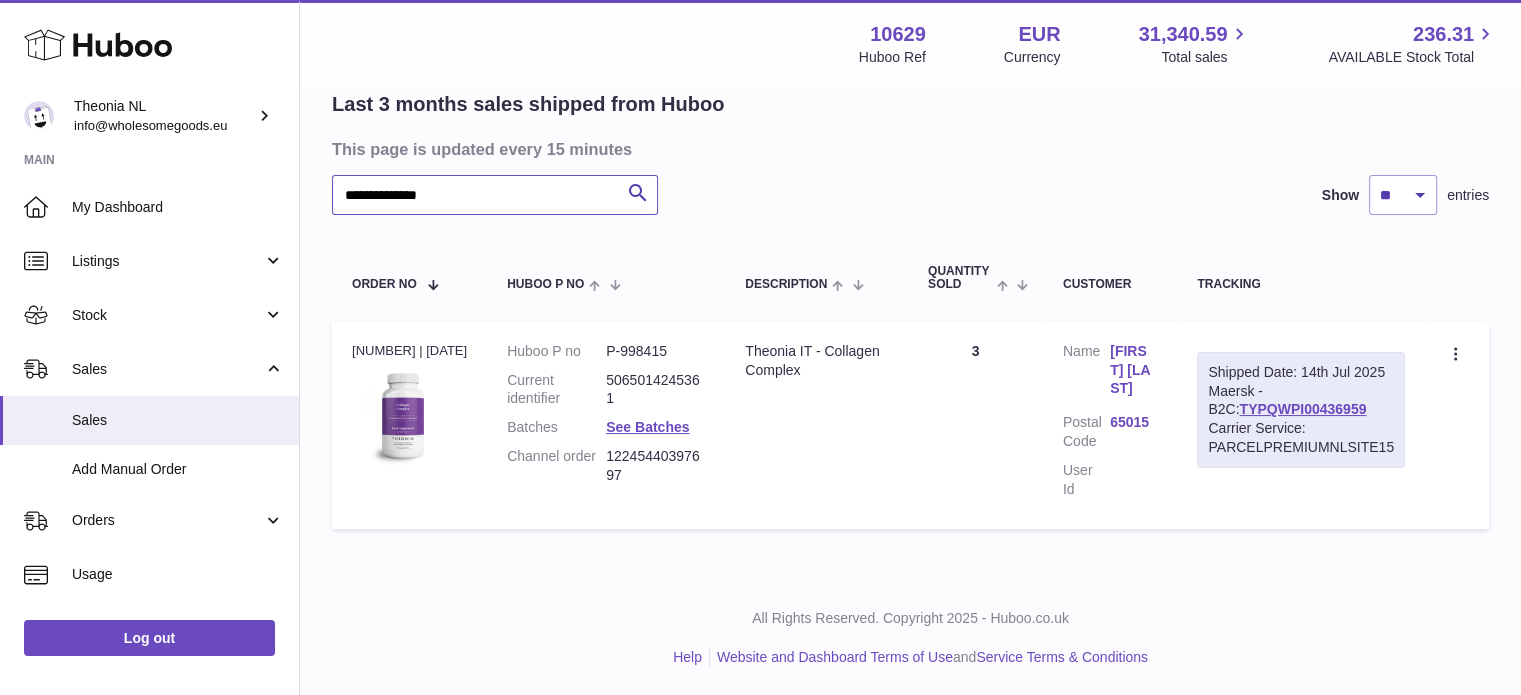 type on "**********" 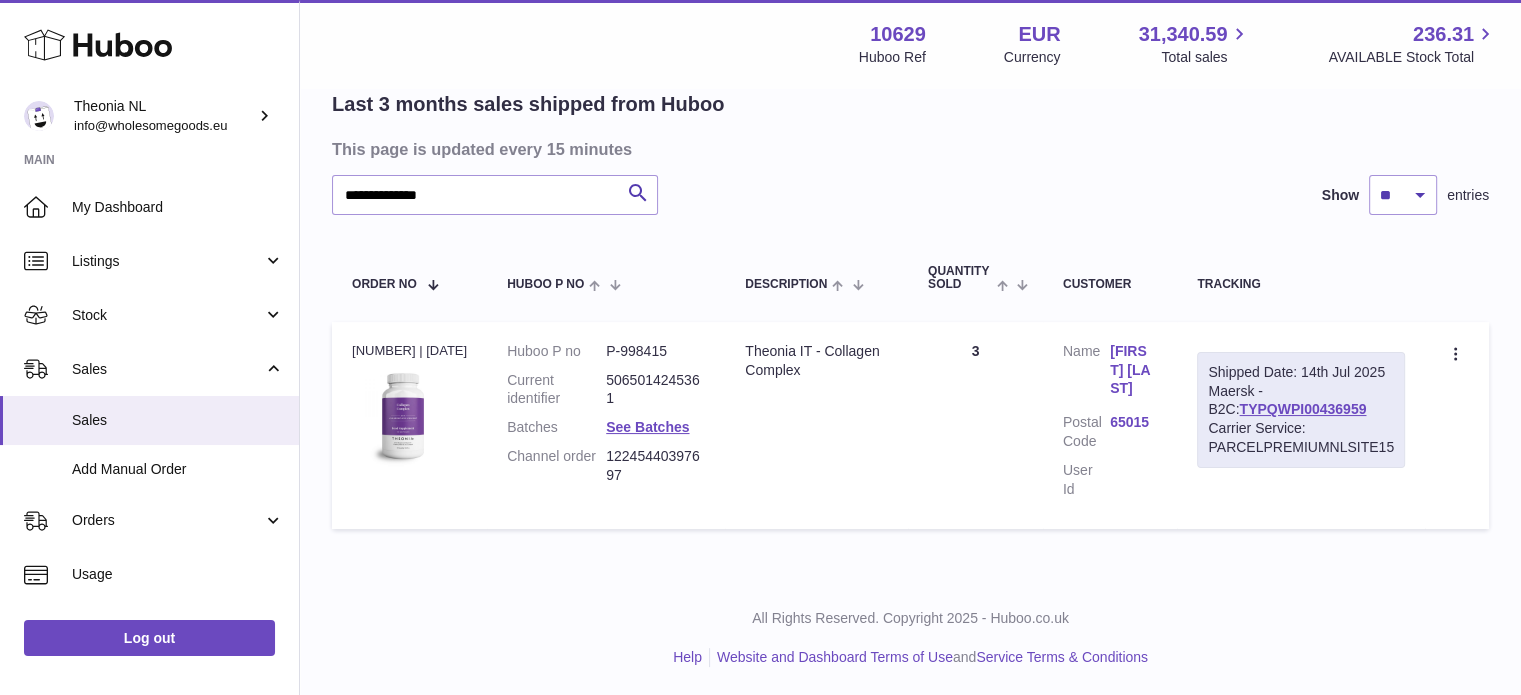 click on "TYPQWPI00436959" at bounding box center [1302, 409] 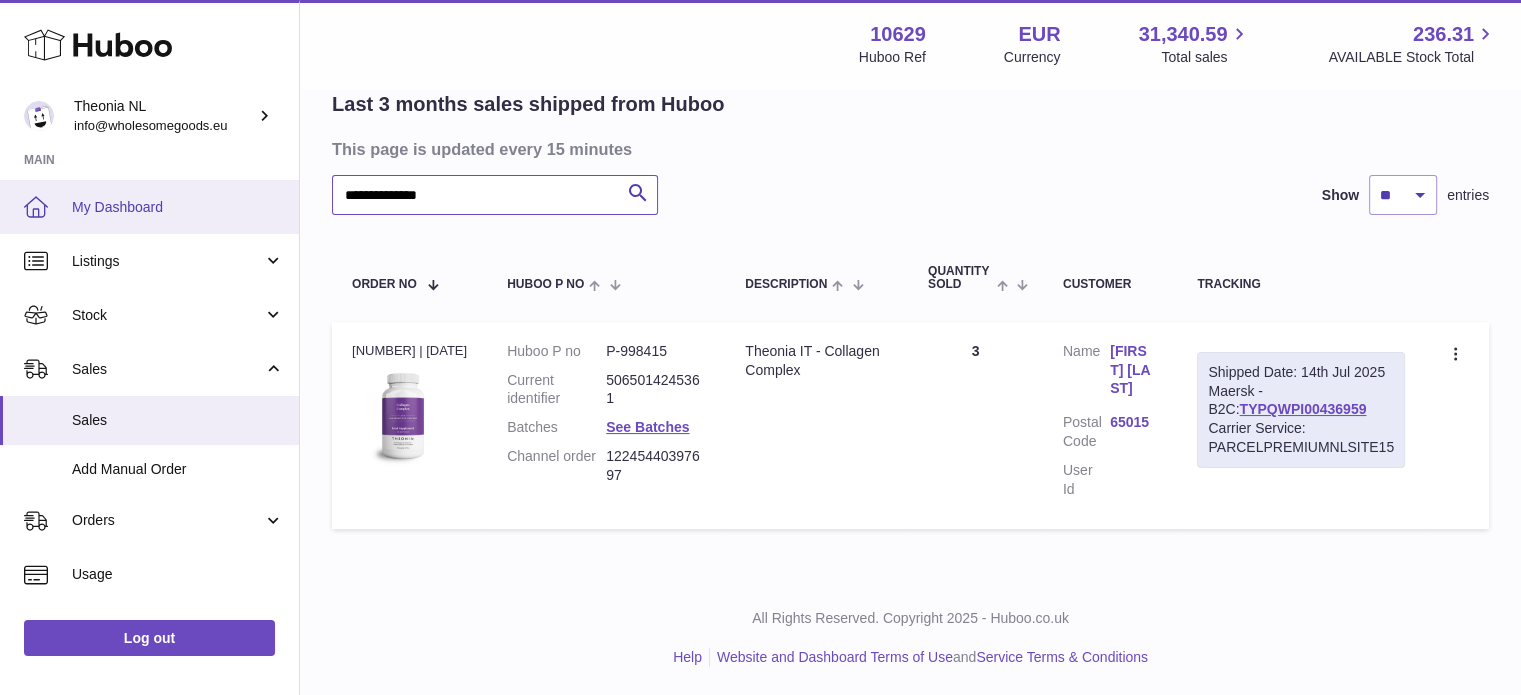 drag, startPoint x: 526, startPoint y: 199, endPoint x: 6, endPoint y: 204, distance: 520.02405 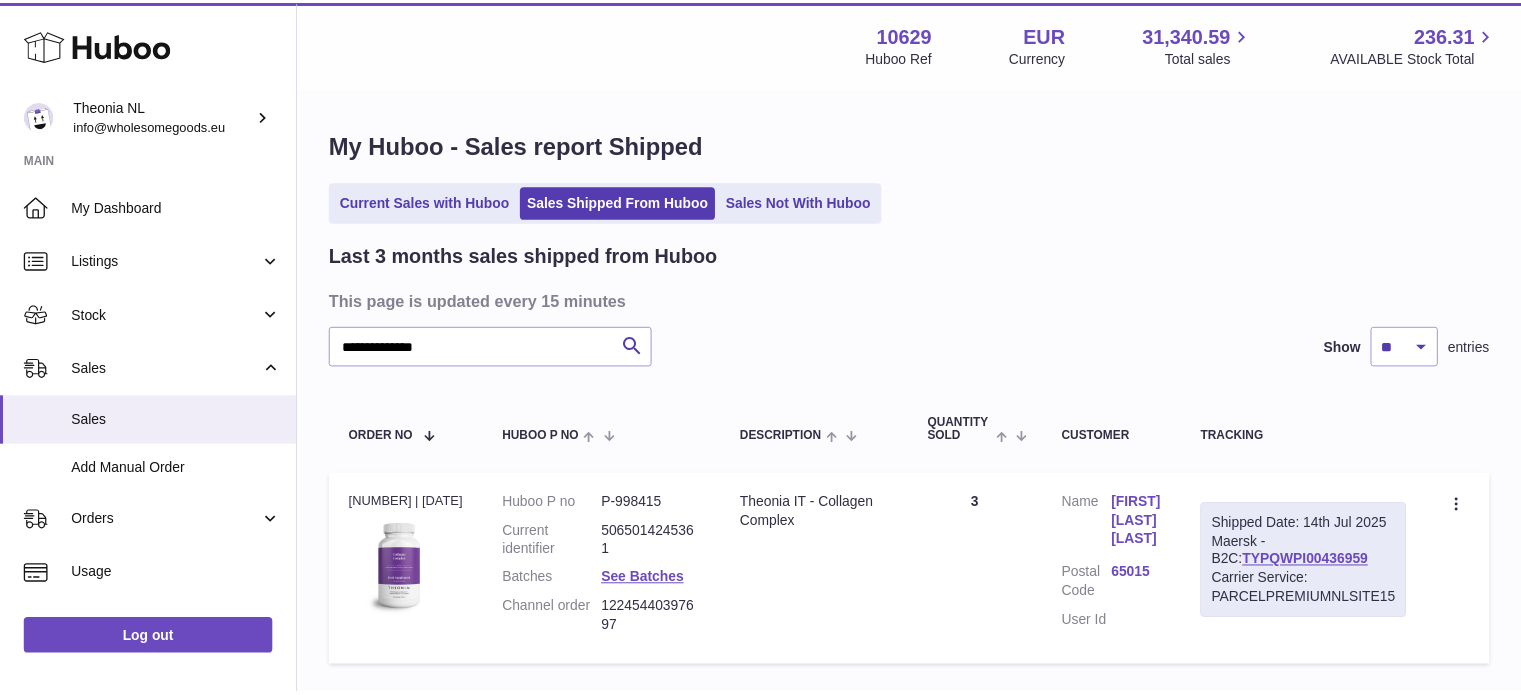 scroll, scrollTop: 0, scrollLeft: 0, axis: both 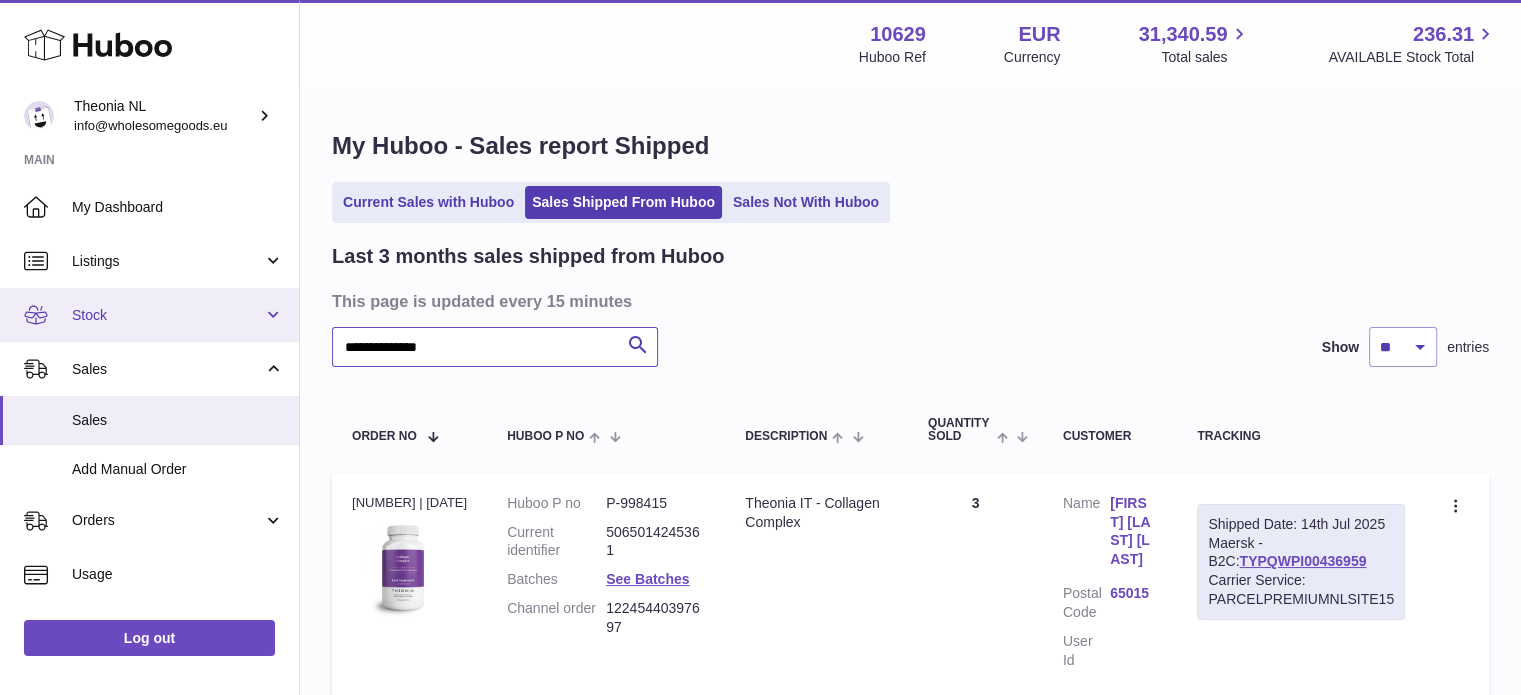 drag, startPoint x: 456, startPoint y: 339, endPoint x: 230, endPoint y: 337, distance: 226.00885 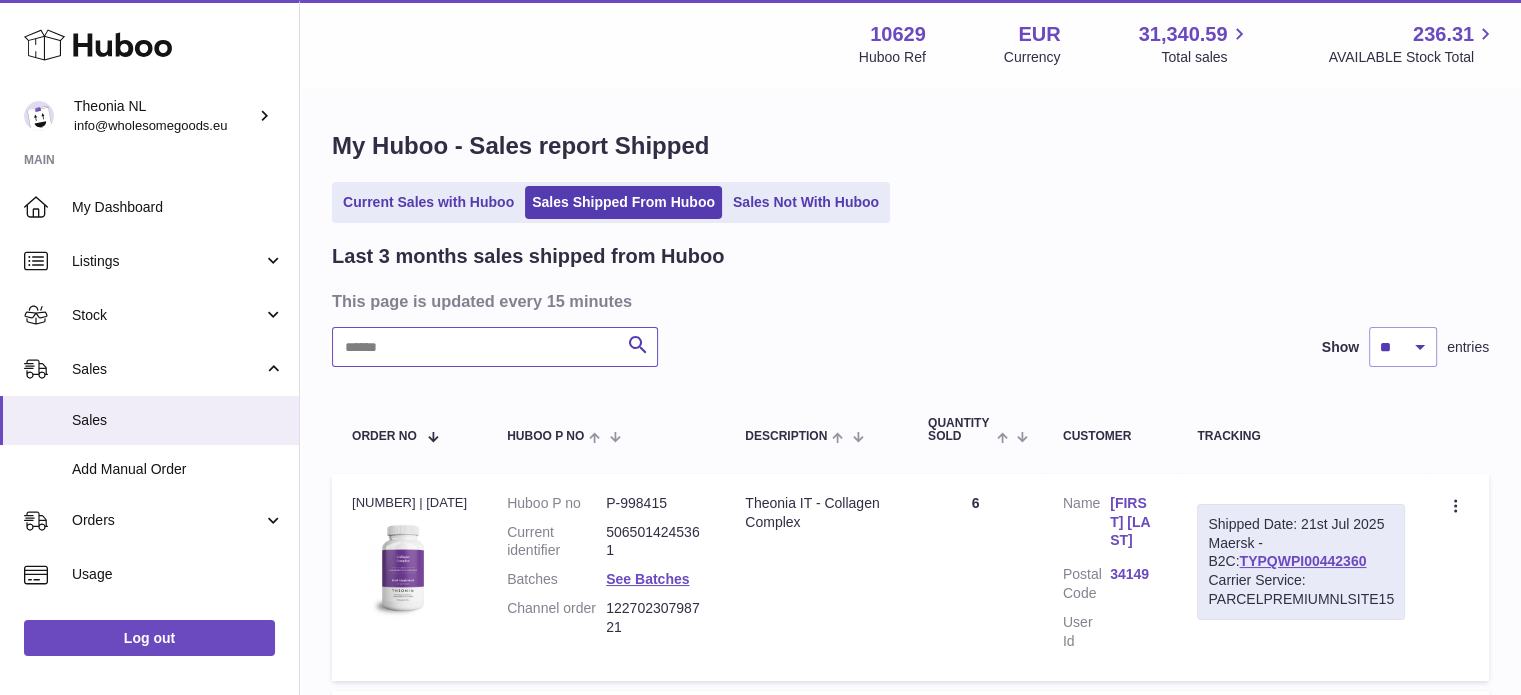 click at bounding box center (495, 347) 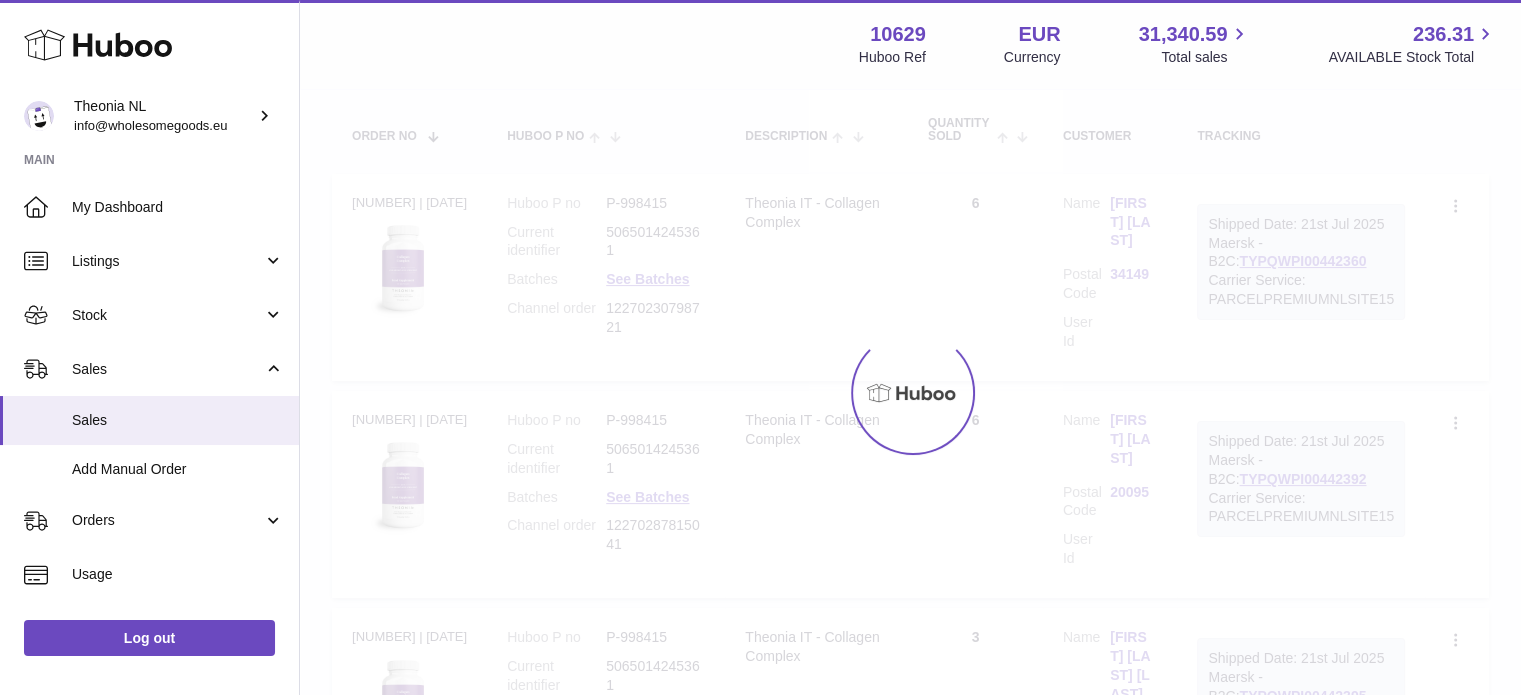 scroll, scrollTop: 190, scrollLeft: 0, axis: vertical 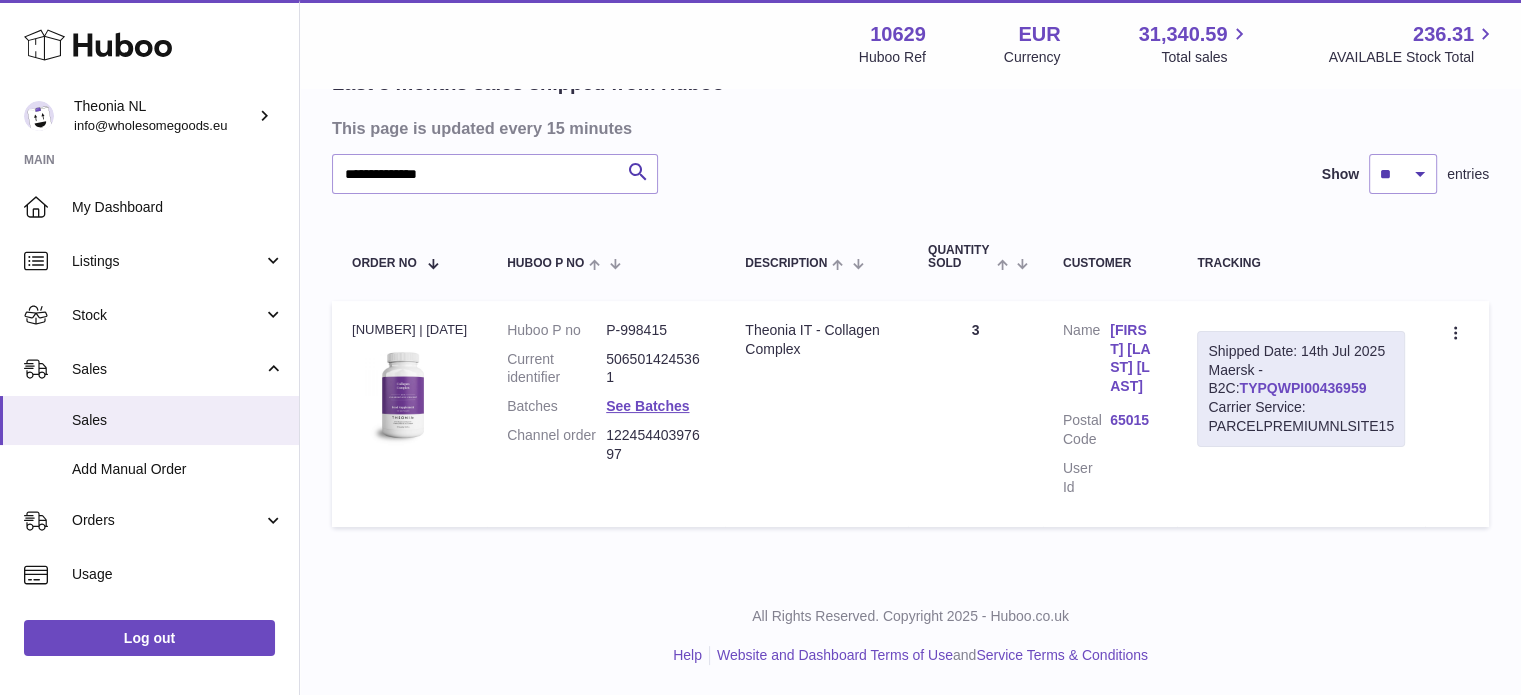 click on "TYPQWPI00436959" at bounding box center (1302, 388) 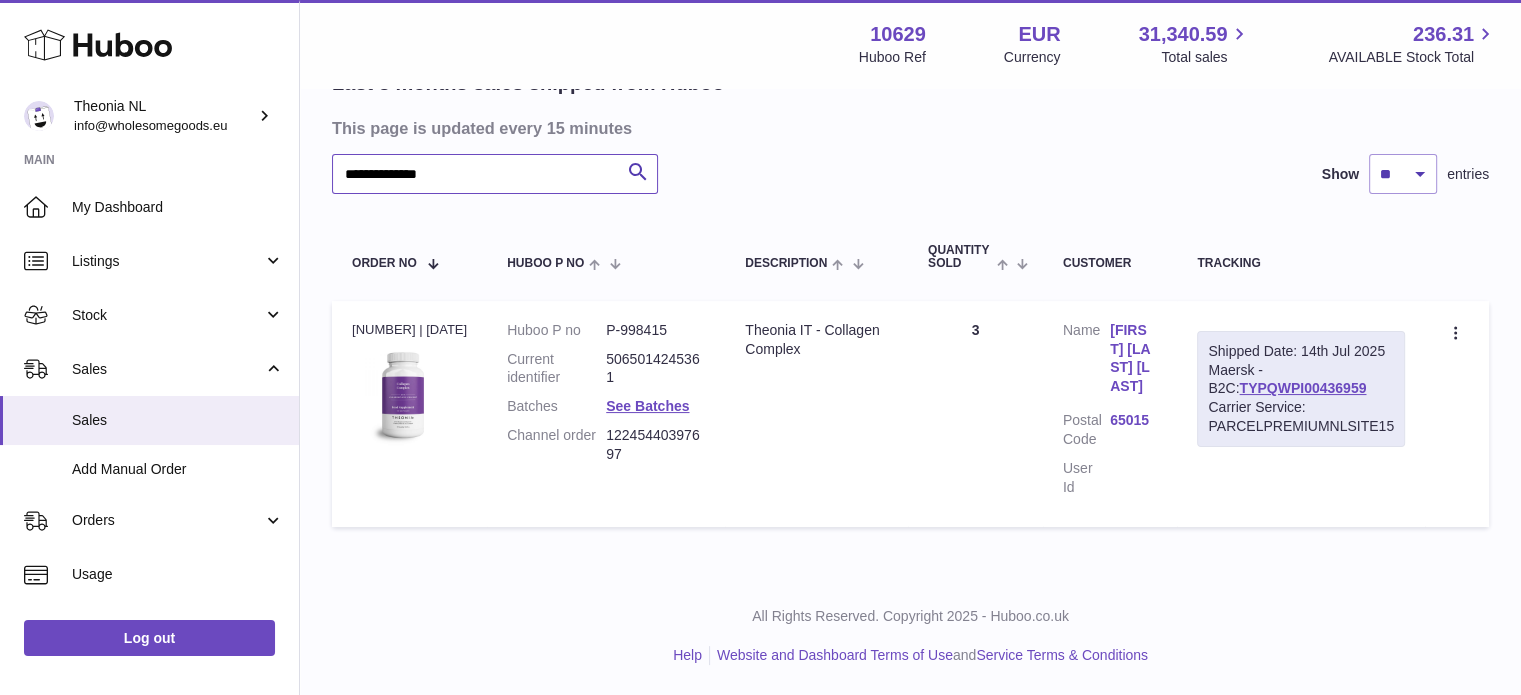 drag, startPoint x: 154, startPoint y: 162, endPoint x: 0, endPoint y: 171, distance: 154.26276 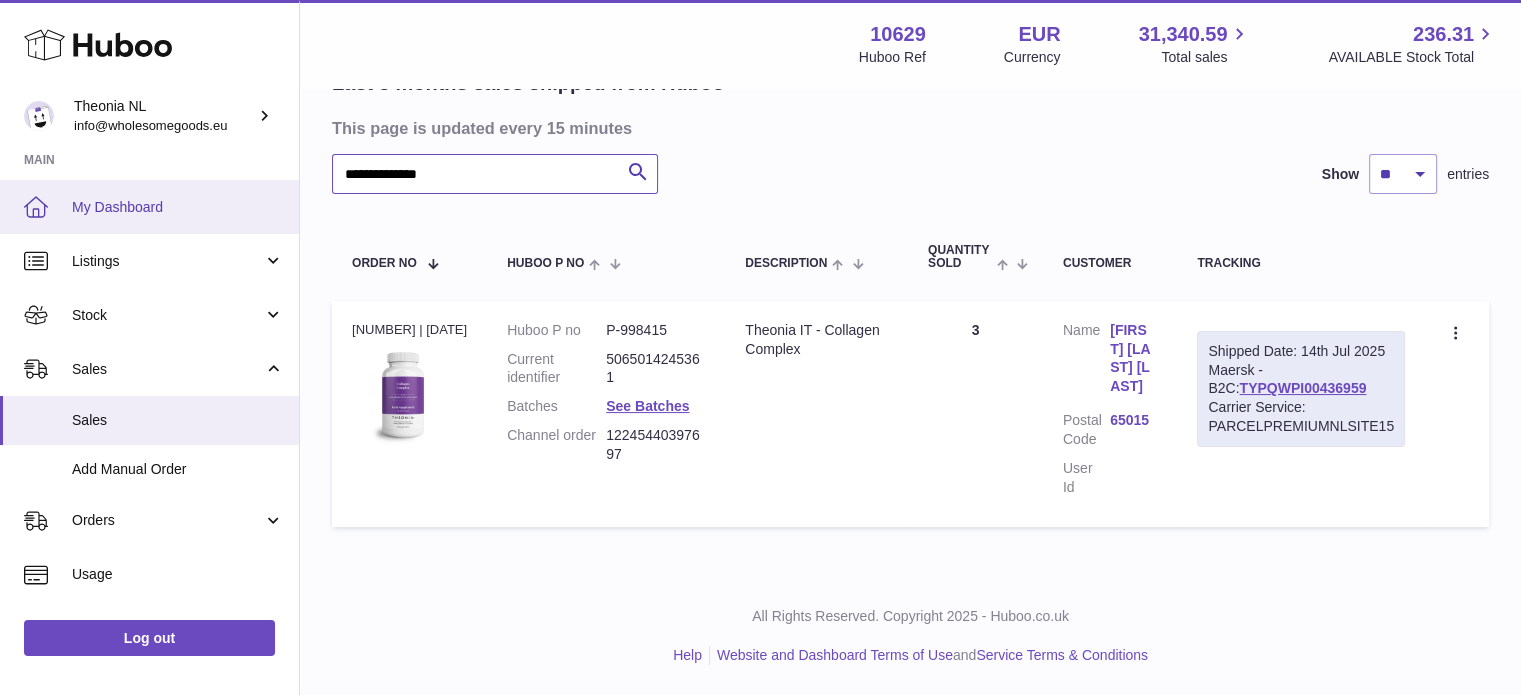 paste 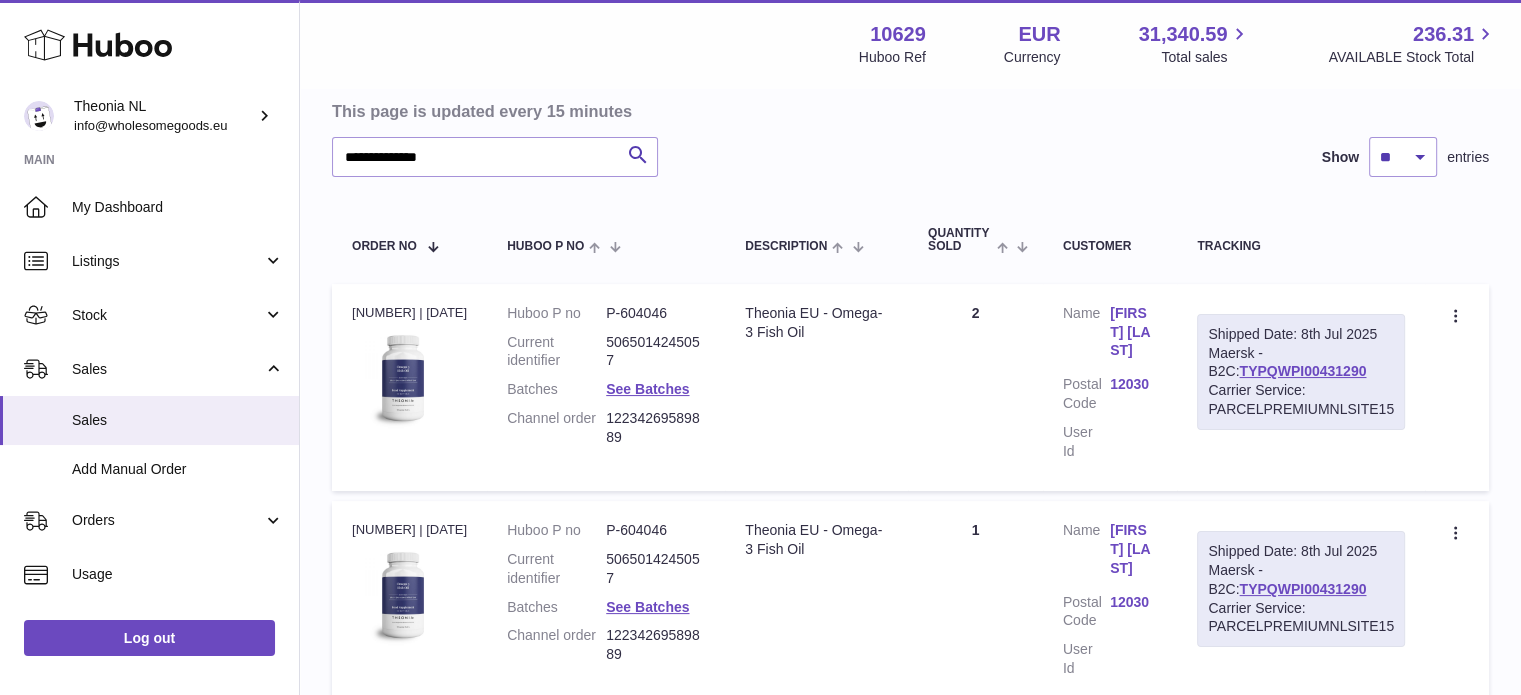 click on "Shipped Date: 8th Jul 2025
Maersk - B2C:
TYPQWPI00431290
Carrier Service: PARCELPREMIUMNLSITE15" at bounding box center [1301, 372] 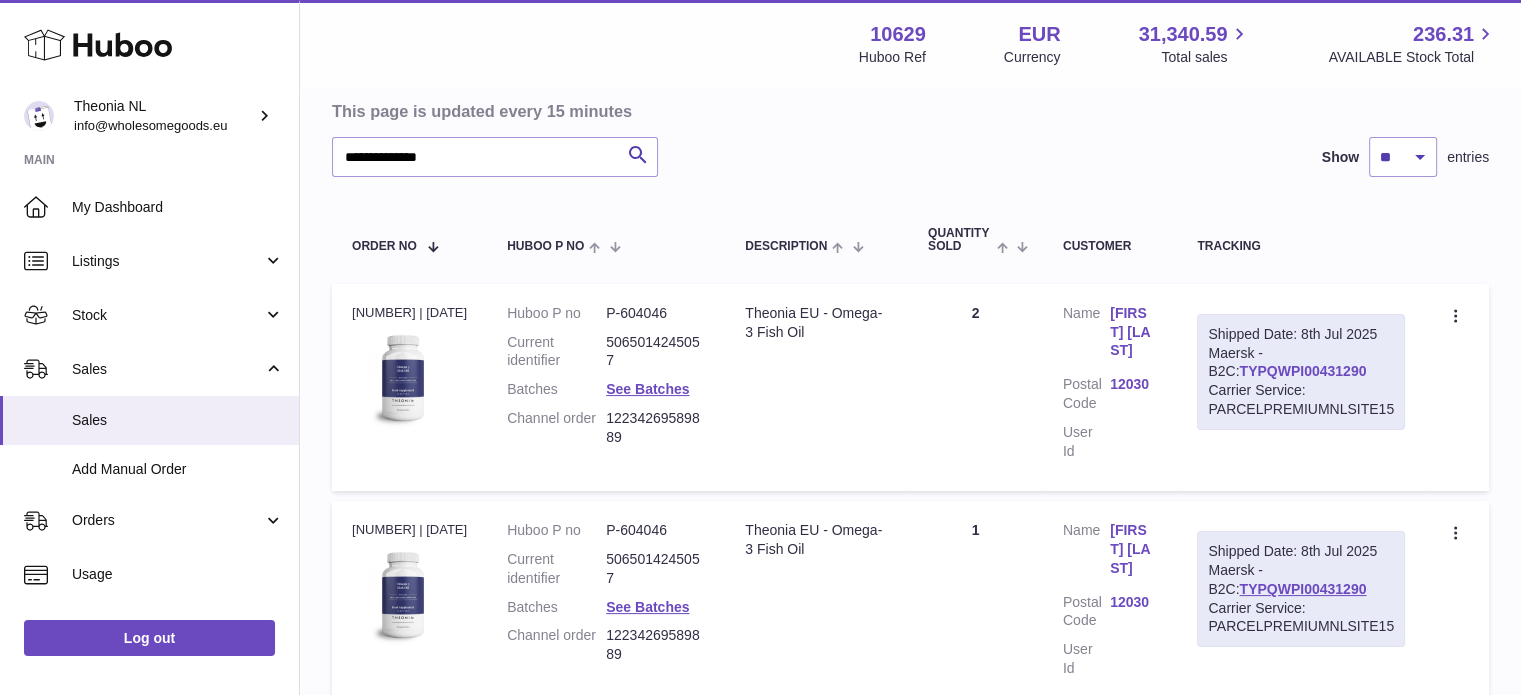 click on "TYPQWPI00431290" at bounding box center [1302, 371] 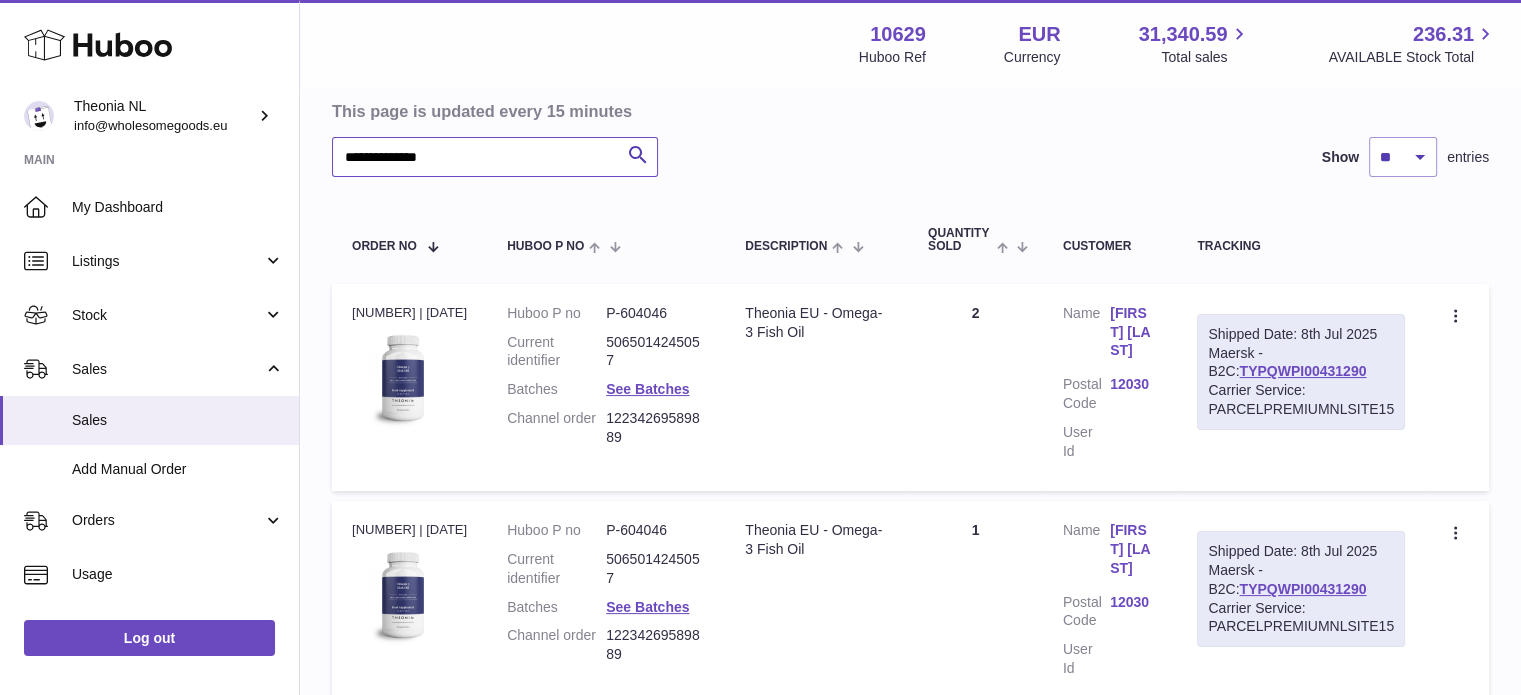 drag, startPoint x: 516, startPoint y: 170, endPoint x: 53, endPoint y: 162, distance: 463.06912 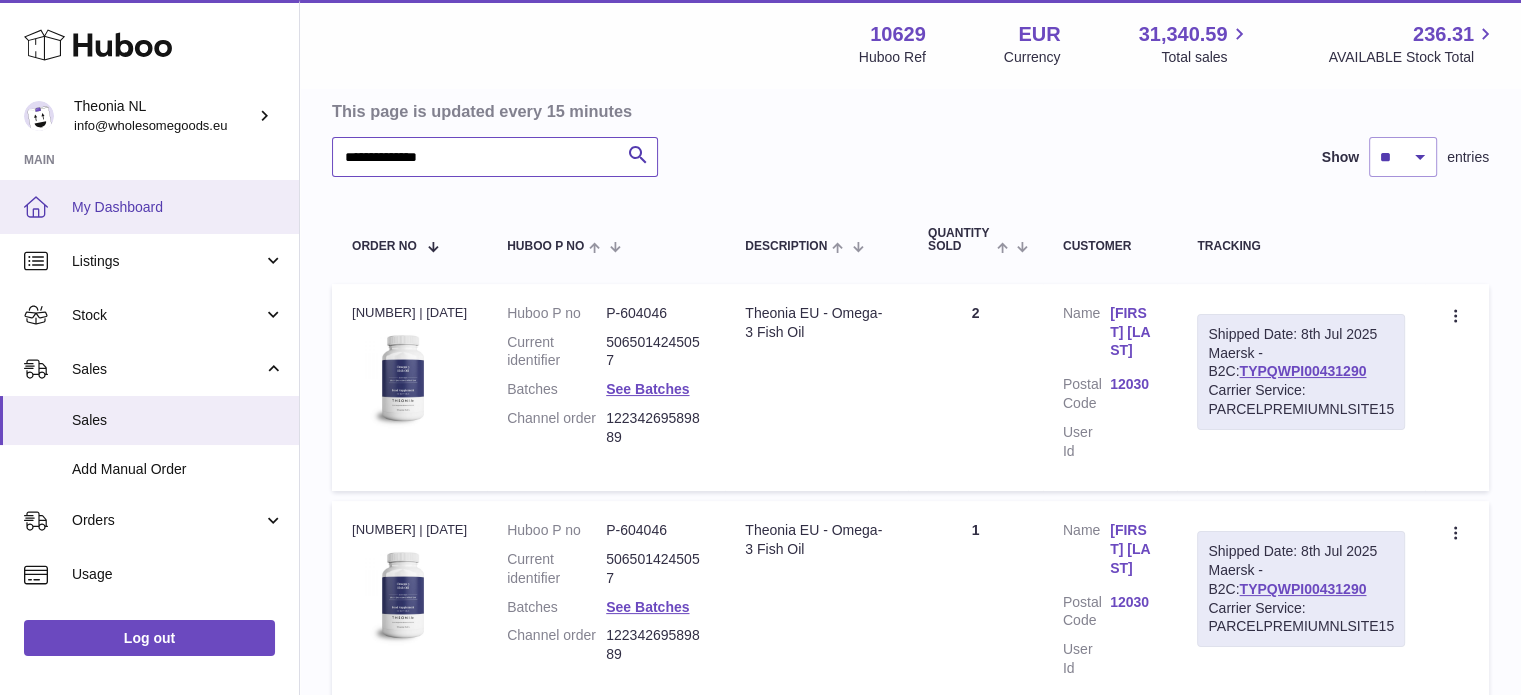 paste 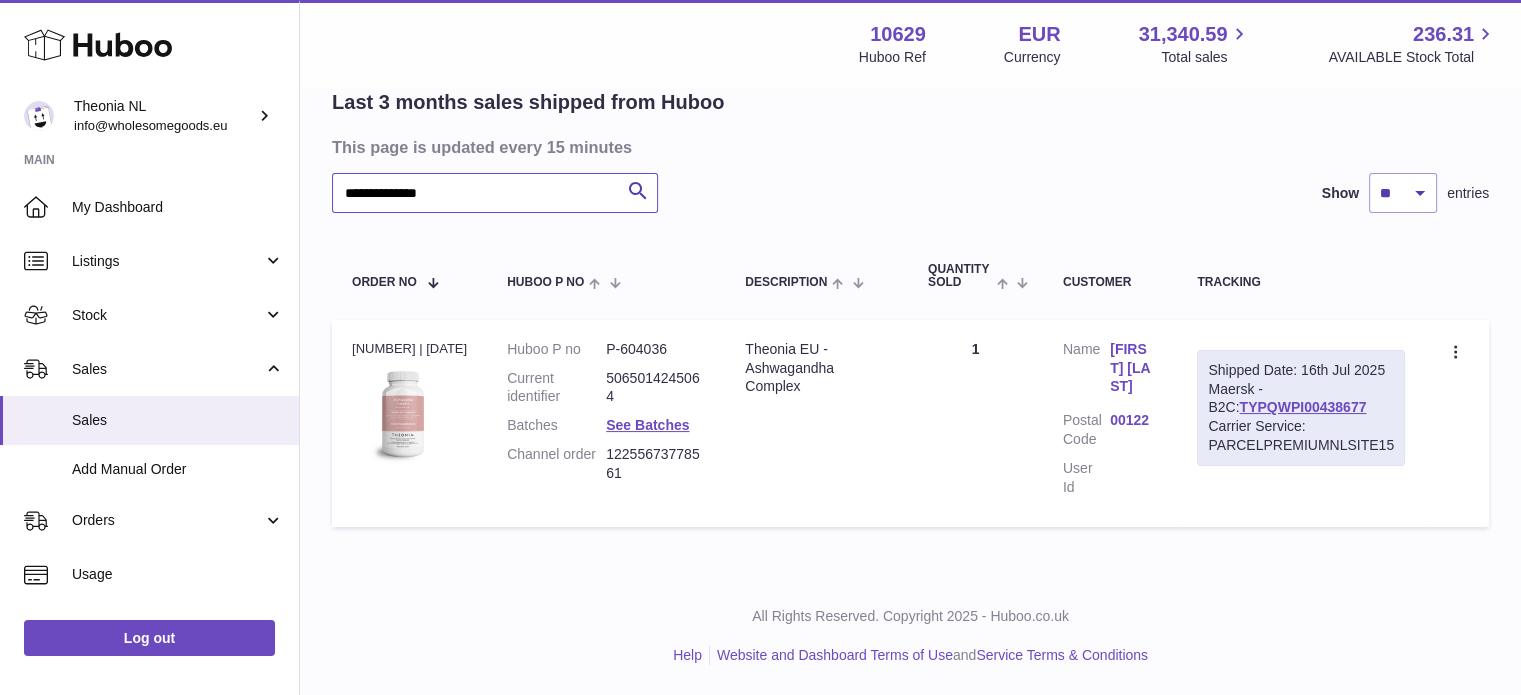 scroll, scrollTop: 152, scrollLeft: 0, axis: vertical 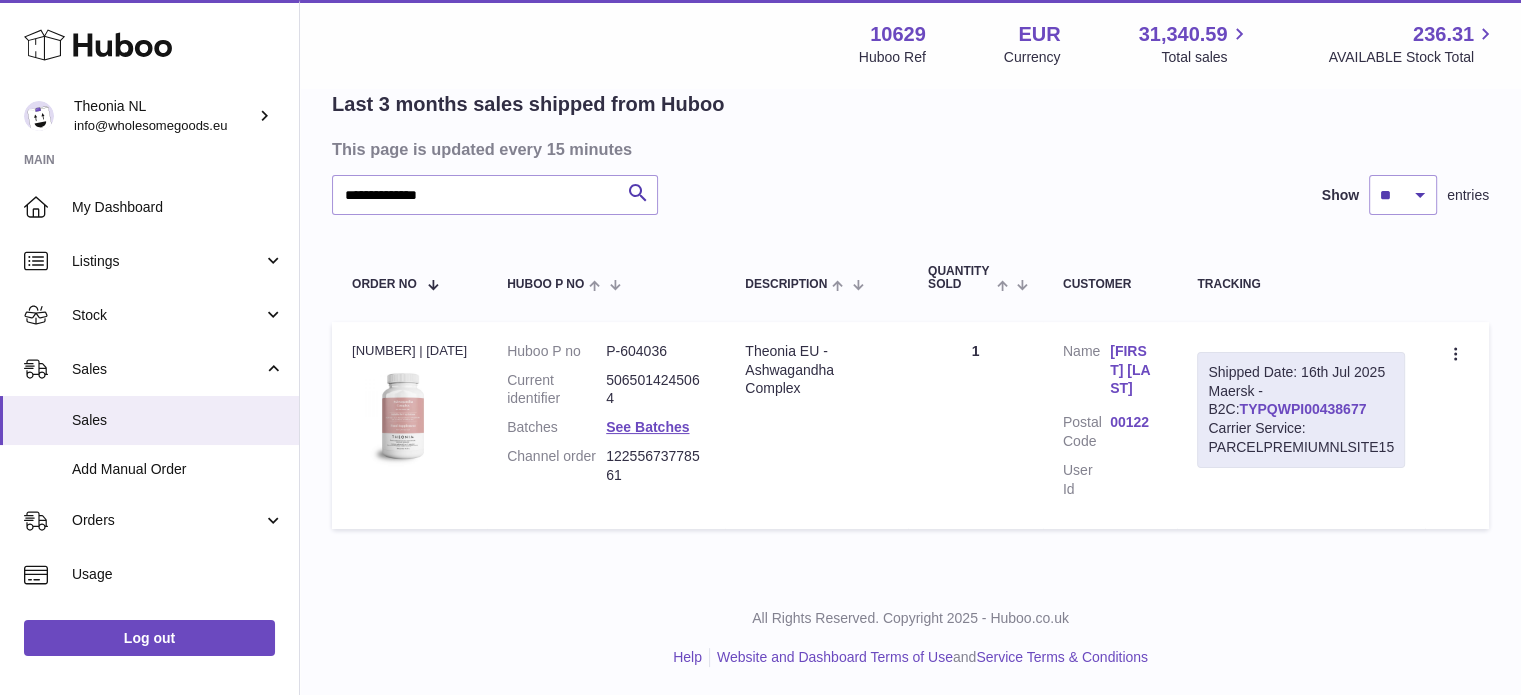 click on "TYPQWPI00438677" at bounding box center [1302, 409] 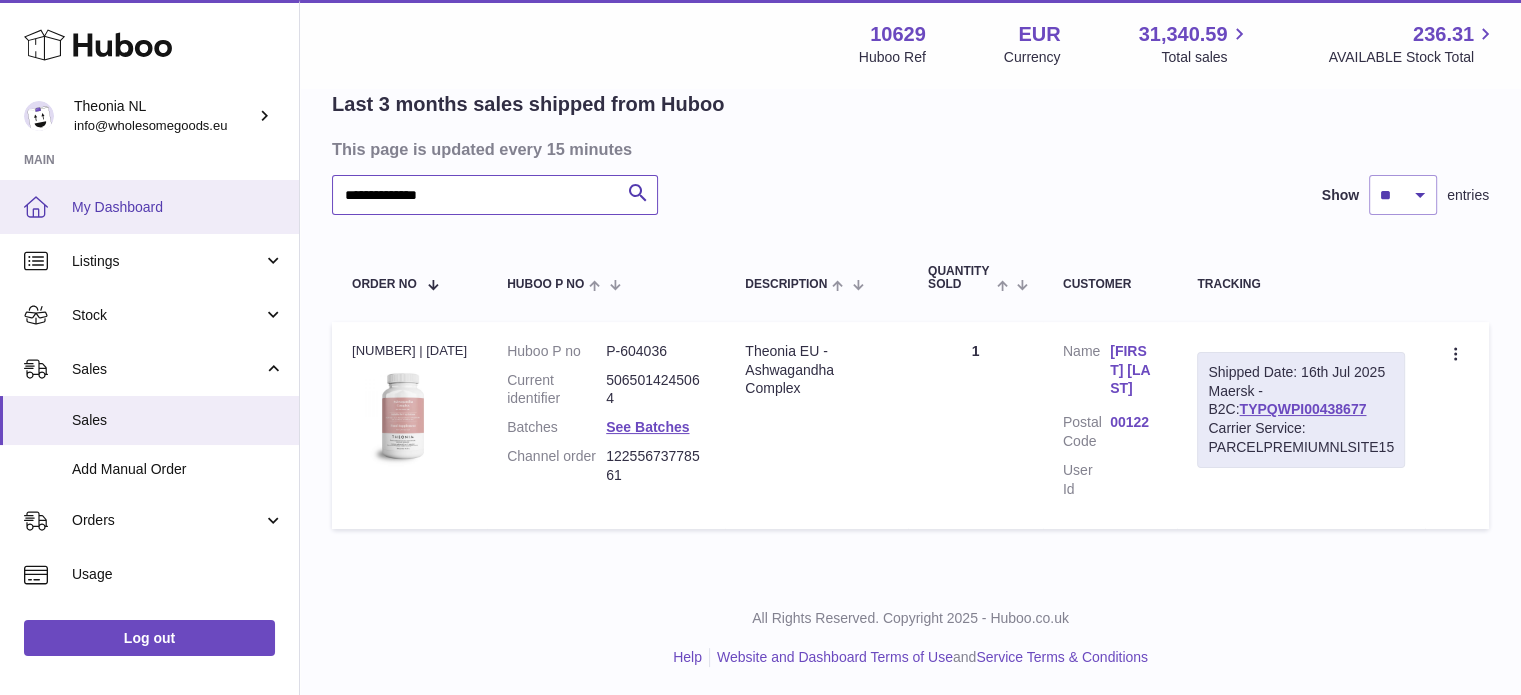 drag, startPoint x: 580, startPoint y: 199, endPoint x: 112, endPoint y: 182, distance: 468.30865 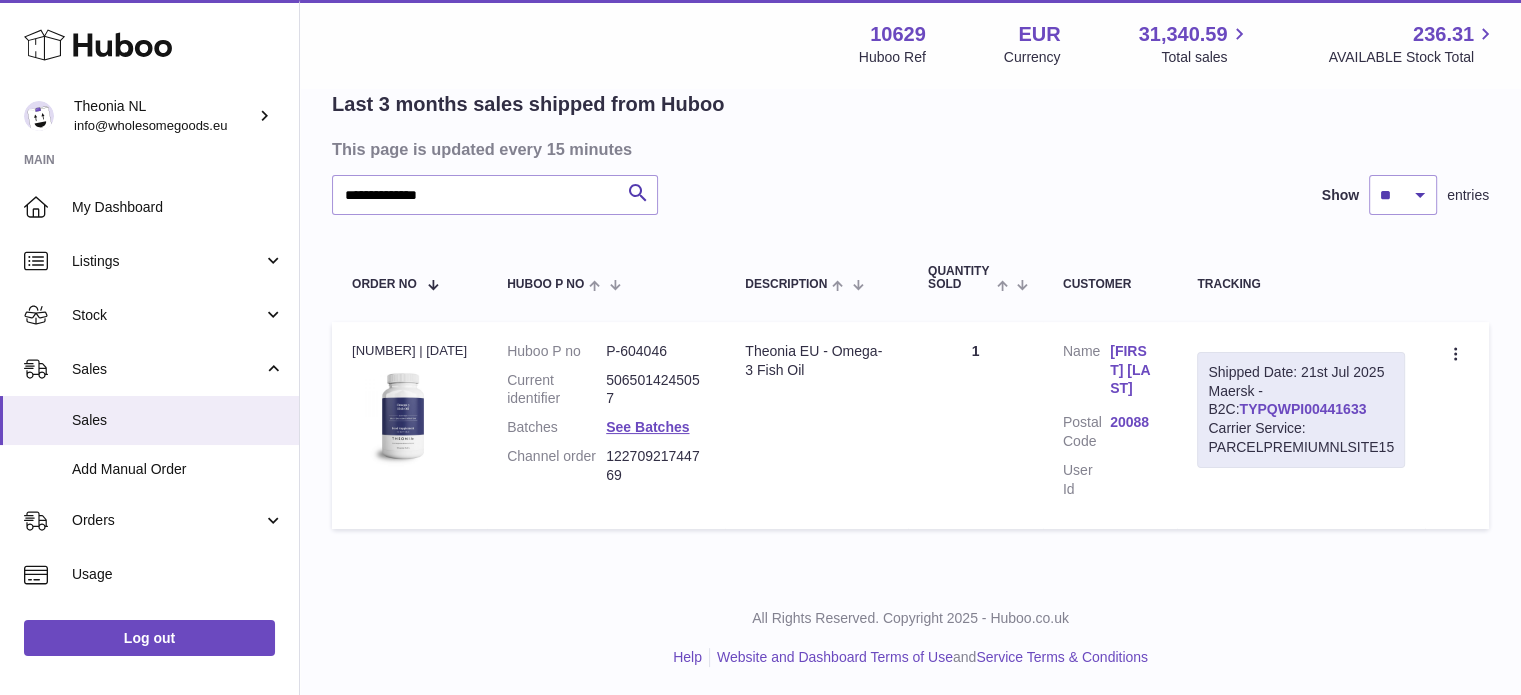 click on "TYPQWPI00441633" at bounding box center [1302, 409] 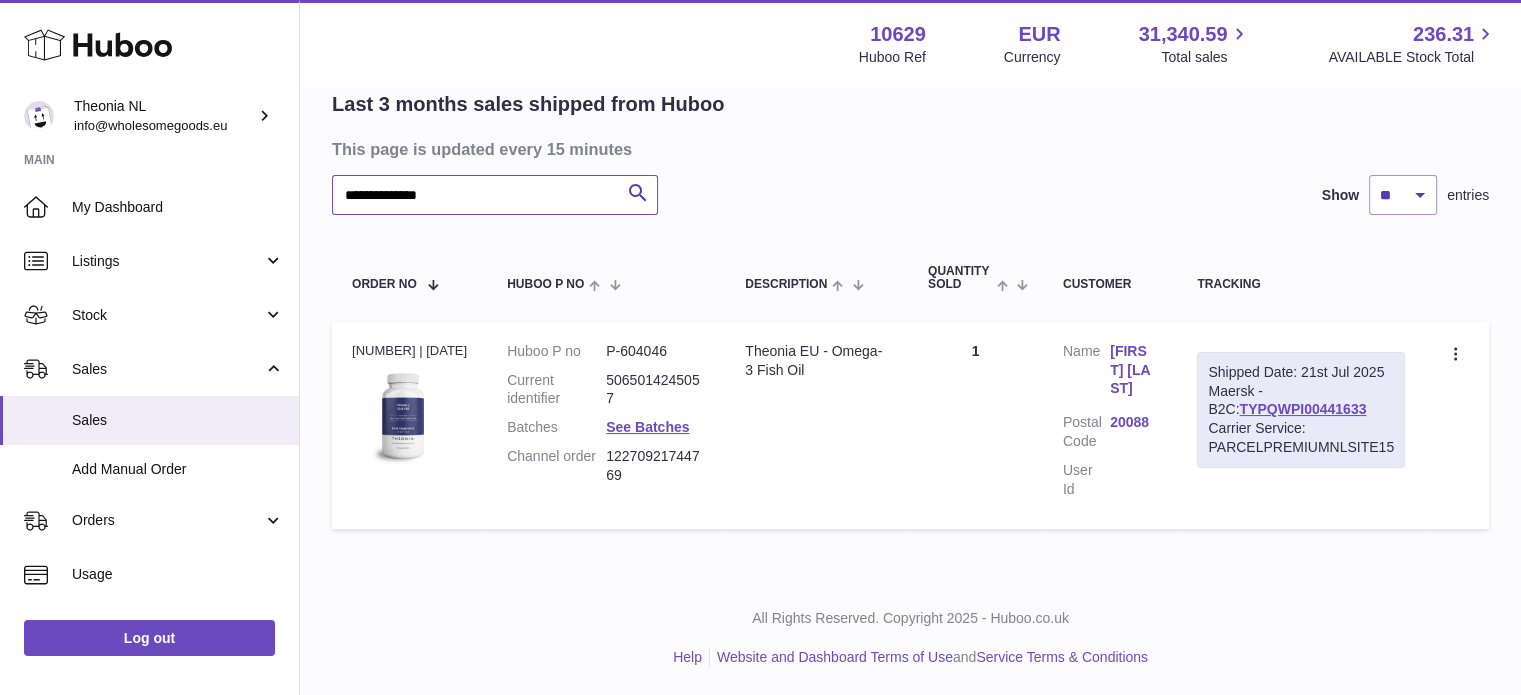 drag, startPoint x: 556, startPoint y: 187, endPoint x: 0, endPoint y: 175, distance: 556.12946 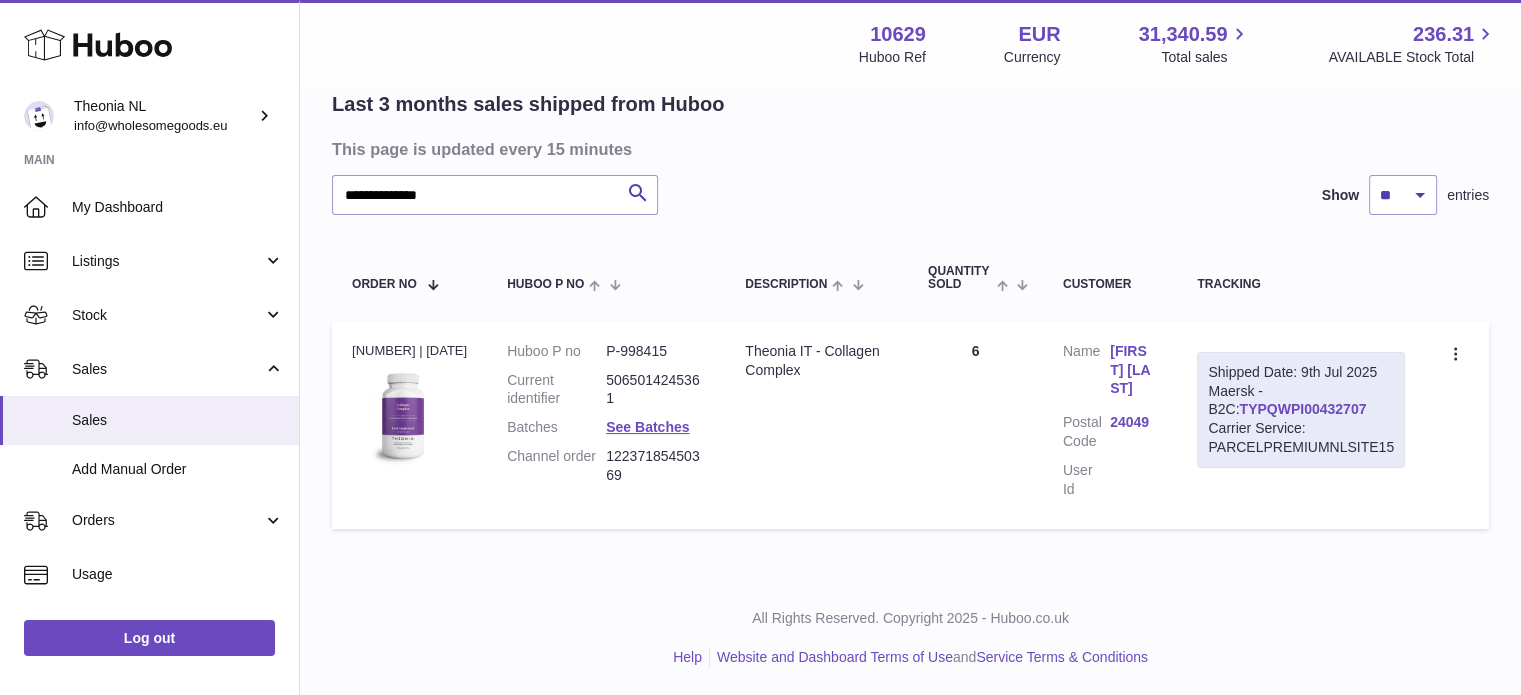 click on "TYPQWPI00432707" at bounding box center [1302, 409] 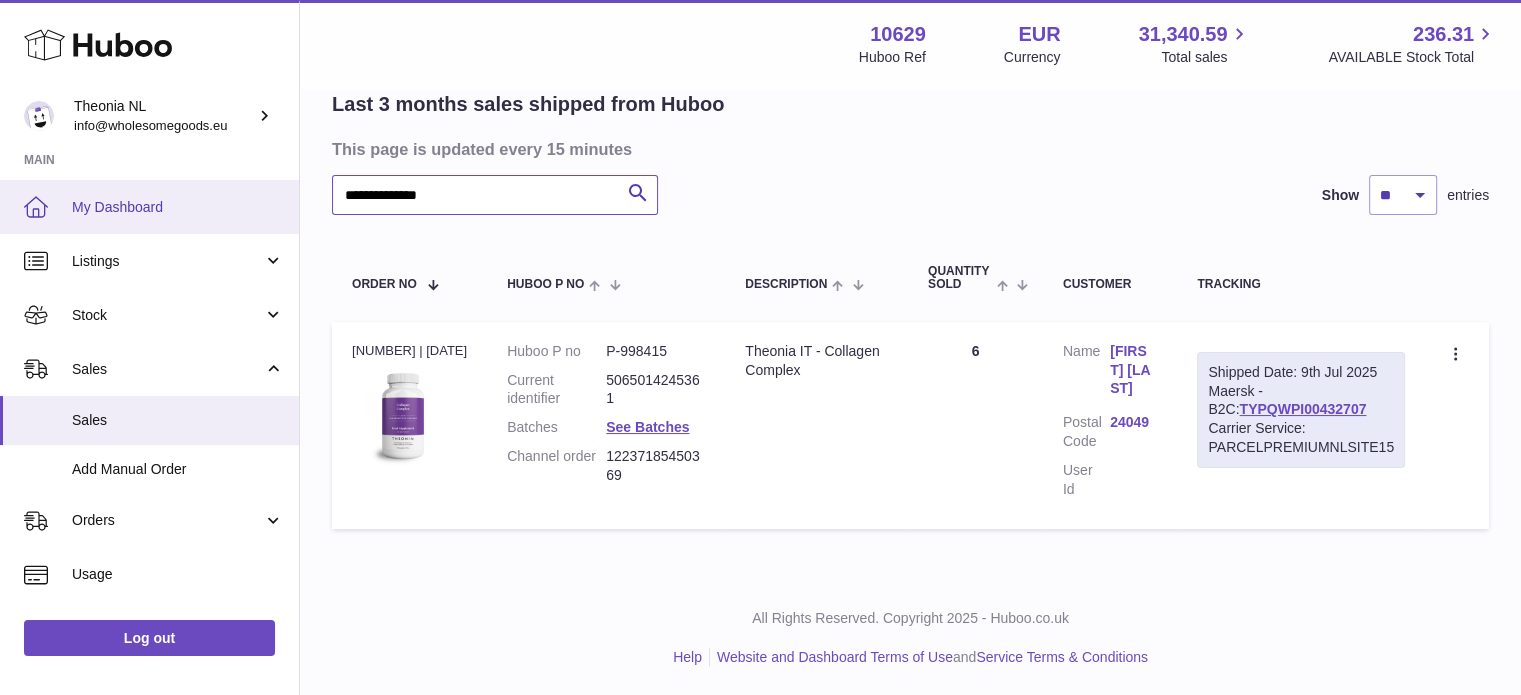 drag, startPoint x: 473, startPoint y: 191, endPoint x: 15, endPoint y: 179, distance: 458.15717 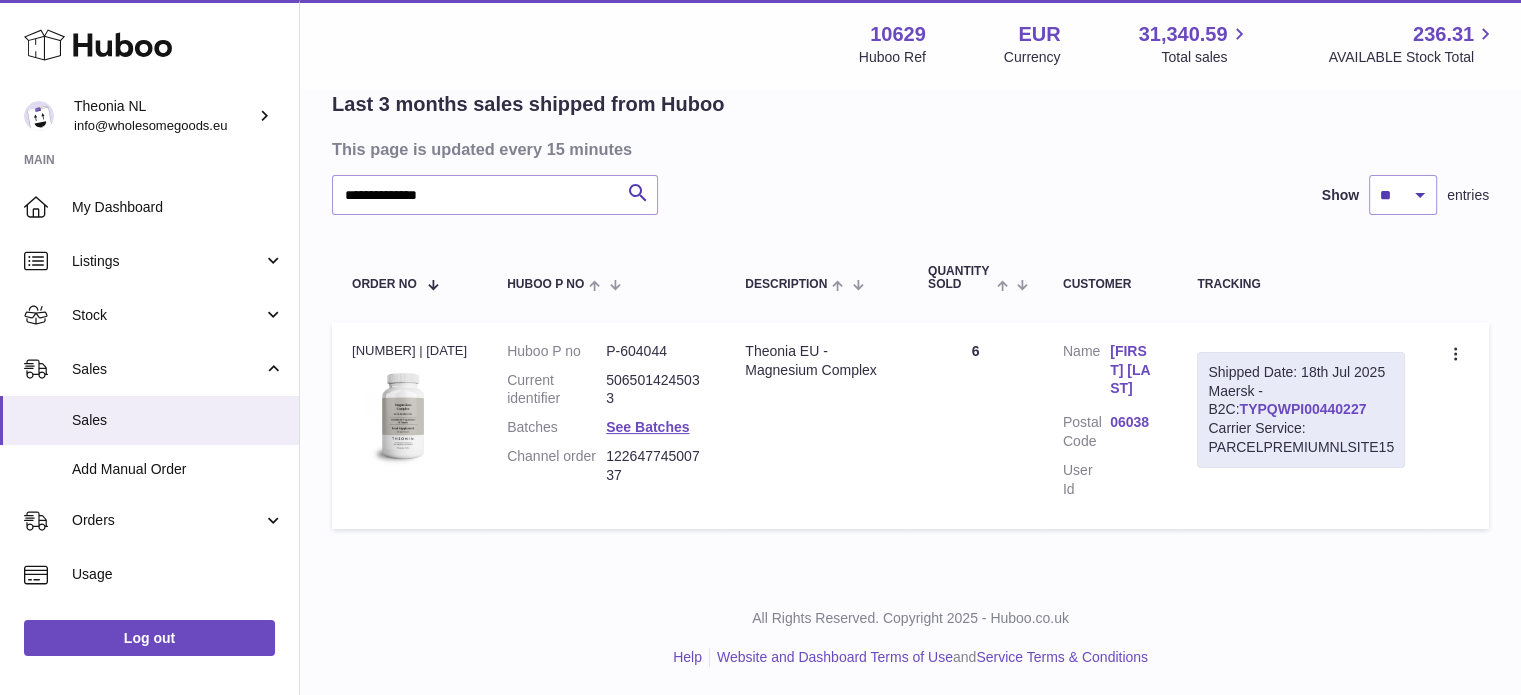 click on "TYPQWPI00440227" at bounding box center [1302, 409] 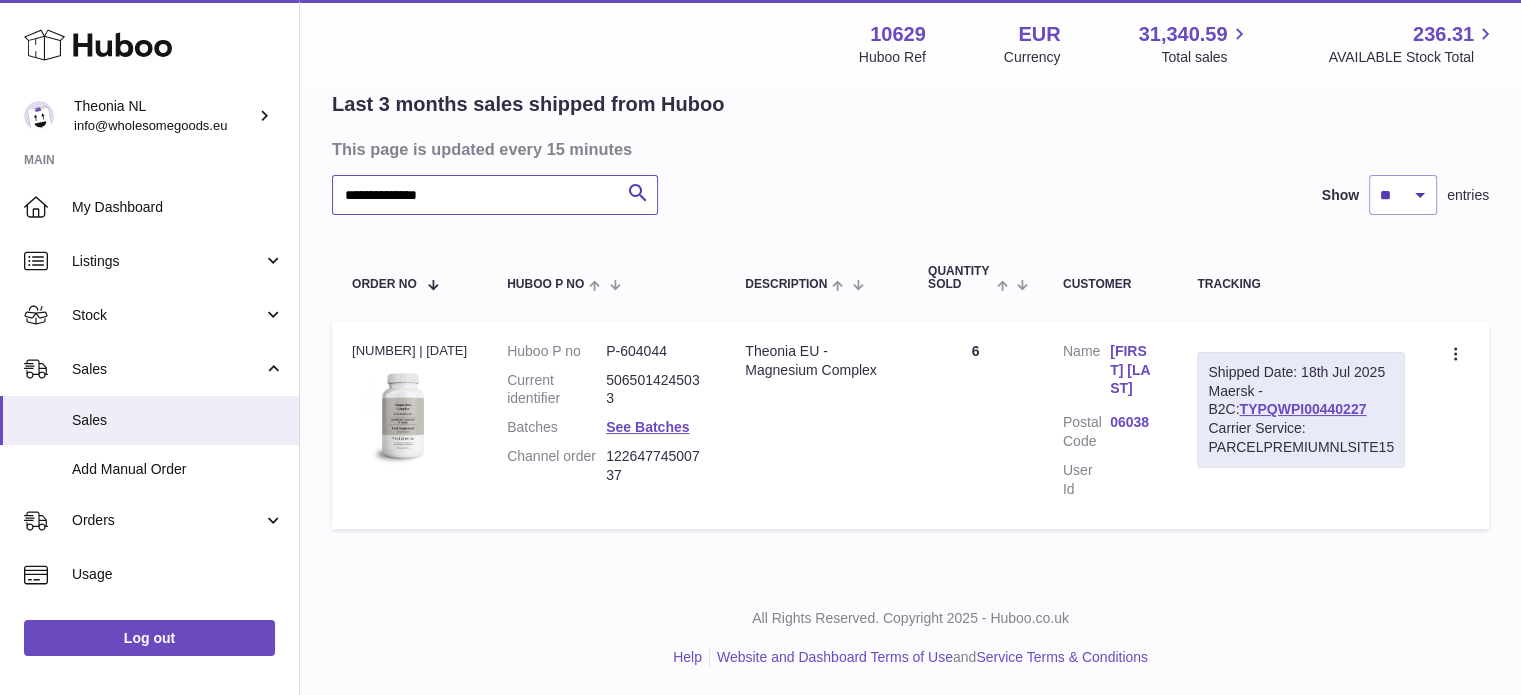 drag, startPoint x: 524, startPoint y: 208, endPoint x: 316, endPoint y: 188, distance: 208.95932 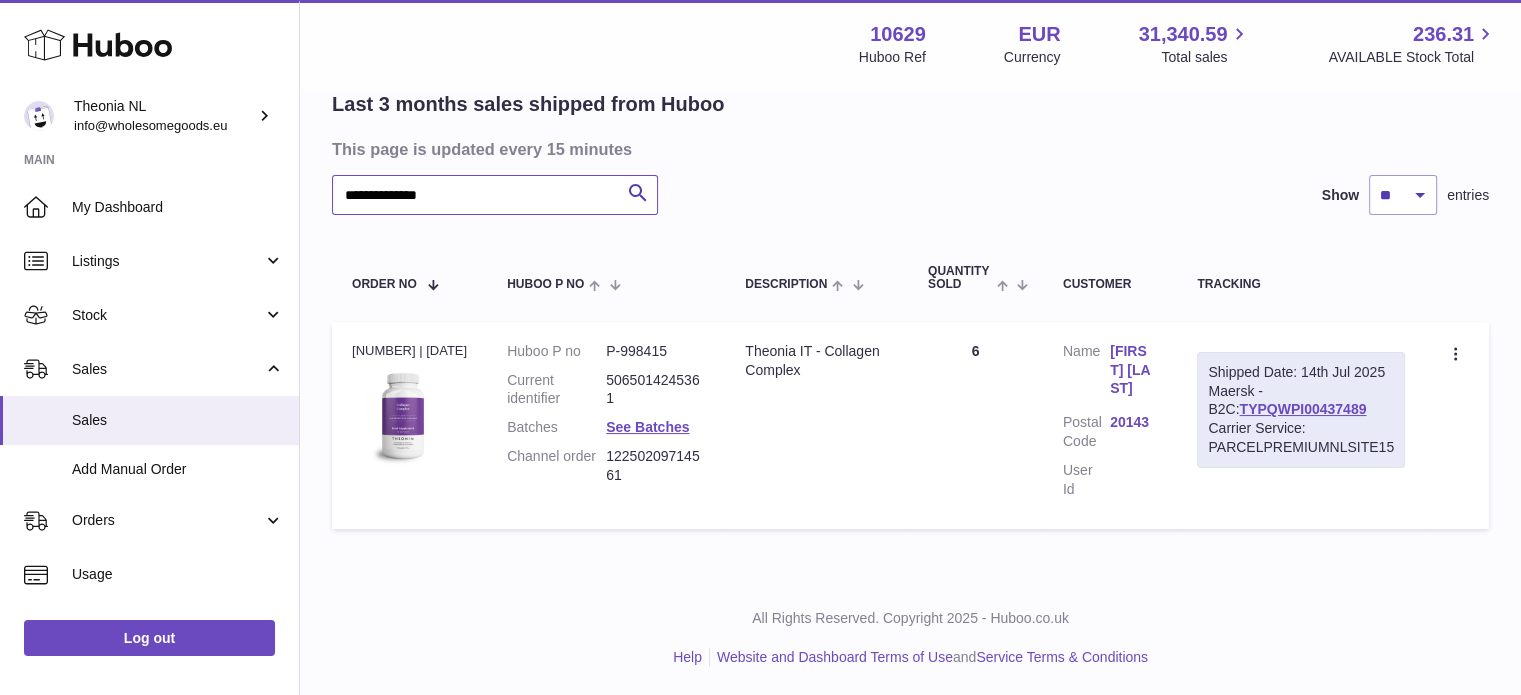 scroll, scrollTop: 138, scrollLeft: 0, axis: vertical 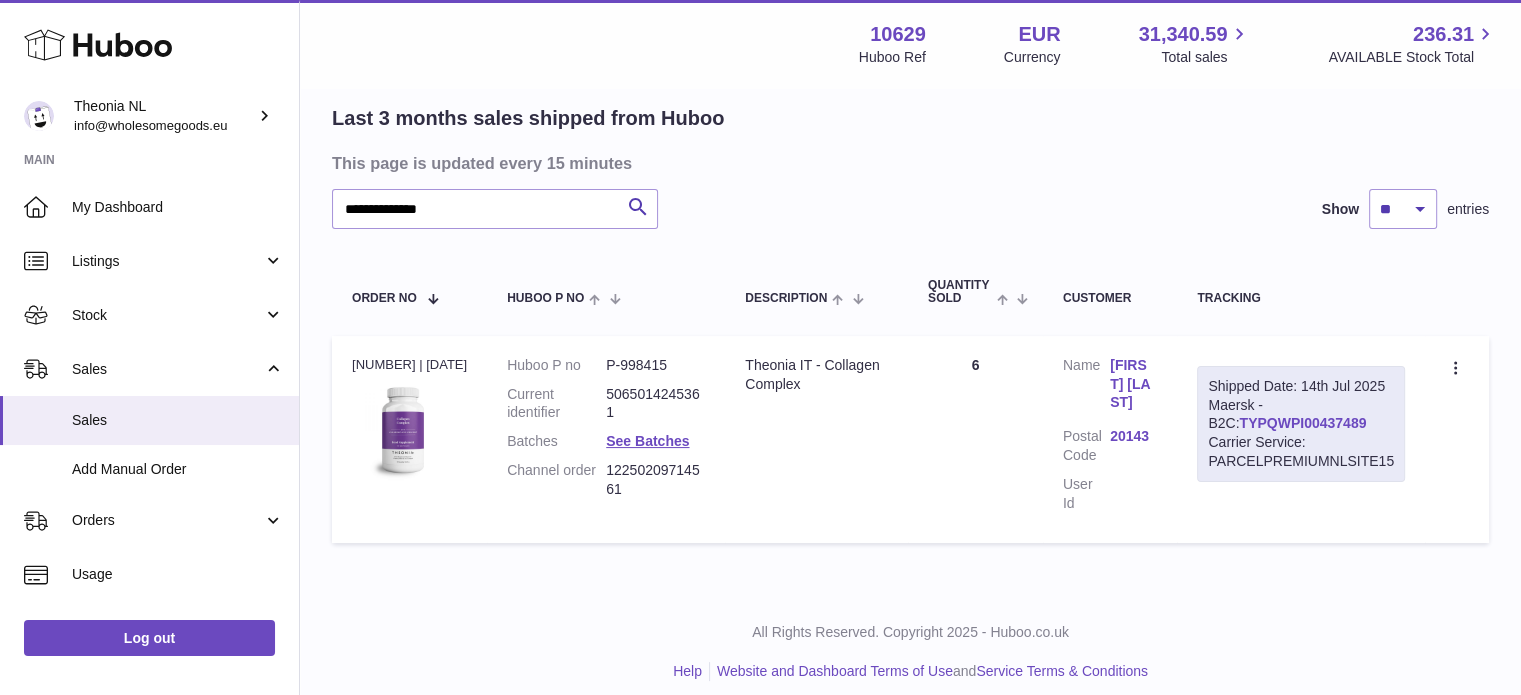 click on "TYPQWPI00437489" at bounding box center (1302, 423) 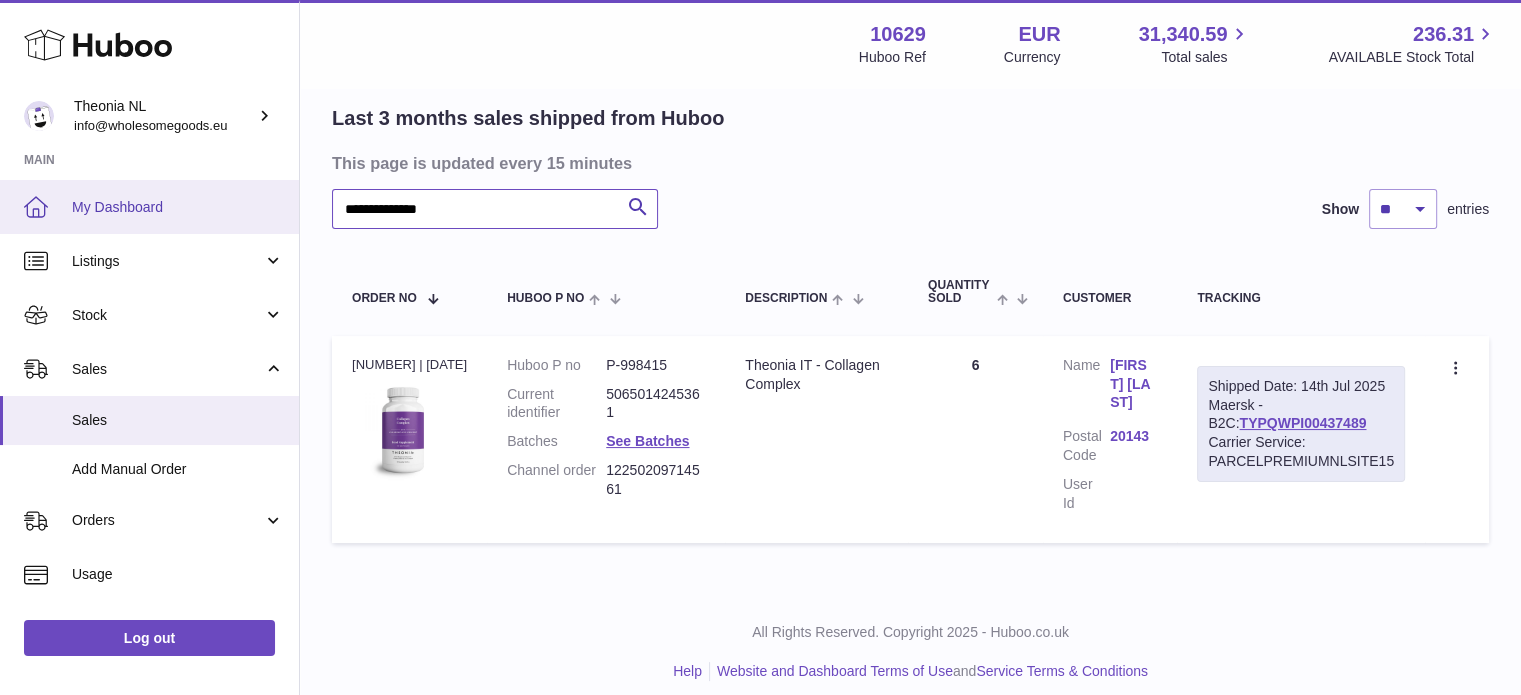 drag, startPoint x: 424, startPoint y: 215, endPoint x: 201, endPoint y: 263, distance: 228.10744 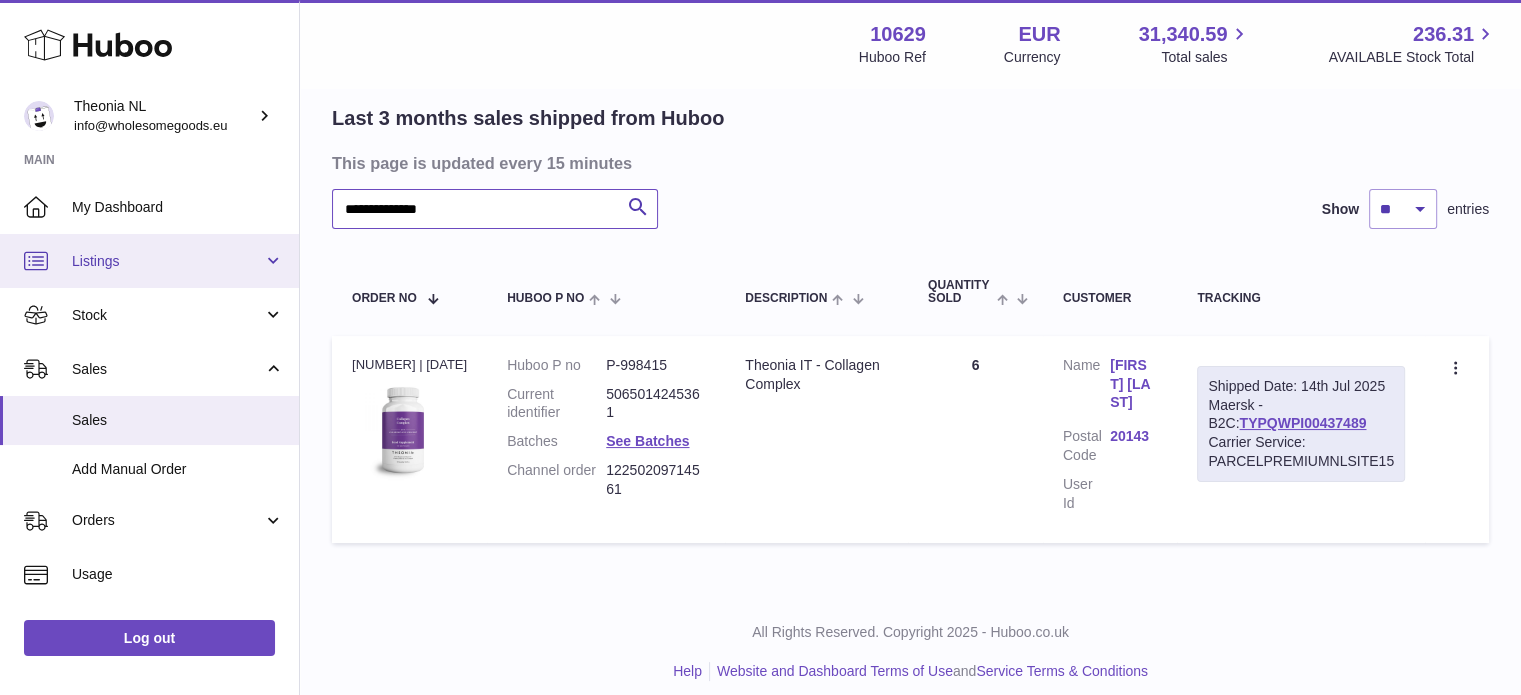 paste 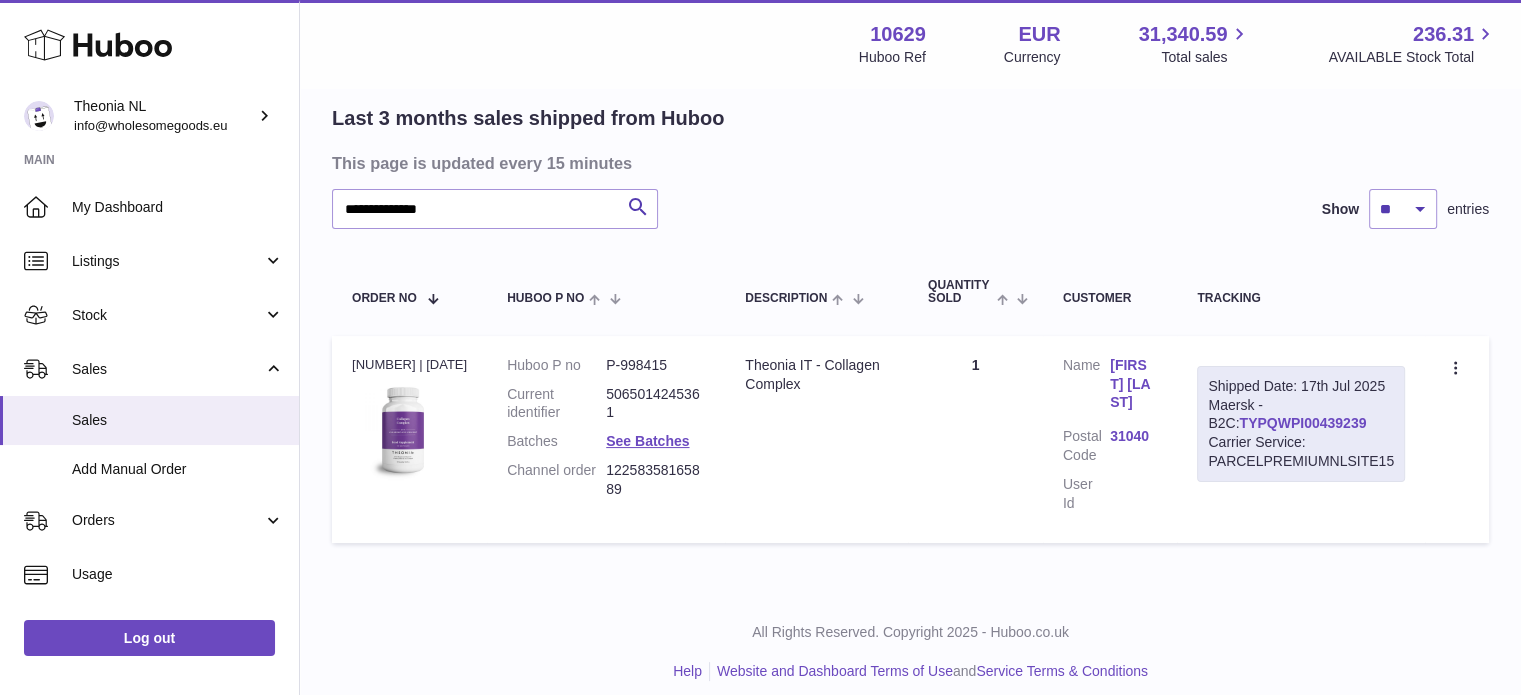 click on "TYPQWPI00439239" at bounding box center (1302, 423) 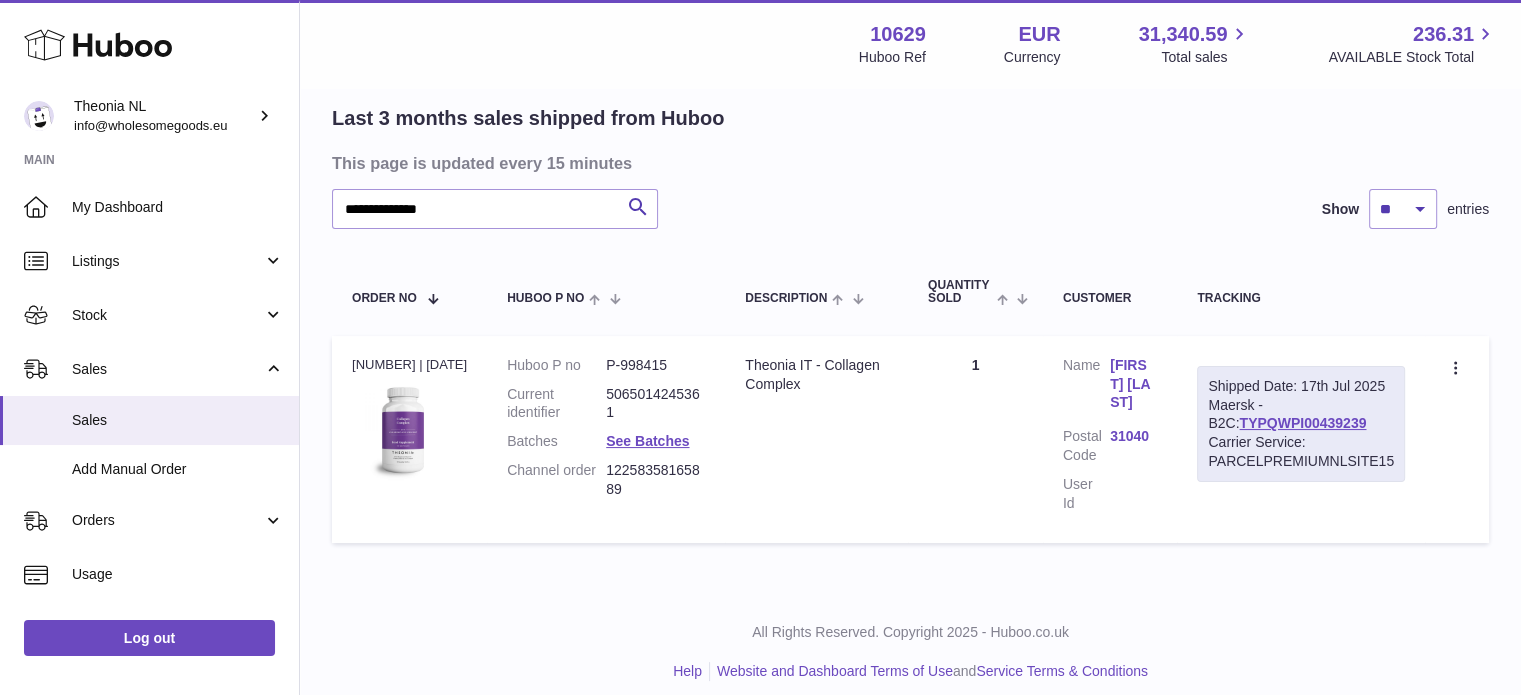 click on "Shipped Date: 17th Jul 2025
Maersk - B2C:
TYPQWPI00439239
Carrier Service: PARCELPREMIUMNLSITE15" at bounding box center [1301, 424] 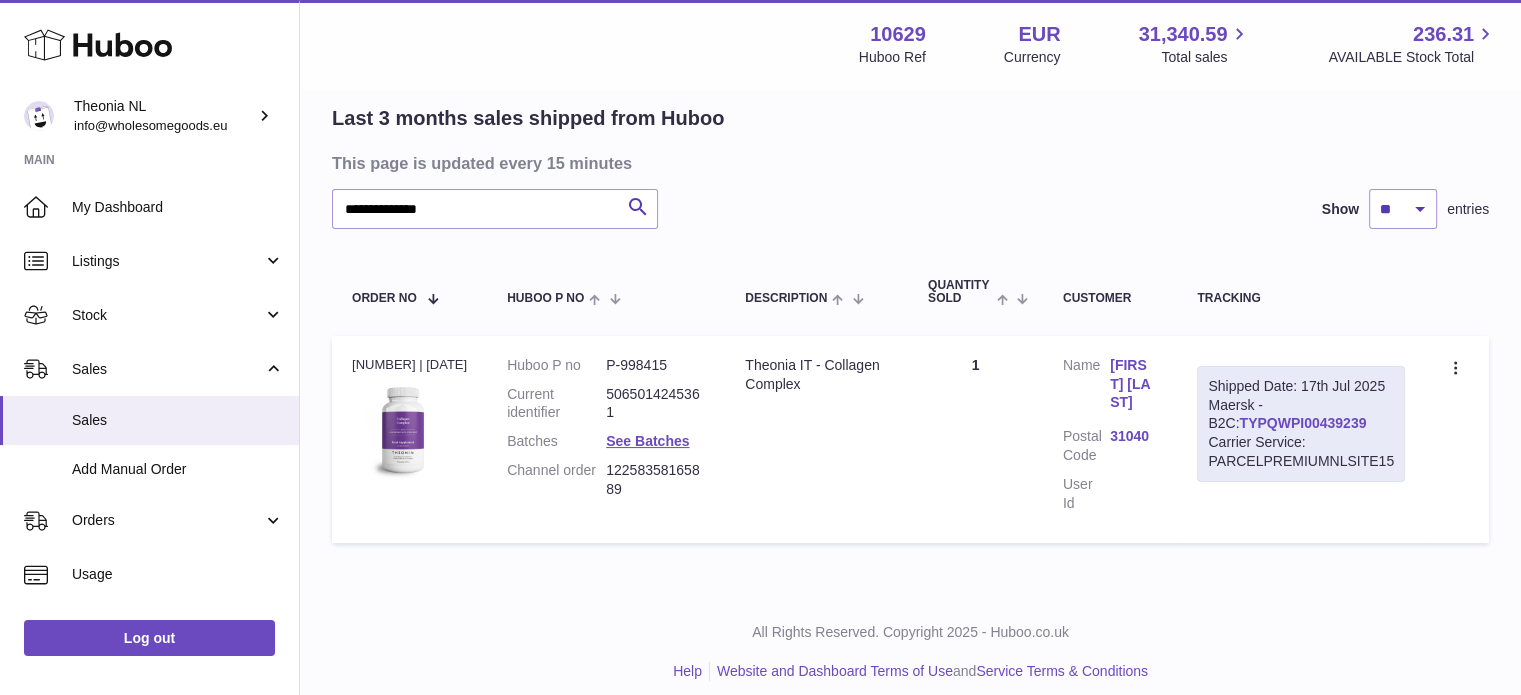 click on "TYPQWPI00439239" at bounding box center [1302, 423] 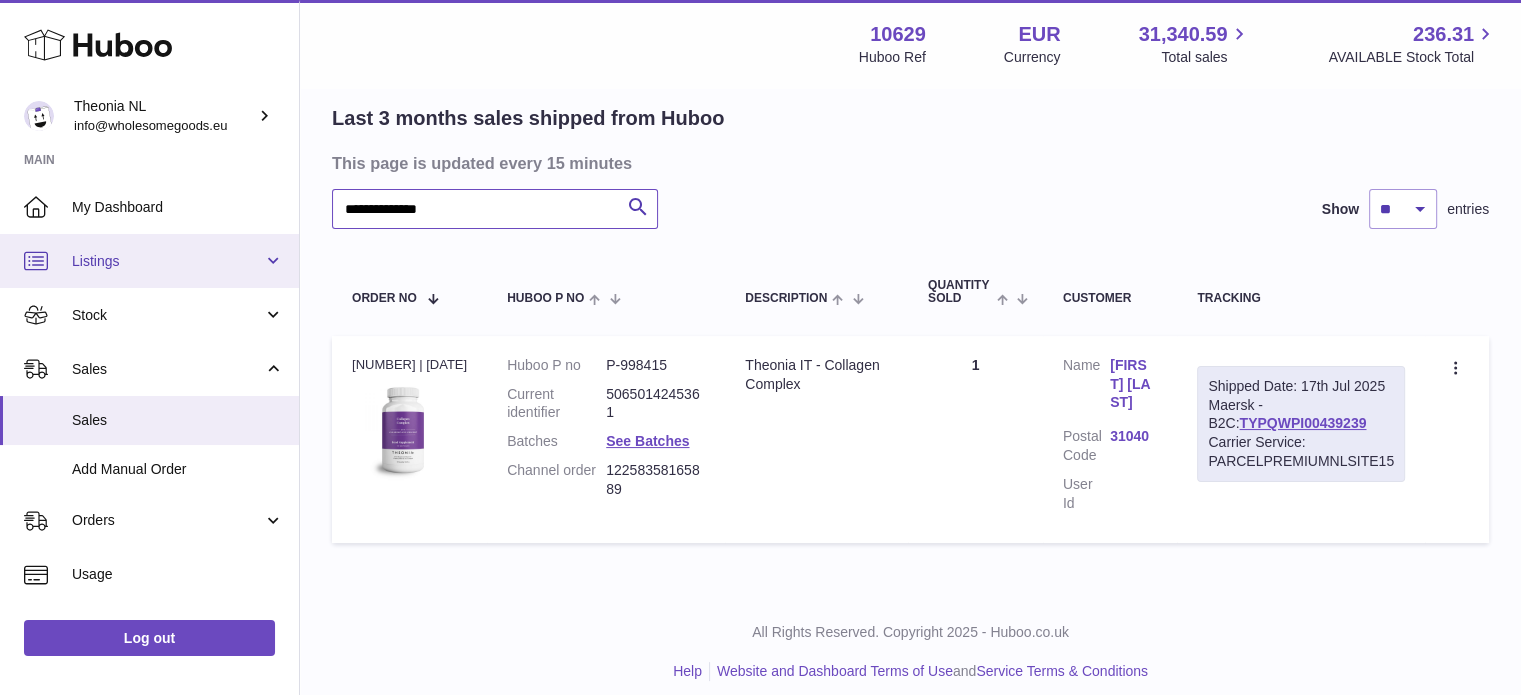 drag, startPoint x: 310, startPoint y: 228, endPoint x: 217, endPoint y: 240, distance: 93.770996 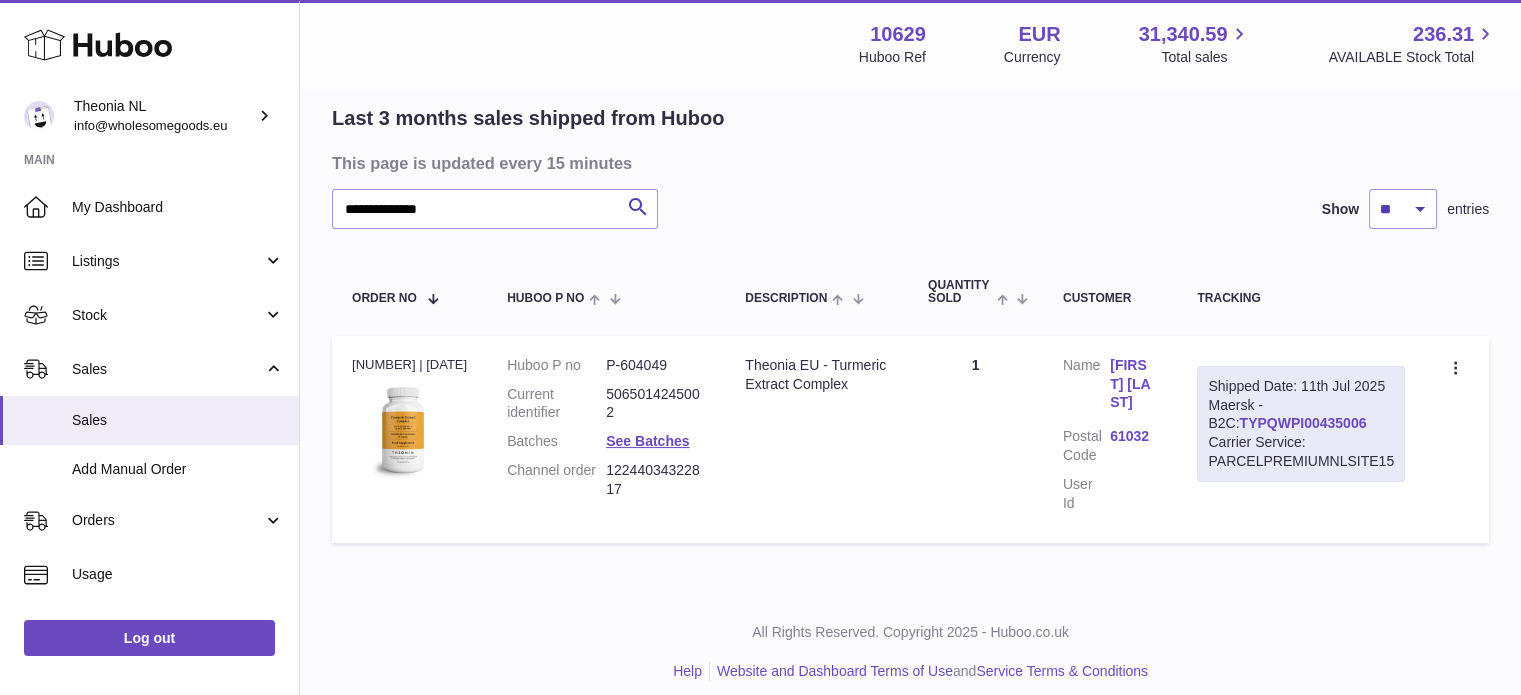 click on "TYPQWPI00435006" at bounding box center [1302, 423] 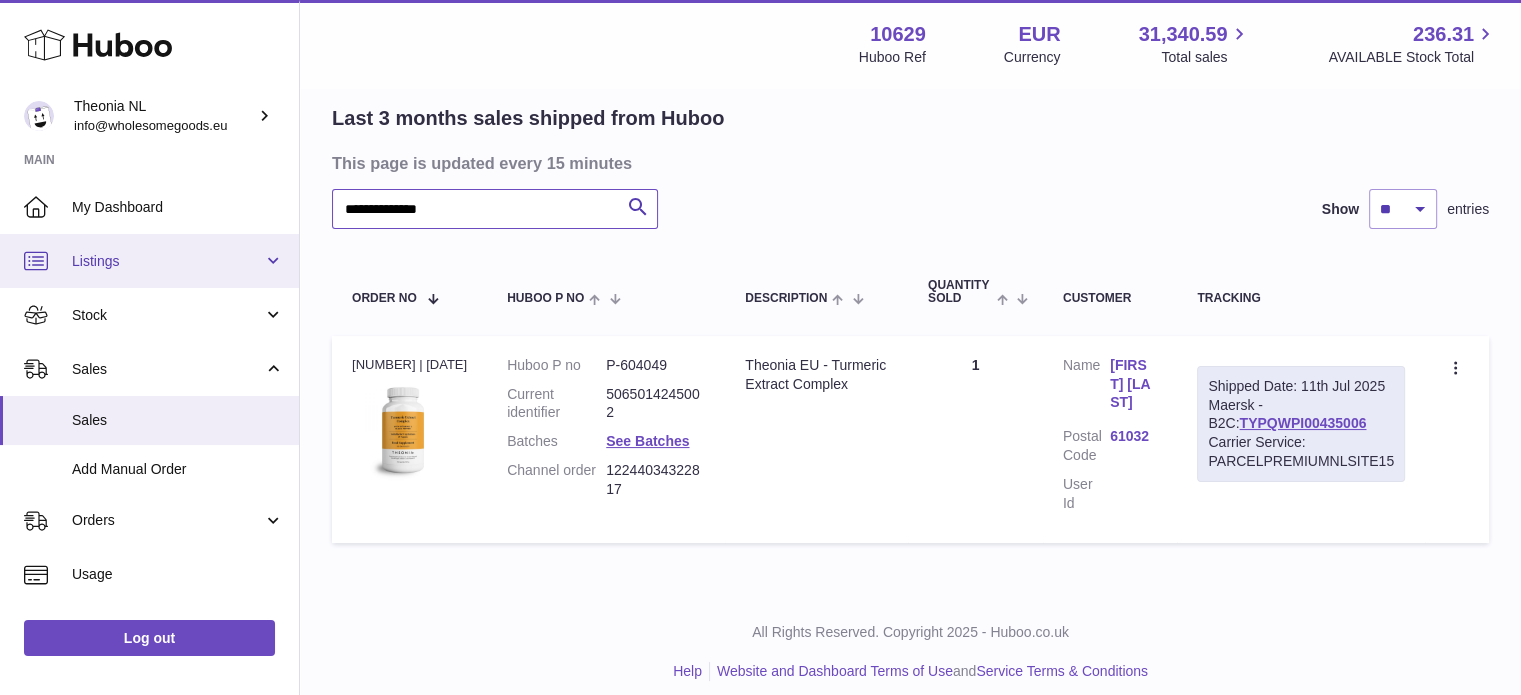 click on "**********" at bounding box center (760, 286) 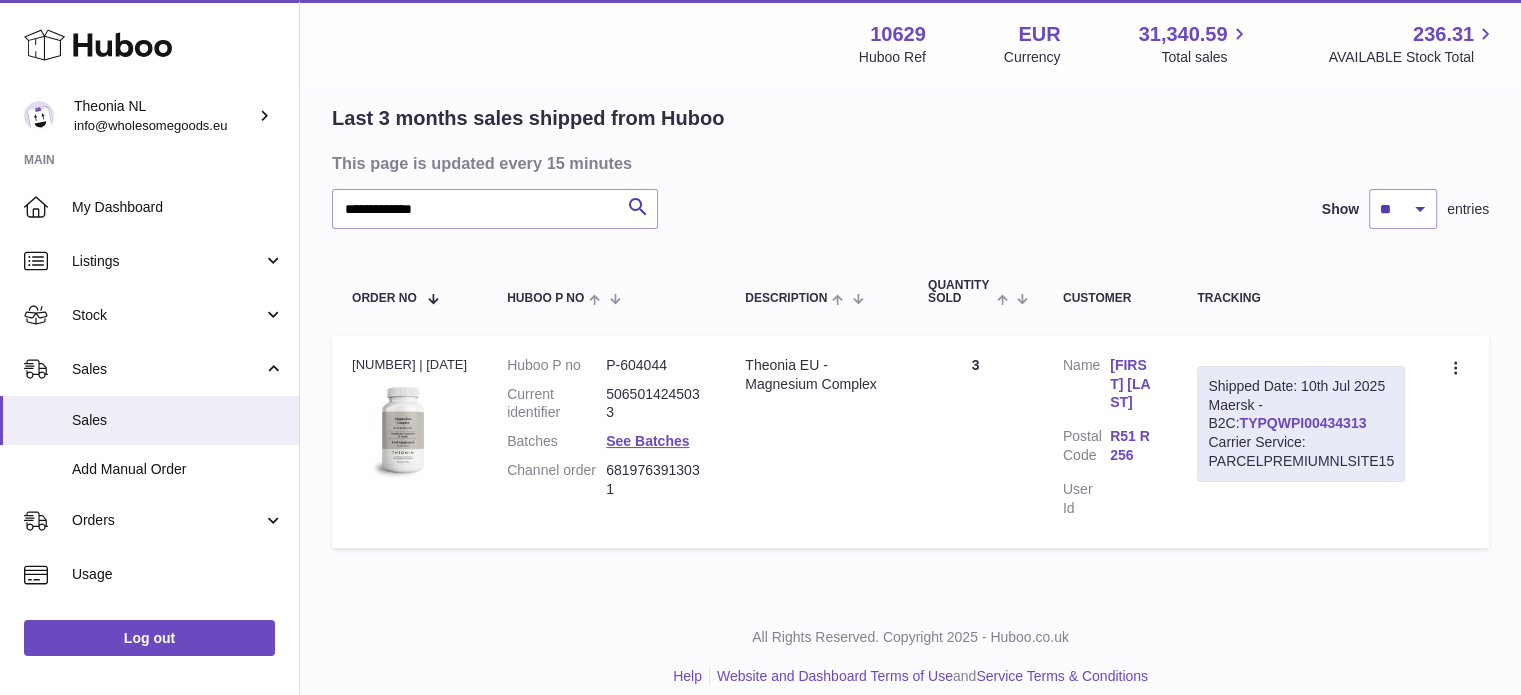 click on "TYPQWPI00434313" at bounding box center (1302, 423) 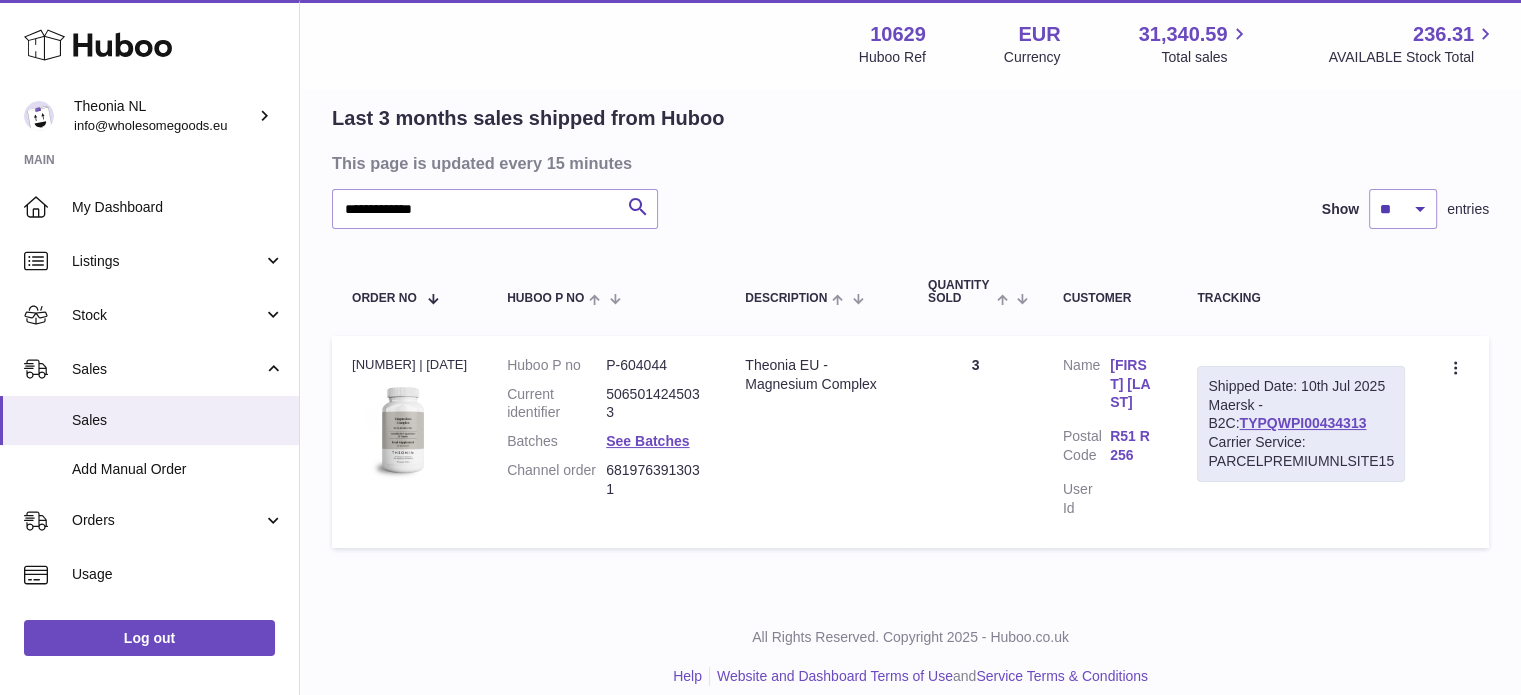 scroll, scrollTop: 0, scrollLeft: 0, axis: both 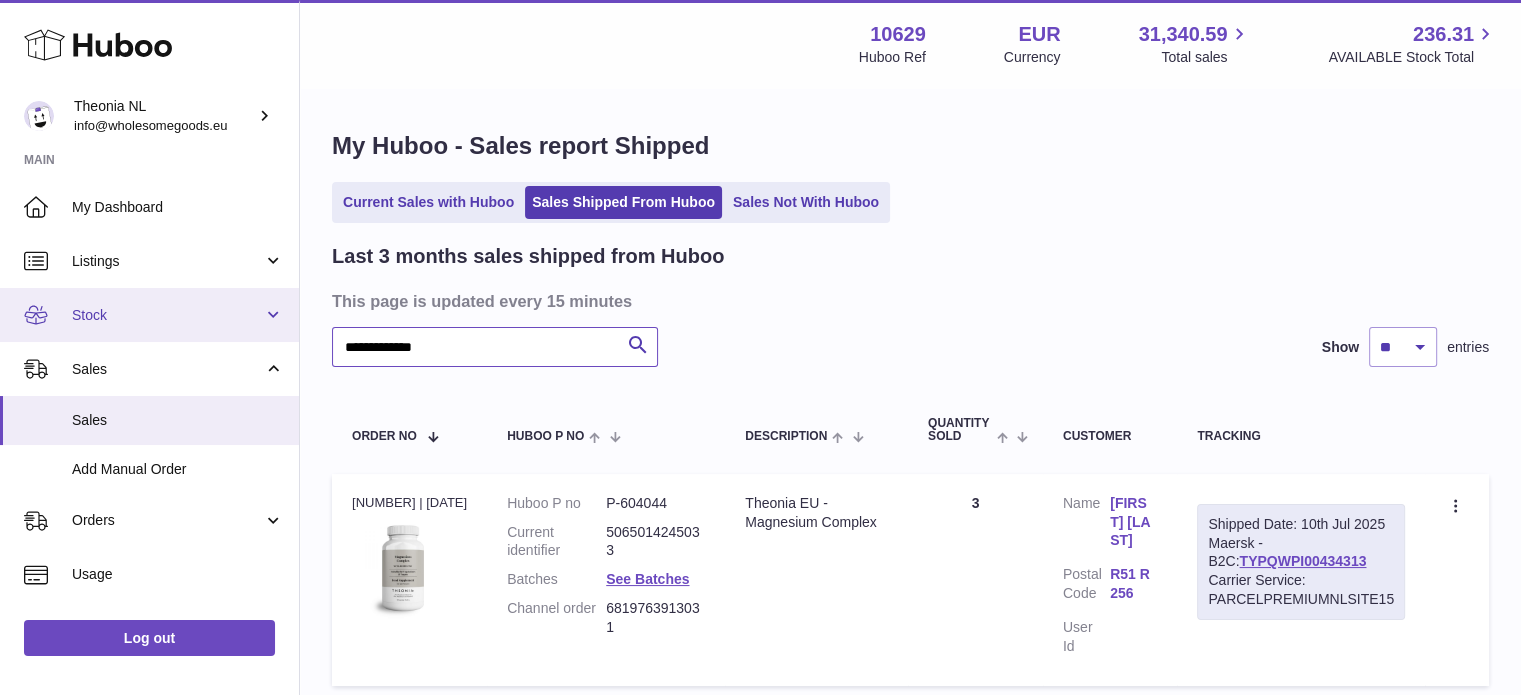 drag, startPoint x: 556, startPoint y: 349, endPoint x: 139, endPoint y: 340, distance: 417.0971 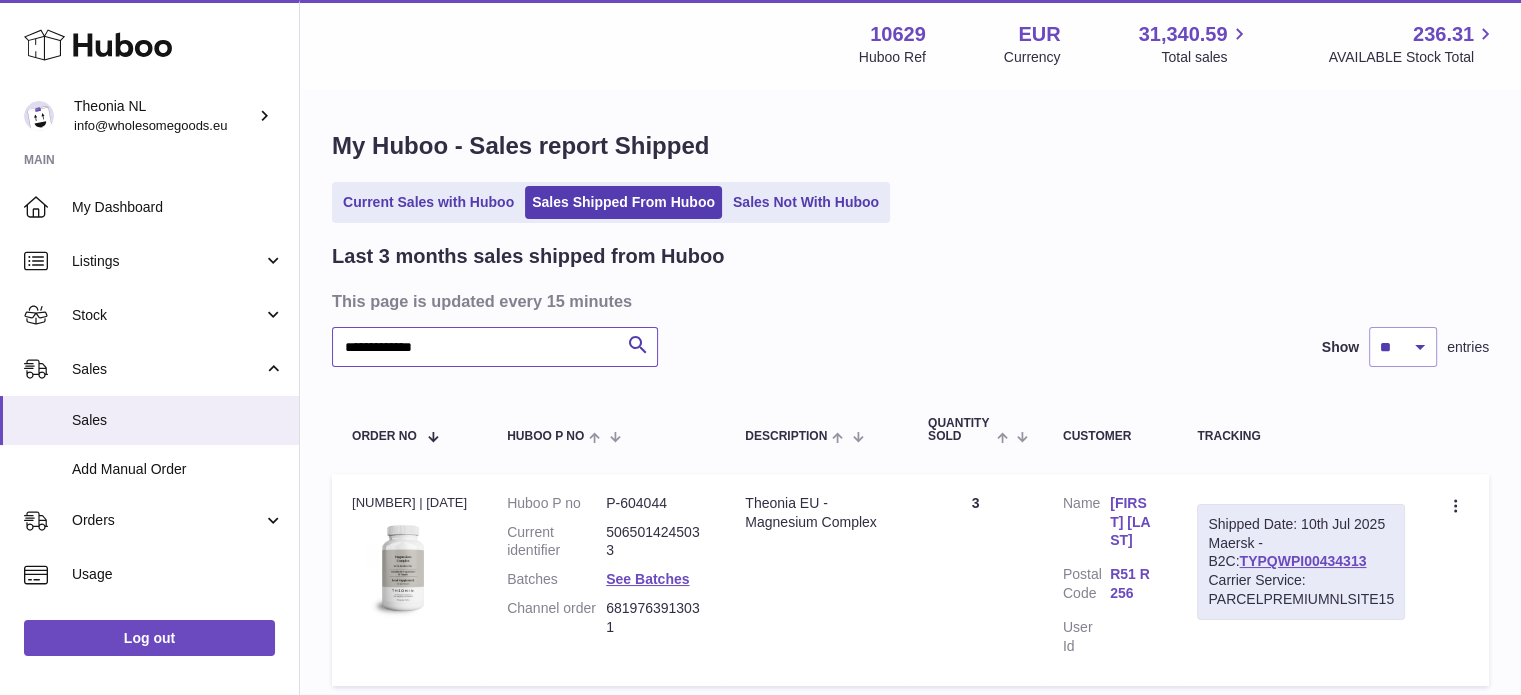 paste on "*" 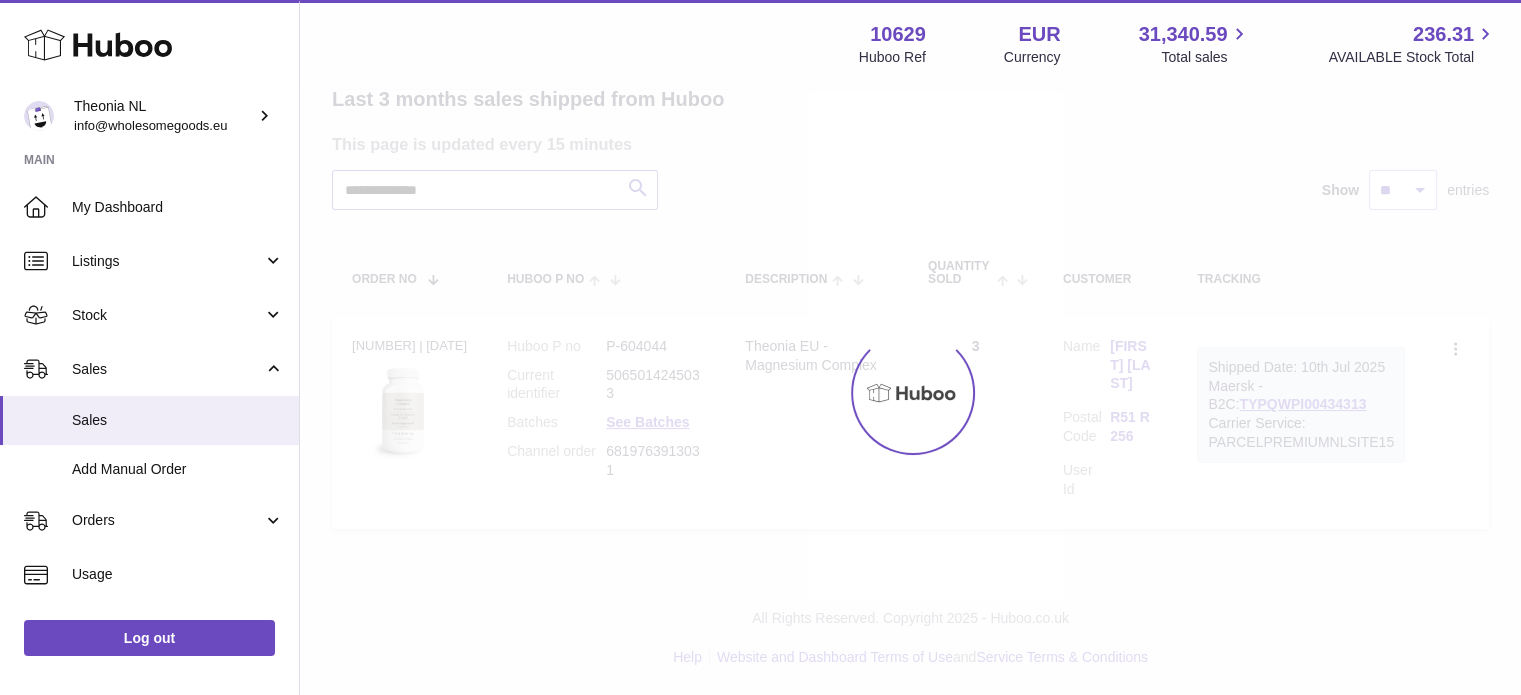 scroll, scrollTop: 152, scrollLeft: 0, axis: vertical 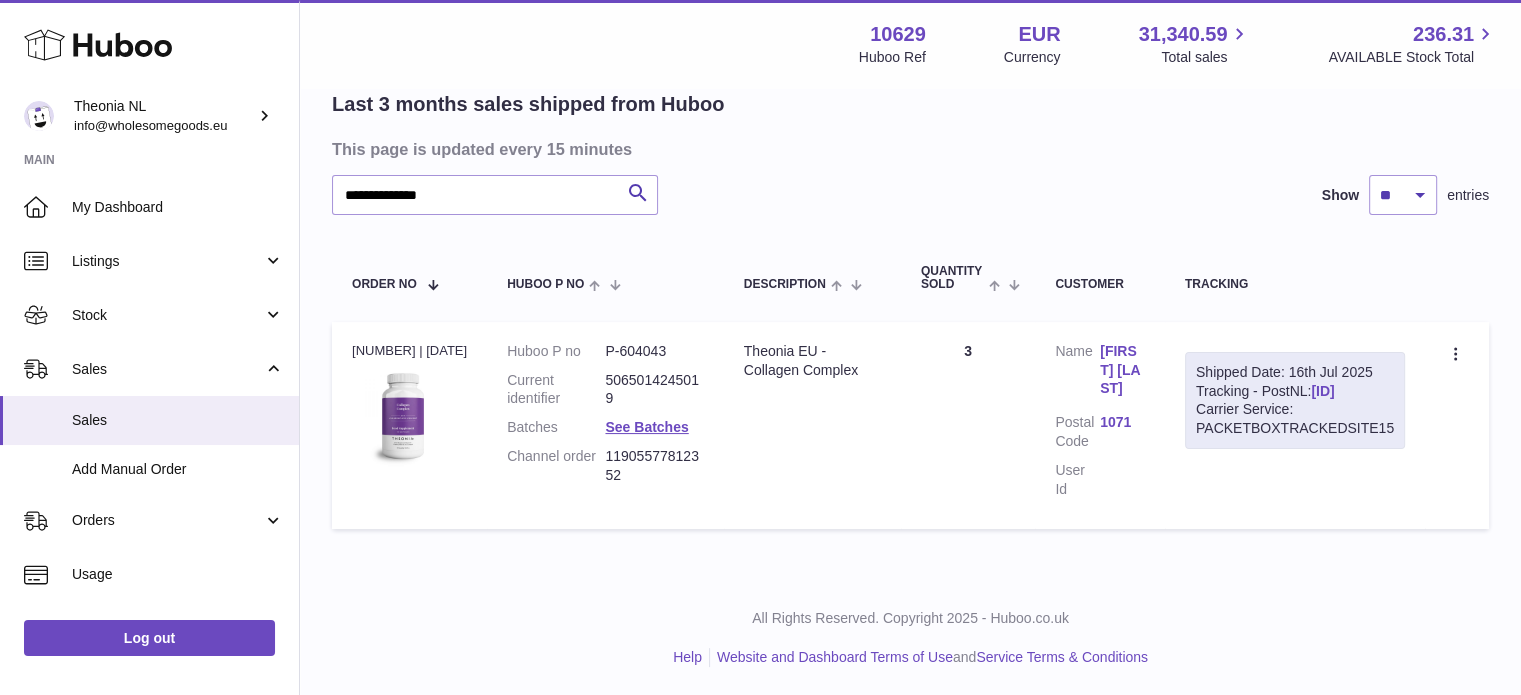 click on "LA162838389NL" at bounding box center [1322, 391] 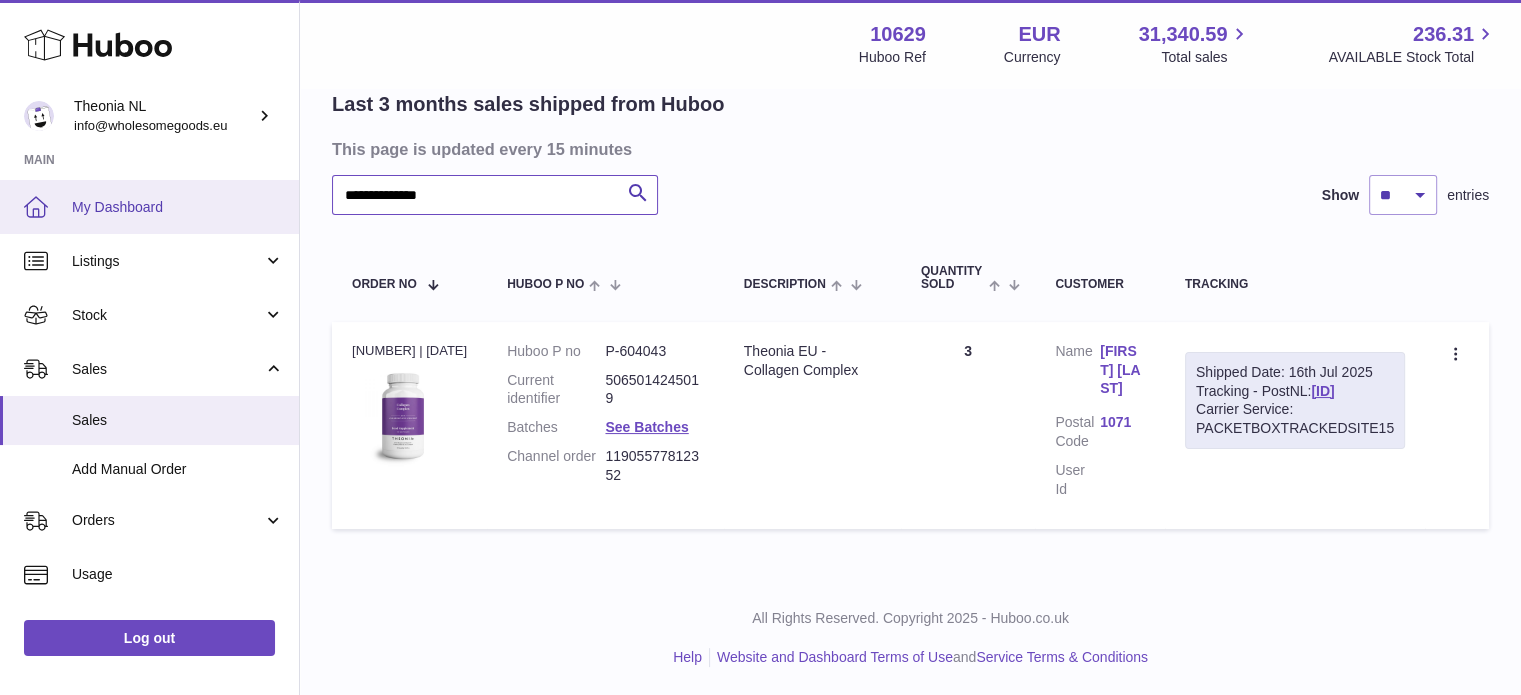 drag, startPoint x: 471, startPoint y: 201, endPoint x: 54, endPoint y: 198, distance: 417.0108 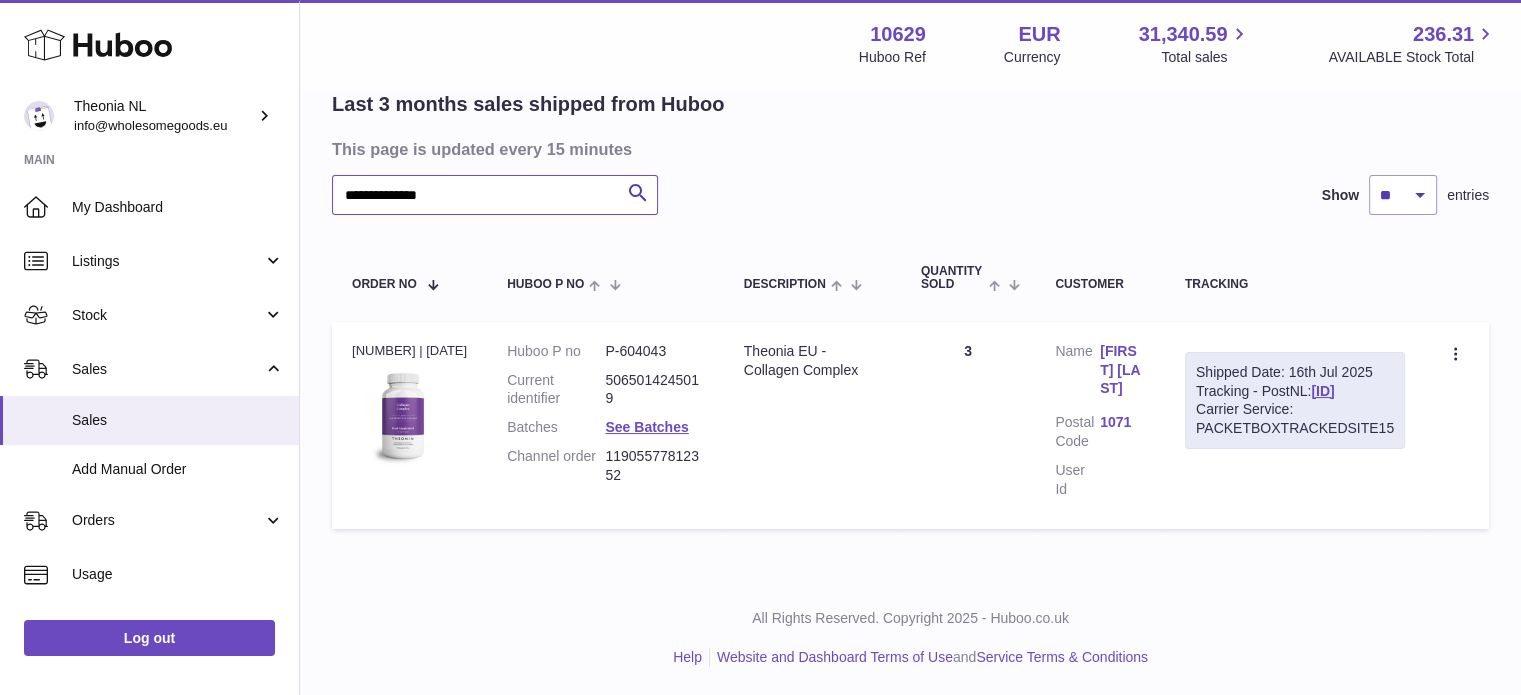 scroll, scrollTop: 0, scrollLeft: 0, axis: both 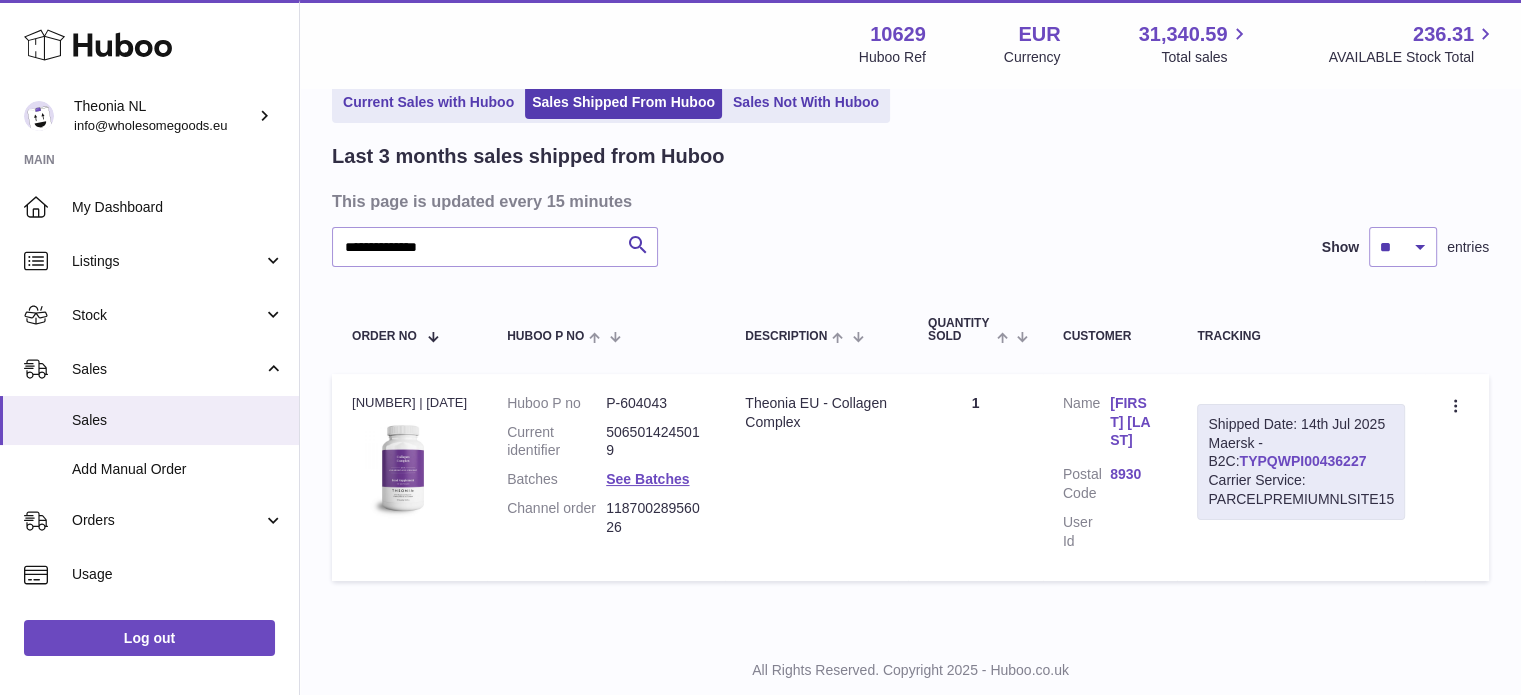 click on "TYPQWPI00436227" at bounding box center [1302, 461] 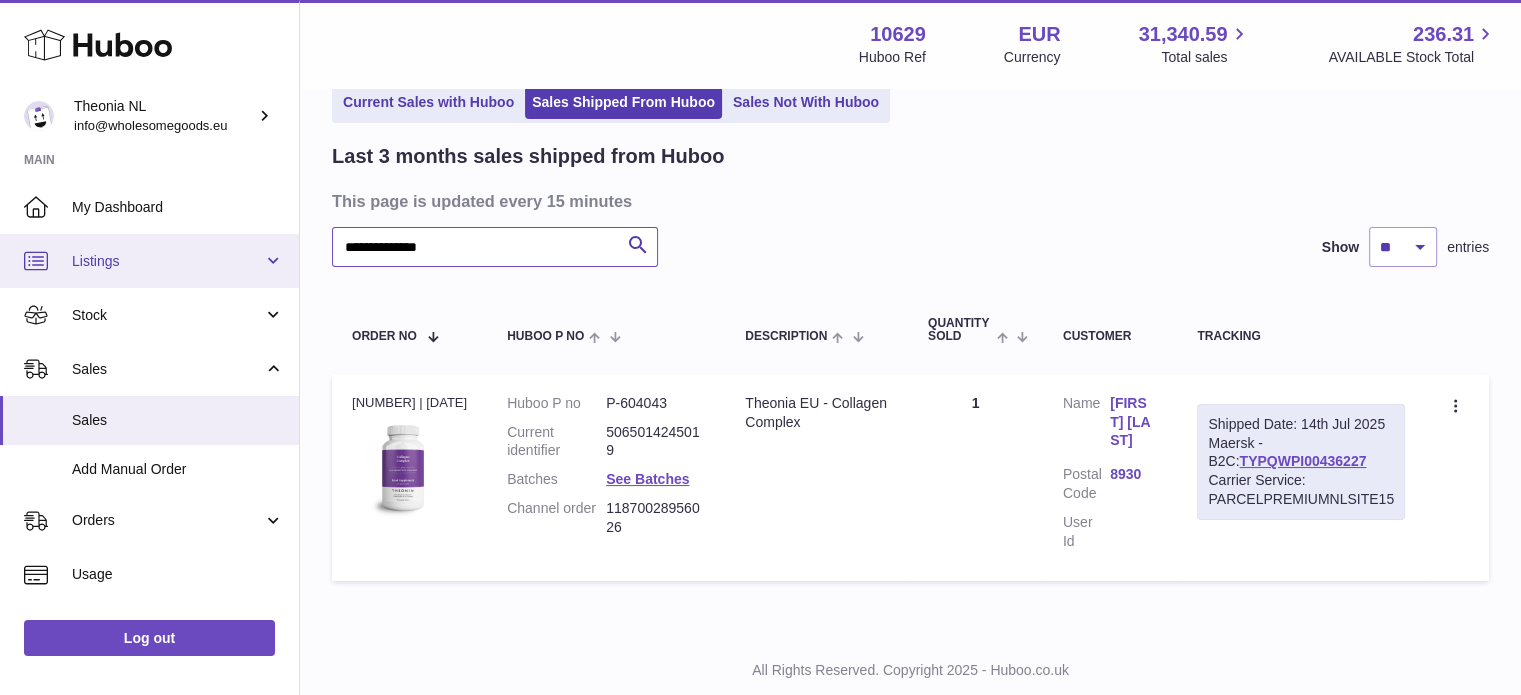 drag, startPoint x: 533, startPoint y: 246, endPoint x: 210, endPoint y: 247, distance: 323.00156 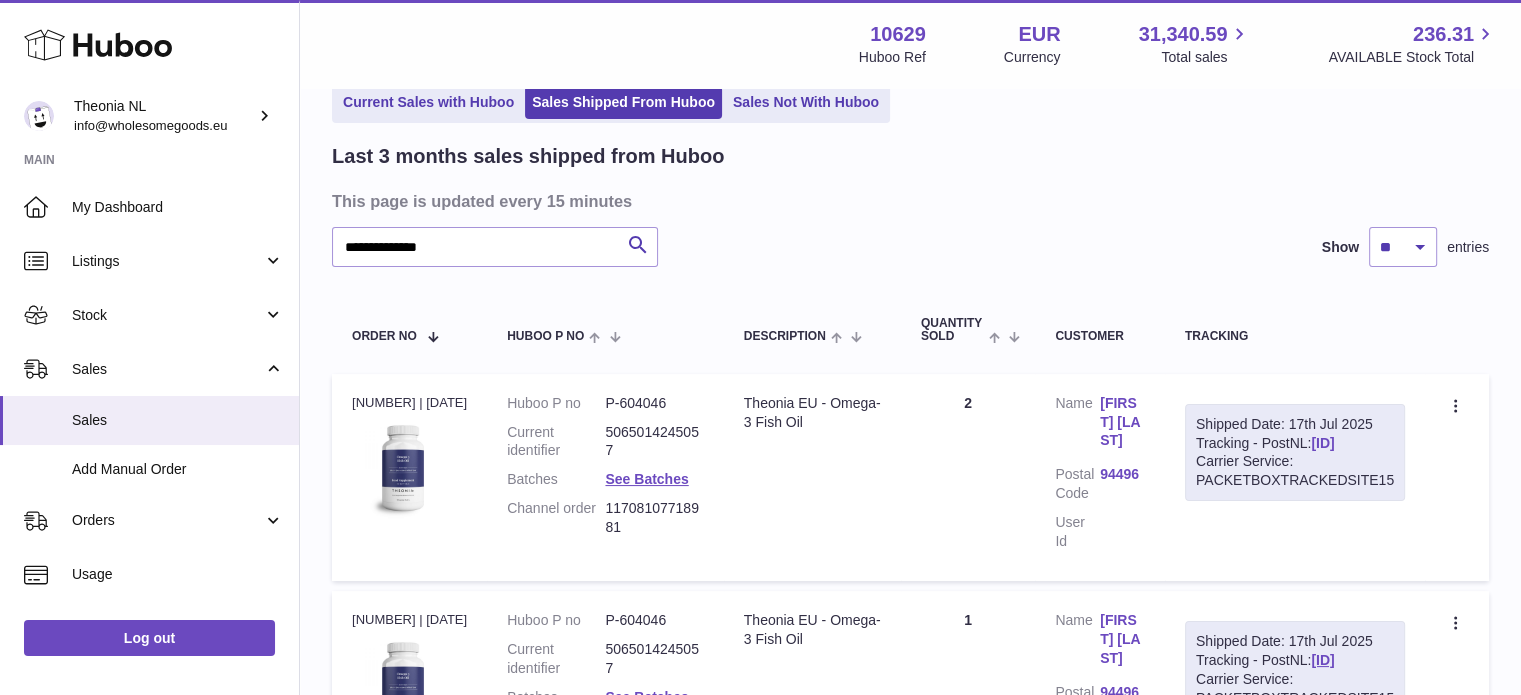 click on "LA355626490NL" at bounding box center (1322, 443) 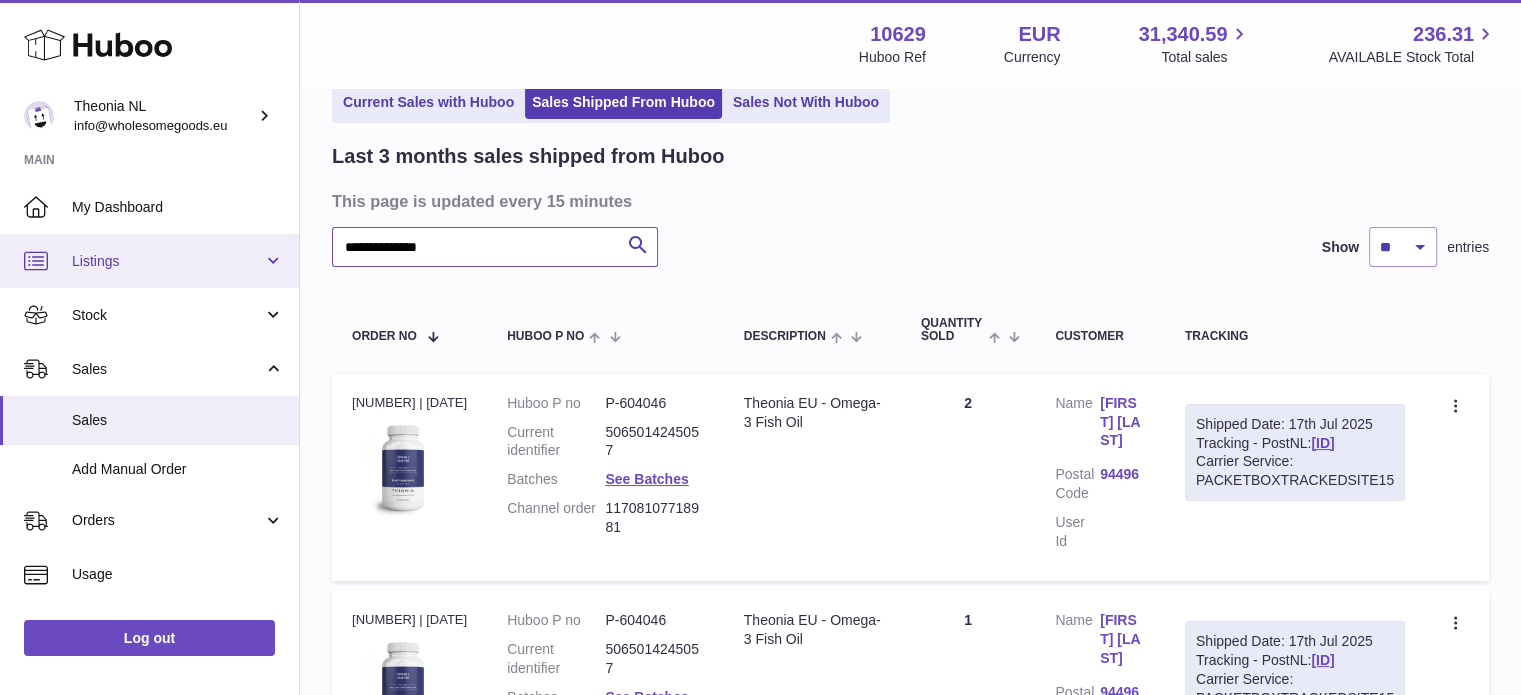drag, startPoint x: 516, startPoint y: 258, endPoint x: 144, endPoint y: 260, distance: 372.00537 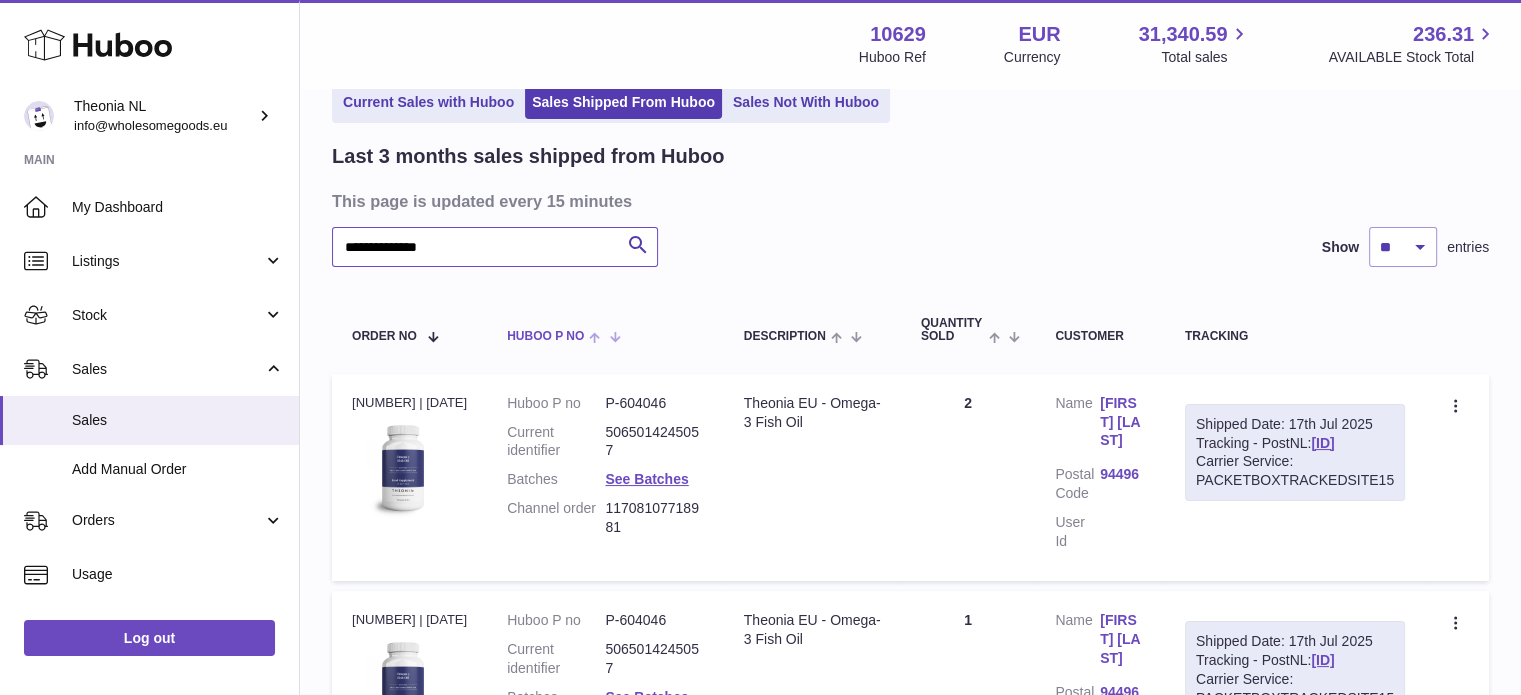 paste 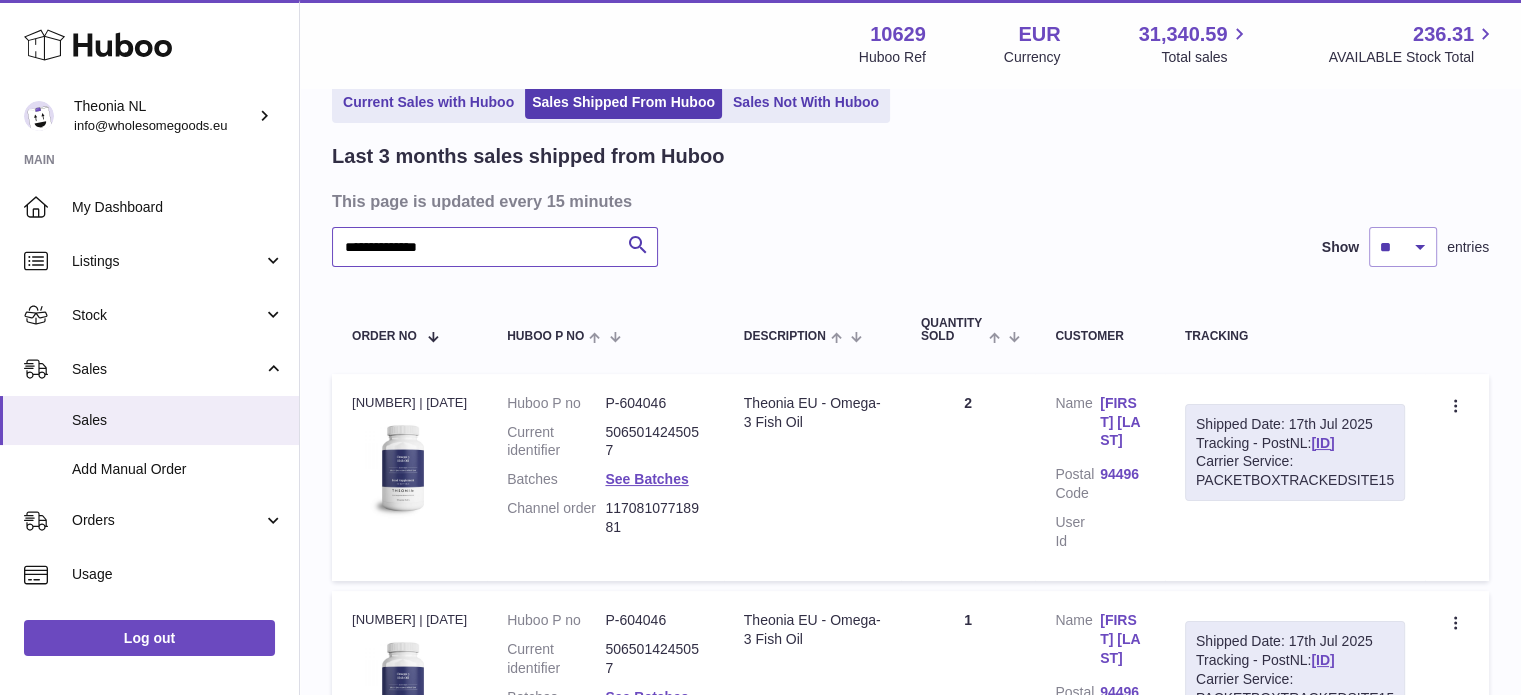scroll, scrollTop: 200, scrollLeft: 0, axis: vertical 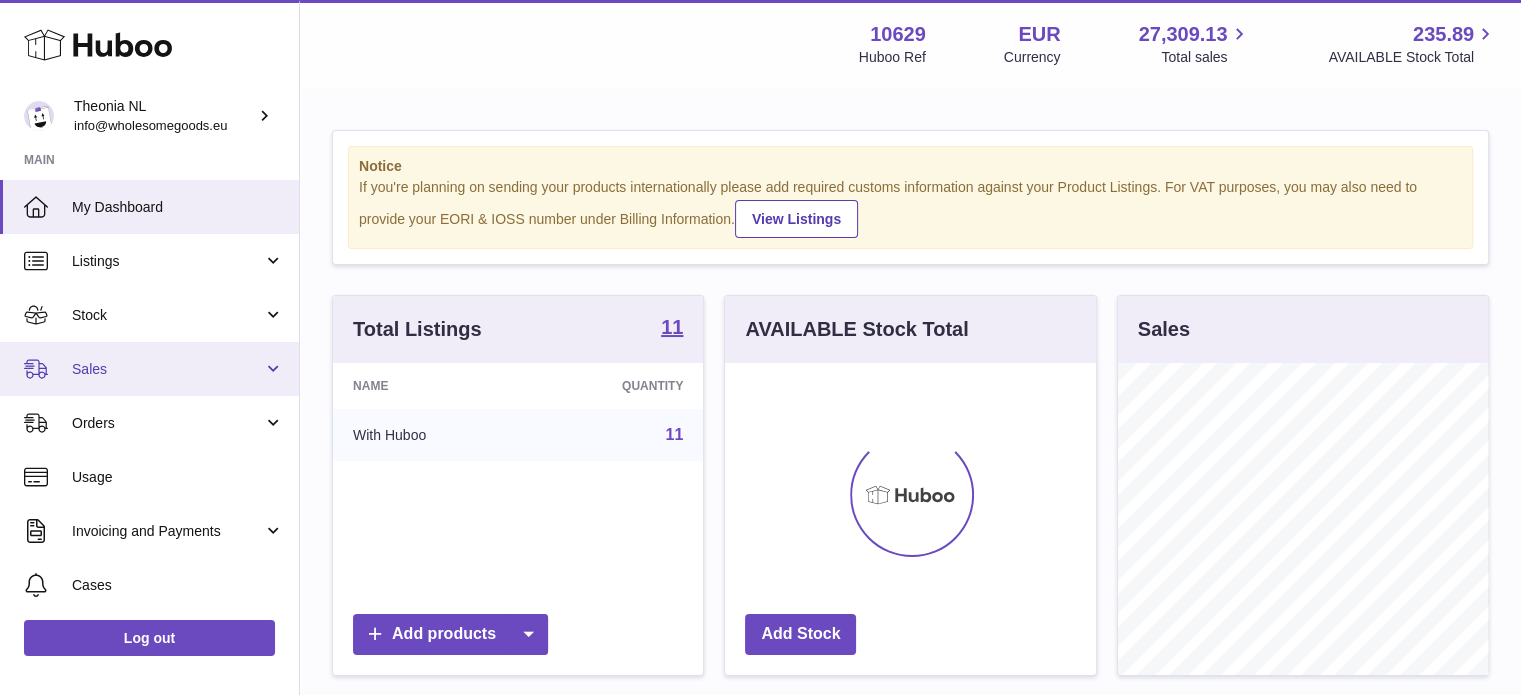 click on "Sales" at bounding box center [149, 369] 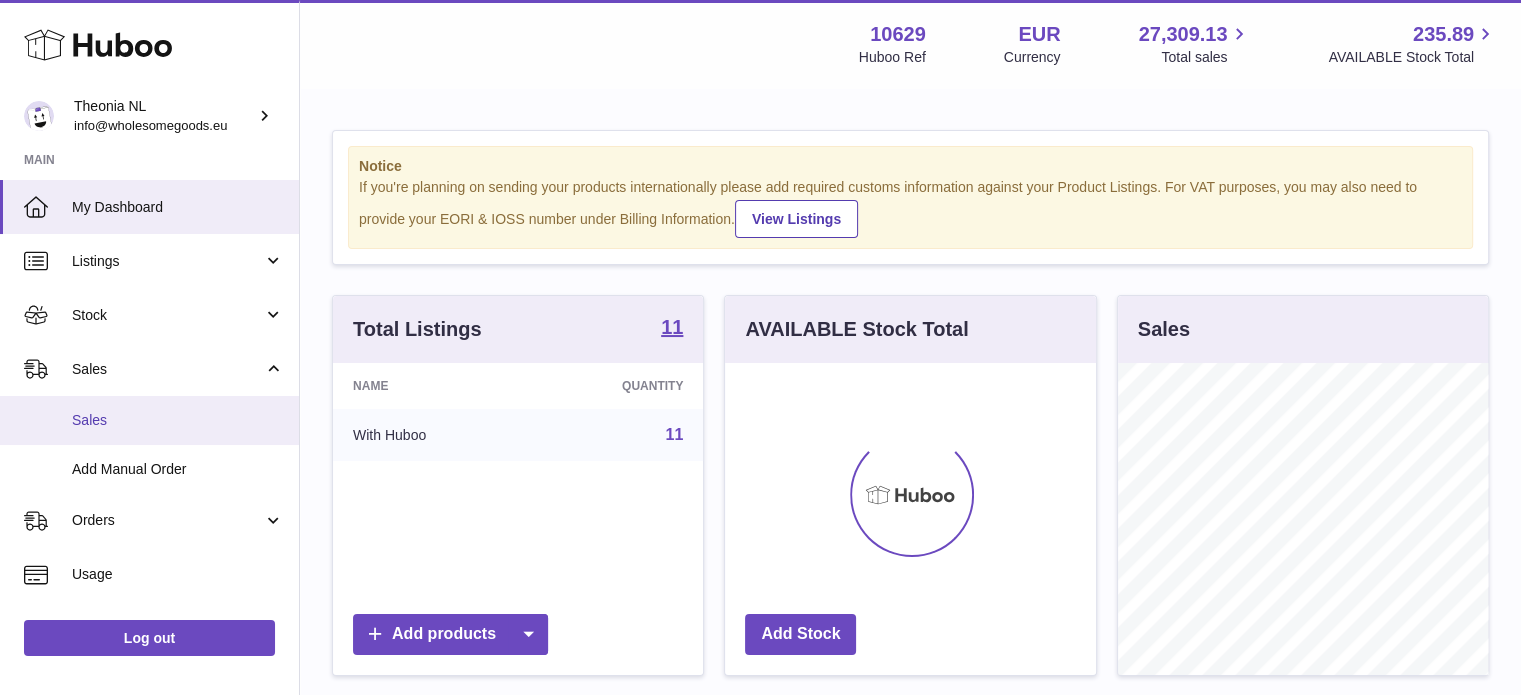 click on "Sales" at bounding box center [149, 420] 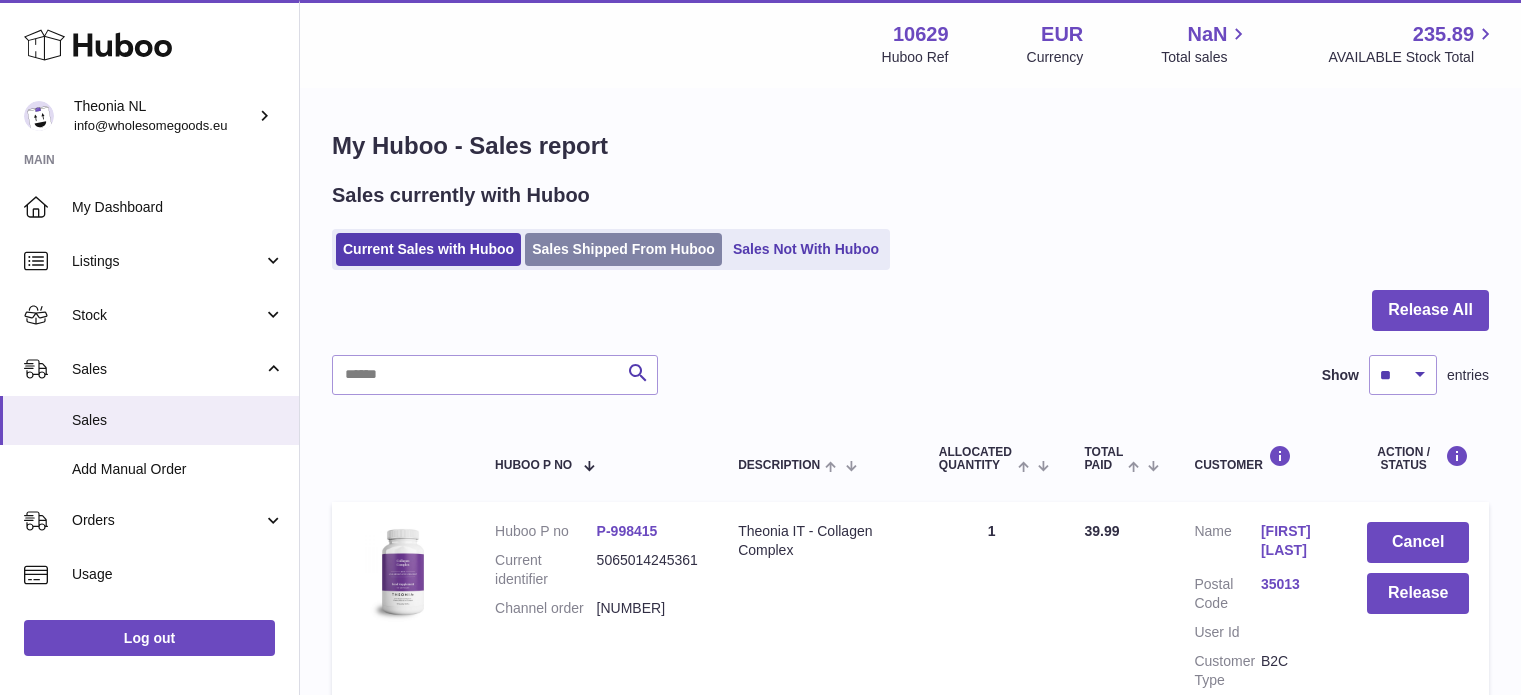 scroll, scrollTop: 0, scrollLeft: 0, axis: both 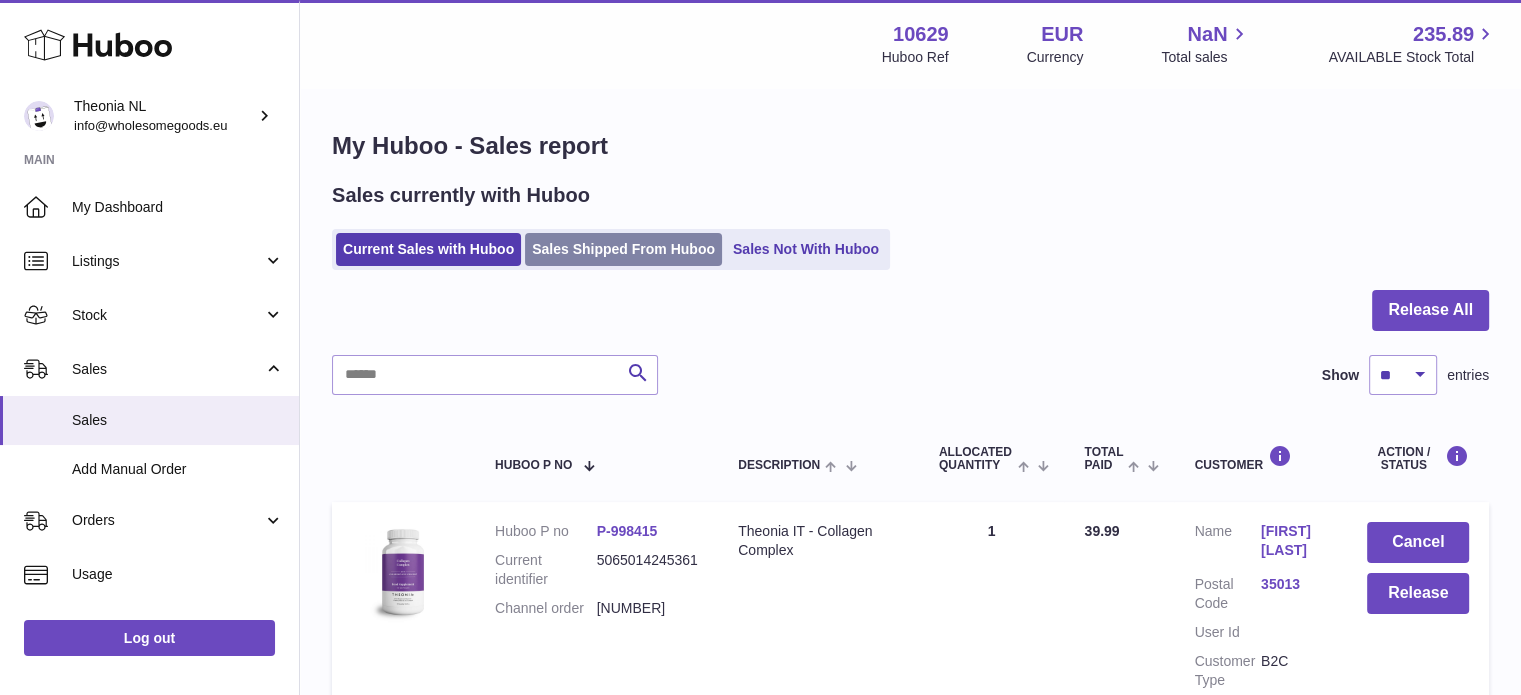 click on "Sales Shipped From Huboo" at bounding box center (623, 249) 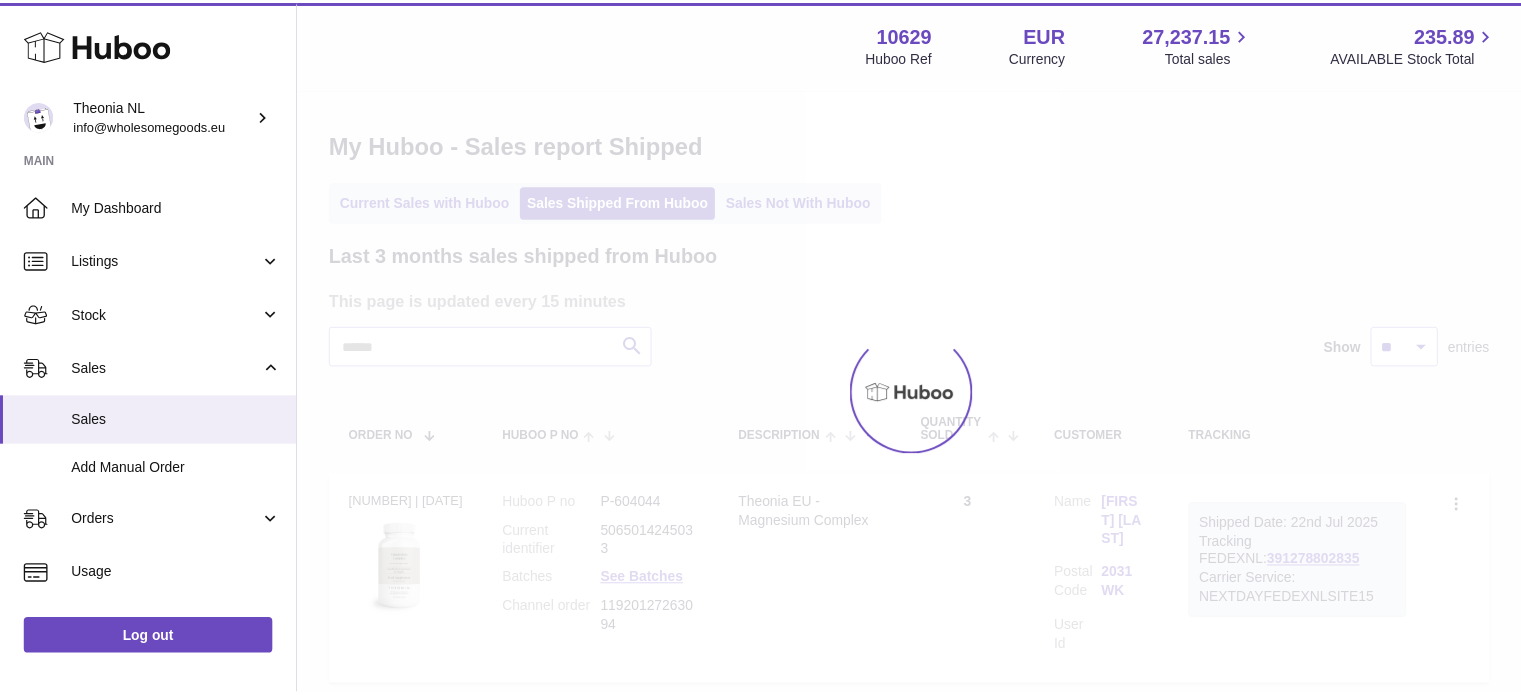 scroll, scrollTop: 0, scrollLeft: 0, axis: both 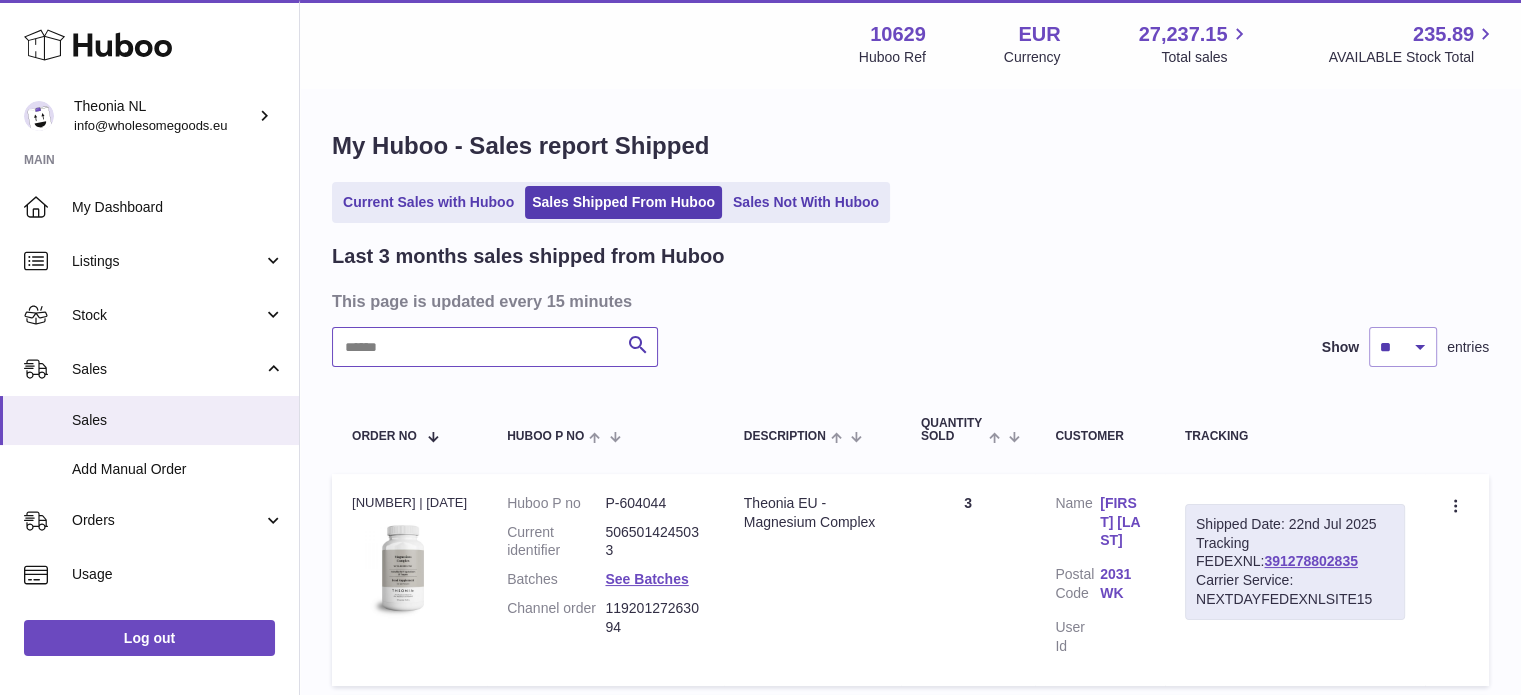 click at bounding box center [495, 347] 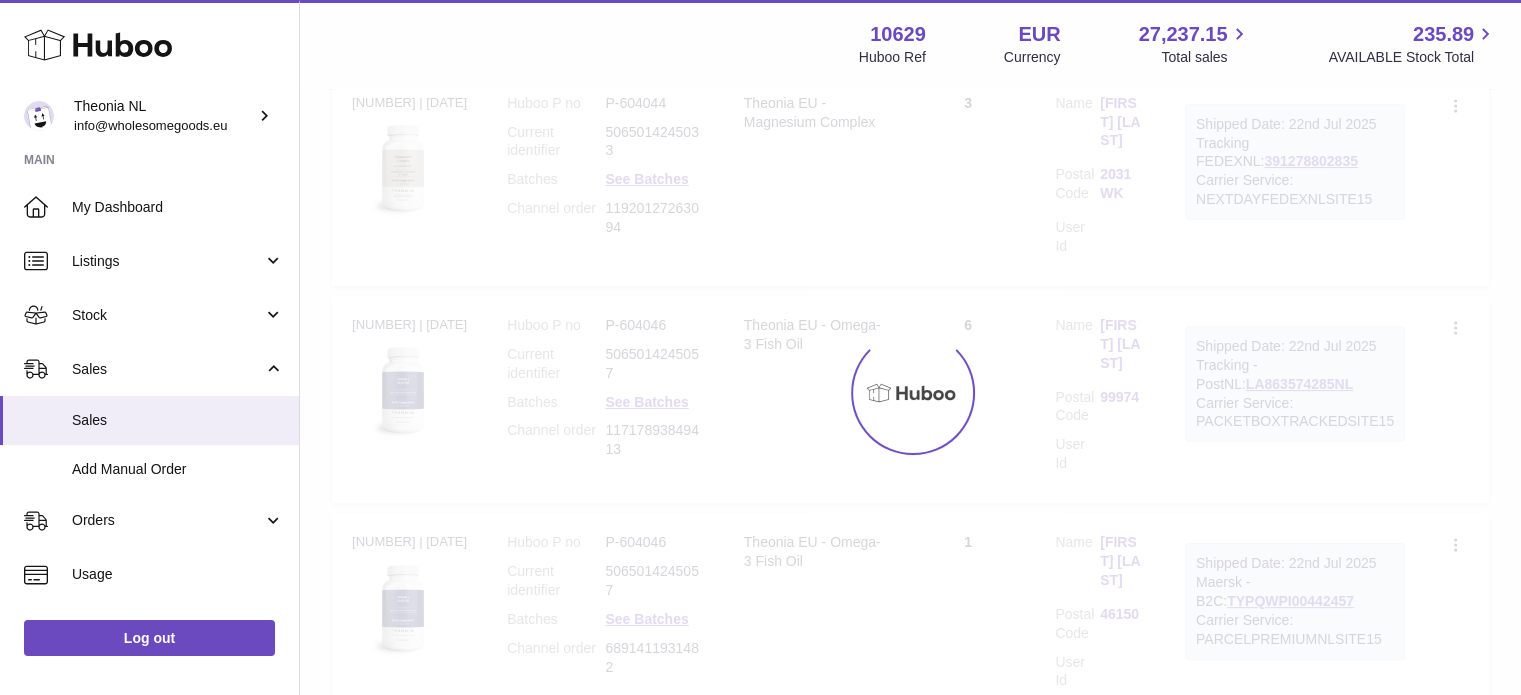 scroll, scrollTop: 152, scrollLeft: 0, axis: vertical 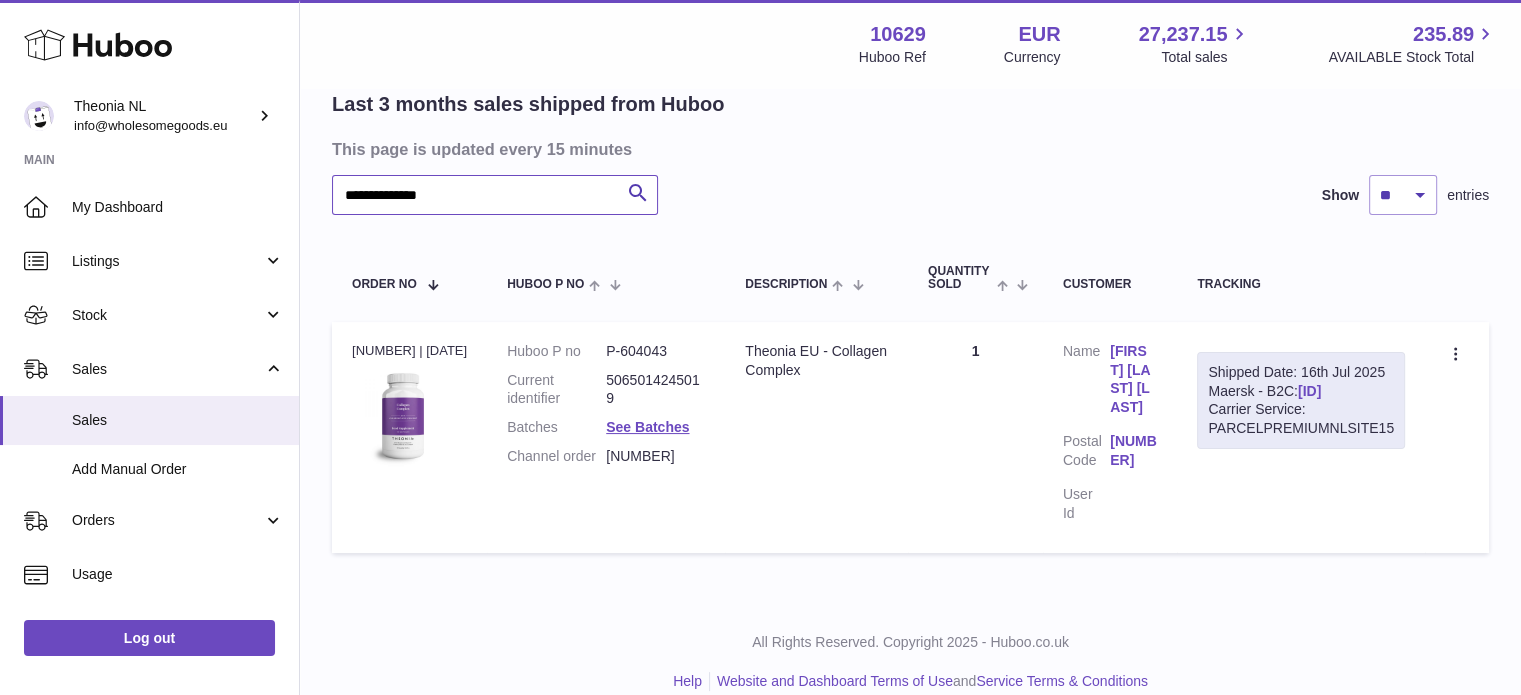 type on "**********" 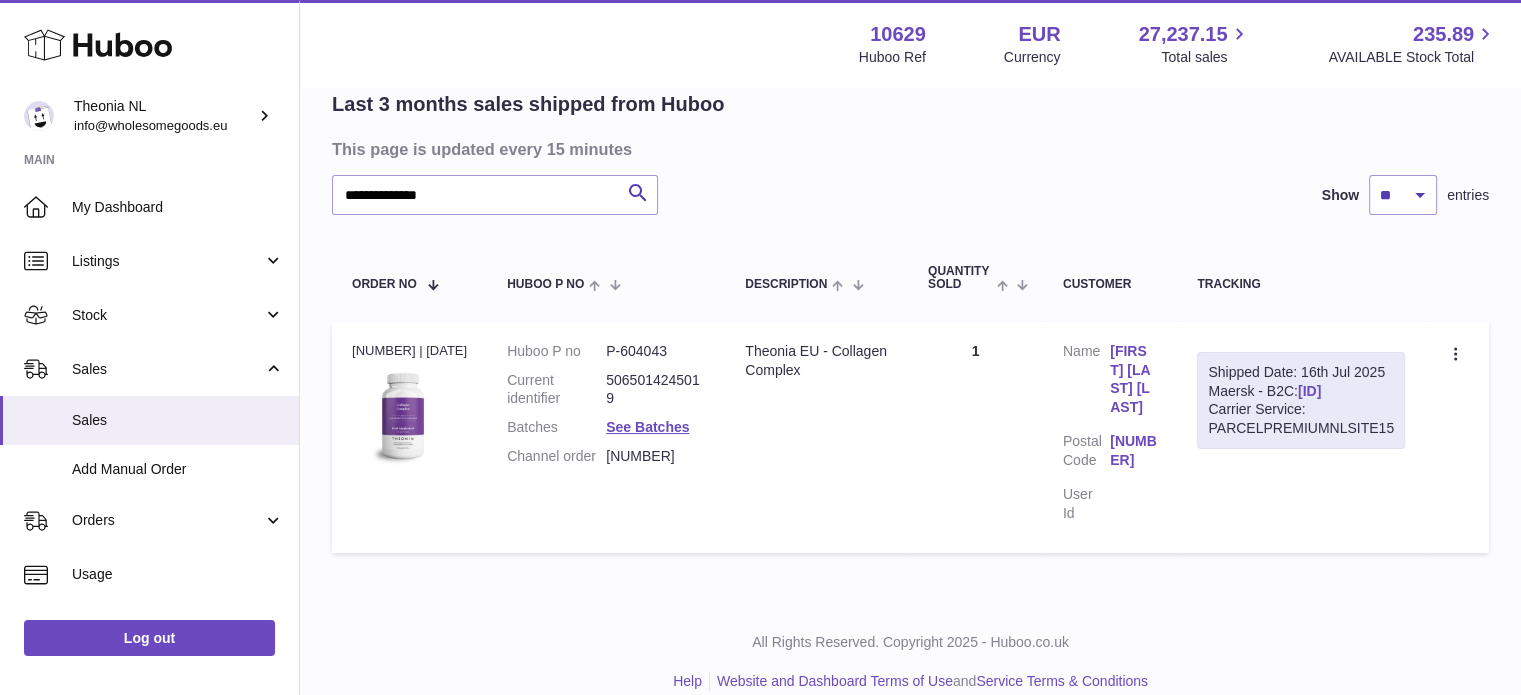 click on "[ID]" at bounding box center [1309, 391] 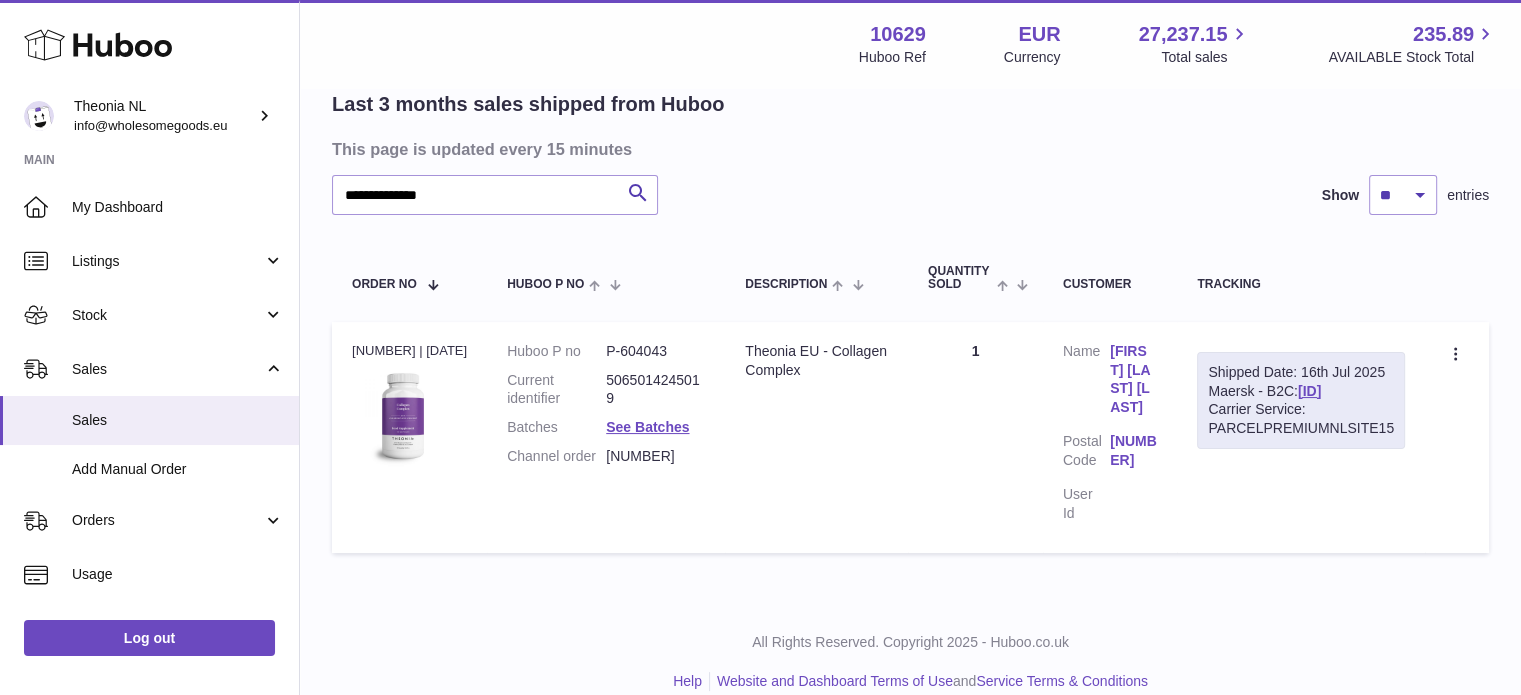 scroll, scrollTop: 0, scrollLeft: 0, axis: both 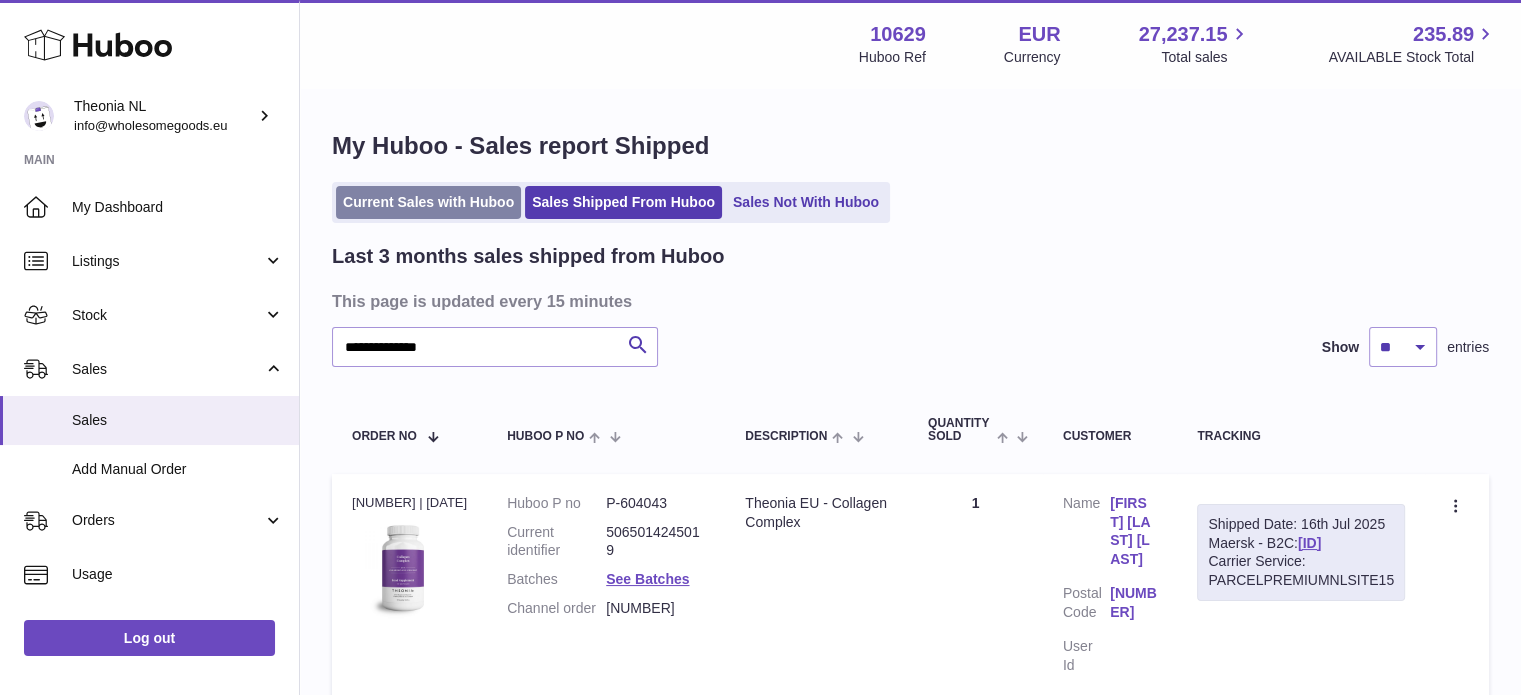 click on "Current Sales with Huboo" at bounding box center [428, 202] 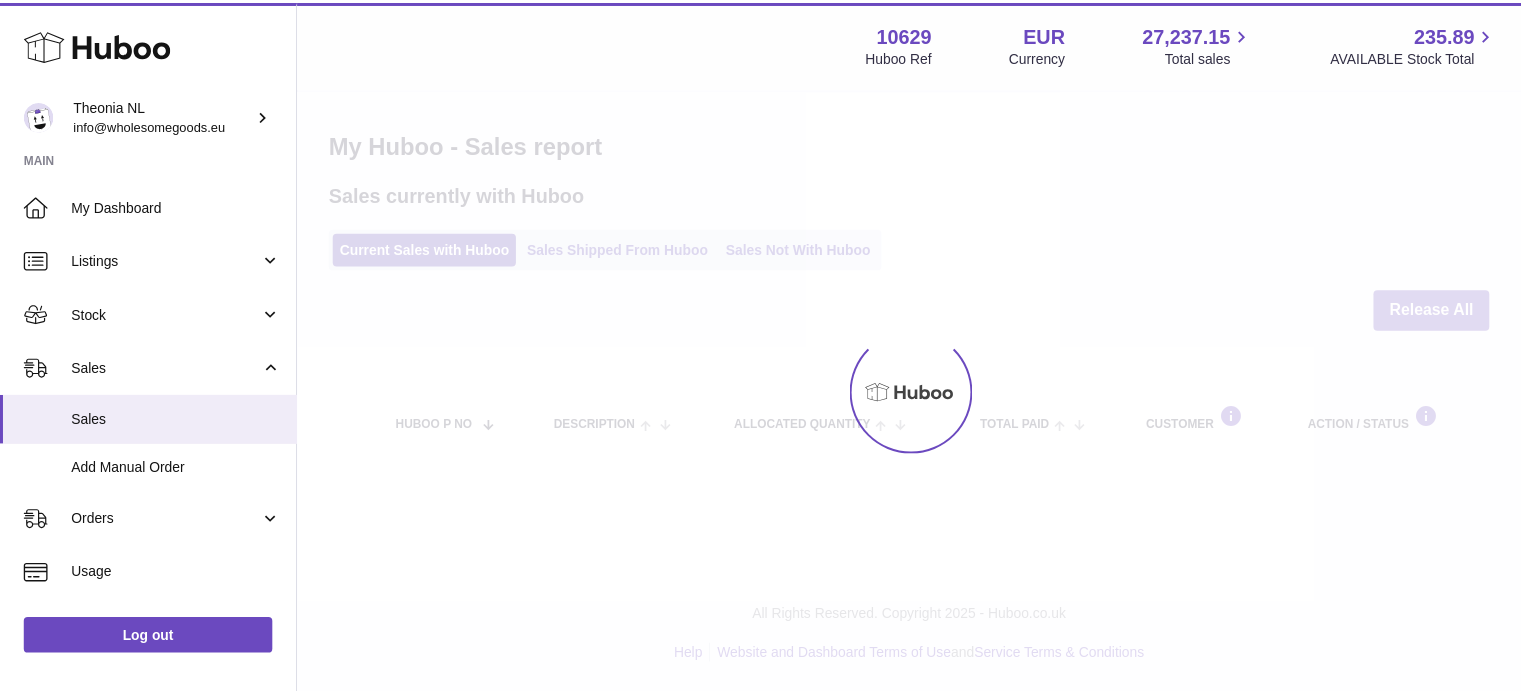 scroll, scrollTop: 0, scrollLeft: 0, axis: both 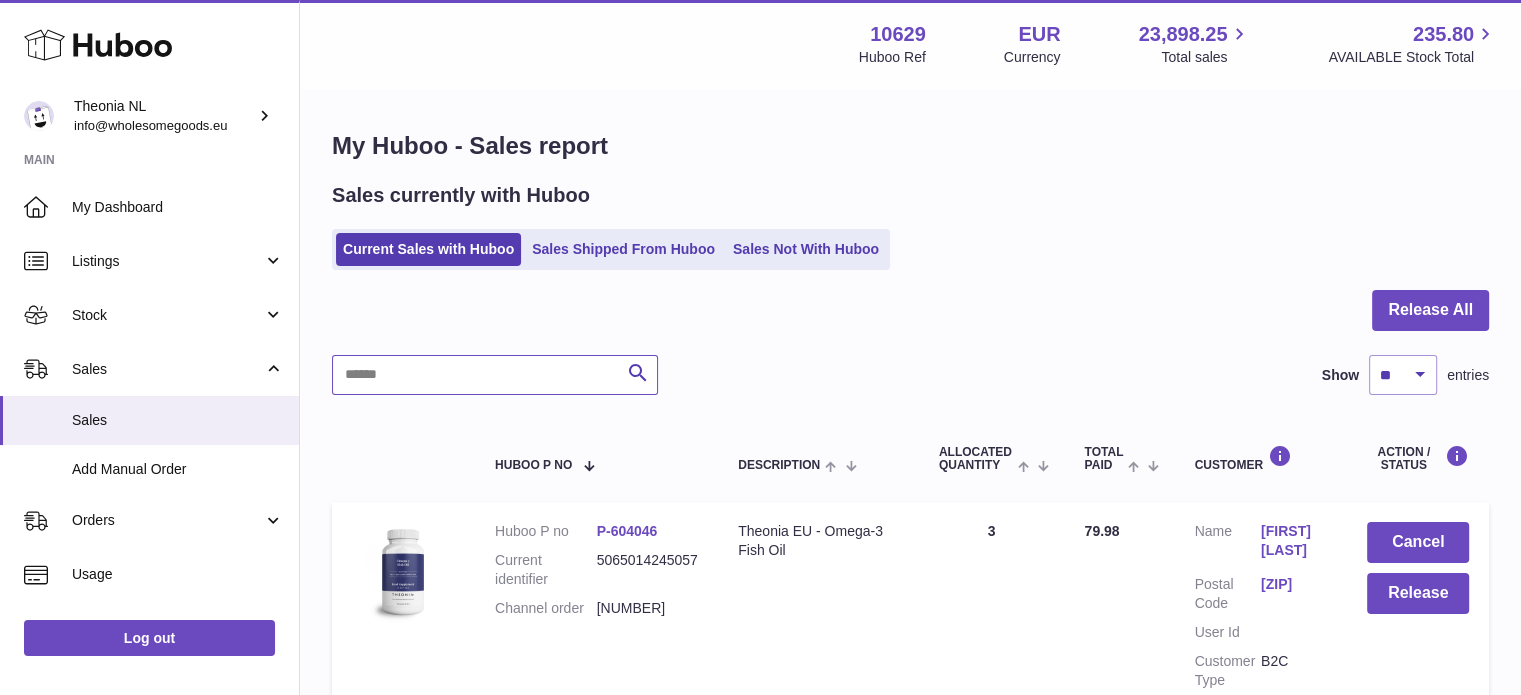 click at bounding box center [495, 375] 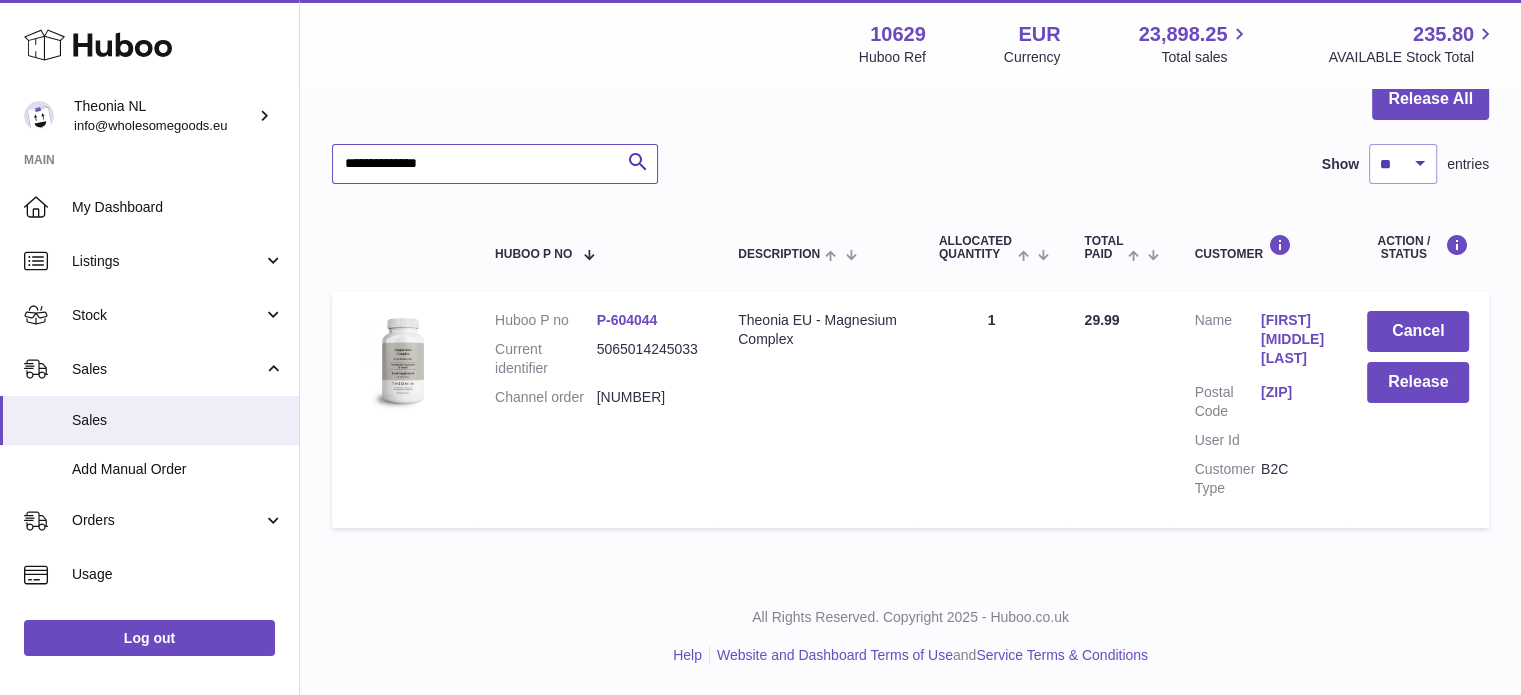 scroll, scrollTop: 228, scrollLeft: 0, axis: vertical 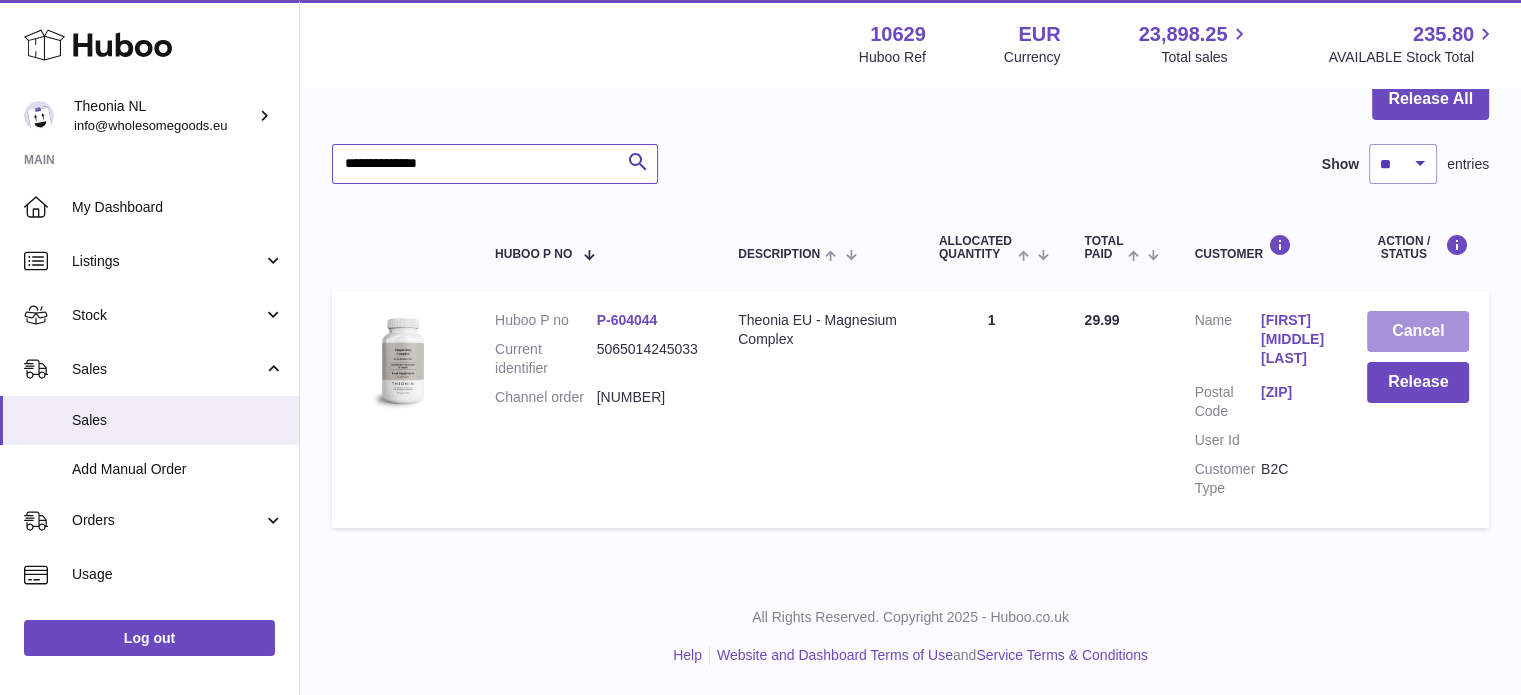 type on "**********" 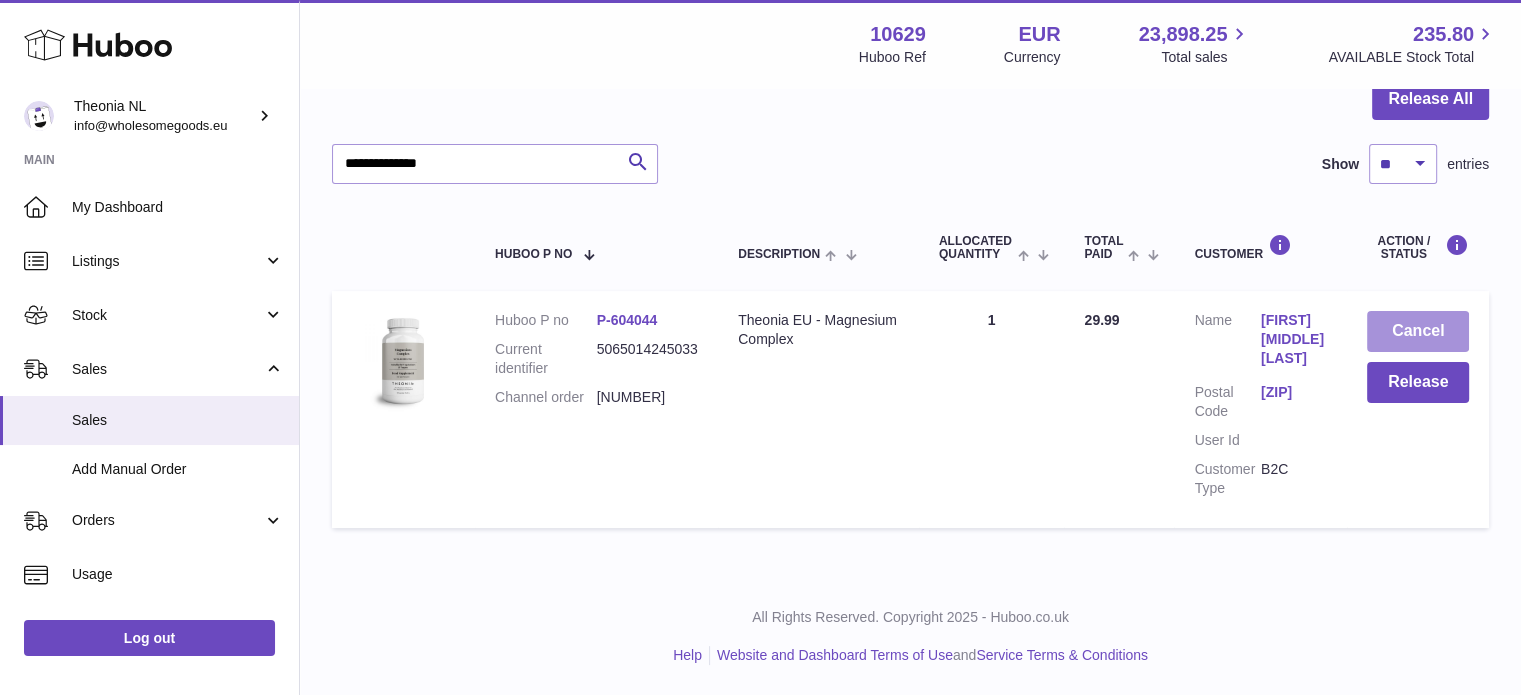 click on "Cancel" at bounding box center (1418, 331) 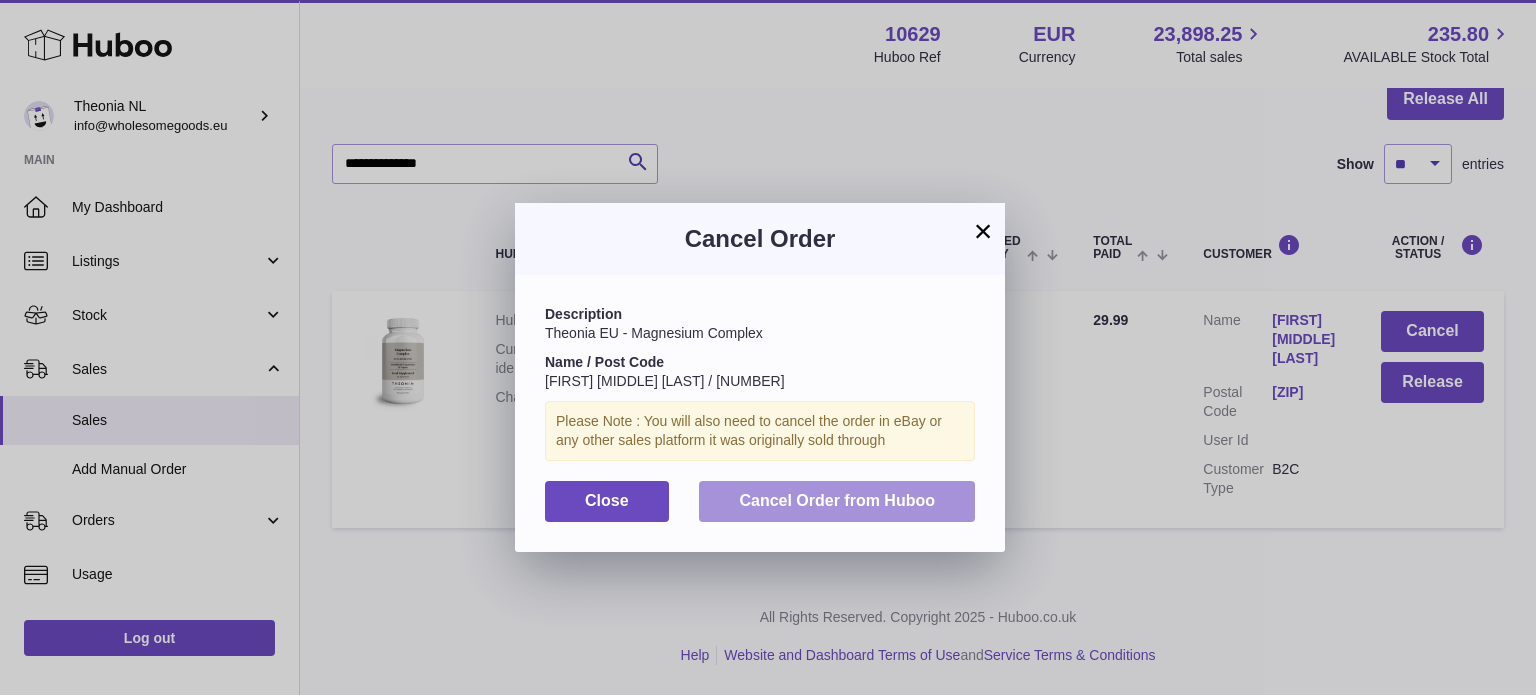click on "Cancel Order from Huboo" at bounding box center [837, 500] 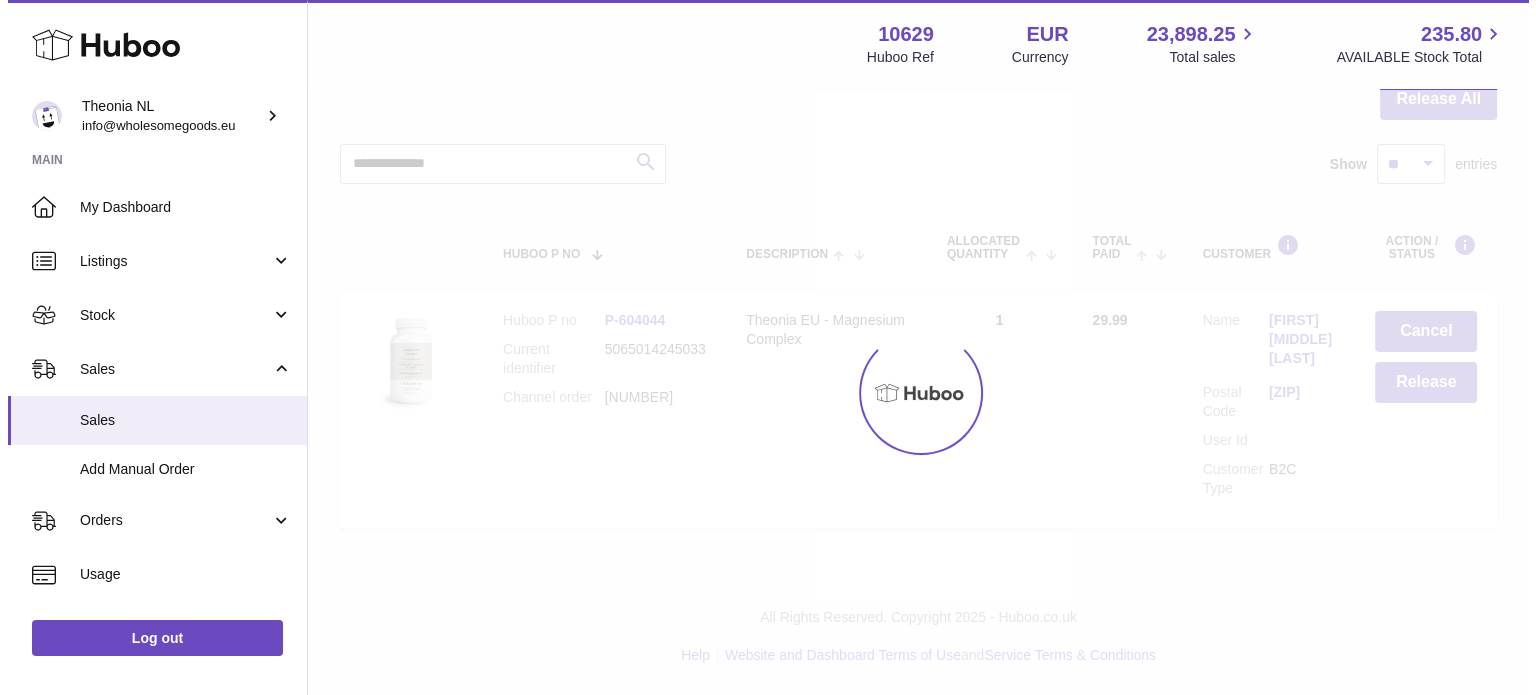scroll, scrollTop: 0, scrollLeft: 0, axis: both 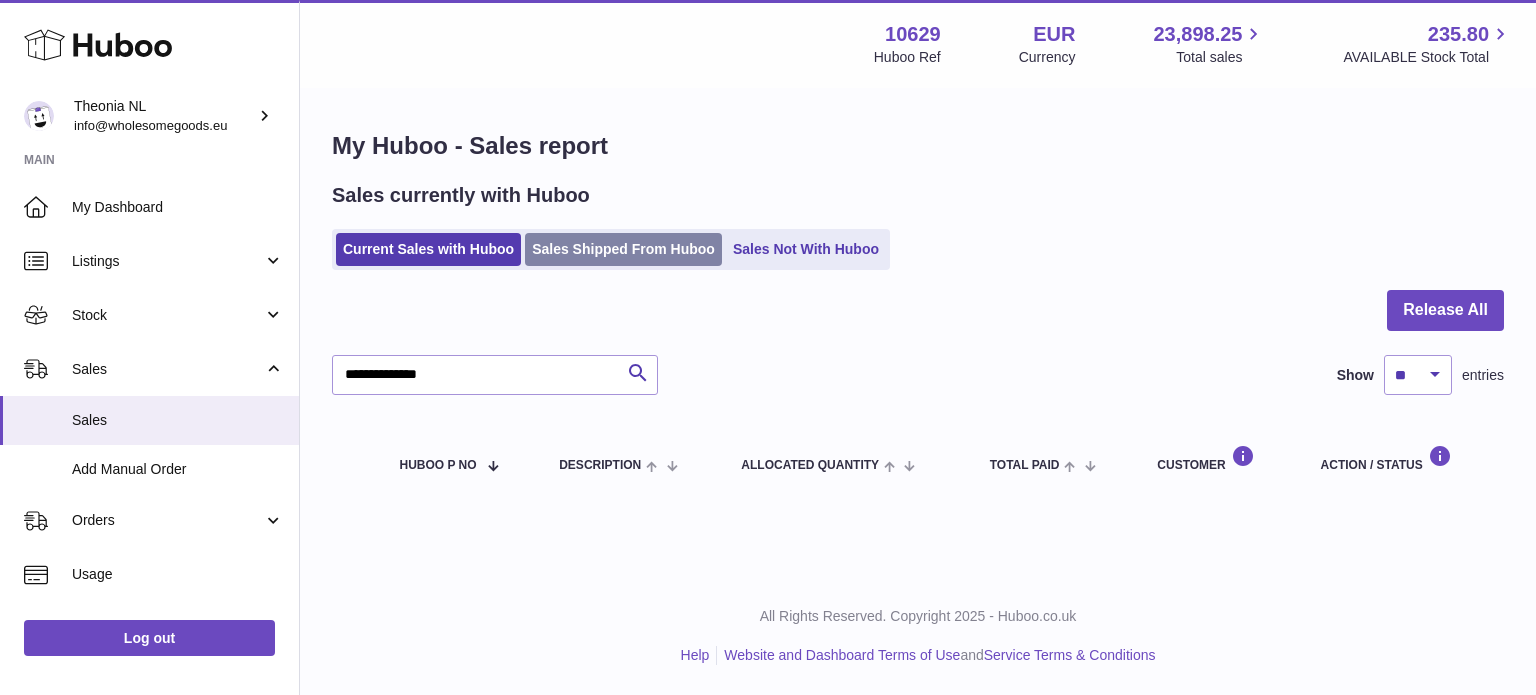 click on "Sales Shipped From Huboo" at bounding box center [623, 249] 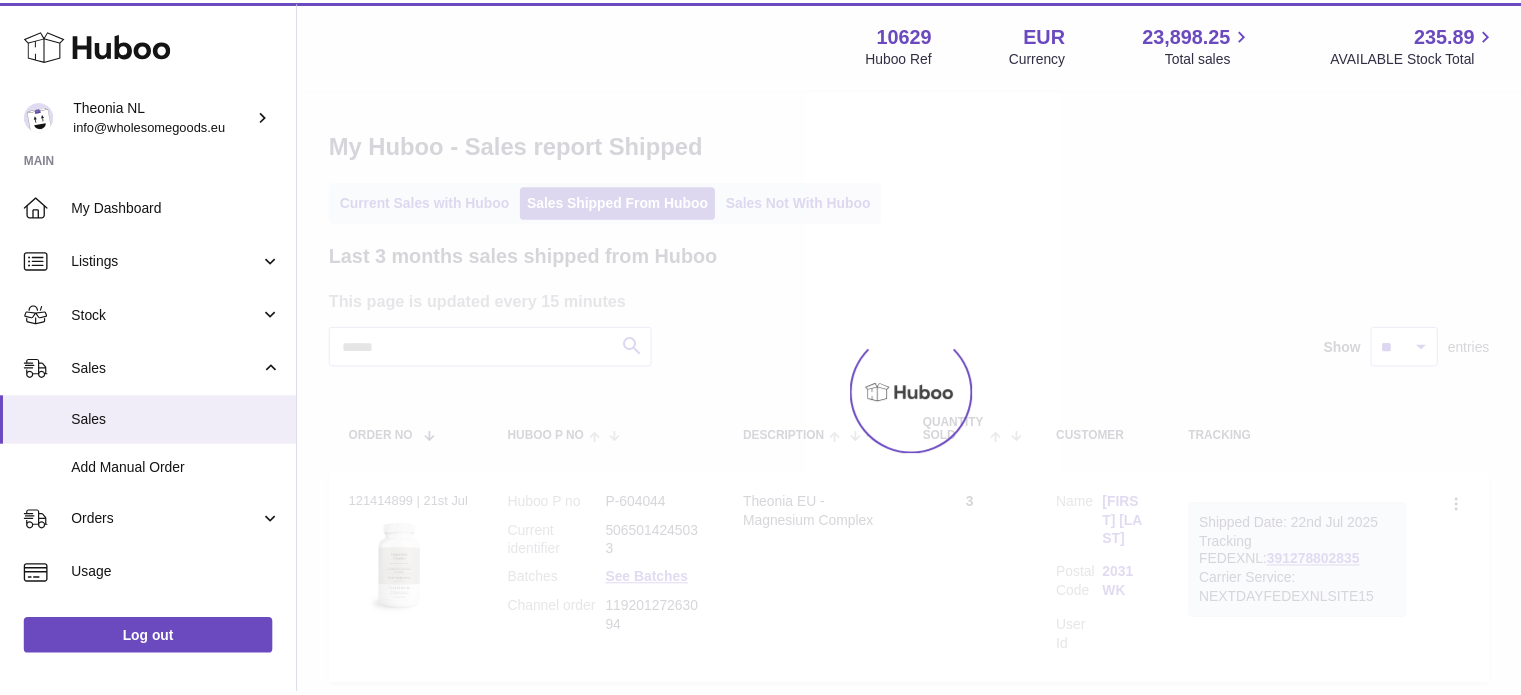 scroll, scrollTop: 0, scrollLeft: 0, axis: both 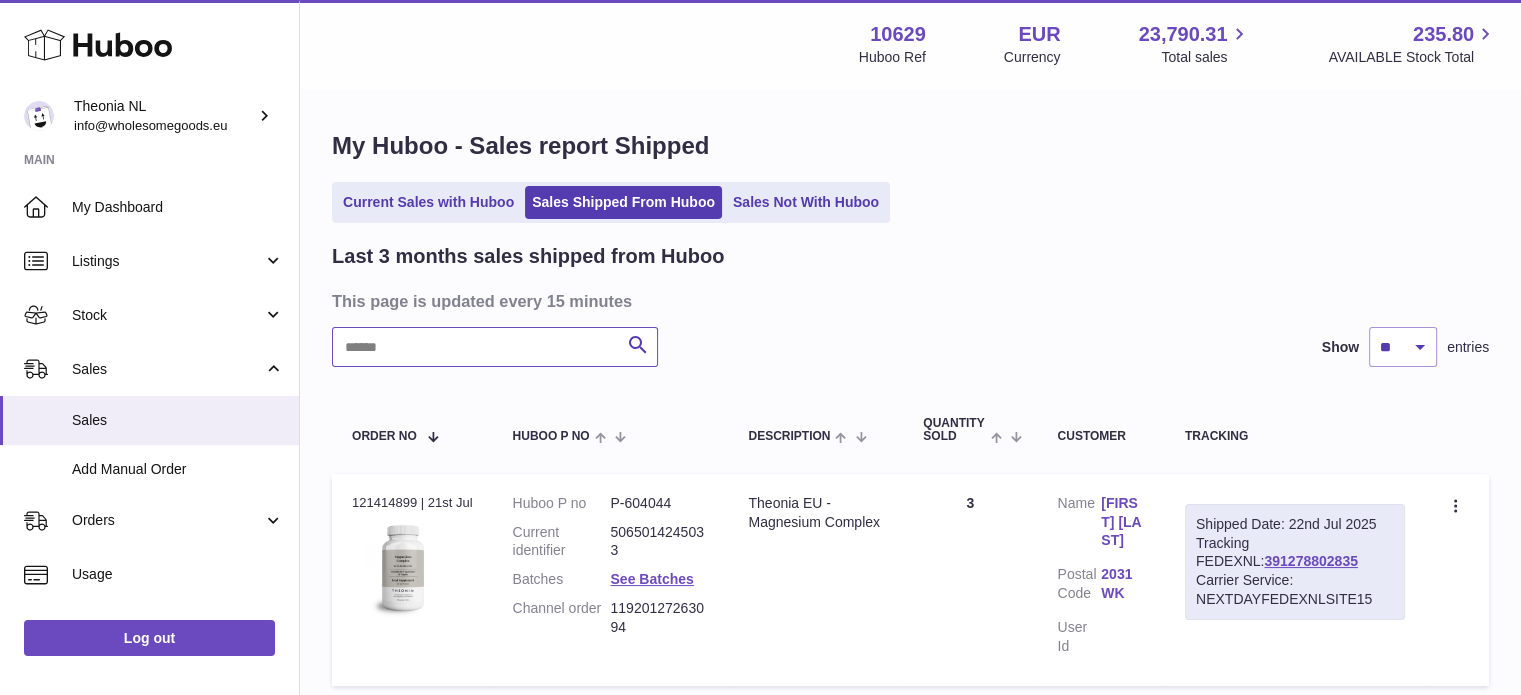 click at bounding box center [495, 347] 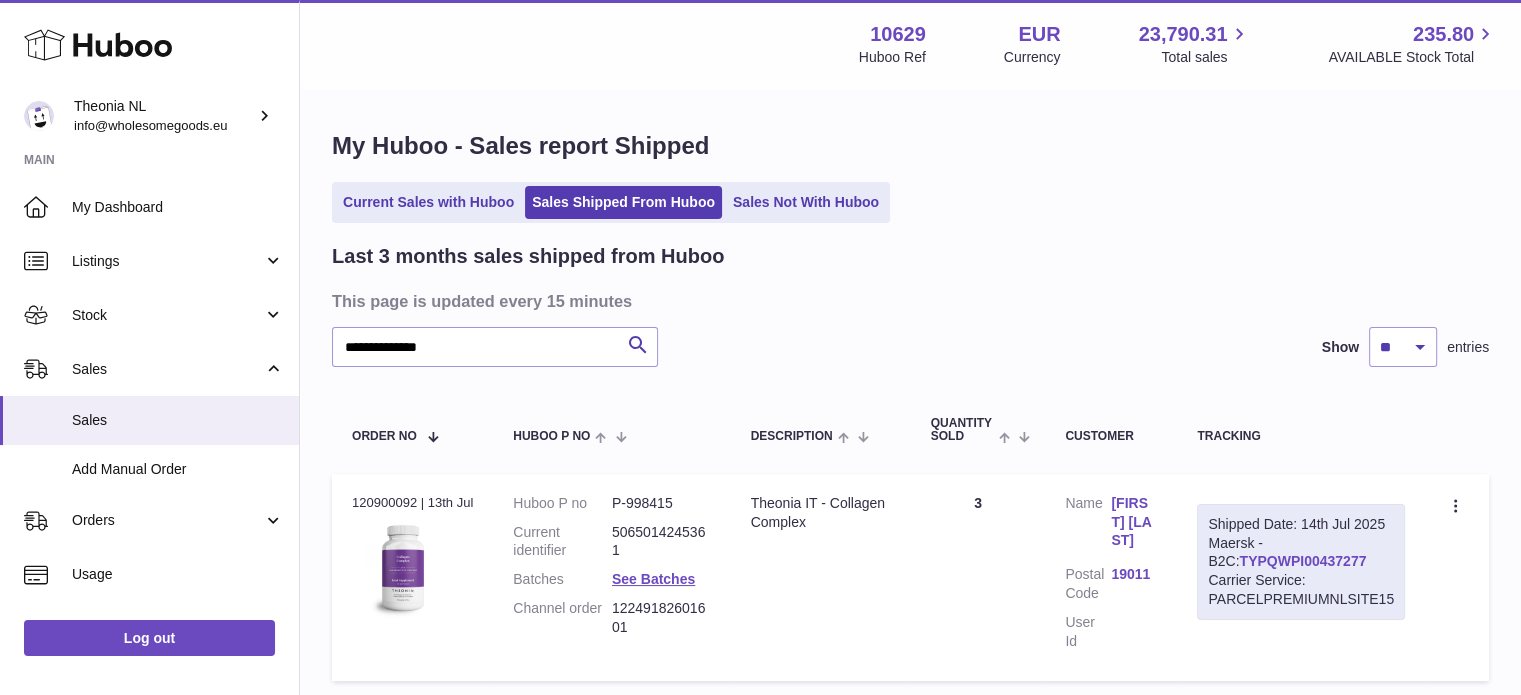 click on "TYPQWPI00437277" at bounding box center (1302, 561) 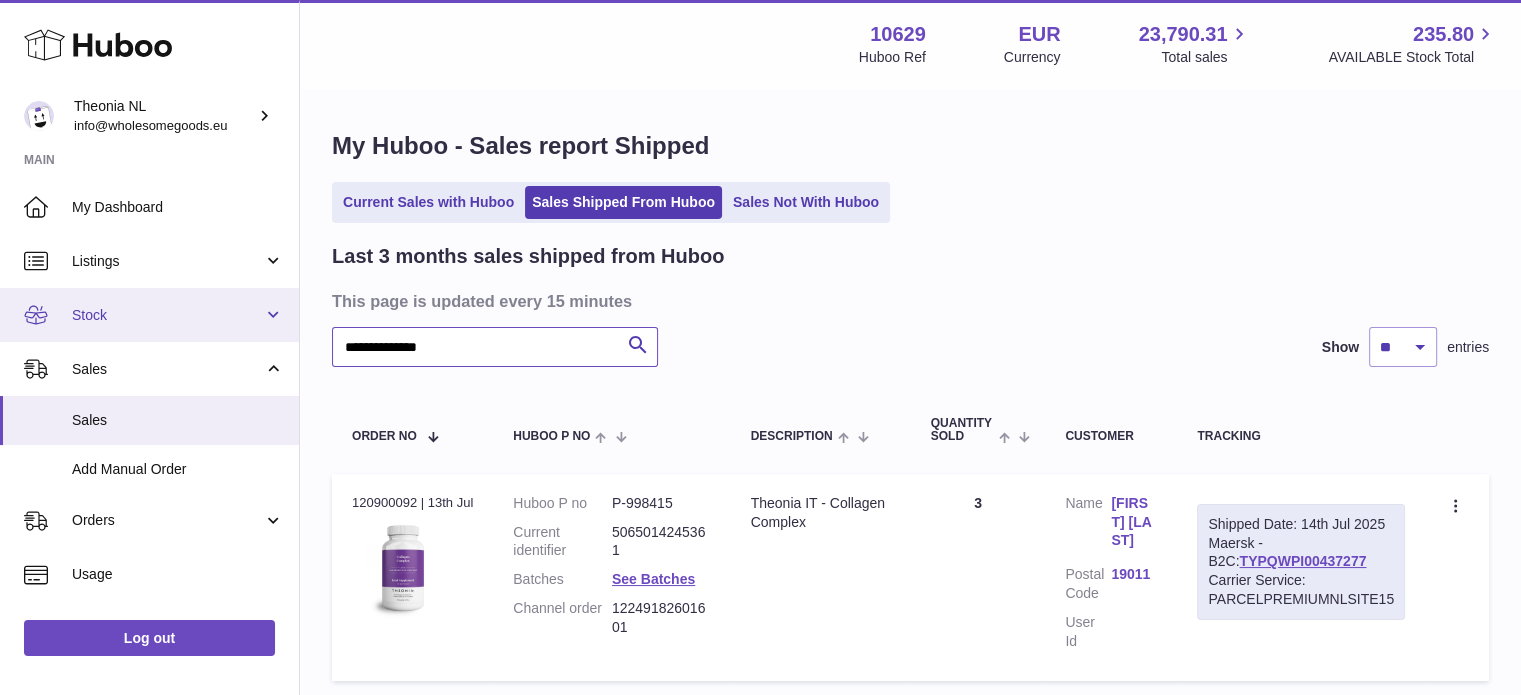 drag, startPoint x: 552, startPoint y: 354, endPoint x: 0, endPoint y: 329, distance: 552.56586 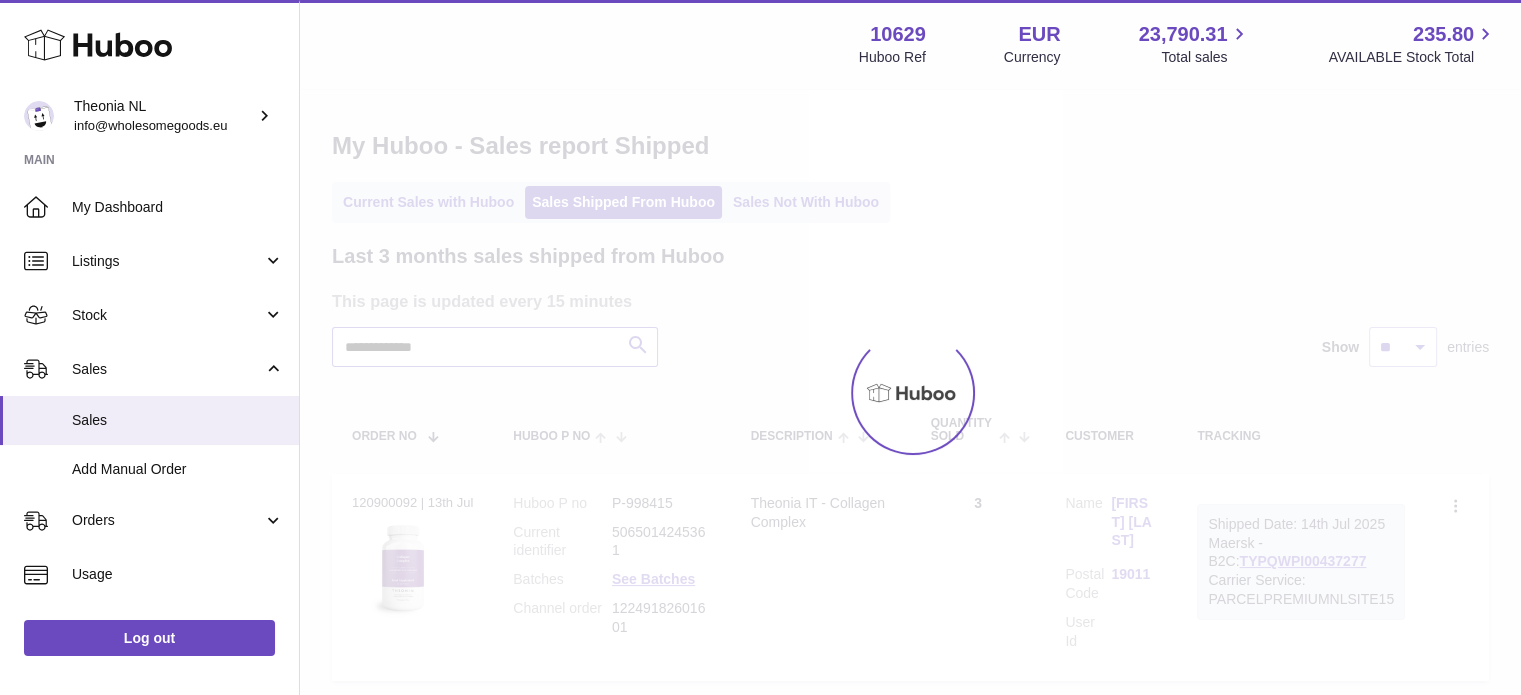 scroll, scrollTop: 100, scrollLeft: 0, axis: vertical 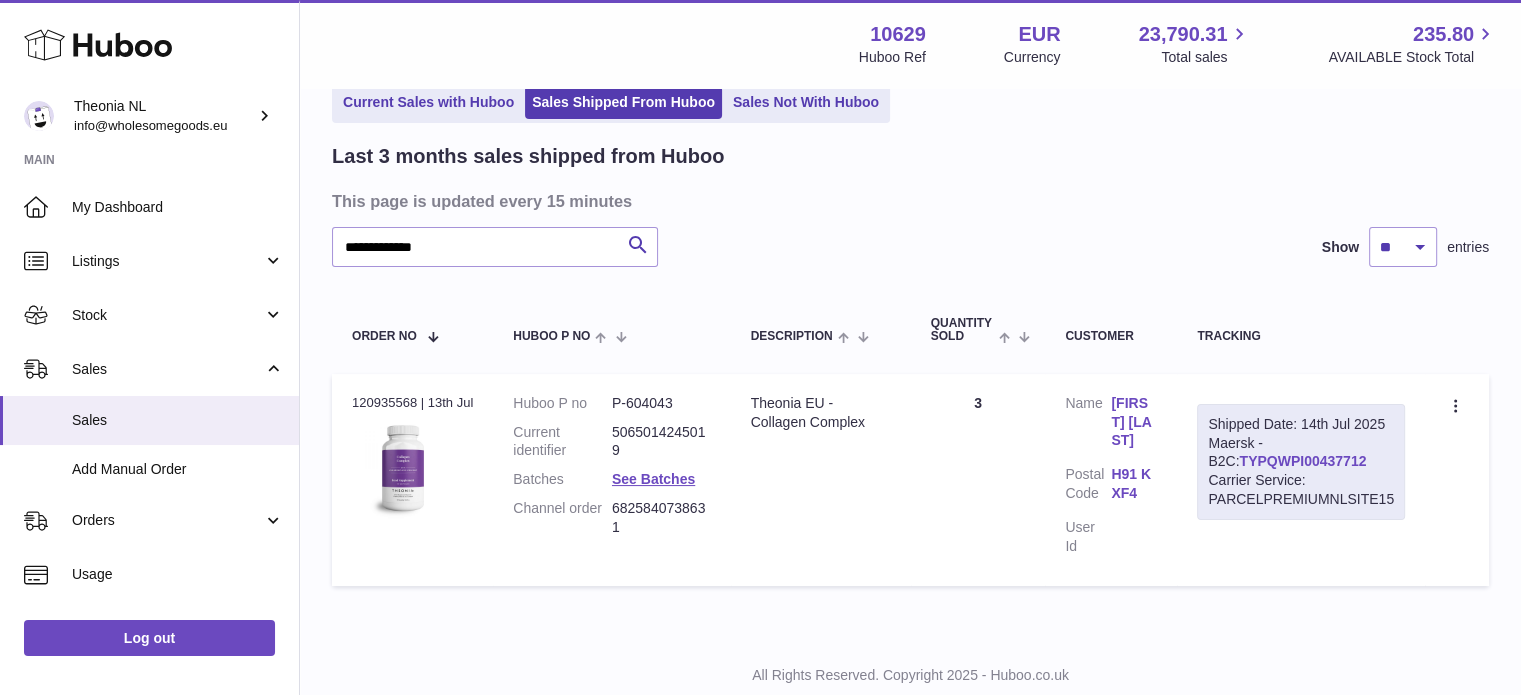 click on "TYPQWPI00437712" at bounding box center [1302, 461] 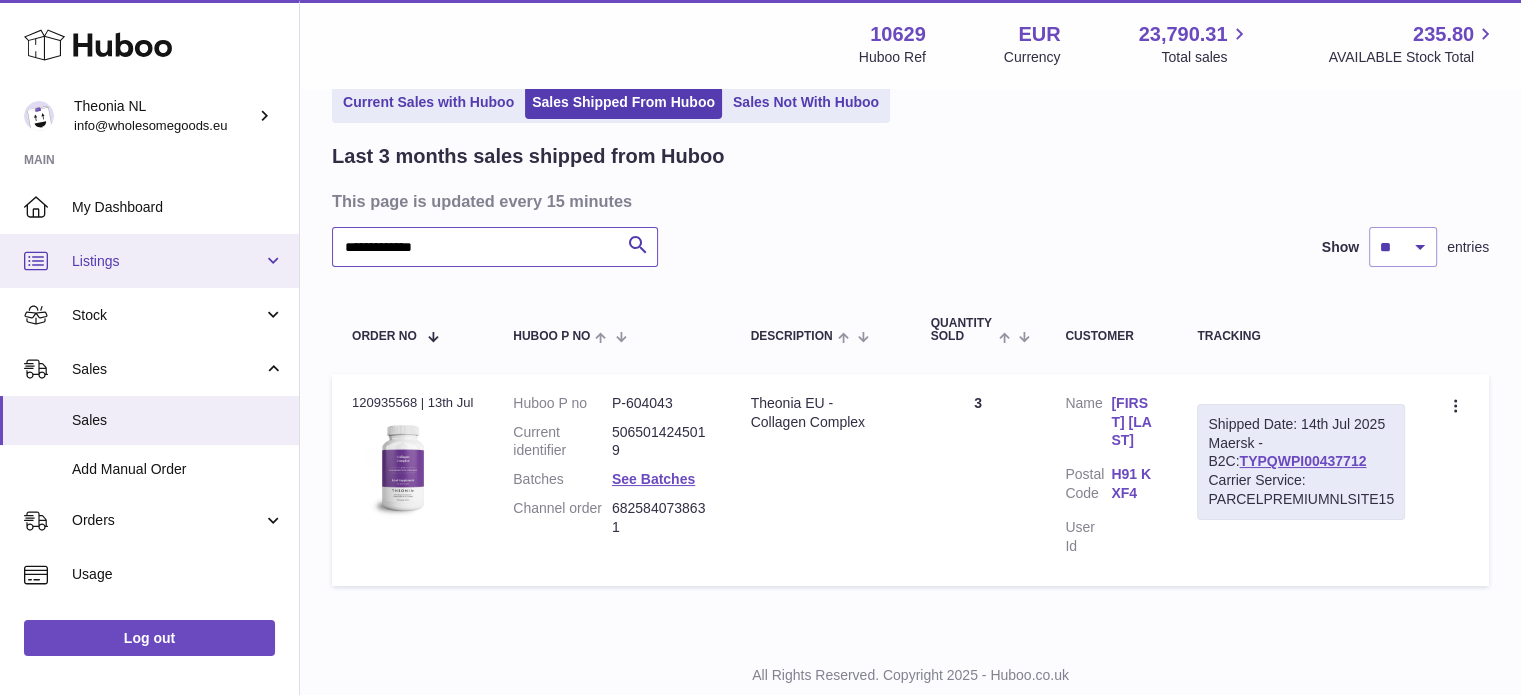 drag, startPoint x: 583, startPoint y: 246, endPoint x: 58, endPoint y: 243, distance: 525.00854 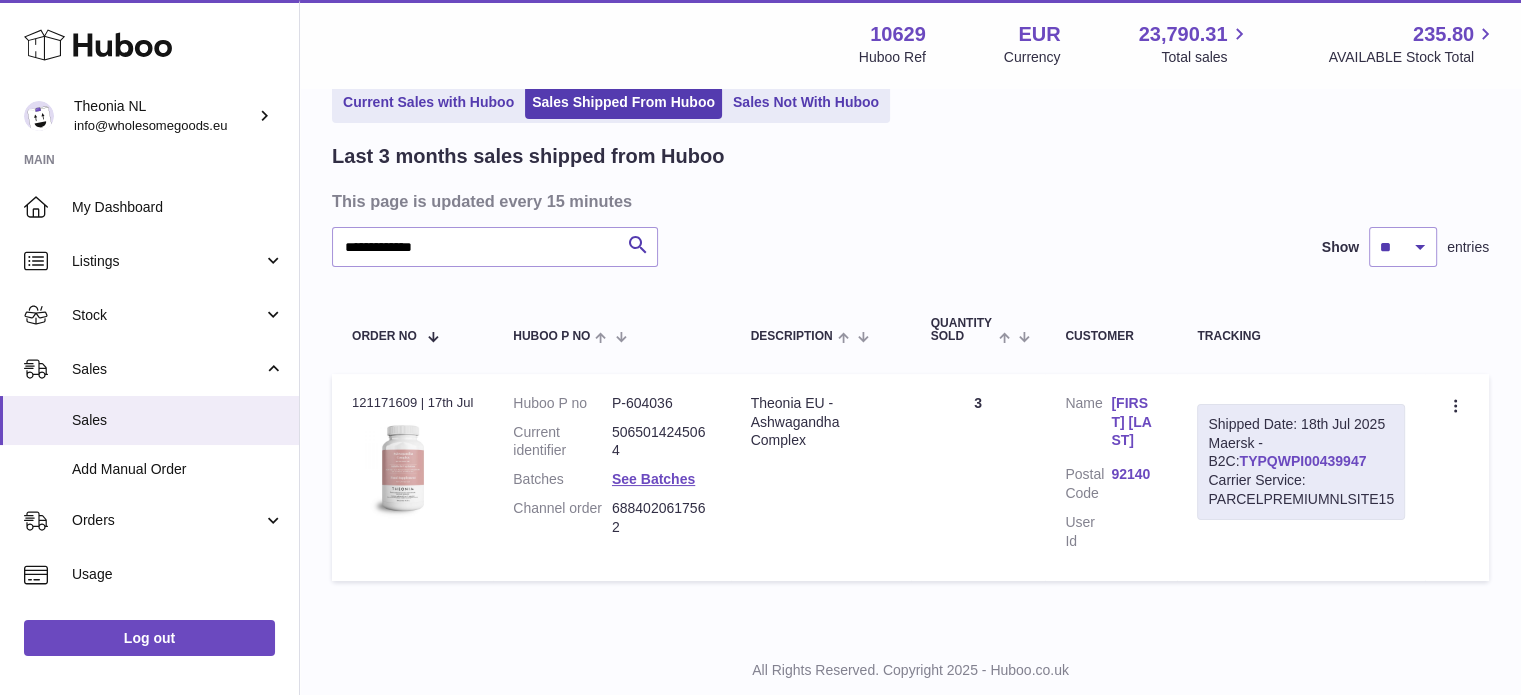 click on "TYPQWPI00439947" at bounding box center (1302, 461) 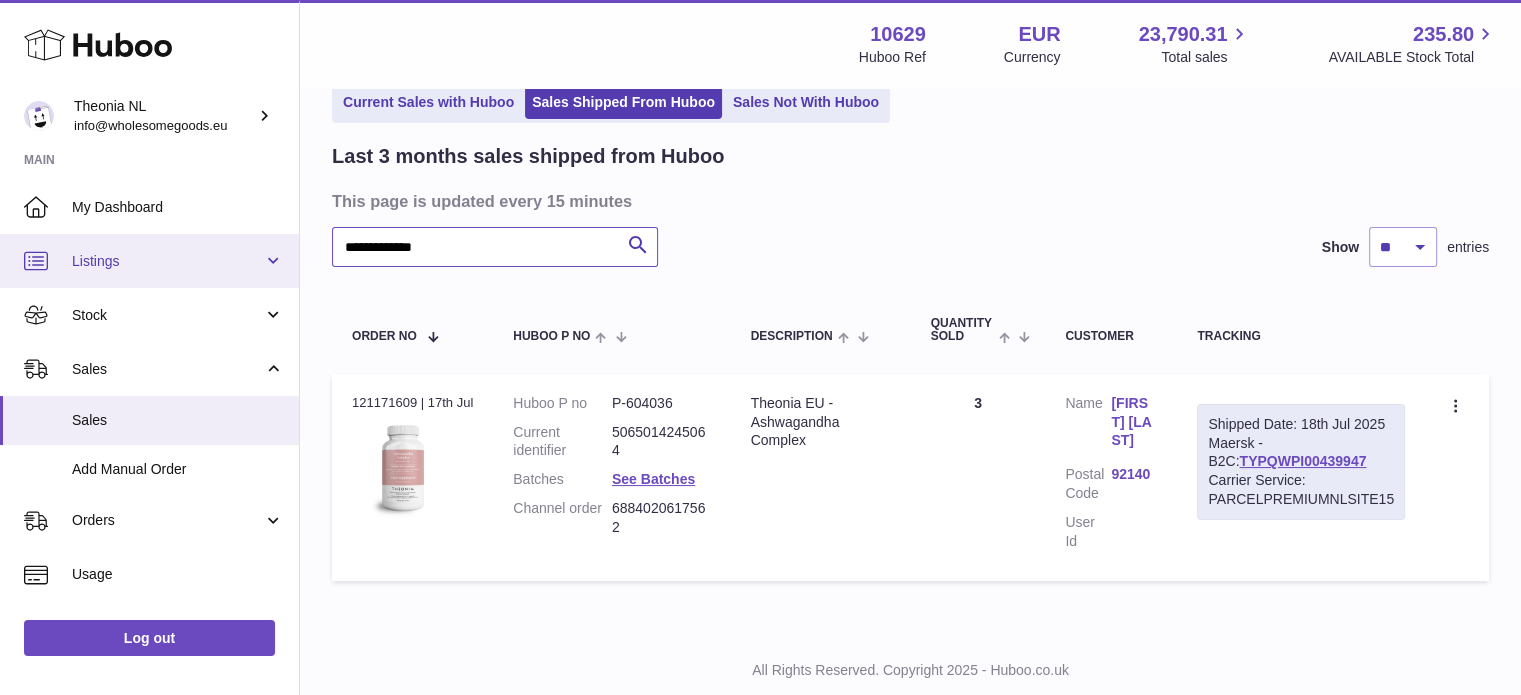drag, startPoint x: 364, startPoint y: 255, endPoint x: 288, endPoint y: 247, distance: 76.41989 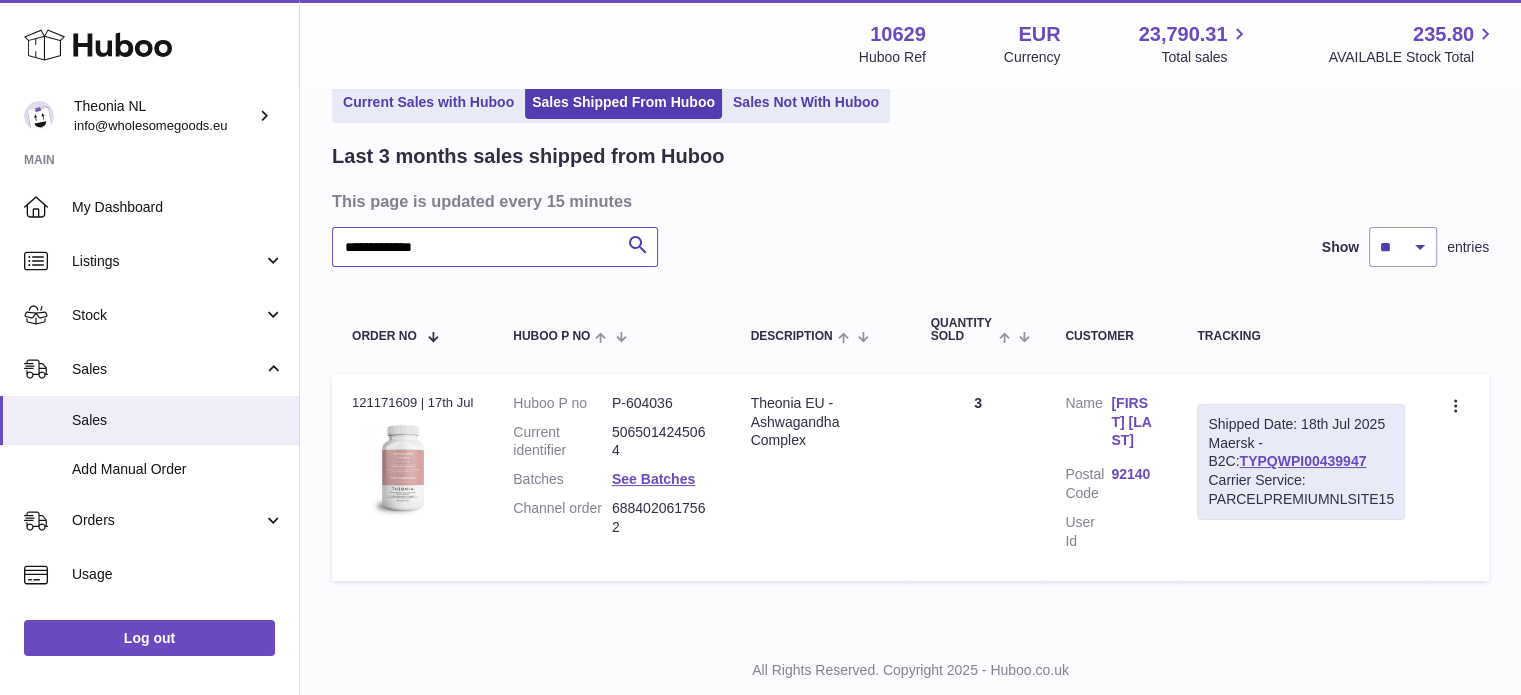 paste 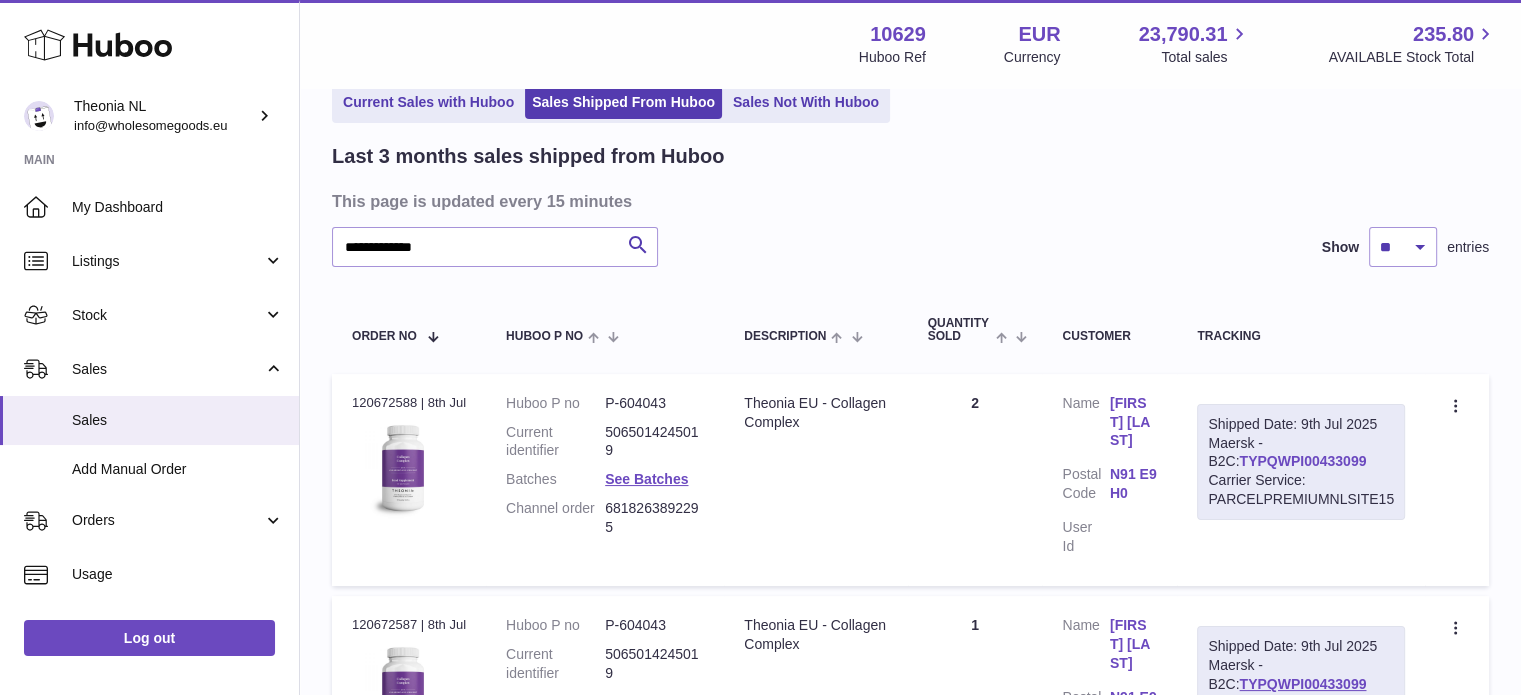 click on "TYPQWPI00433099" at bounding box center [1302, 461] 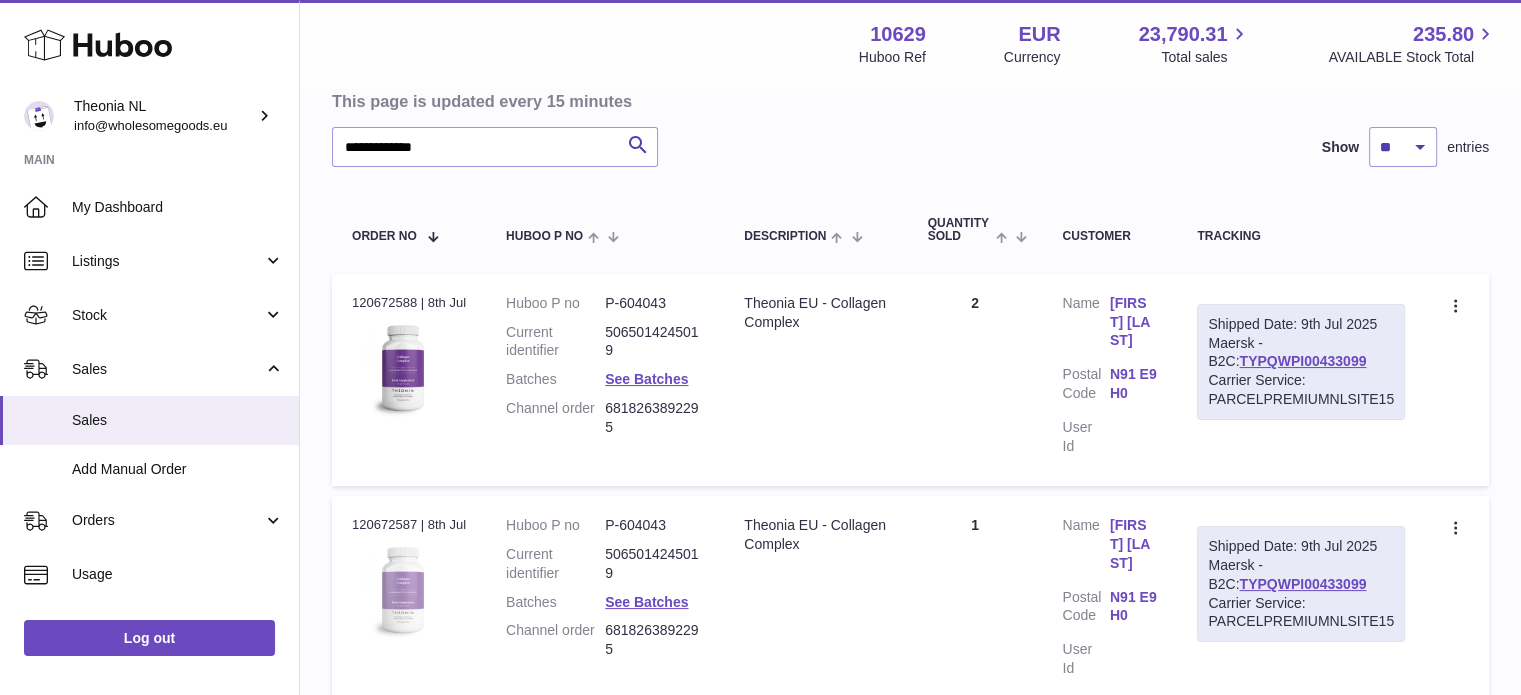 scroll, scrollTop: 379, scrollLeft: 0, axis: vertical 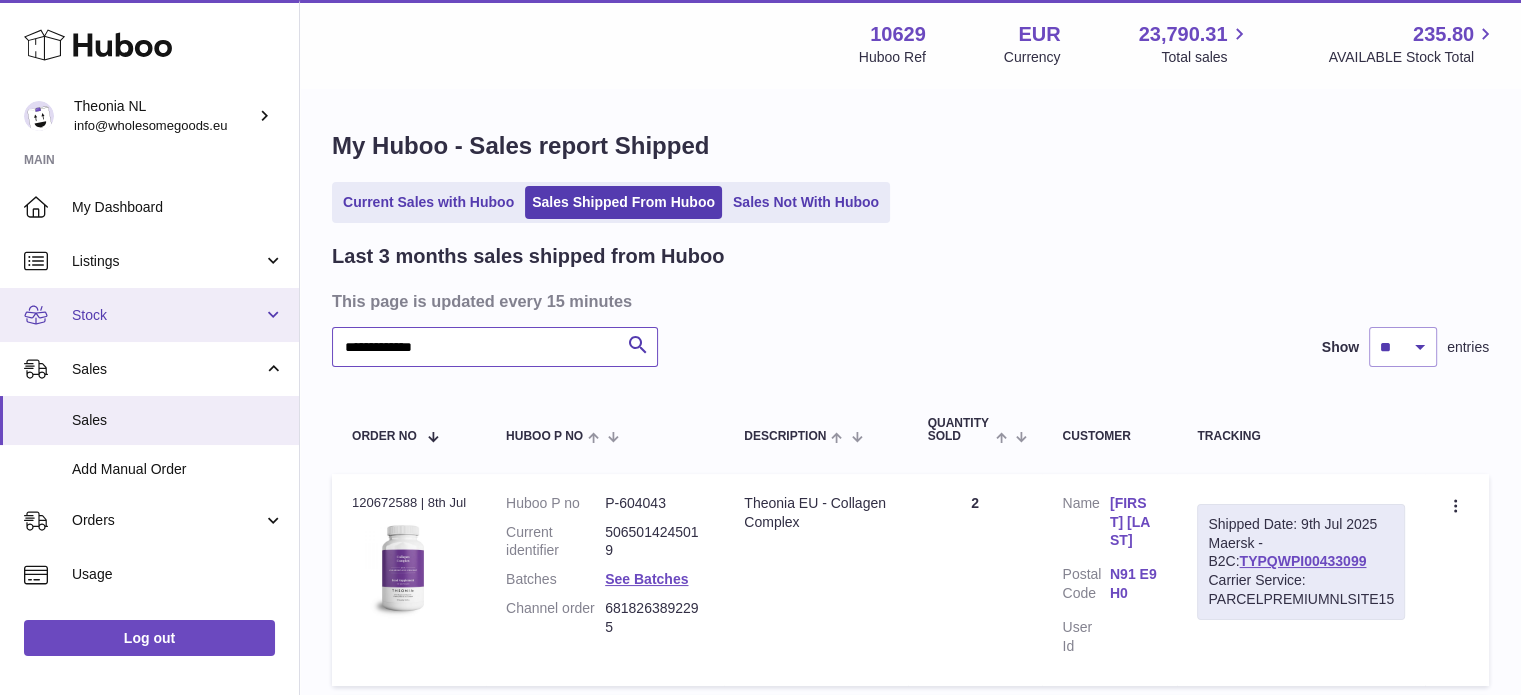 drag, startPoint x: 516, startPoint y: 352, endPoint x: 0, endPoint y: 303, distance: 518.32135 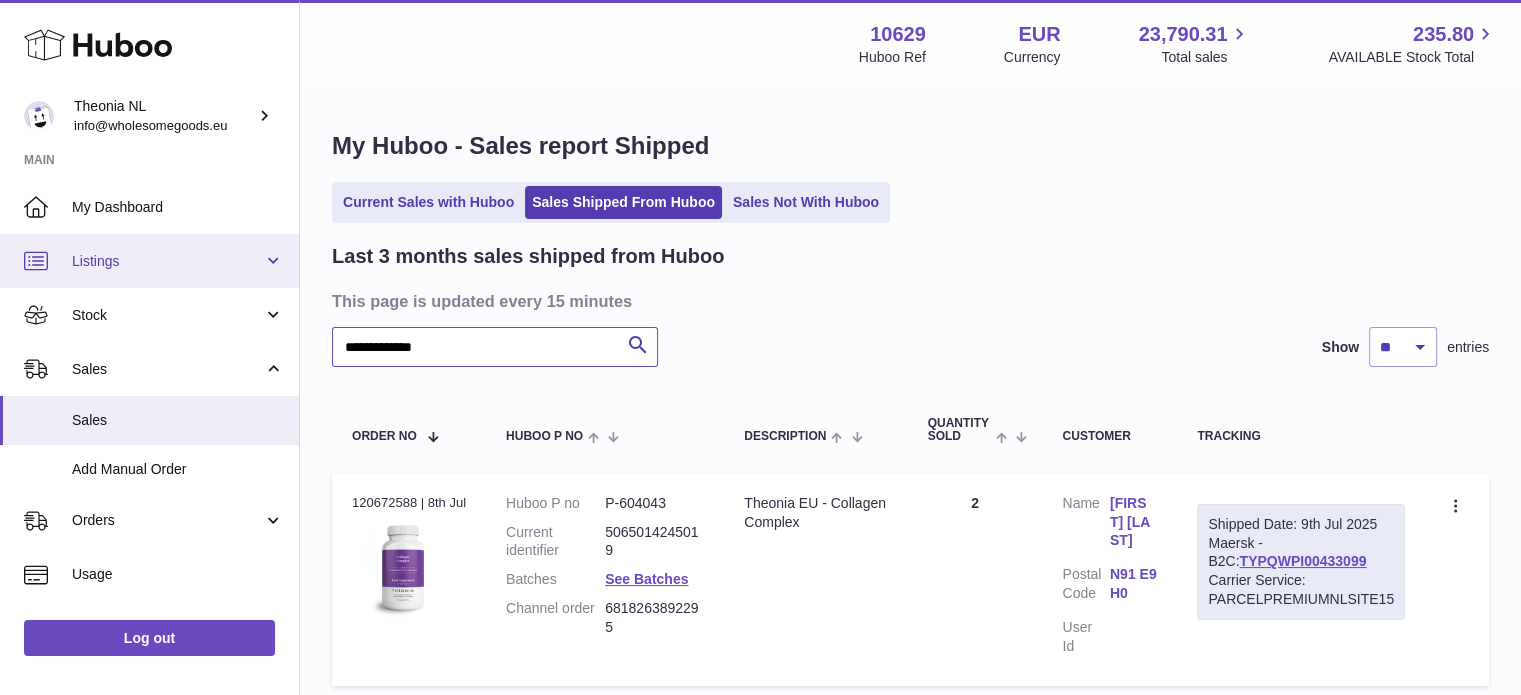 paste 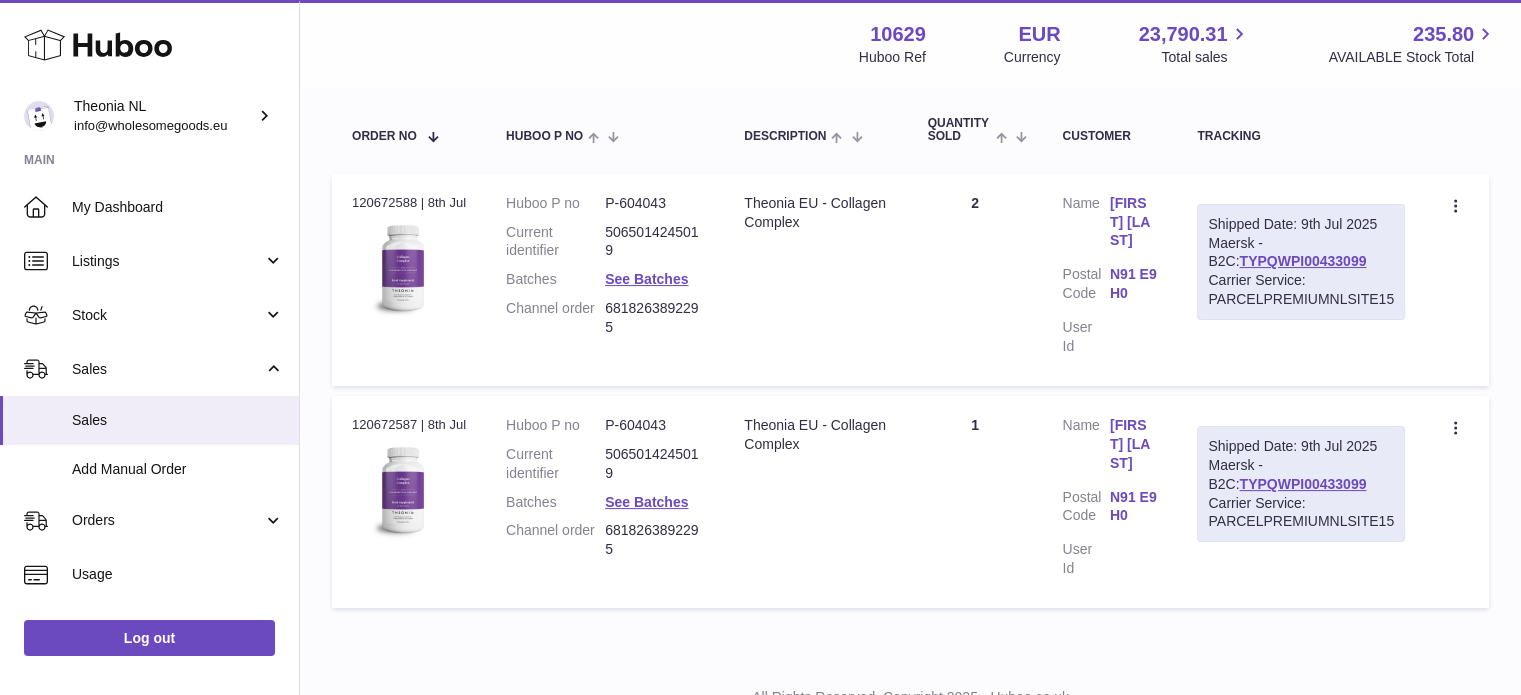 scroll, scrollTop: 379, scrollLeft: 0, axis: vertical 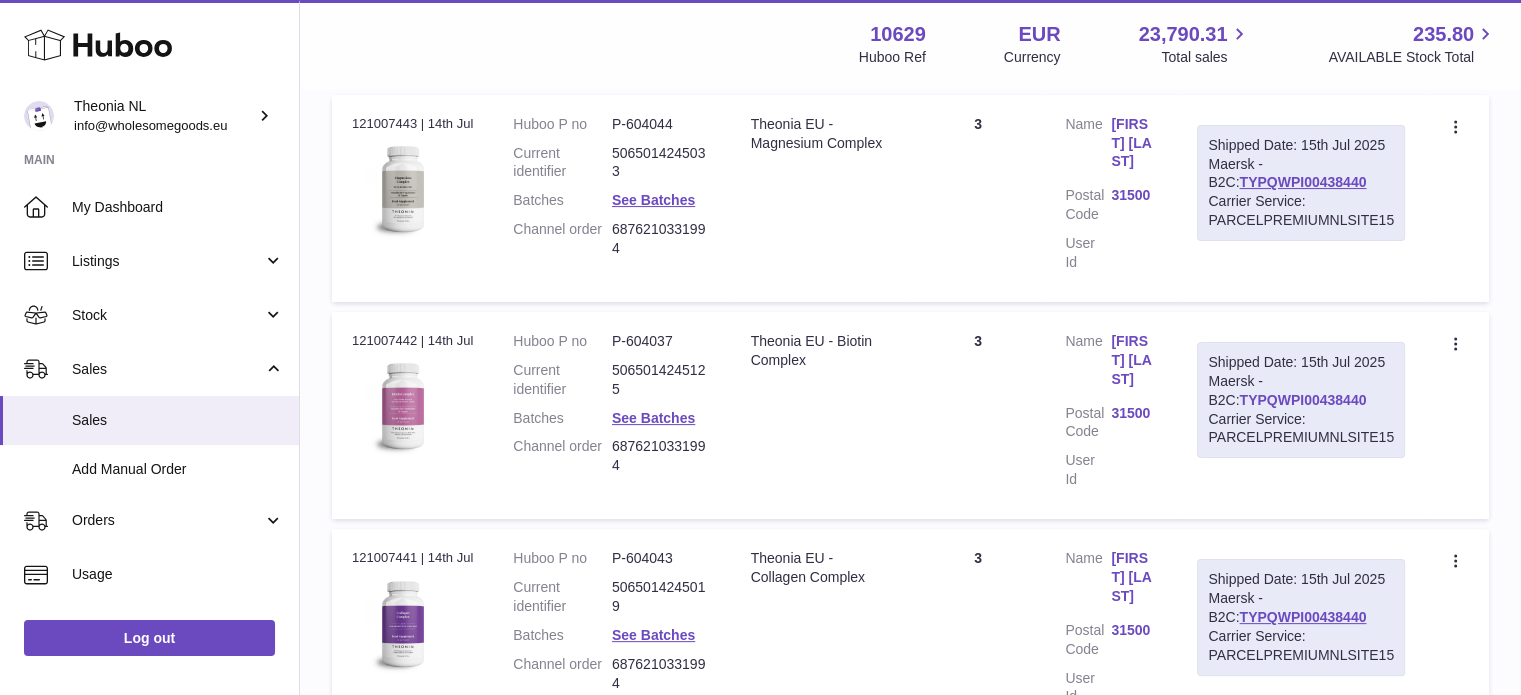 click on "TYPQWPI00438440" at bounding box center [1302, 400] 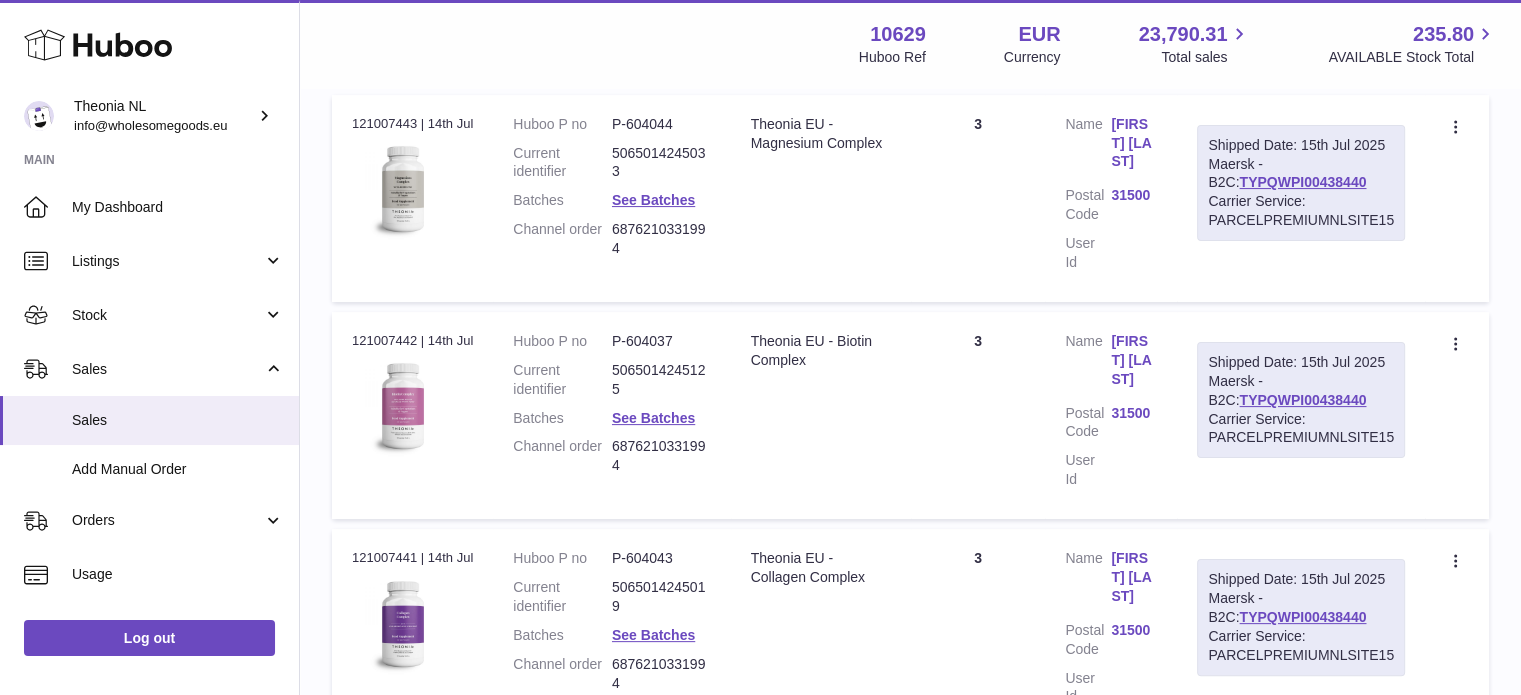 scroll, scrollTop: 0, scrollLeft: 0, axis: both 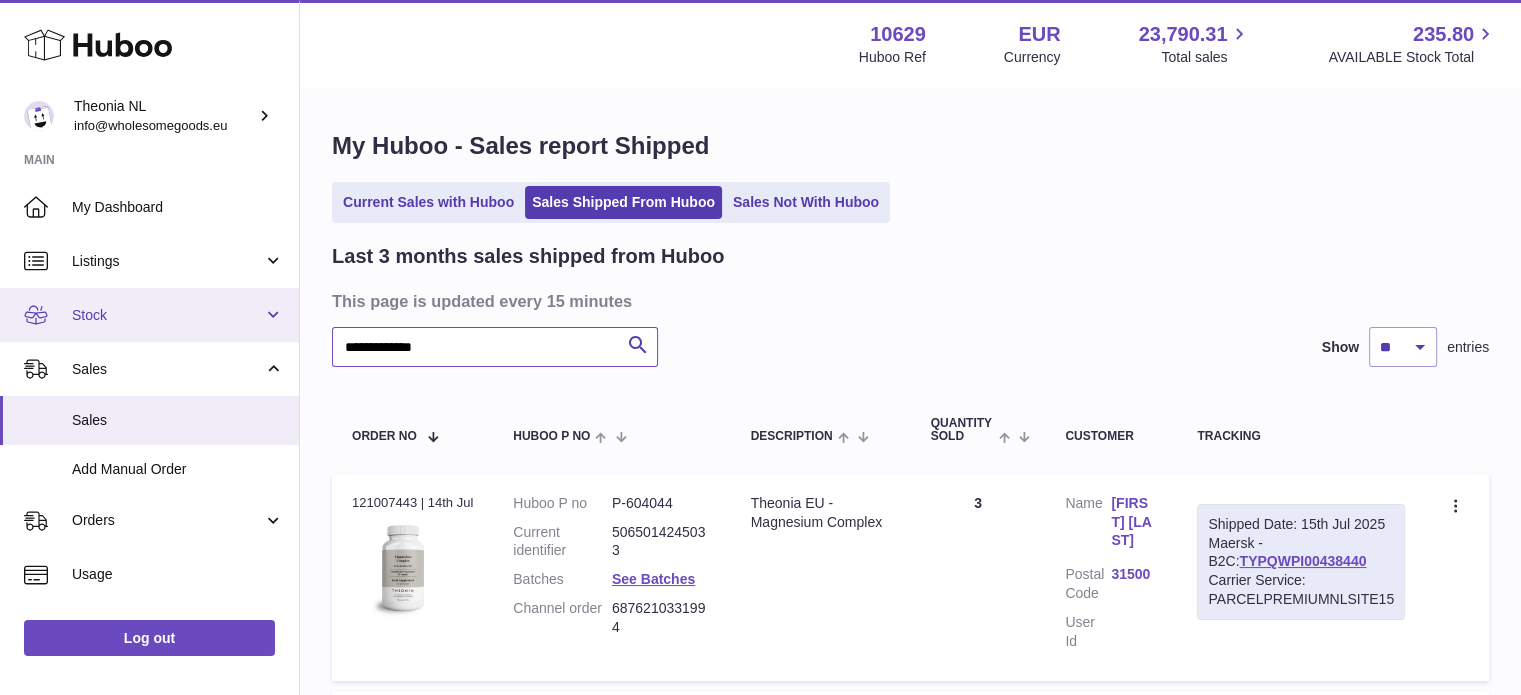 drag, startPoint x: 551, startPoint y: 359, endPoint x: 52, endPoint y: 331, distance: 499.78494 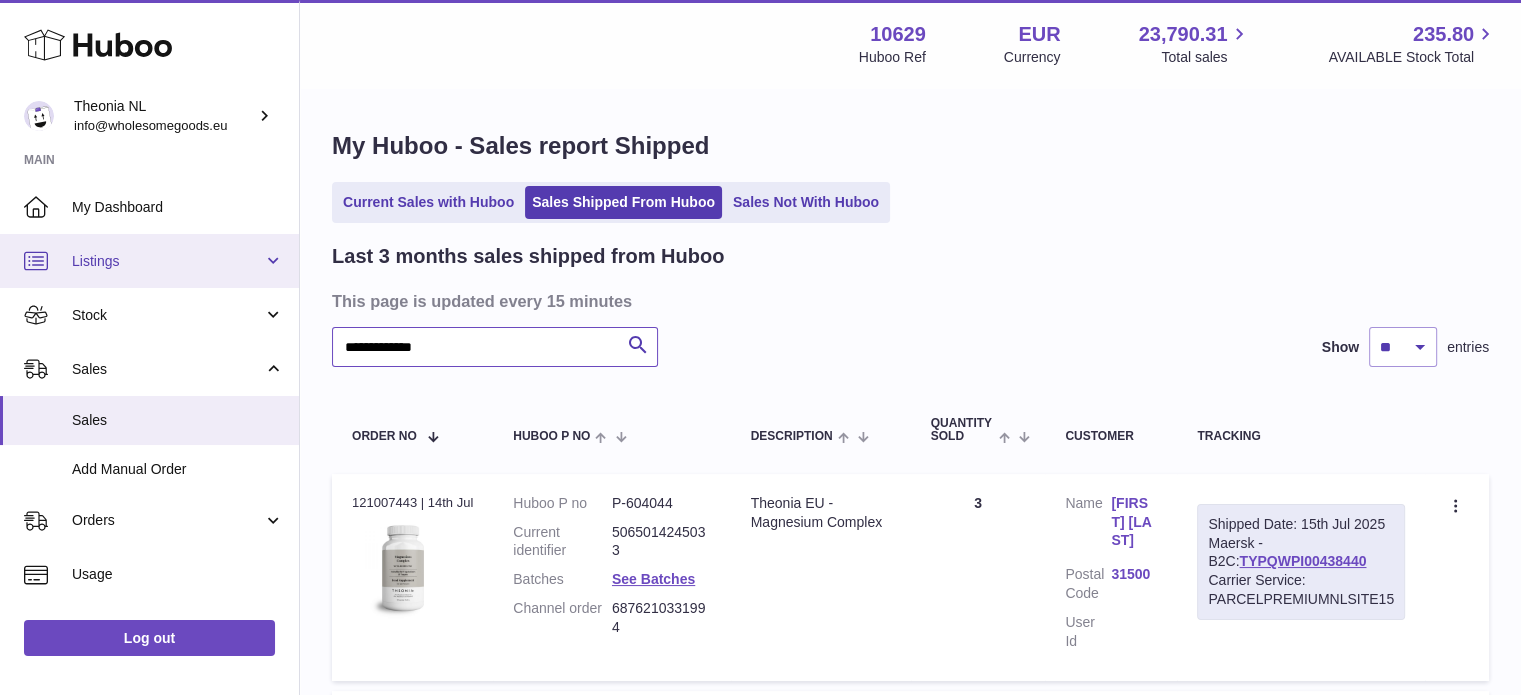 paste on "*" 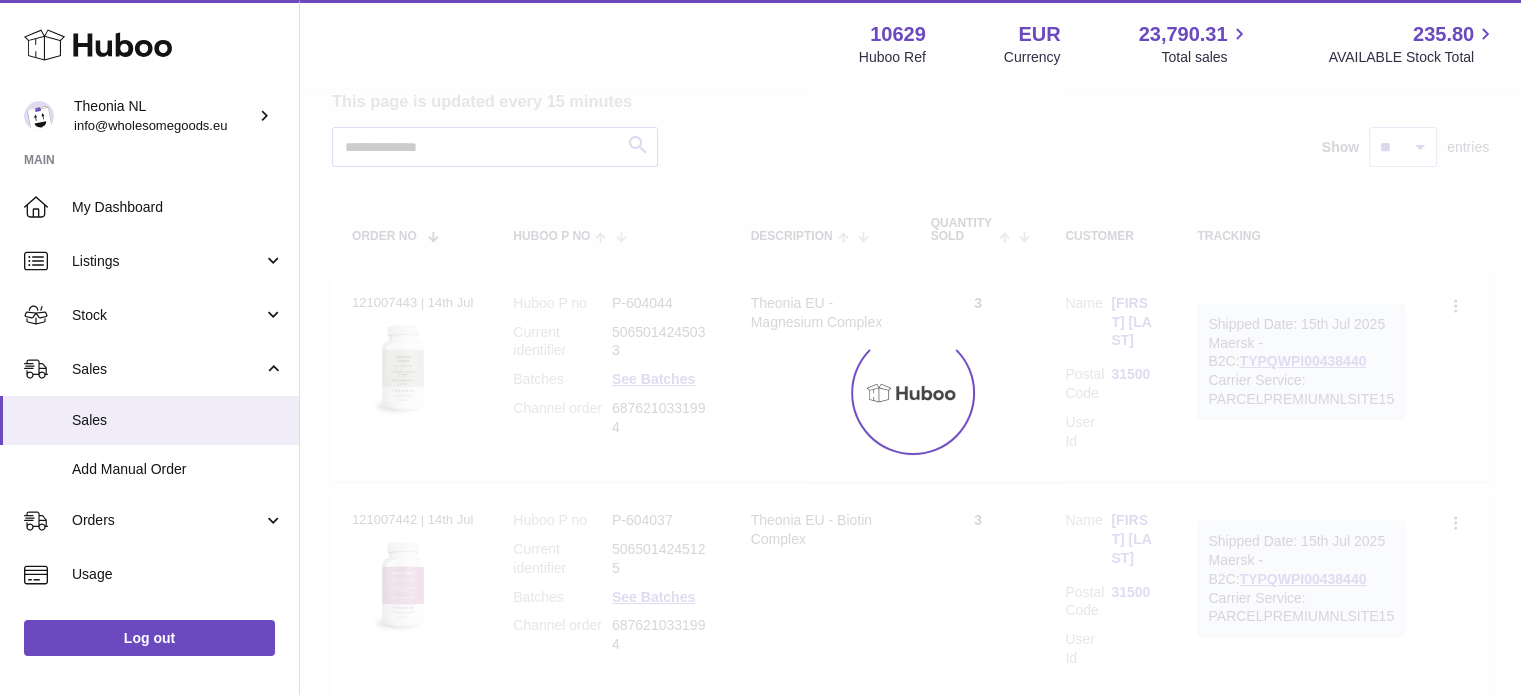 scroll, scrollTop: 171, scrollLeft: 0, axis: vertical 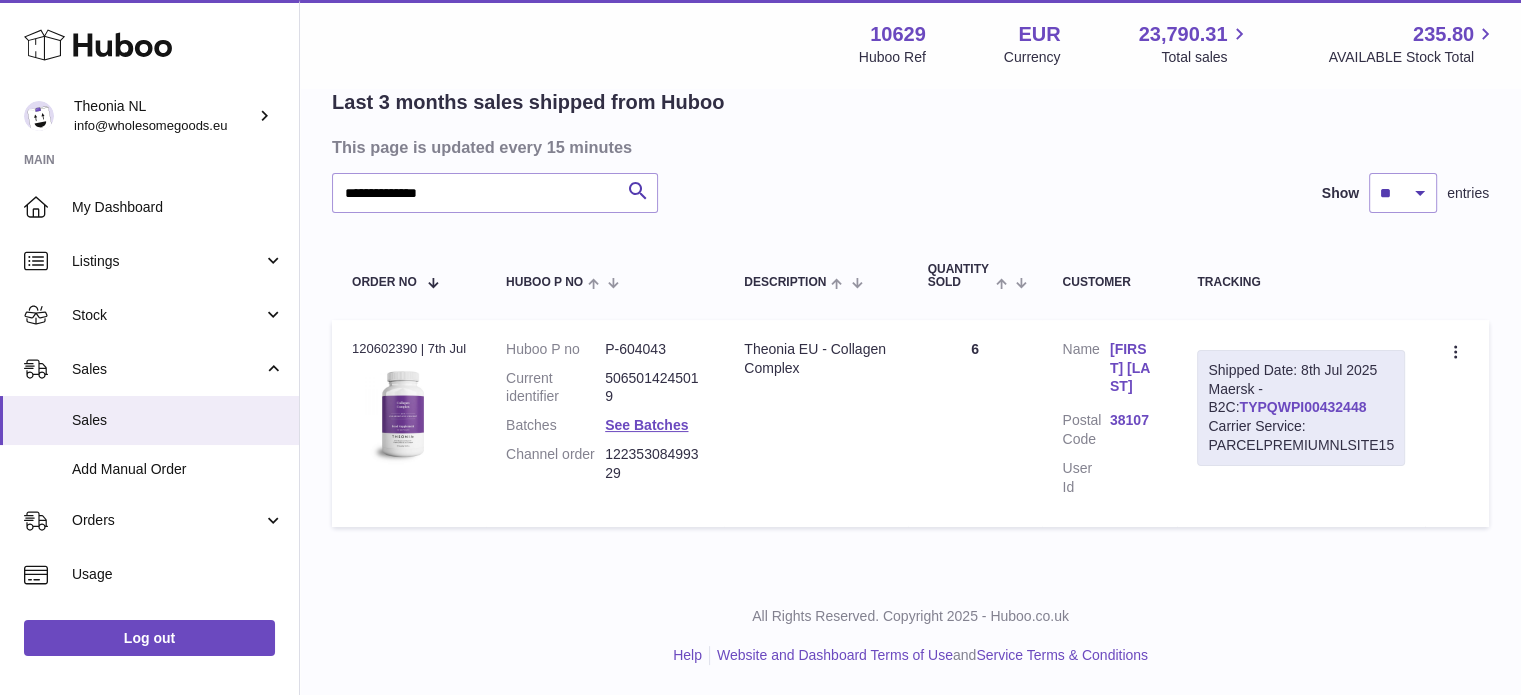 click on "TYPQWPI00432448" at bounding box center [1302, 407] 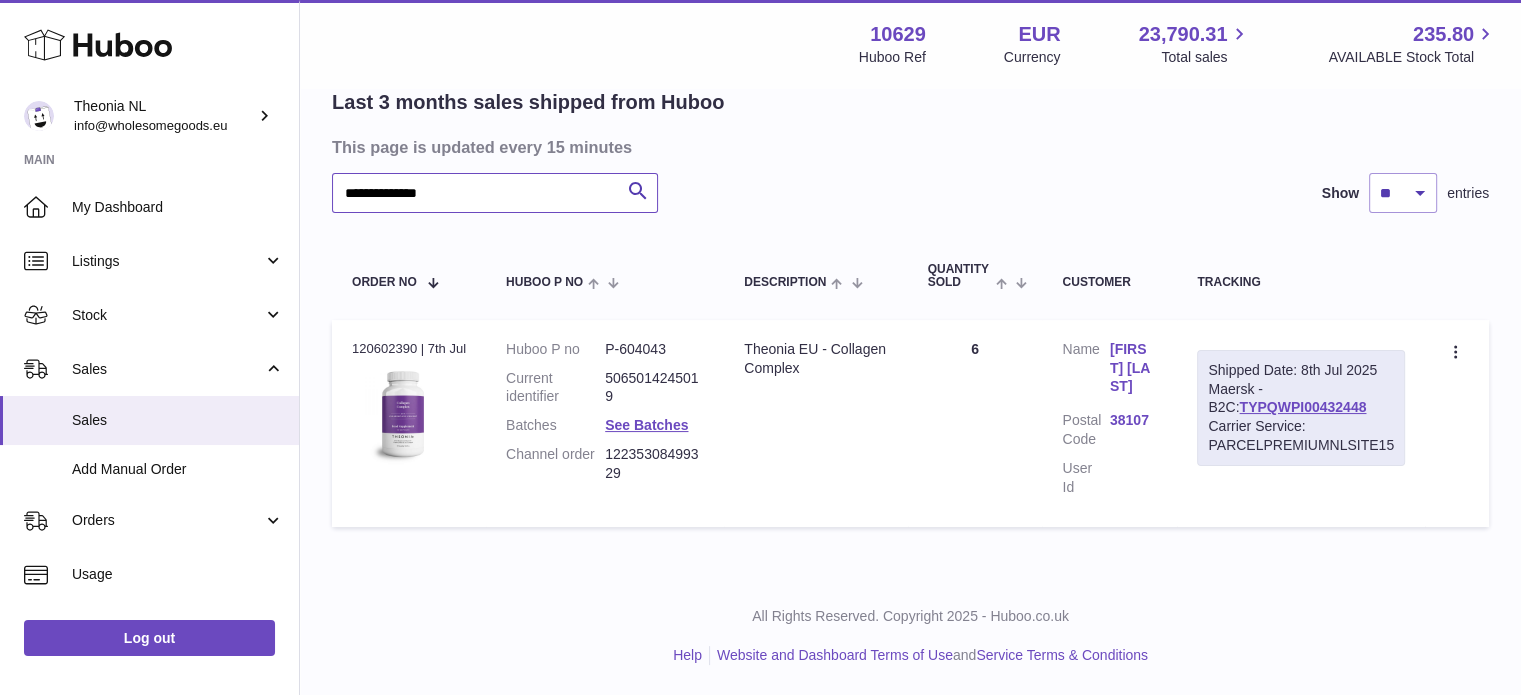click on "**********" at bounding box center [760, 270] 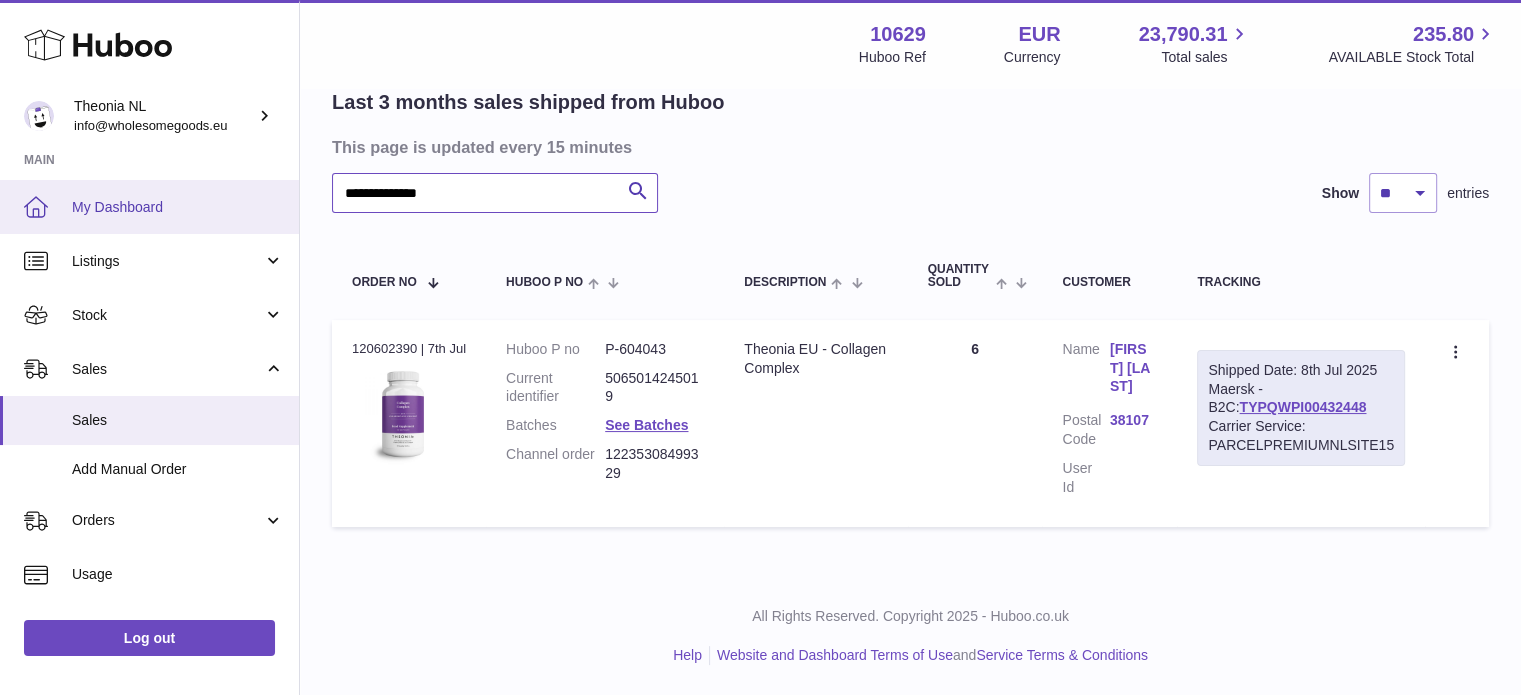 paste 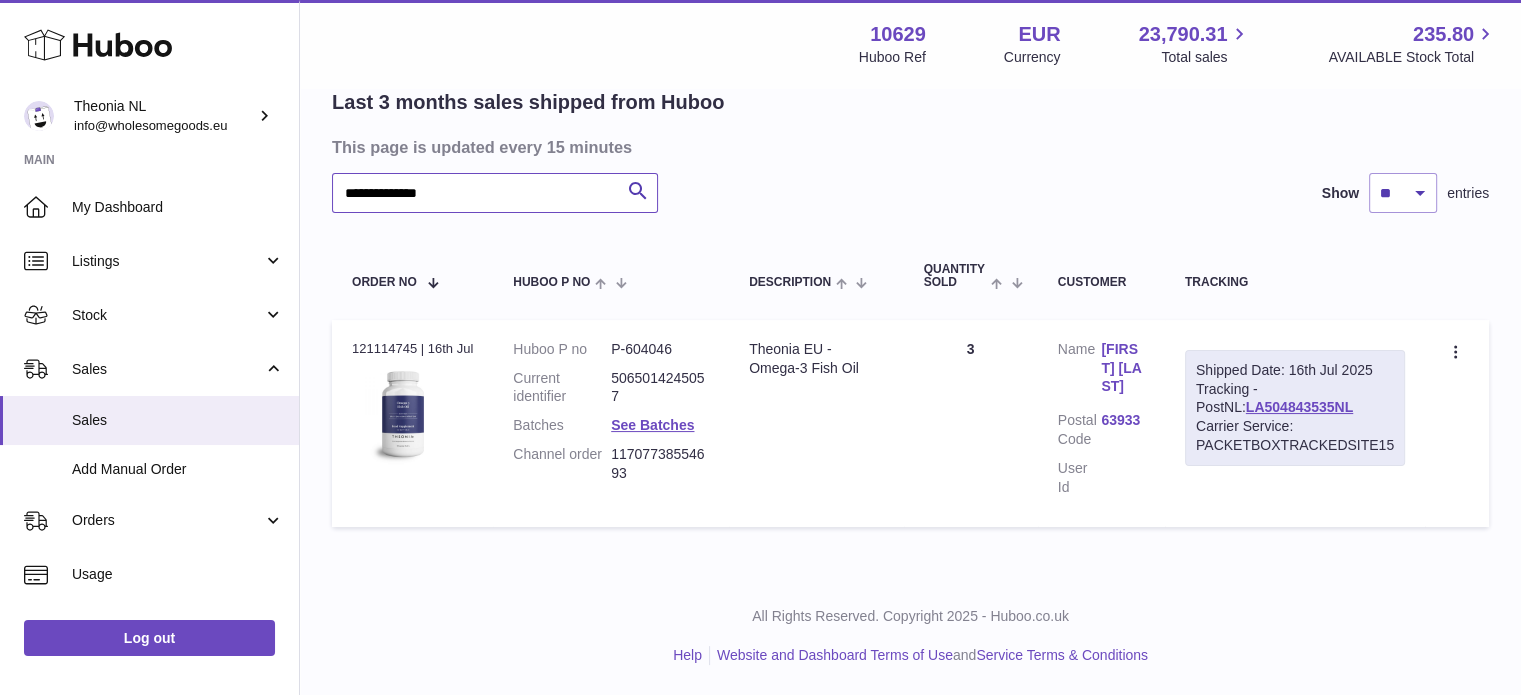 scroll, scrollTop: 152, scrollLeft: 0, axis: vertical 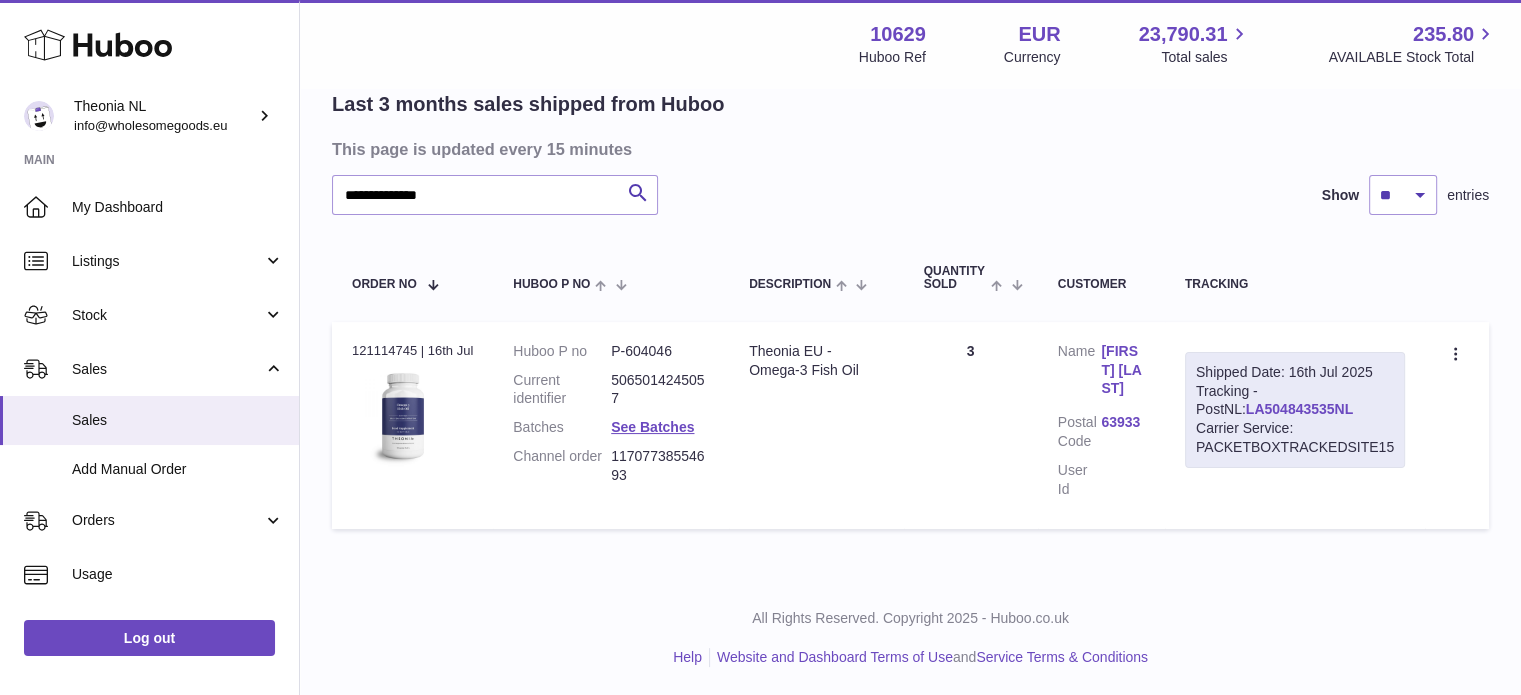 click on "Shipped Date: 16th Jul 2025
Tracking - PostNL:
LA504843535NL
Carrier Service: PACKETBOXTRACKEDSITE15" at bounding box center [1295, 410] 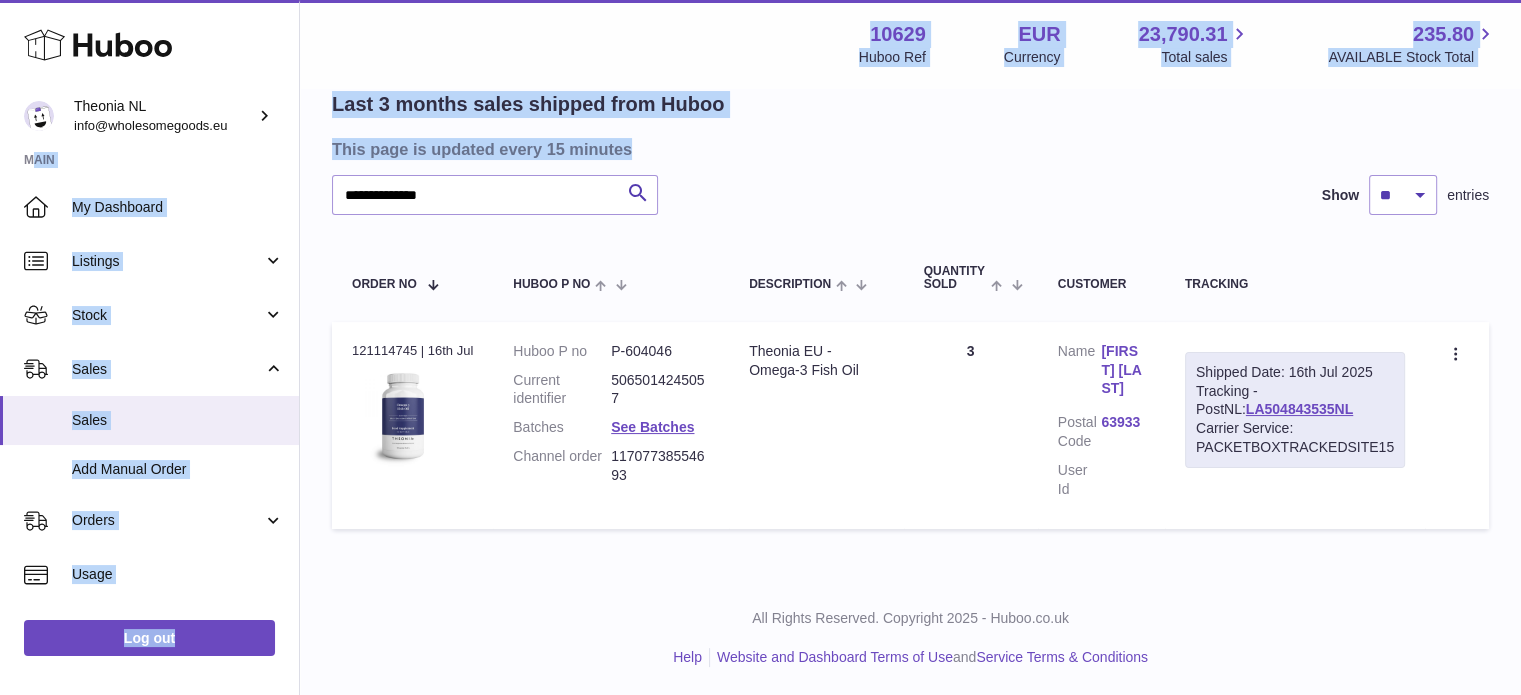 drag, startPoint x: 577, startPoint y: 173, endPoint x: 20, endPoint y: 178, distance: 557.02246 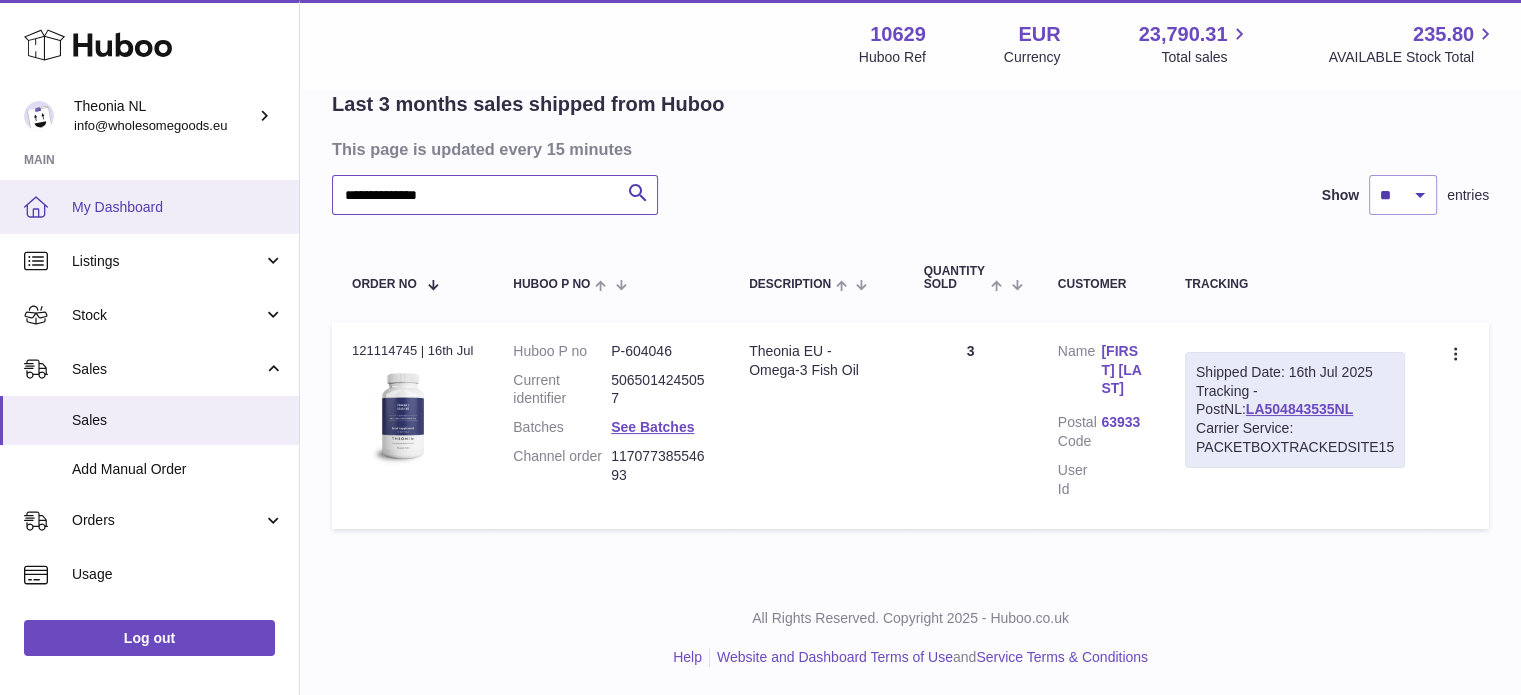drag, startPoint x: 508, startPoint y: 200, endPoint x: 48, endPoint y: 200, distance: 460 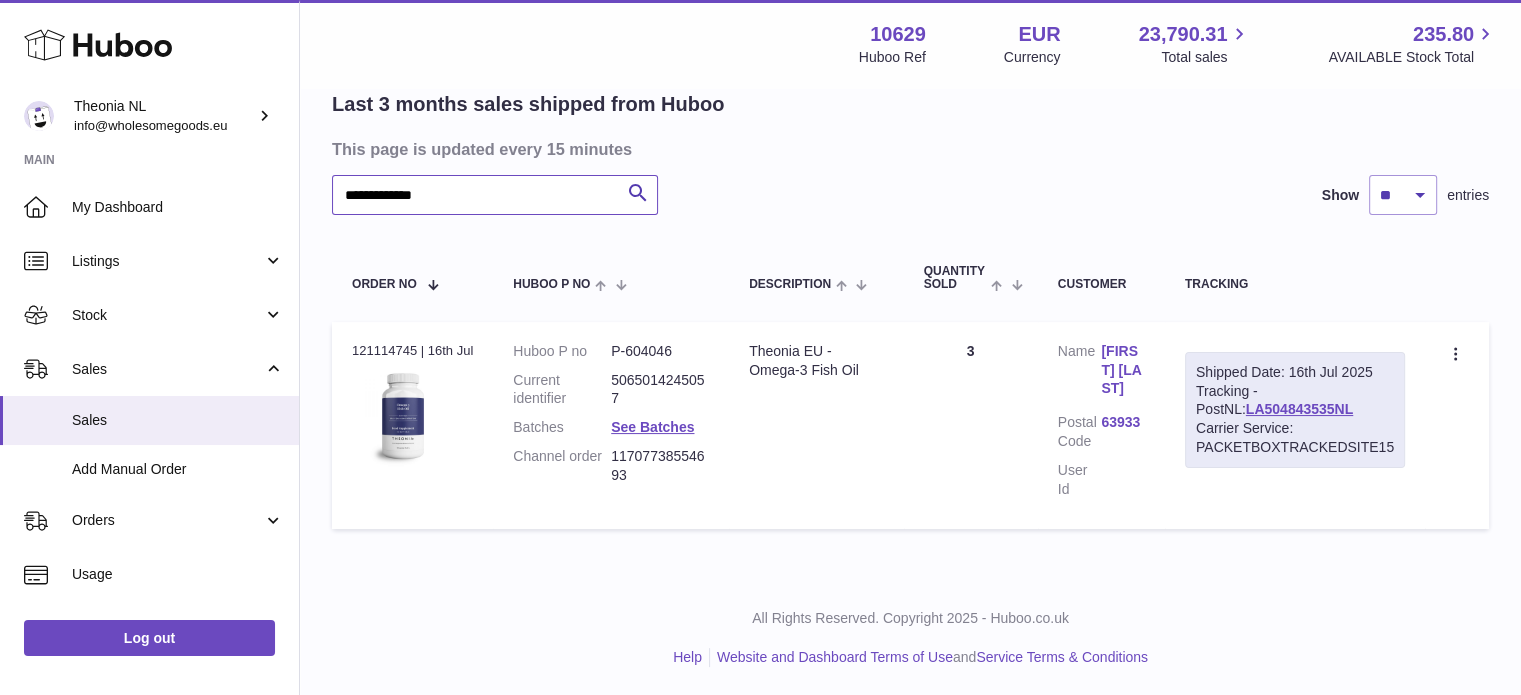 scroll, scrollTop: 0, scrollLeft: 0, axis: both 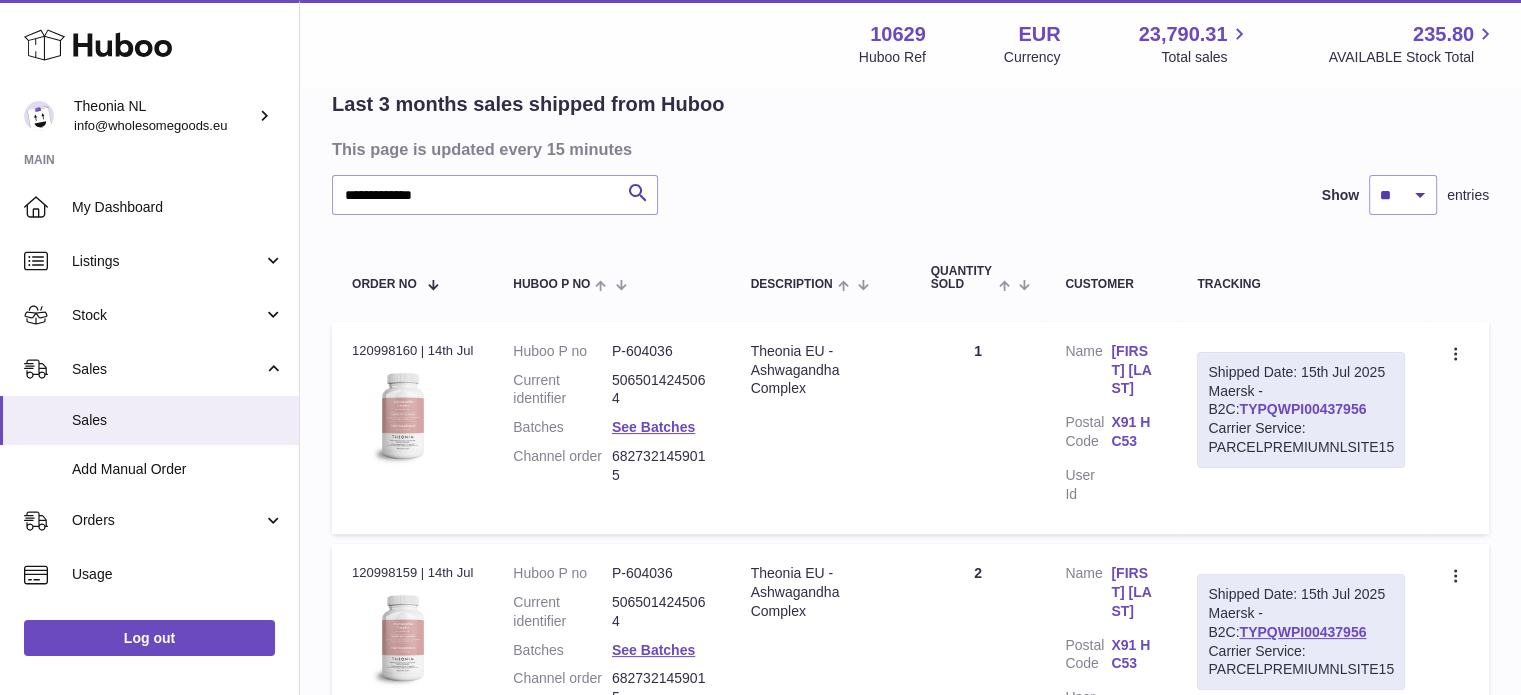 click on "TYPQWPI00437956" at bounding box center (1302, 409) 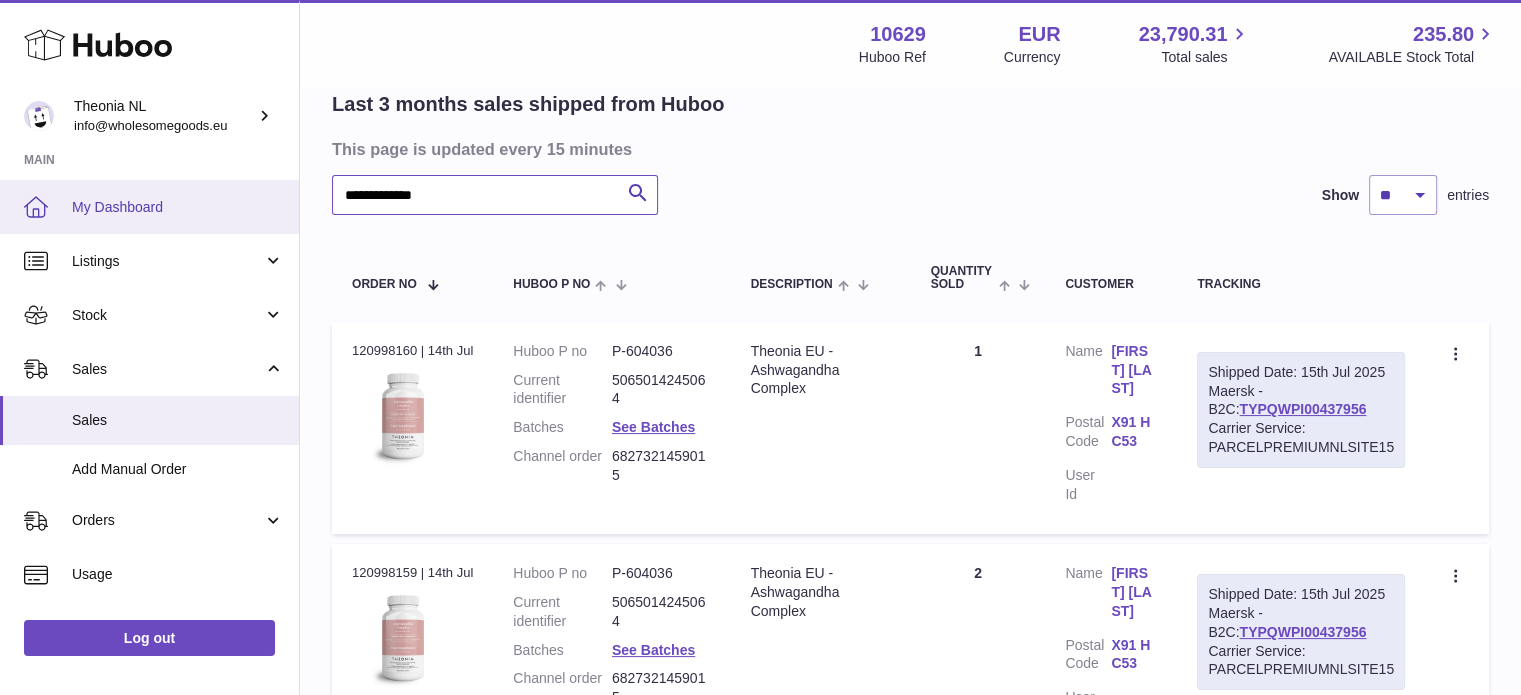 drag, startPoint x: 560, startPoint y: 195, endPoint x: 88, endPoint y: 207, distance: 472.15253 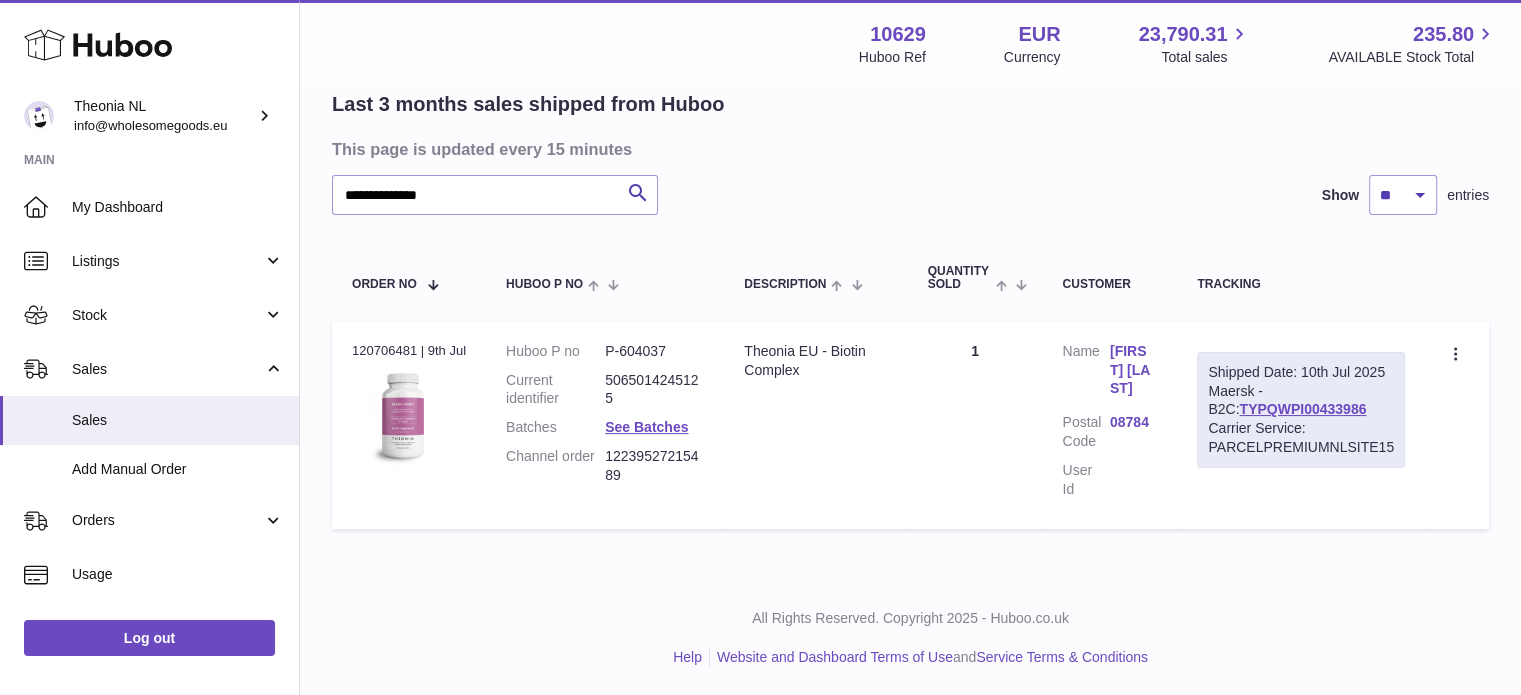 click on "Carrier Service: PARCELPREMIUMNLSITE15" at bounding box center [1301, 438] 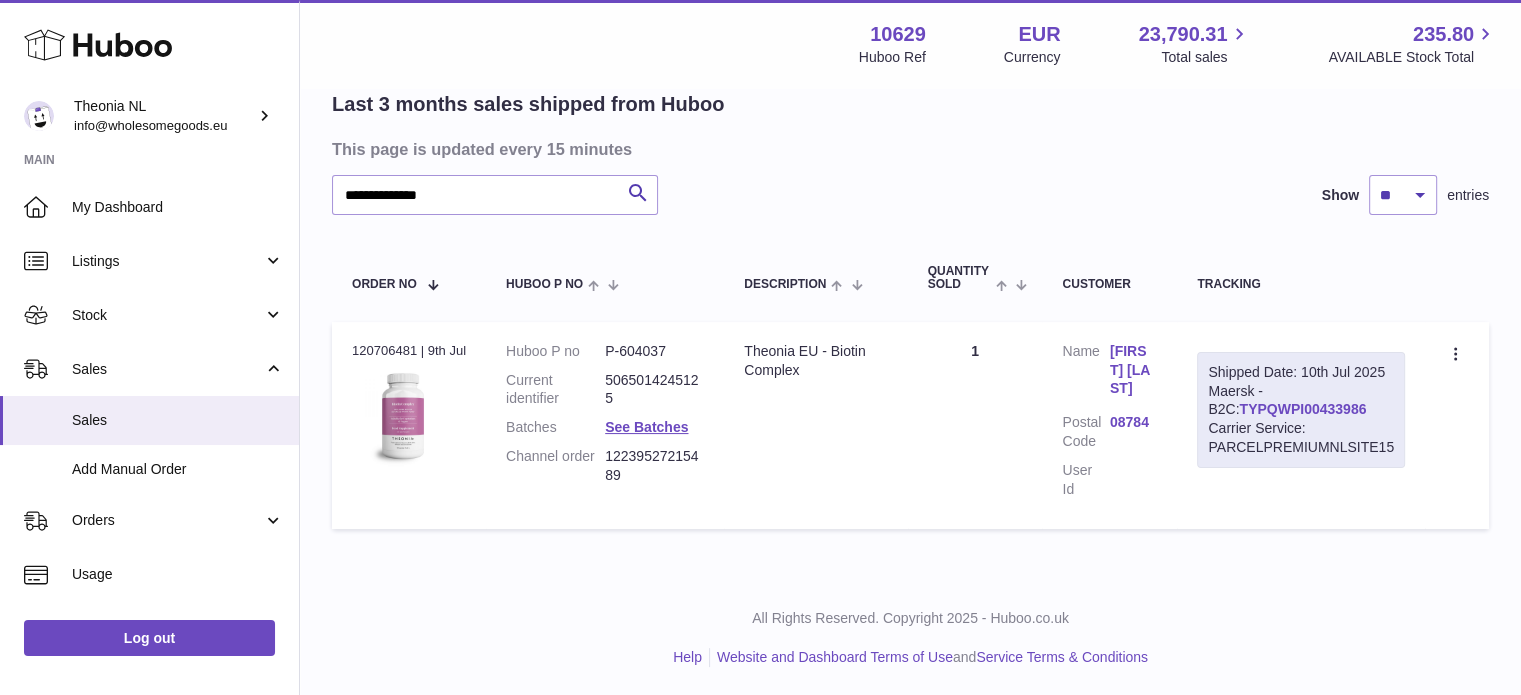 click on "TYPQWPI00433986" at bounding box center [1302, 409] 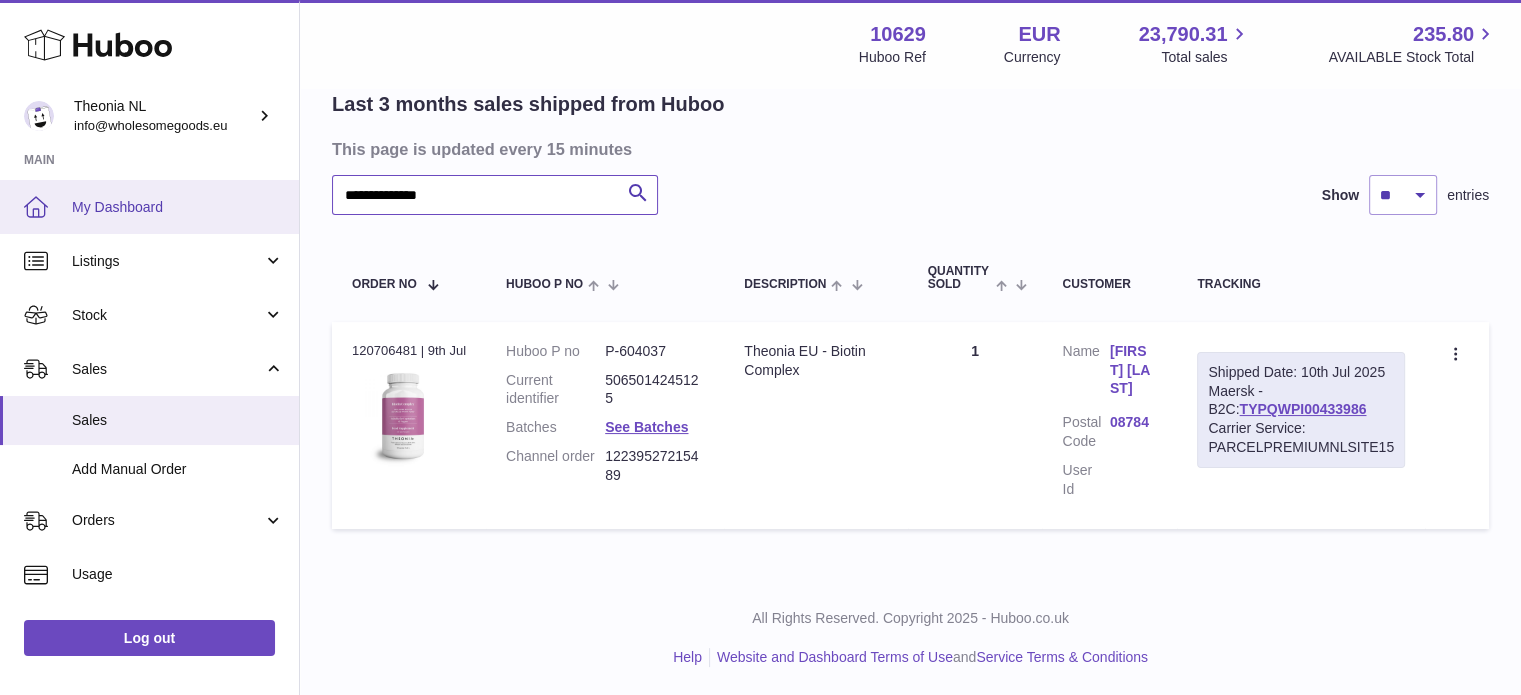drag, startPoint x: 564, startPoint y: 207, endPoint x: 15, endPoint y: 190, distance: 549.2631 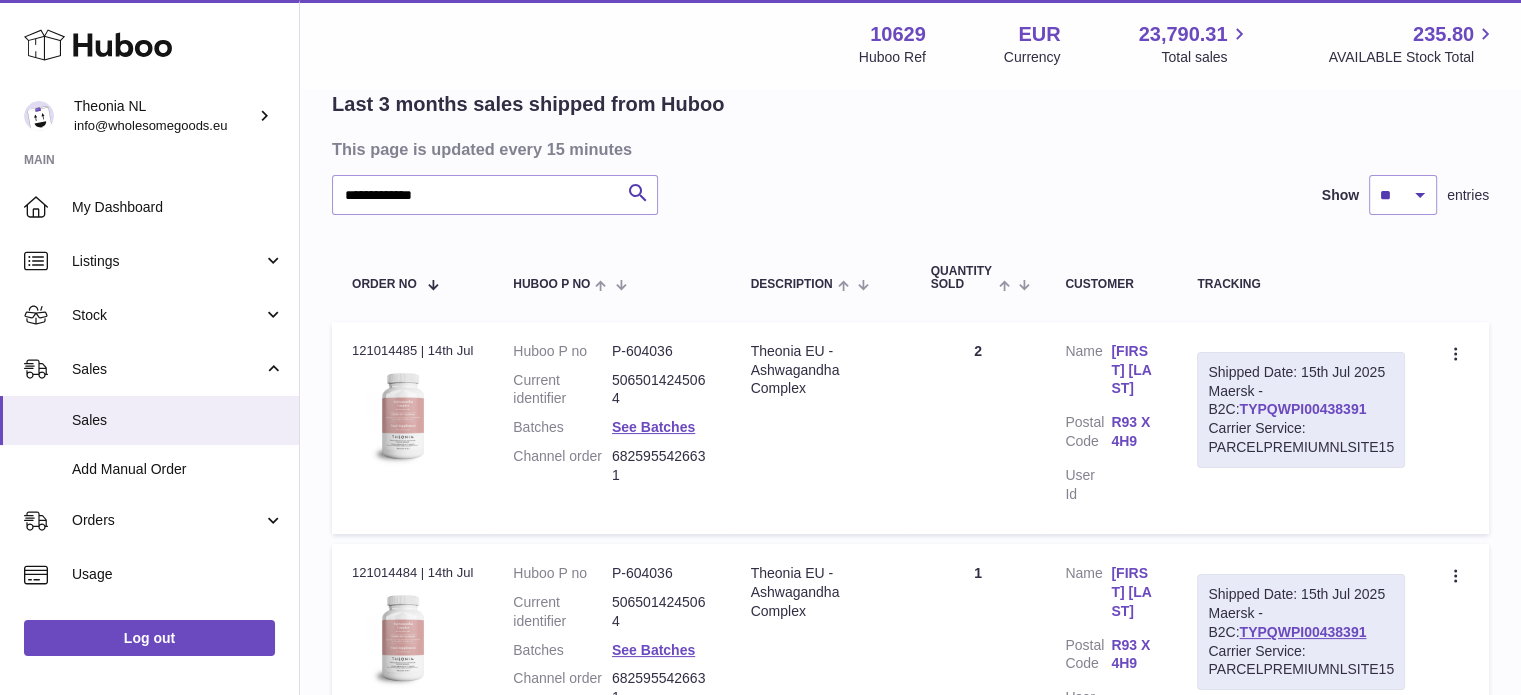 click on "TYPQWPI00438391" at bounding box center (1302, 409) 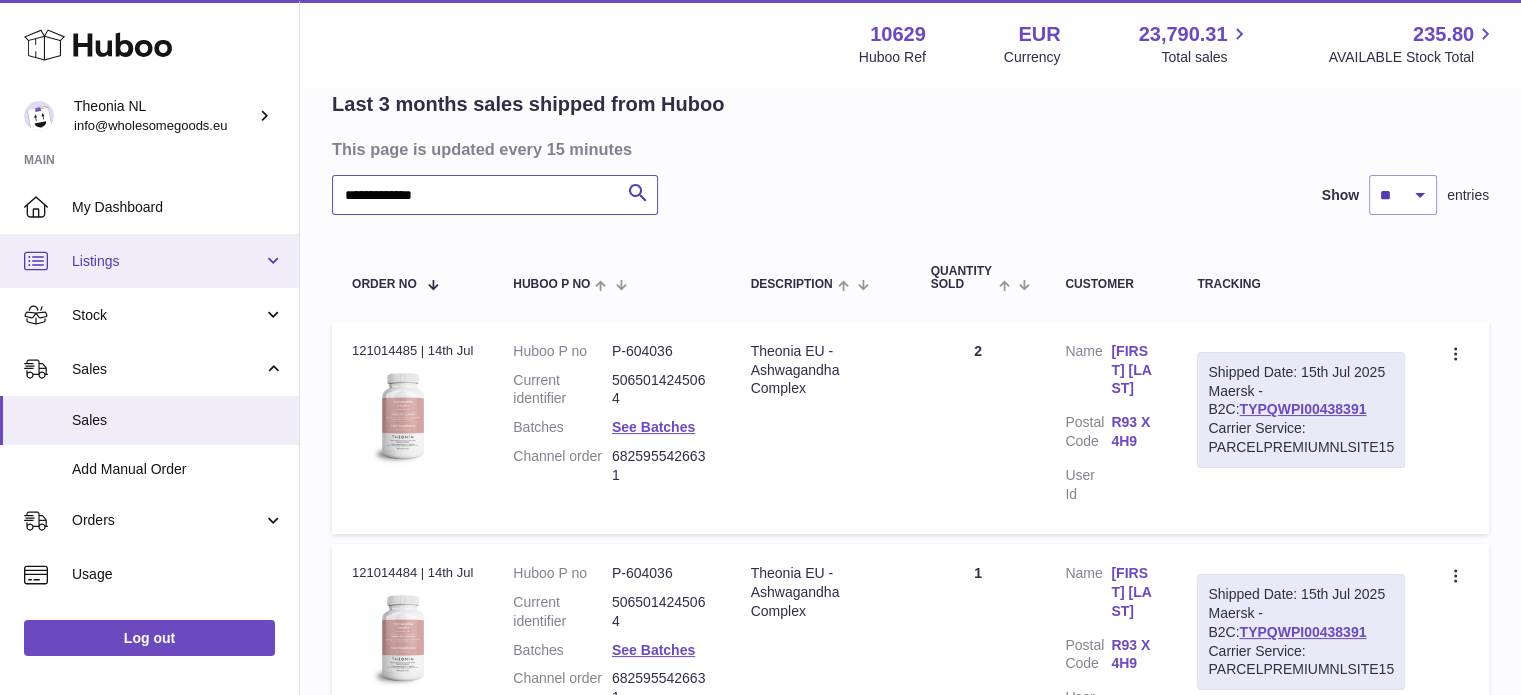 drag, startPoint x: 570, startPoint y: 207, endPoint x: 133, endPoint y: 242, distance: 438.39935 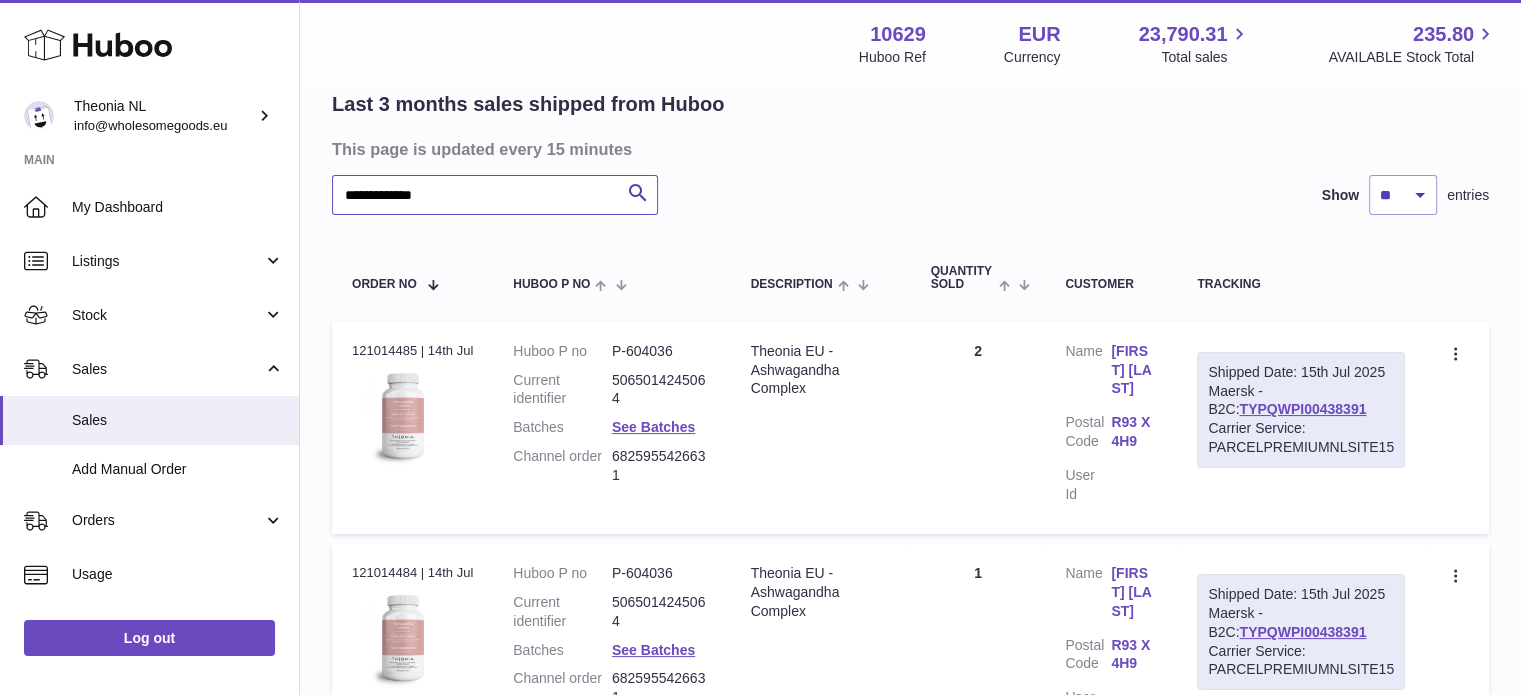 scroll, scrollTop: 0, scrollLeft: 0, axis: both 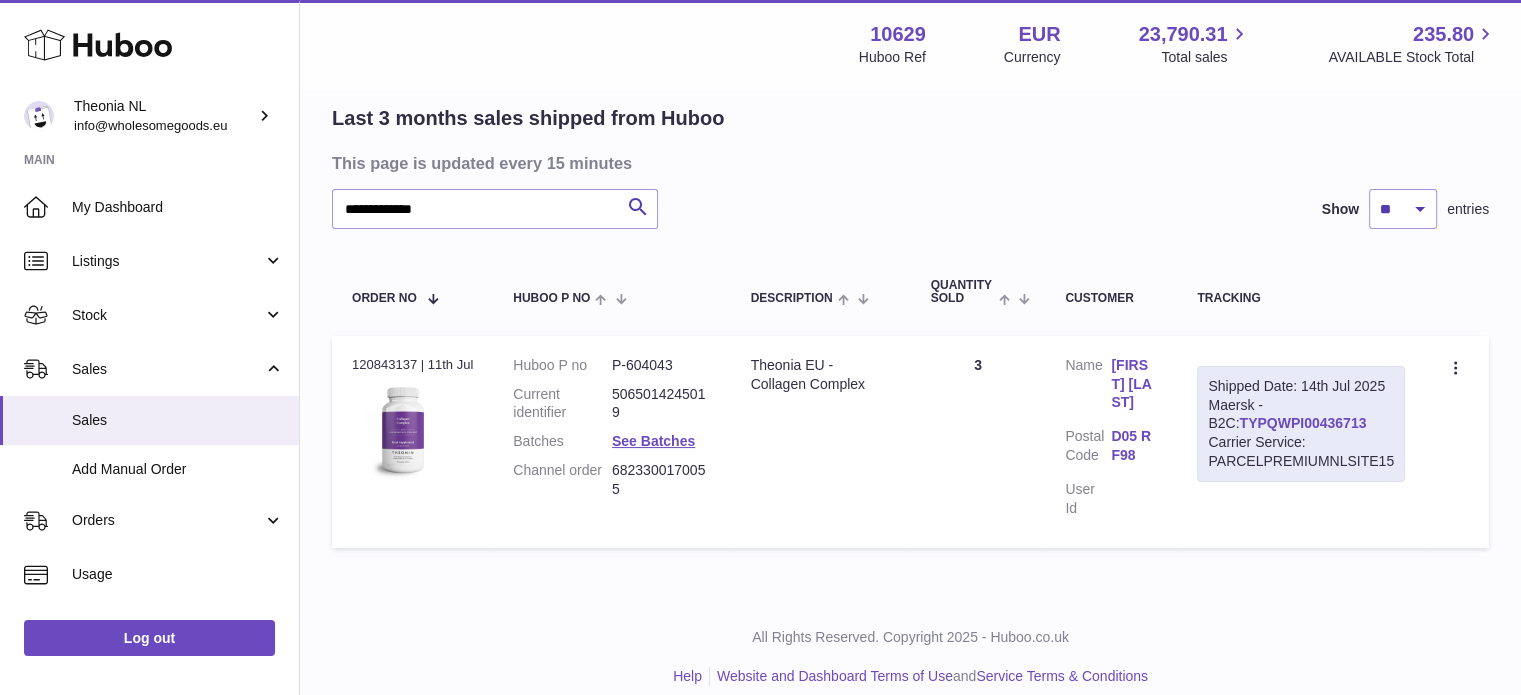 click on "TYPQWPI00436713" at bounding box center [1302, 423] 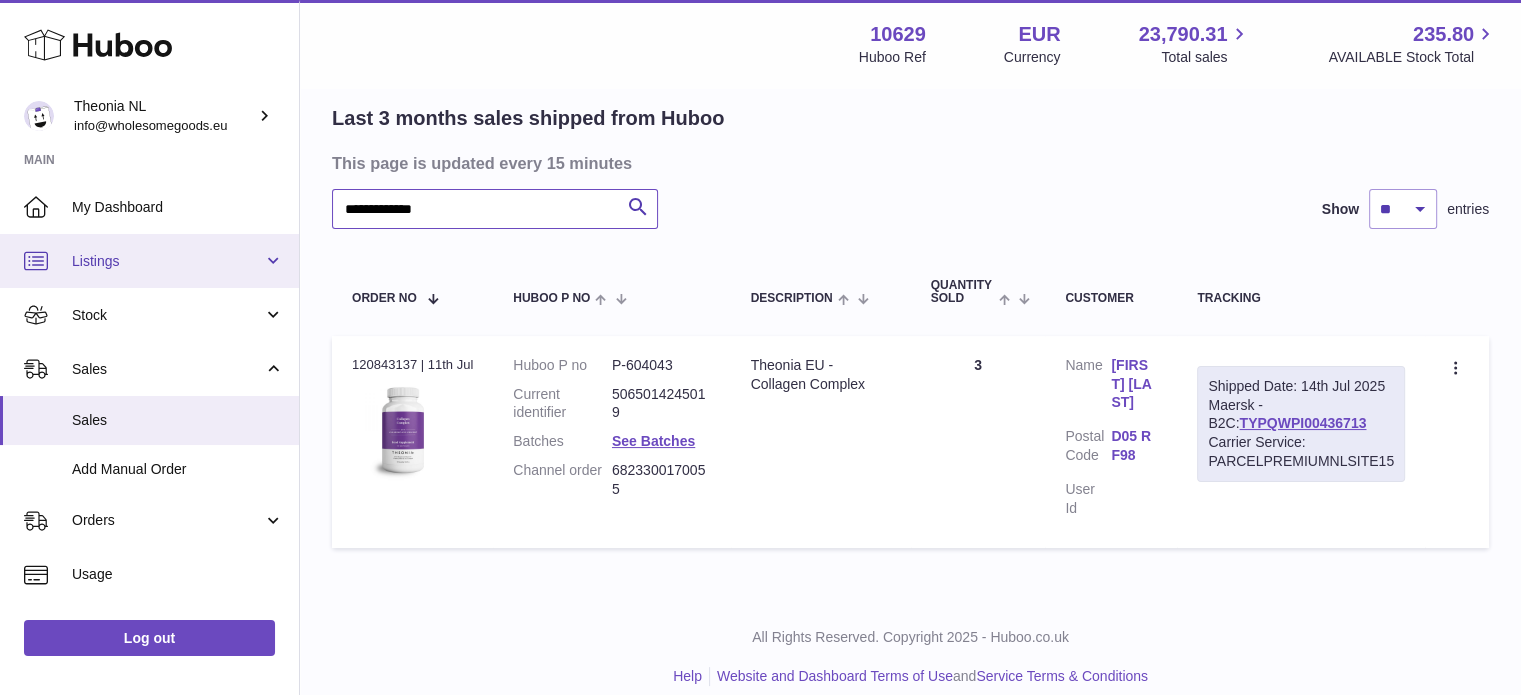 drag, startPoint x: 61, startPoint y: 243, endPoint x: 43, endPoint y: 246, distance: 18.248287 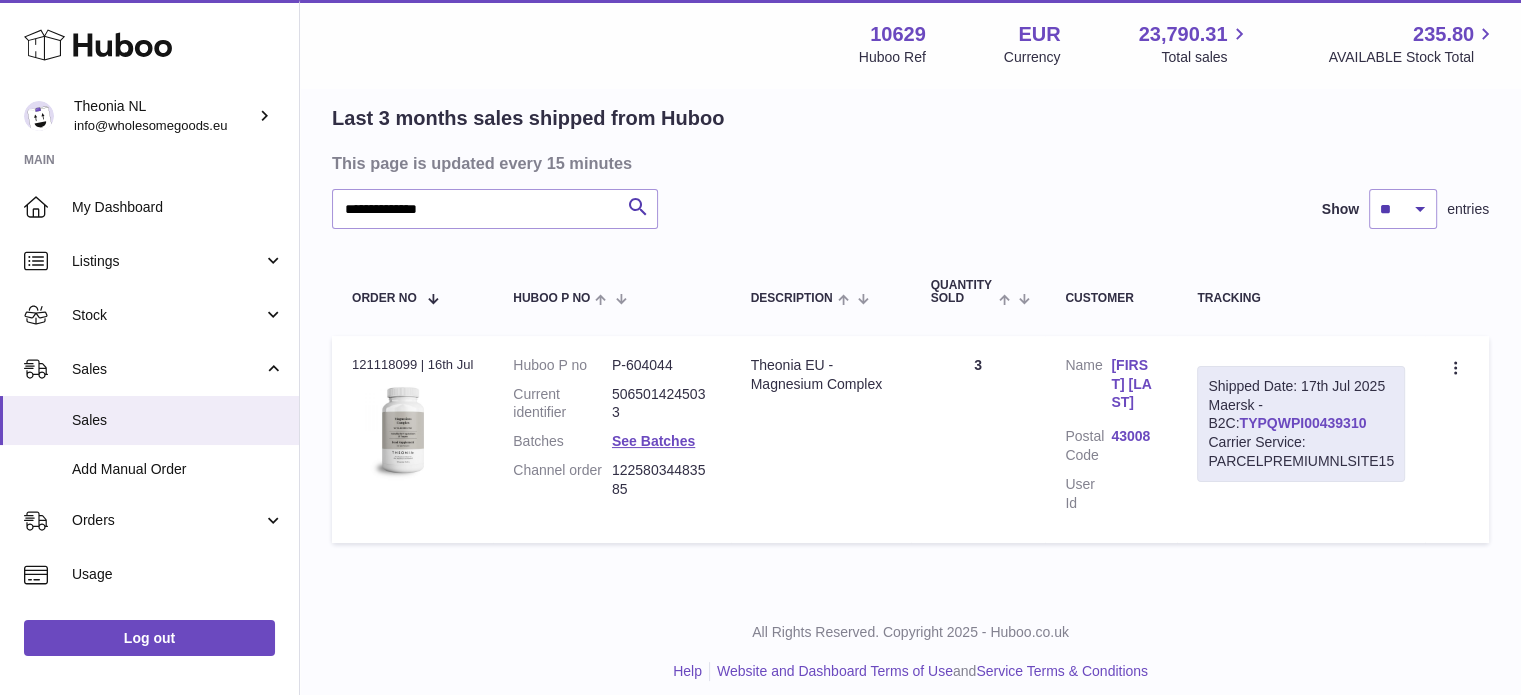 click on "TYPQWPI00439310" at bounding box center [1302, 423] 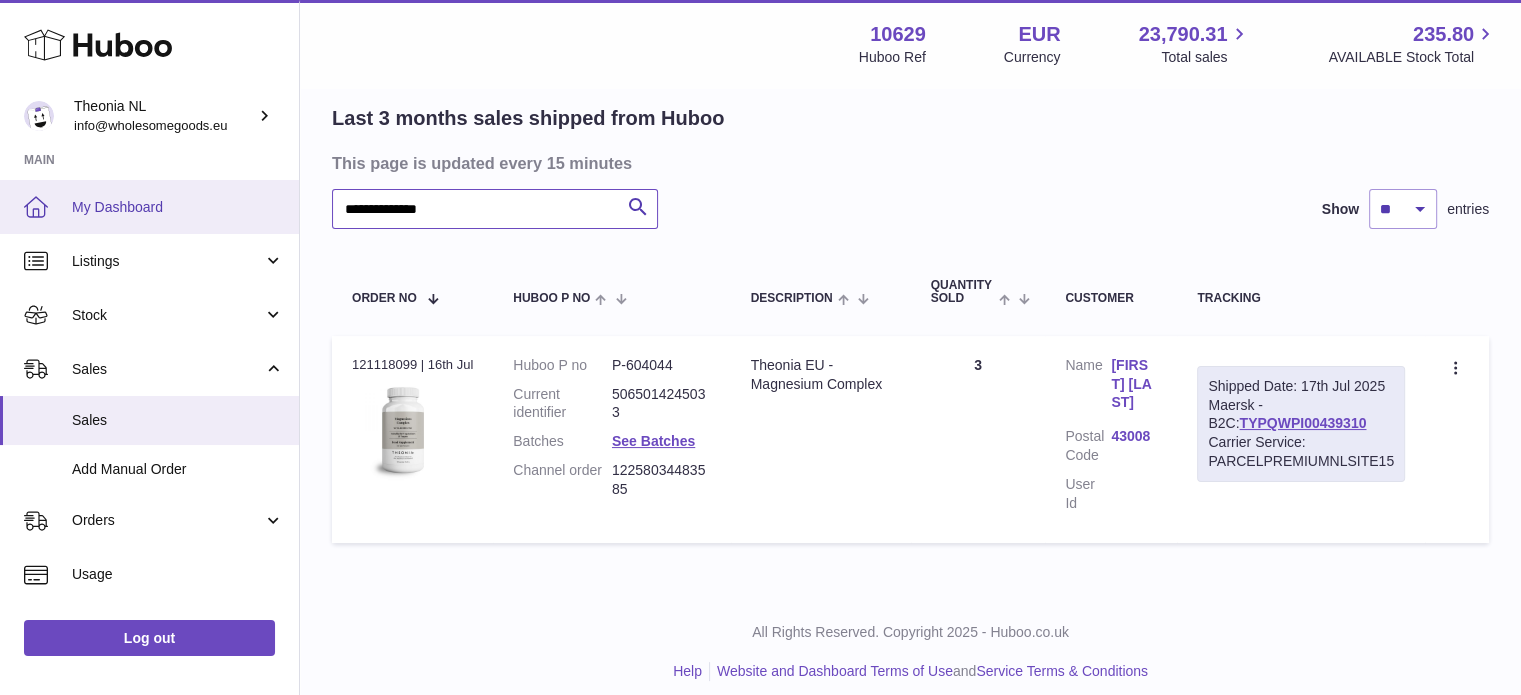 drag, startPoint x: 533, startPoint y: 193, endPoint x: 47, endPoint y: 195, distance: 486.00412 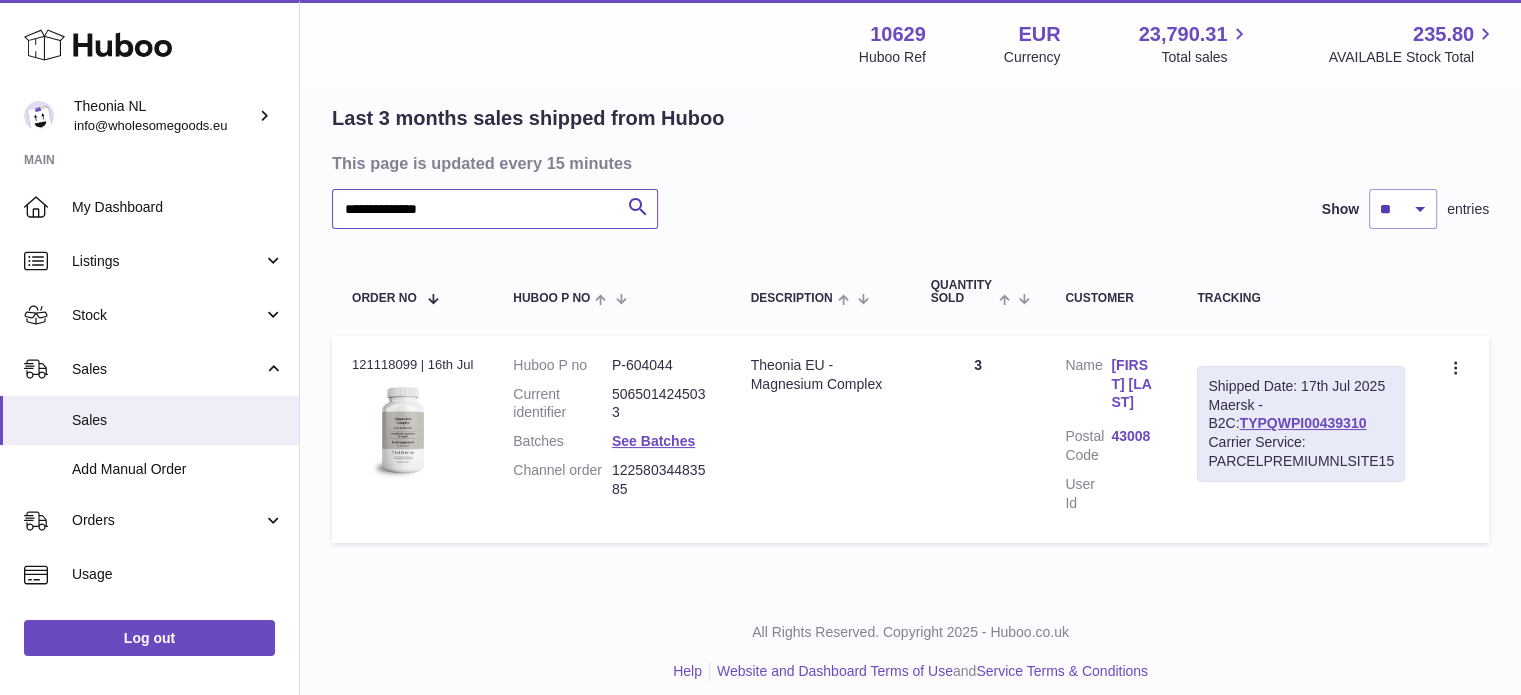 paste 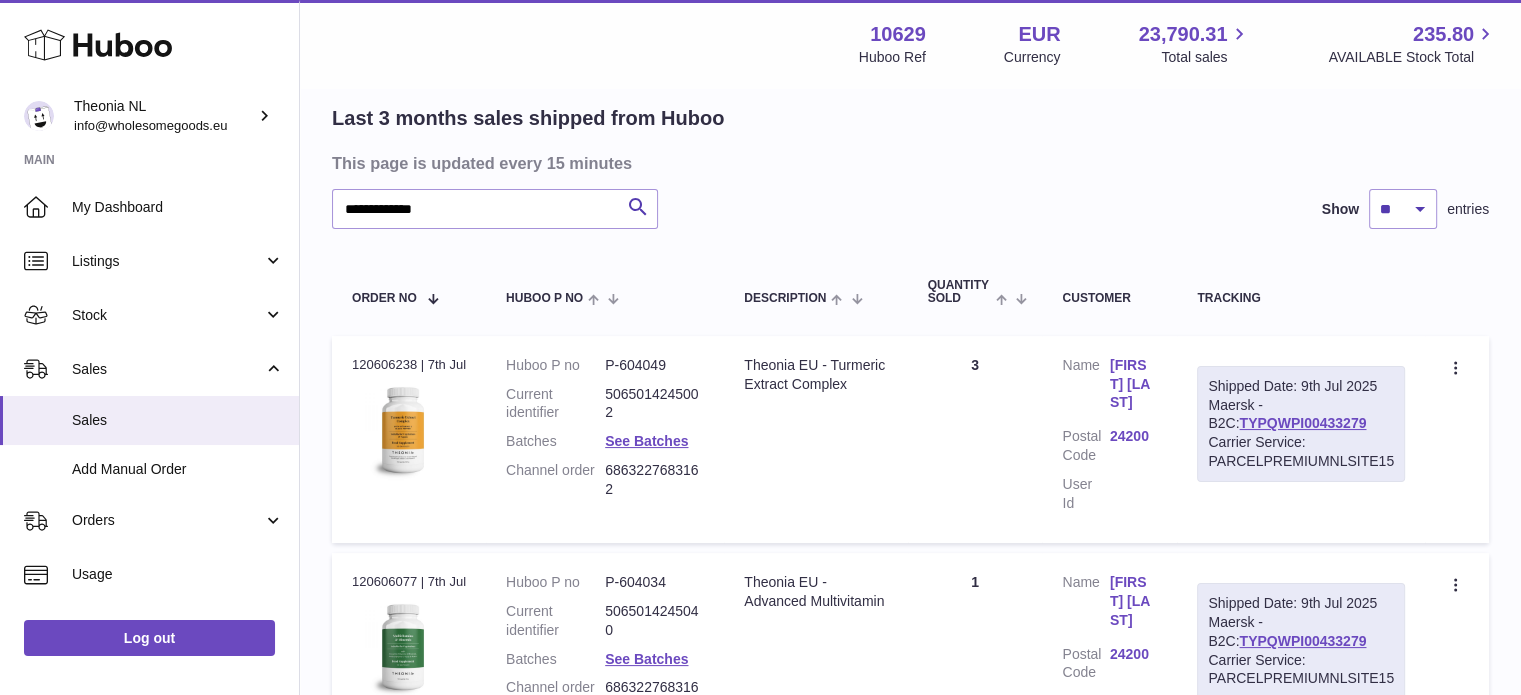 click on "TYPQWPI00433279" at bounding box center (1302, 423) 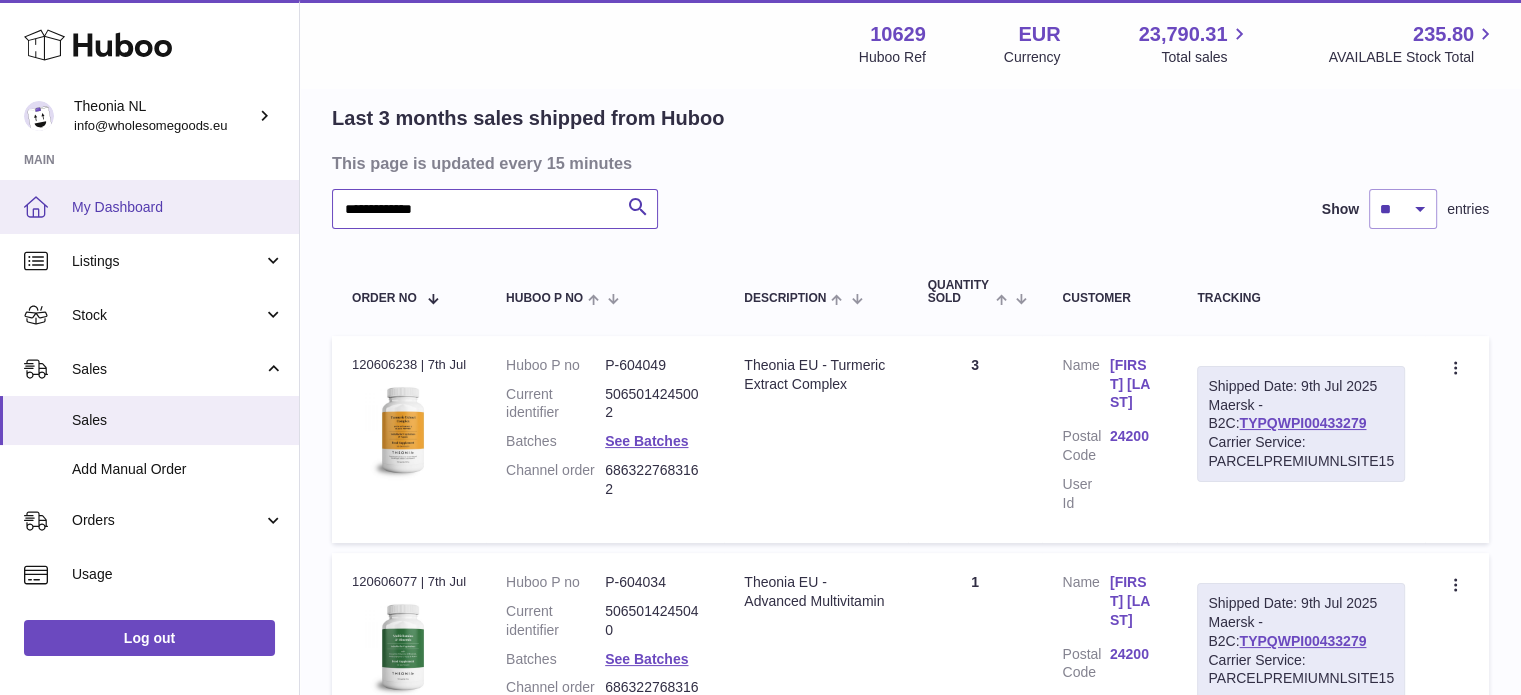 drag, startPoint x: 498, startPoint y: 221, endPoint x: 19, endPoint y: 186, distance: 480.277 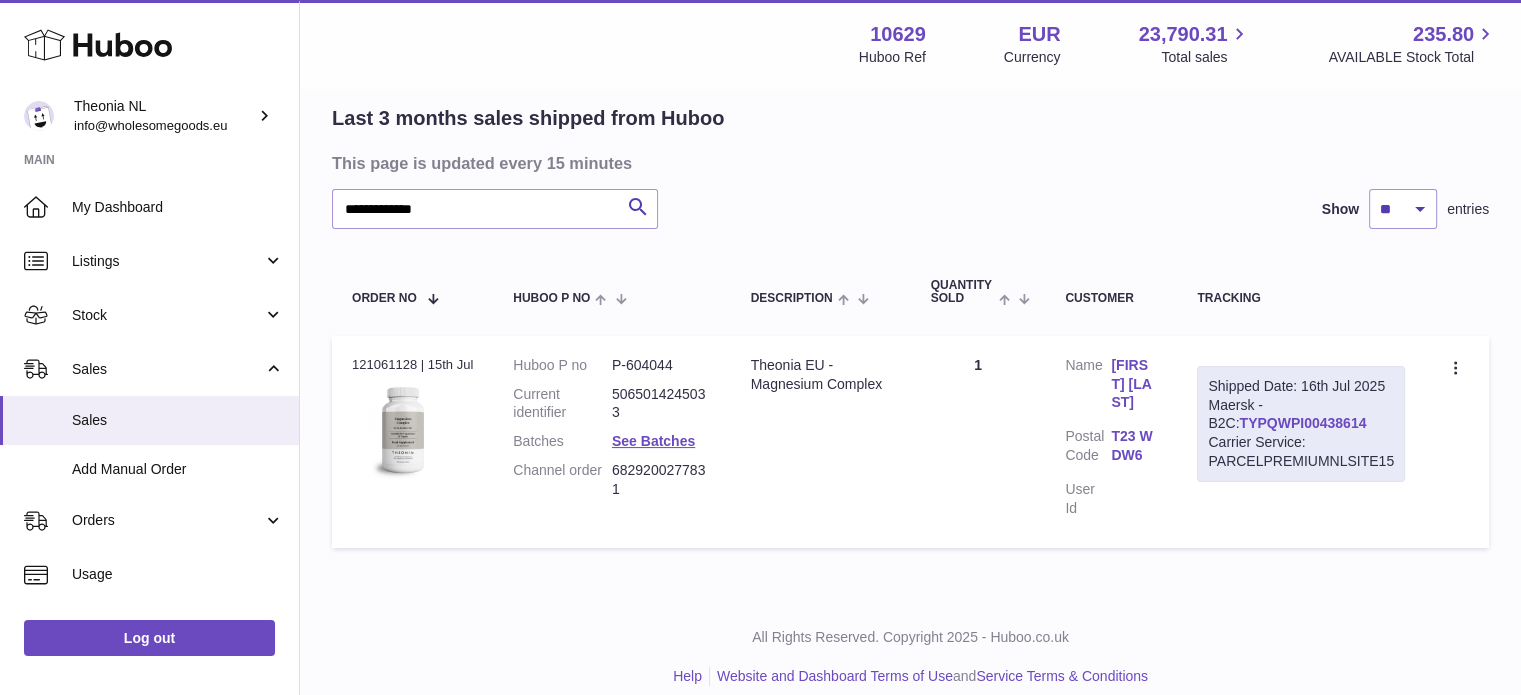 click on "TYPQWPI00438614" at bounding box center [1302, 423] 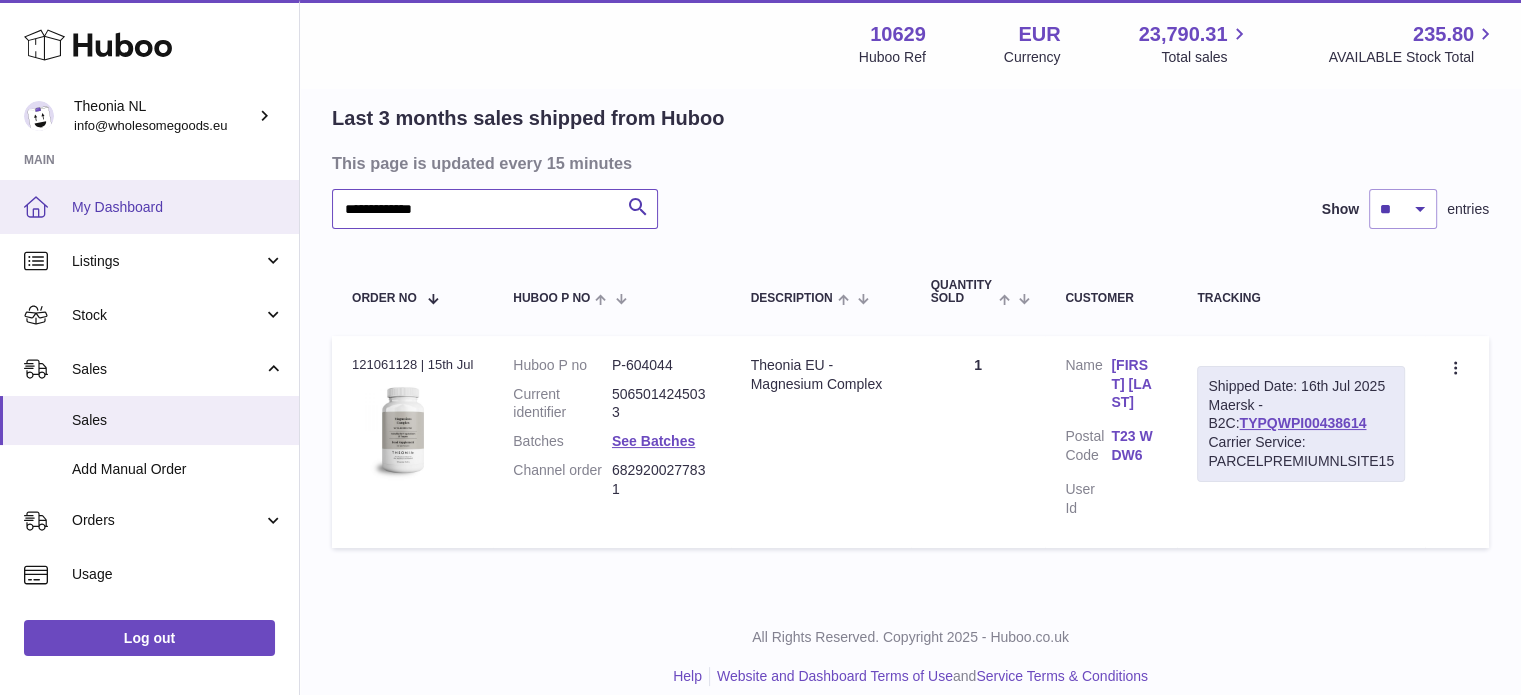 drag, startPoint x: 555, startPoint y: 203, endPoint x: 0, endPoint y: 206, distance: 555.0081 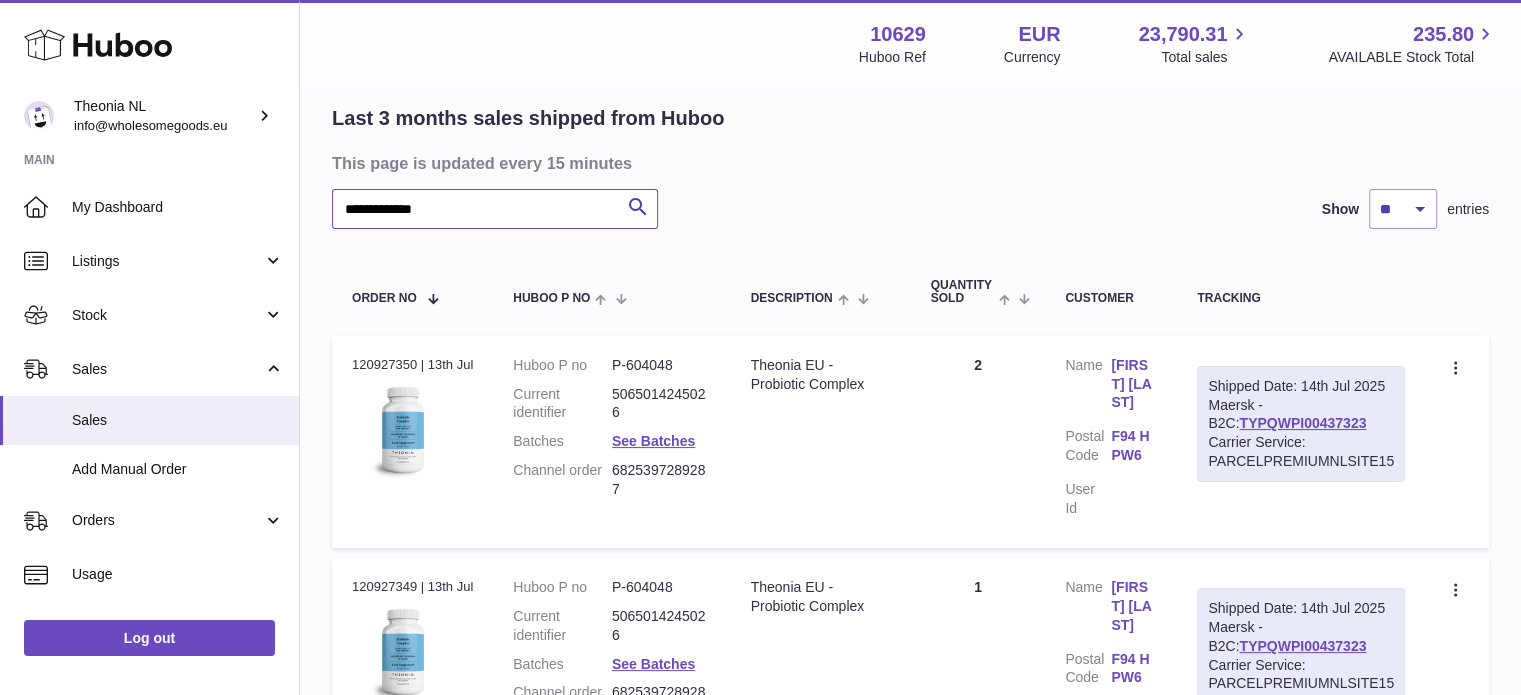 type on "**********" 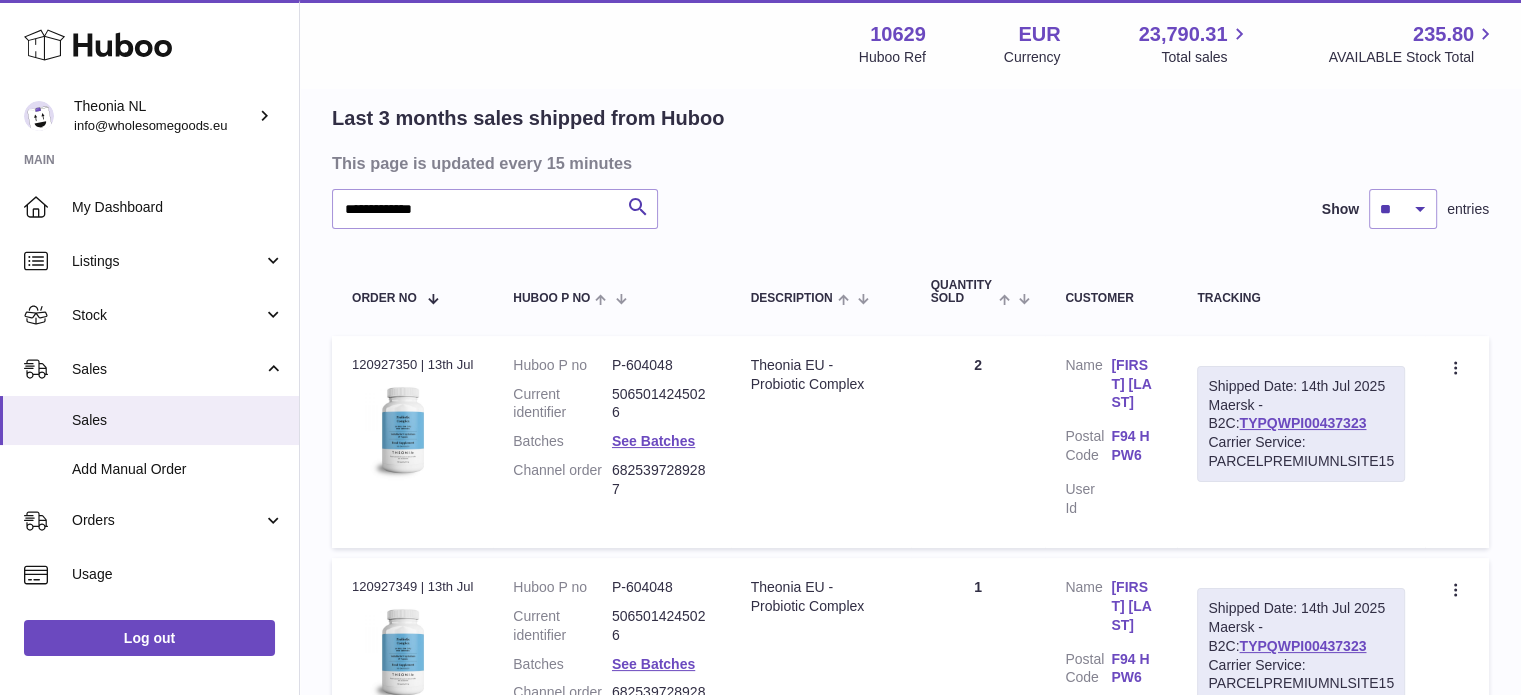 click on "Shipped Date: 14th Jul 2025
Maersk - B2C:
TYPQWPI00437323
Carrier Service: PARCELPREMIUMNLSITE15" at bounding box center [1301, 424] 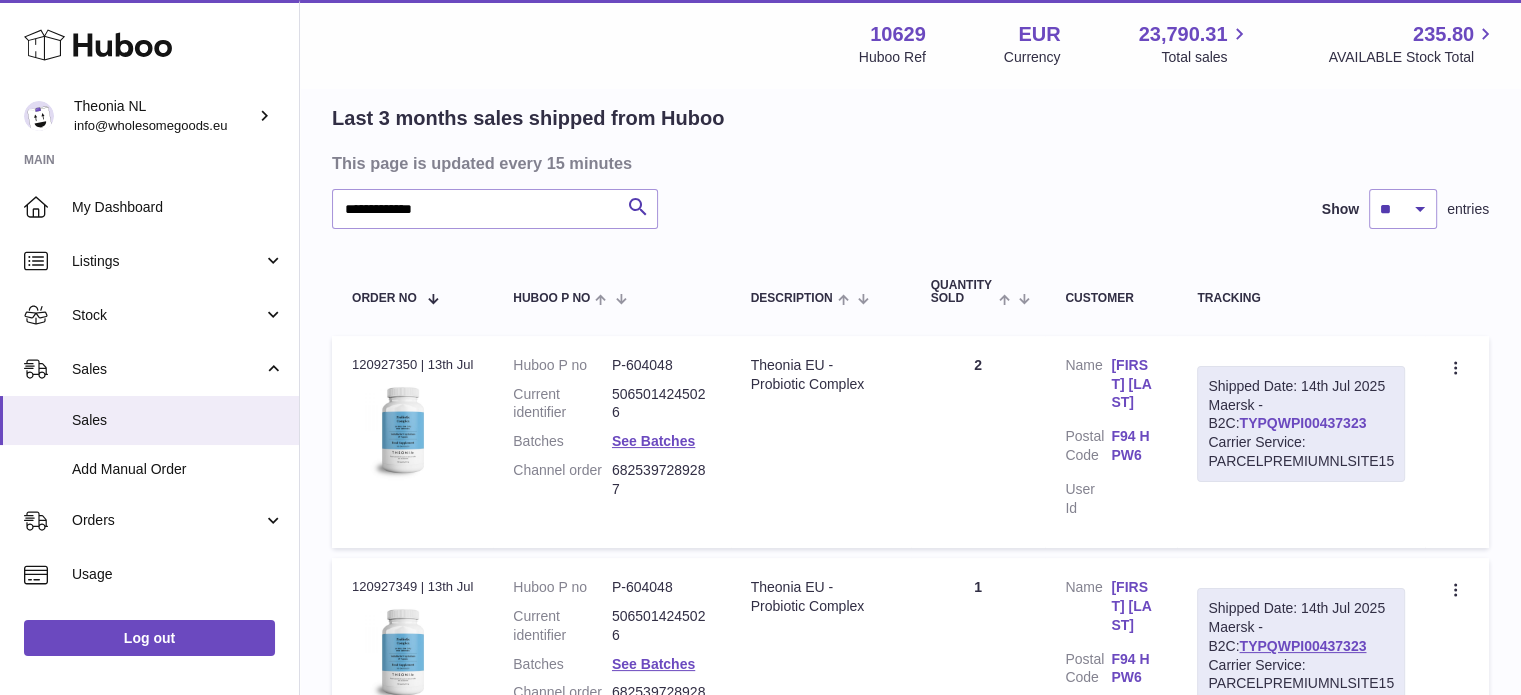 click on "TYPQWPI00437323" at bounding box center (1302, 423) 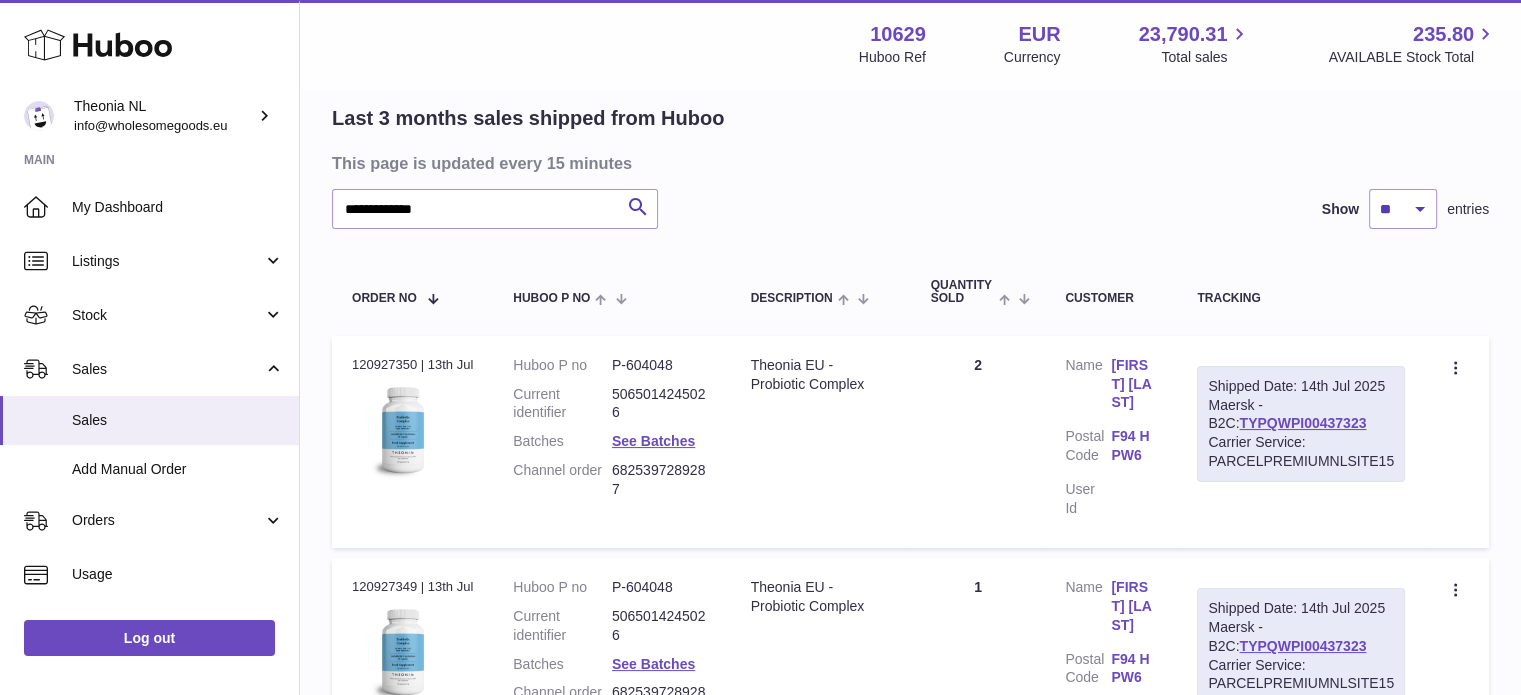 scroll, scrollTop: 0, scrollLeft: 0, axis: both 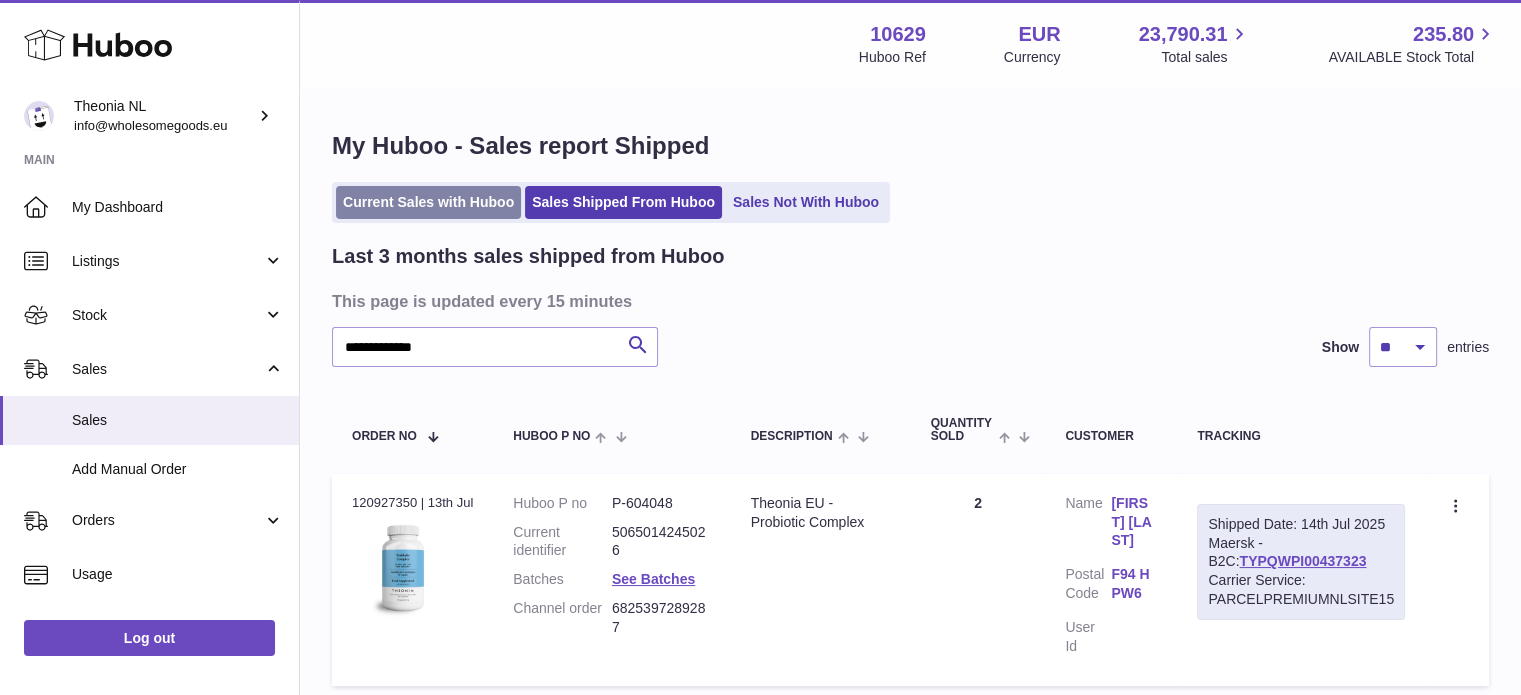click on "Current Sales with Huboo" at bounding box center (428, 202) 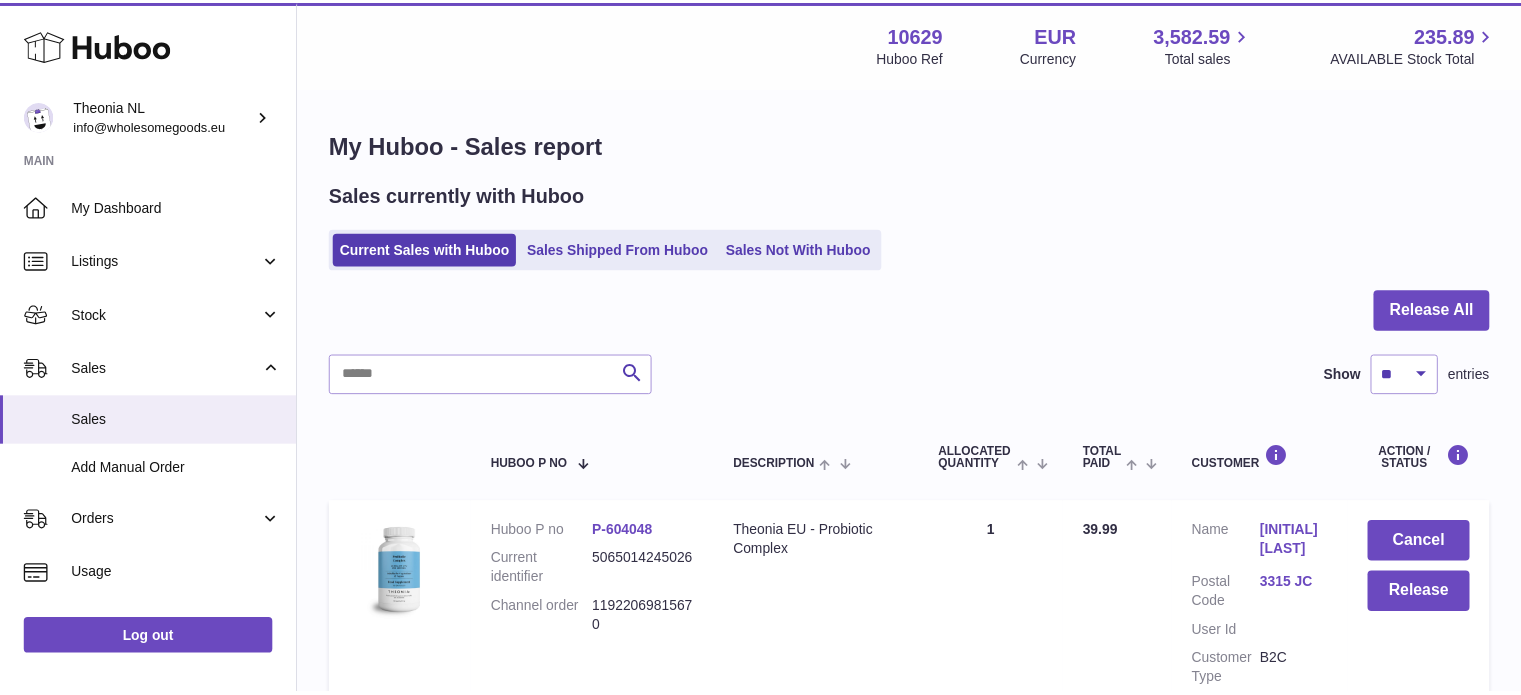scroll, scrollTop: 0, scrollLeft: 0, axis: both 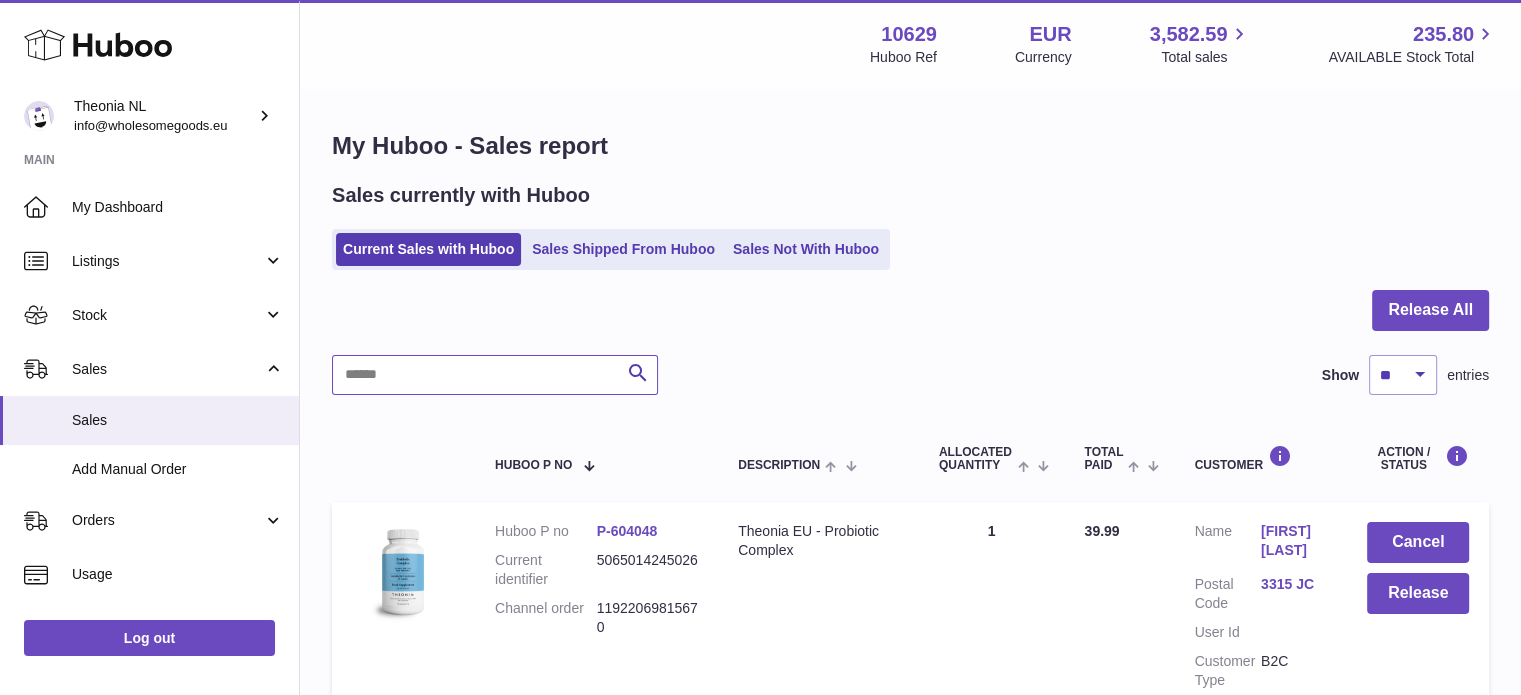 click at bounding box center (495, 375) 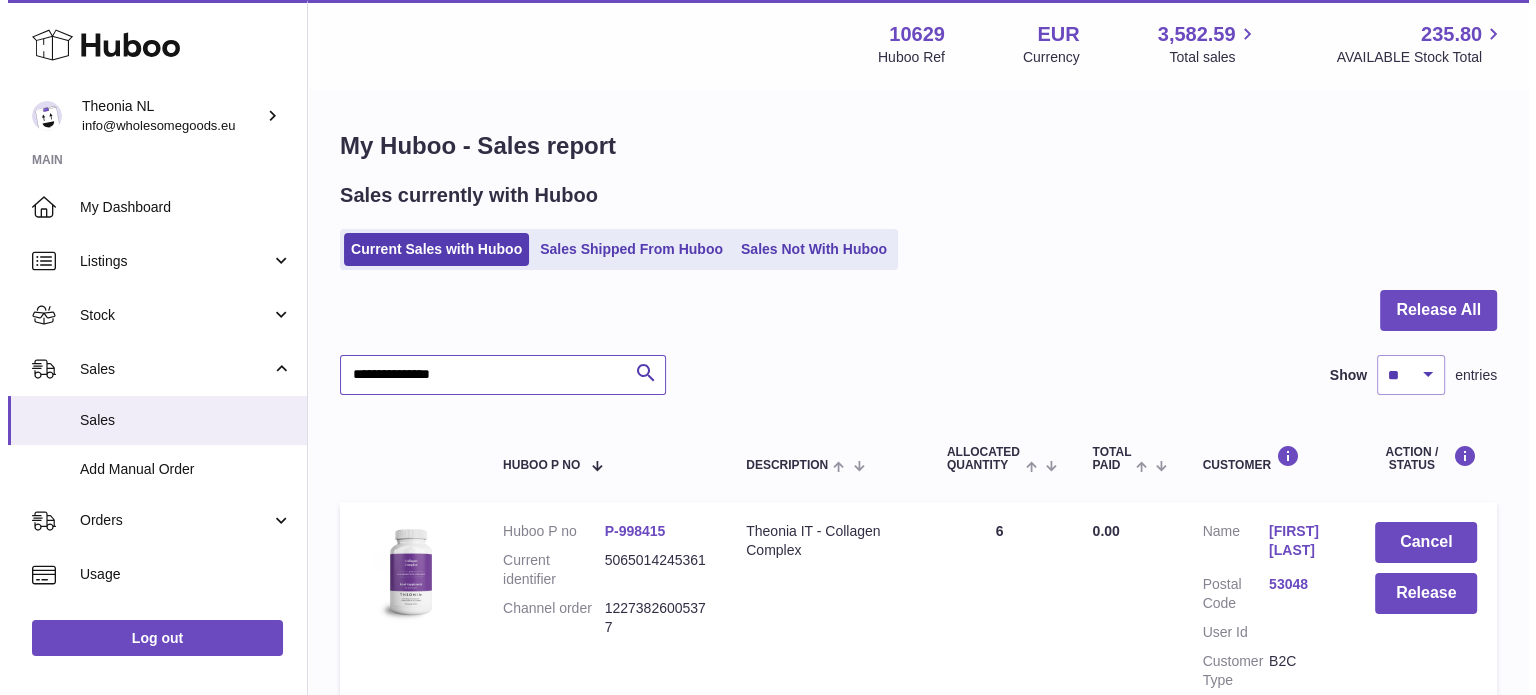 scroll, scrollTop: 191, scrollLeft: 0, axis: vertical 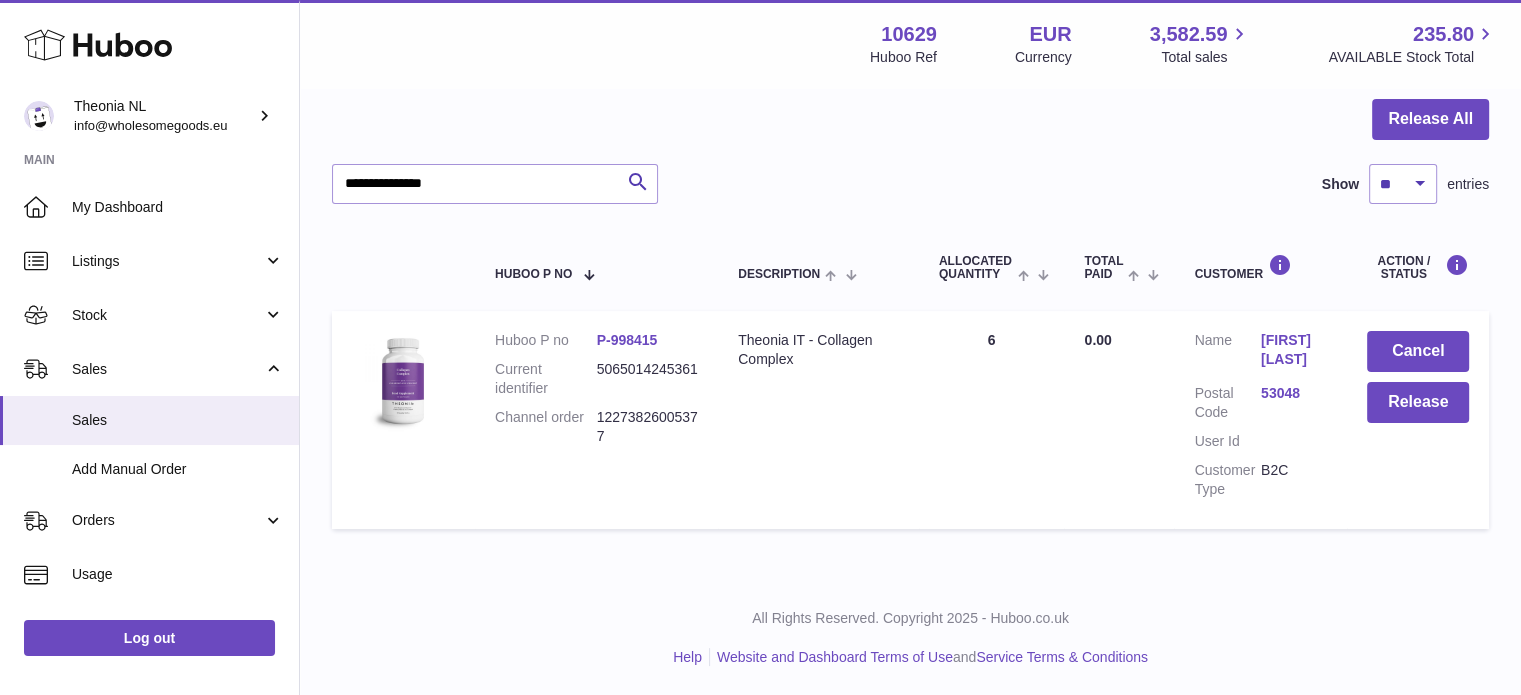 click on "53048" at bounding box center [1294, 393] 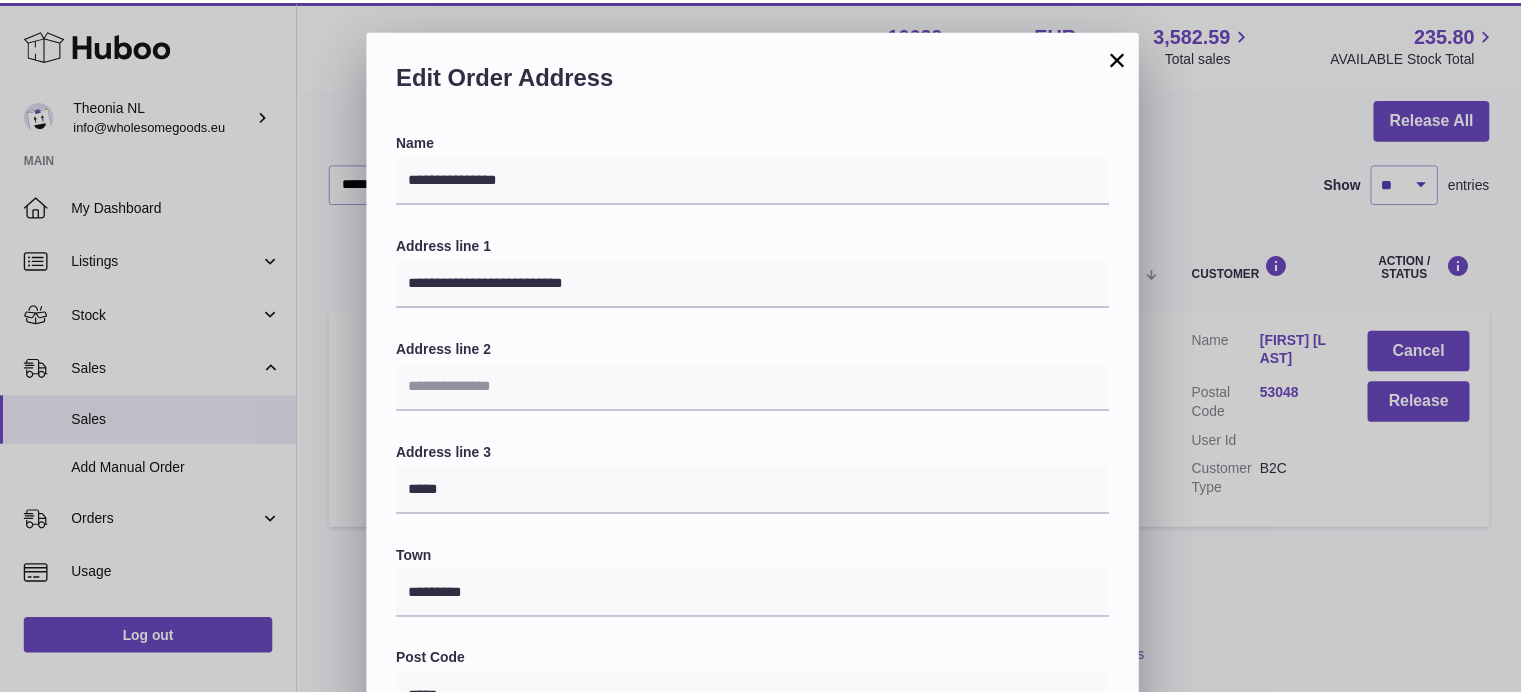 scroll, scrollTop: 564, scrollLeft: 0, axis: vertical 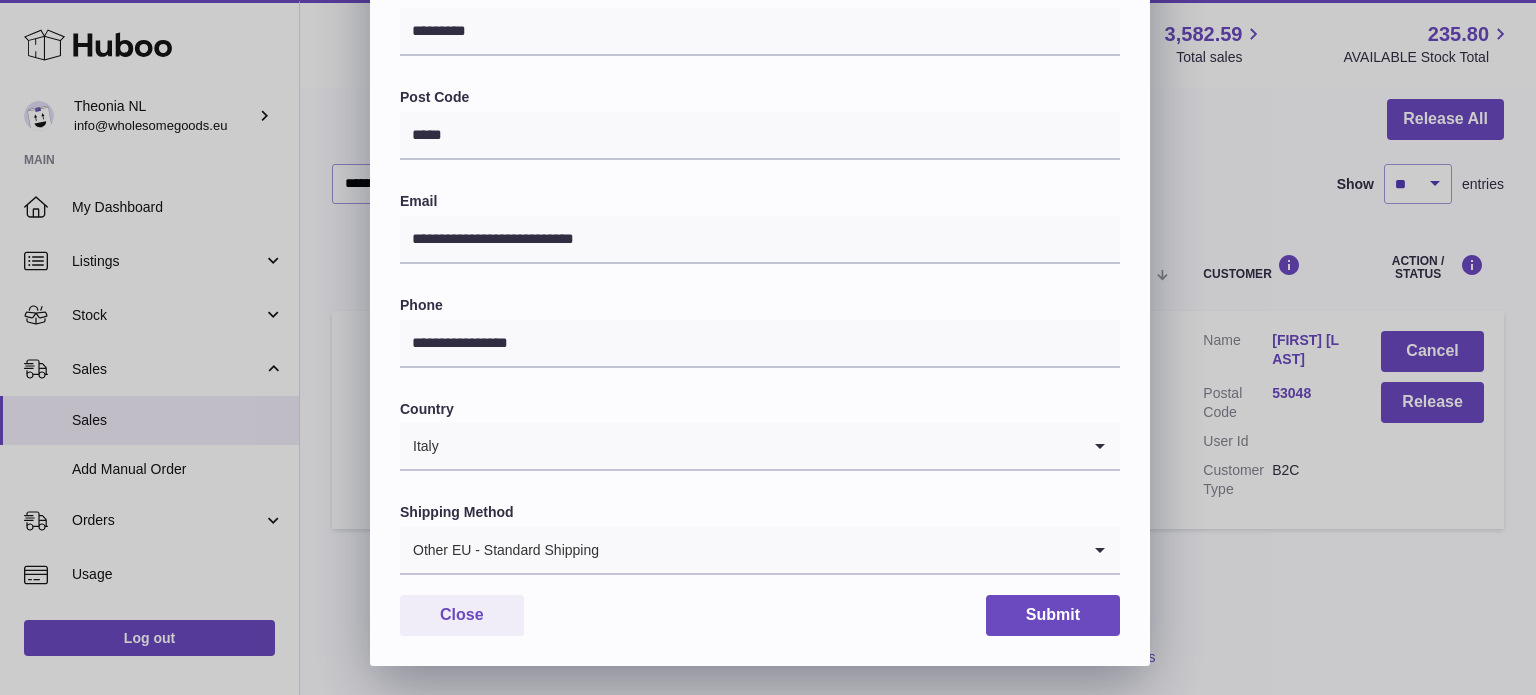 click on "Other EU - Standard Shipping" at bounding box center (740, 550) 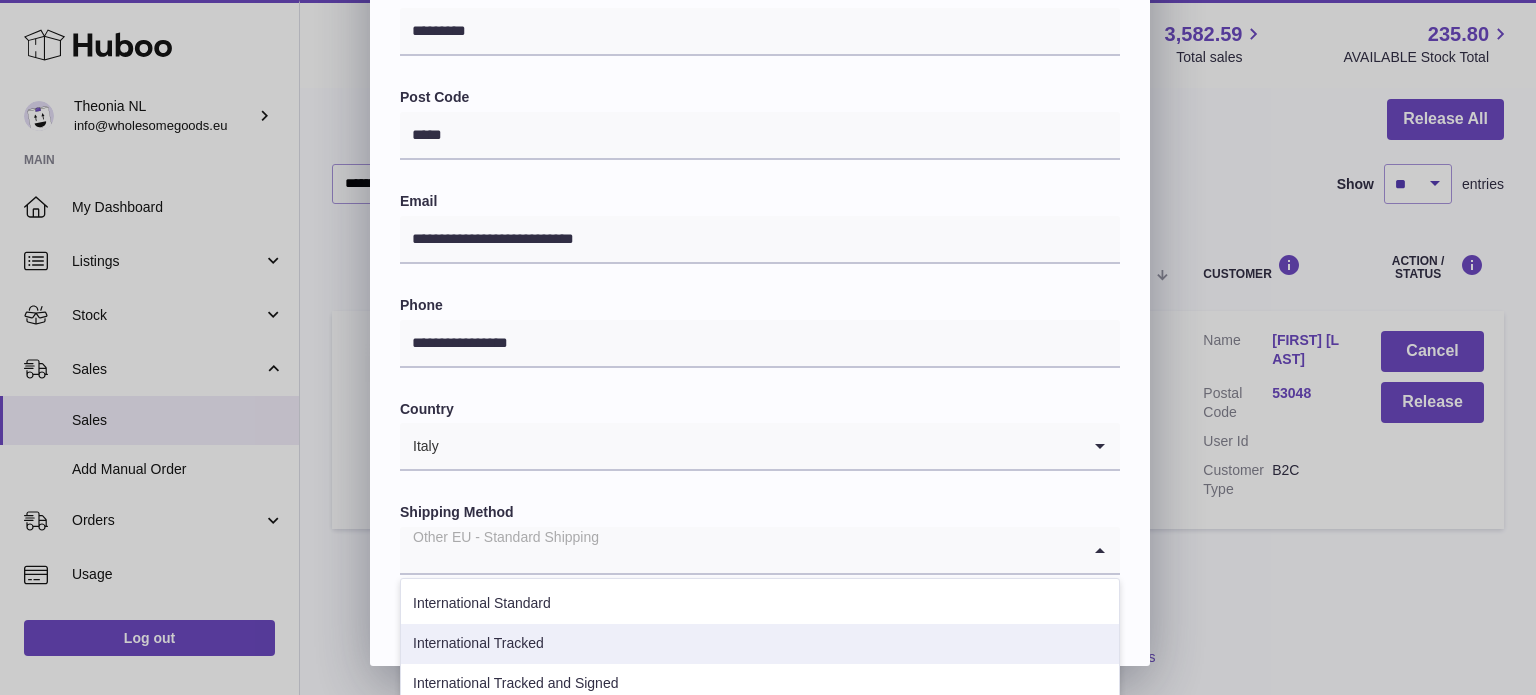 click on "International Tracked" at bounding box center [760, 644] 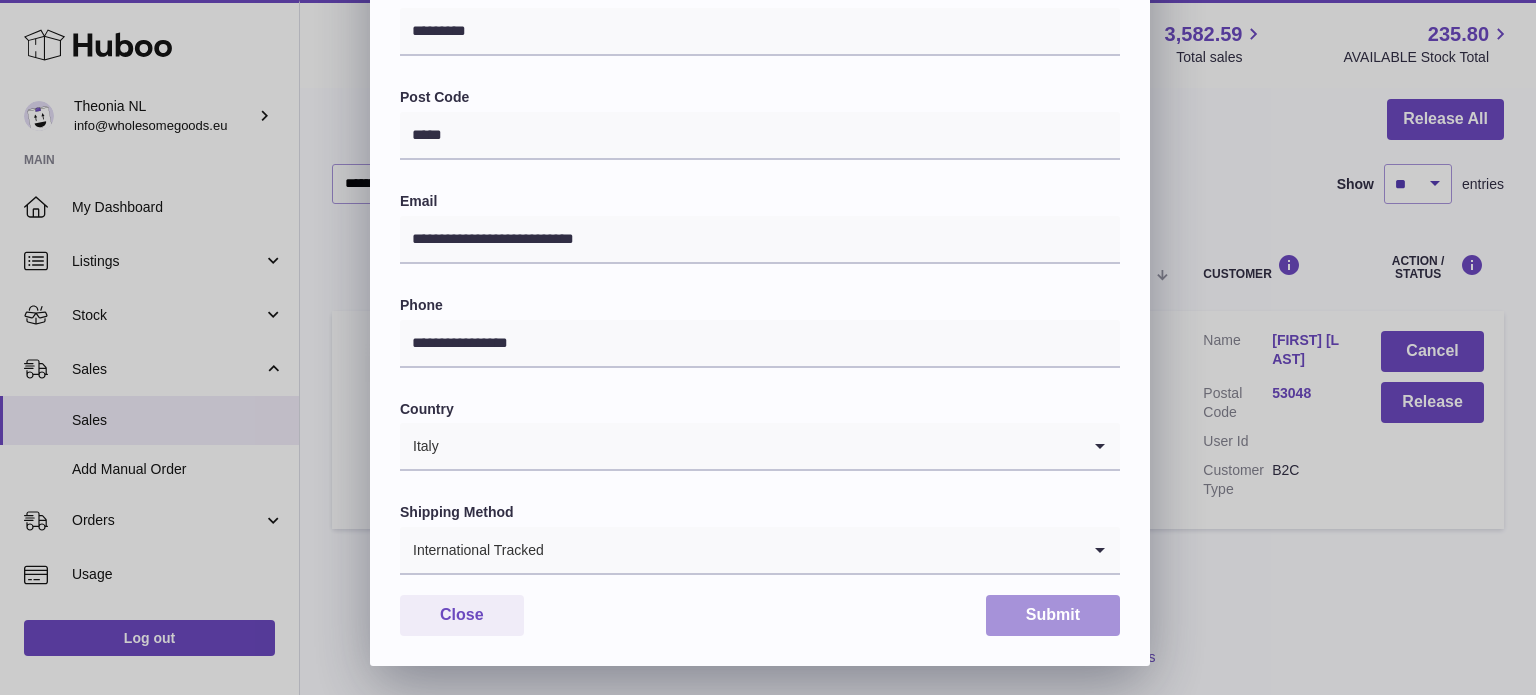 click on "Submit" at bounding box center (1053, 615) 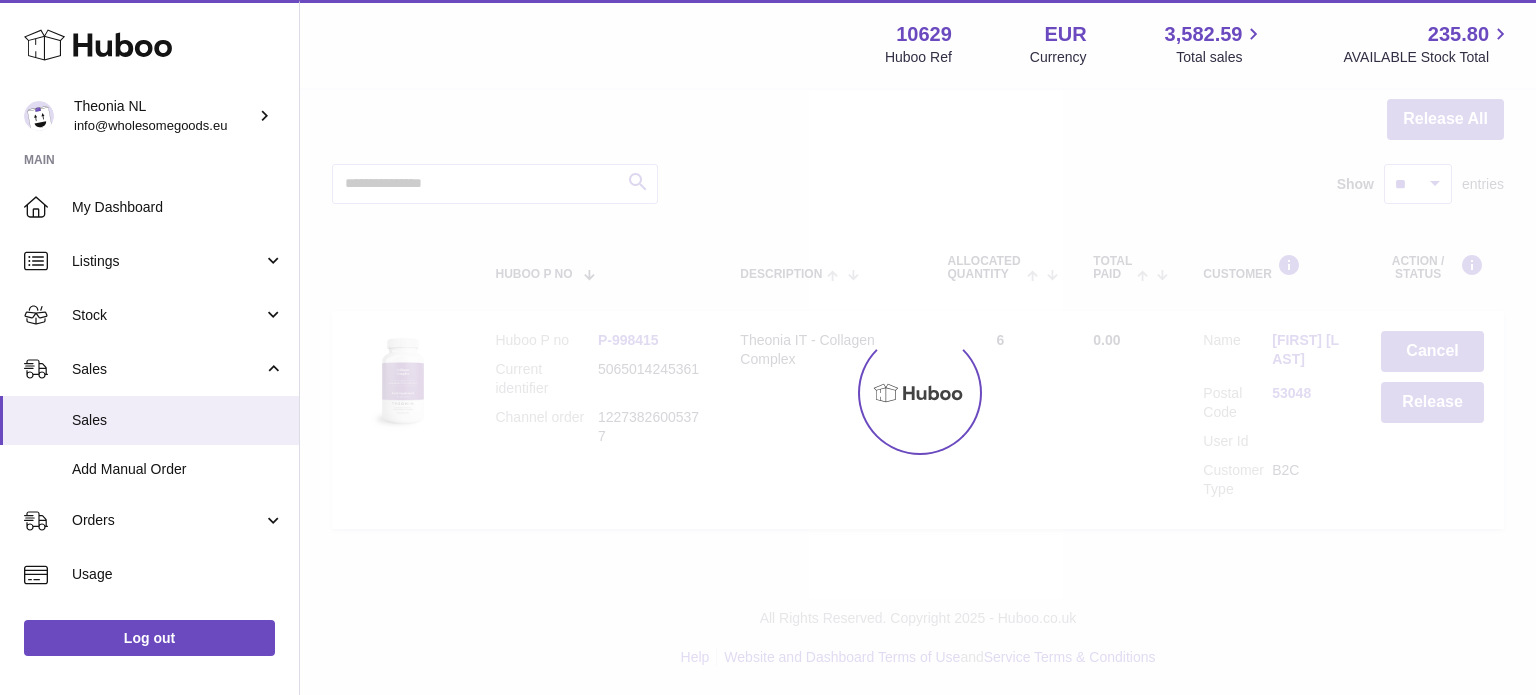 scroll, scrollTop: 0, scrollLeft: 0, axis: both 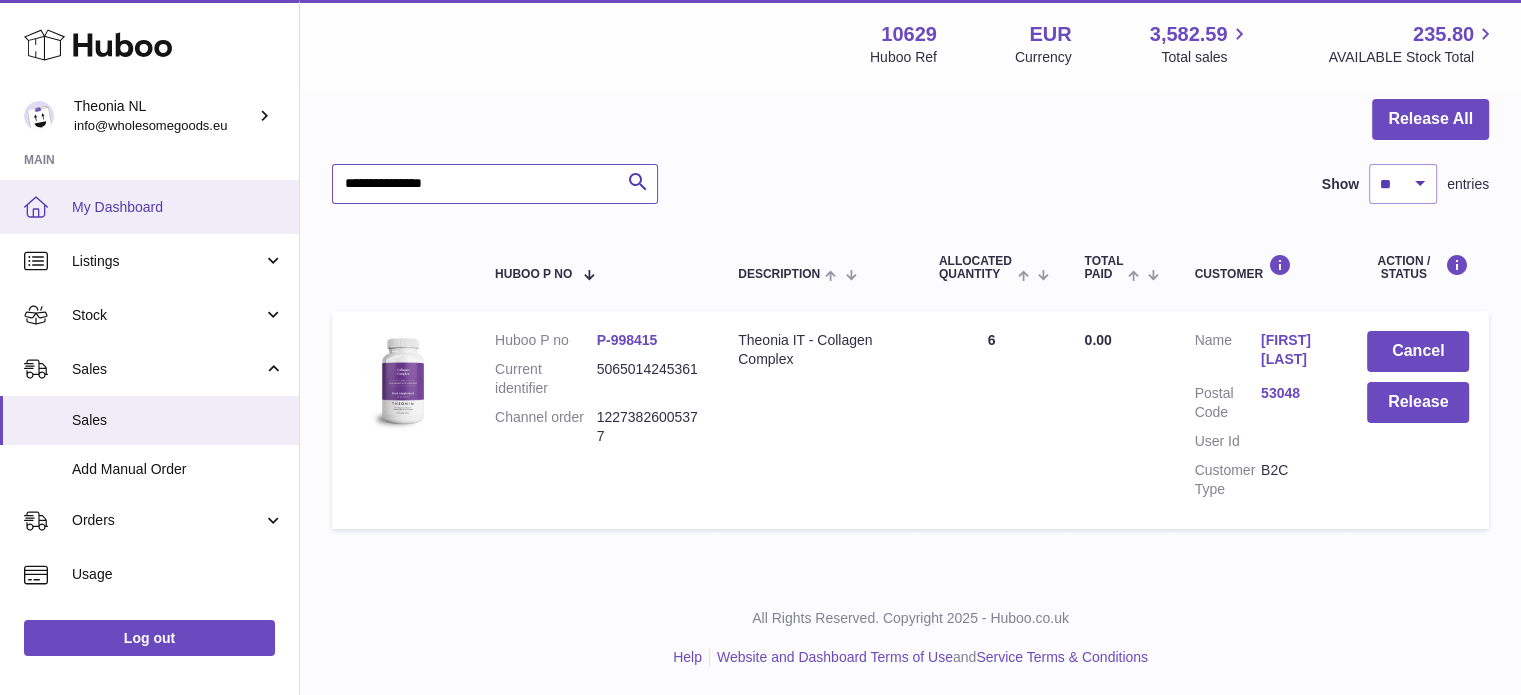 drag, startPoint x: 382, startPoint y: 199, endPoint x: 200, endPoint y: 213, distance: 182.53767 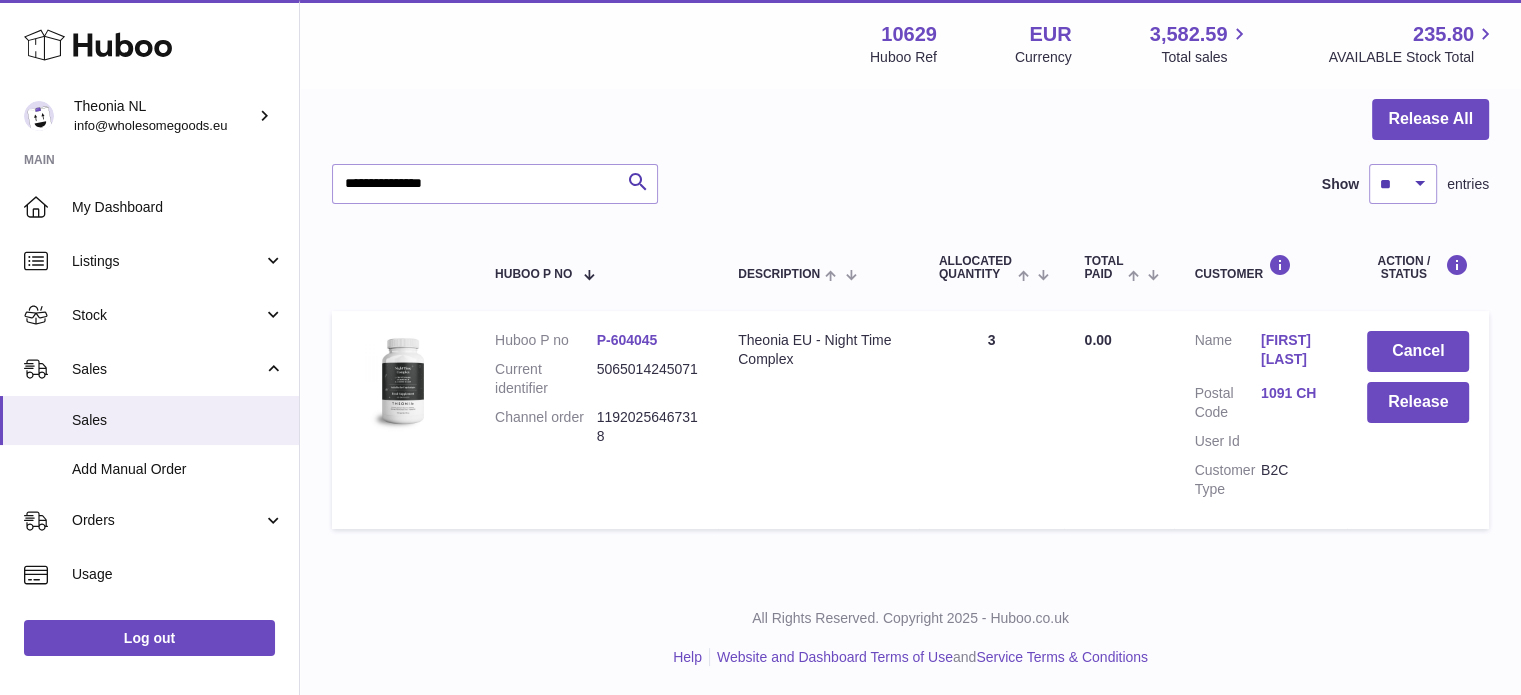 click on "1091 CH" at bounding box center [1294, 393] 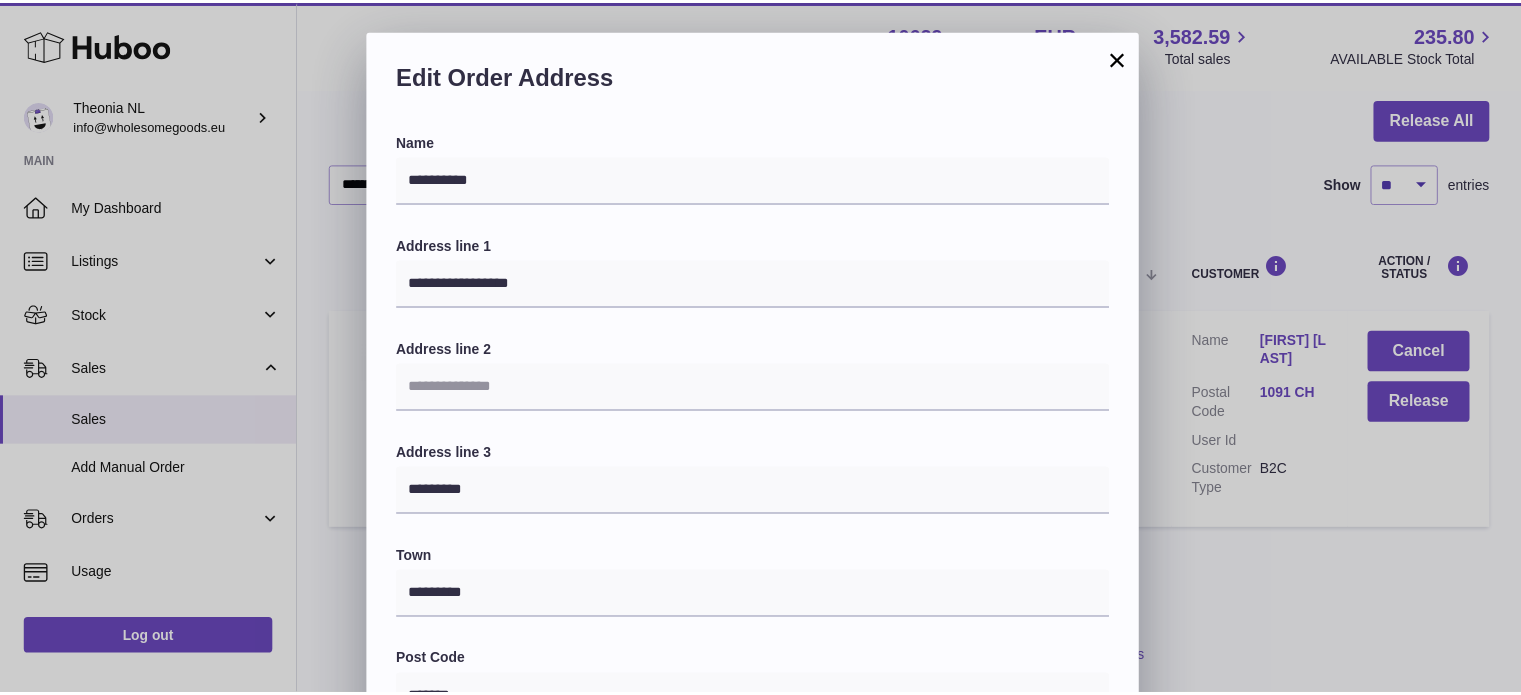 scroll, scrollTop: 564, scrollLeft: 0, axis: vertical 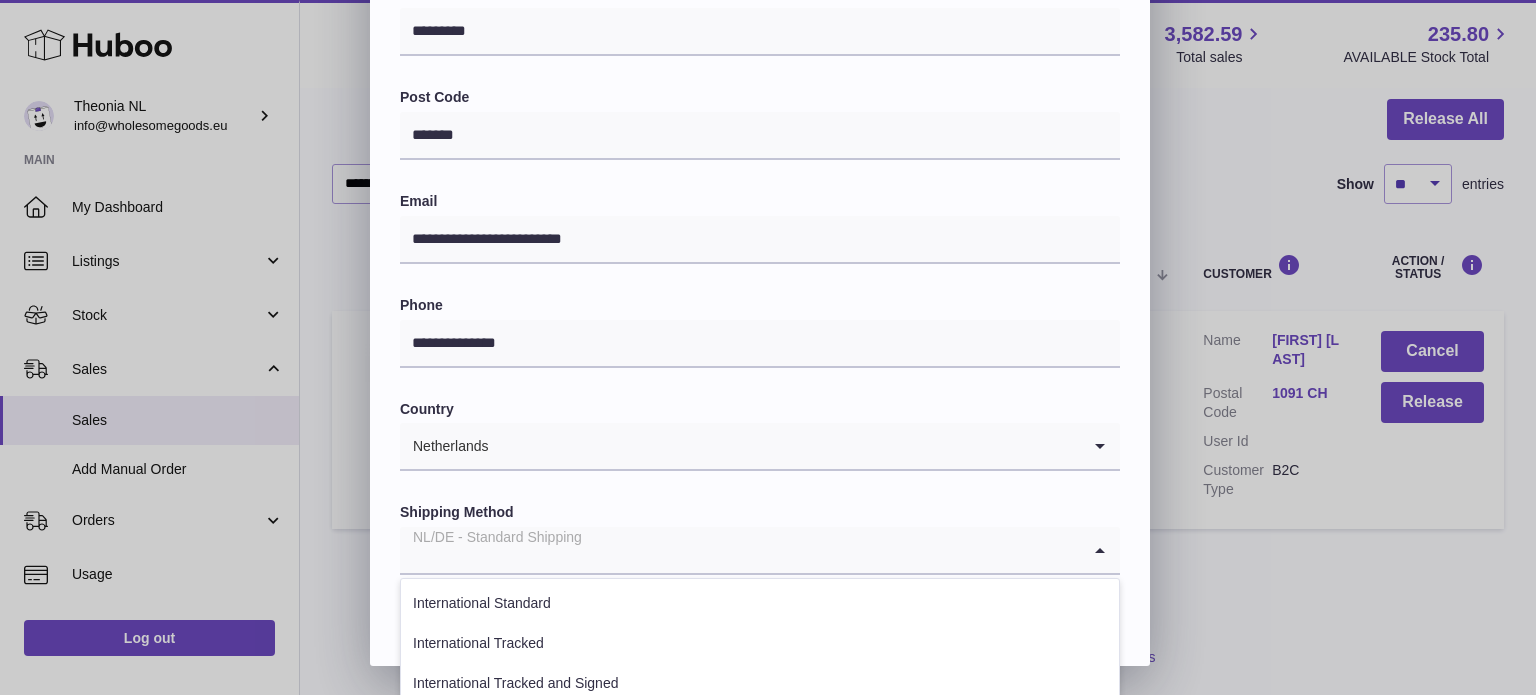 click on "NL/DE - Standard Shipping" at bounding box center (740, 550) 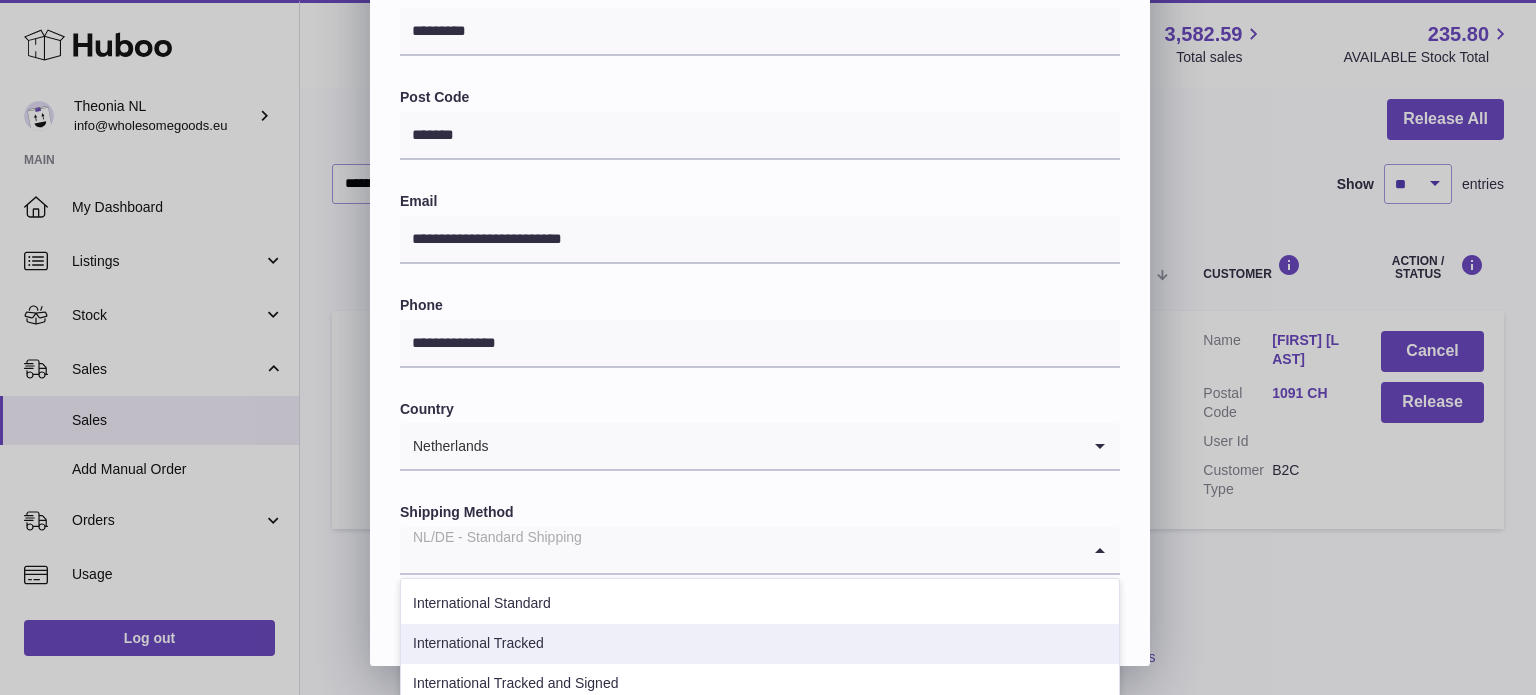 click on "International Tracked" at bounding box center [760, 644] 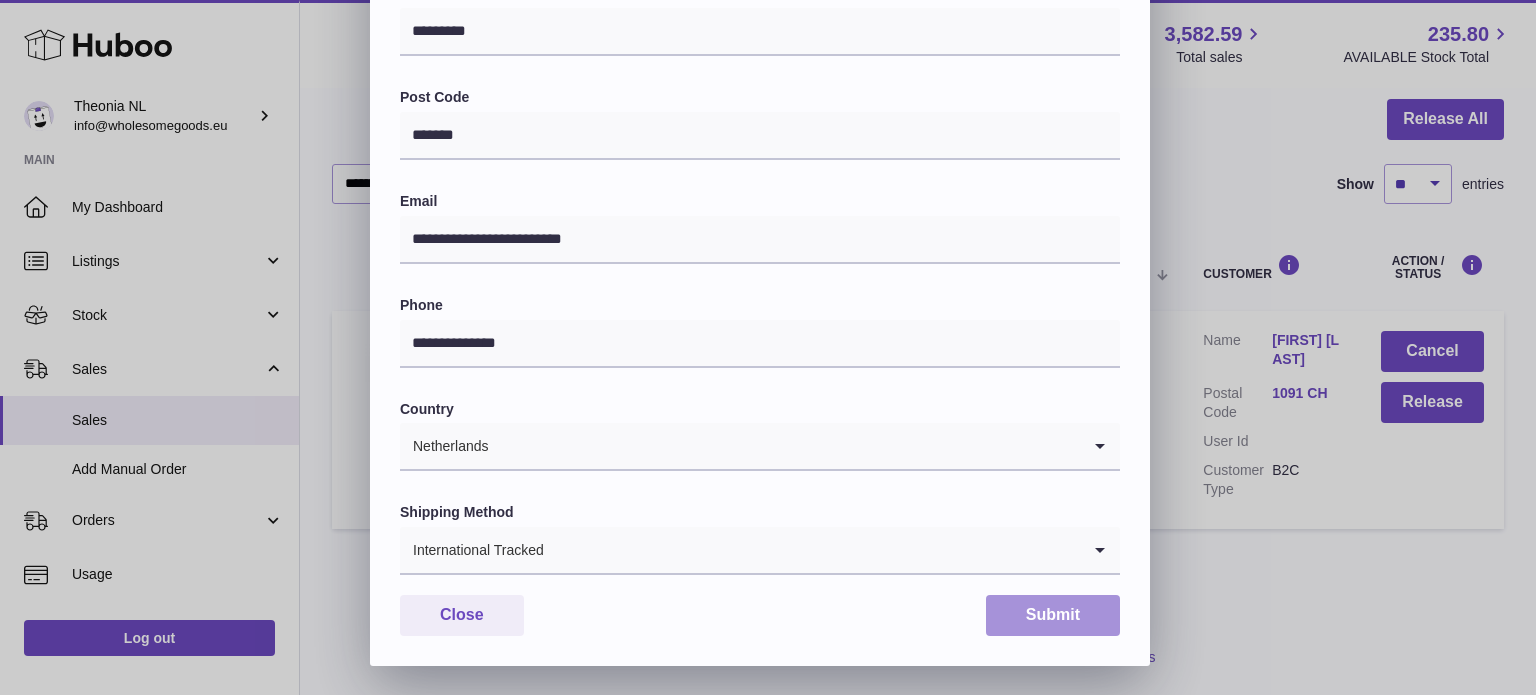 click on "Submit" at bounding box center (1053, 615) 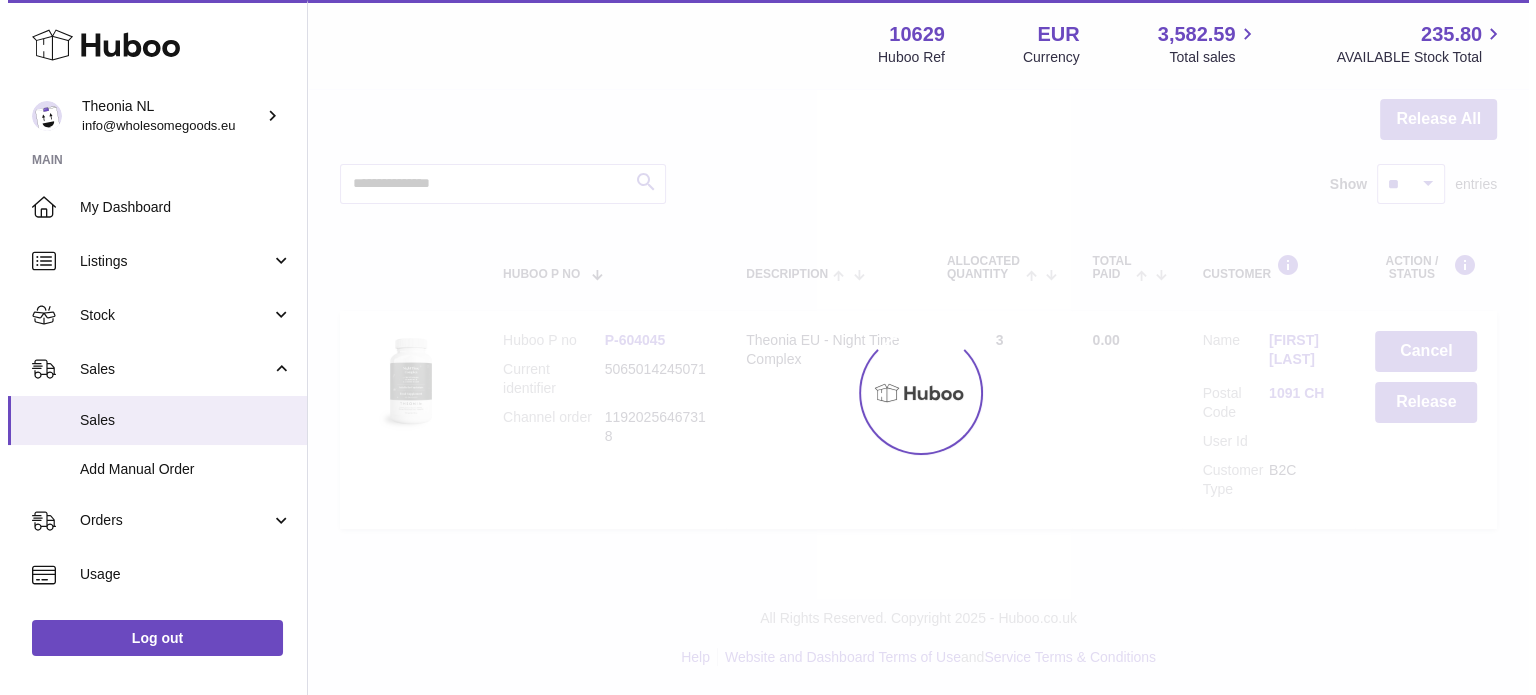 scroll, scrollTop: 0, scrollLeft: 0, axis: both 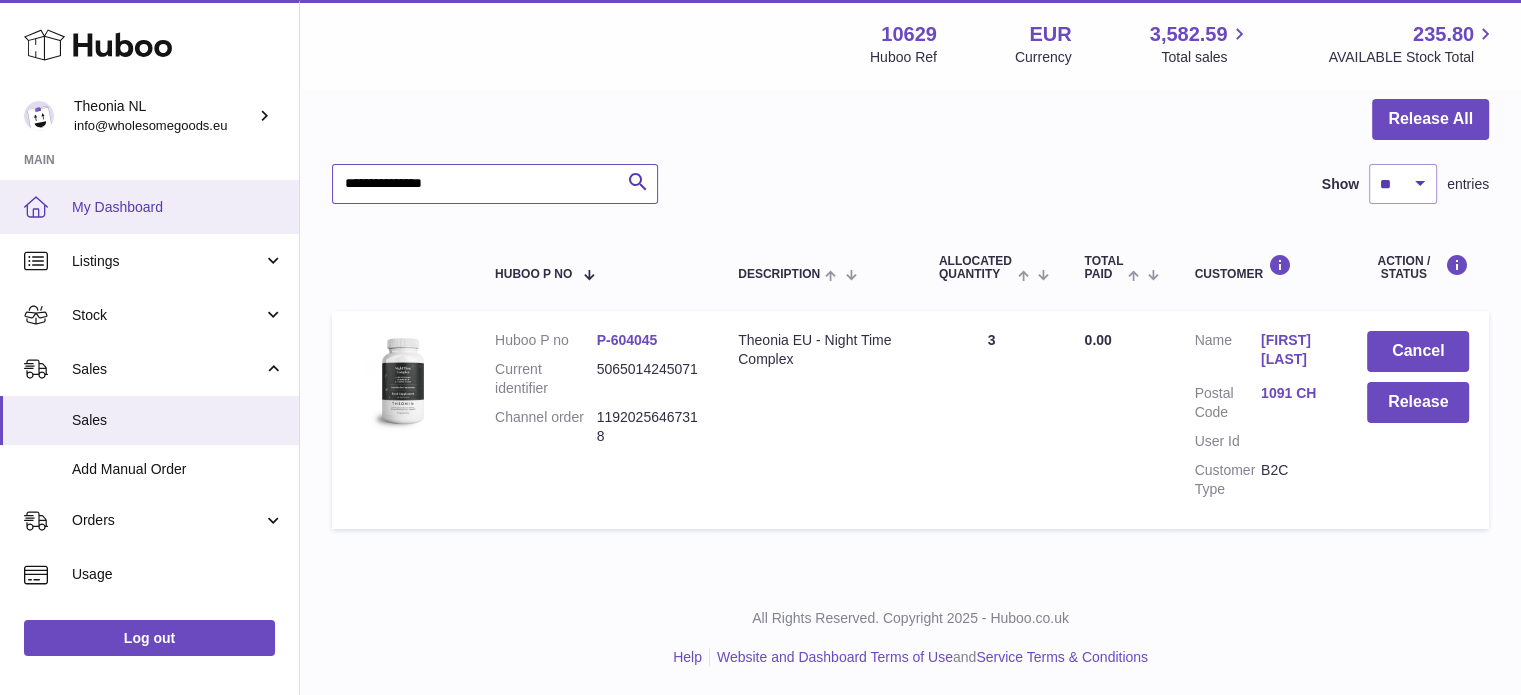 drag, startPoint x: 509, startPoint y: 180, endPoint x: 97, endPoint y: 189, distance: 412.0983 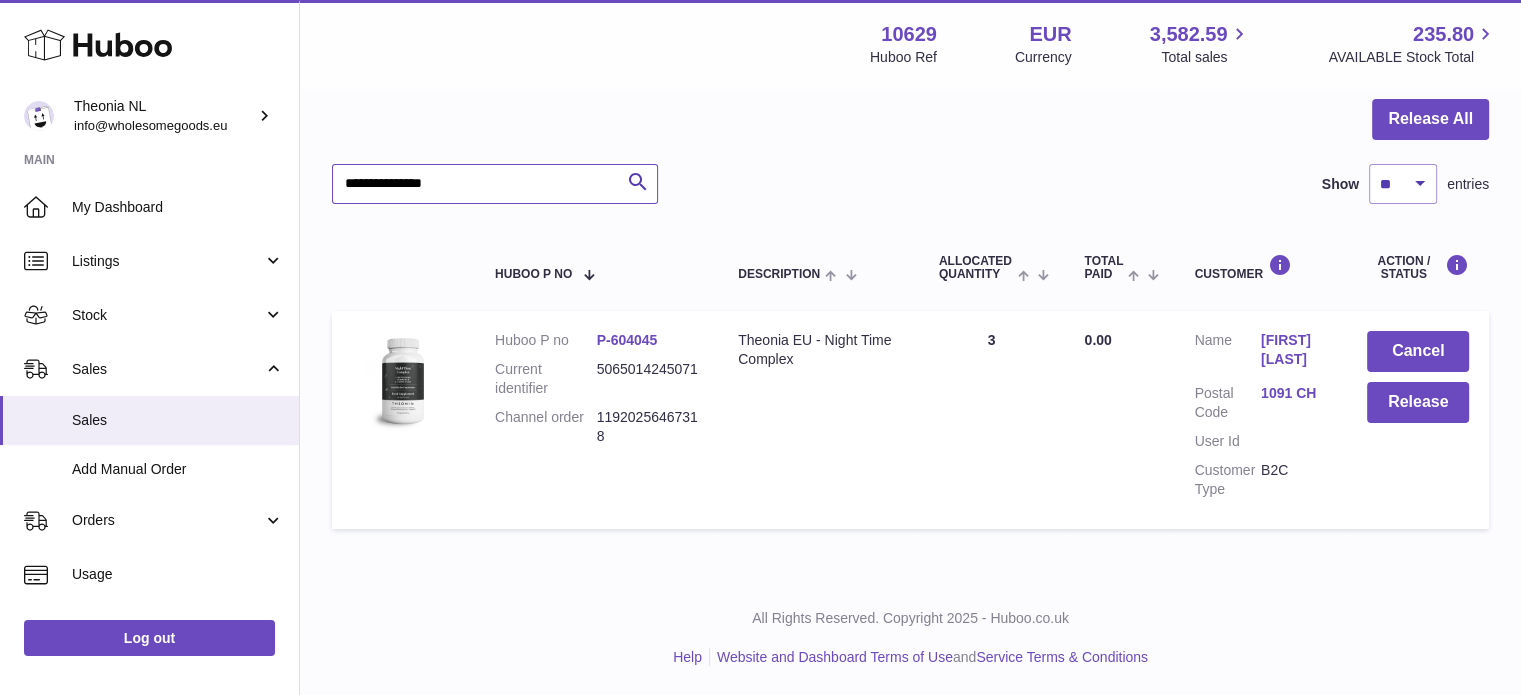 paste 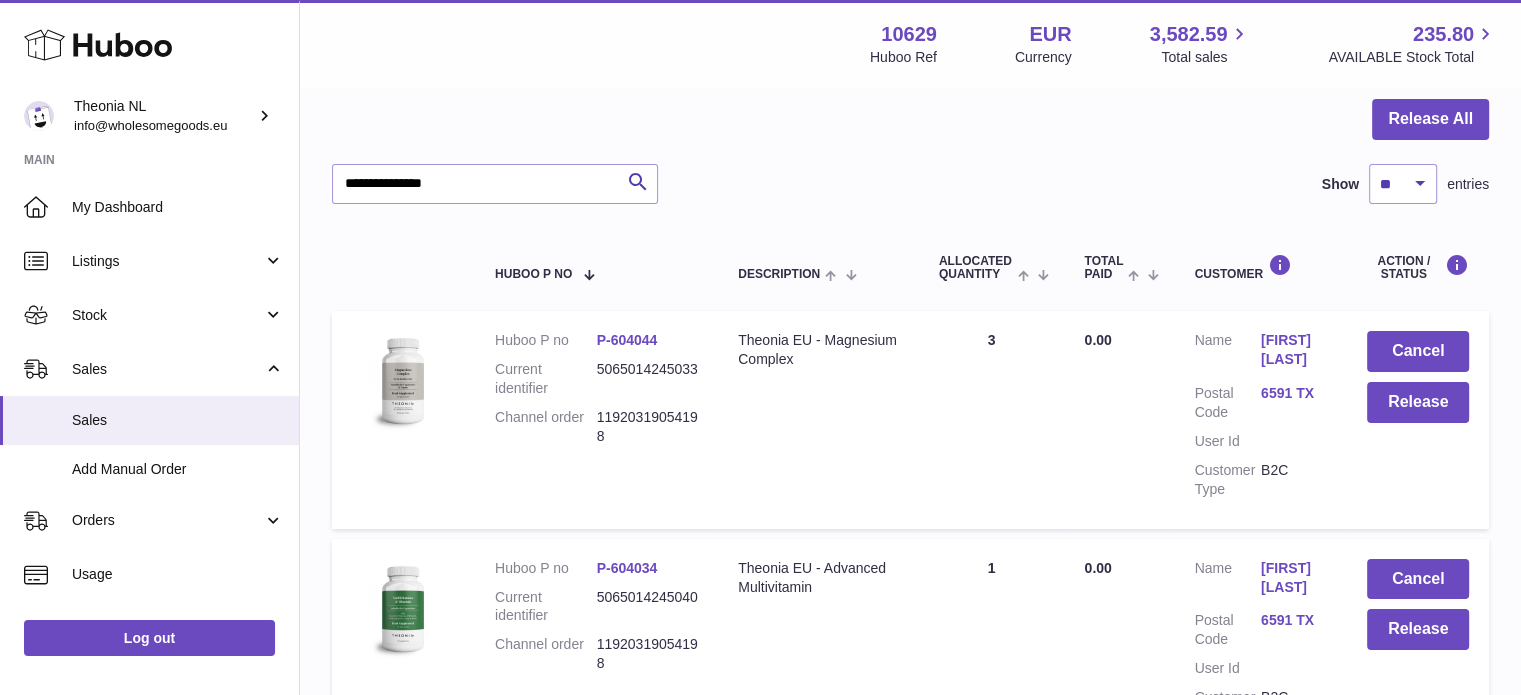 click on "Customer  Name   Yvonne Popping   Postal Code   6591 TX   User Id     Customer Type   B2C" at bounding box center (1260, 419) 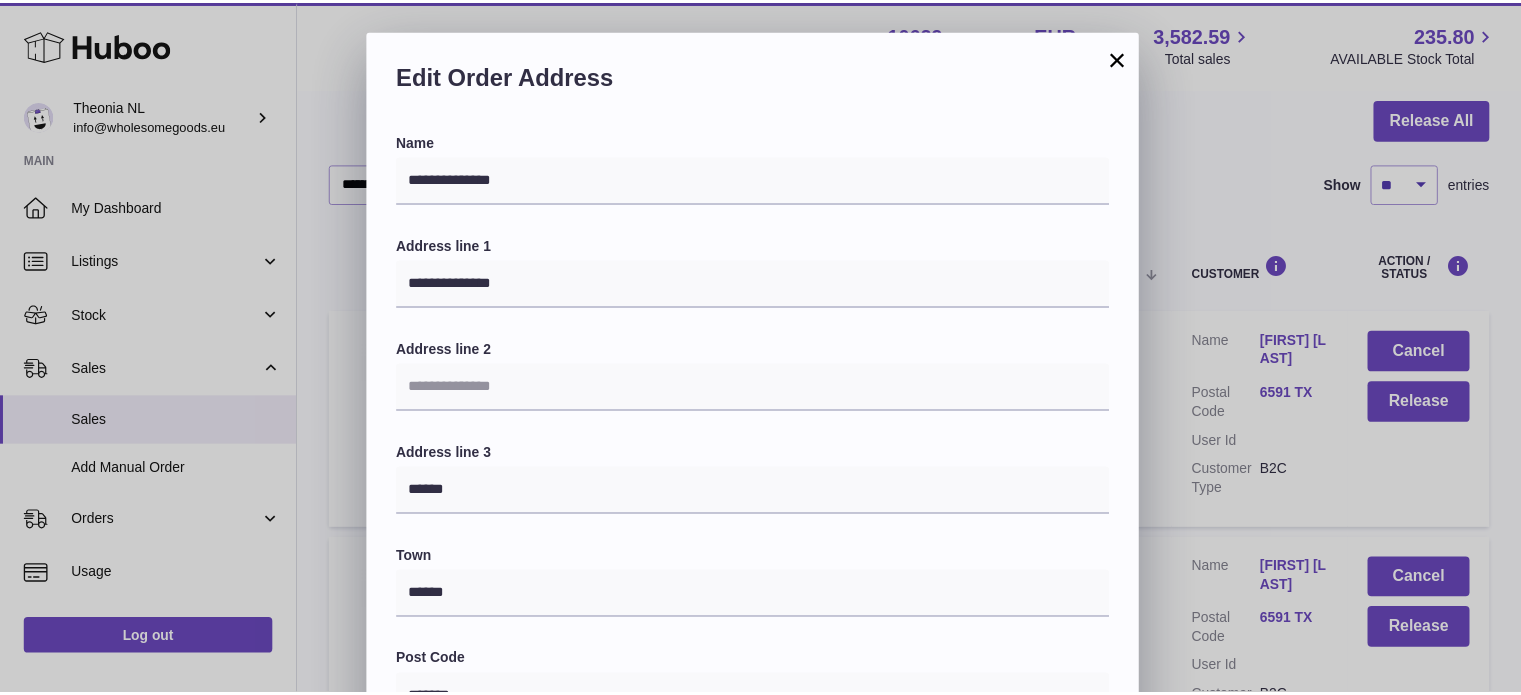 scroll, scrollTop: 564, scrollLeft: 0, axis: vertical 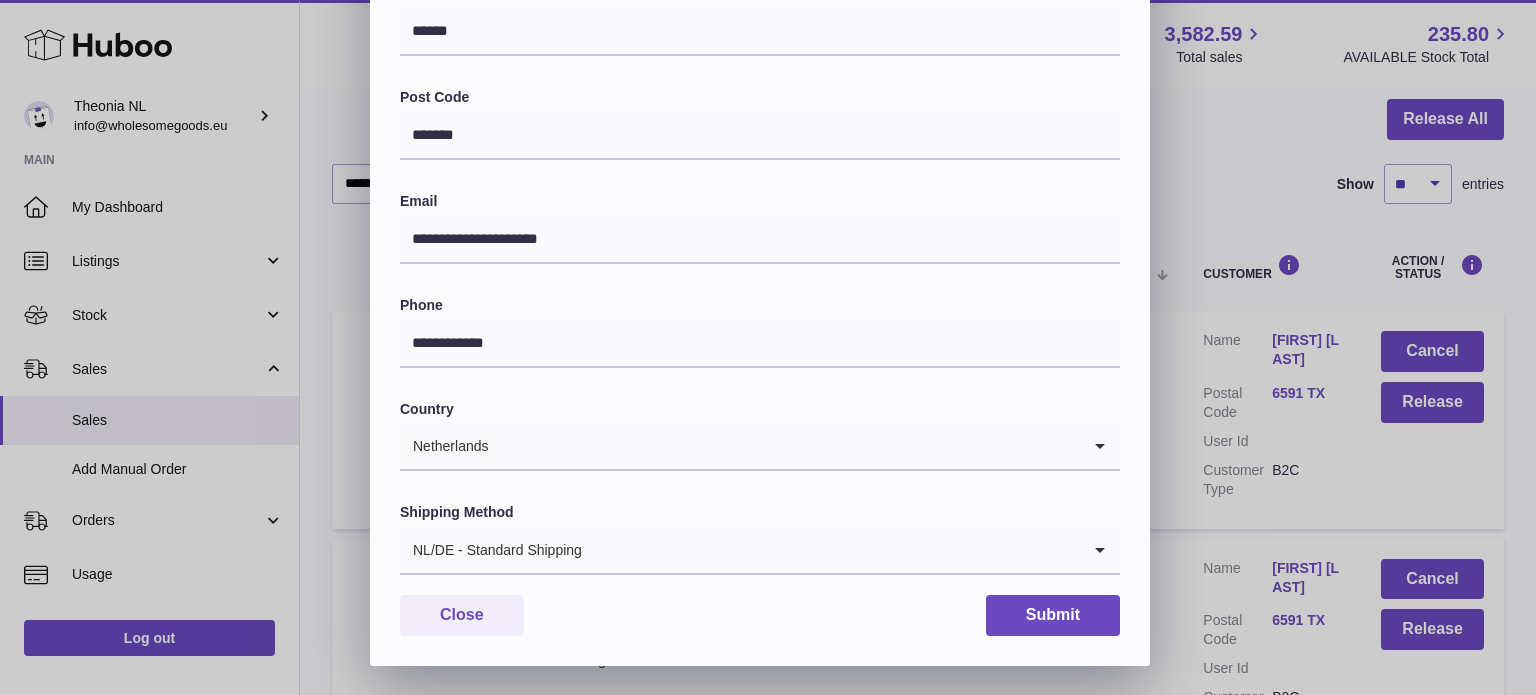 click on "NL/DE - Standard Shipping" at bounding box center (740, 550) 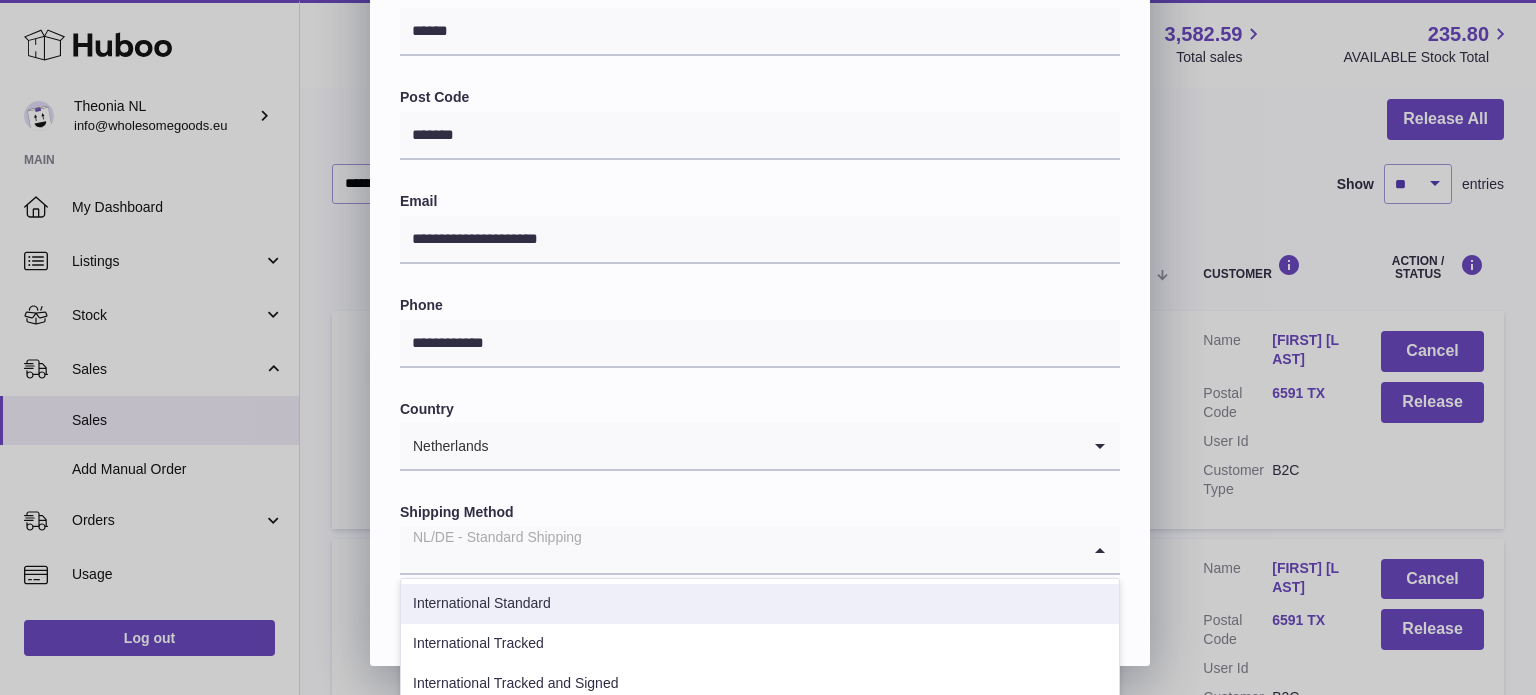 click on "International Tracked" at bounding box center (760, 644) 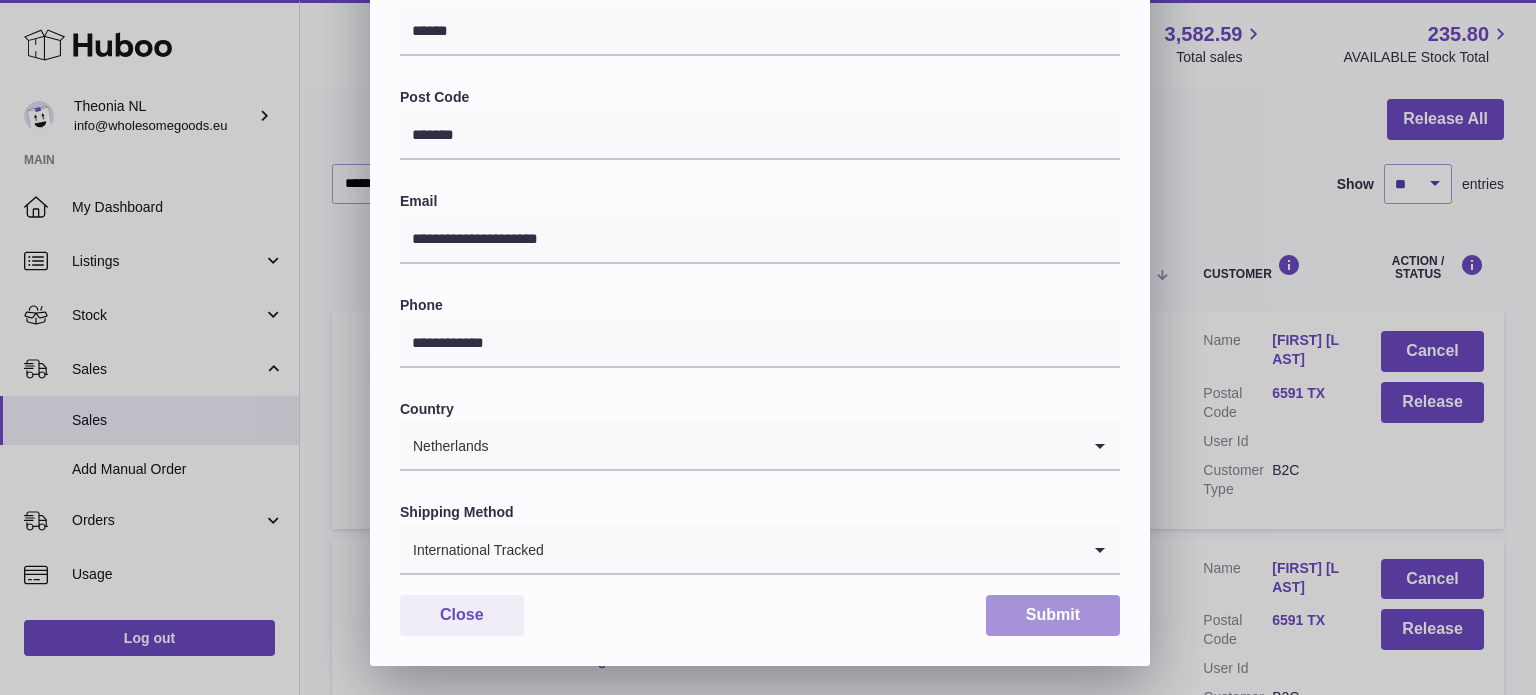 click on "Submit" at bounding box center [1053, 615] 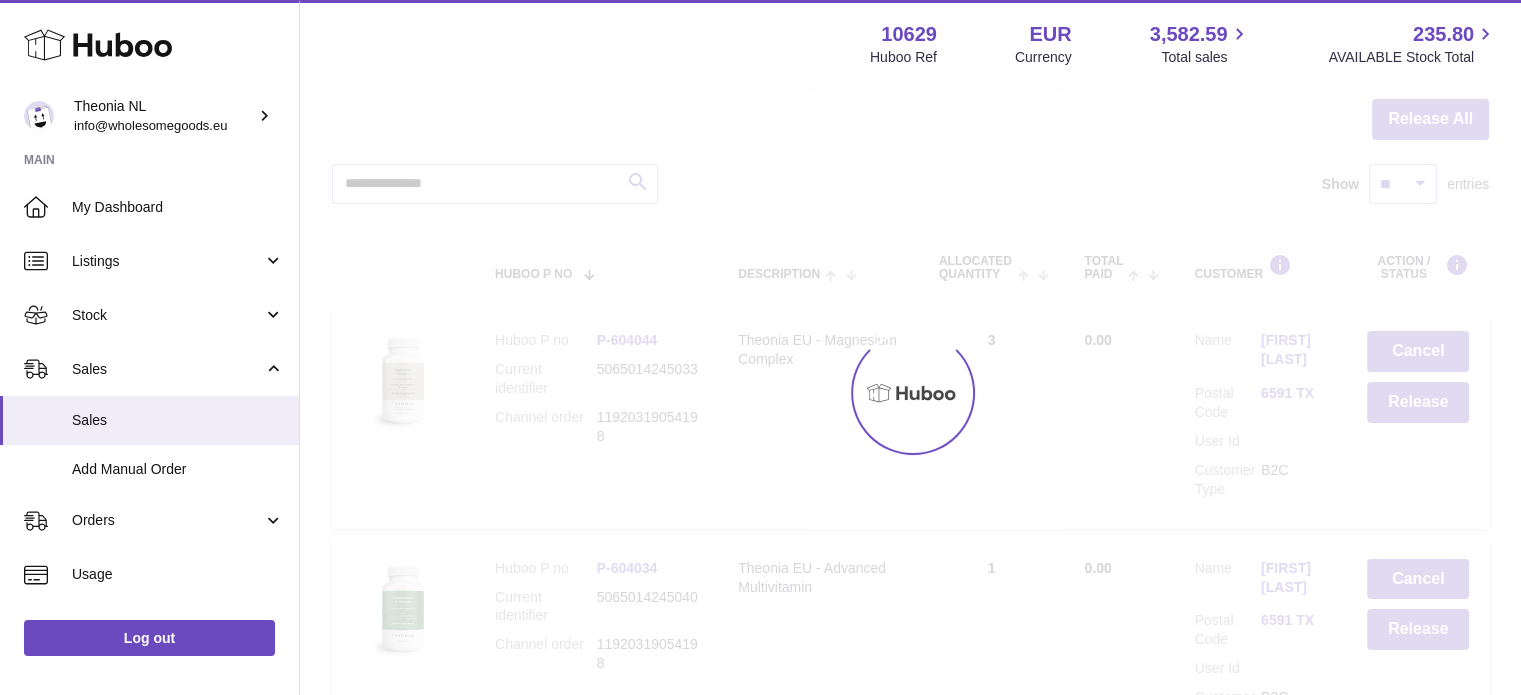 scroll, scrollTop: 0, scrollLeft: 0, axis: both 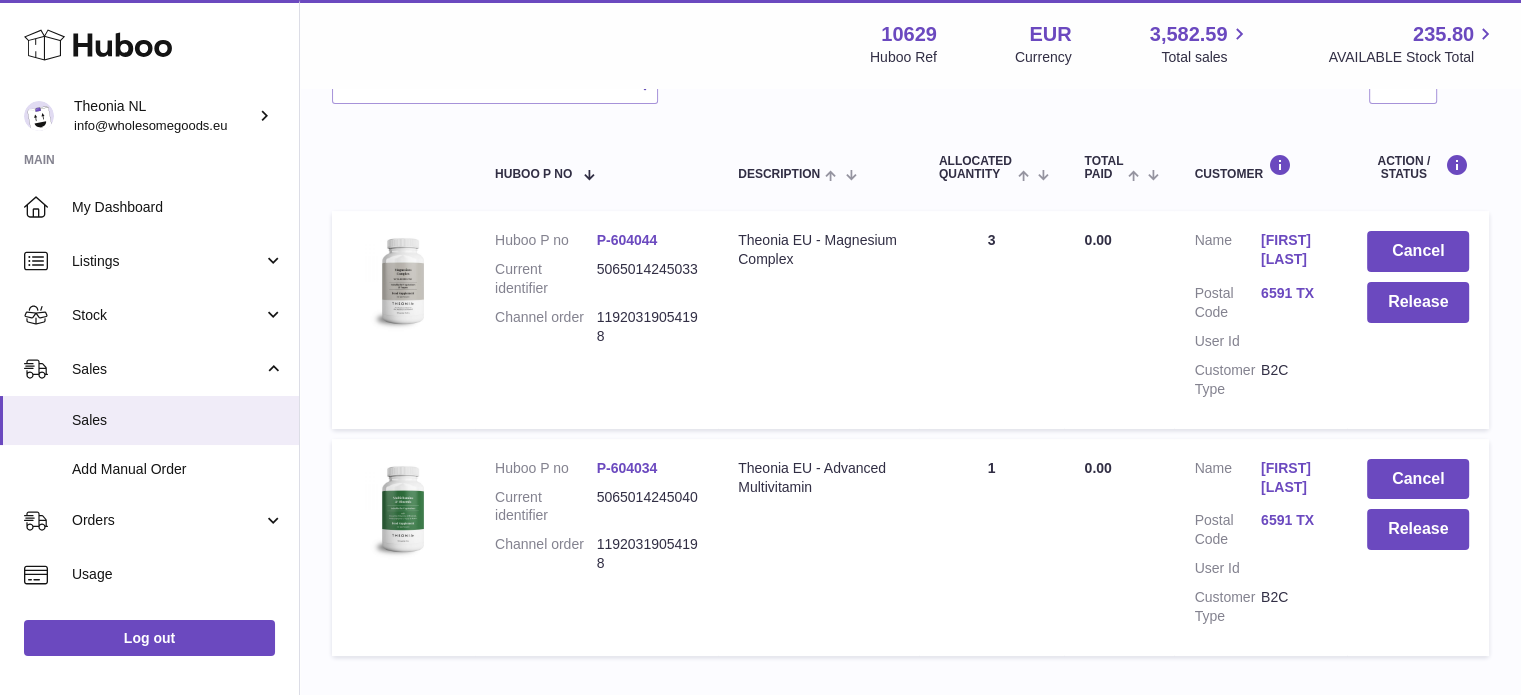 click on "6591 TX" at bounding box center (1294, 520) 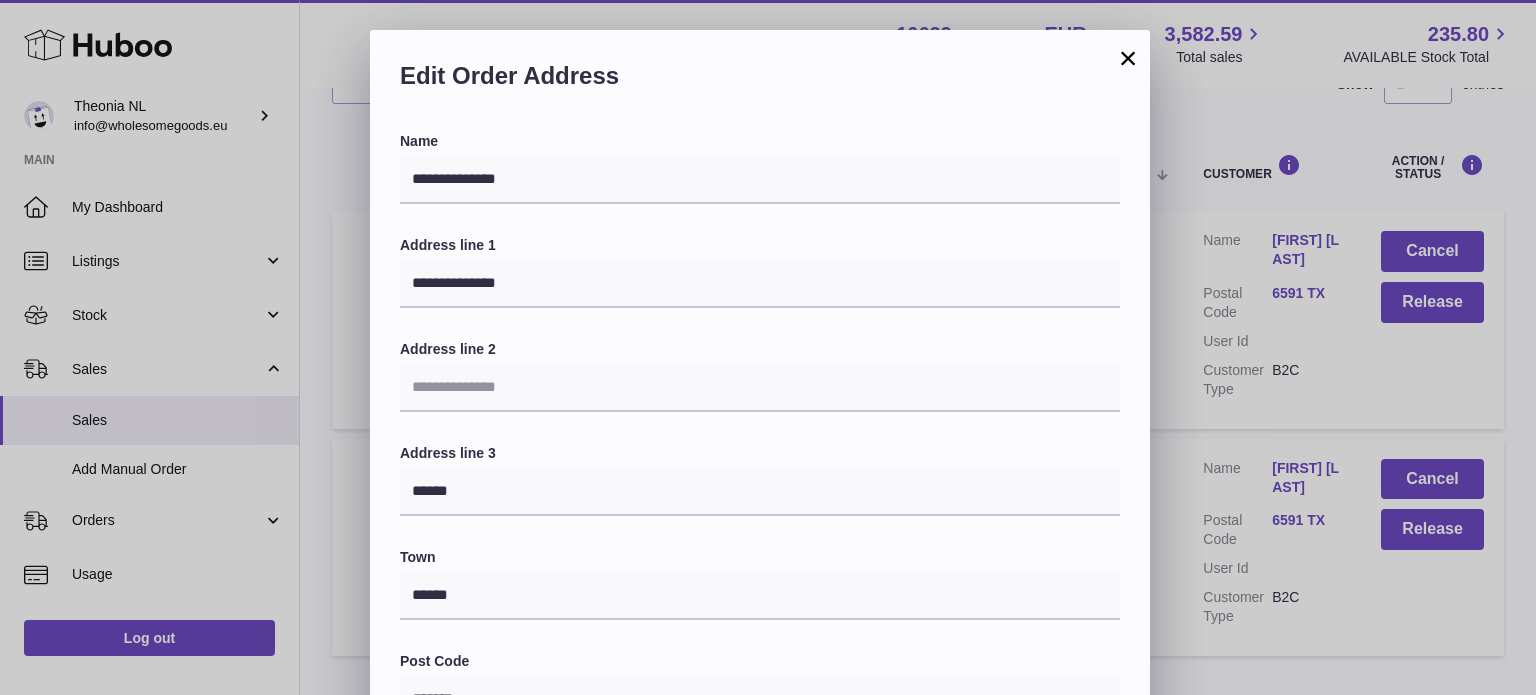 scroll, scrollTop: 500, scrollLeft: 0, axis: vertical 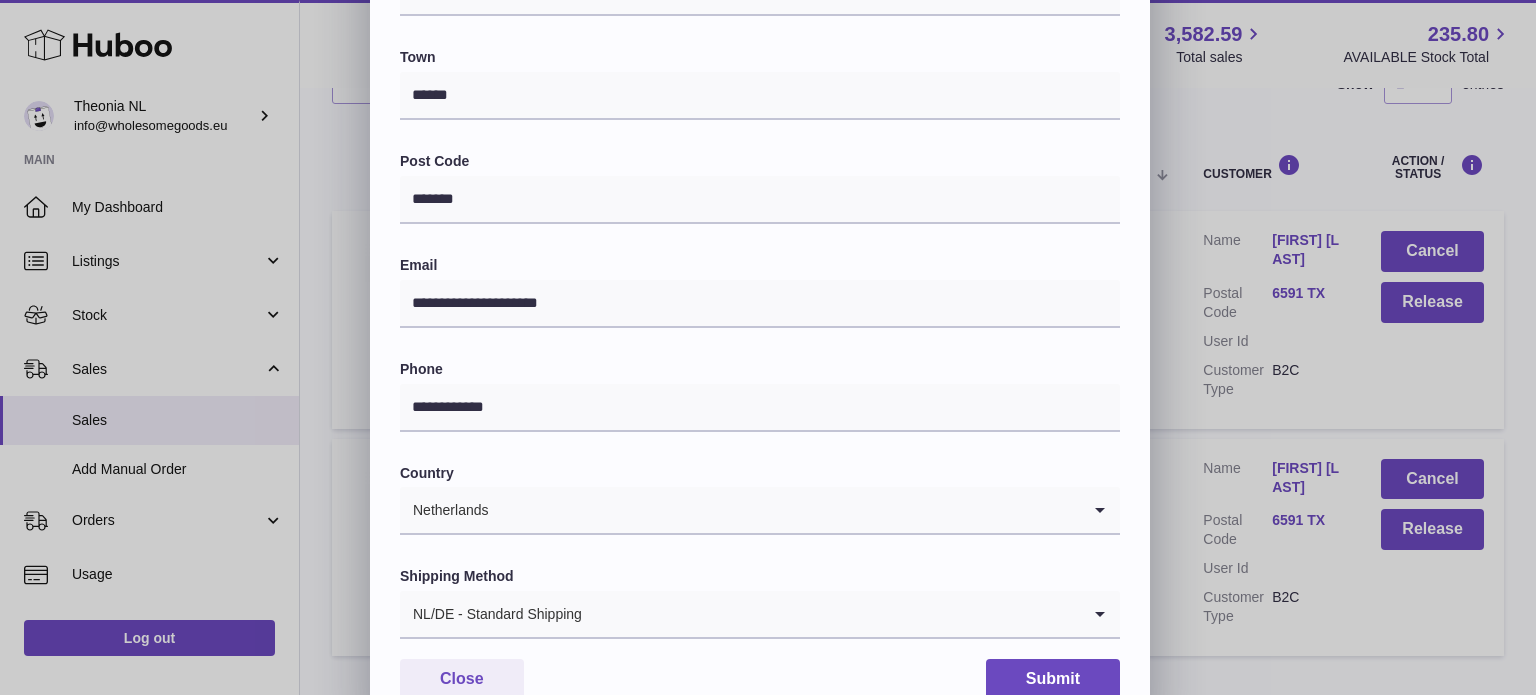 click on "NL/DE - Standard Shipping" at bounding box center [740, 614] 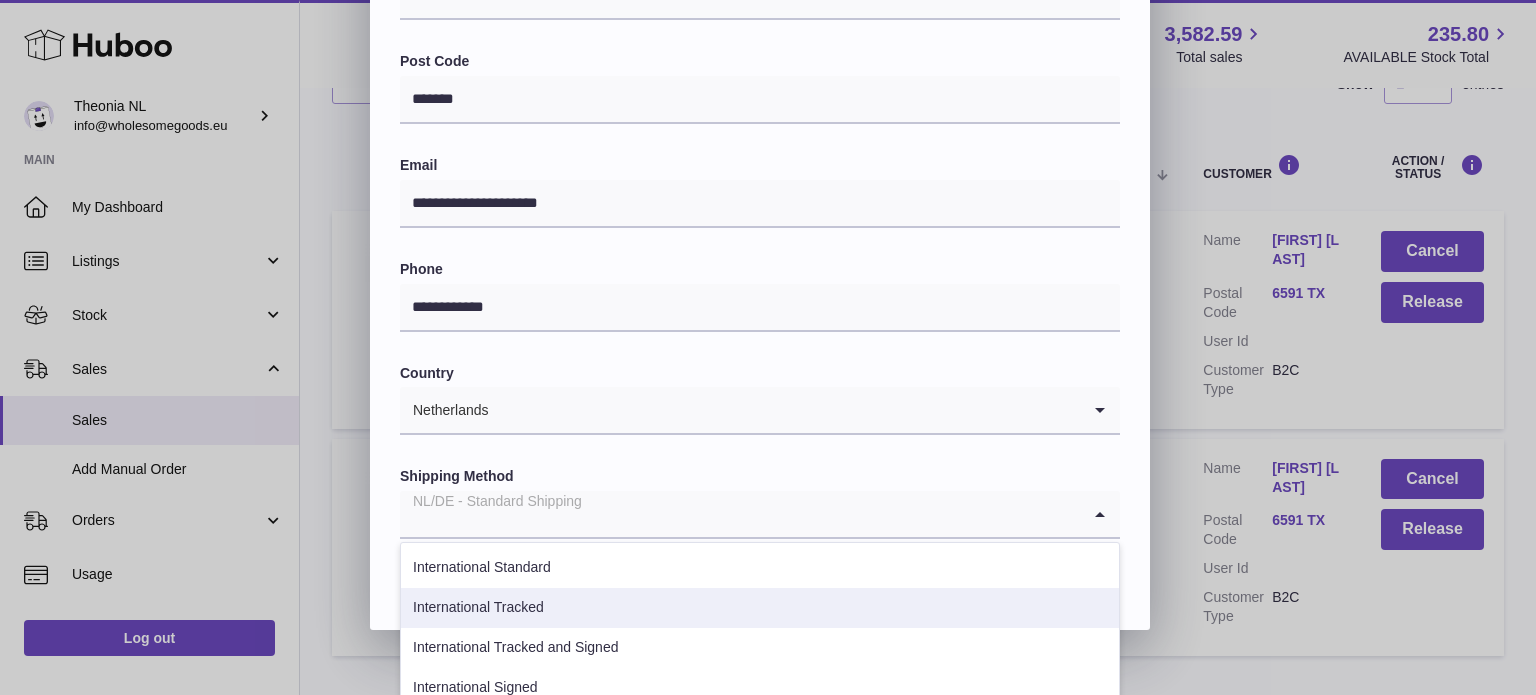 click on "International Tracked" at bounding box center (760, 608) 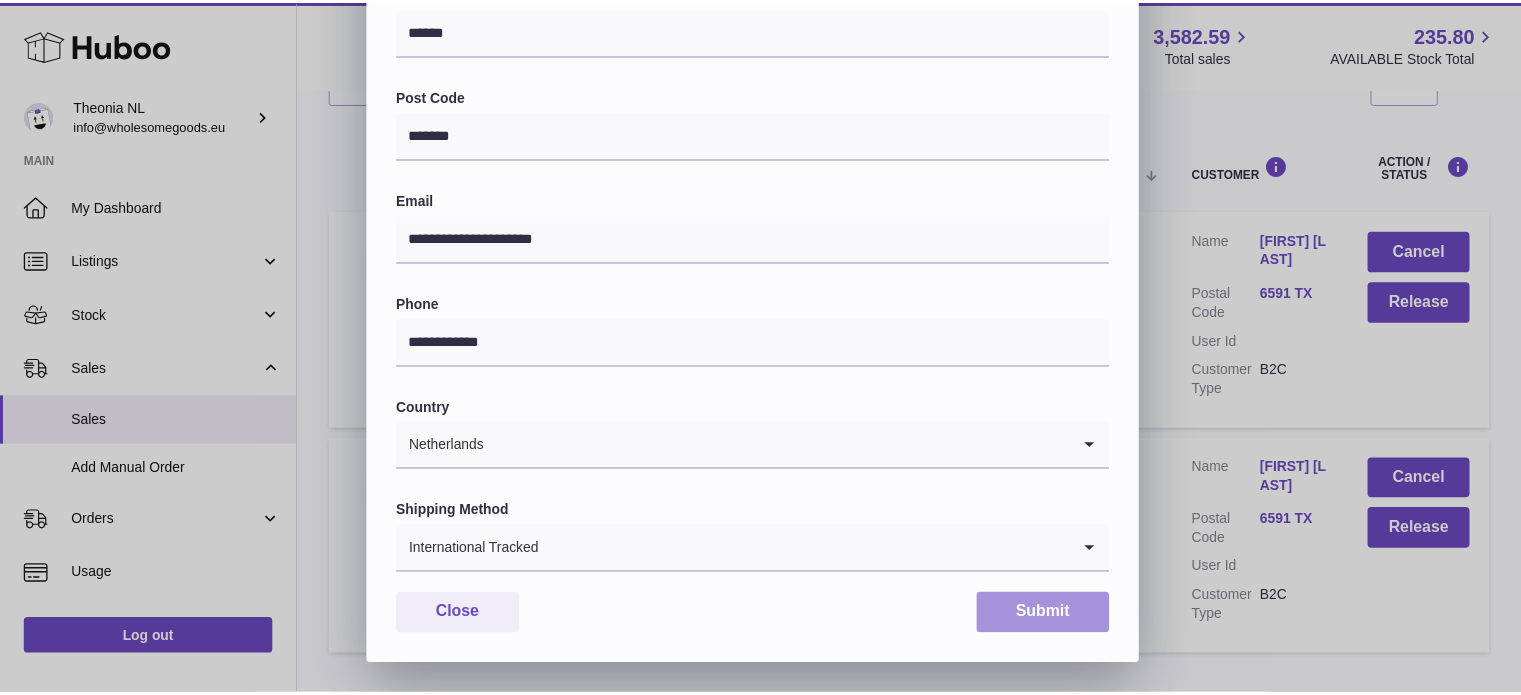 scroll, scrollTop: 564, scrollLeft: 0, axis: vertical 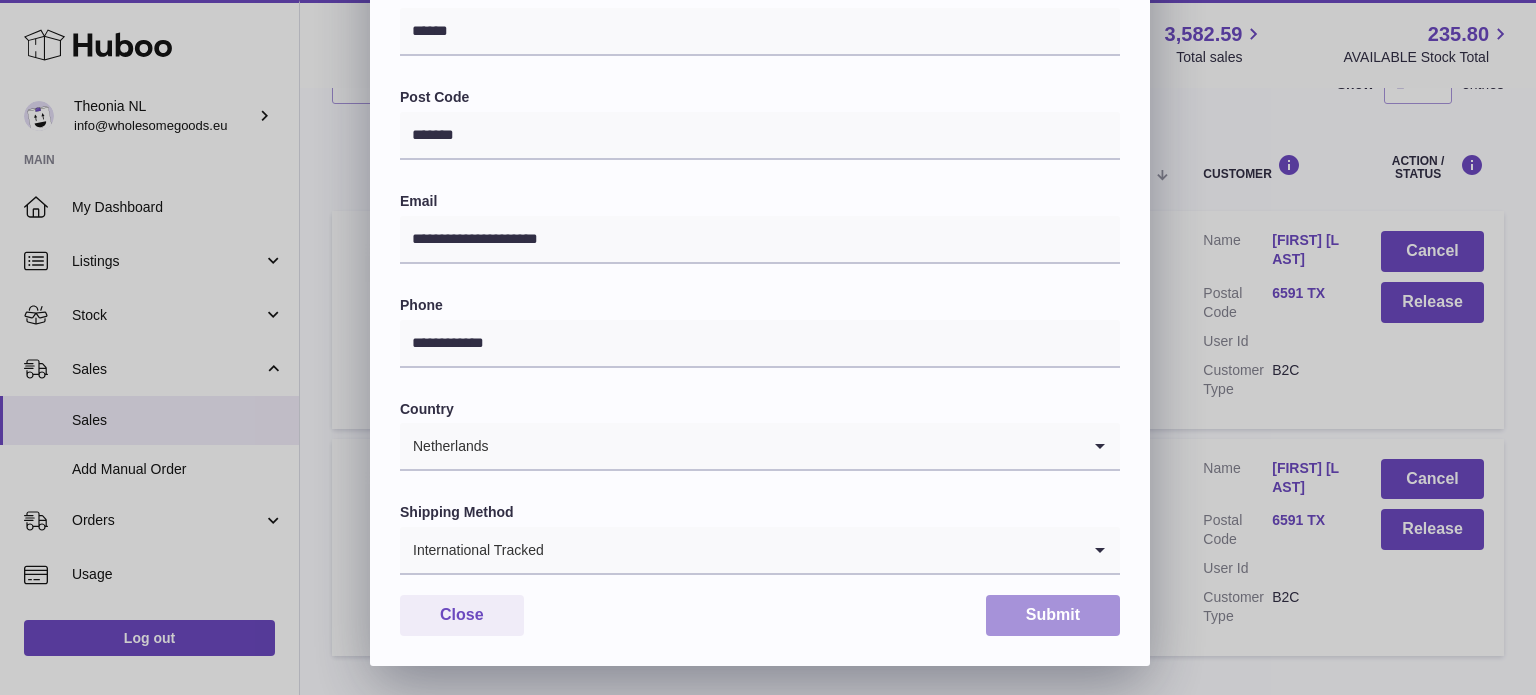 click on "Submit" at bounding box center (1053, 615) 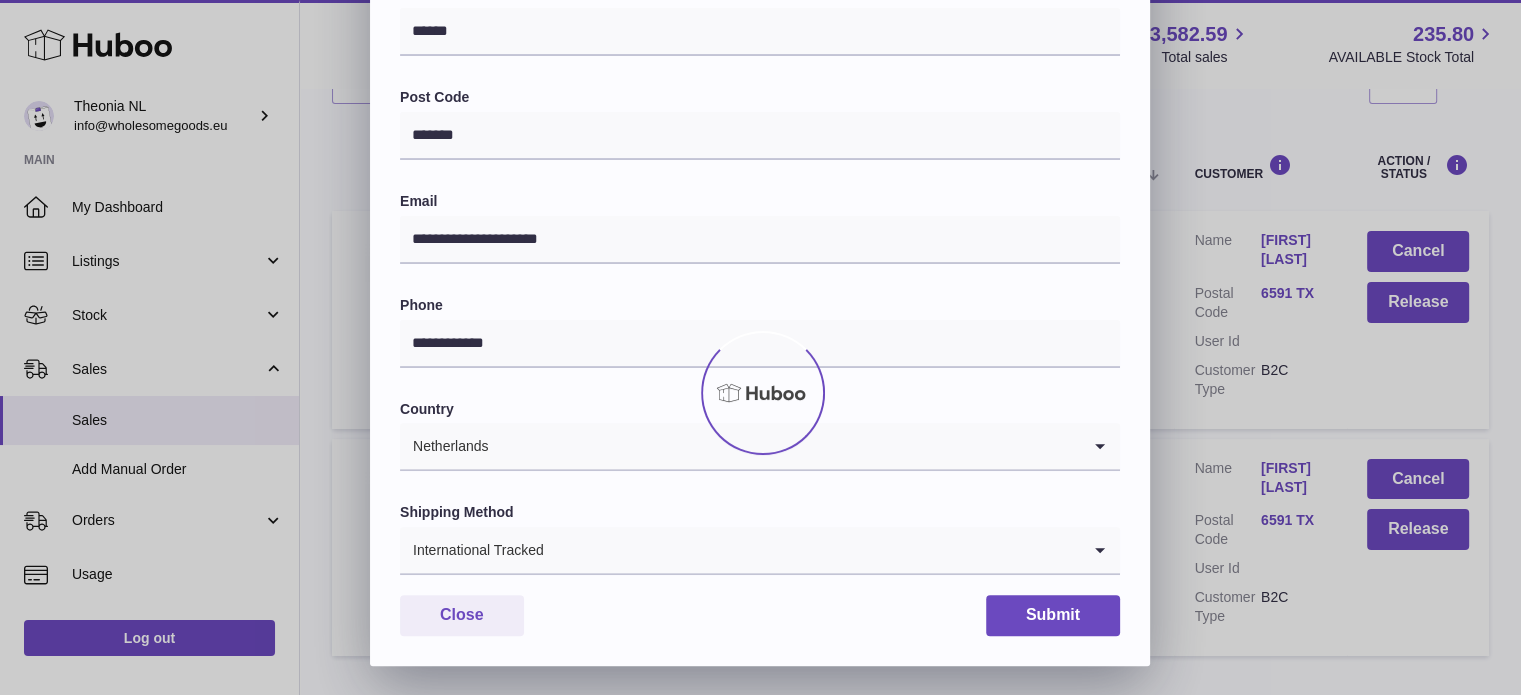 scroll, scrollTop: 0, scrollLeft: 0, axis: both 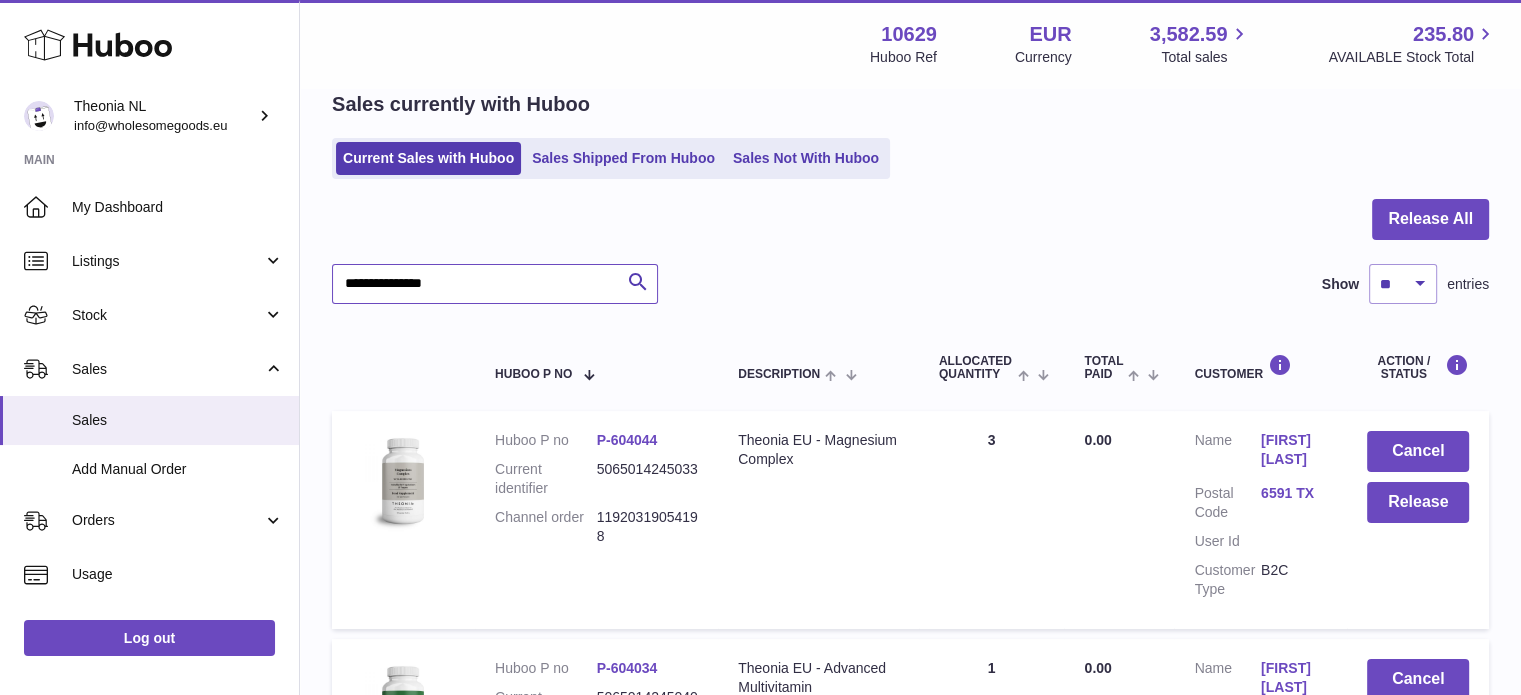 drag, startPoint x: 524, startPoint y: 284, endPoint x: 312, endPoint y: 224, distance: 220.32703 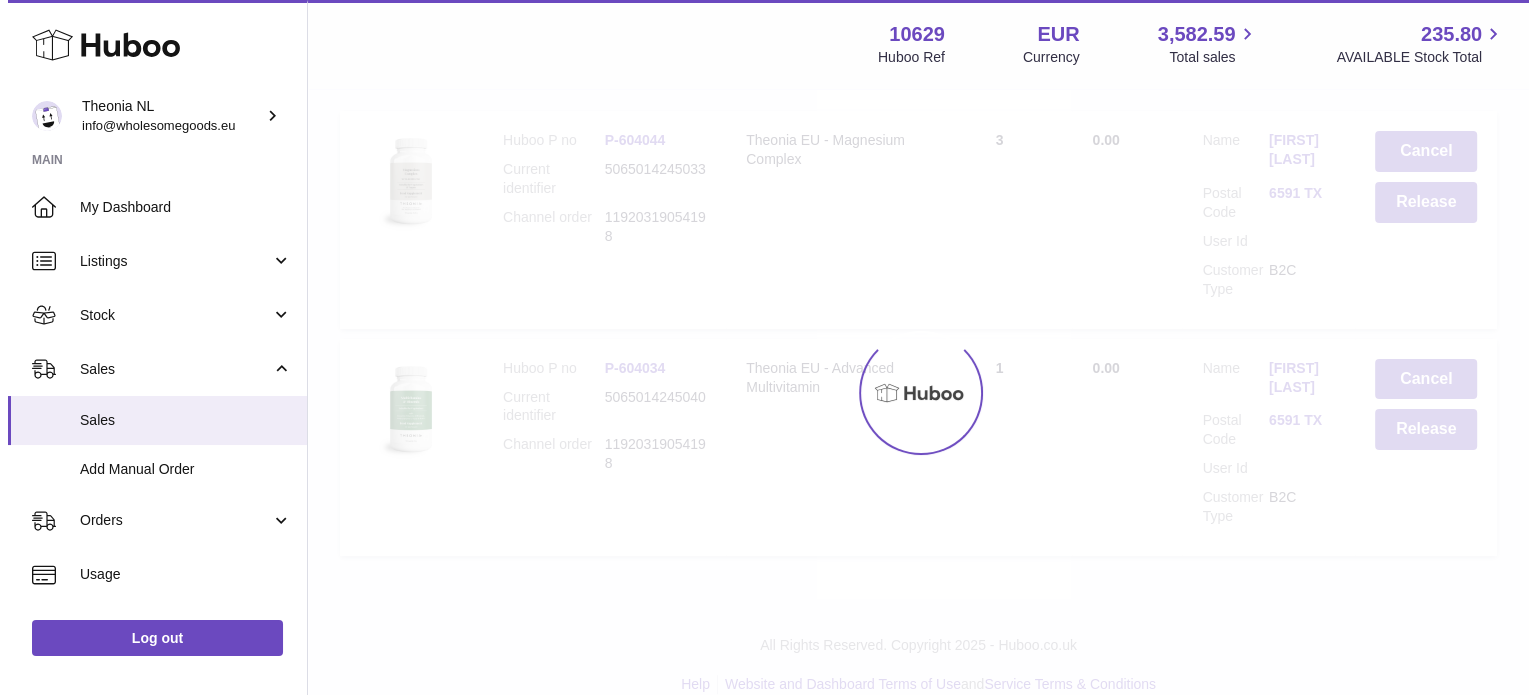 scroll, scrollTop: 191, scrollLeft: 0, axis: vertical 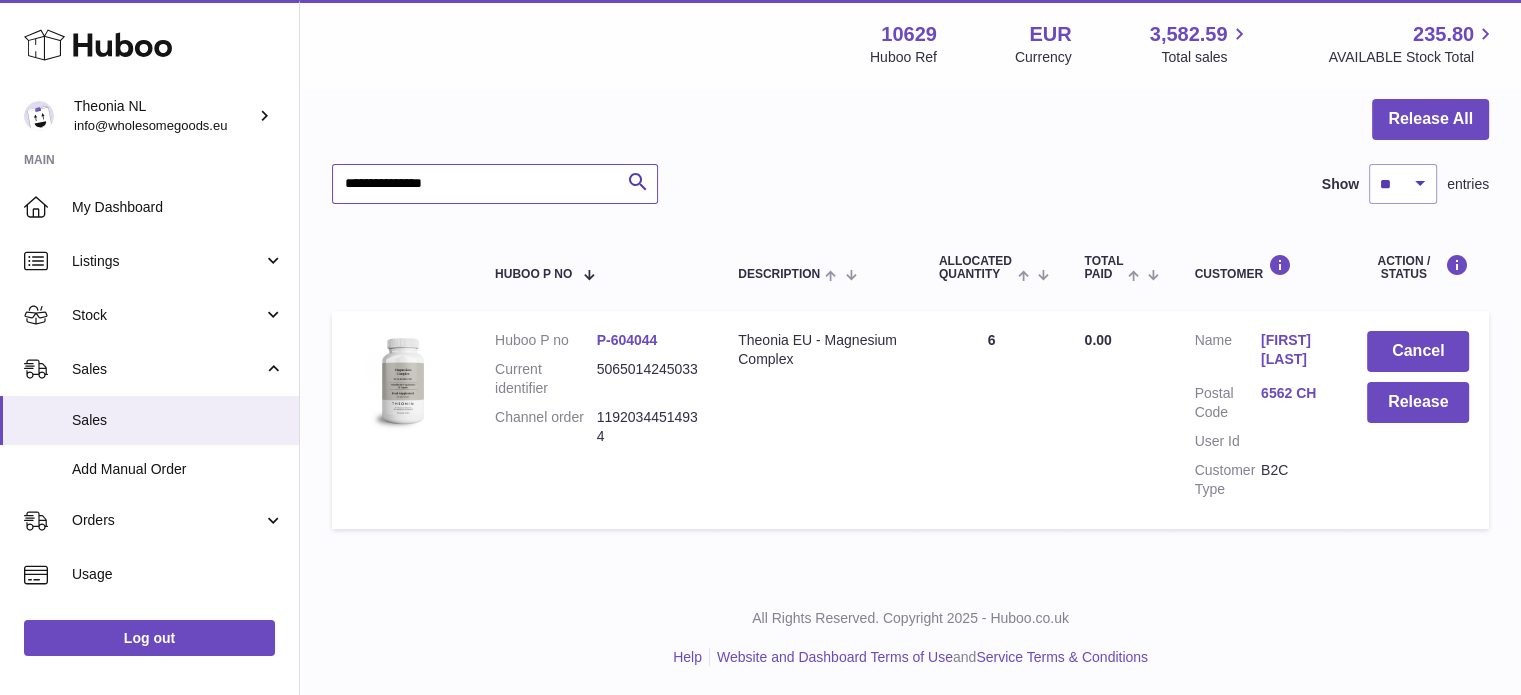 type on "**********" 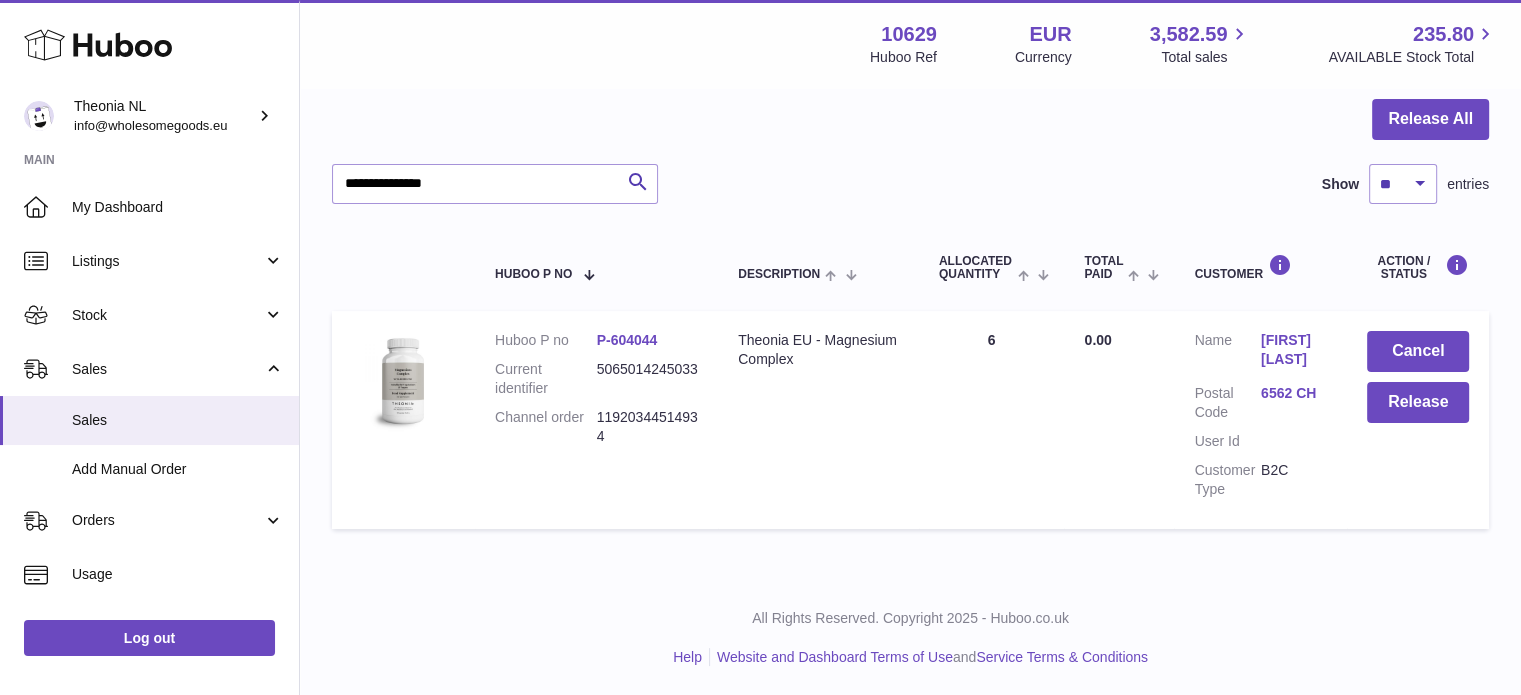 click on "6562 CH" at bounding box center [1294, 393] 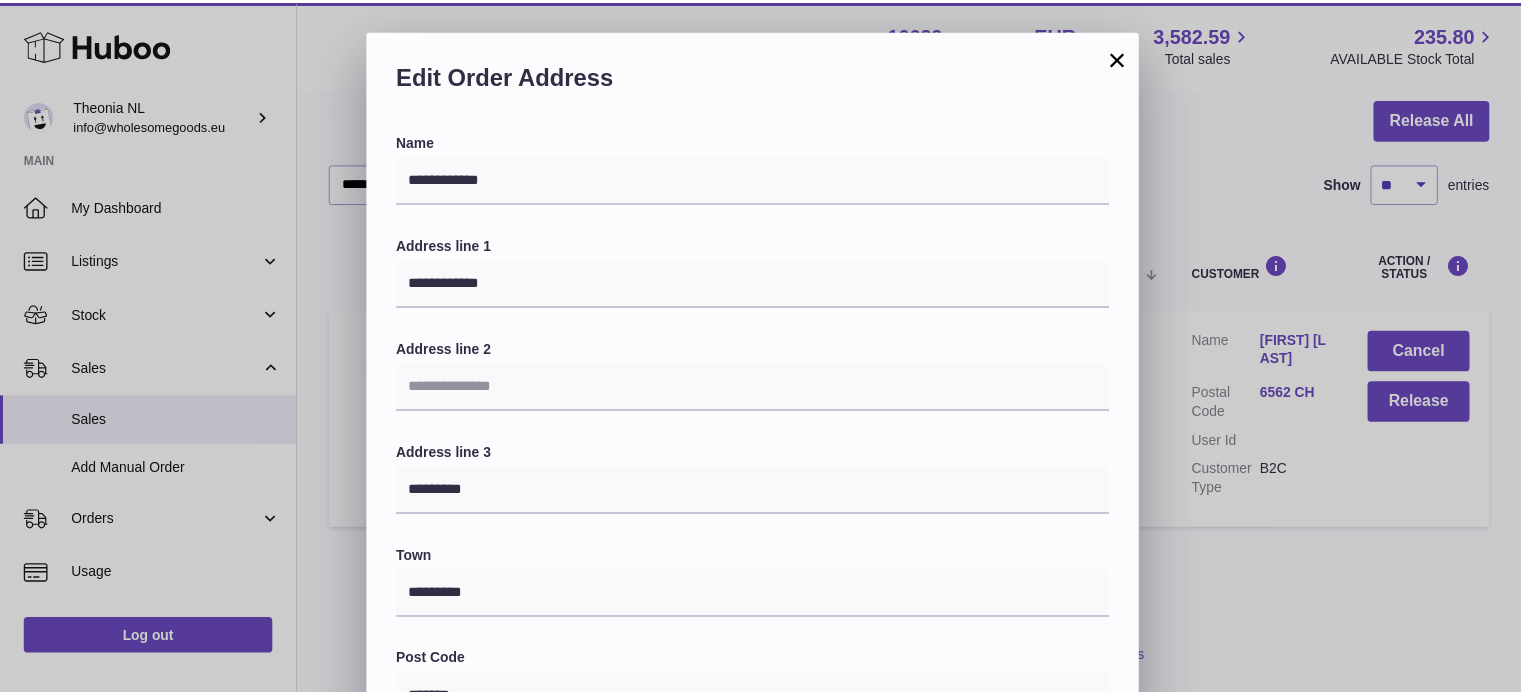 scroll, scrollTop: 564, scrollLeft: 0, axis: vertical 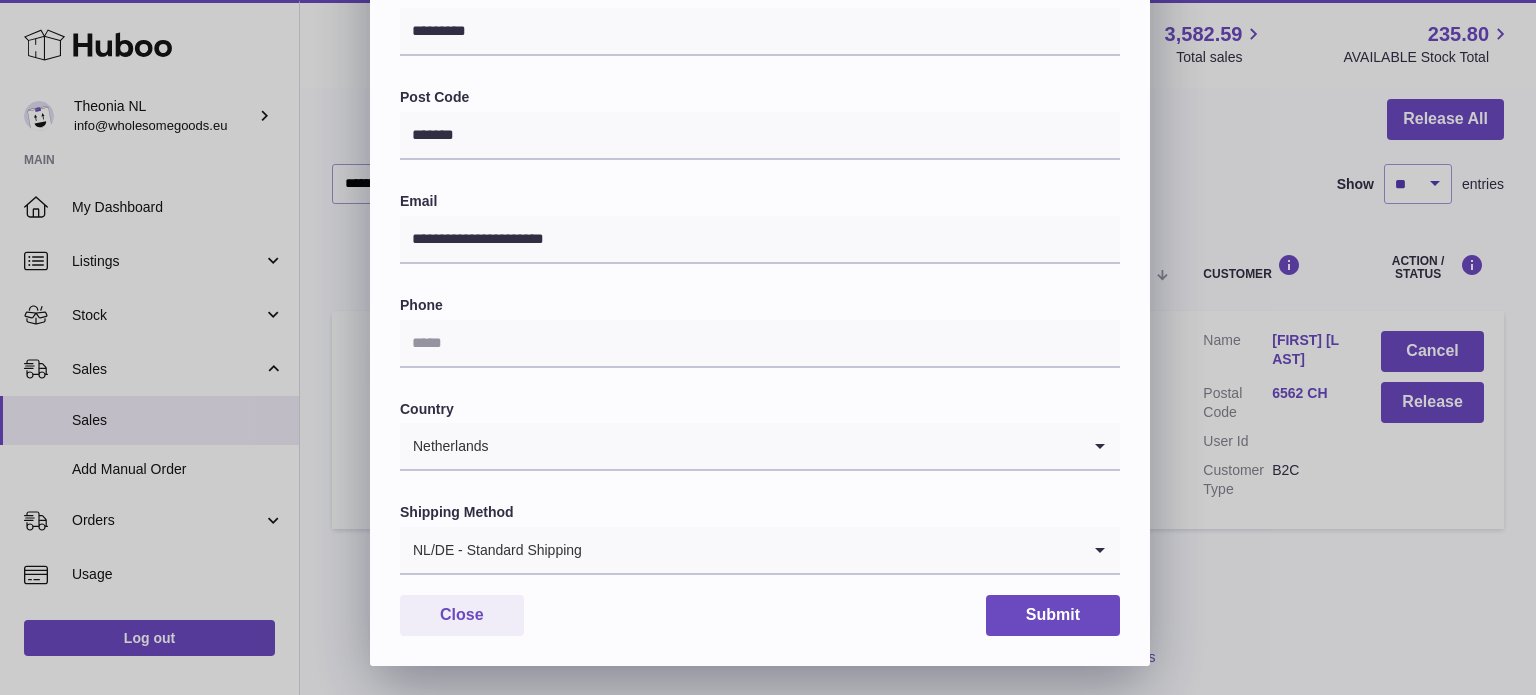 click on "NL/DE - Standard Shipping" at bounding box center [740, 550] 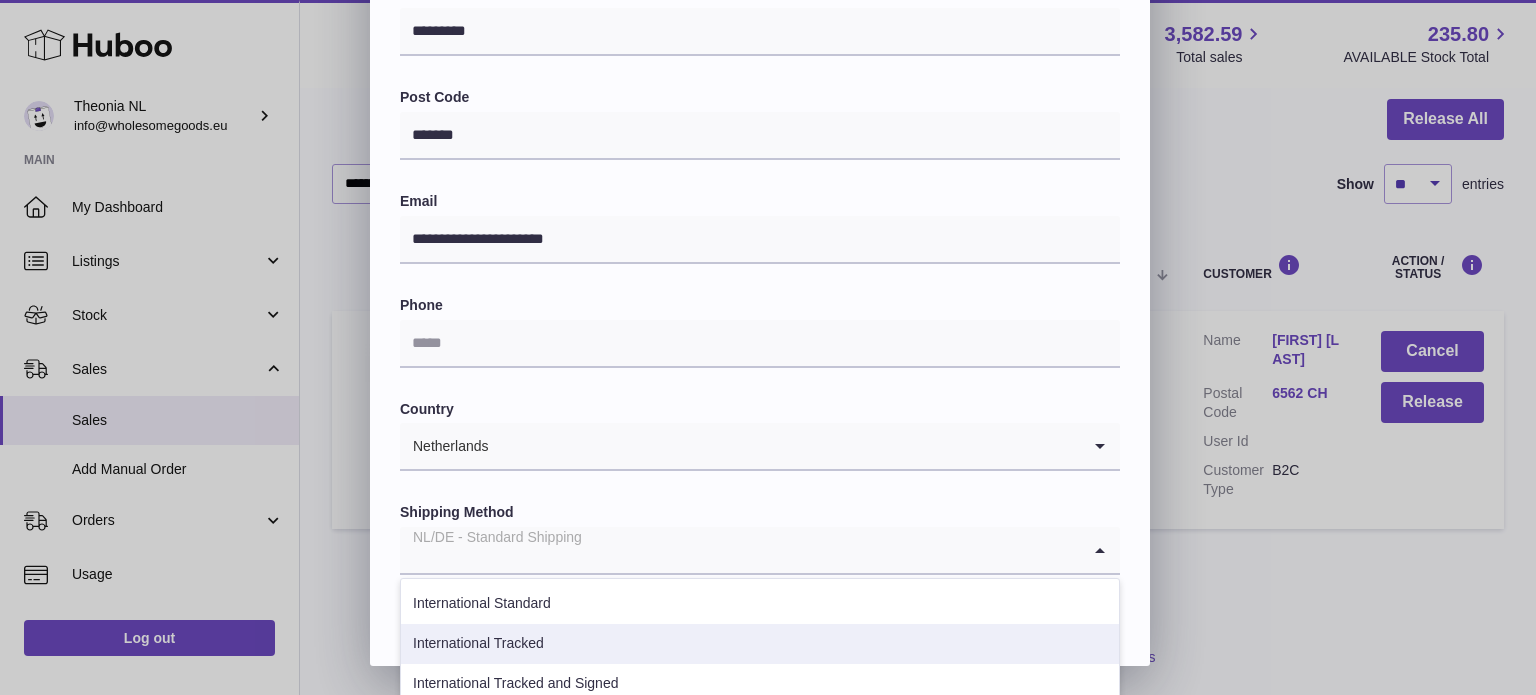 click on "International Tracked" at bounding box center (760, 644) 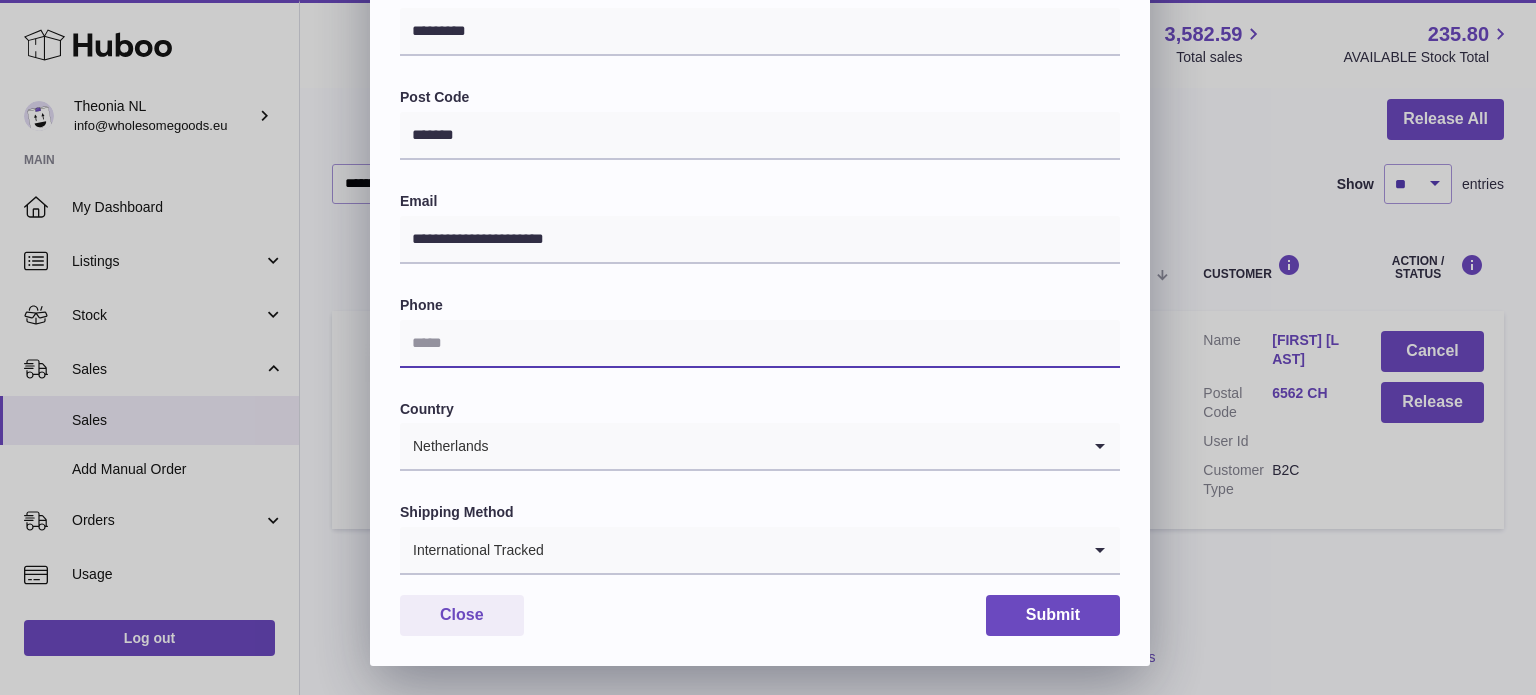 click at bounding box center [760, 344] 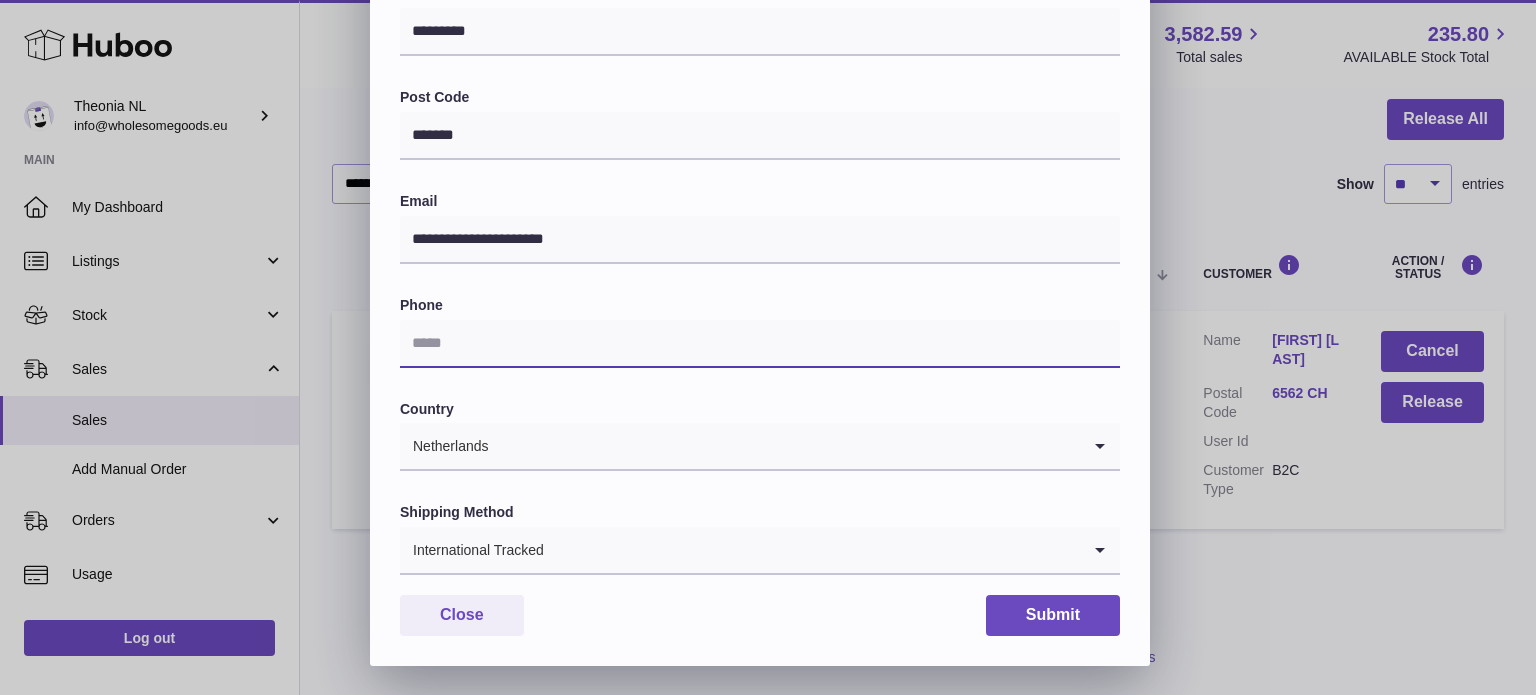 paste on "**********" 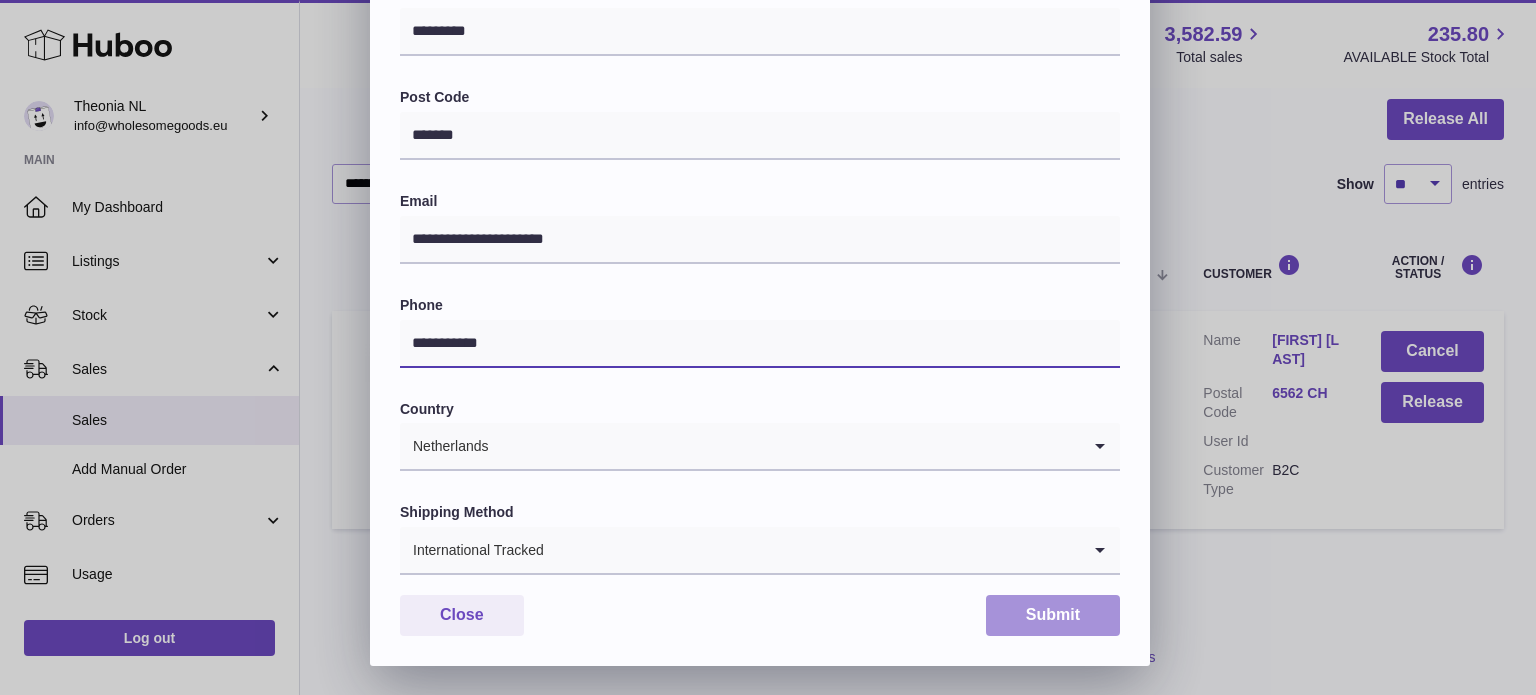 type on "**********" 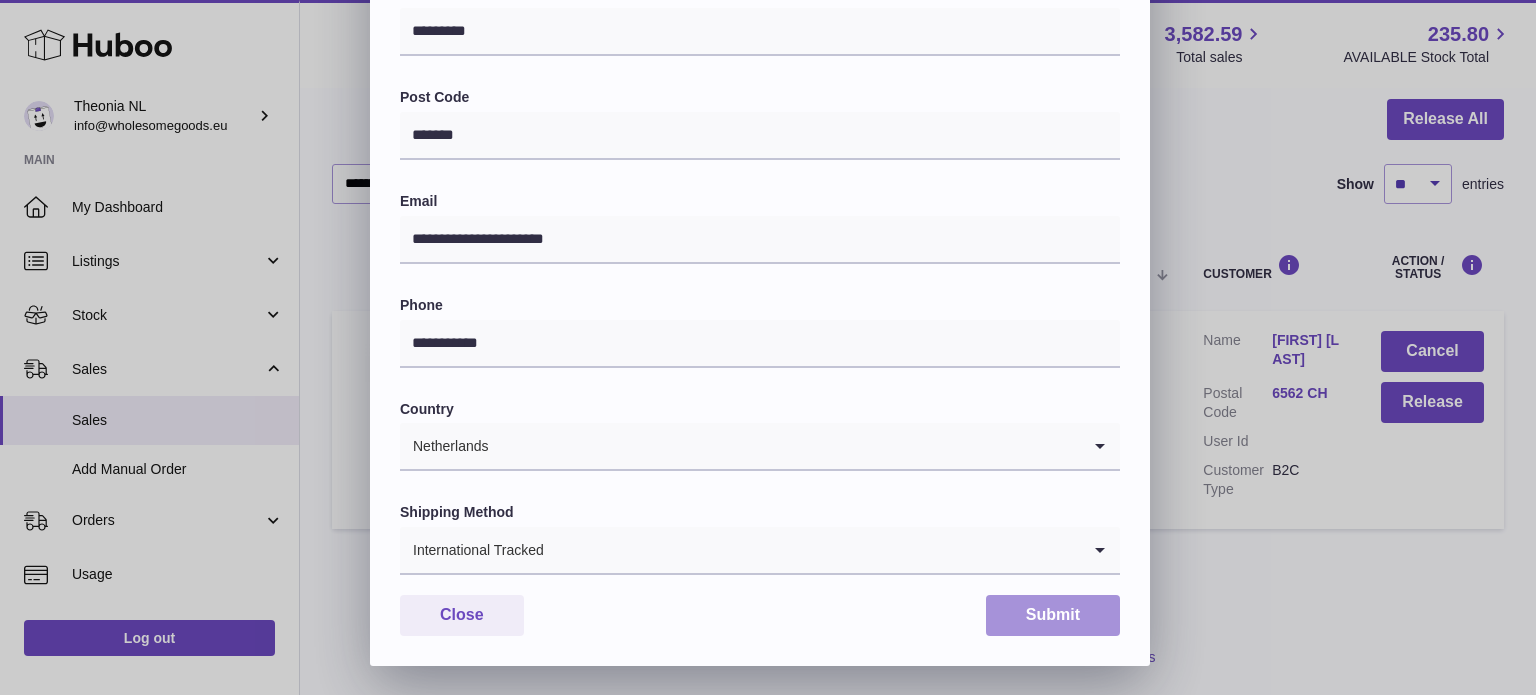 click on "Submit" at bounding box center (1053, 615) 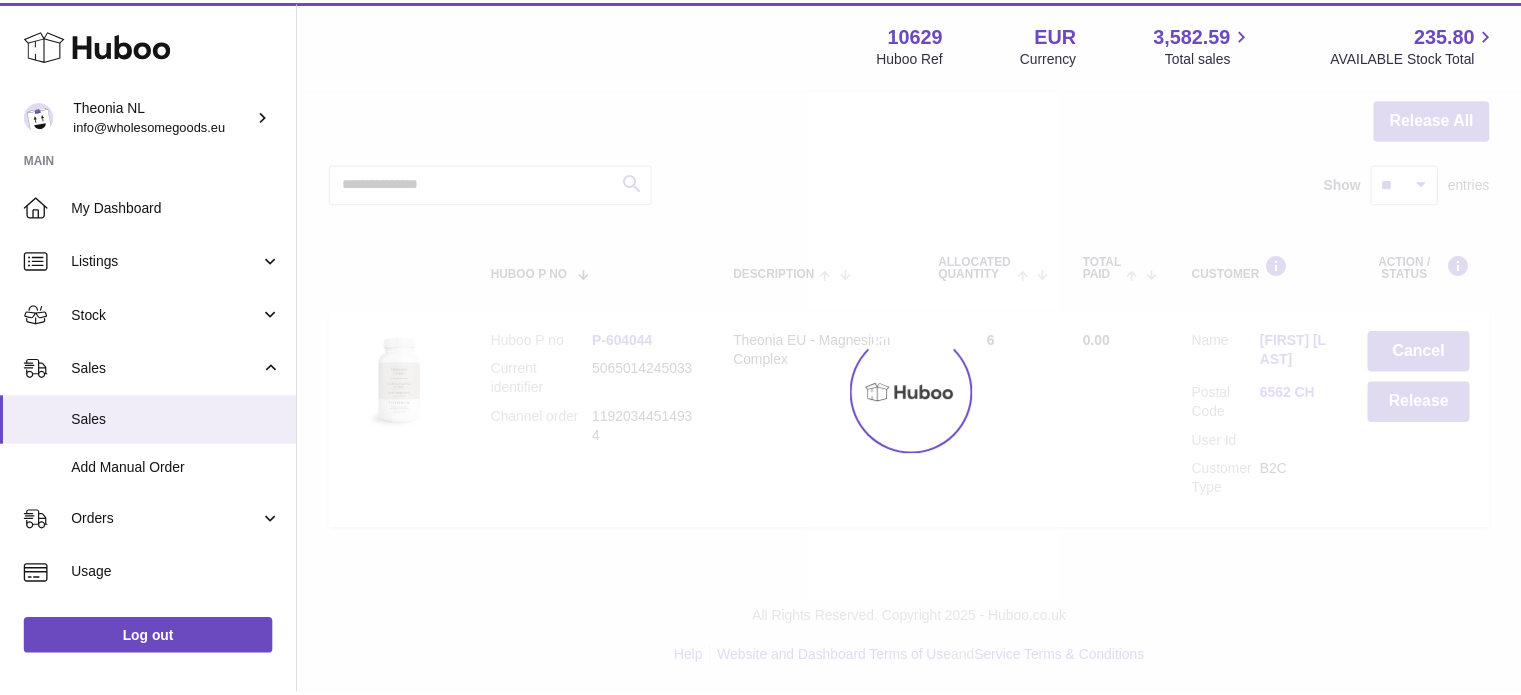 scroll, scrollTop: 0, scrollLeft: 0, axis: both 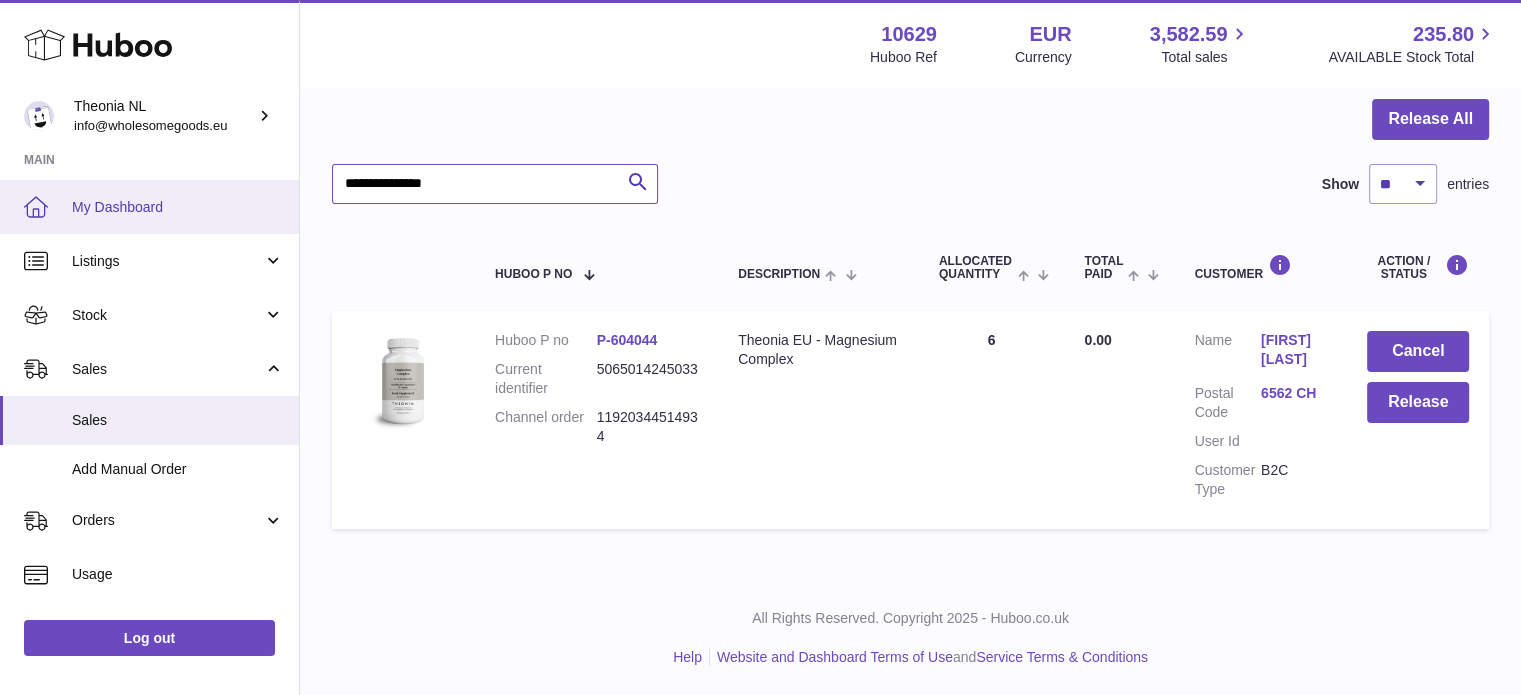 drag, startPoint x: 496, startPoint y: 192, endPoint x: 235, endPoint y: 195, distance: 261.01724 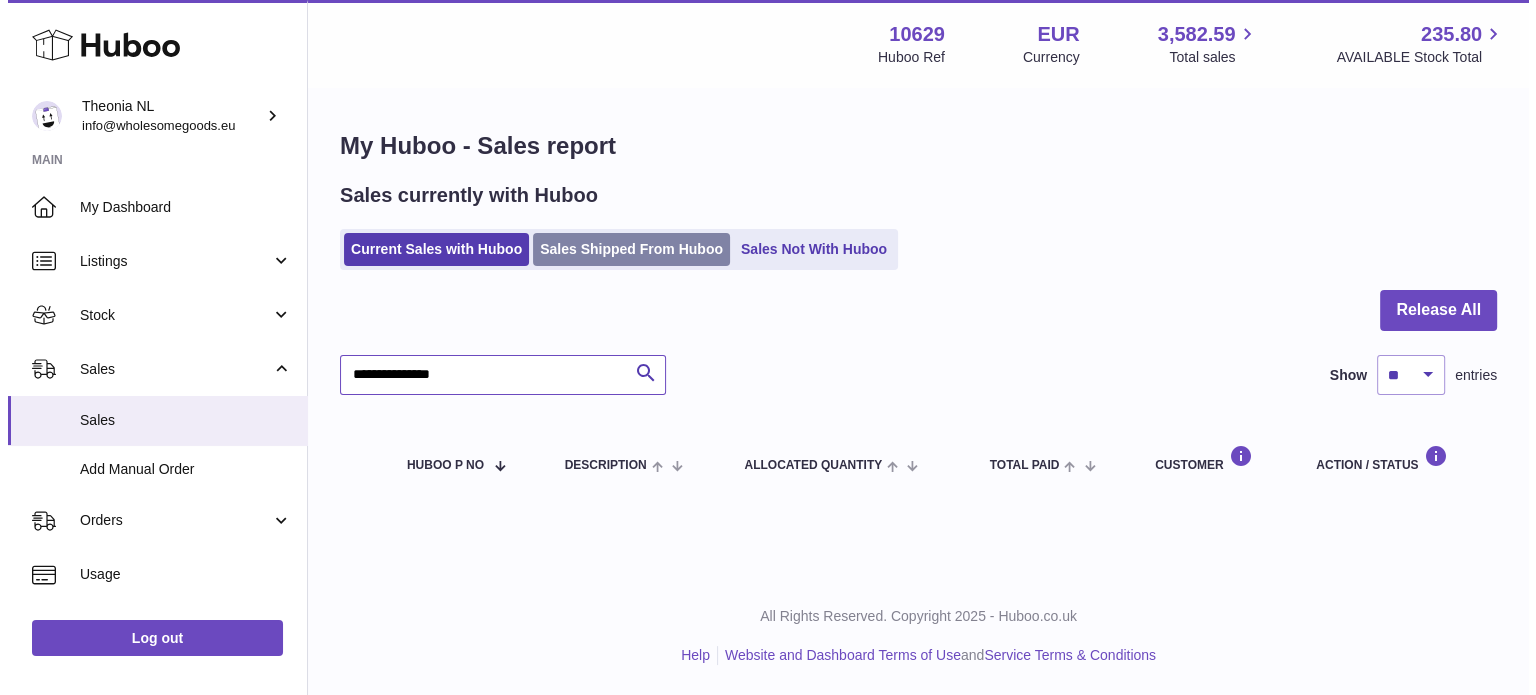 scroll, scrollTop: 0, scrollLeft: 0, axis: both 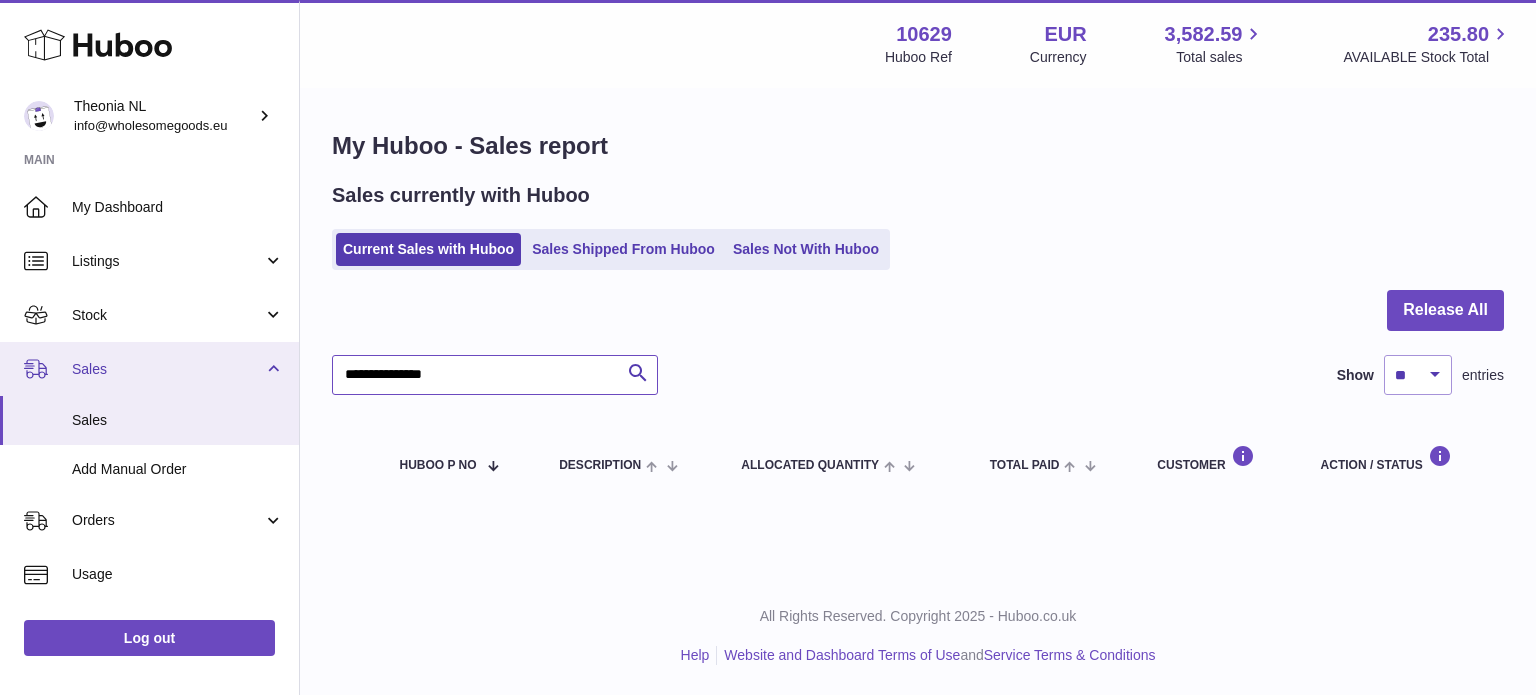 drag, startPoint x: 517, startPoint y: 362, endPoint x: 99, endPoint y: 388, distance: 418.80783 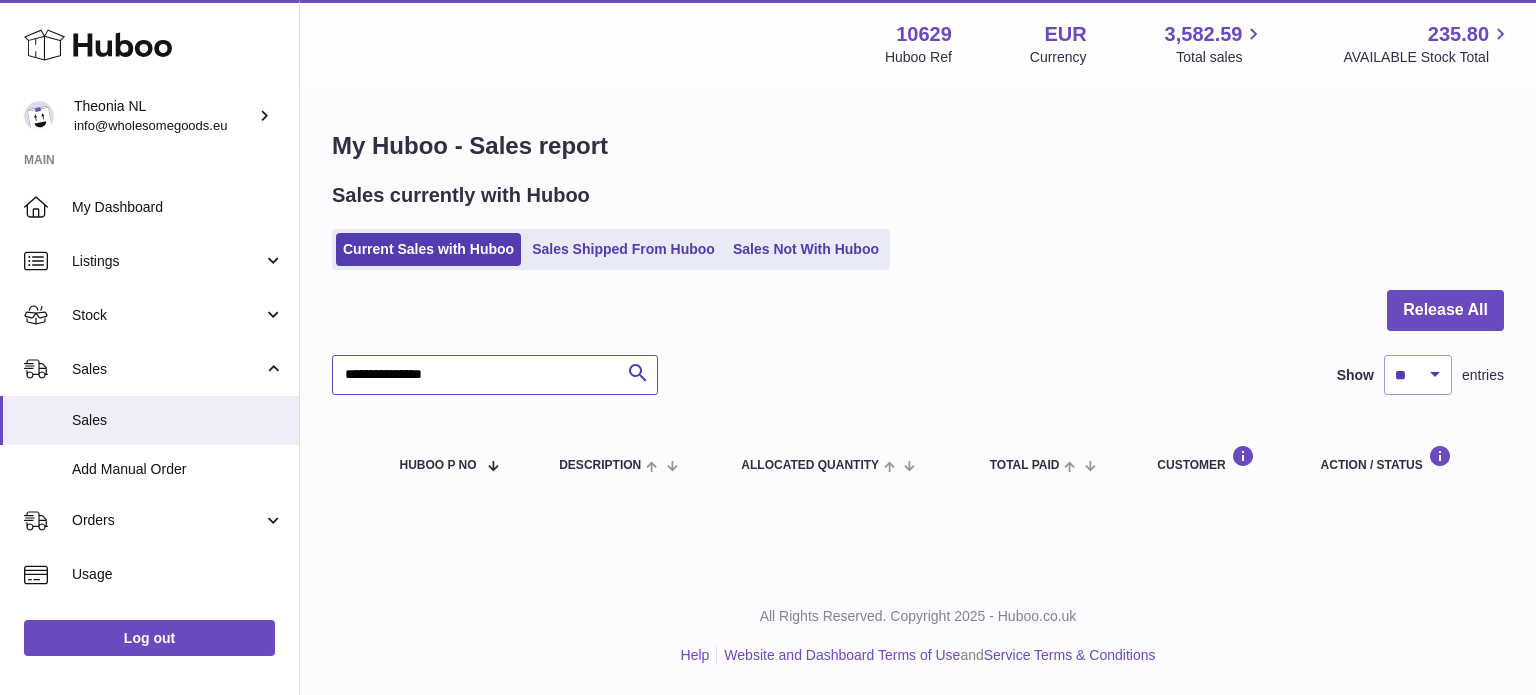 paste 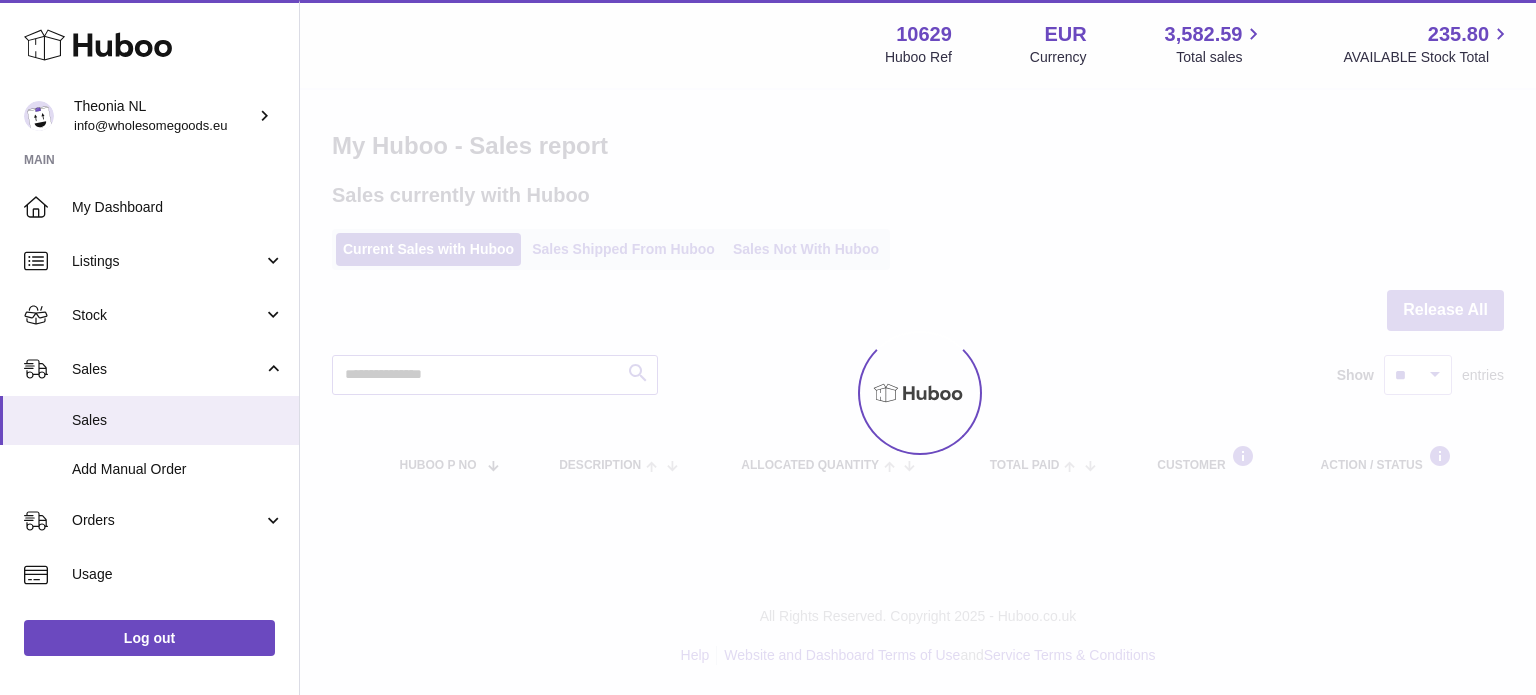 scroll, scrollTop: 100, scrollLeft: 0, axis: vertical 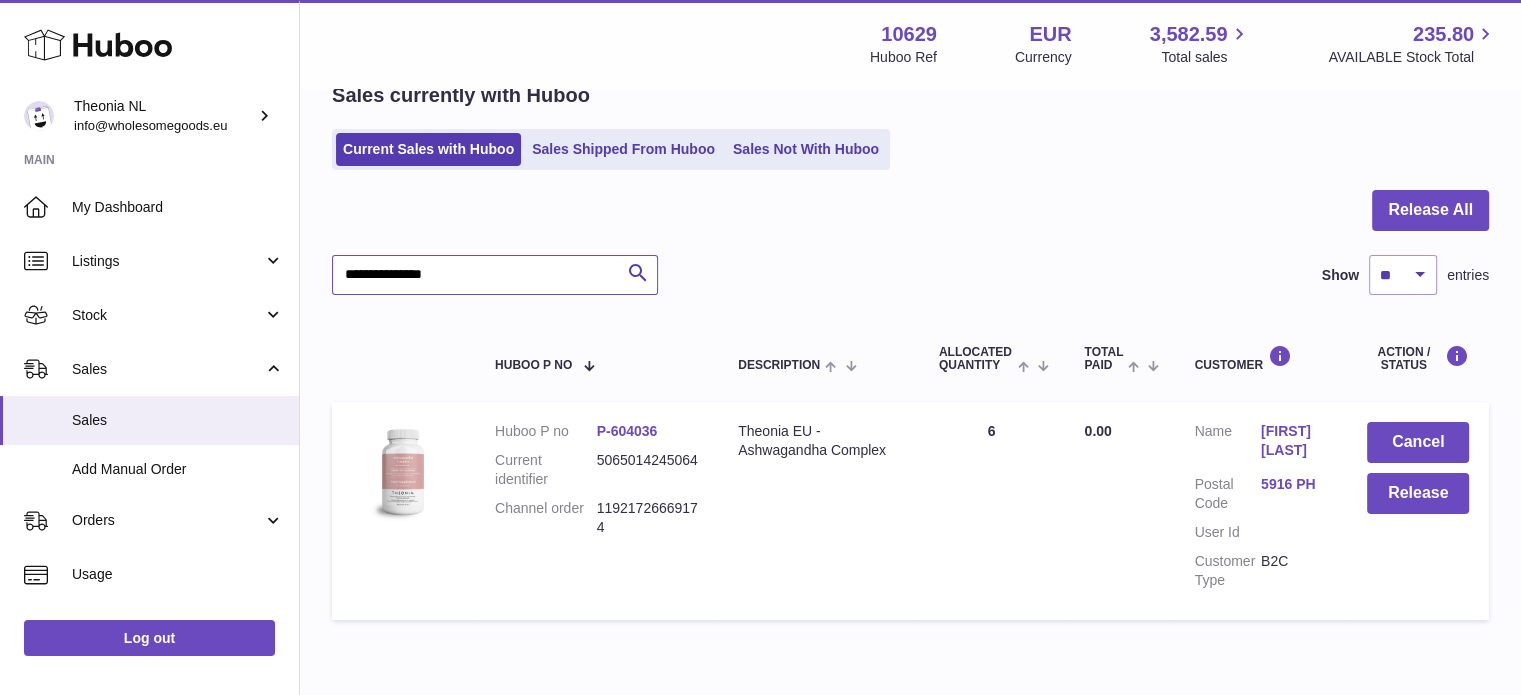 type on "**********" 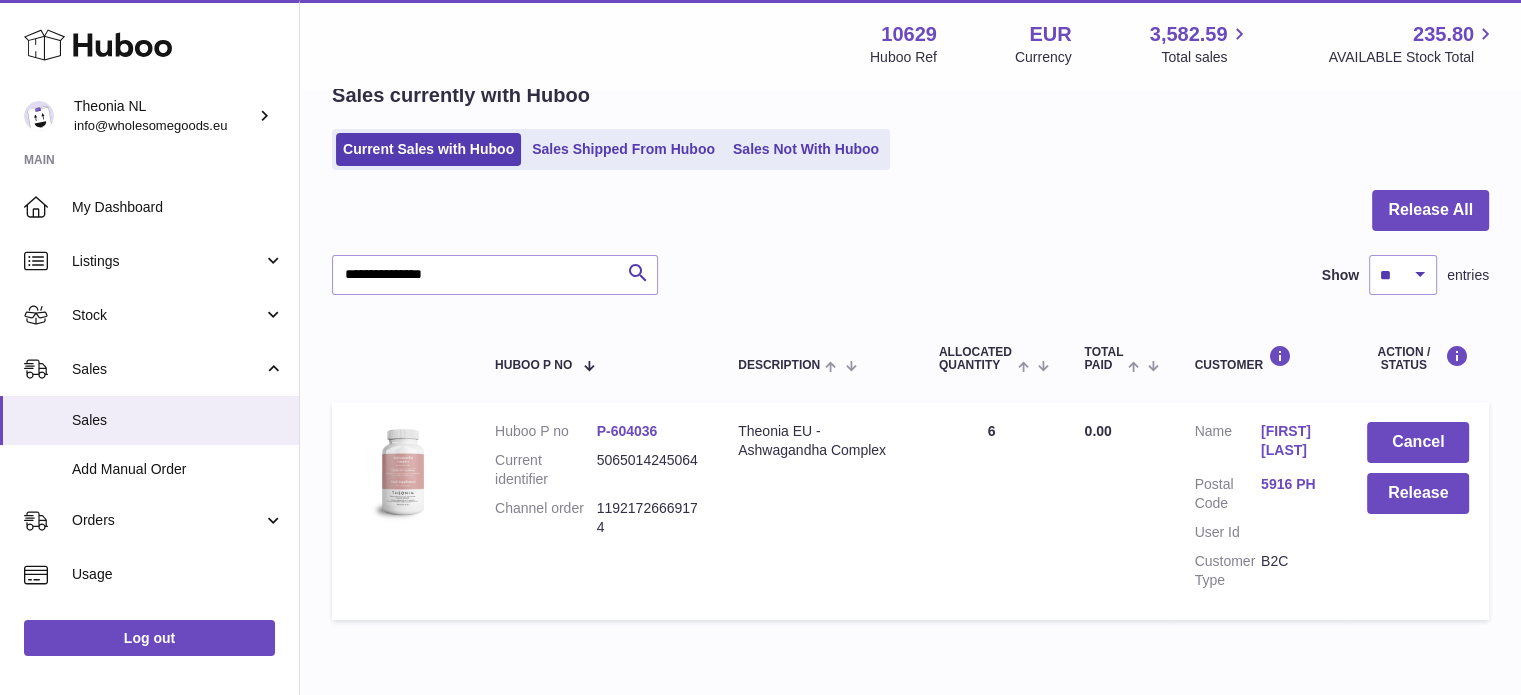 click on "5916 PH" at bounding box center [1294, 484] 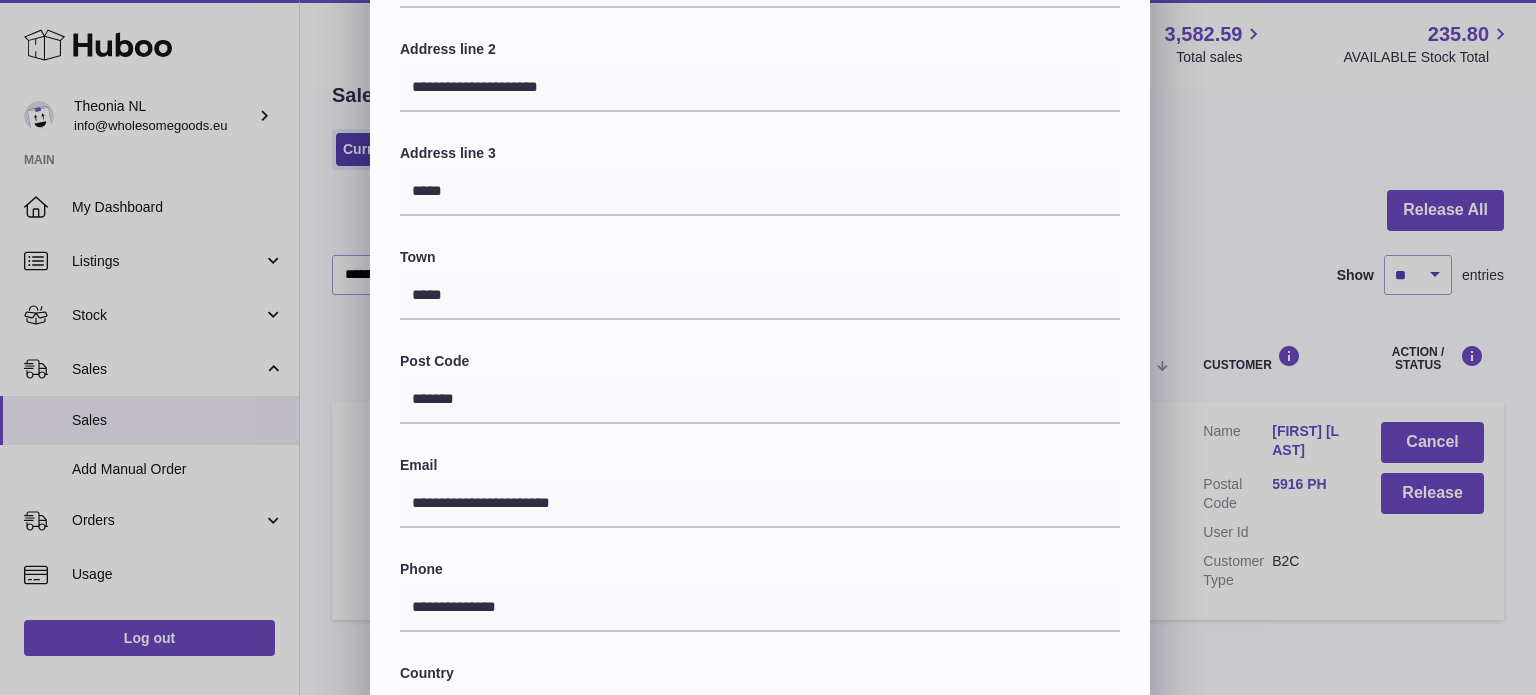 scroll, scrollTop: 500, scrollLeft: 0, axis: vertical 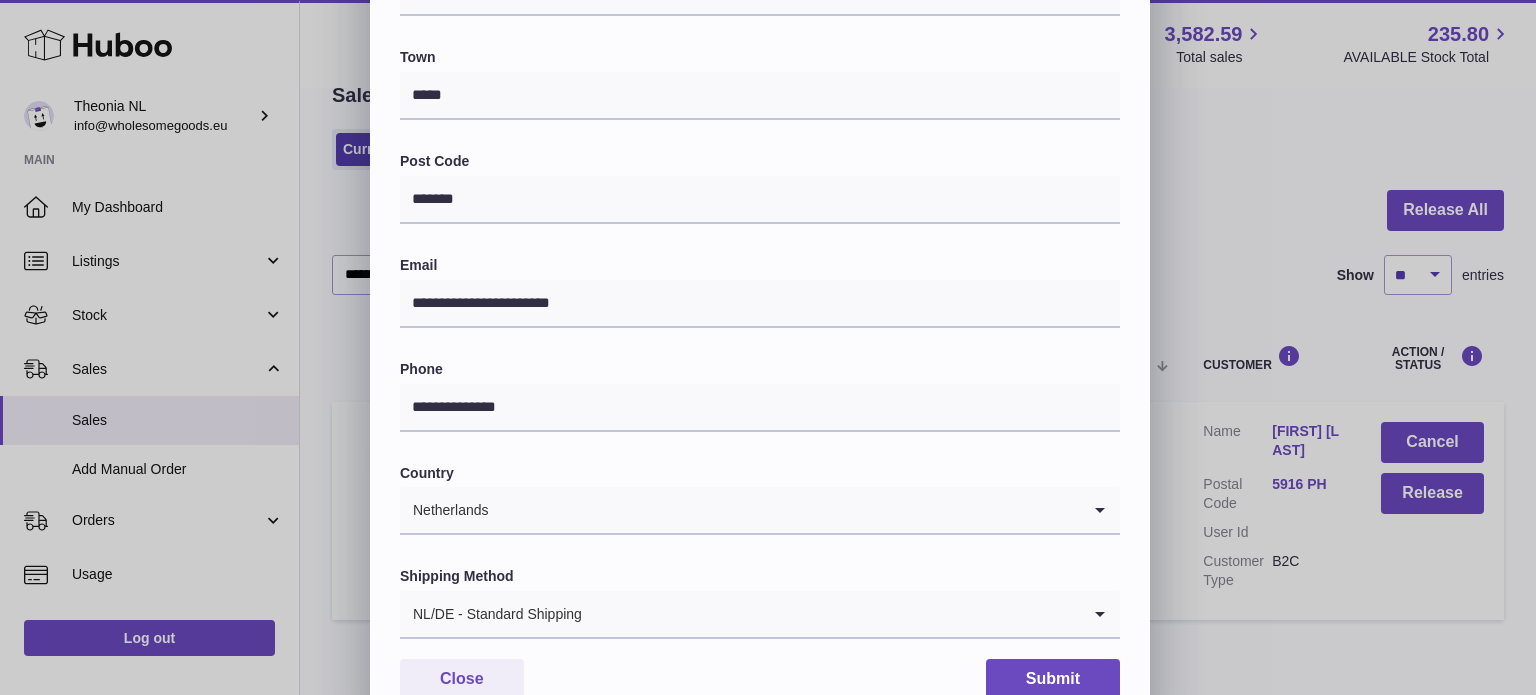 click on "NL/DE - Standard Shipping" at bounding box center [740, 614] 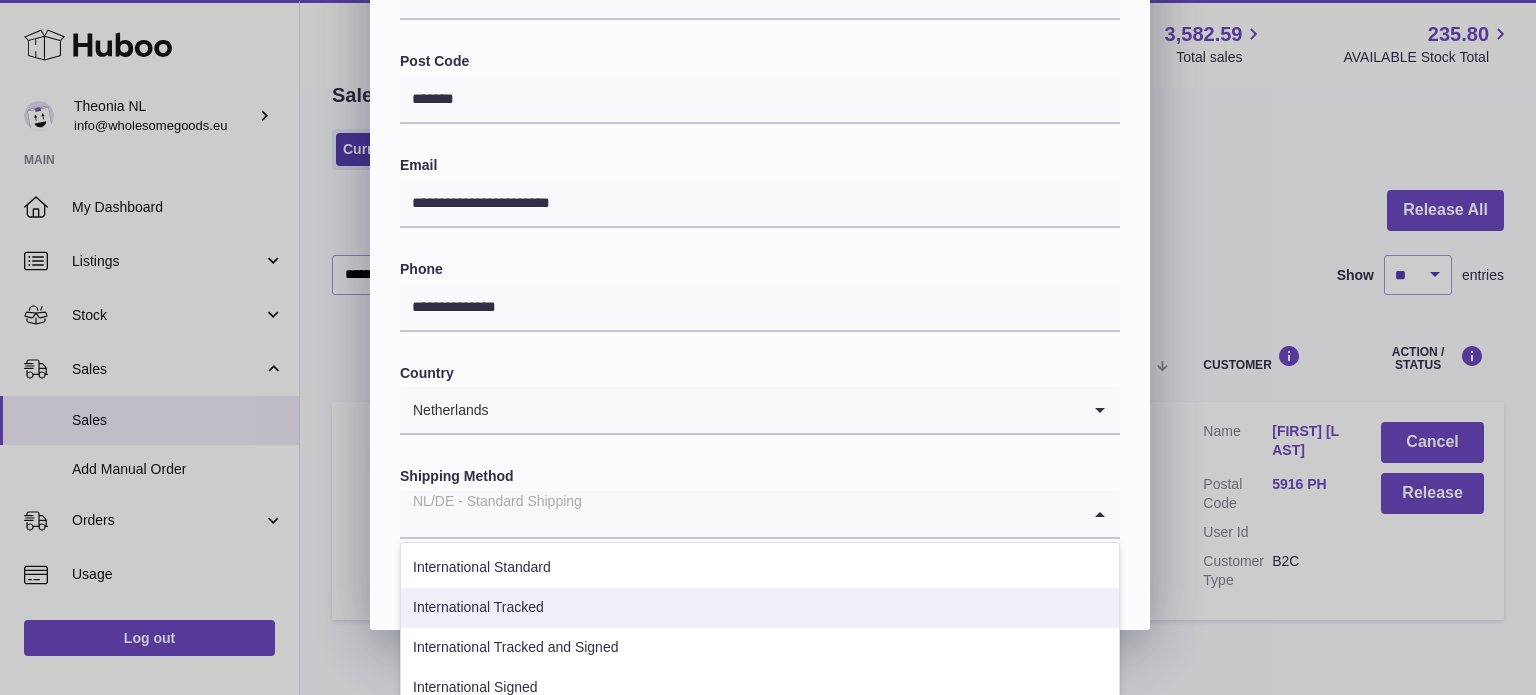 click on "International Tracked" at bounding box center (760, 608) 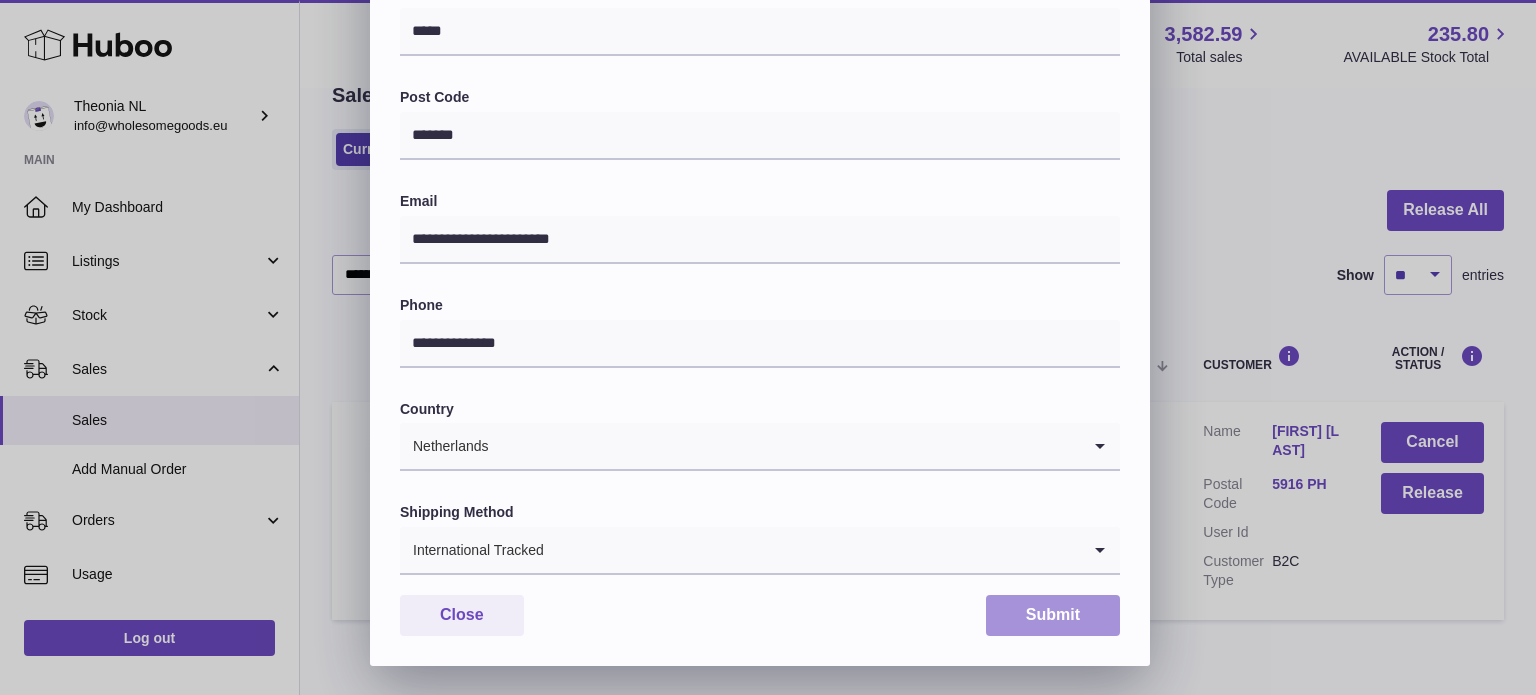 click on "Submit" at bounding box center (1053, 615) 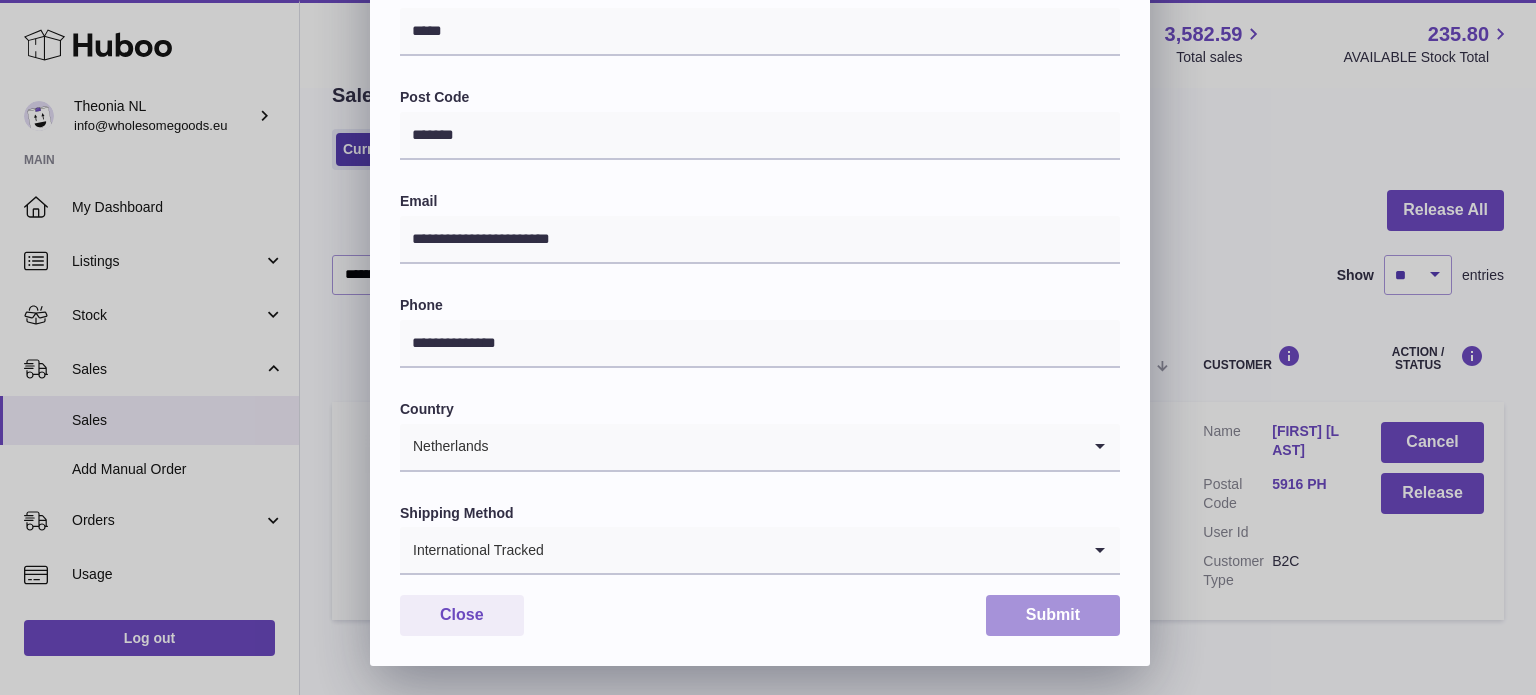 click on "Submit" at bounding box center (1053, 615) 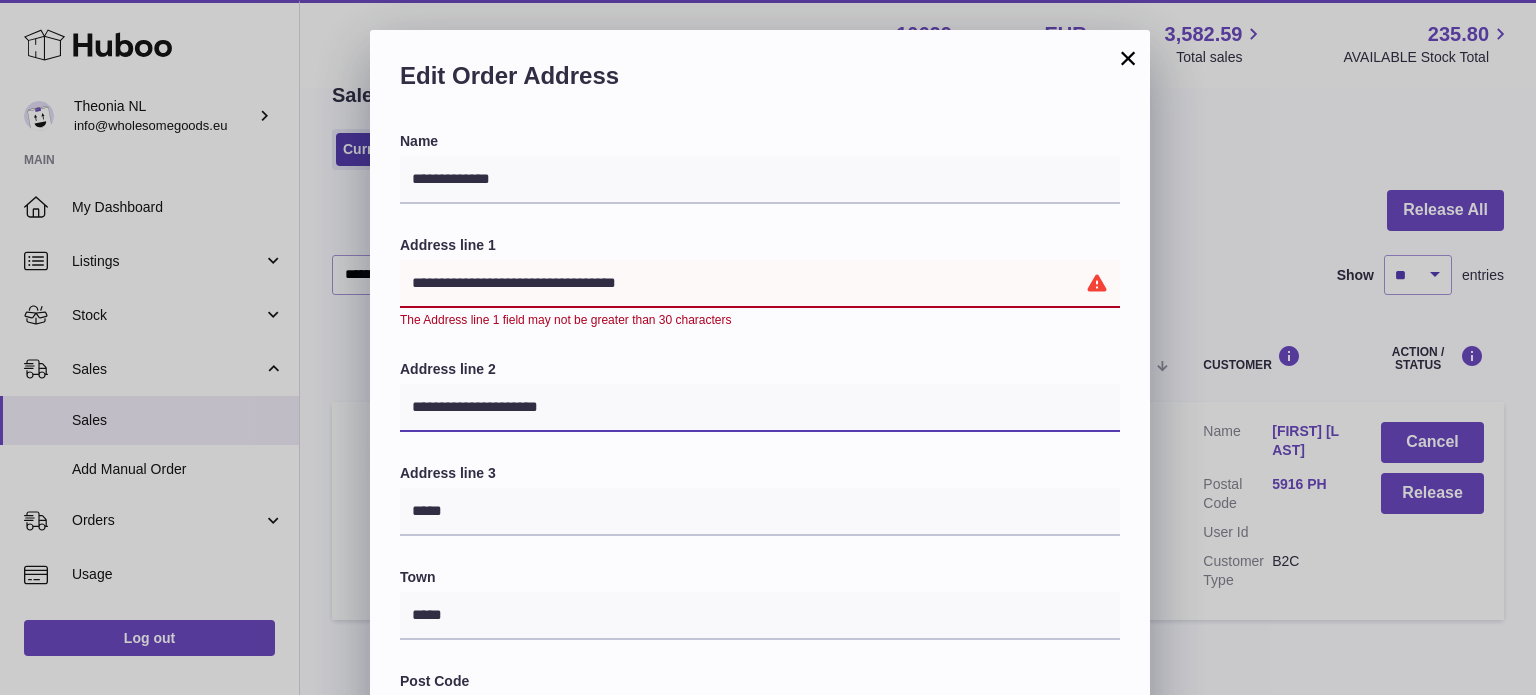 drag, startPoint x: 620, startPoint y: 415, endPoint x: 505, endPoint y: 398, distance: 116.24973 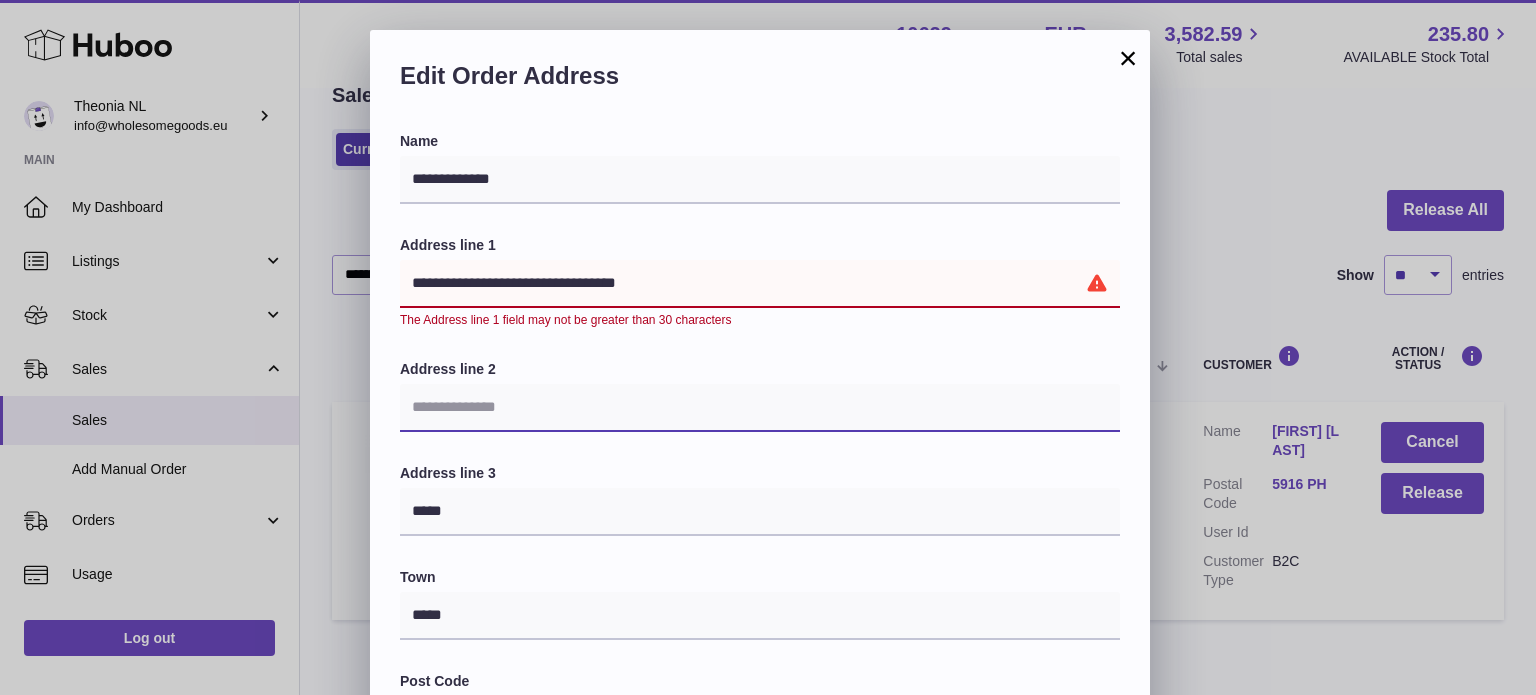 type 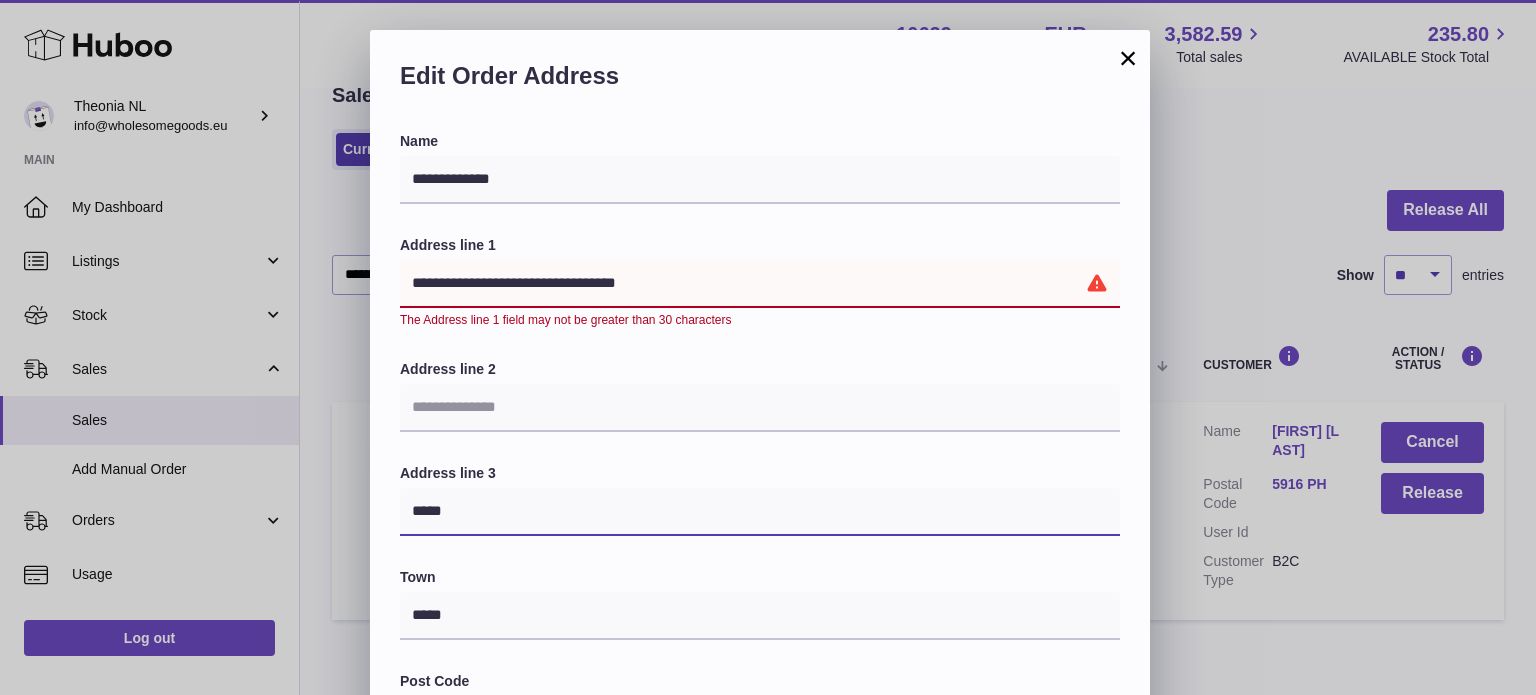 drag, startPoint x: 517, startPoint y: 509, endPoint x: 258, endPoint y: 487, distance: 259.93268 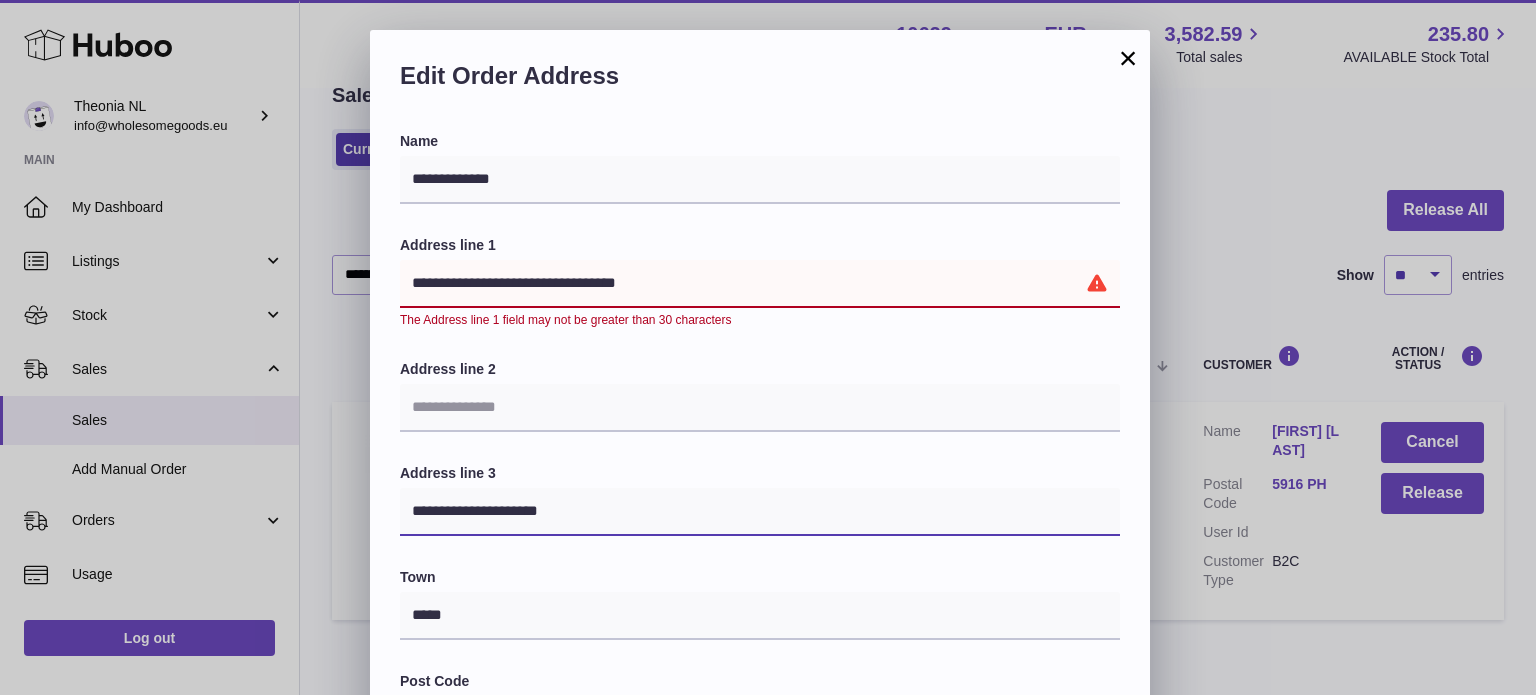 type on "**********" 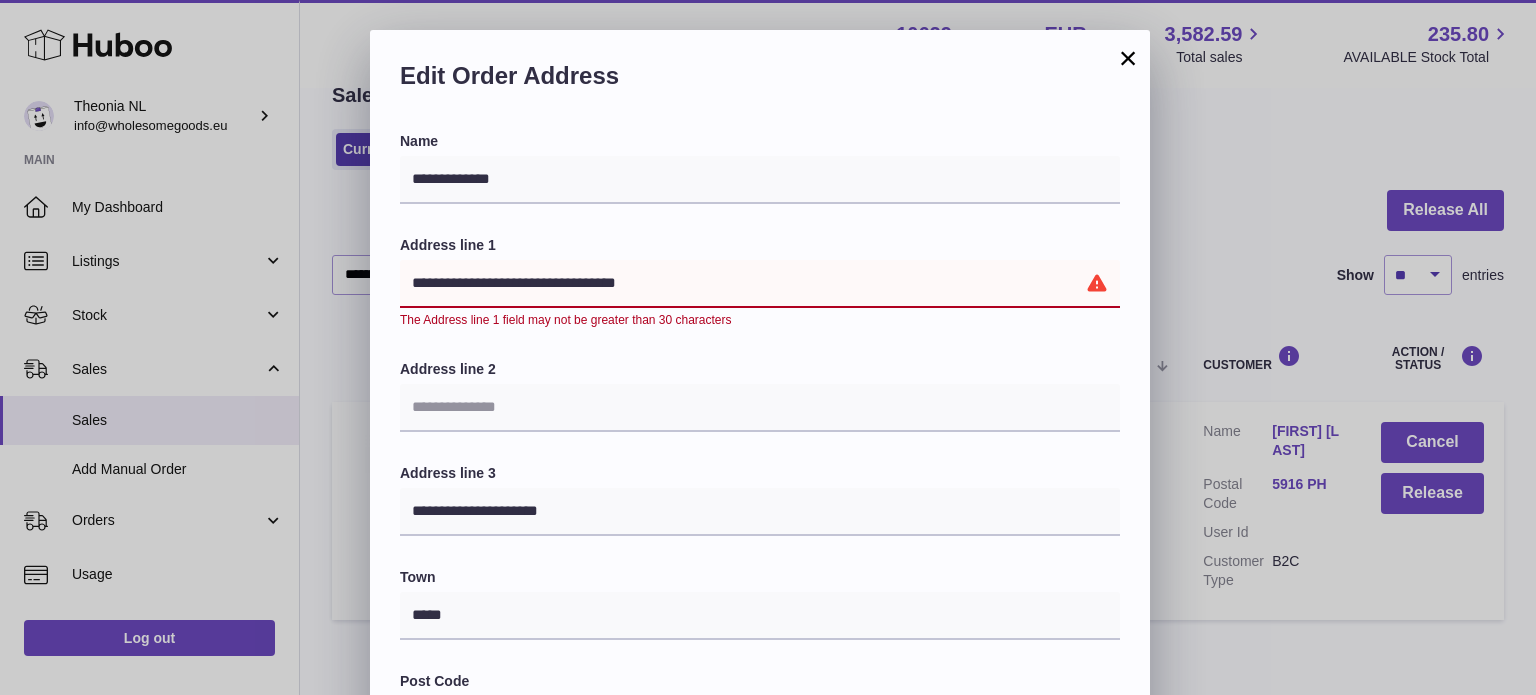drag, startPoint x: 508, startPoint y: 284, endPoint x: 724, endPoint y: 283, distance: 216.00232 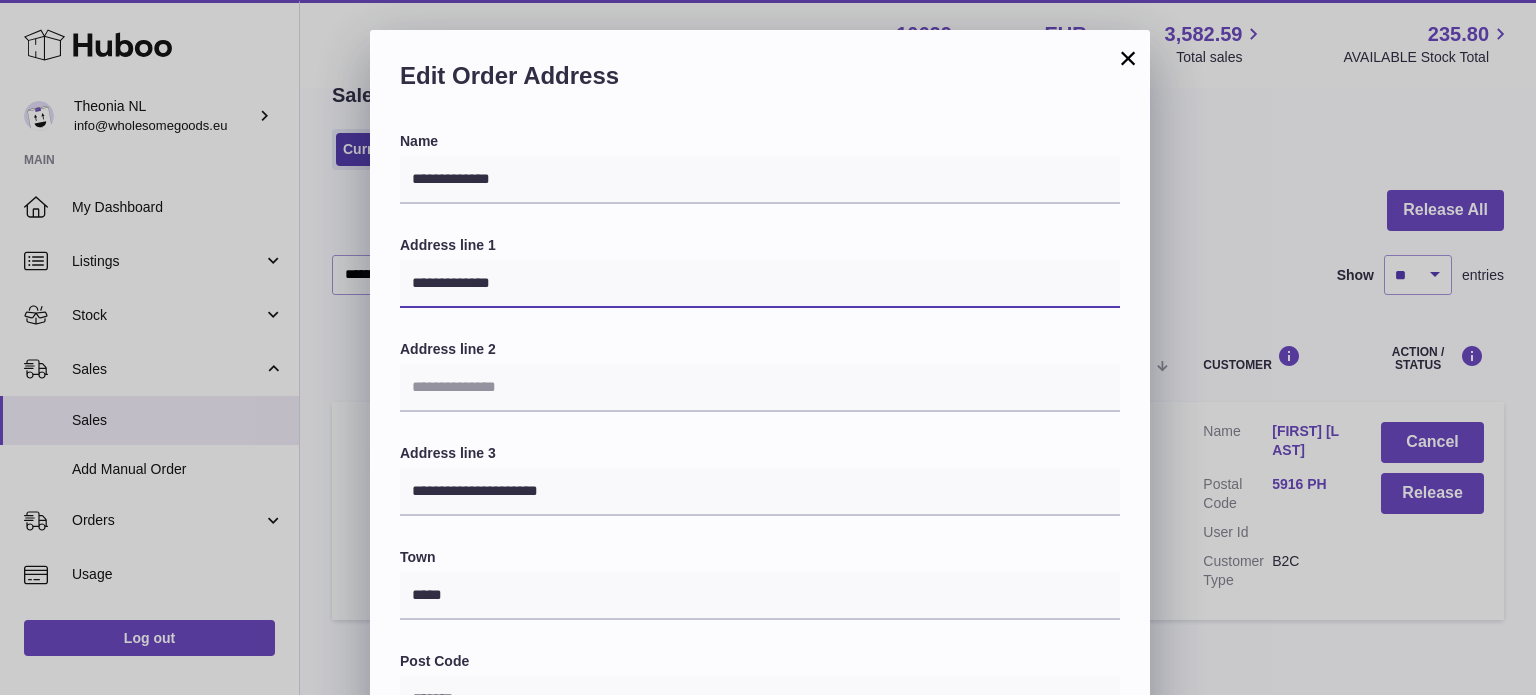 type on "**********" 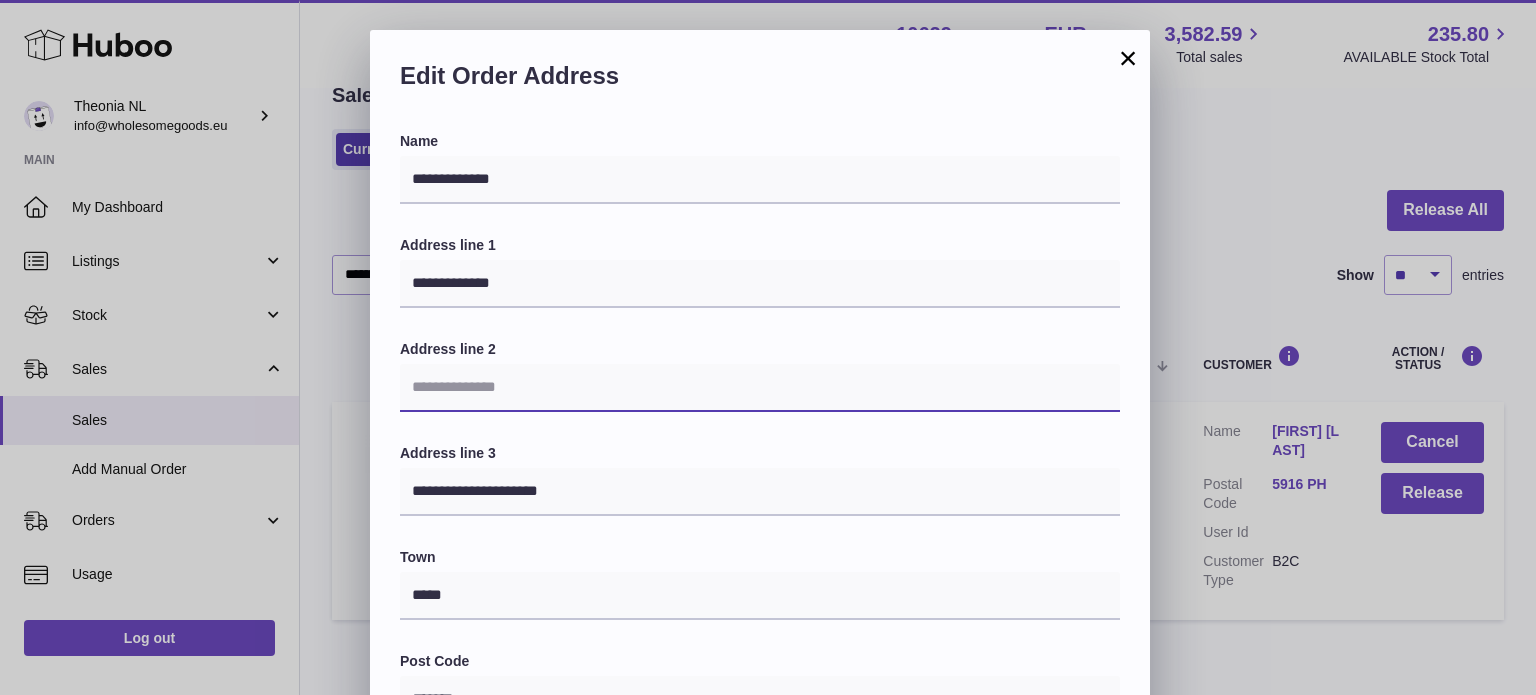 click at bounding box center [760, 388] 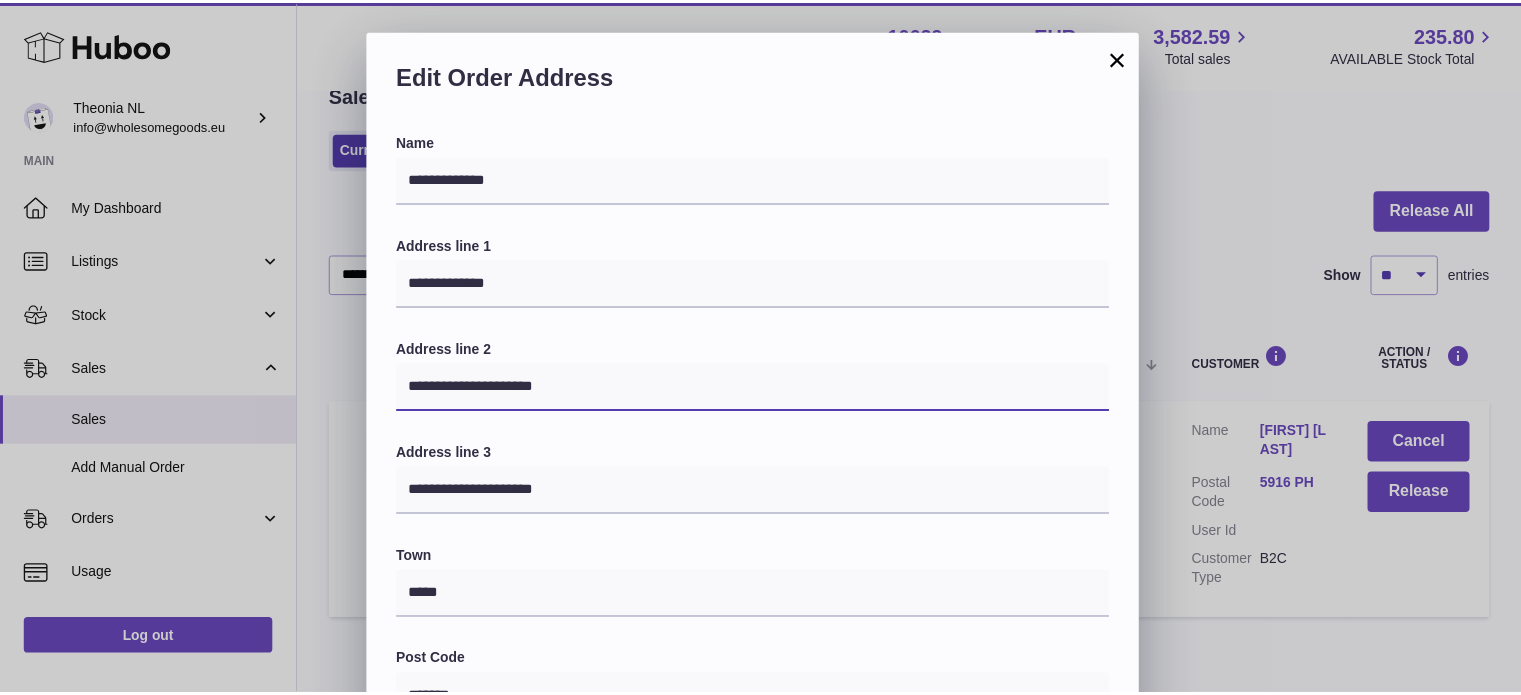 scroll, scrollTop: 564, scrollLeft: 0, axis: vertical 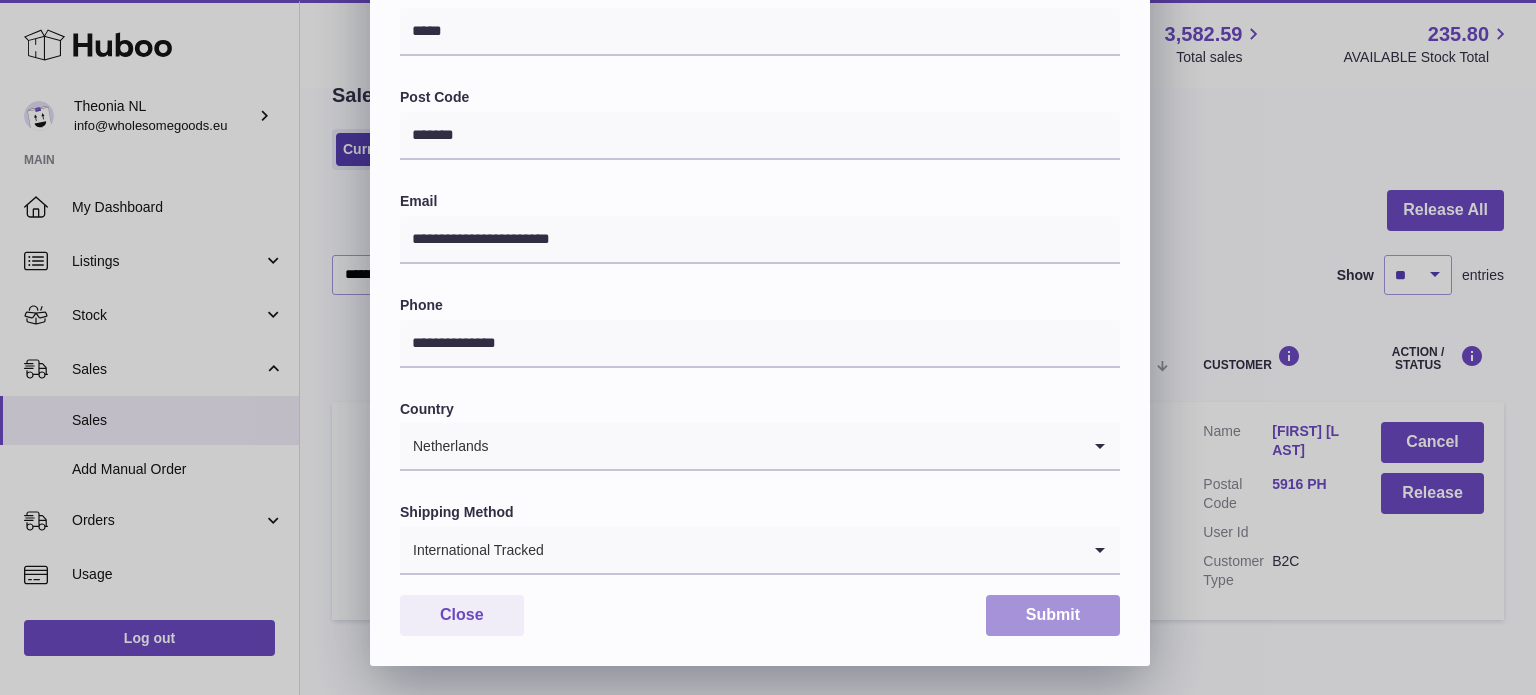 type on "**********" 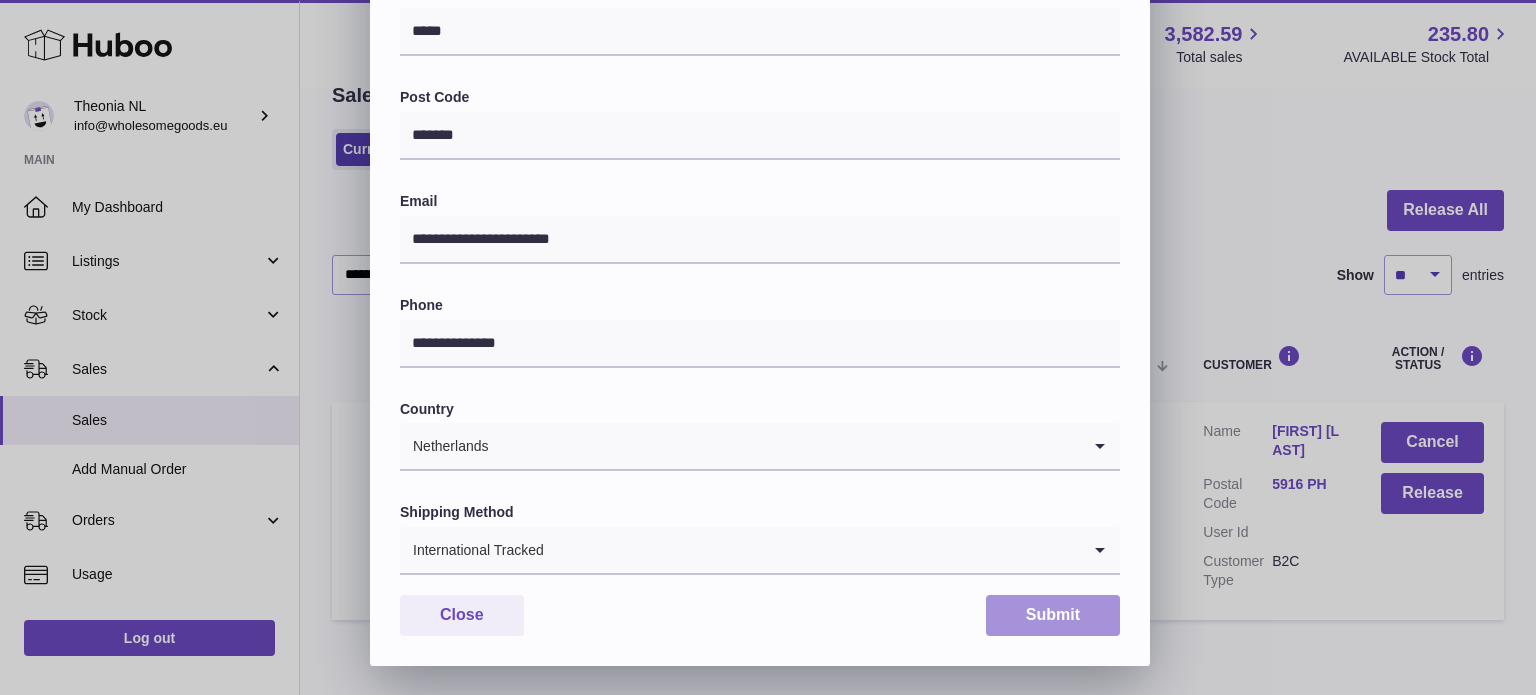 click on "Submit" at bounding box center [1053, 615] 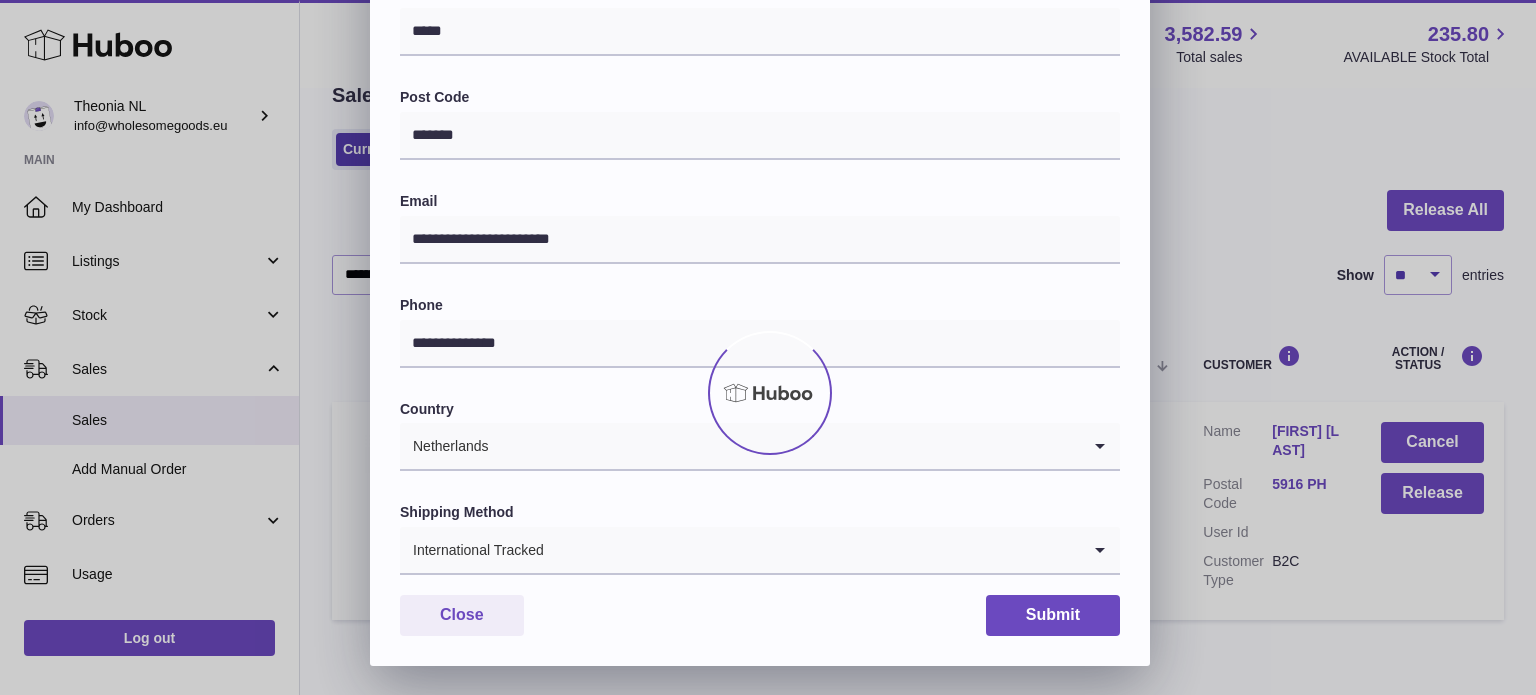 scroll, scrollTop: 0, scrollLeft: 0, axis: both 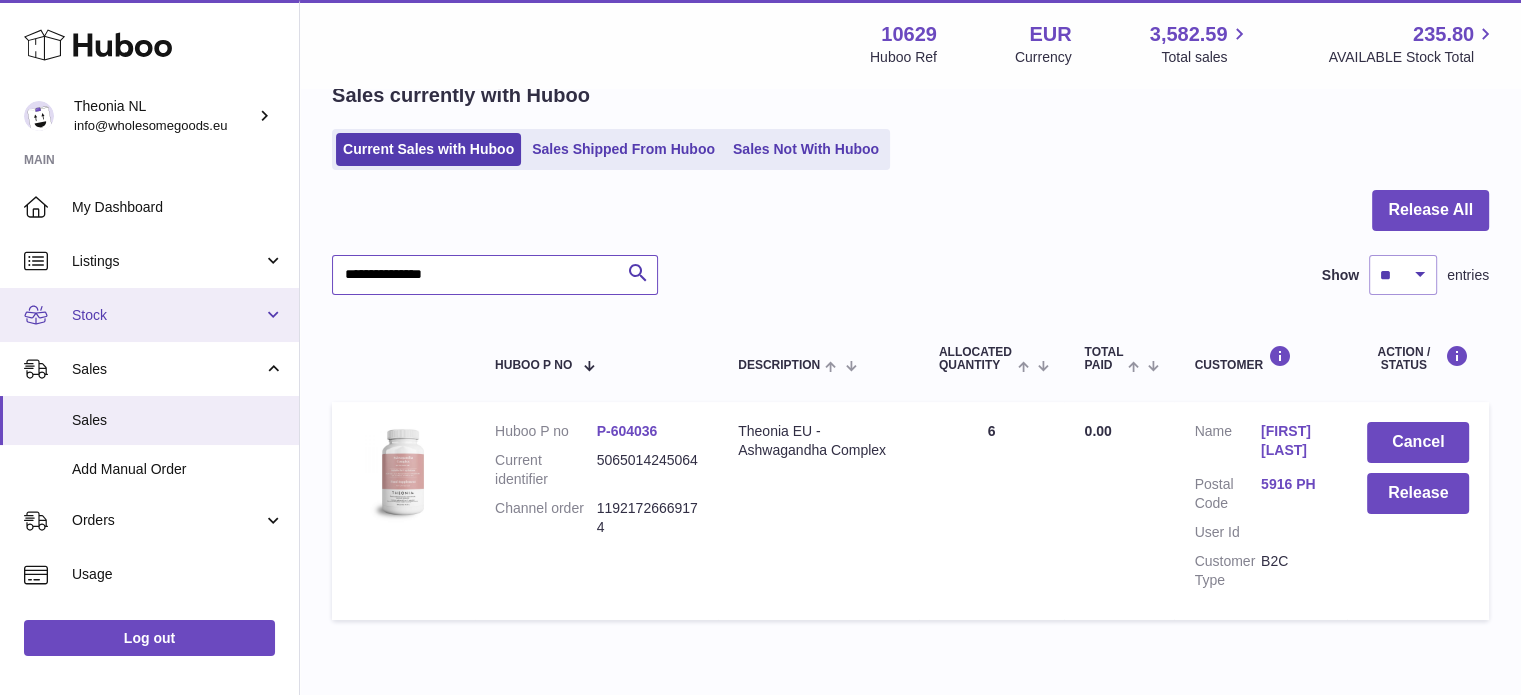 drag, startPoint x: 501, startPoint y: 278, endPoint x: 100, endPoint y: 293, distance: 401.28046 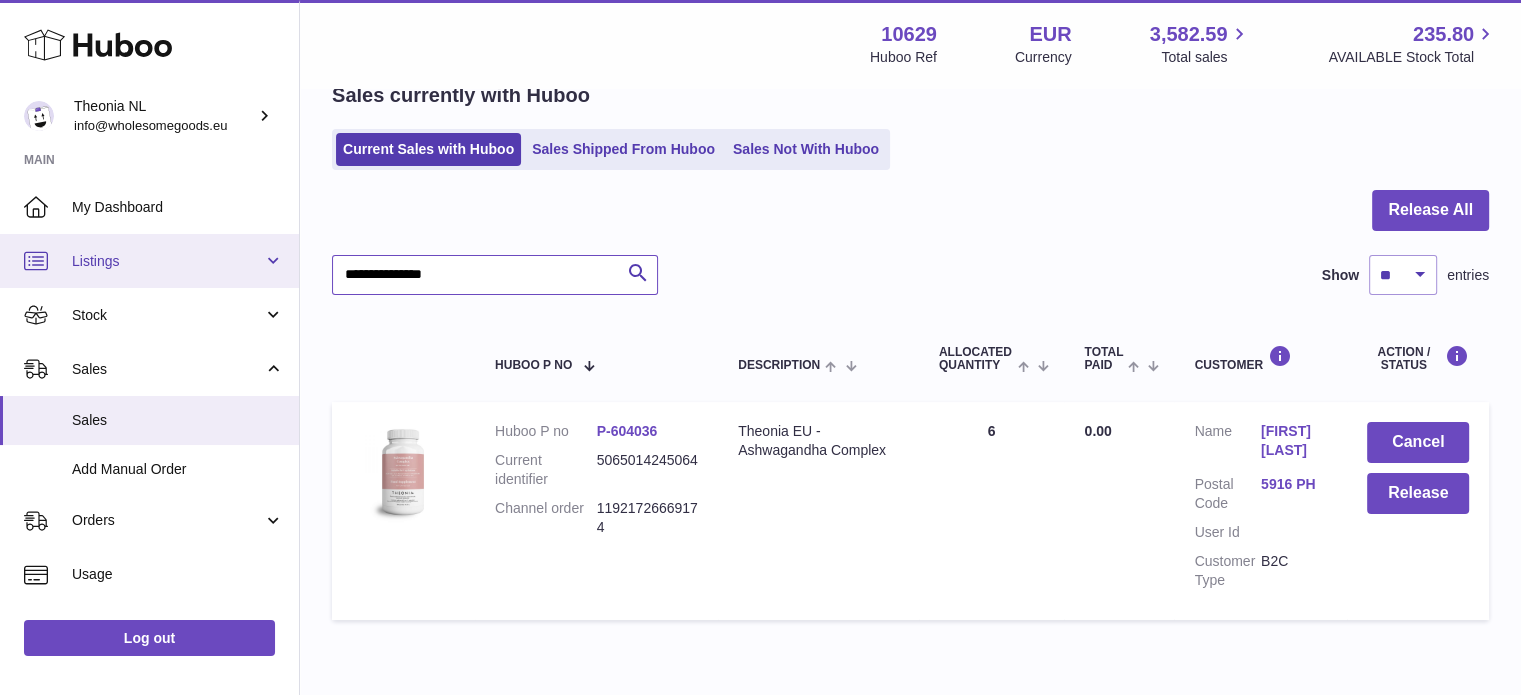 paste 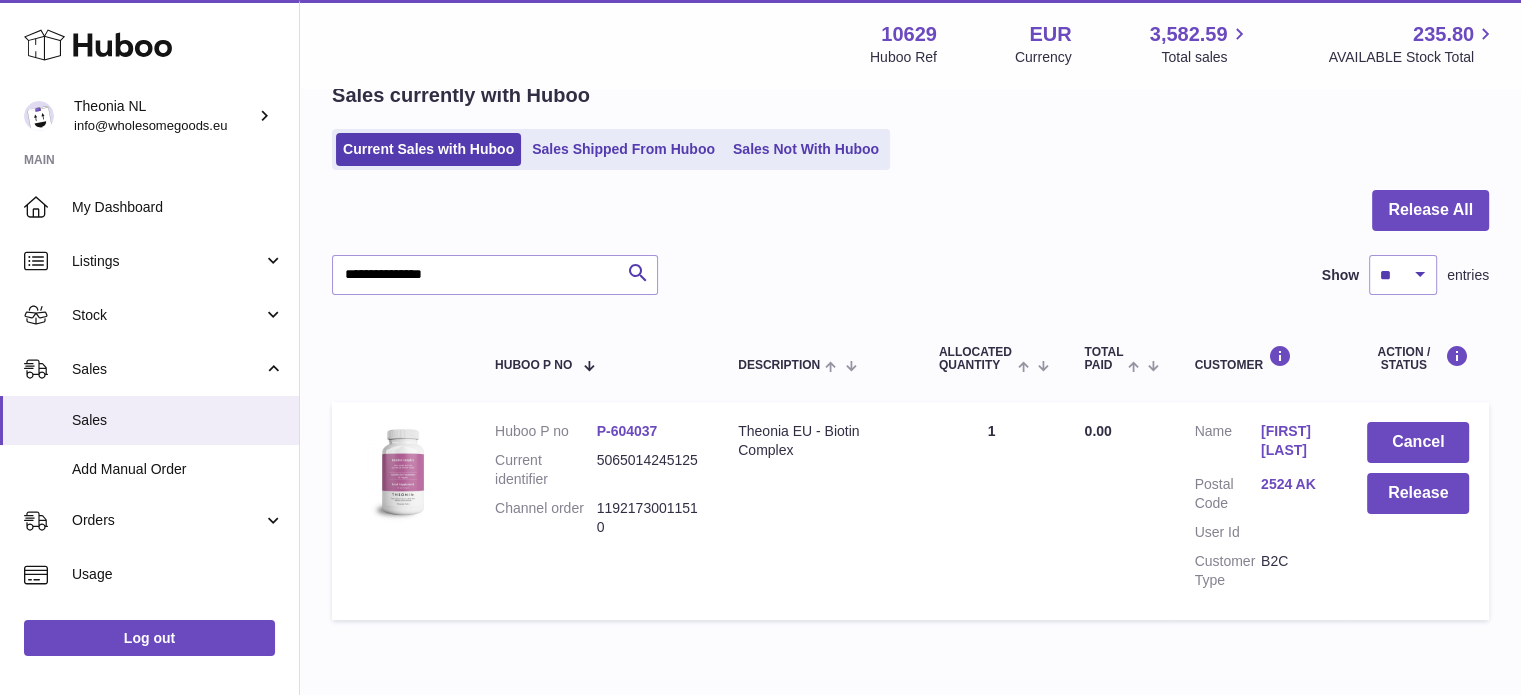 click on "2524 AK" at bounding box center [1294, 484] 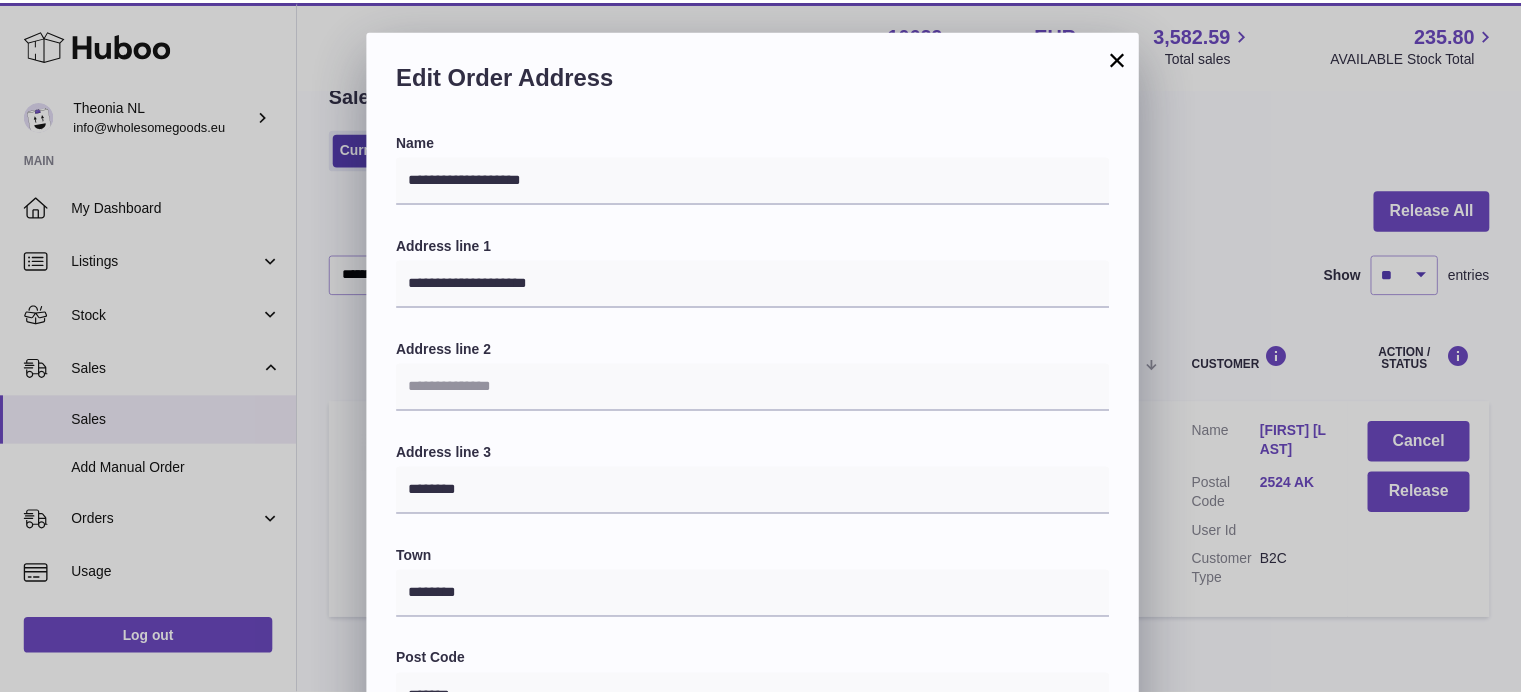 scroll, scrollTop: 564, scrollLeft: 0, axis: vertical 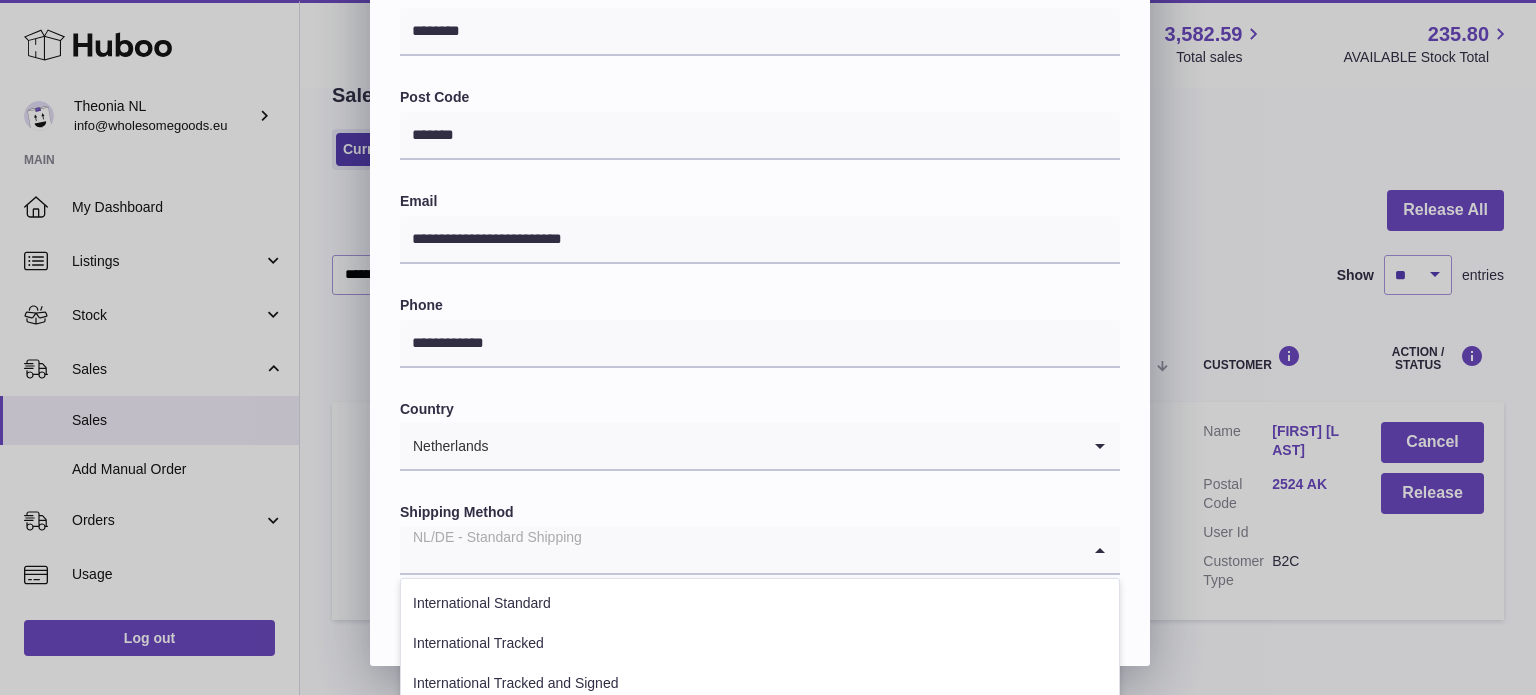 click on "NL/DE - Standard Shipping" at bounding box center (740, 550) 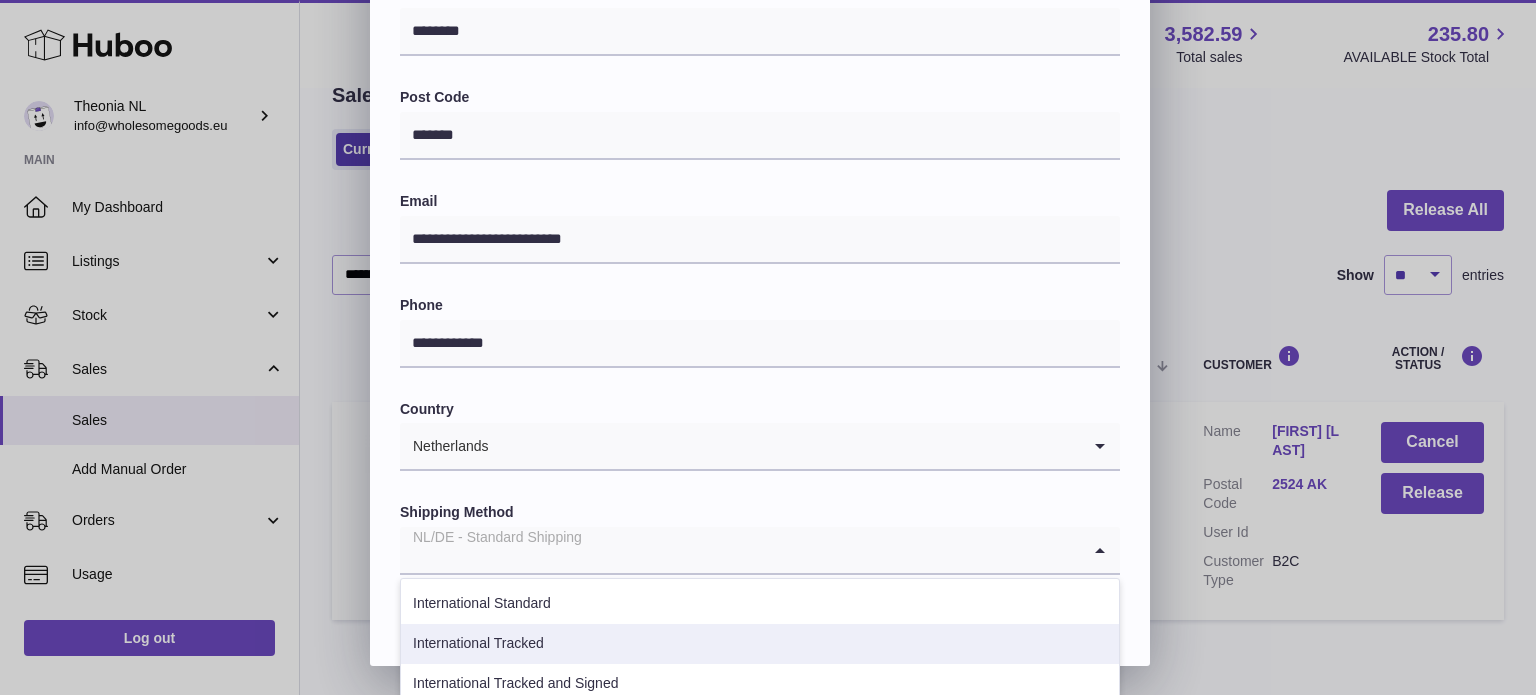 click on "International Tracked" at bounding box center [760, 644] 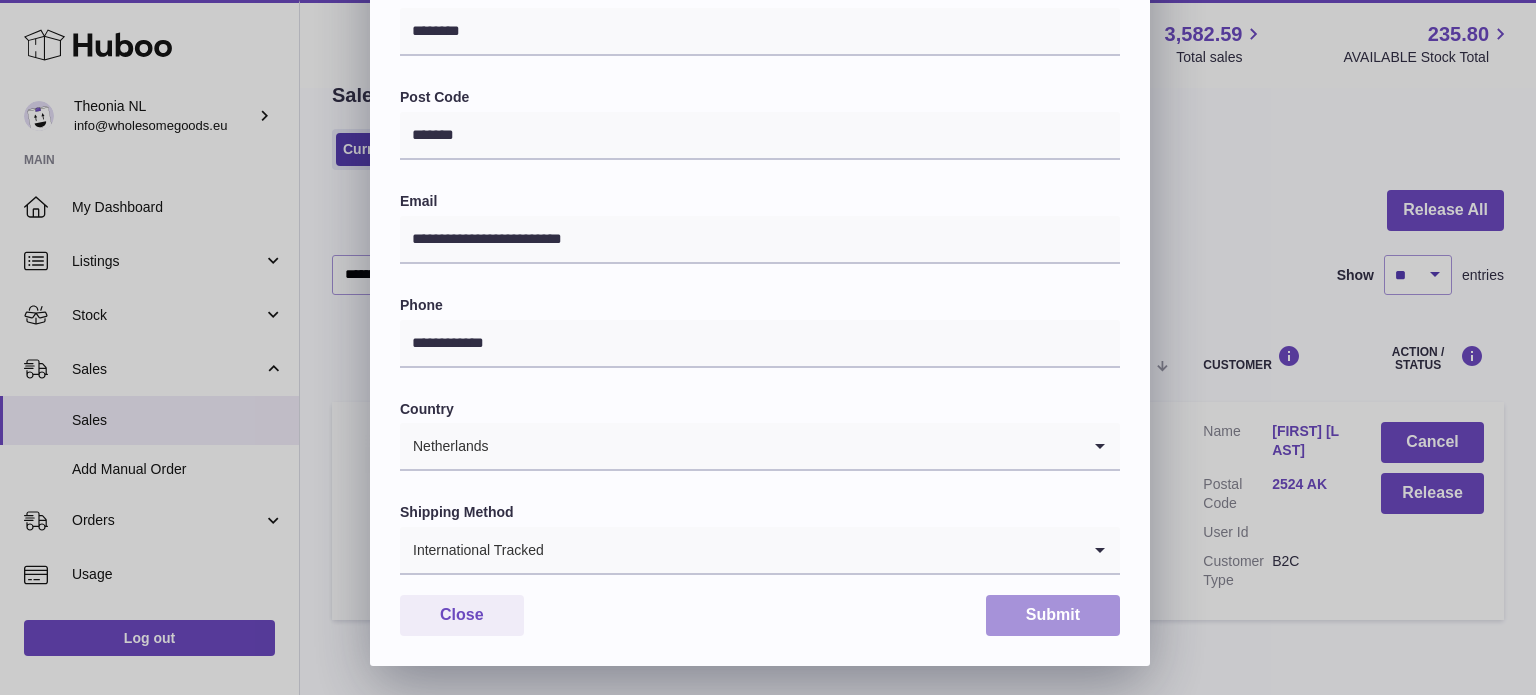 click on "Submit" at bounding box center [1053, 615] 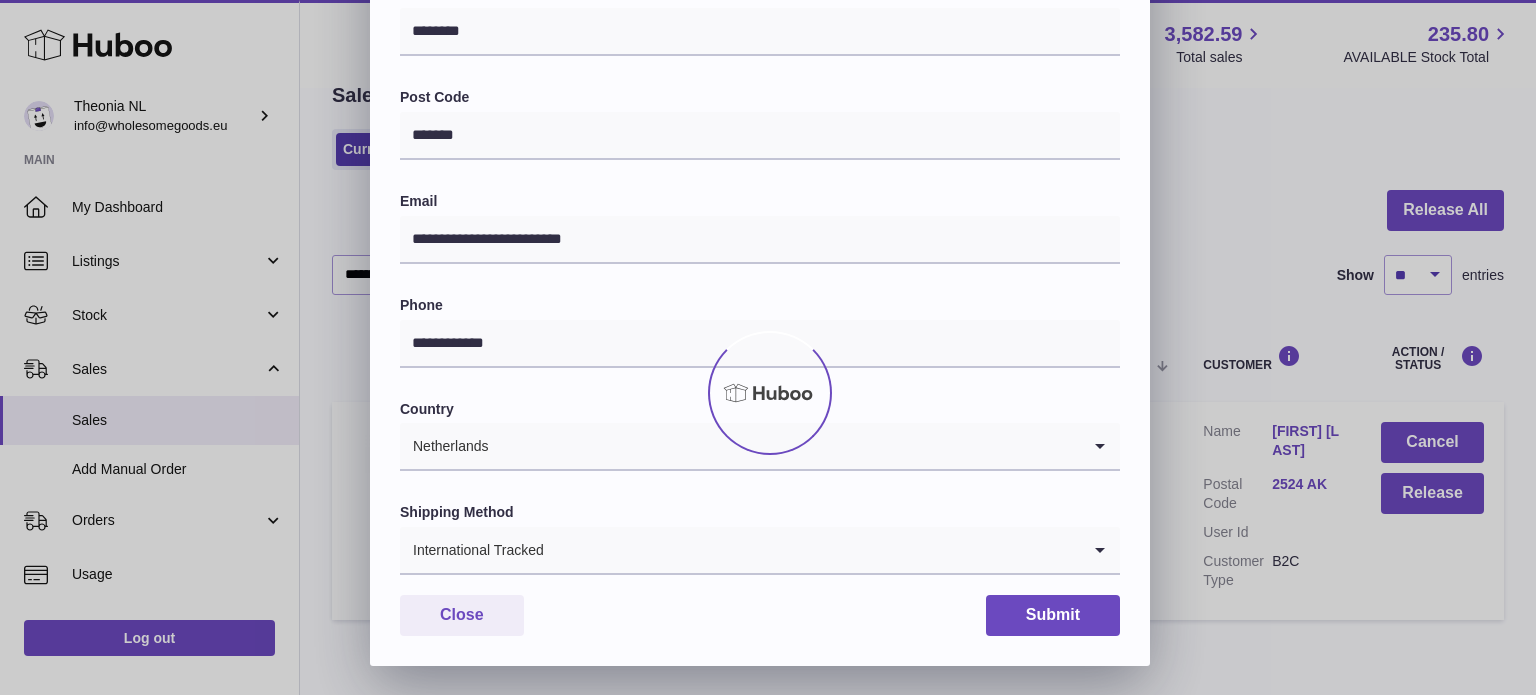 scroll, scrollTop: 0, scrollLeft: 0, axis: both 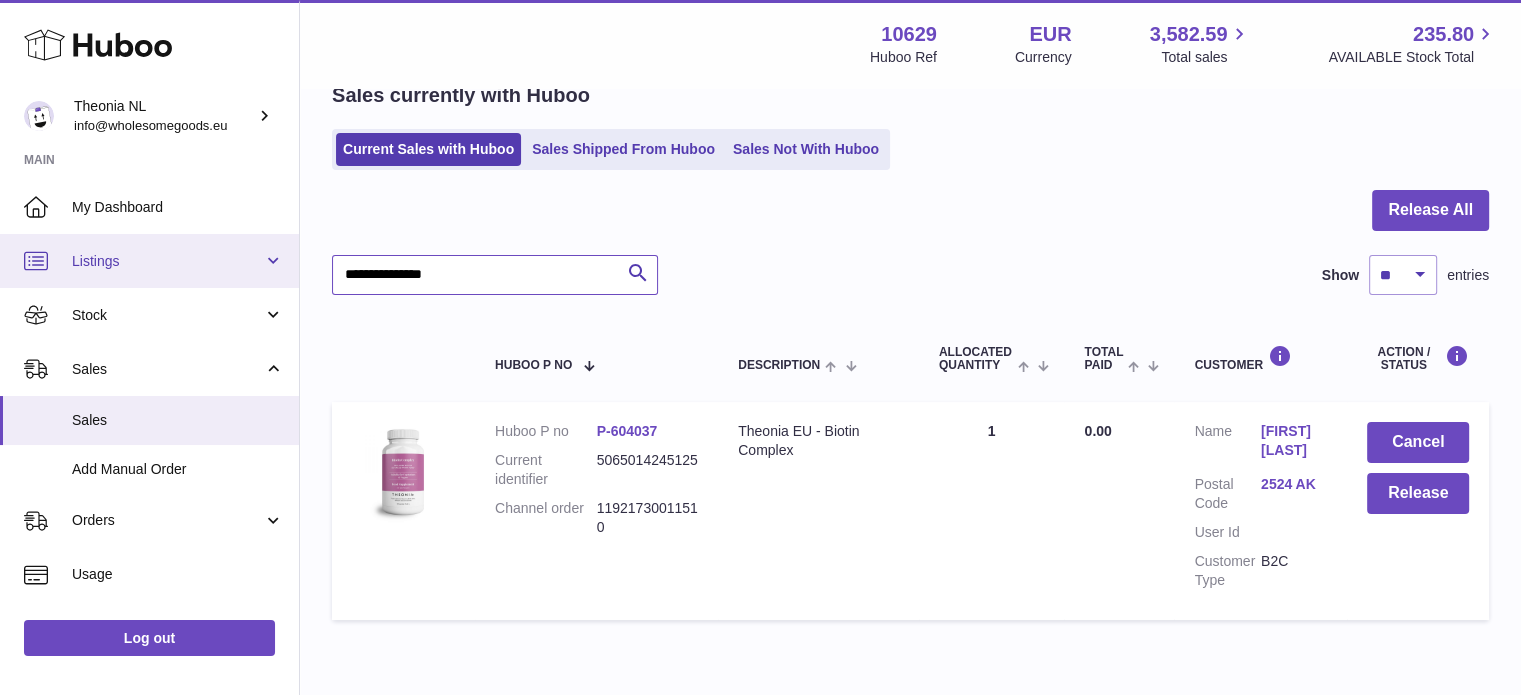 drag, startPoint x: 518, startPoint y: 279, endPoint x: 48, endPoint y: 278, distance: 470.00107 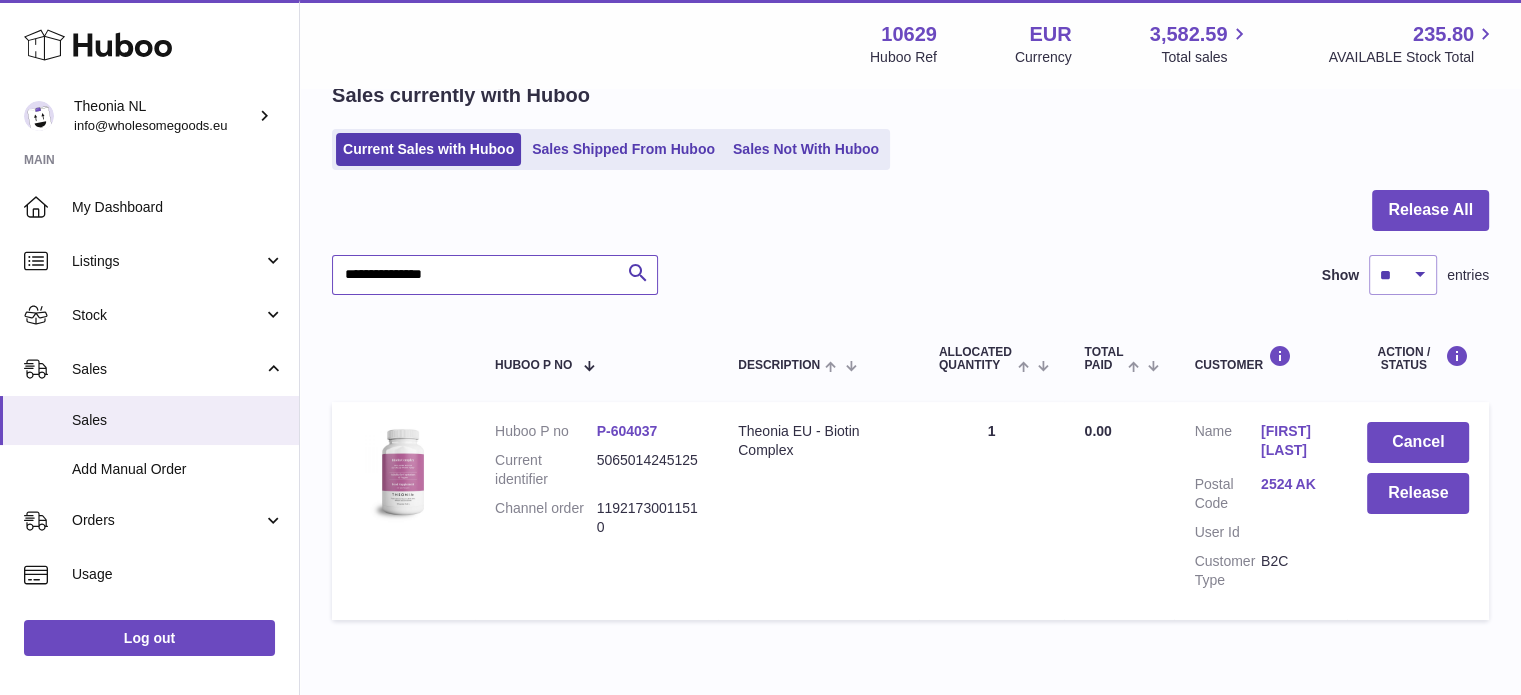 paste 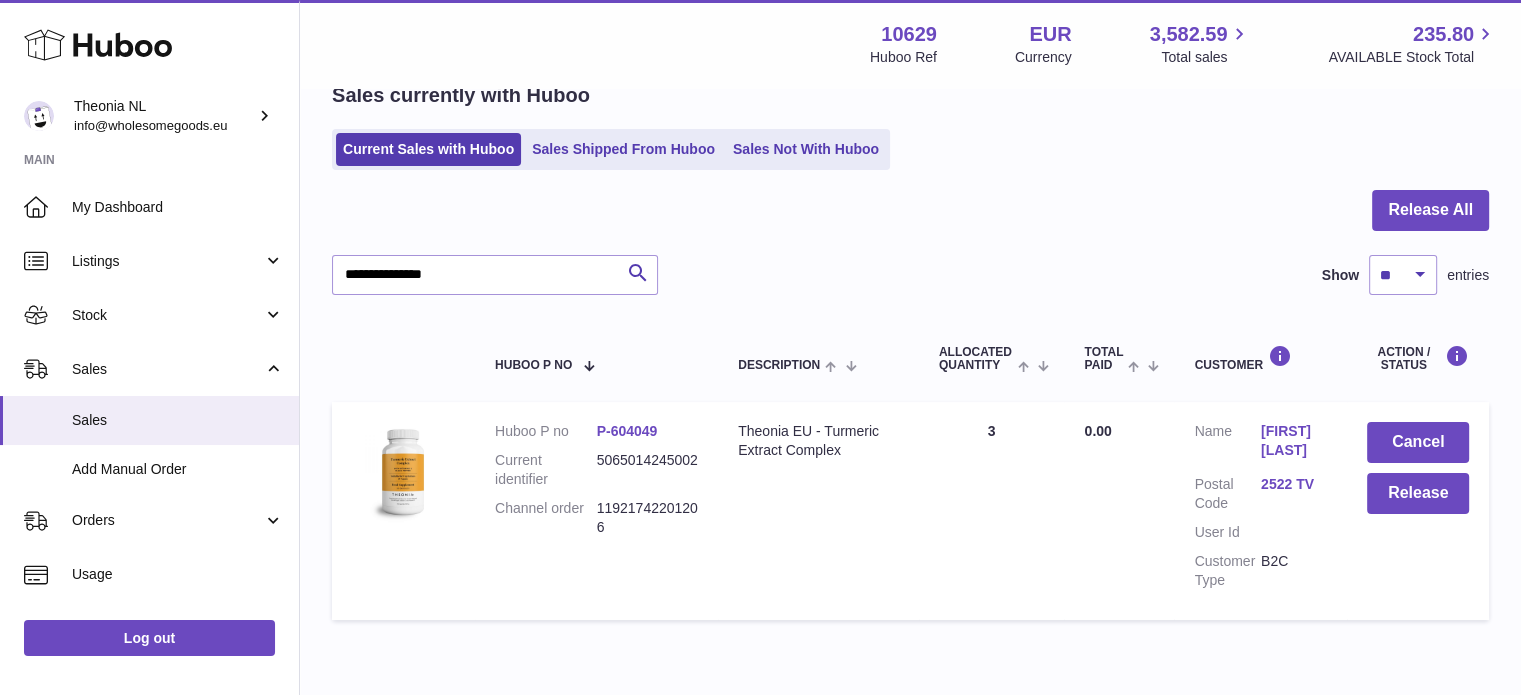 click on "2522 TV" at bounding box center [1294, 494] 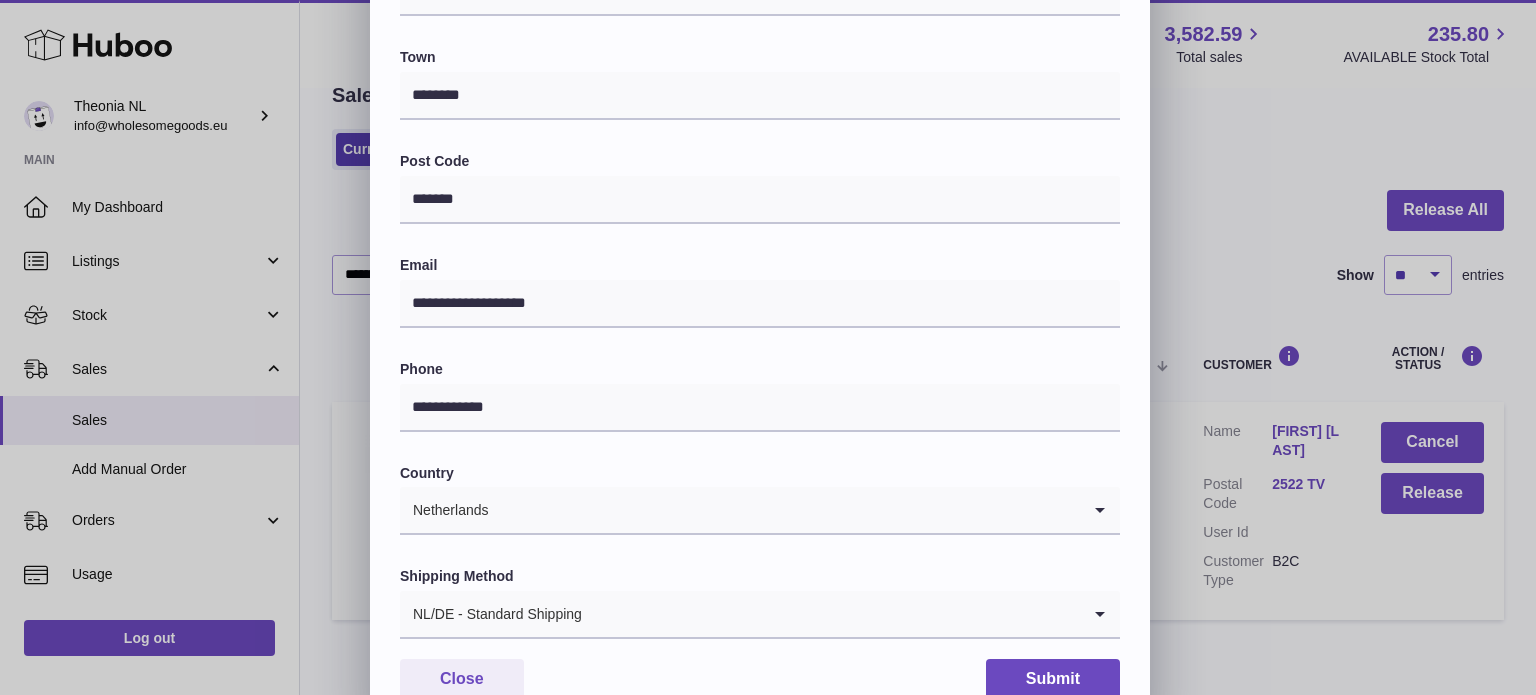 click on "NL/DE - Standard Shipping" at bounding box center [740, 614] 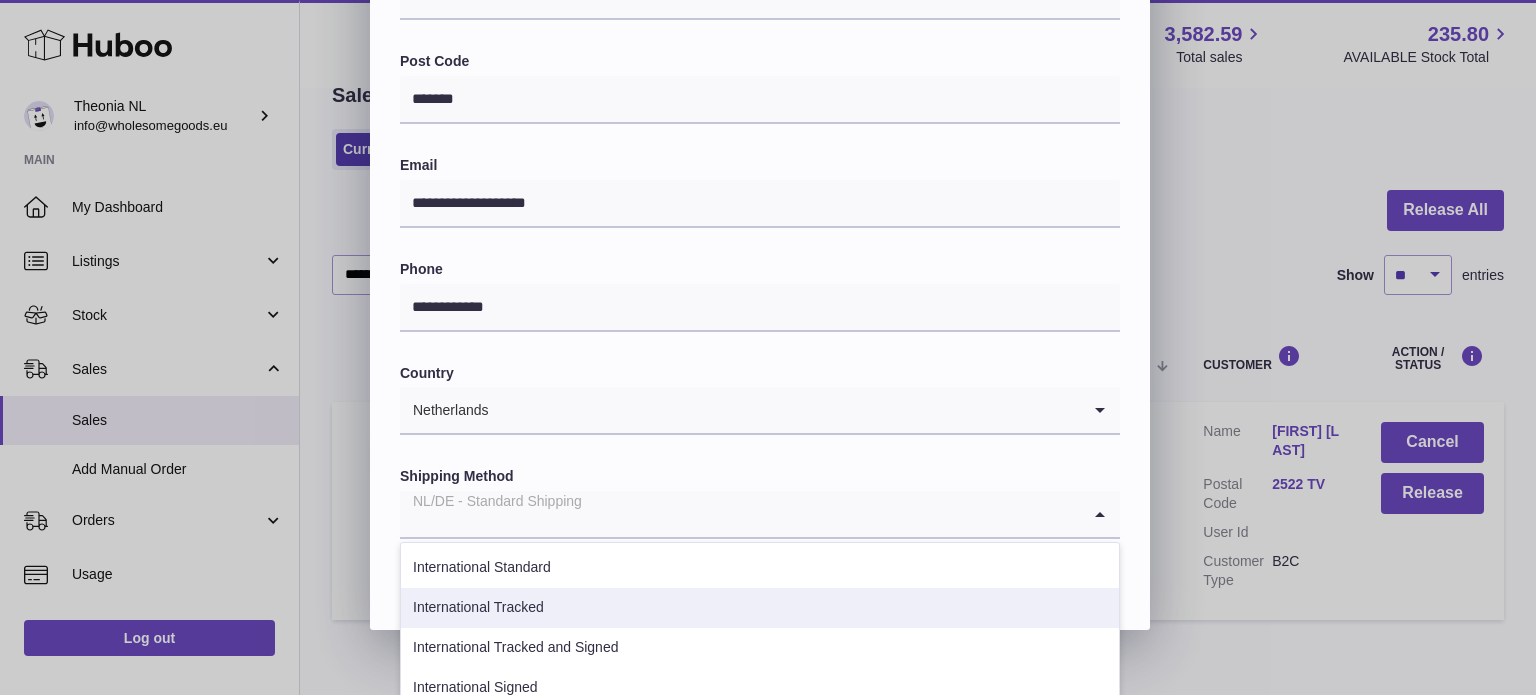 click on "International Tracked" at bounding box center (760, 608) 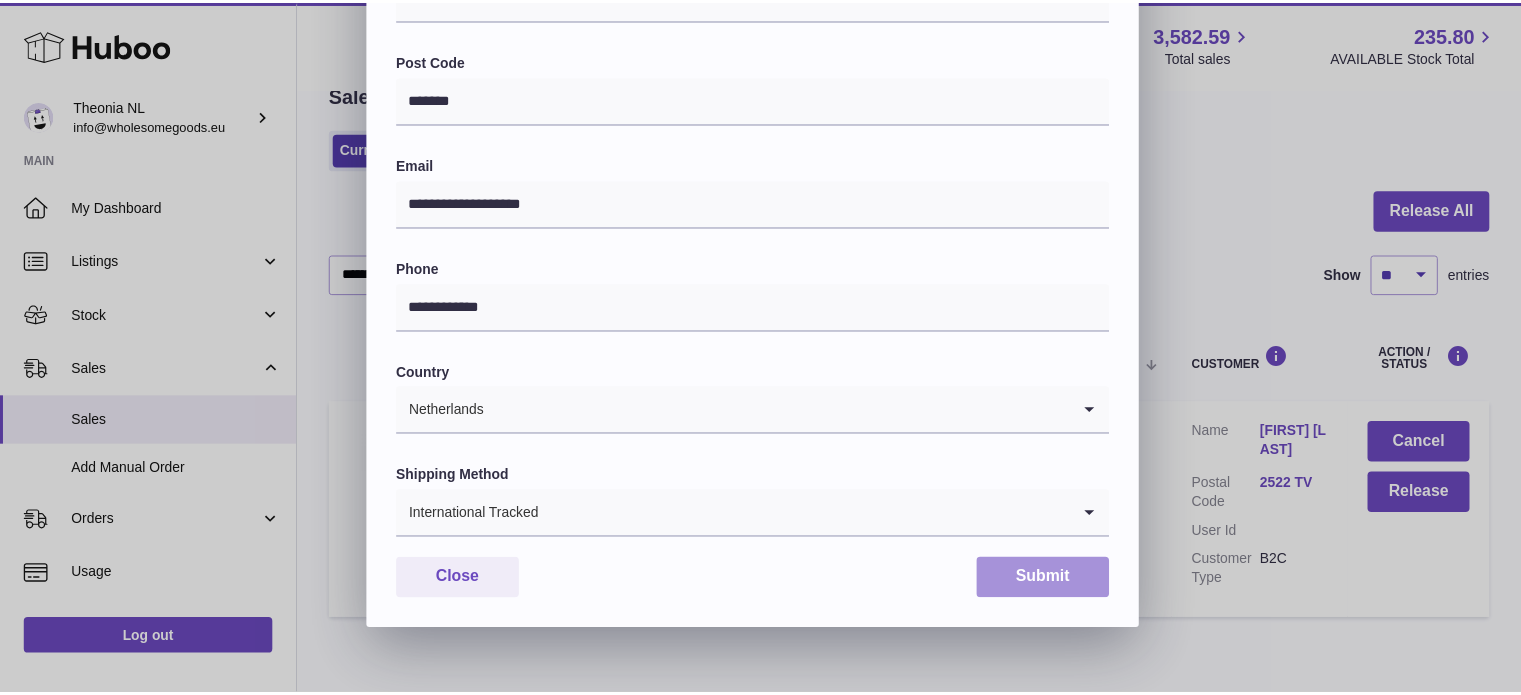 scroll, scrollTop: 564, scrollLeft: 0, axis: vertical 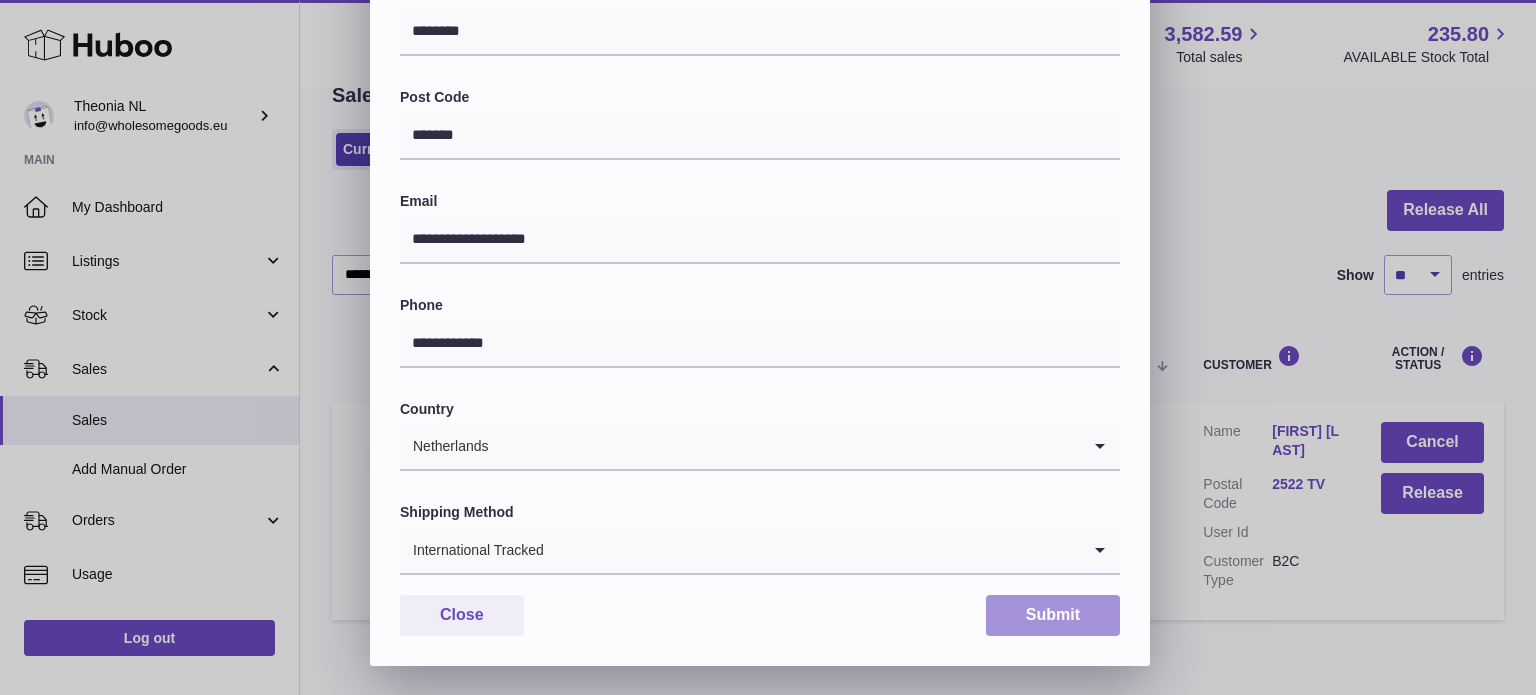 click on "Submit" at bounding box center [1053, 615] 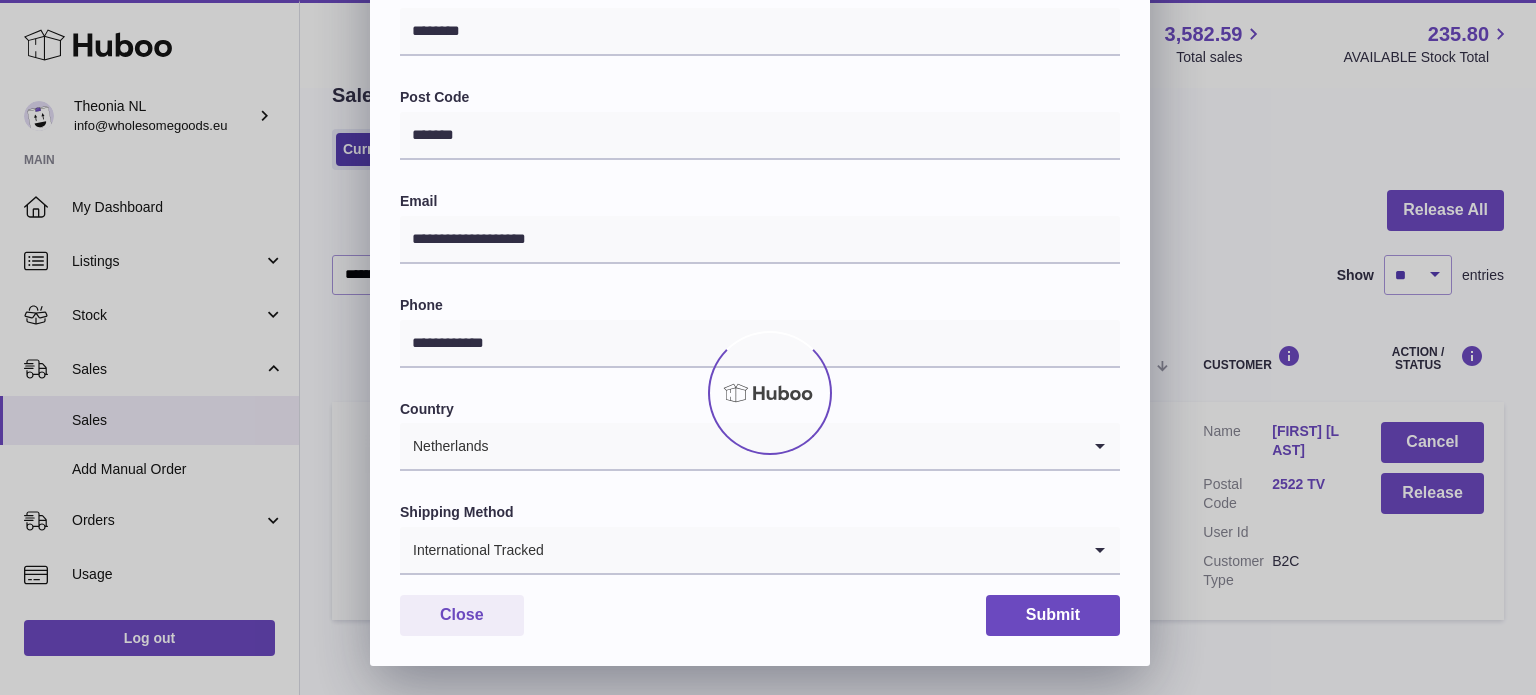 scroll, scrollTop: 0, scrollLeft: 0, axis: both 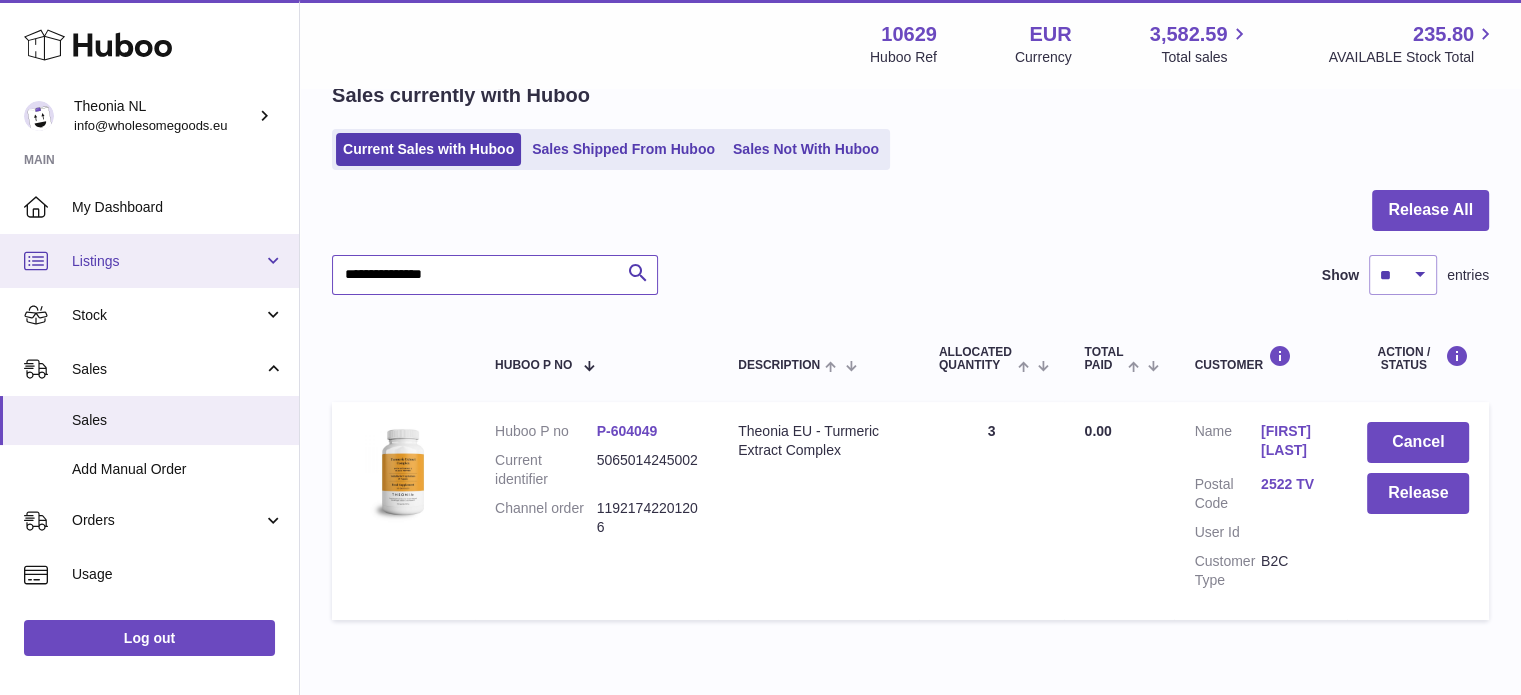 drag, startPoint x: 472, startPoint y: 284, endPoint x: 144, endPoint y: 270, distance: 328.29865 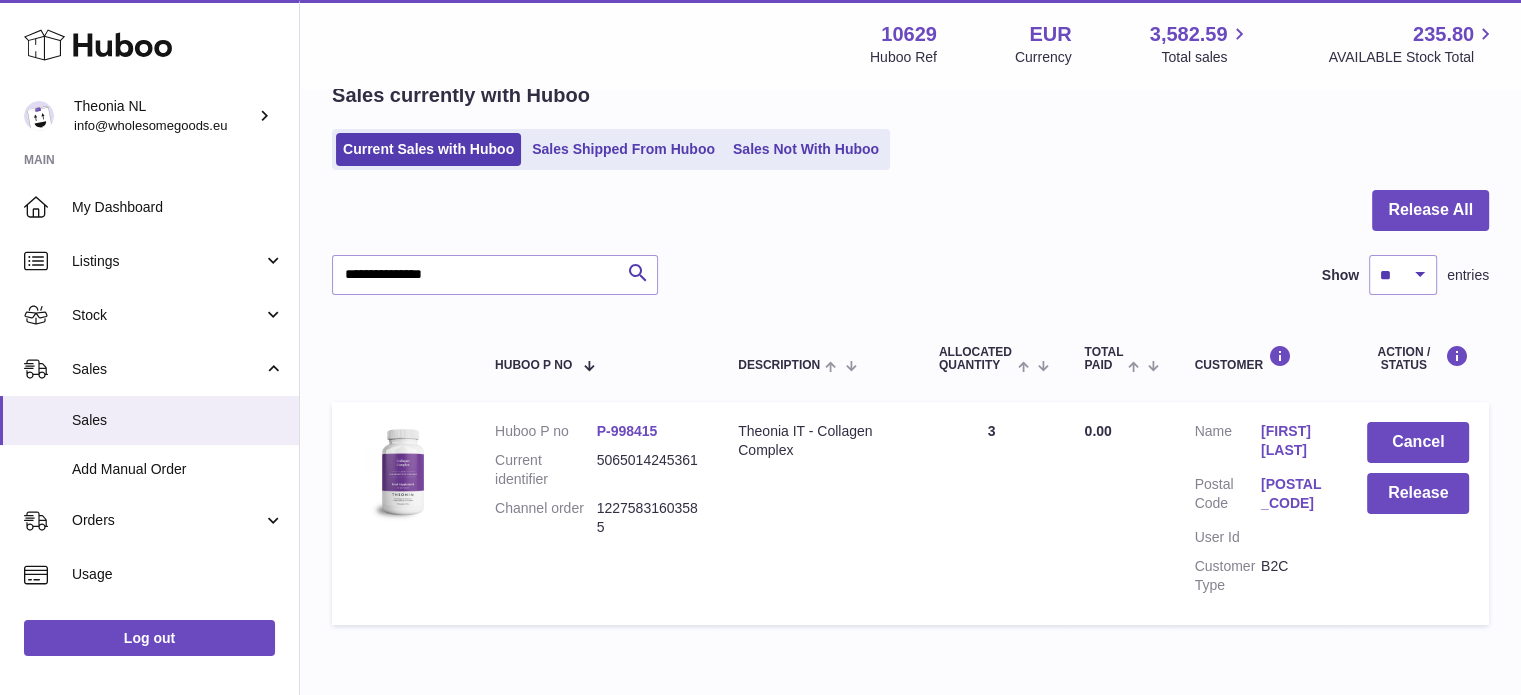 click on "Customer  Name   Irina Artyomenko   Postal Code   23017   User Id     Customer Type   B2C" at bounding box center (1260, 513) 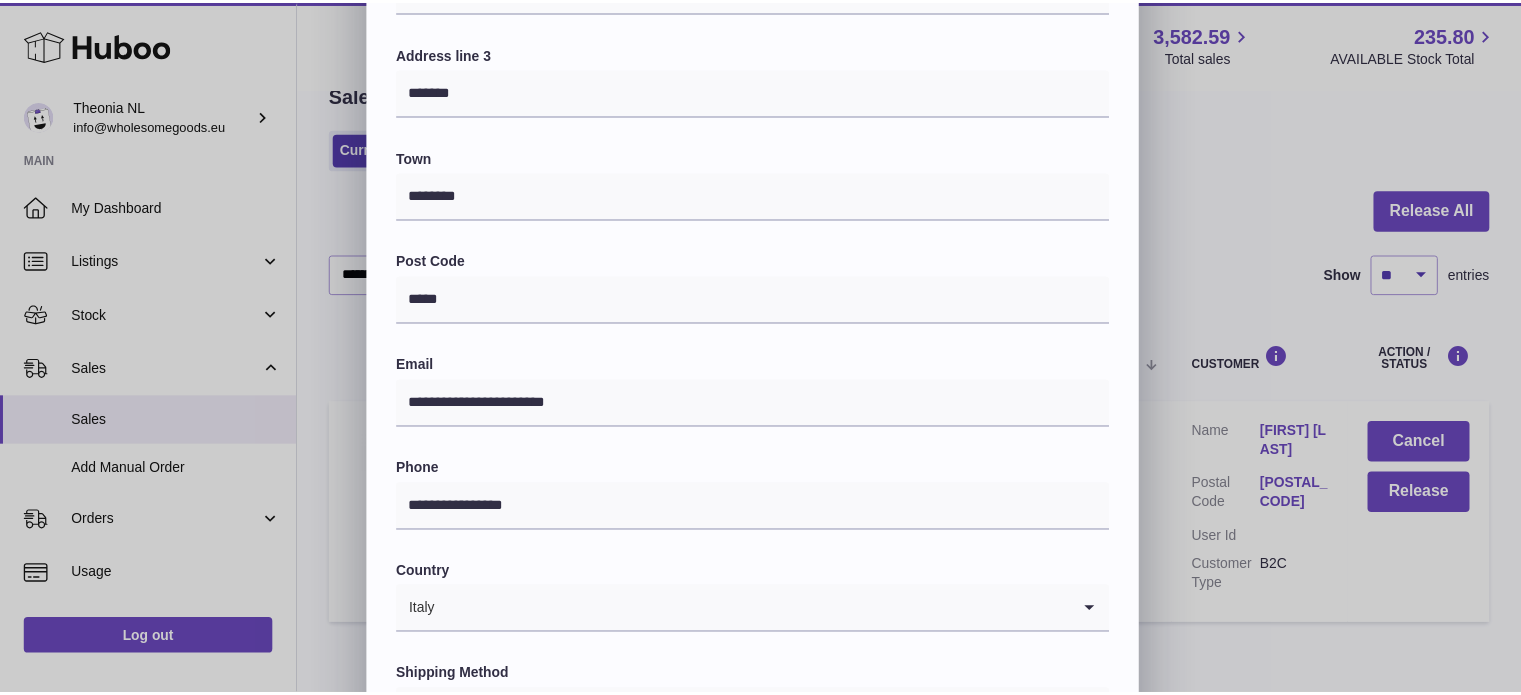 scroll, scrollTop: 564, scrollLeft: 0, axis: vertical 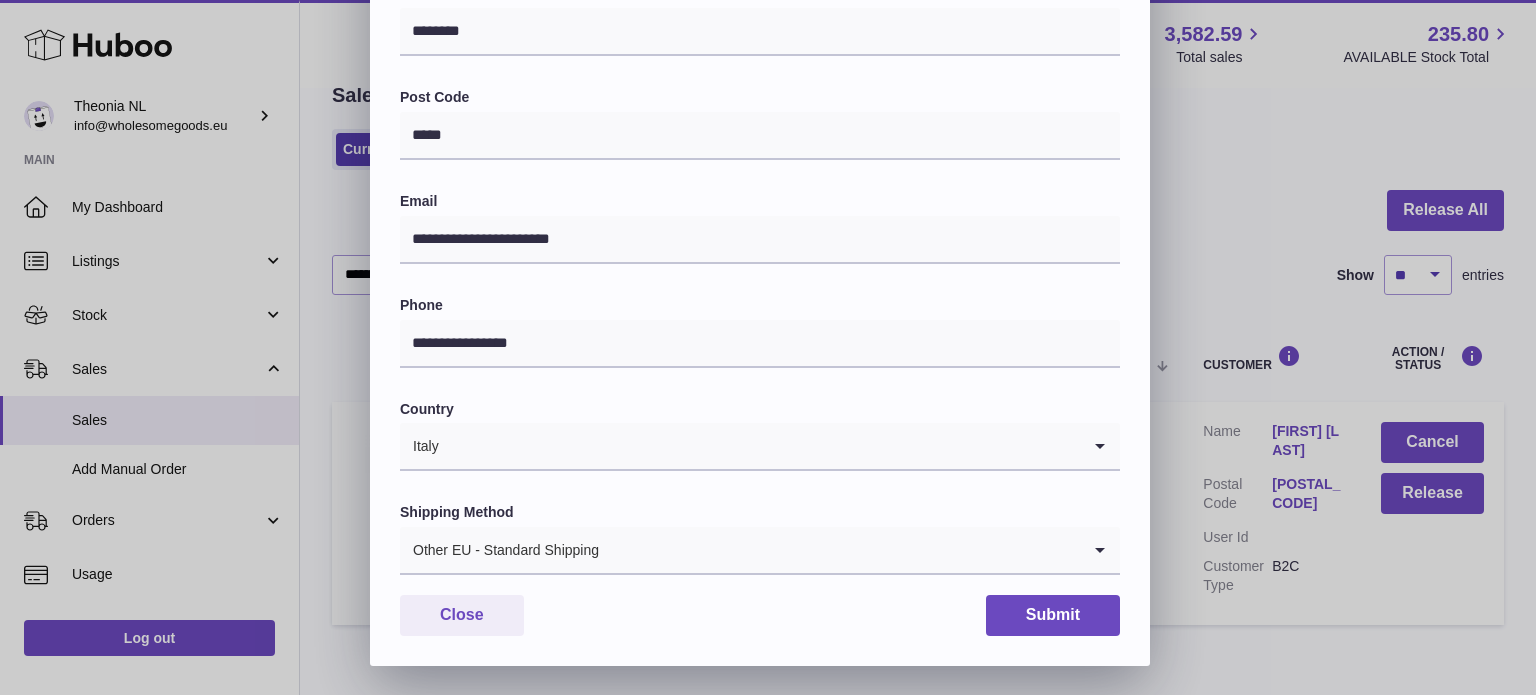 click on "Other EU - Standard Shipping" at bounding box center [740, 550] 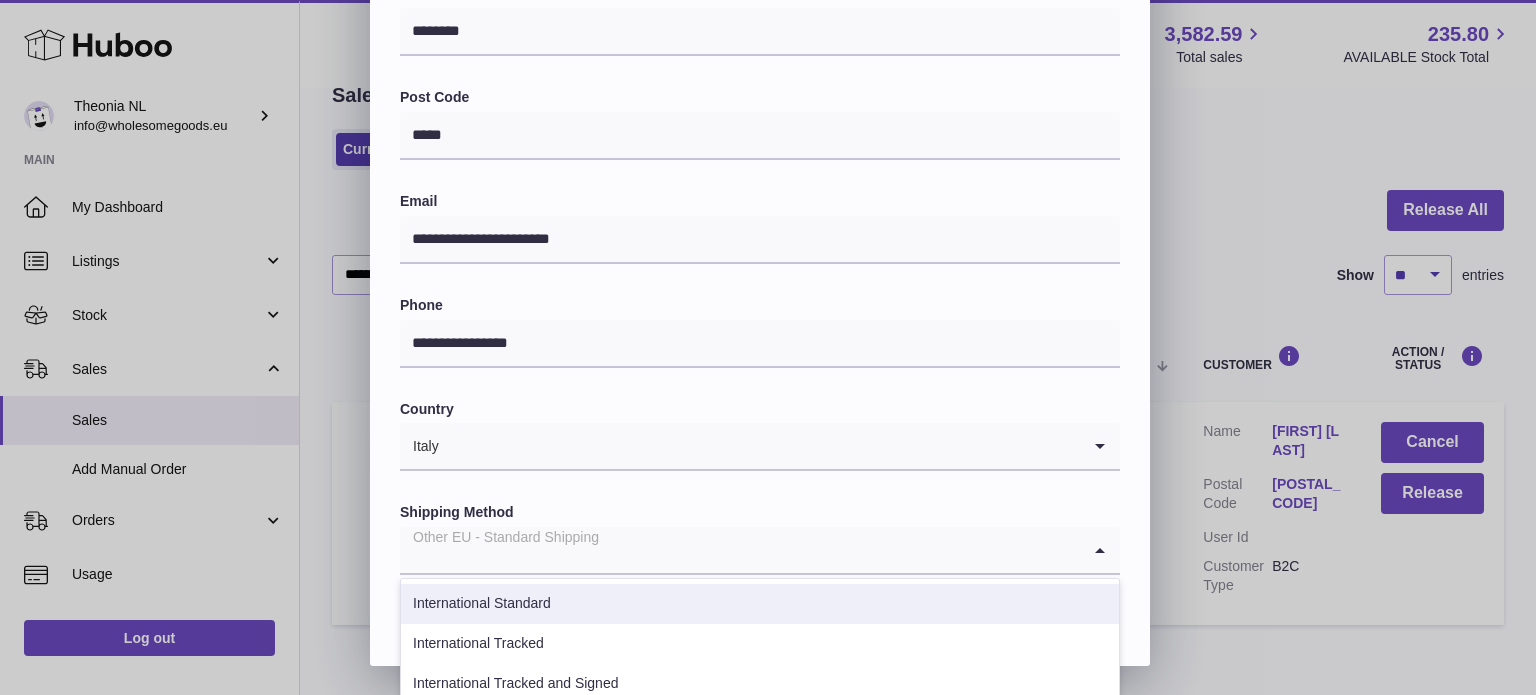 click on "International Tracked" at bounding box center (760, 644) 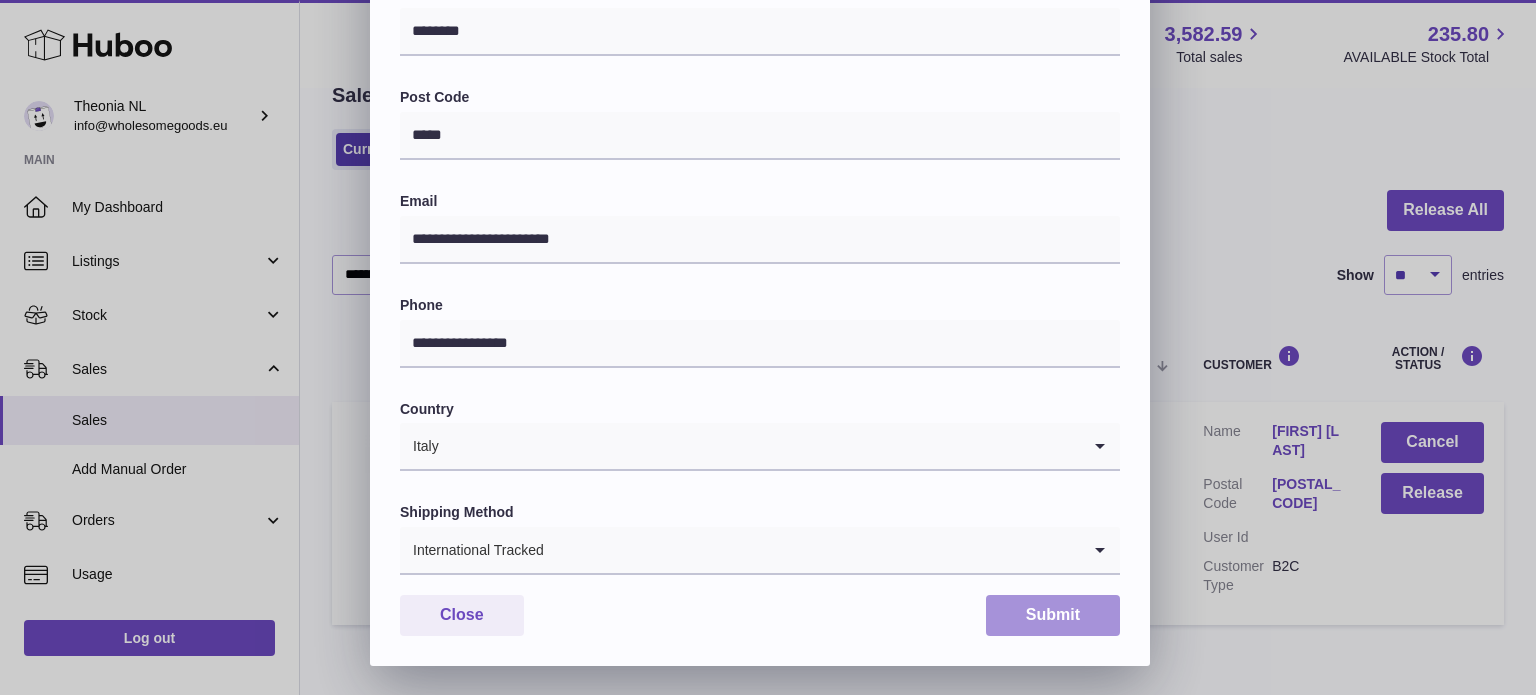 click on "Submit" at bounding box center (1053, 615) 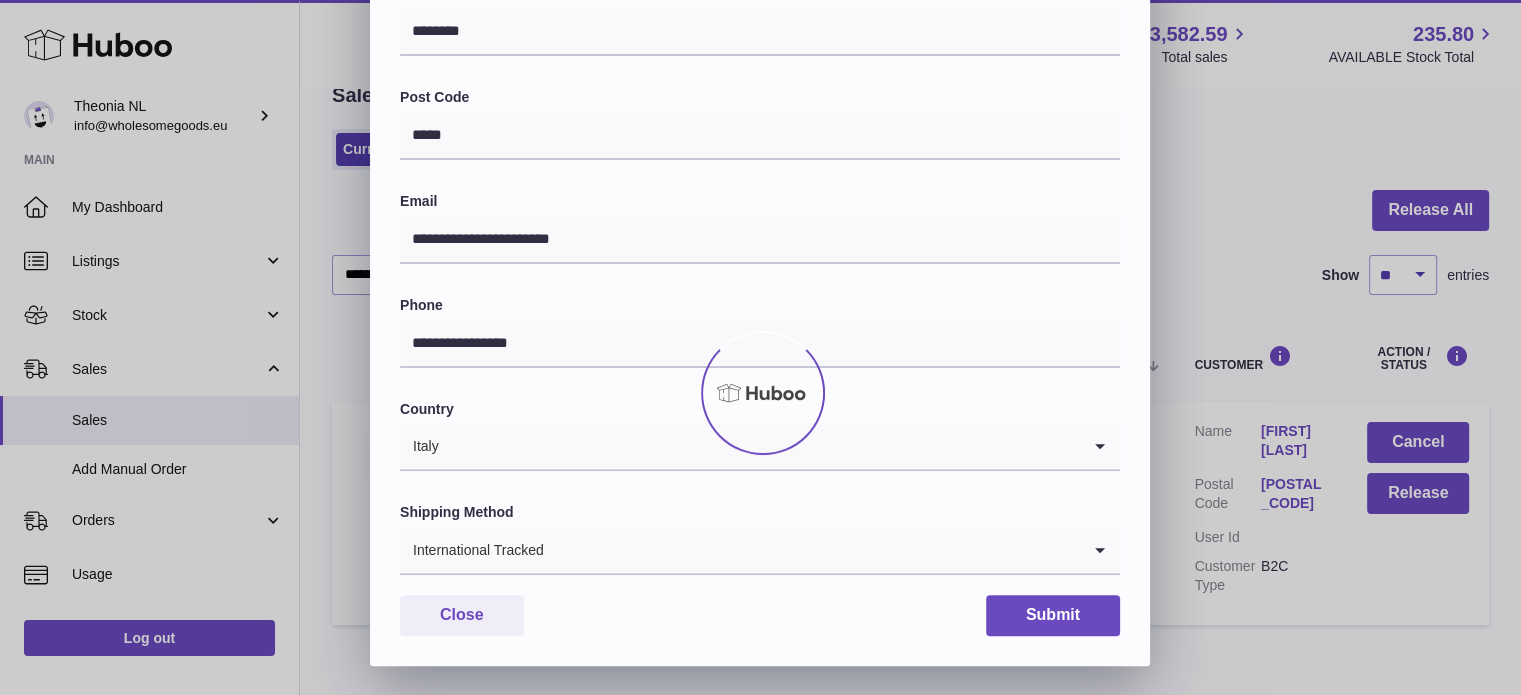 scroll, scrollTop: 0, scrollLeft: 0, axis: both 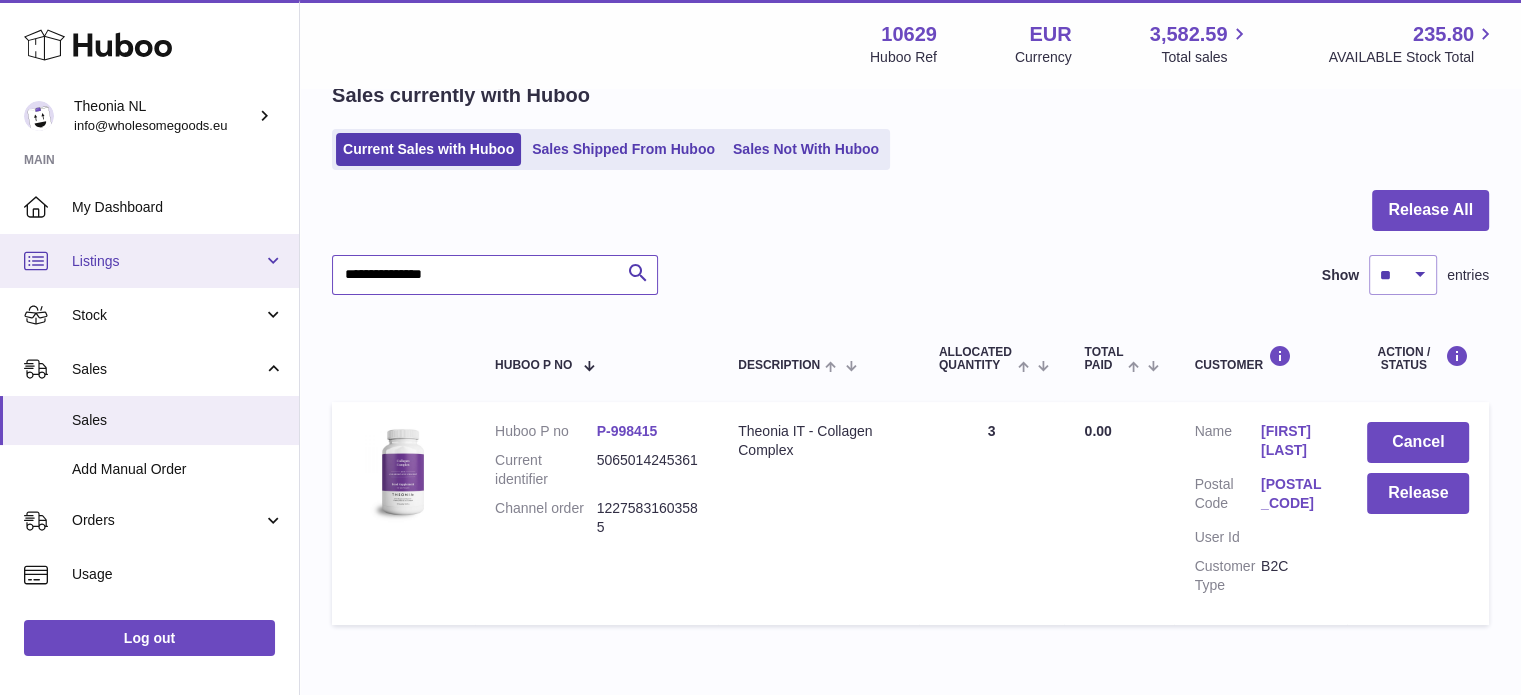 drag, startPoint x: 485, startPoint y: 281, endPoint x: 7, endPoint y: 275, distance: 478.03766 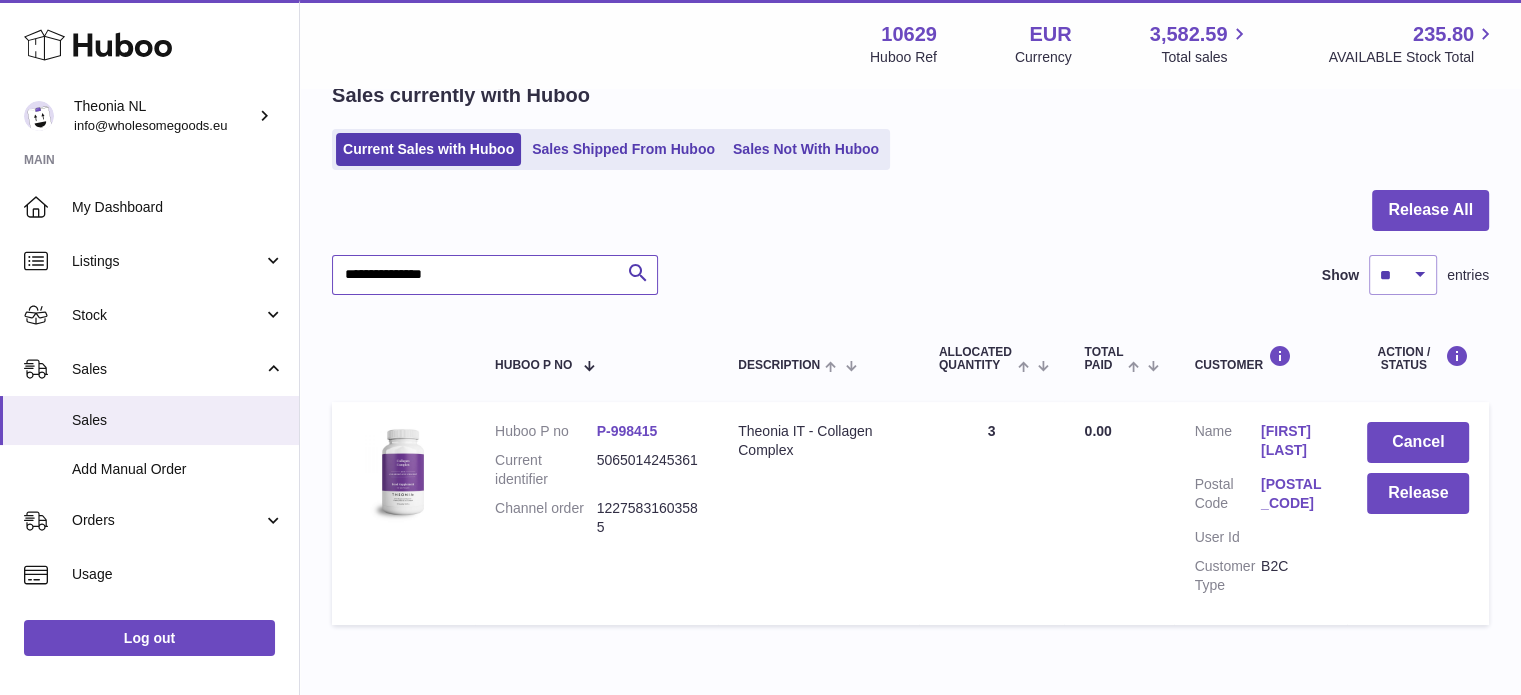 paste 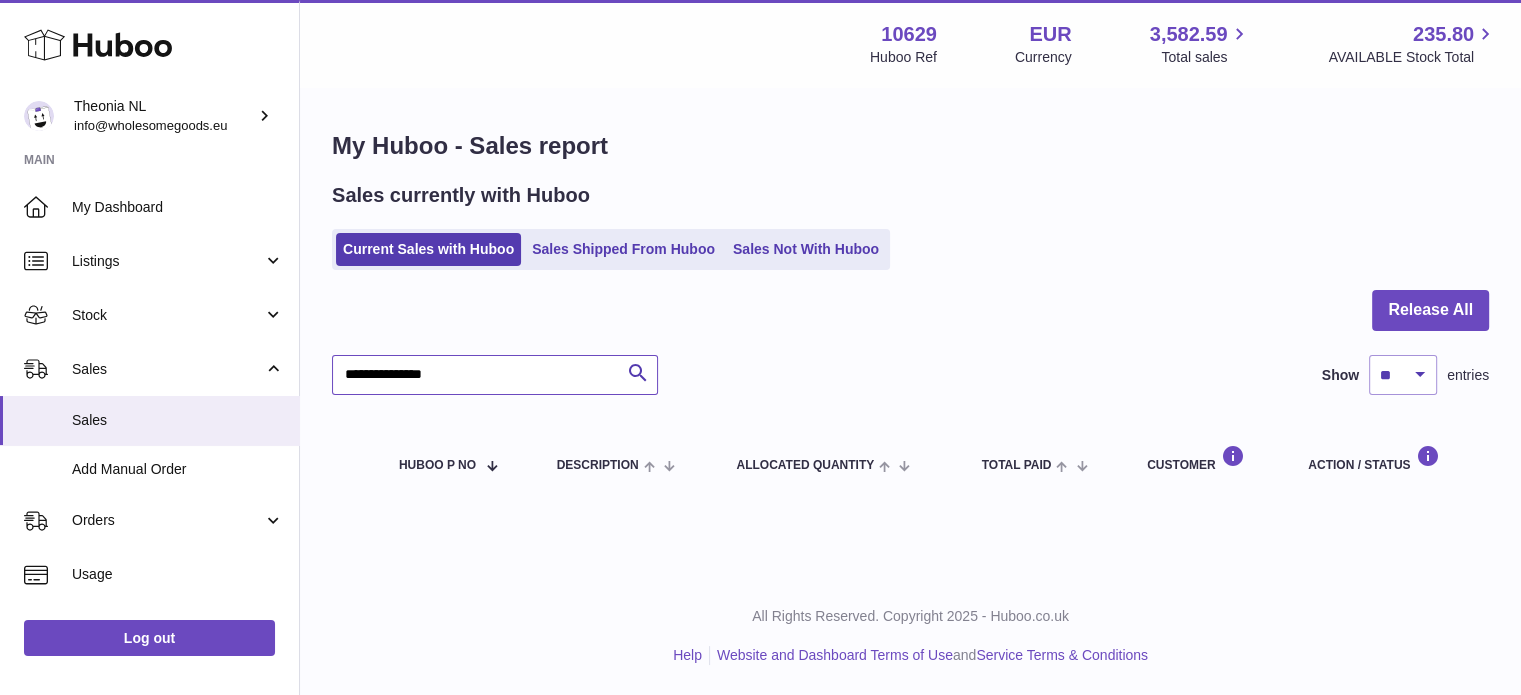scroll, scrollTop: 0, scrollLeft: 0, axis: both 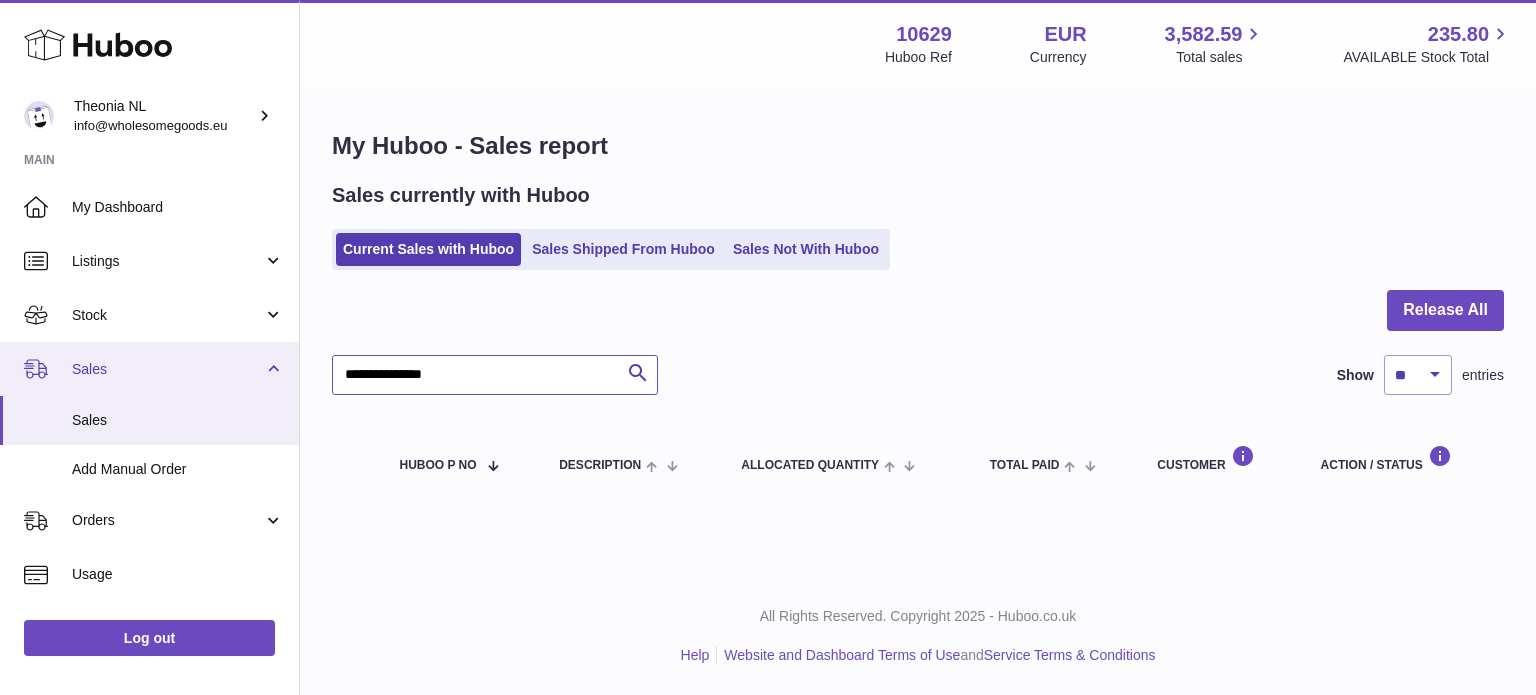 drag, startPoint x: 489, startPoint y: 379, endPoint x: 72, endPoint y: 394, distance: 417.26968 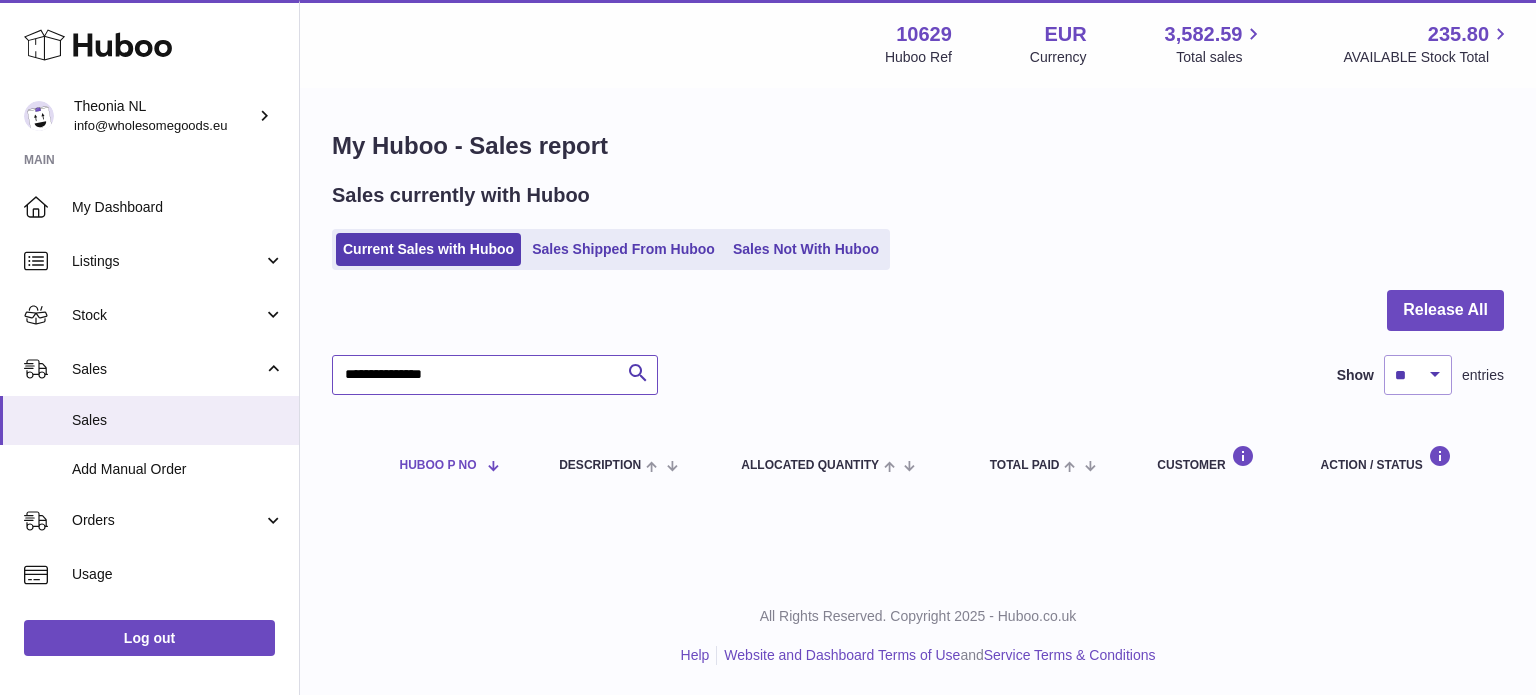 paste 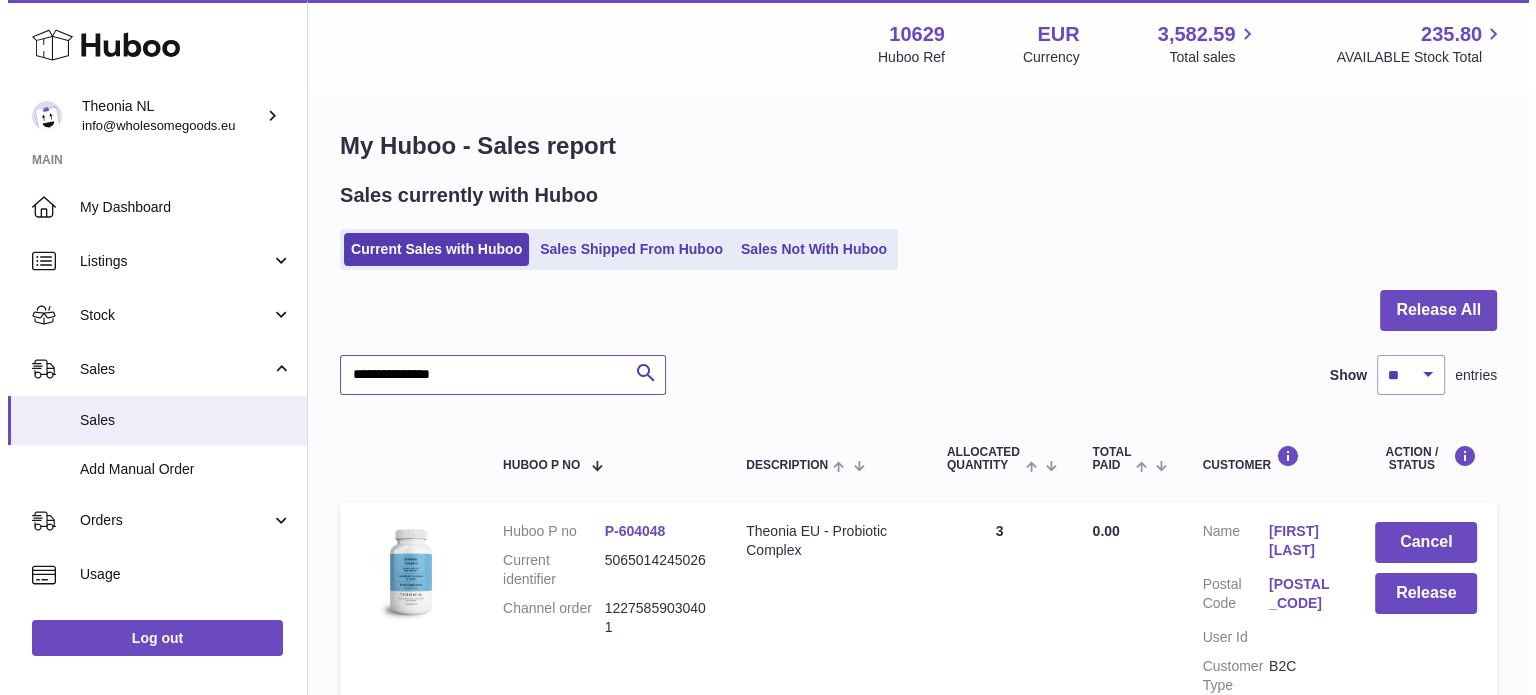 scroll, scrollTop: 200, scrollLeft: 0, axis: vertical 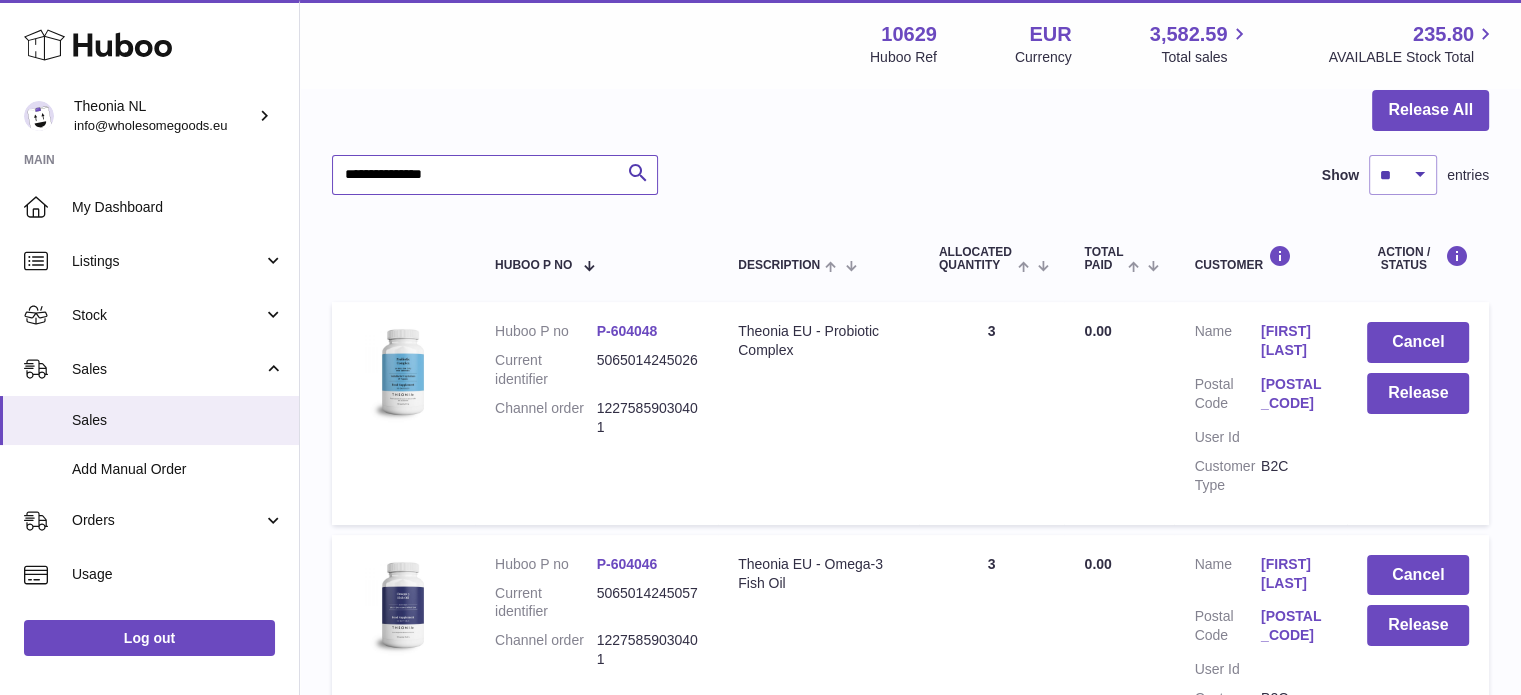 type on "**********" 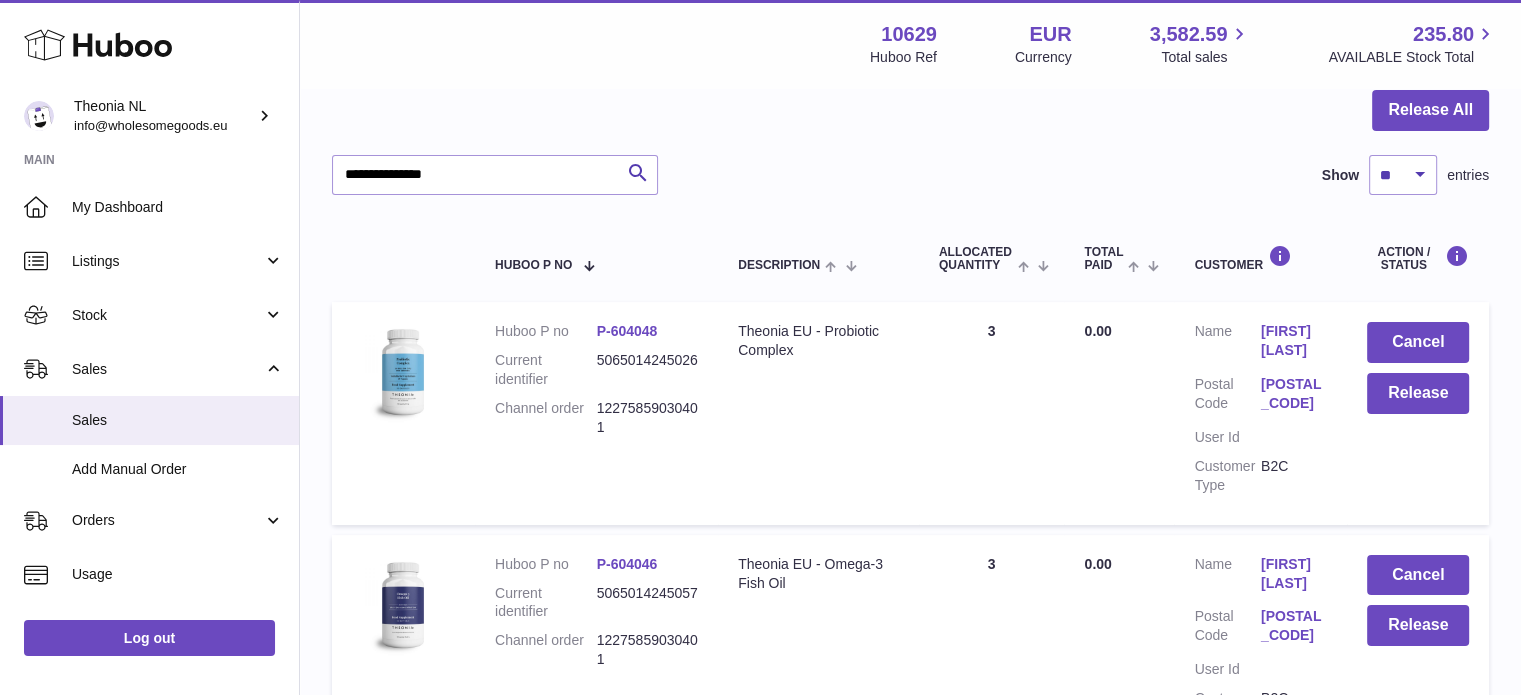 click on "50132" at bounding box center (1294, 394) 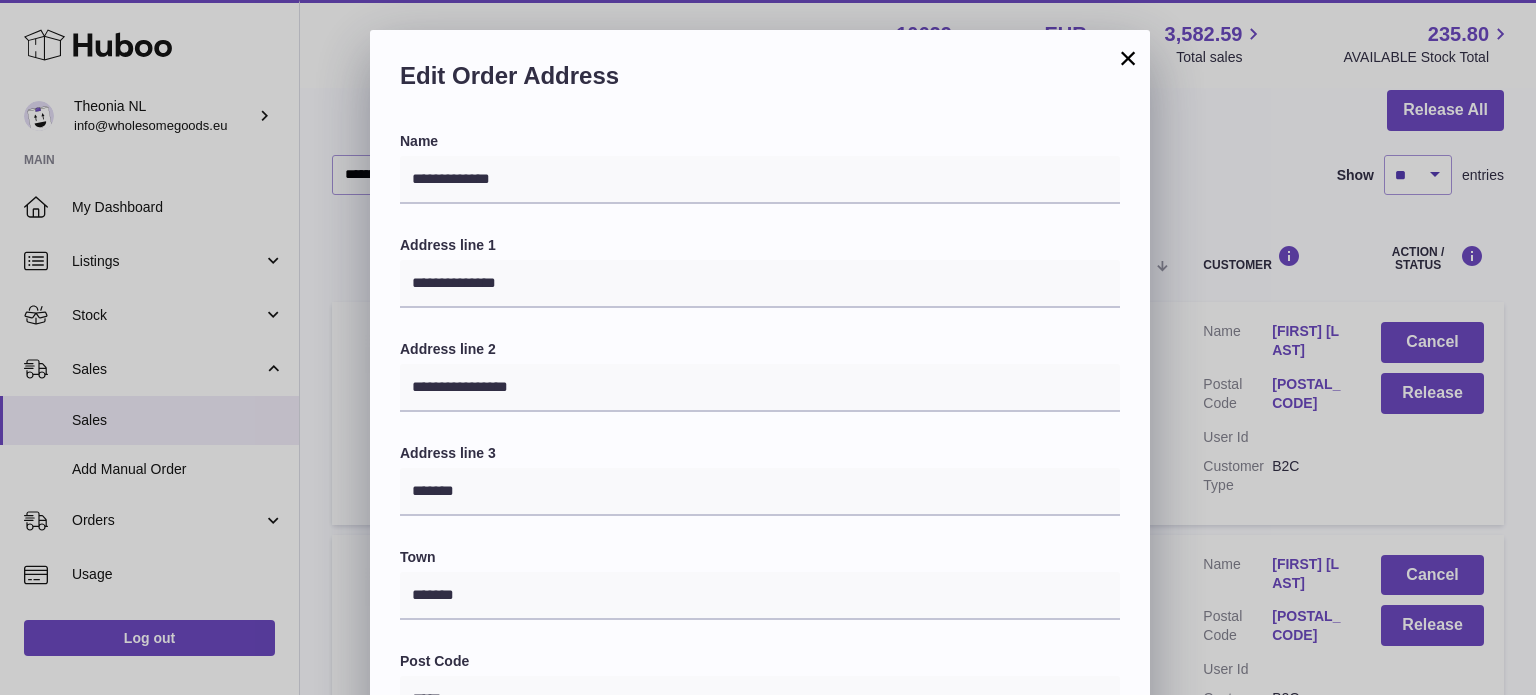 scroll, scrollTop: 500, scrollLeft: 0, axis: vertical 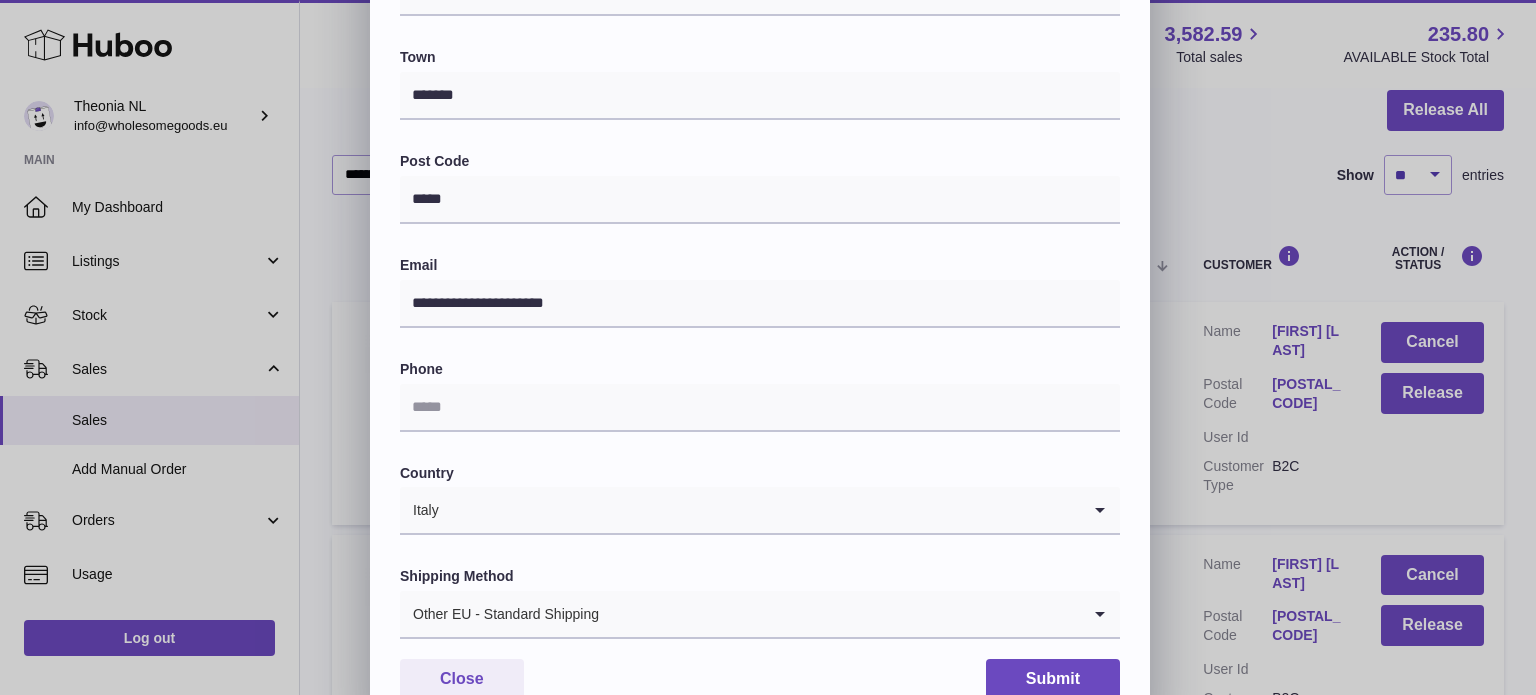 click on "Other EU - Standard Shipping" at bounding box center (740, 614) 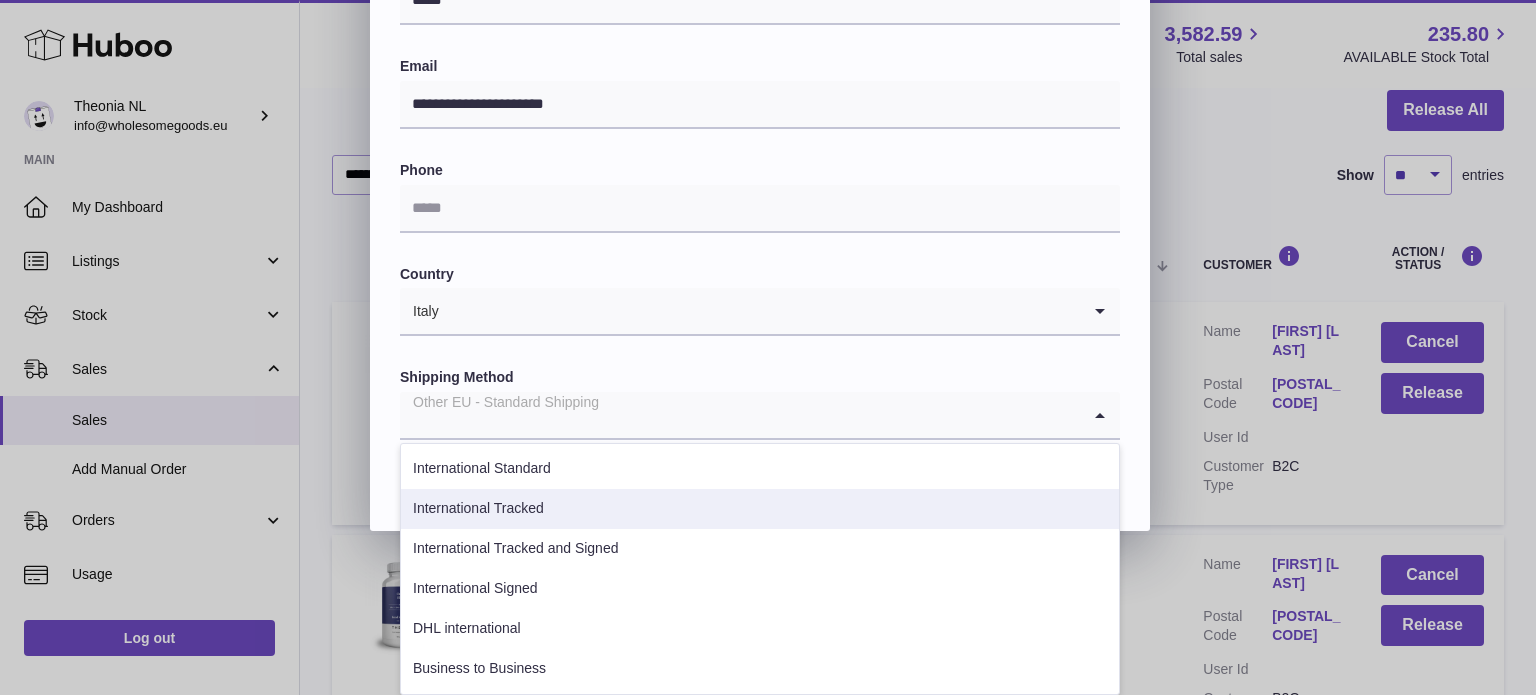 click on "International Tracked" at bounding box center (760, 509) 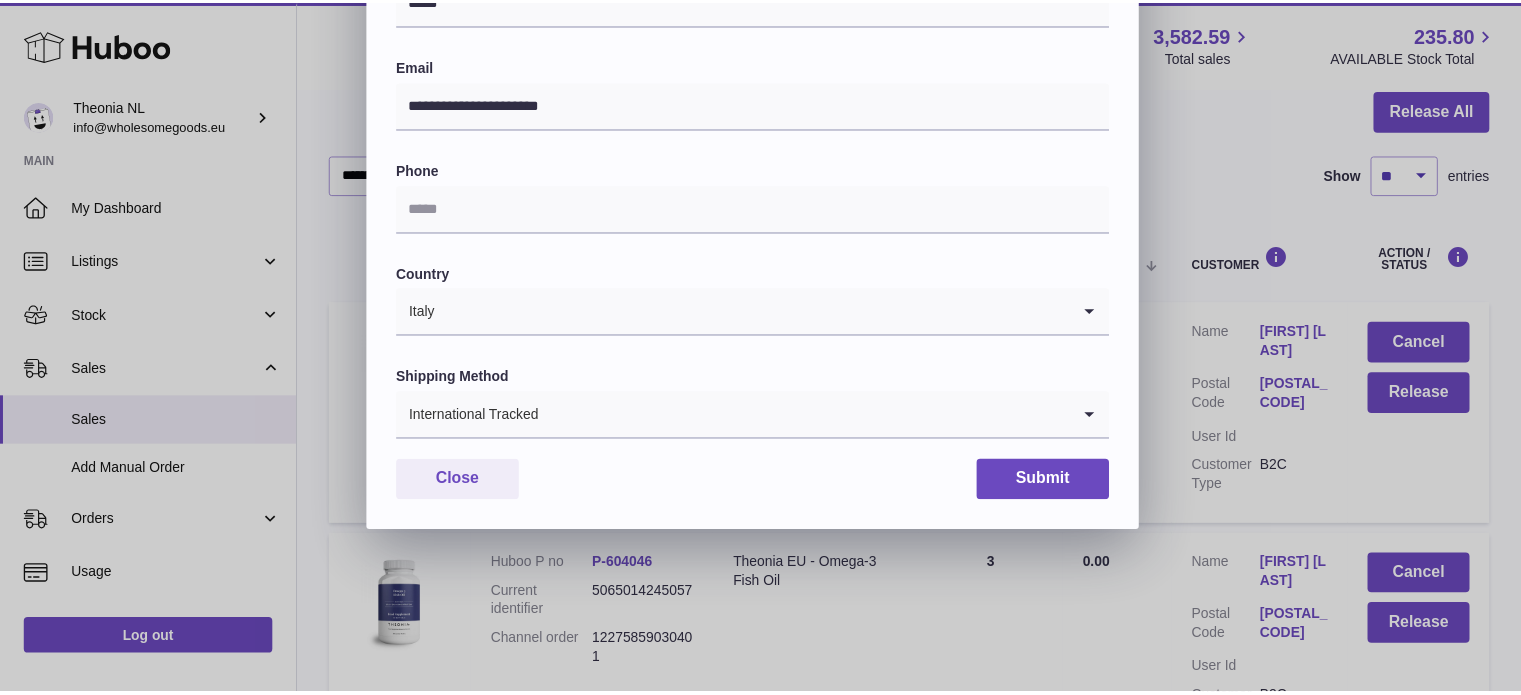 scroll, scrollTop: 564, scrollLeft: 0, axis: vertical 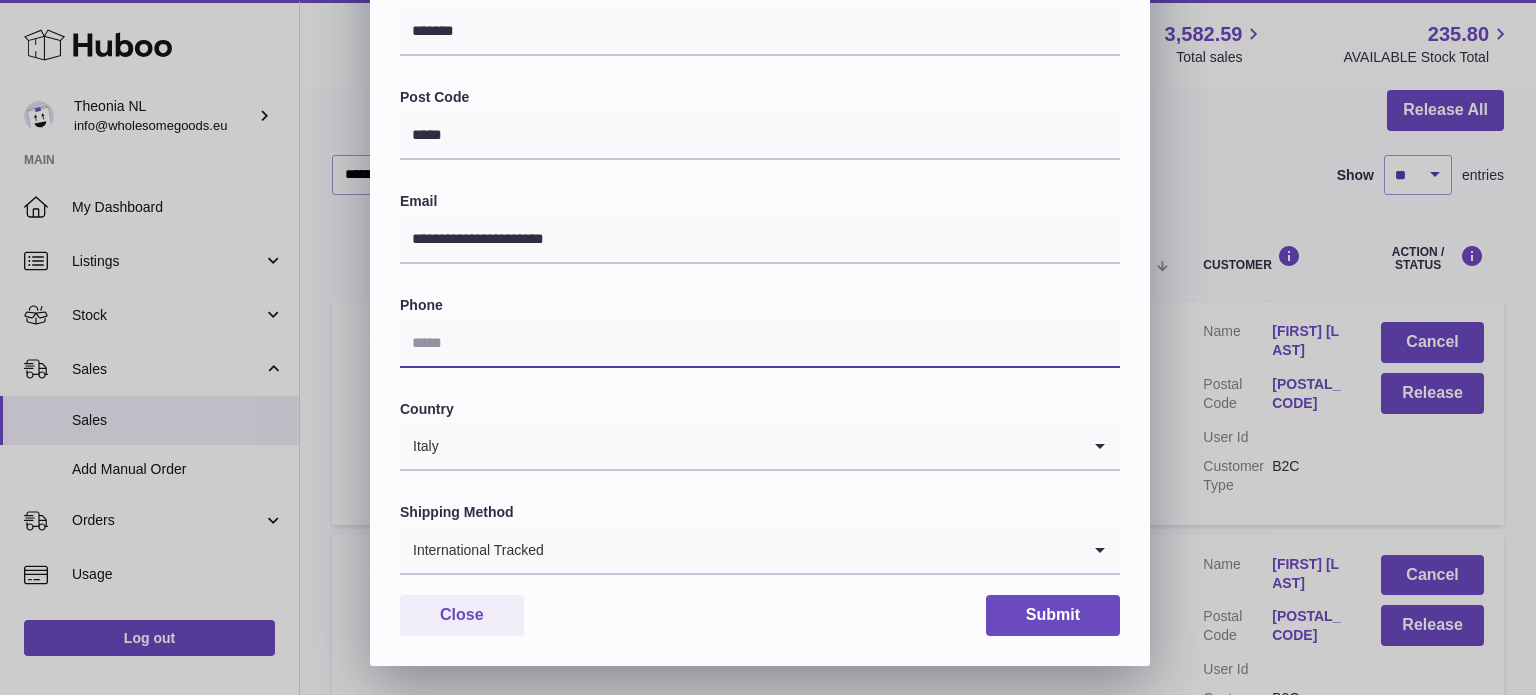 click at bounding box center [760, 344] 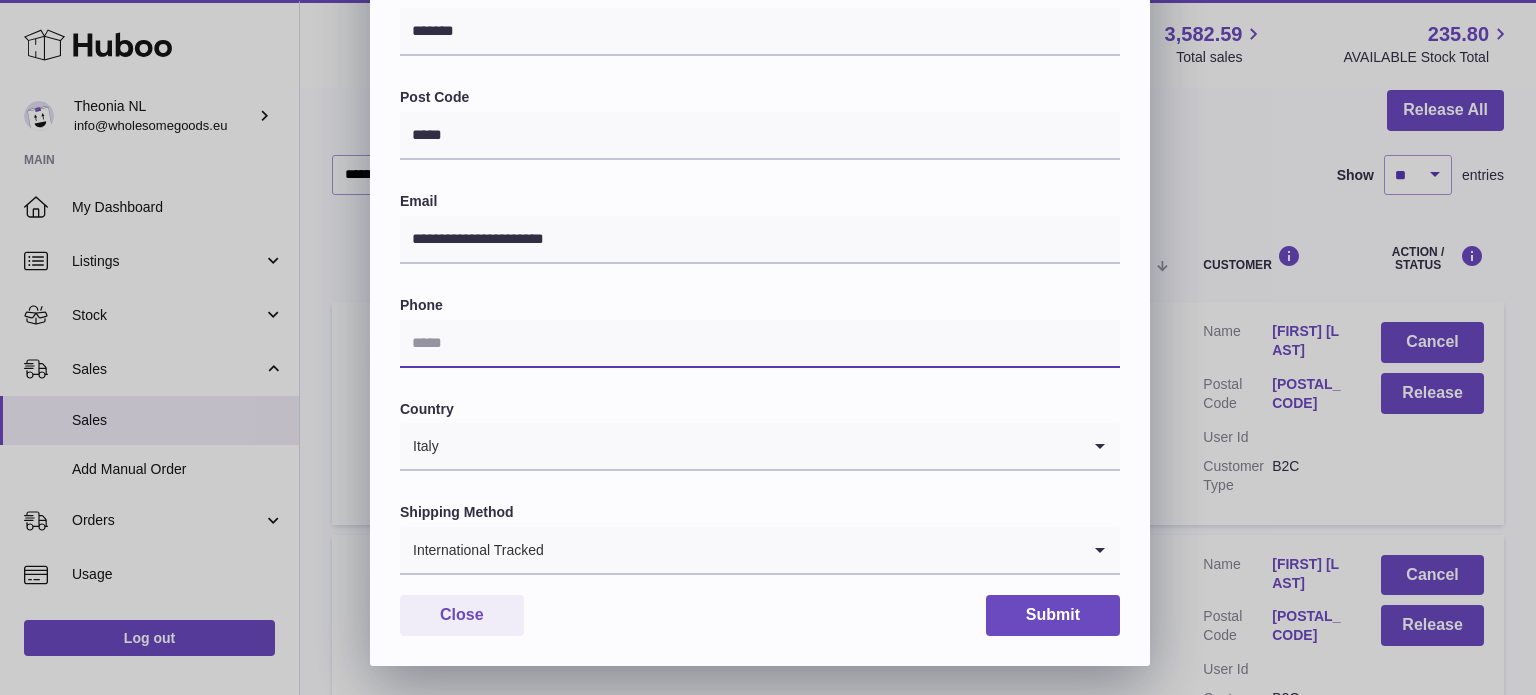paste on "**********" 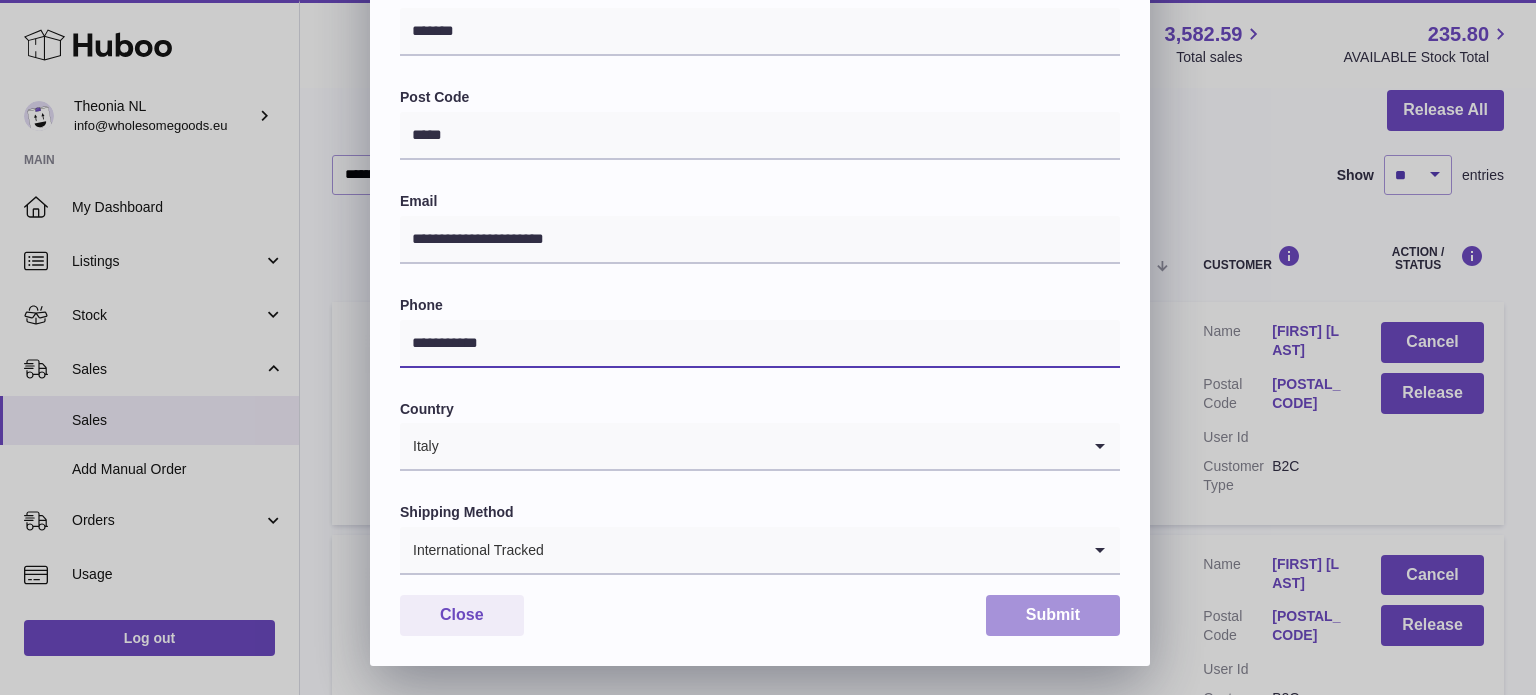 type on "**********" 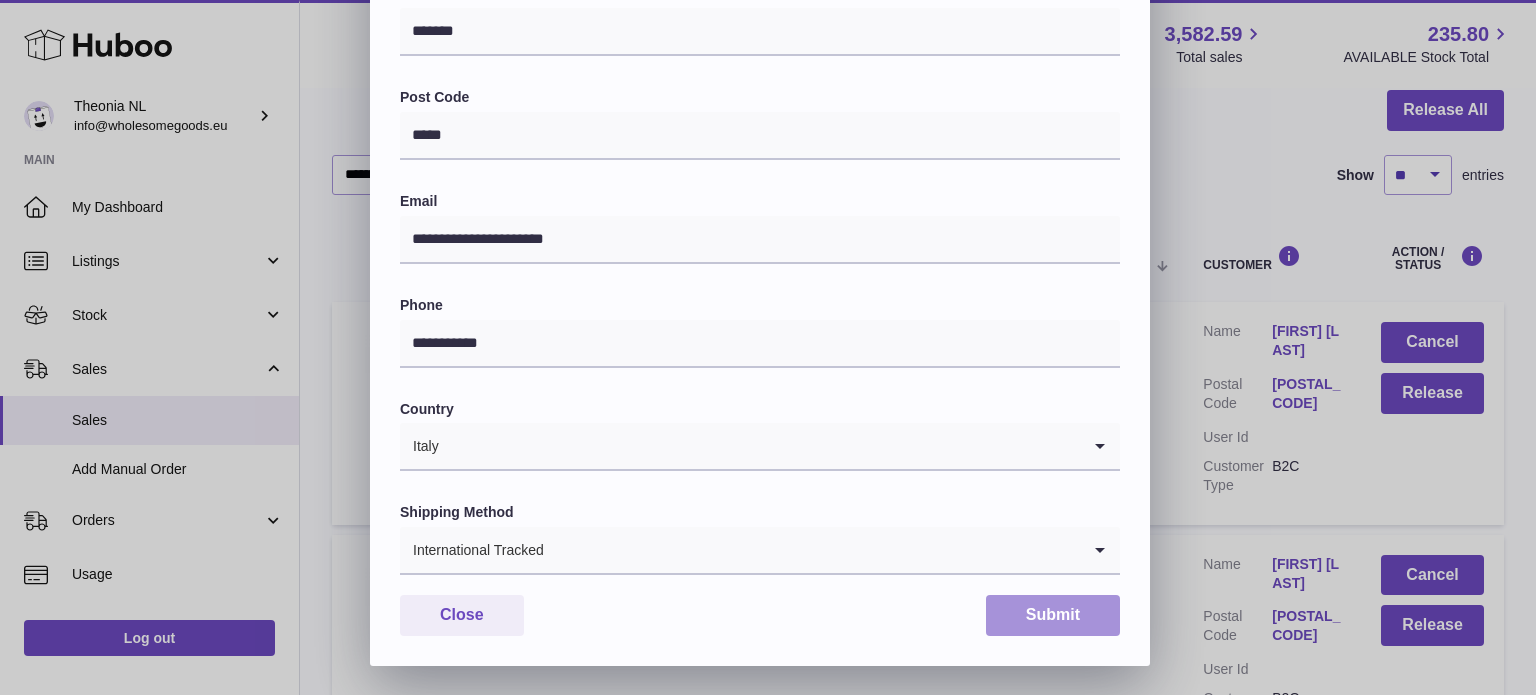 click on "Submit" at bounding box center (1053, 615) 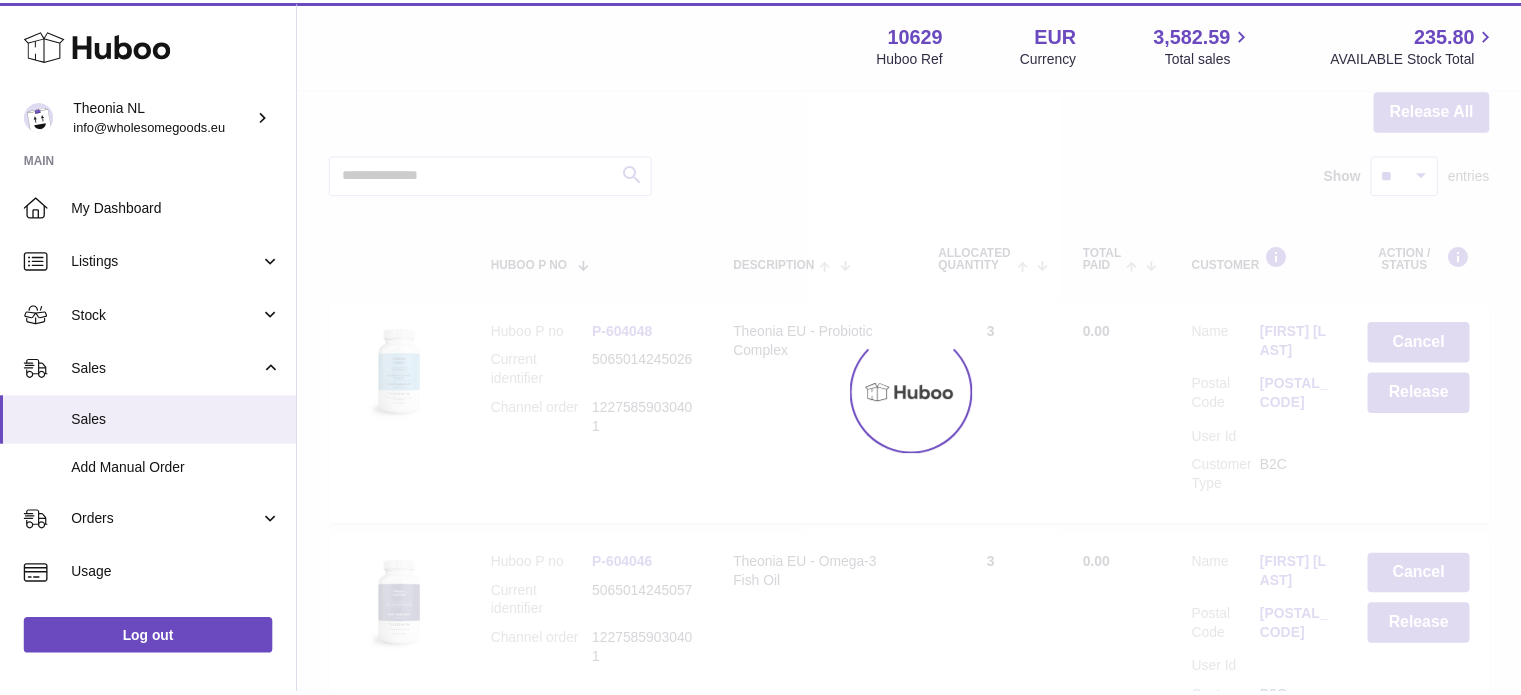 scroll, scrollTop: 0, scrollLeft: 0, axis: both 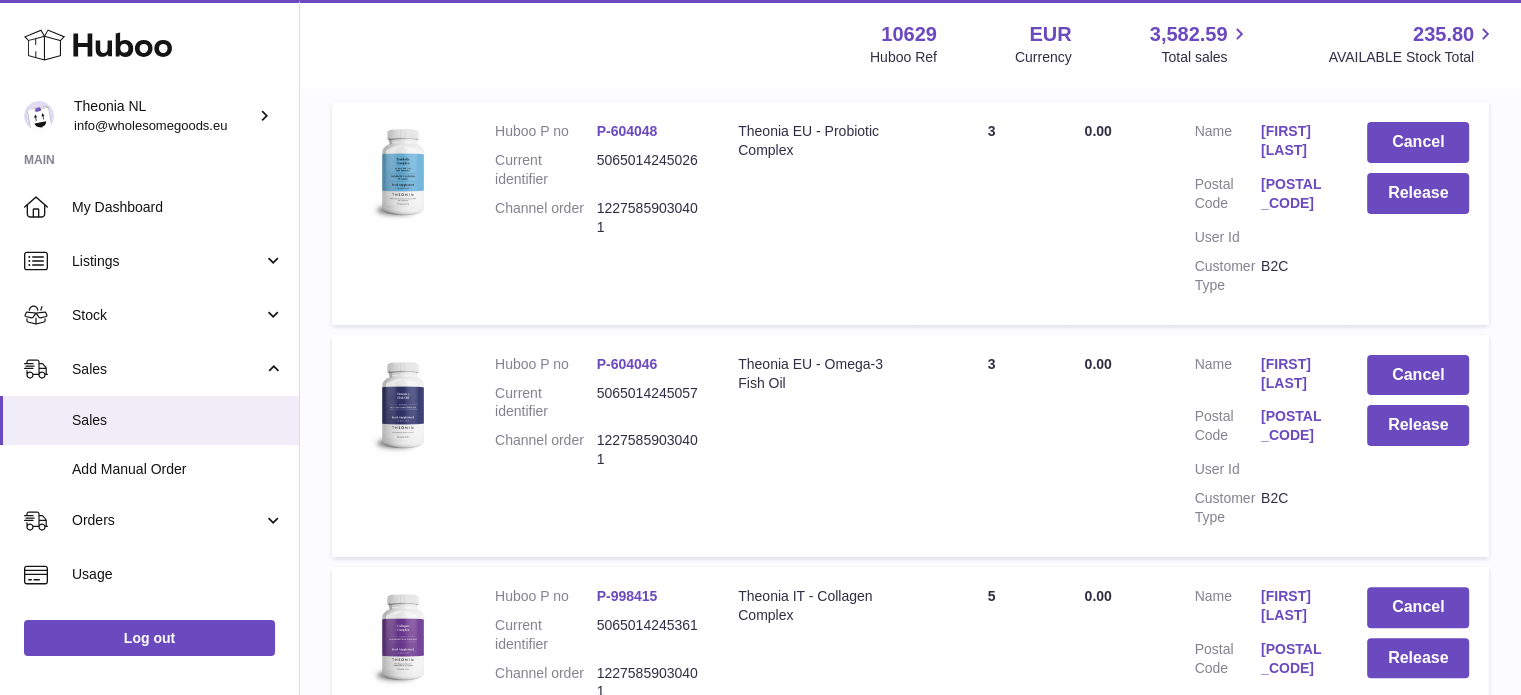 click on "50132" at bounding box center (1294, 426) 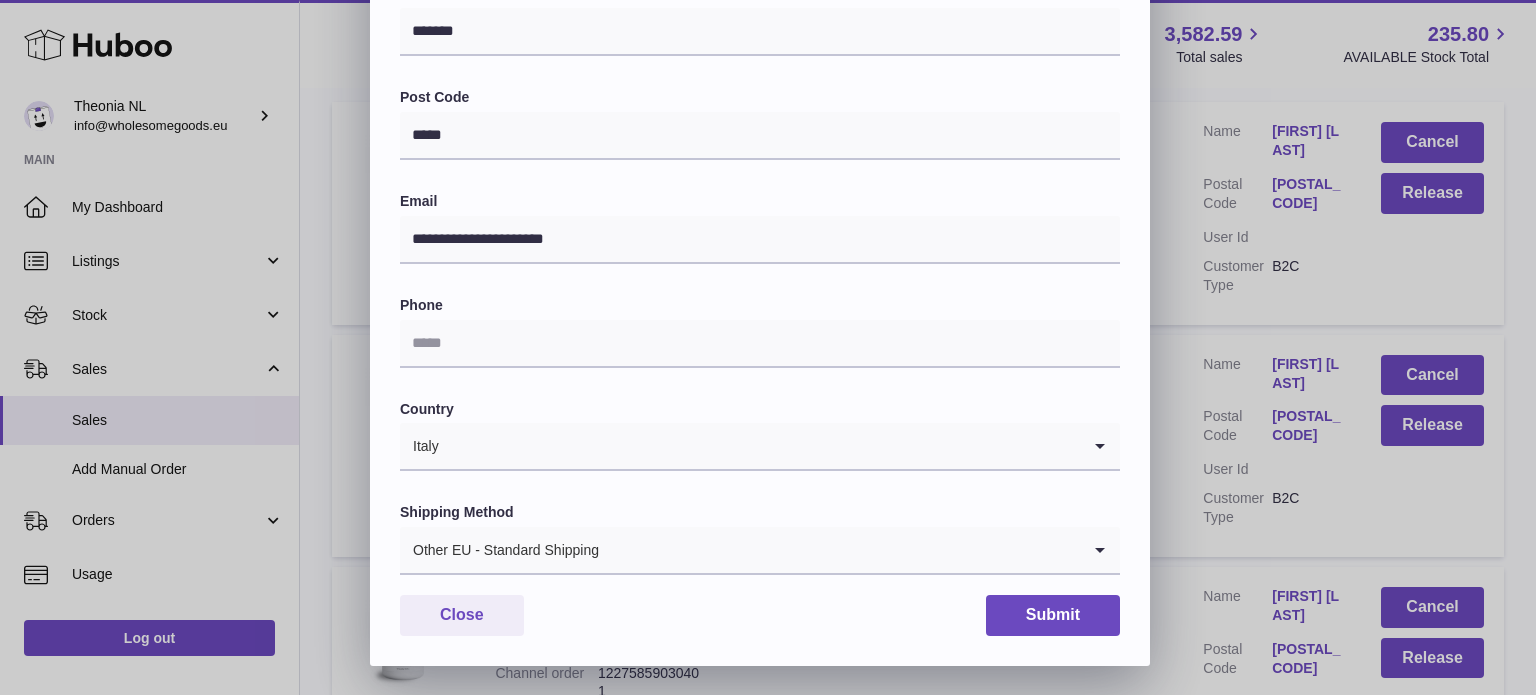 click on "Other EU - Standard Shipping" at bounding box center [740, 550] 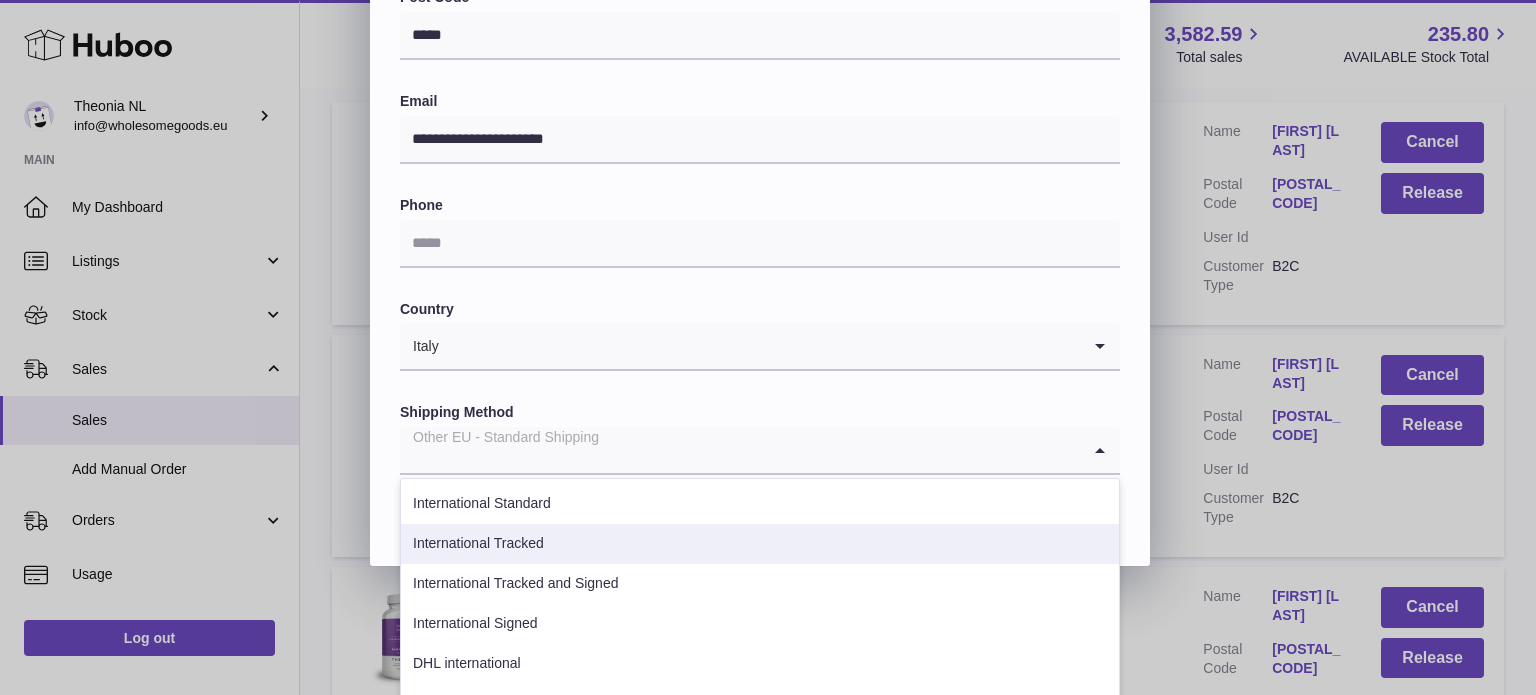 click on "International Tracked" at bounding box center (760, 544) 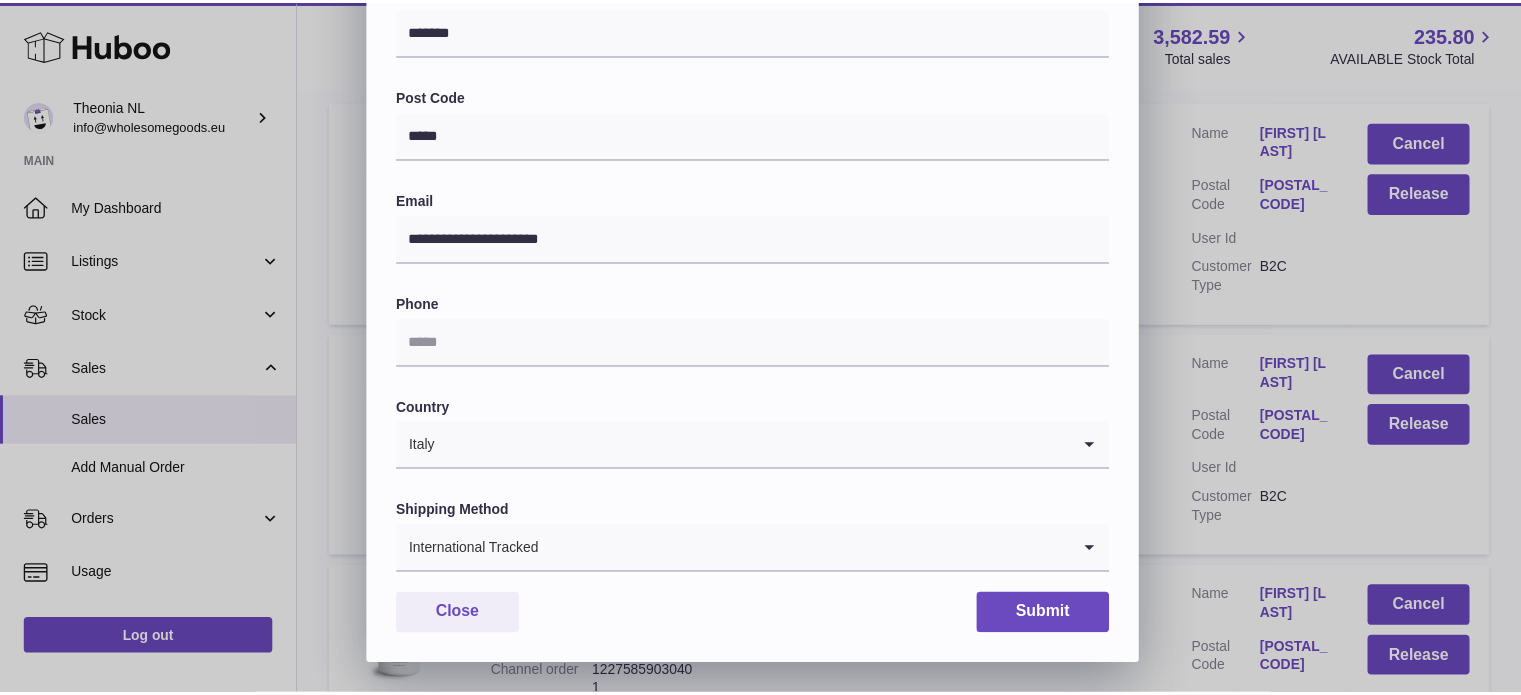 scroll, scrollTop: 564, scrollLeft: 0, axis: vertical 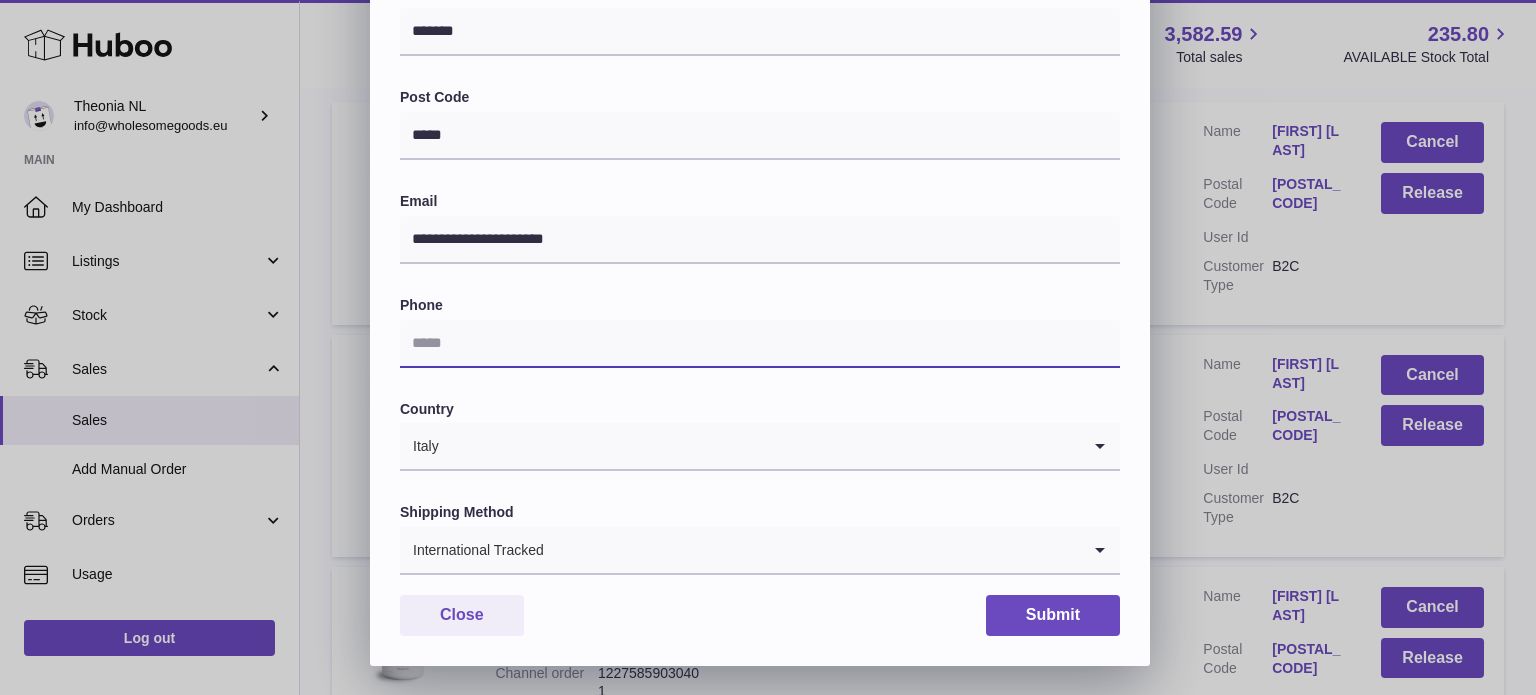 click at bounding box center (760, 344) 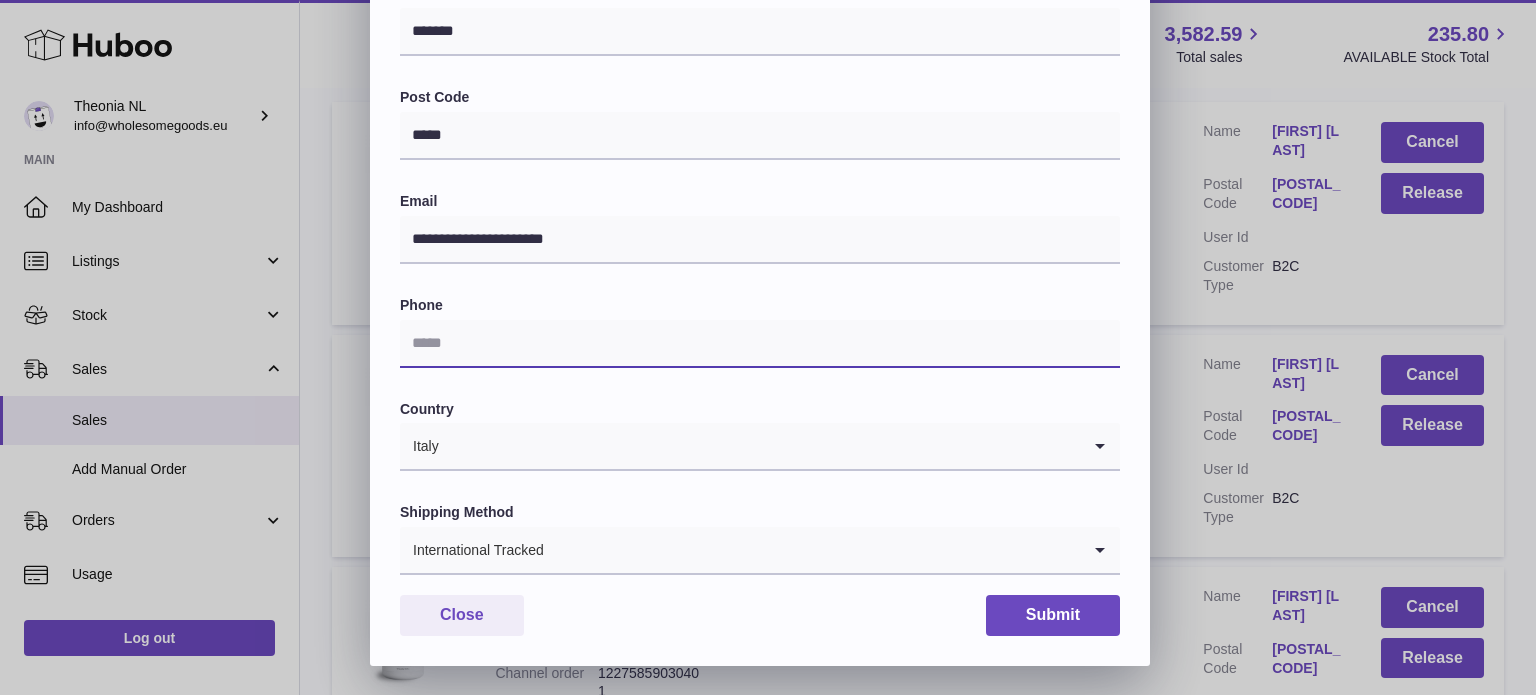paste on "**********" 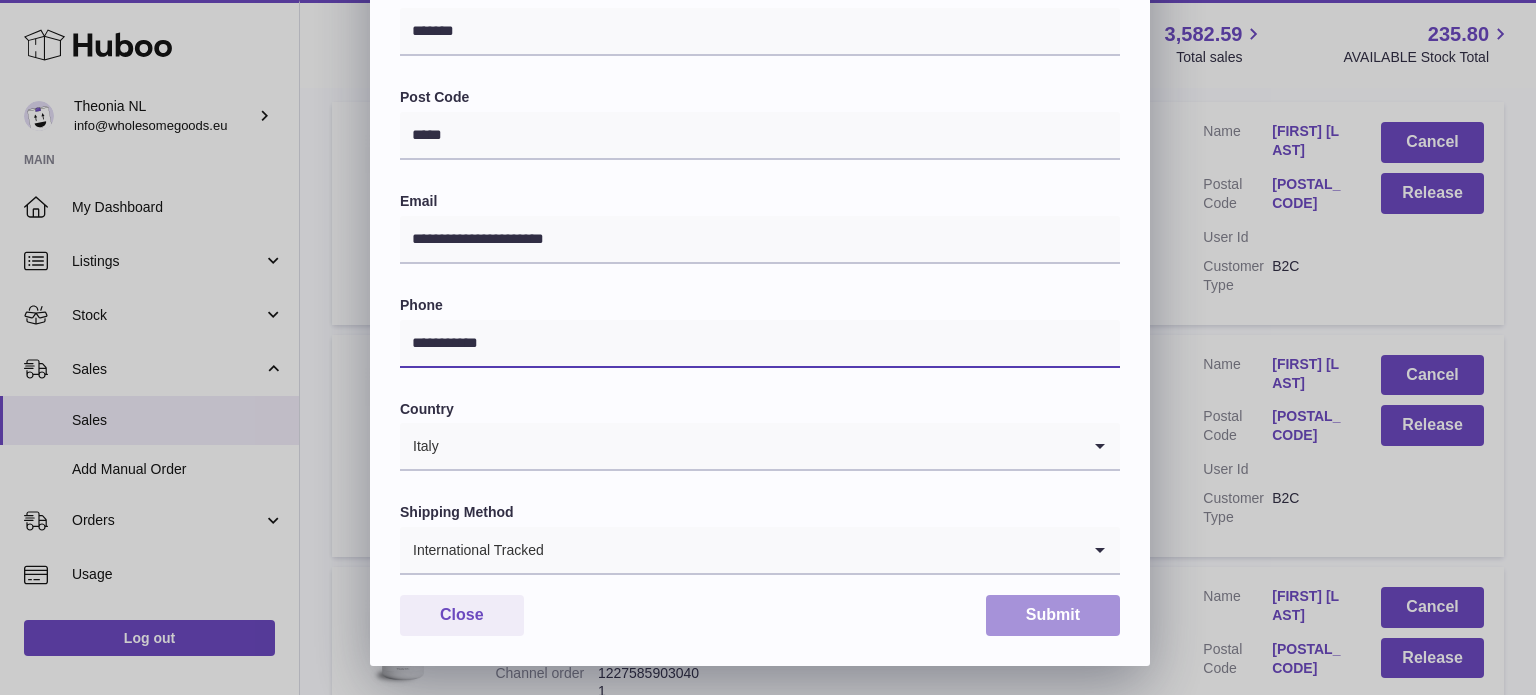 type on "**********" 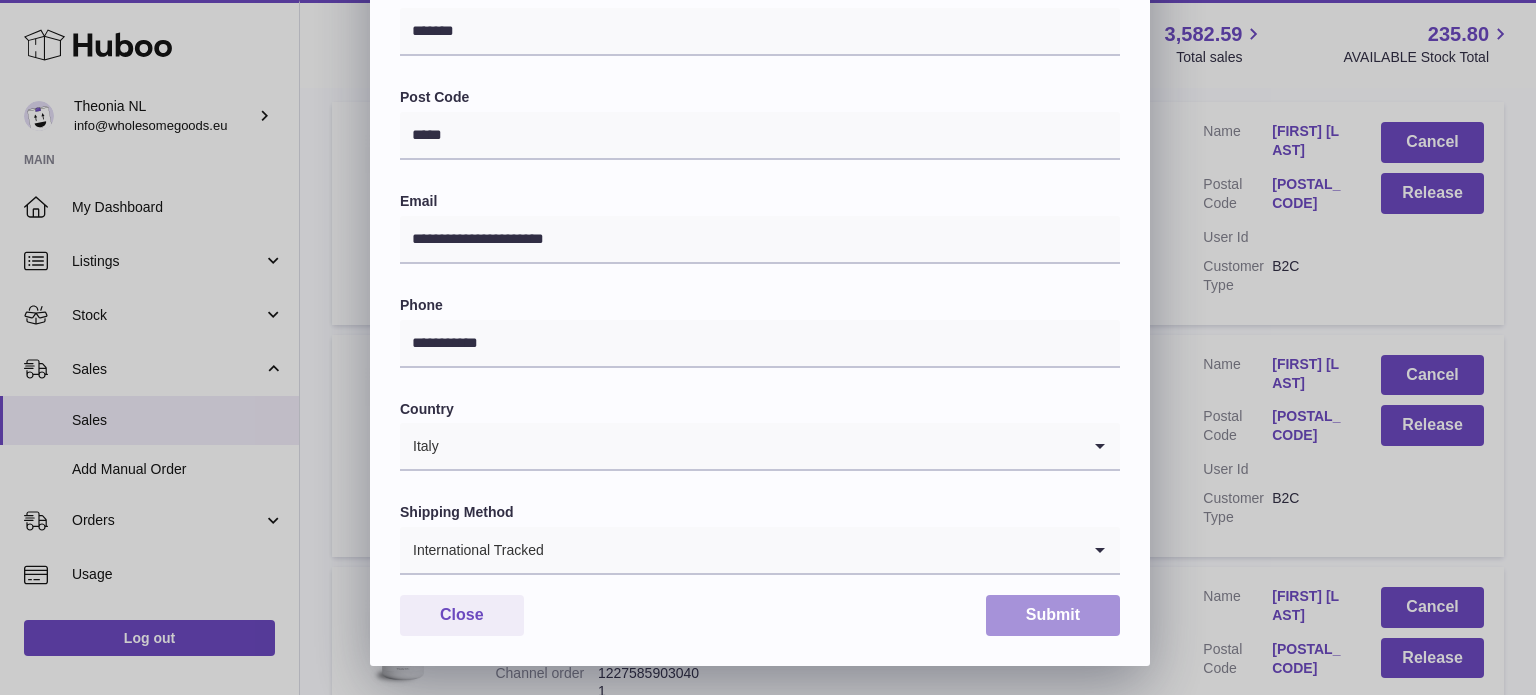 click on "Submit" at bounding box center (1053, 615) 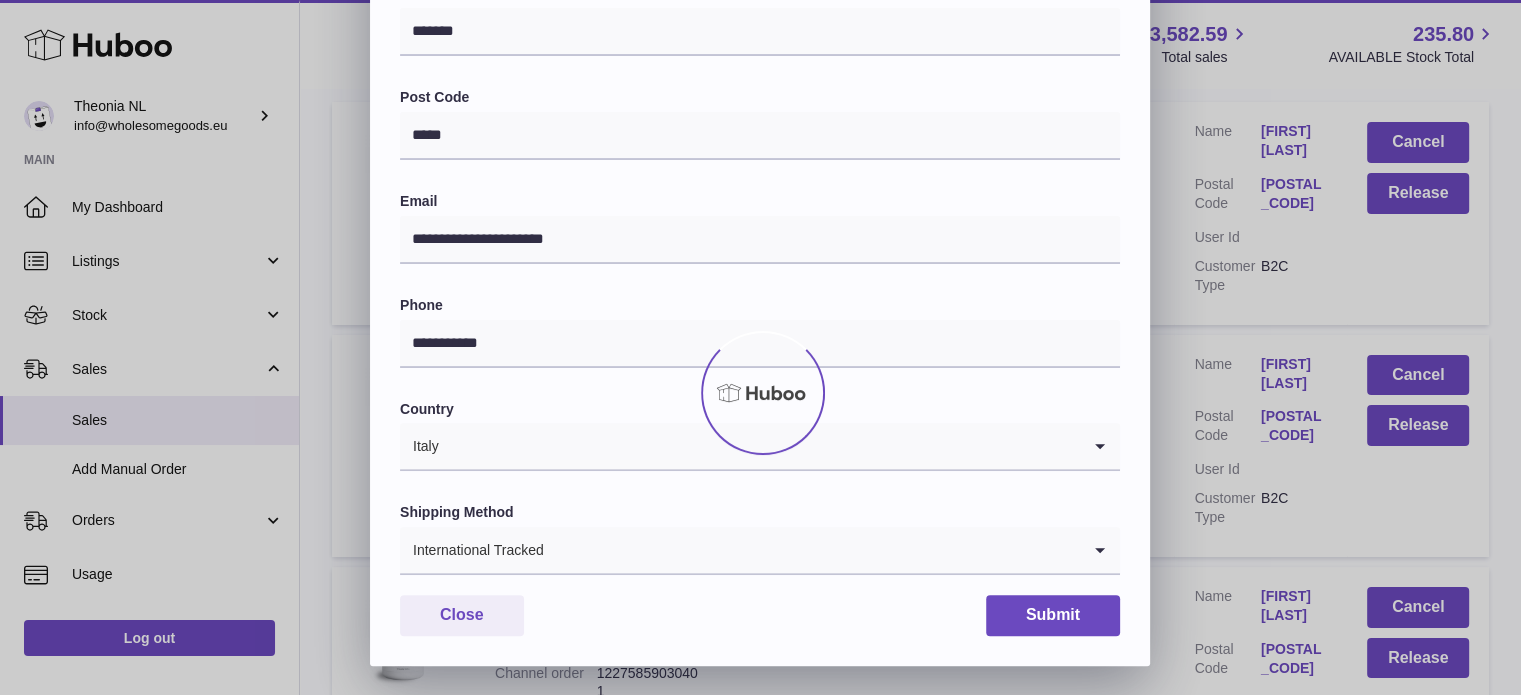 scroll, scrollTop: 0, scrollLeft: 0, axis: both 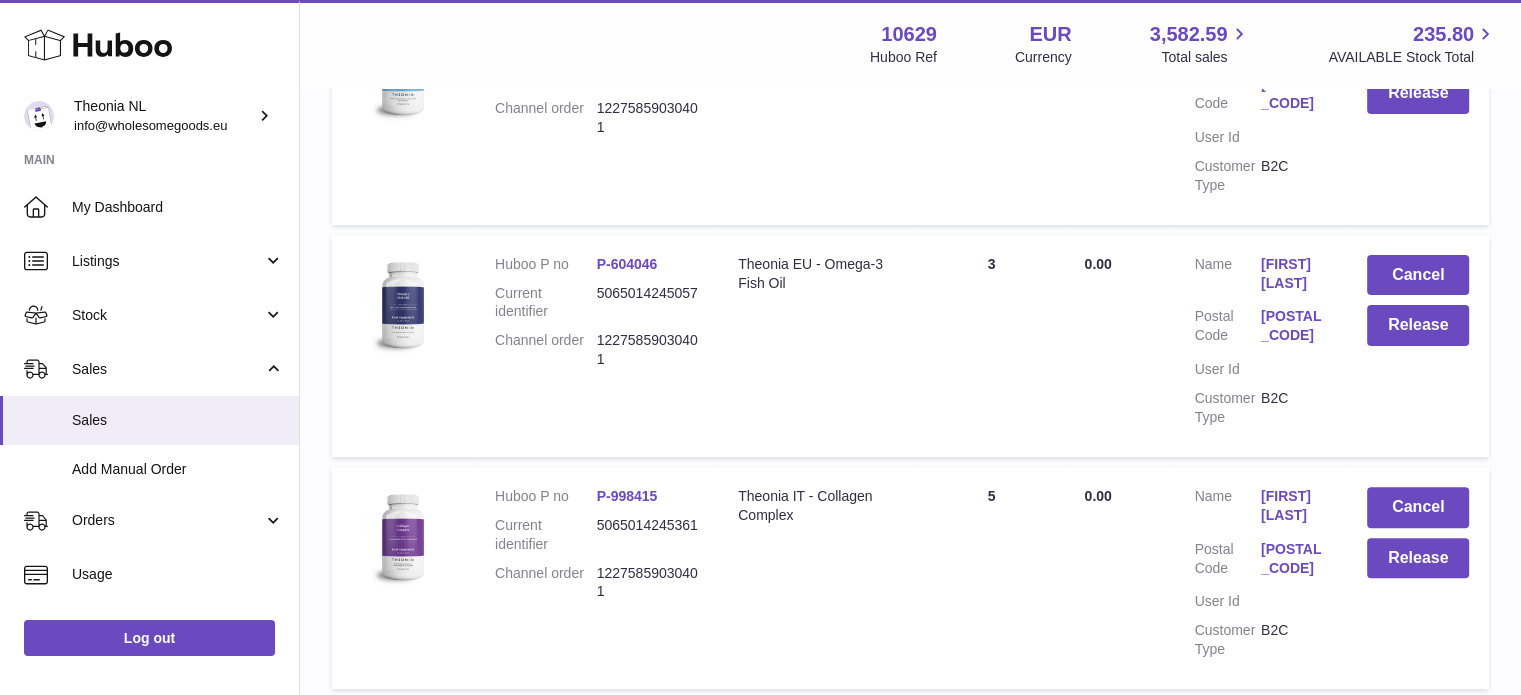 click on "50132" at bounding box center [1294, 559] 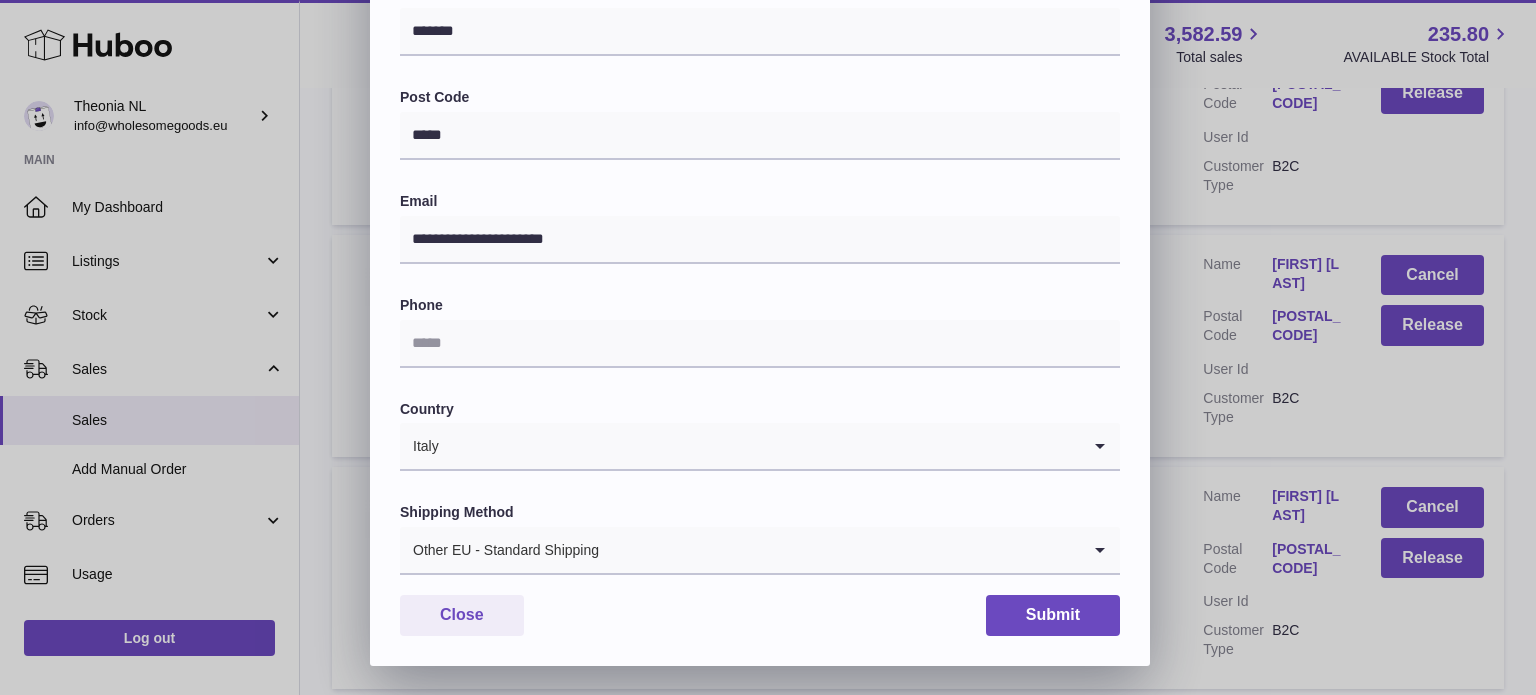 click on "Other EU - Standard Shipping" at bounding box center (740, 550) 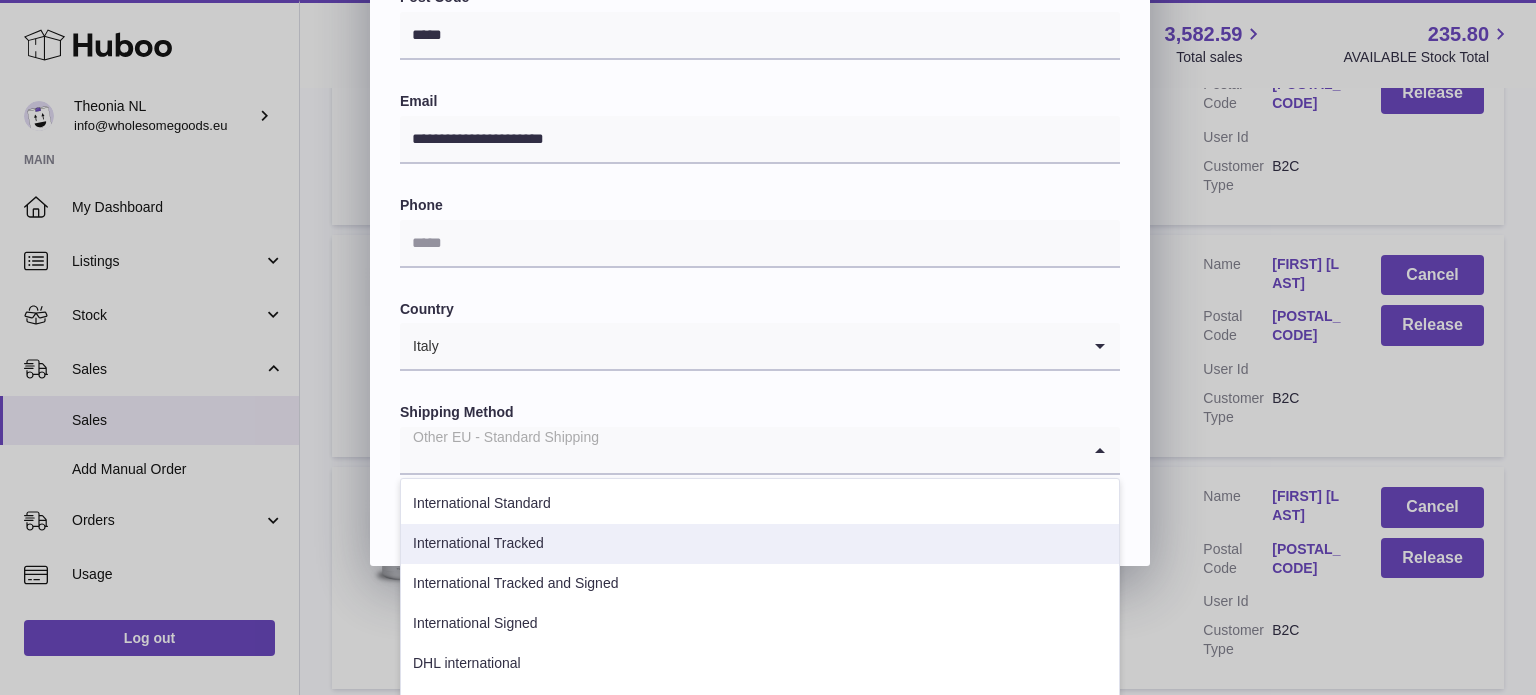 click on "International Tracked" at bounding box center (760, 544) 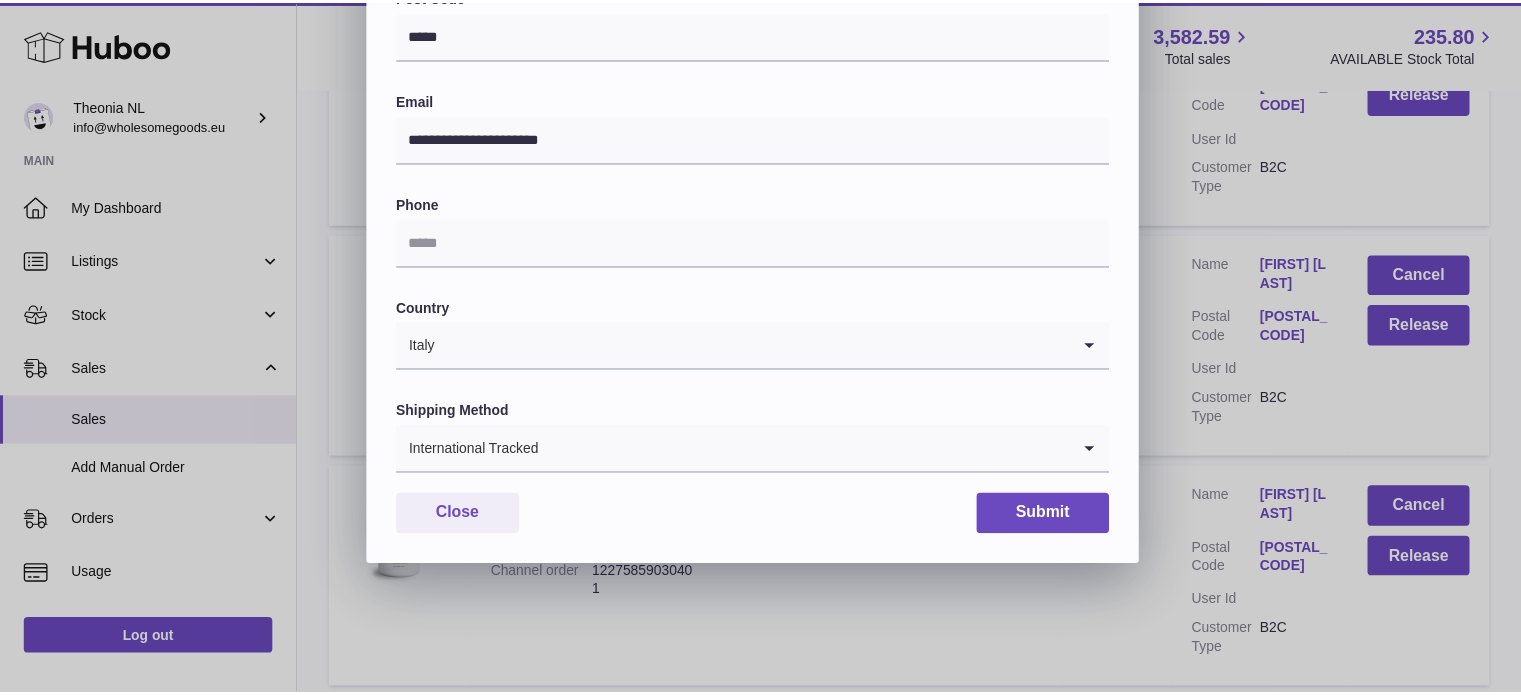 scroll, scrollTop: 564, scrollLeft: 0, axis: vertical 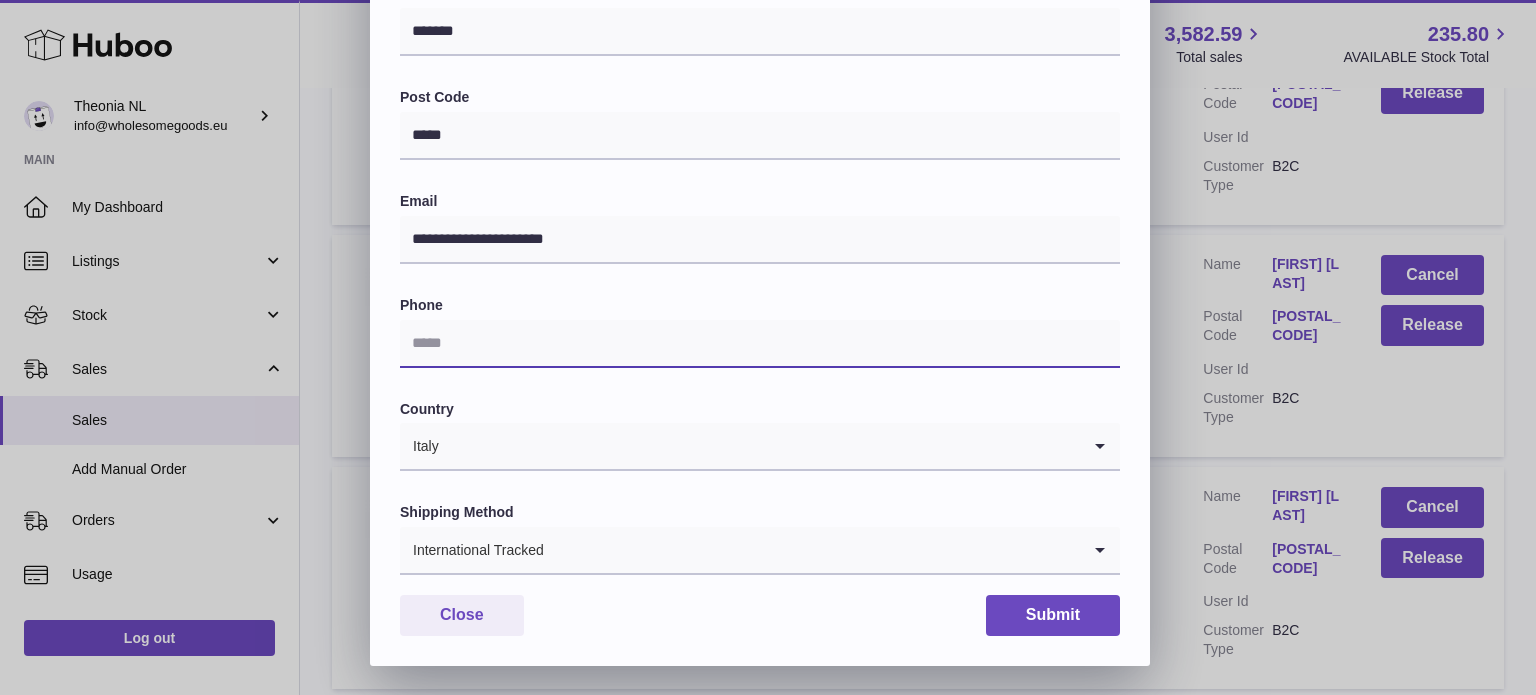 click at bounding box center (760, 344) 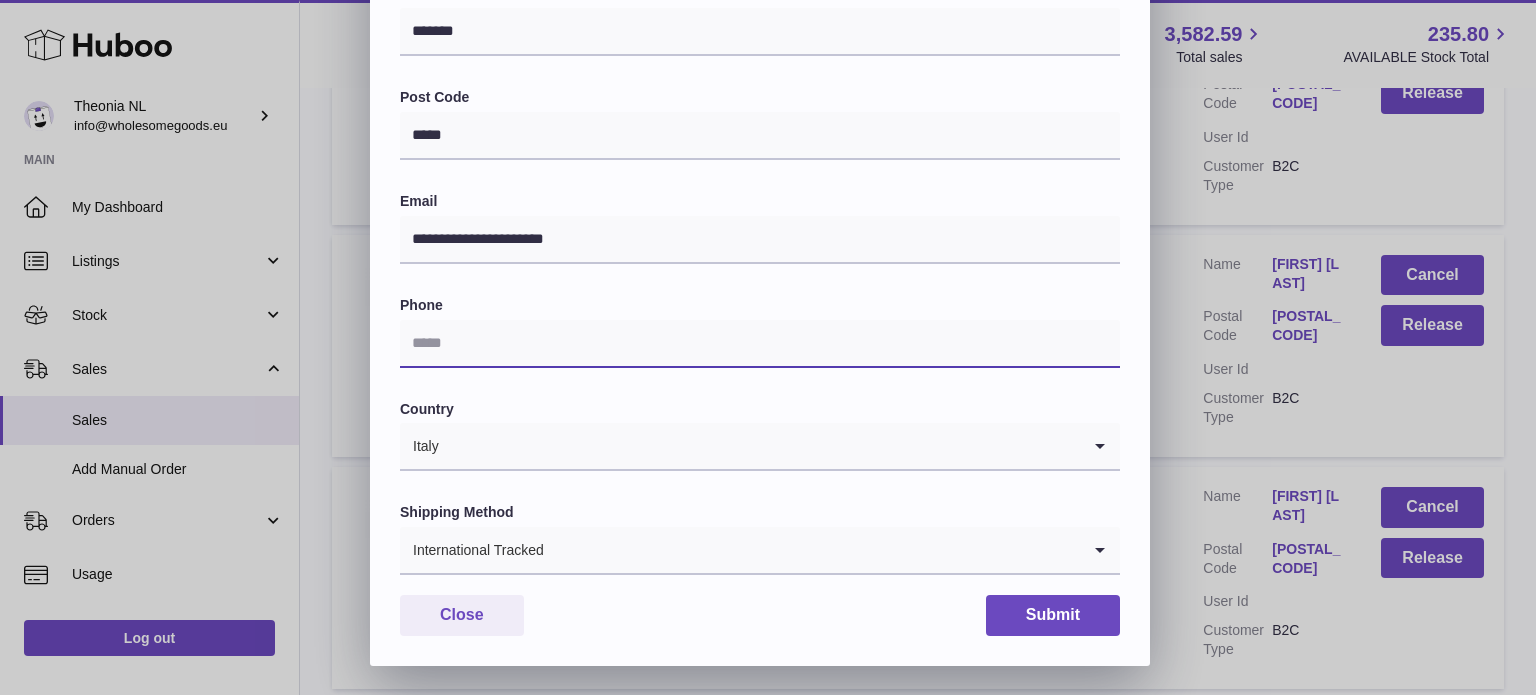 paste on "**********" 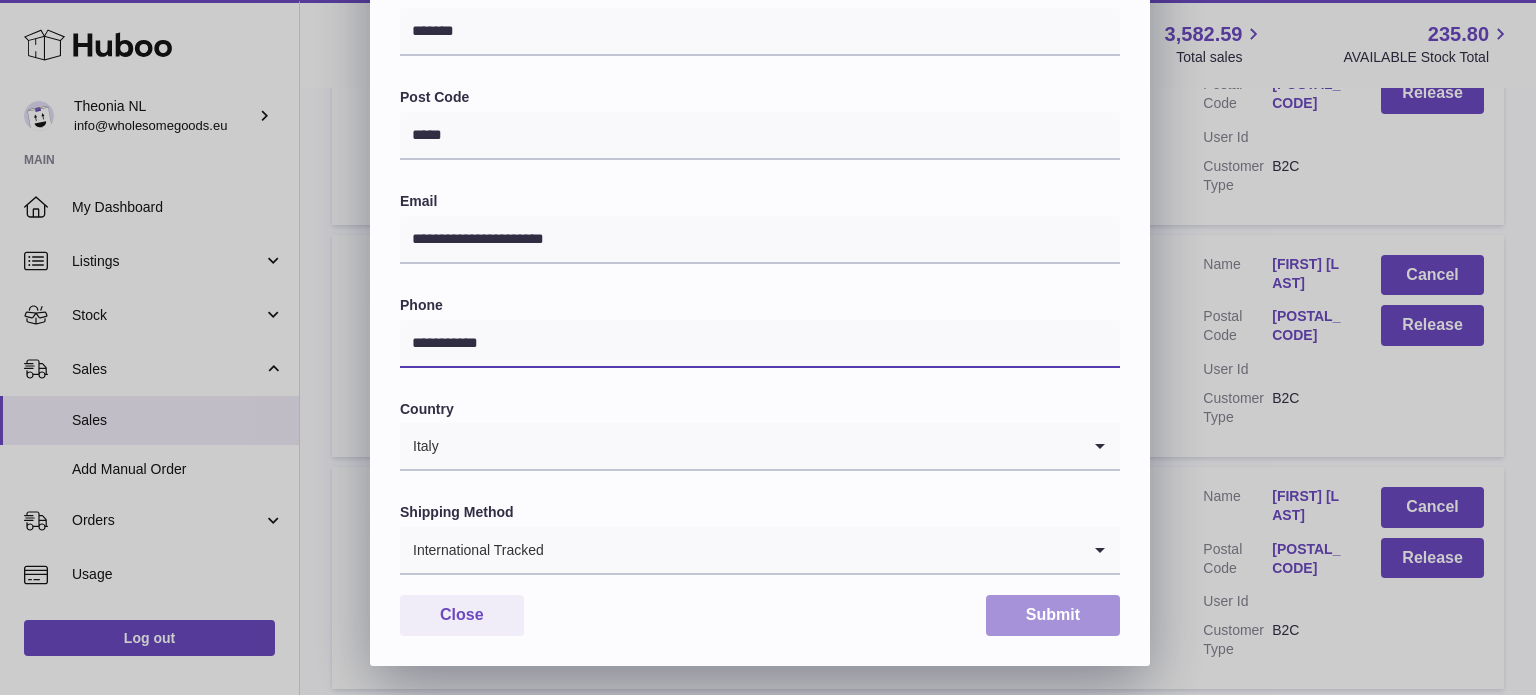 type on "**********" 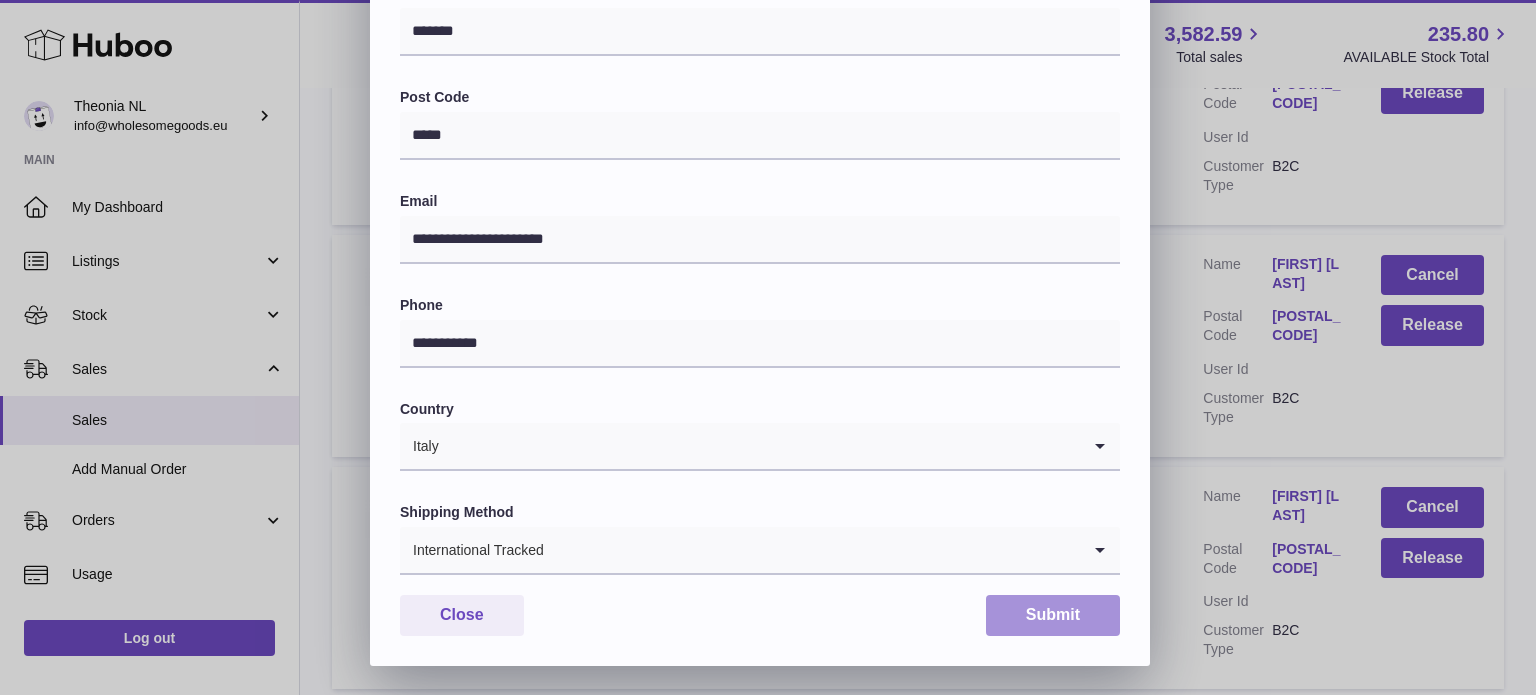 click on "Submit" at bounding box center [1053, 615] 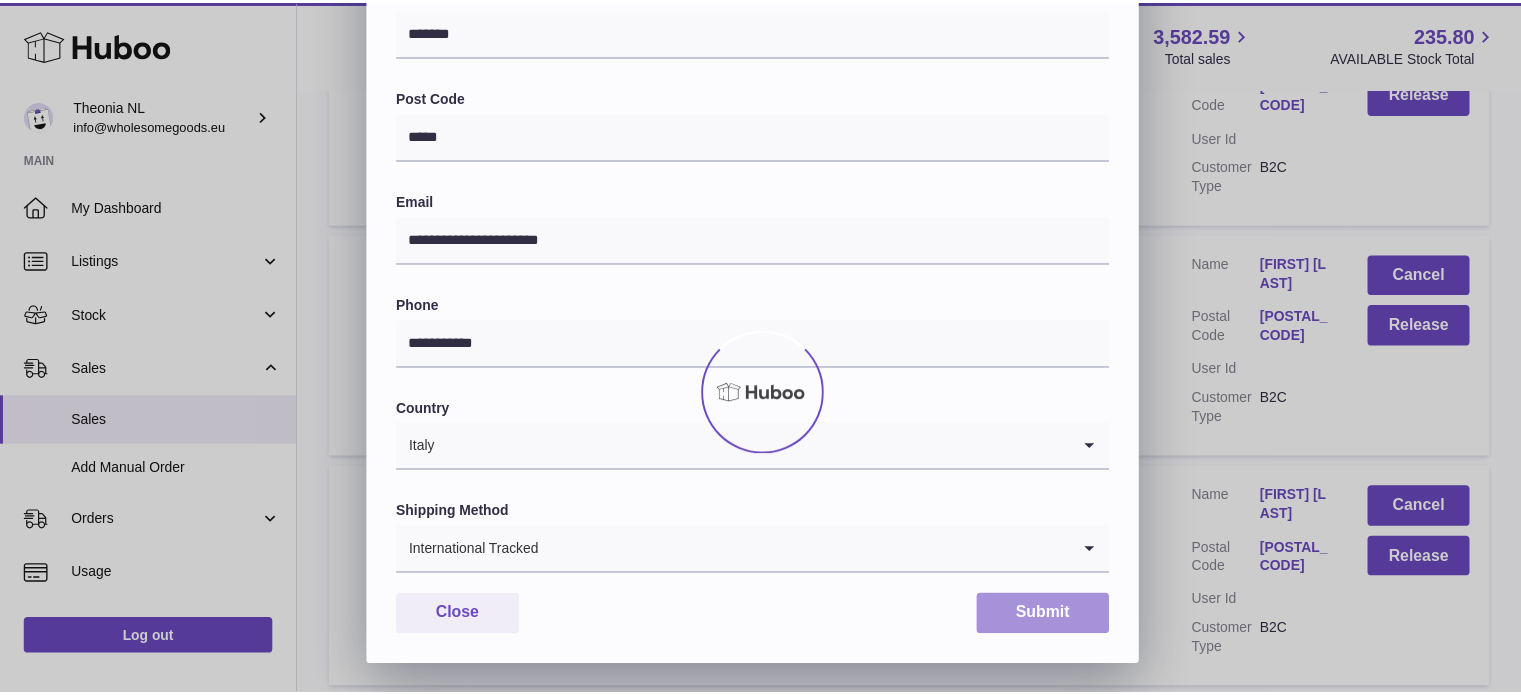 scroll, scrollTop: 0, scrollLeft: 0, axis: both 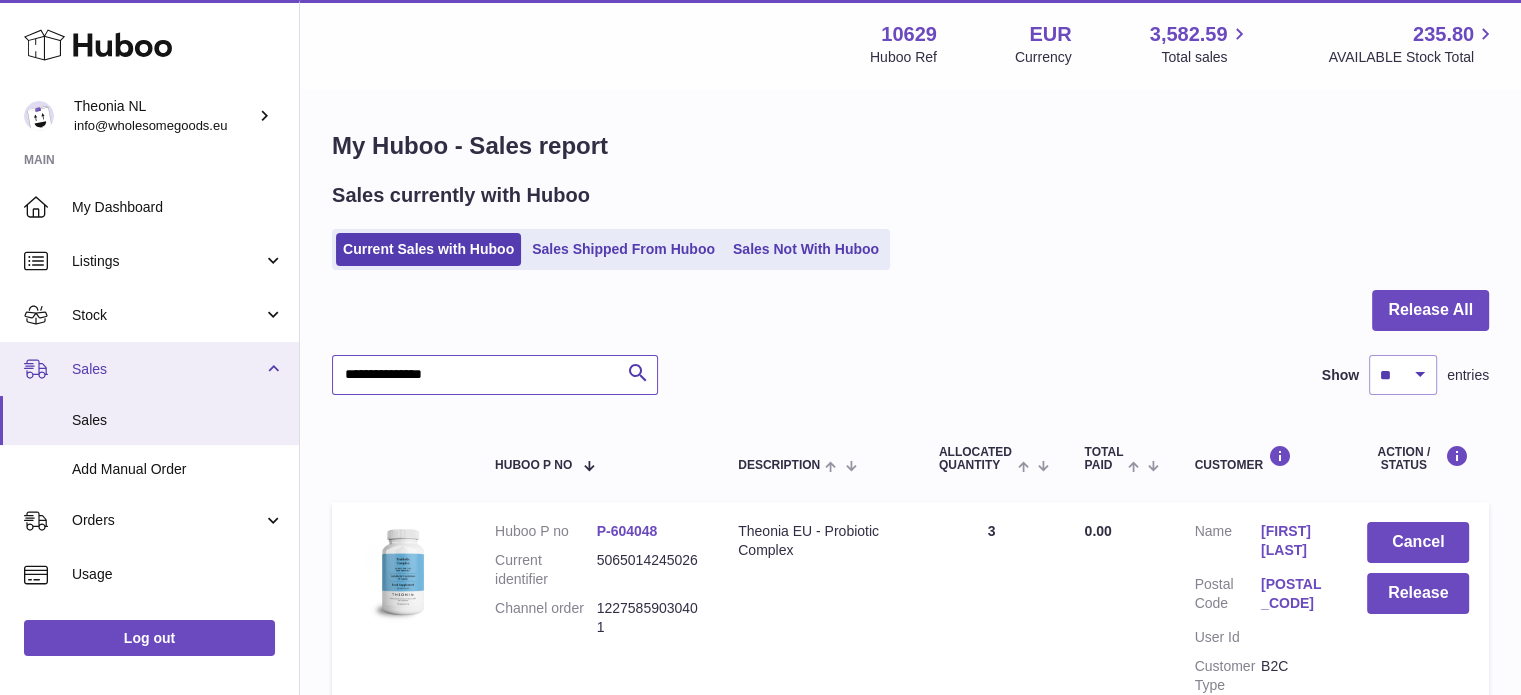 drag, startPoint x: 468, startPoint y: 382, endPoint x: 105, endPoint y: 379, distance: 363.0124 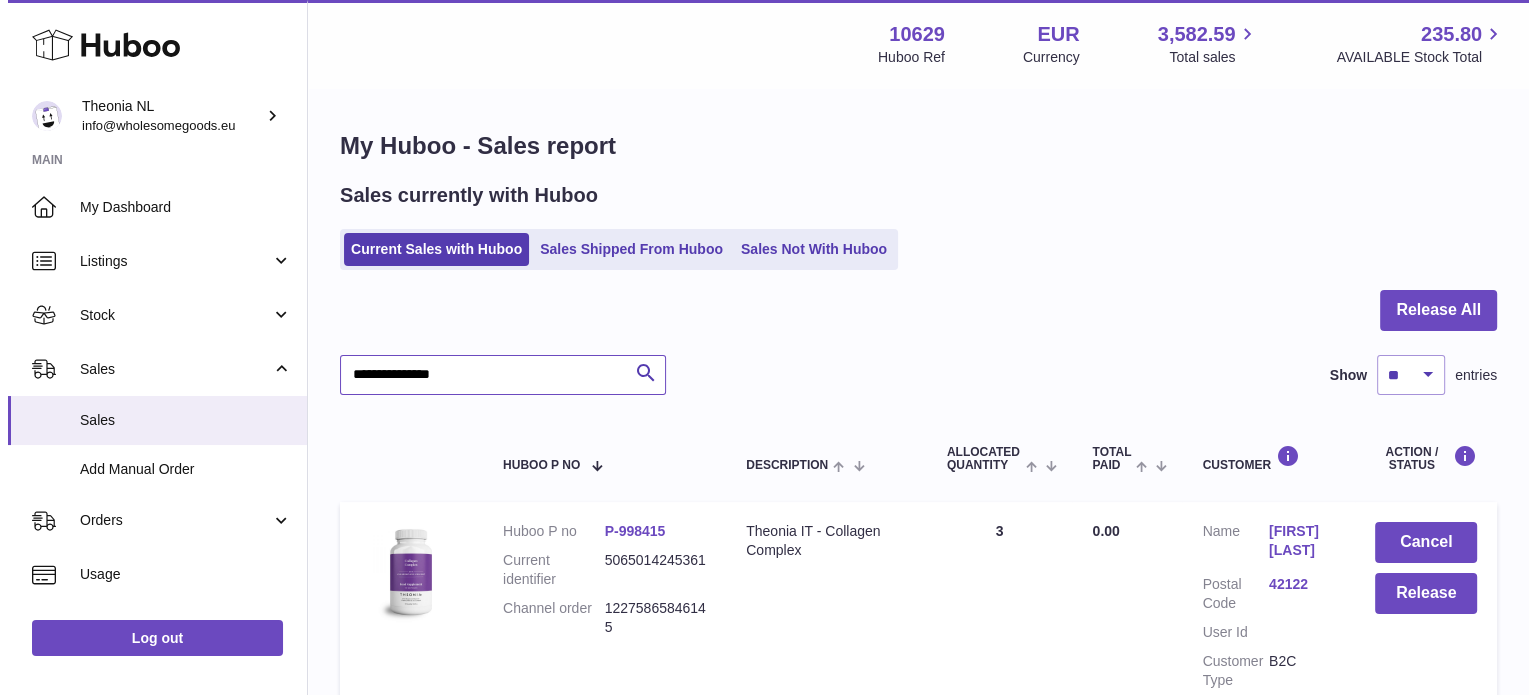 scroll, scrollTop: 191, scrollLeft: 0, axis: vertical 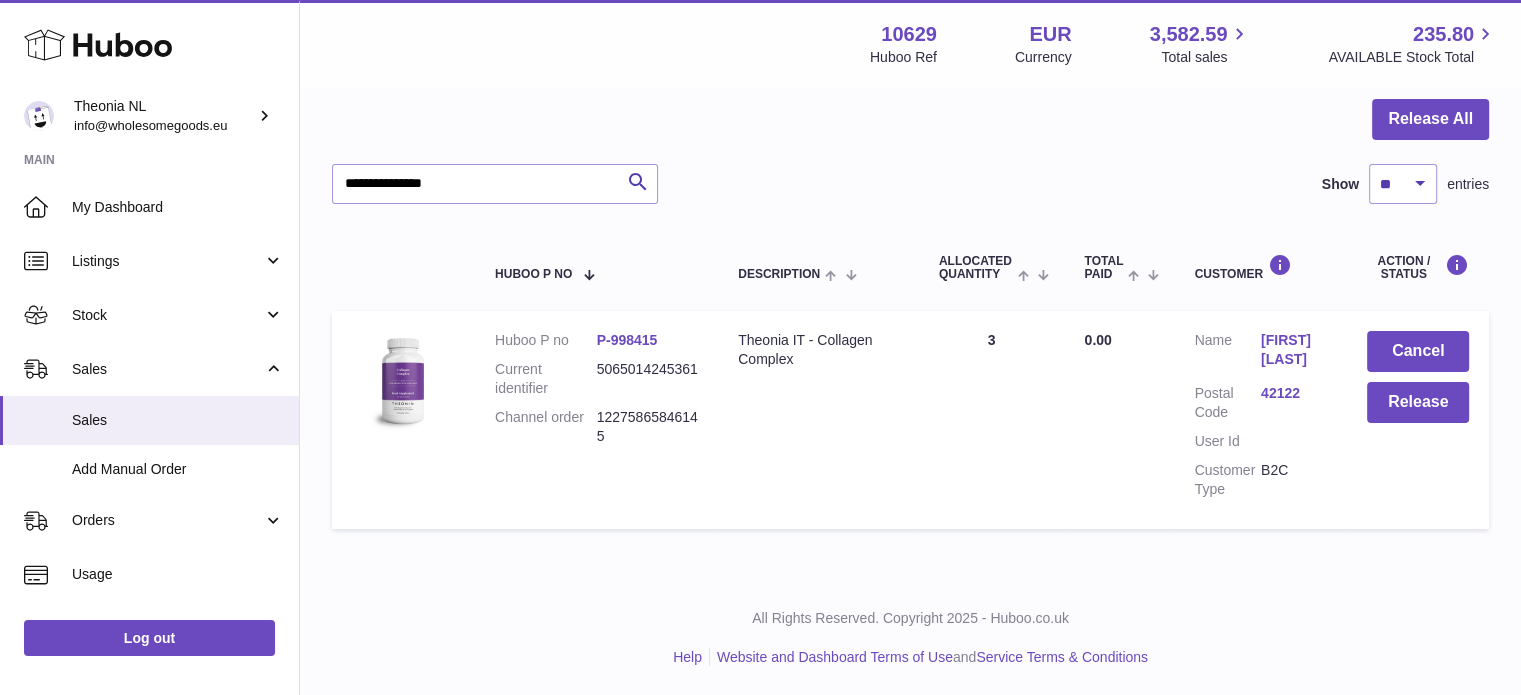 click on "42122" at bounding box center (1294, 403) 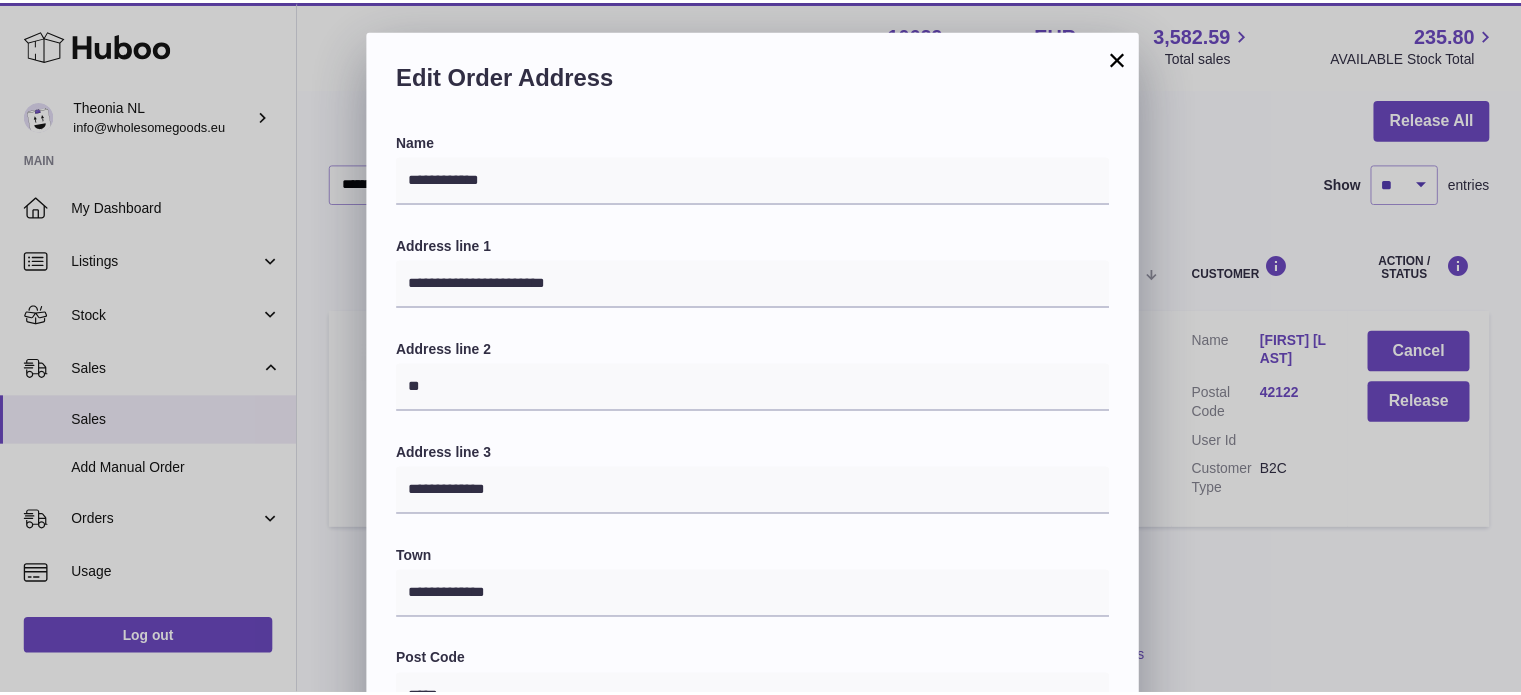 scroll, scrollTop: 564, scrollLeft: 0, axis: vertical 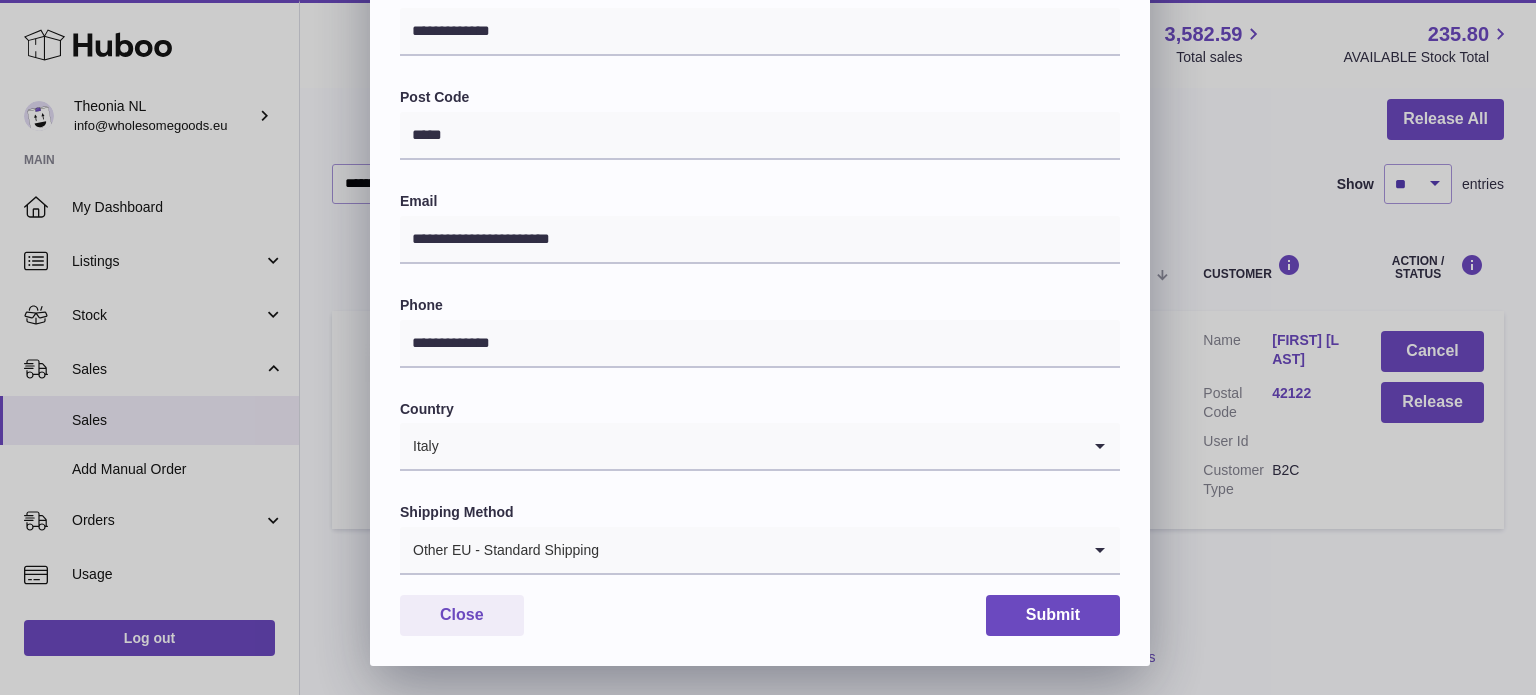 click on "**********" at bounding box center [760, 117] 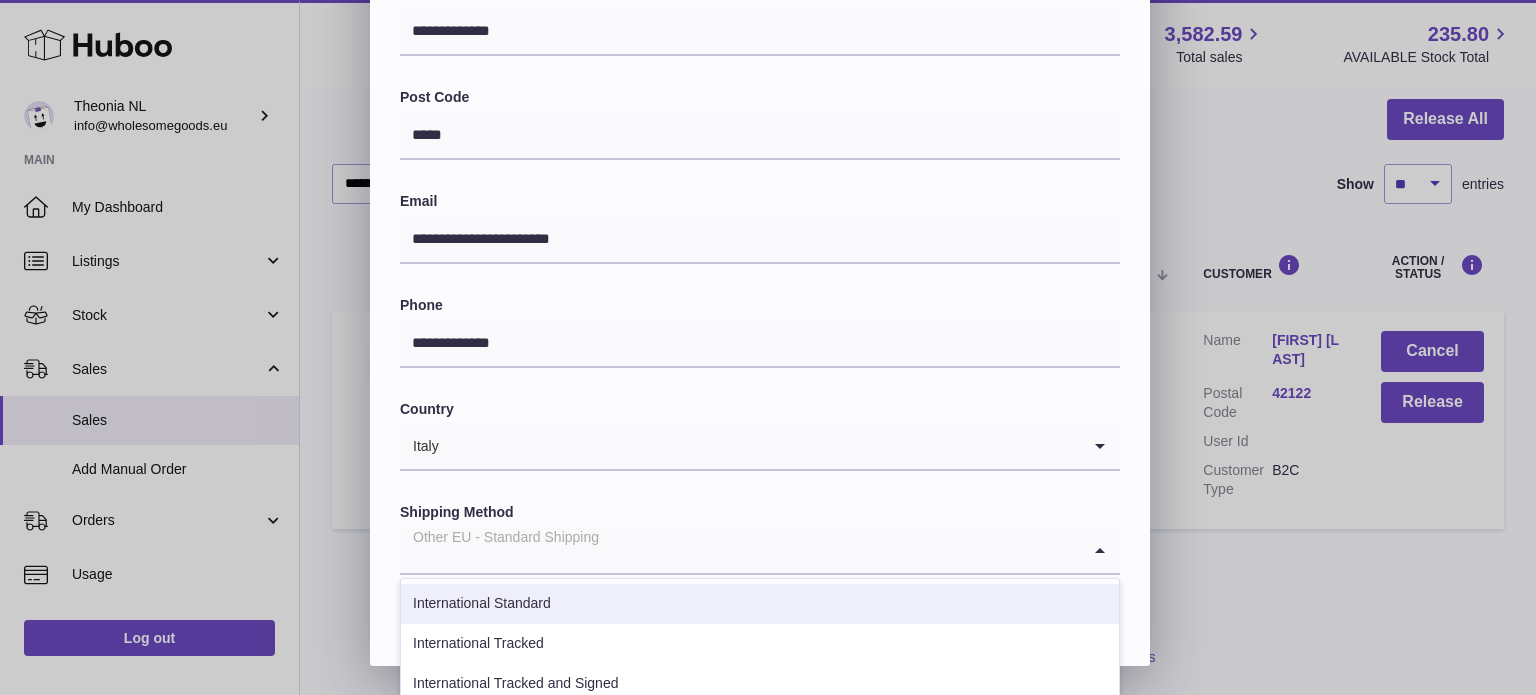 click on "International Tracked" at bounding box center (760, 644) 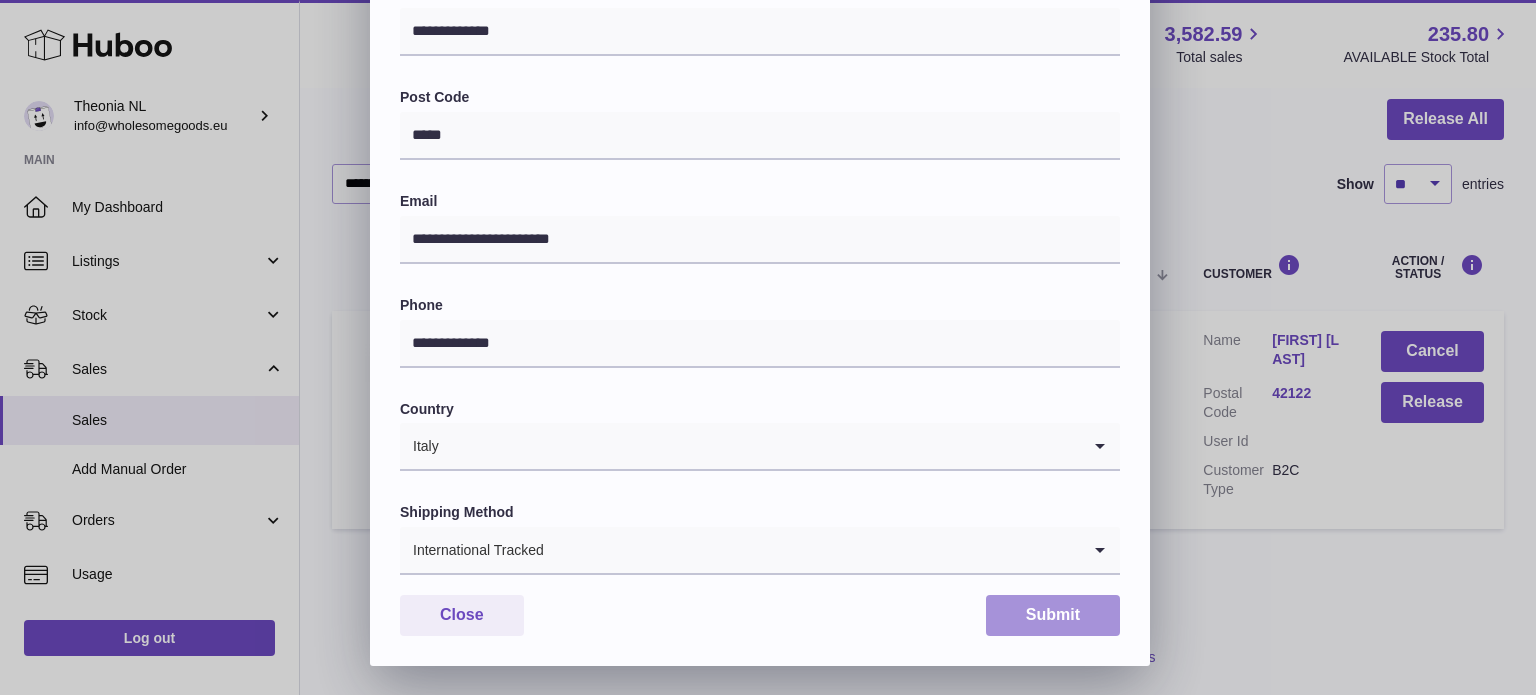 click on "Submit" at bounding box center [1053, 615] 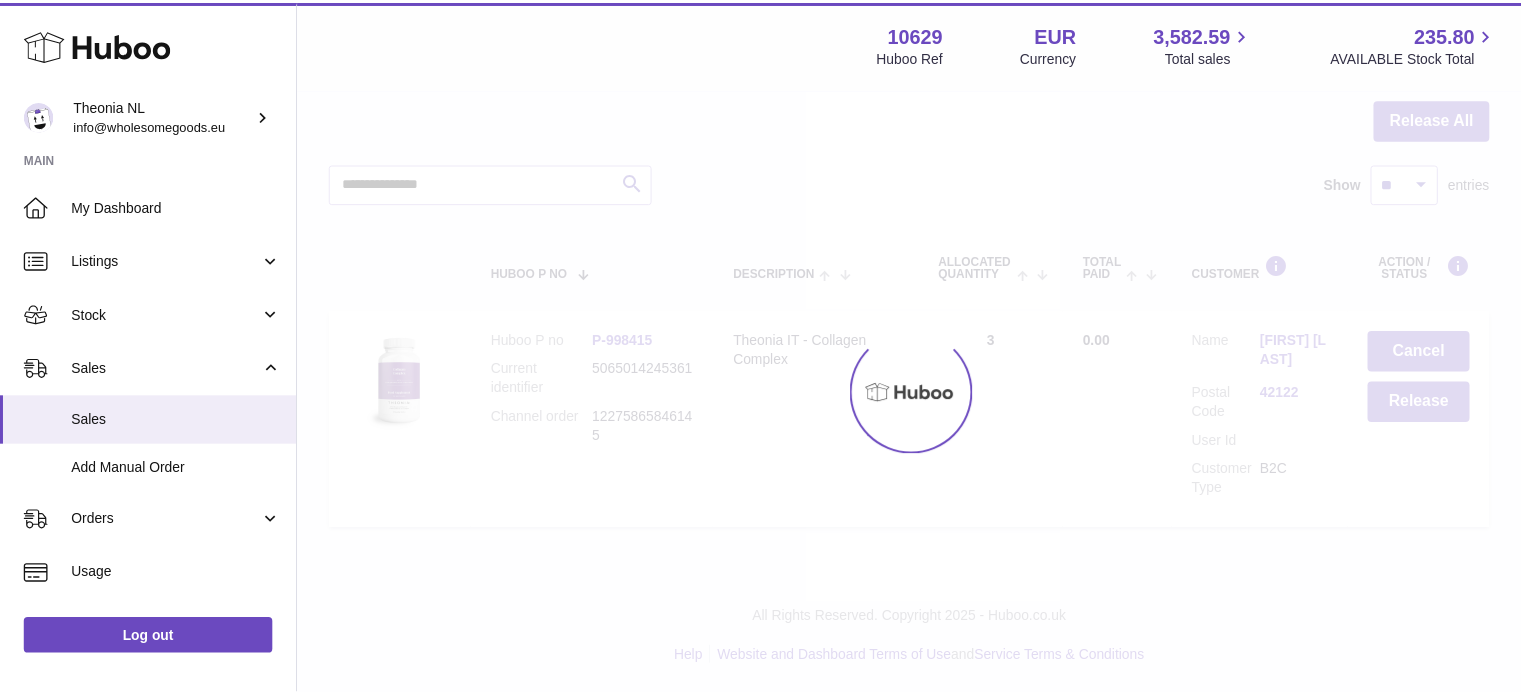 scroll, scrollTop: 0, scrollLeft: 0, axis: both 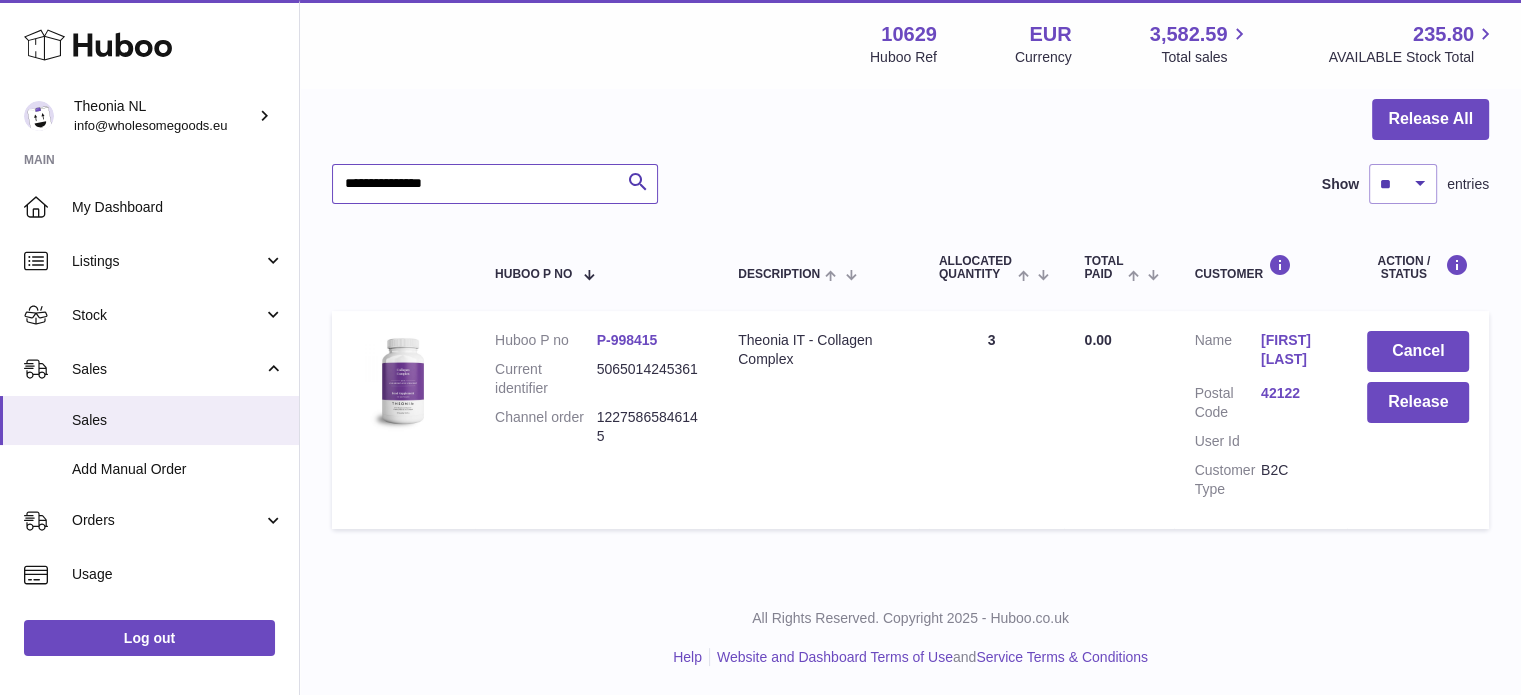 drag, startPoint x: 521, startPoint y: 166, endPoint x: 27, endPoint y: 178, distance: 494.14572 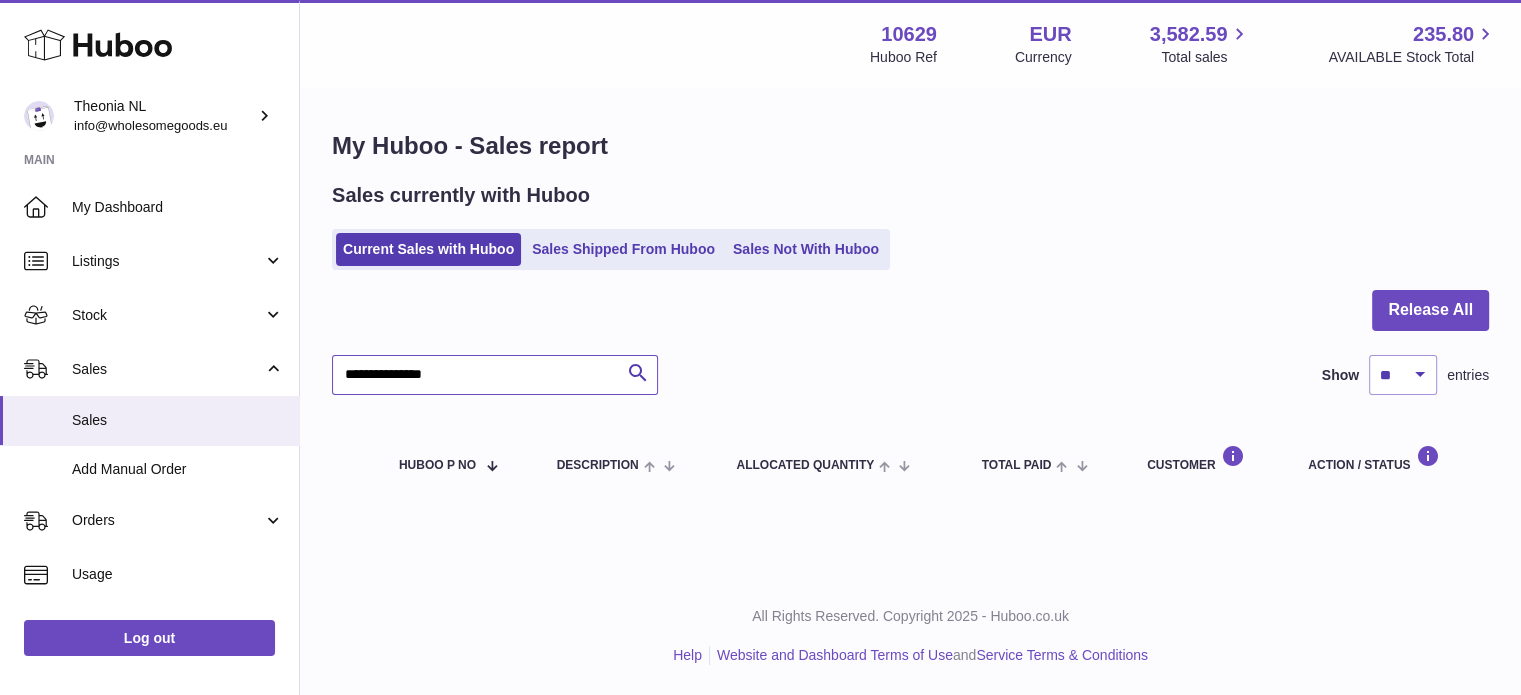 scroll, scrollTop: 0, scrollLeft: 0, axis: both 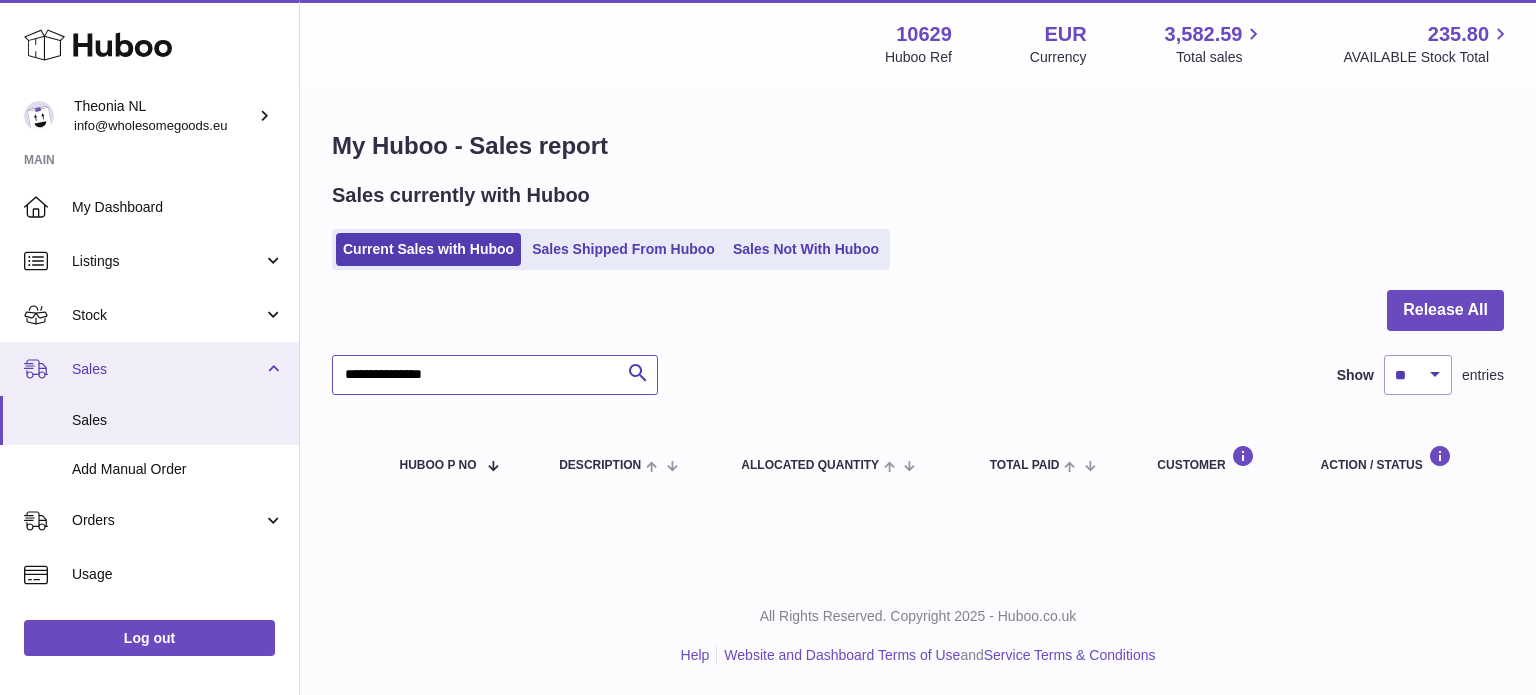 drag, startPoint x: 564, startPoint y: 381, endPoint x: 180, endPoint y: 393, distance: 384.18747 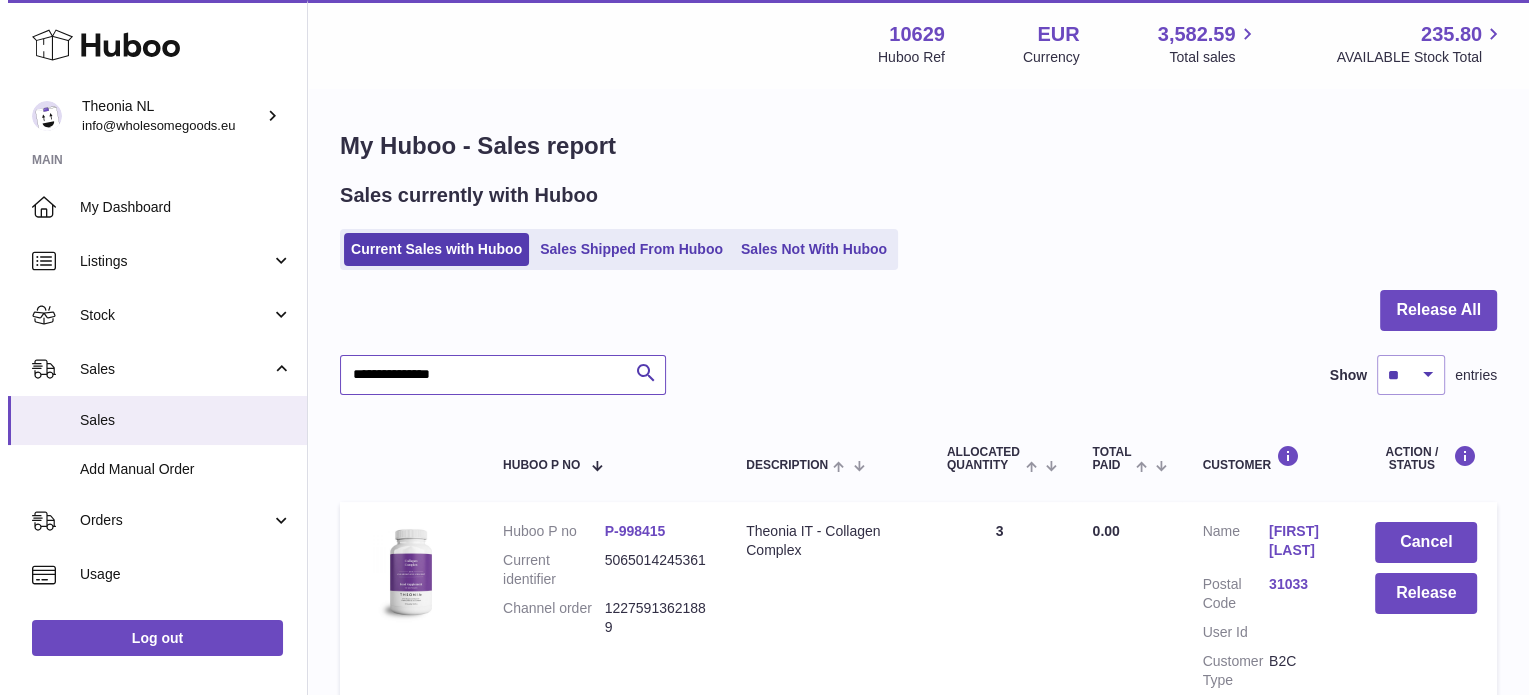 scroll, scrollTop: 191, scrollLeft: 0, axis: vertical 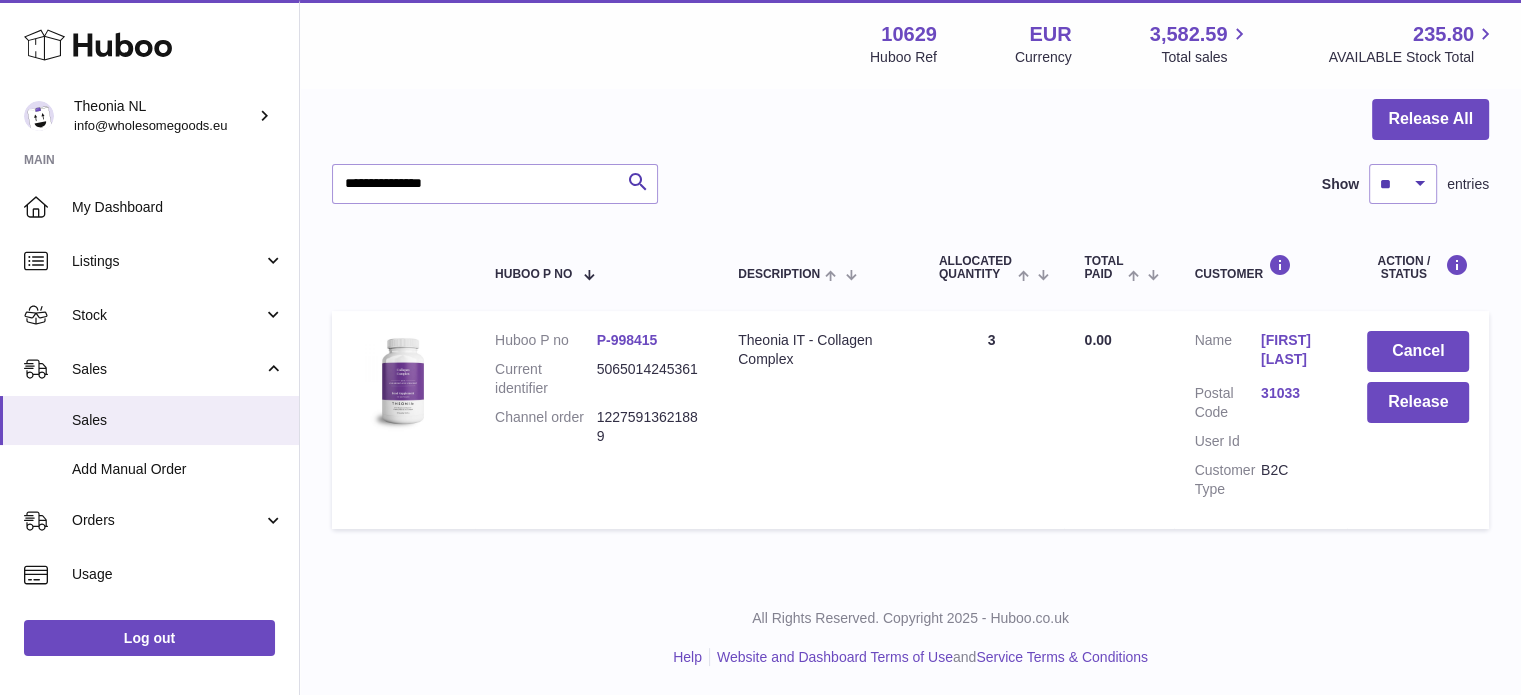 click on "31033" at bounding box center (1294, 393) 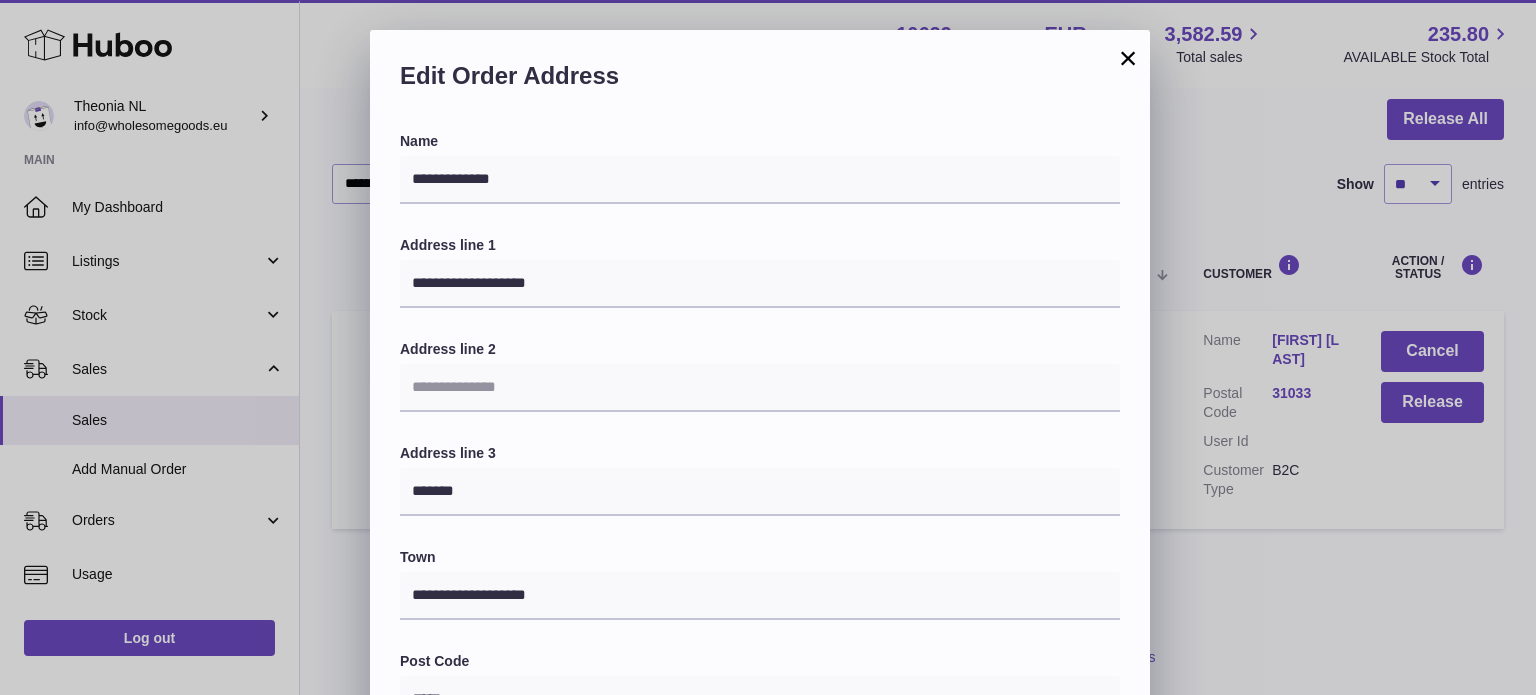 scroll, scrollTop: 500, scrollLeft: 0, axis: vertical 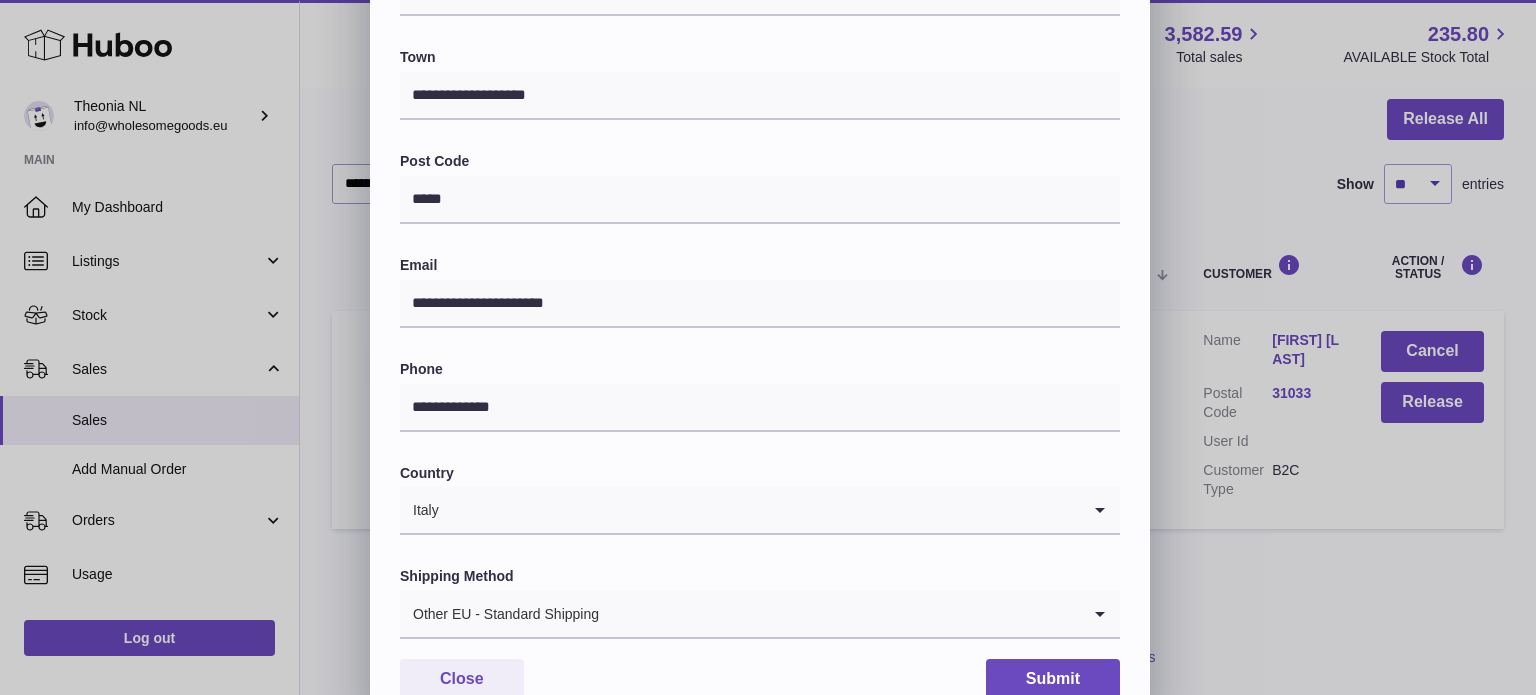 click on "Other EU - Standard Shipping" at bounding box center [740, 614] 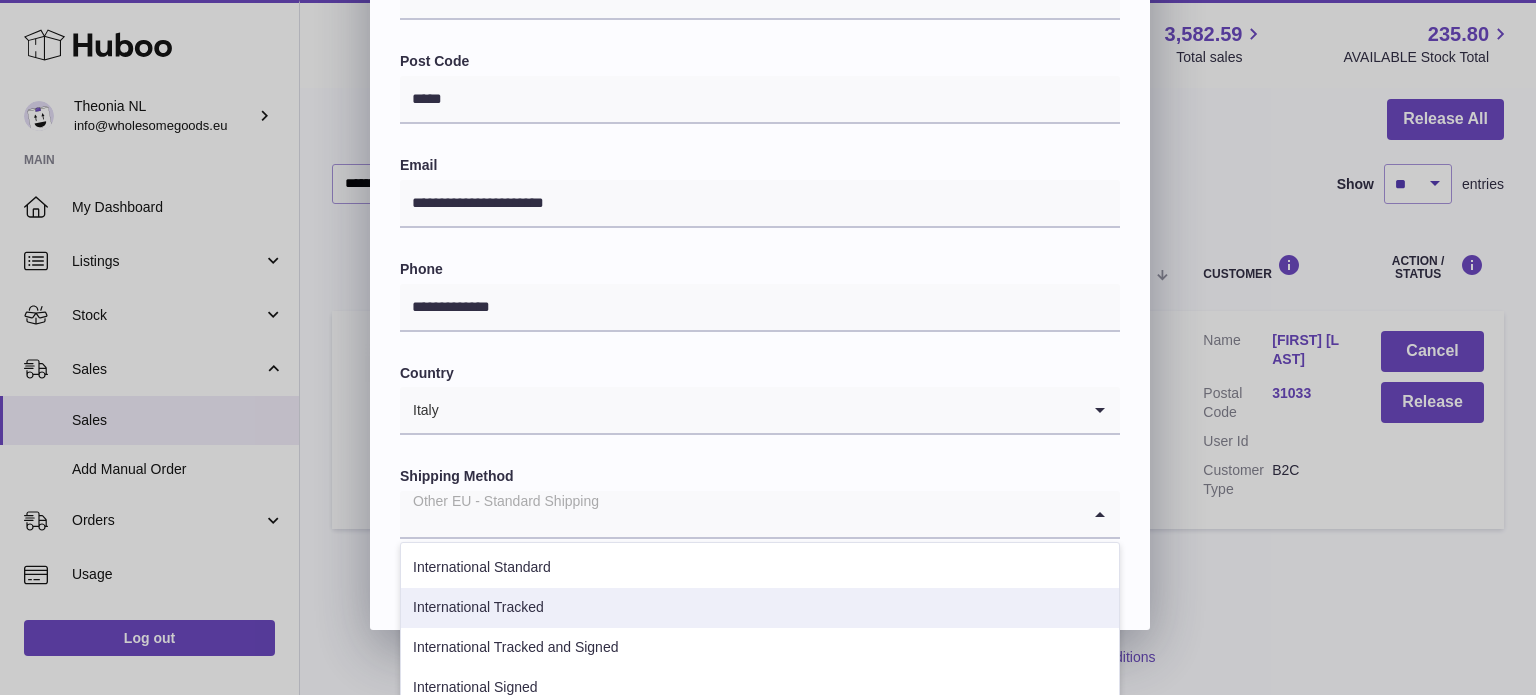 click on "International Tracked" at bounding box center [760, 608] 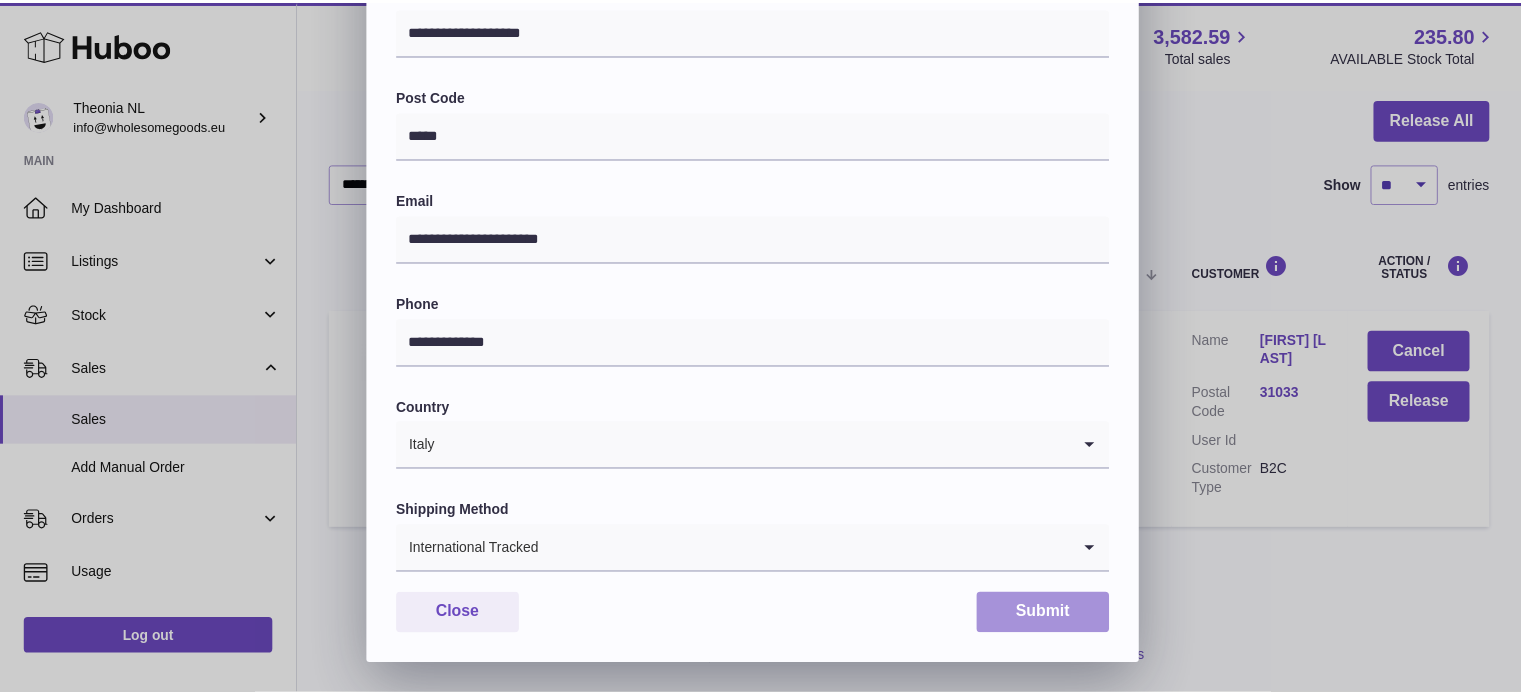 scroll, scrollTop: 564, scrollLeft: 0, axis: vertical 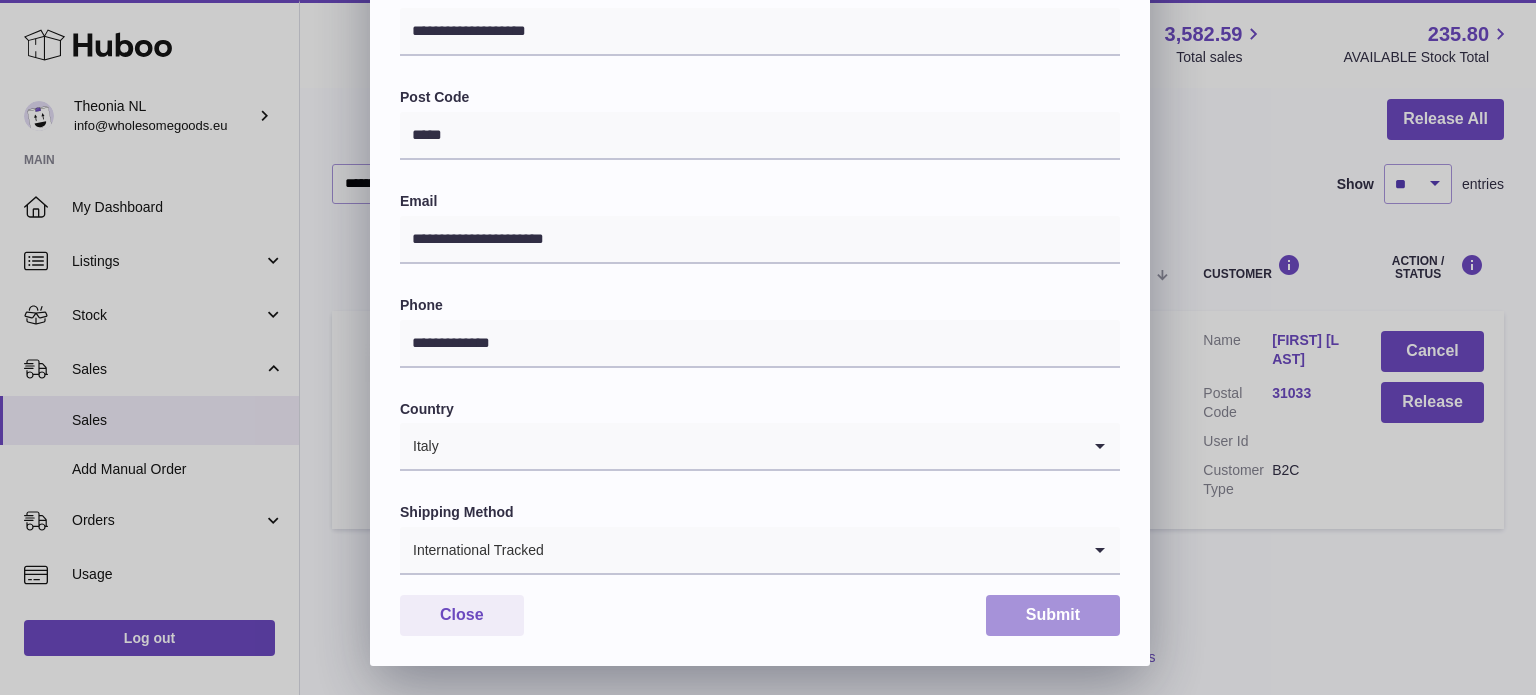 click on "Submit" at bounding box center (1053, 615) 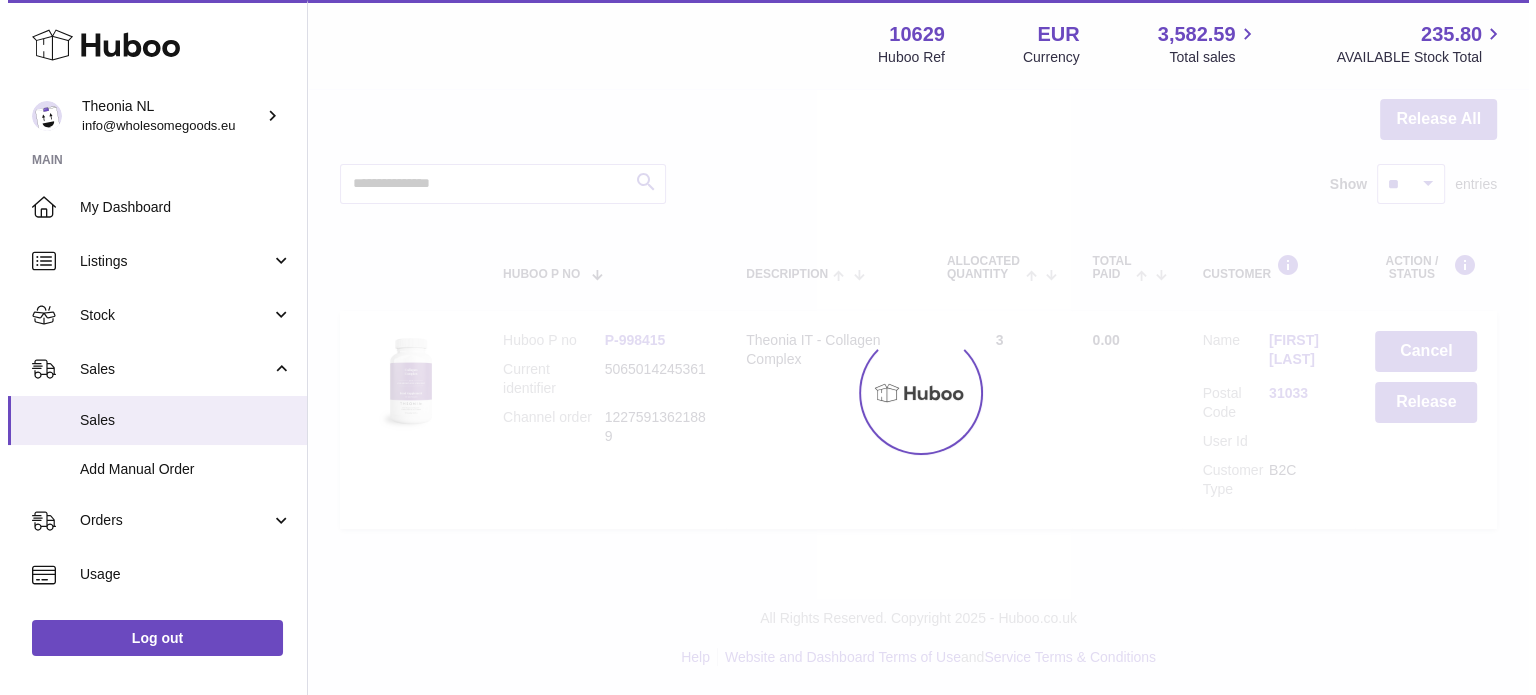 scroll, scrollTop: 0, scrollLeft: 0, axis: both 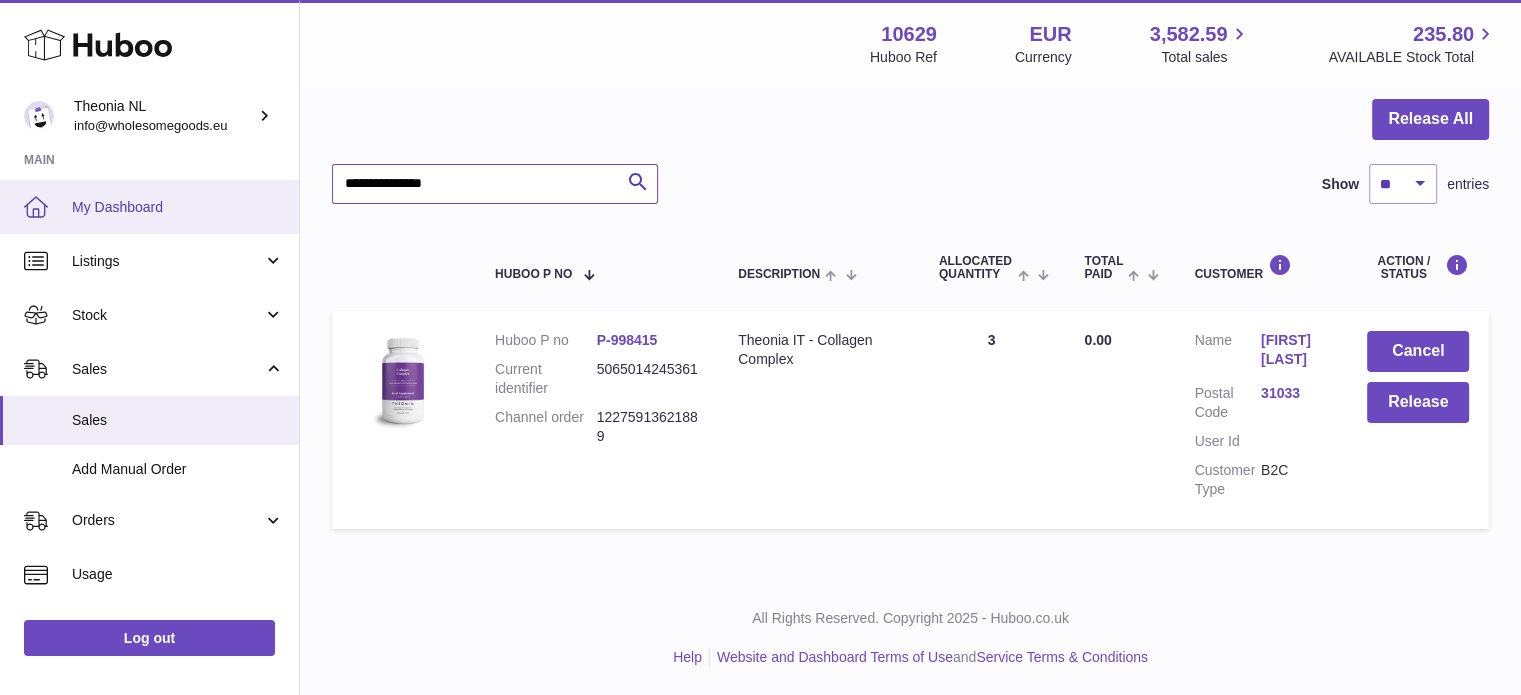 drag, startPoint x: 140, startPoint y: 197, endPoint x: 48, endPoint y: 197, distance: 92 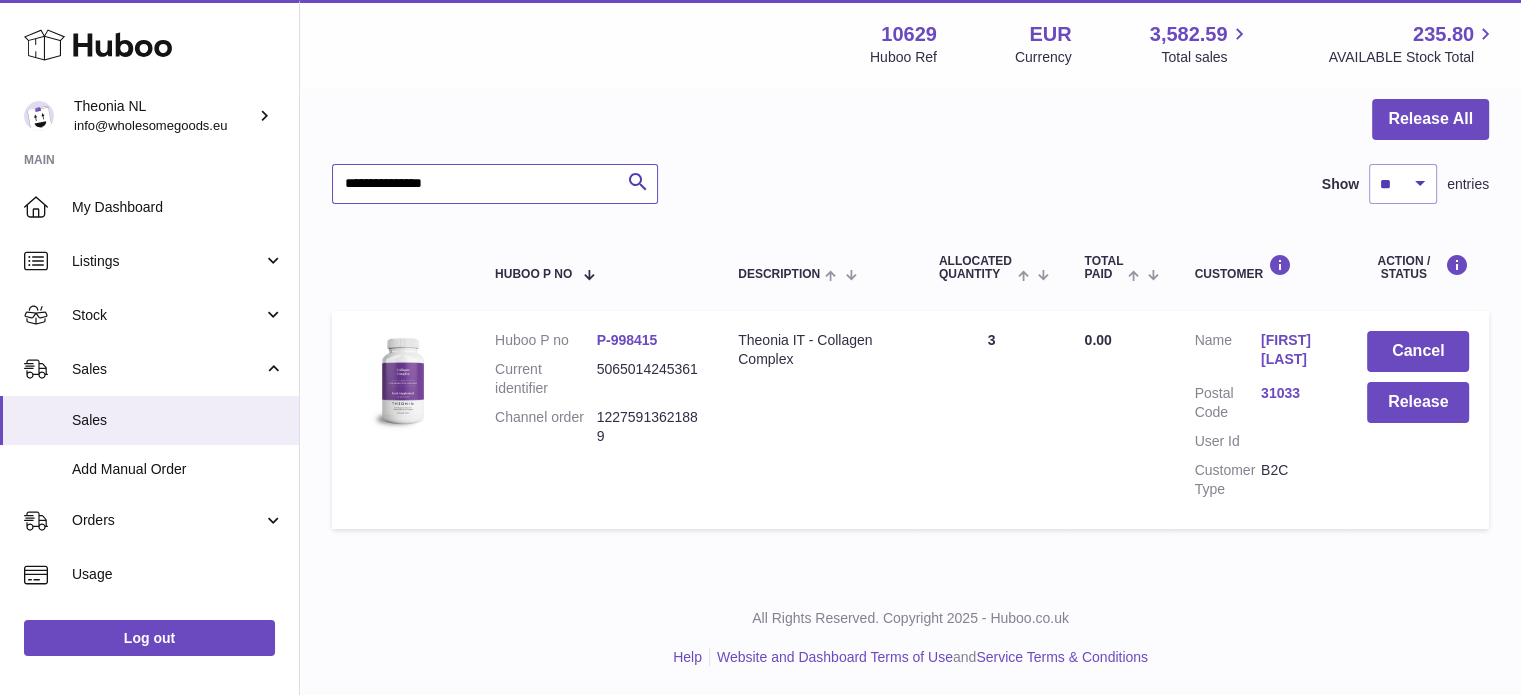 paste 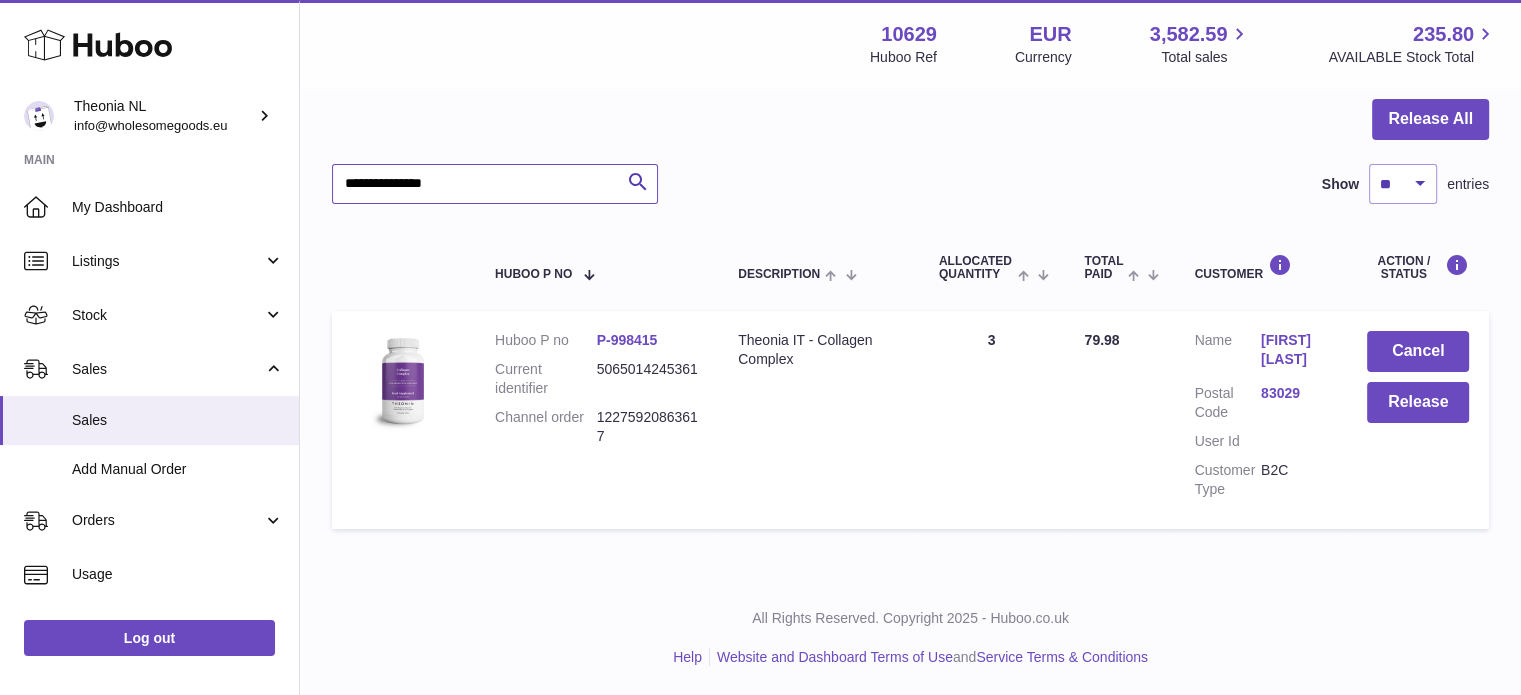 type on "**********" 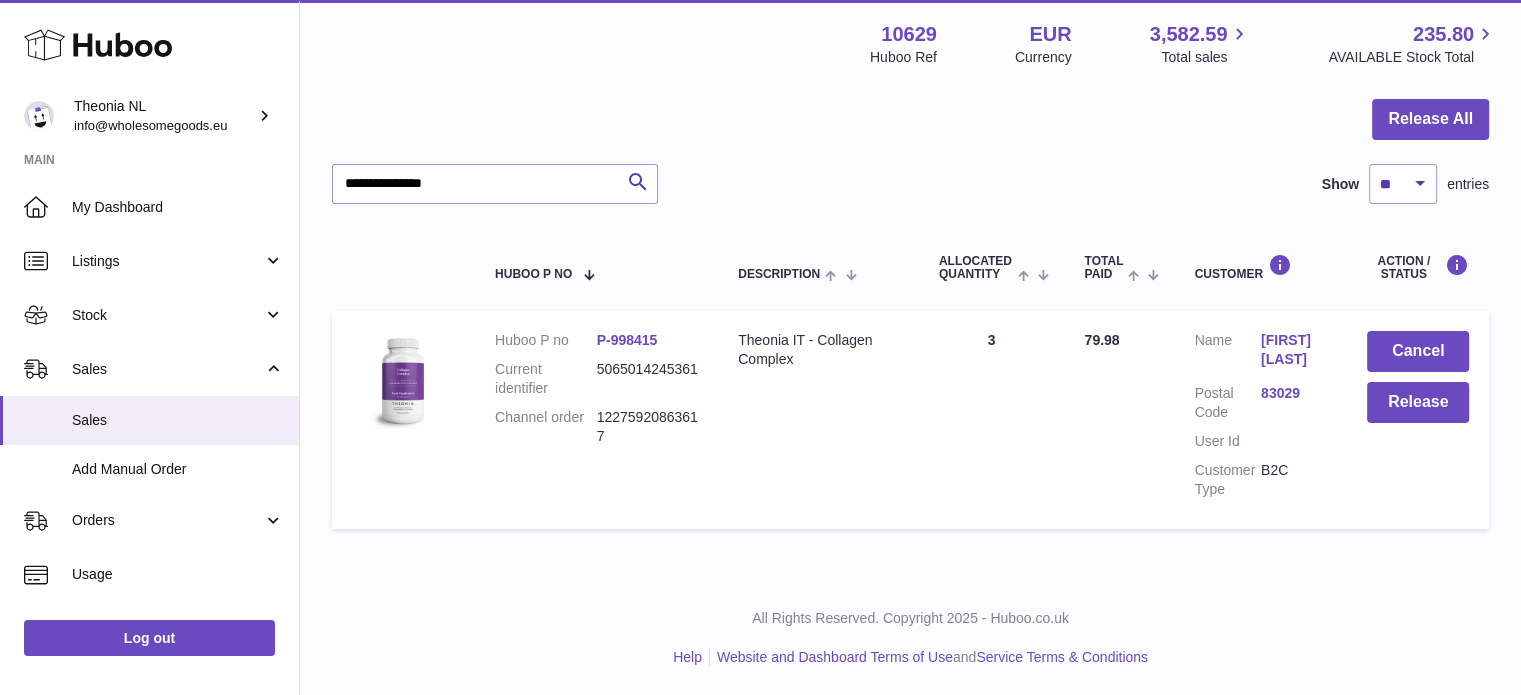 click on "83029" at bounding box center (1294, 393) 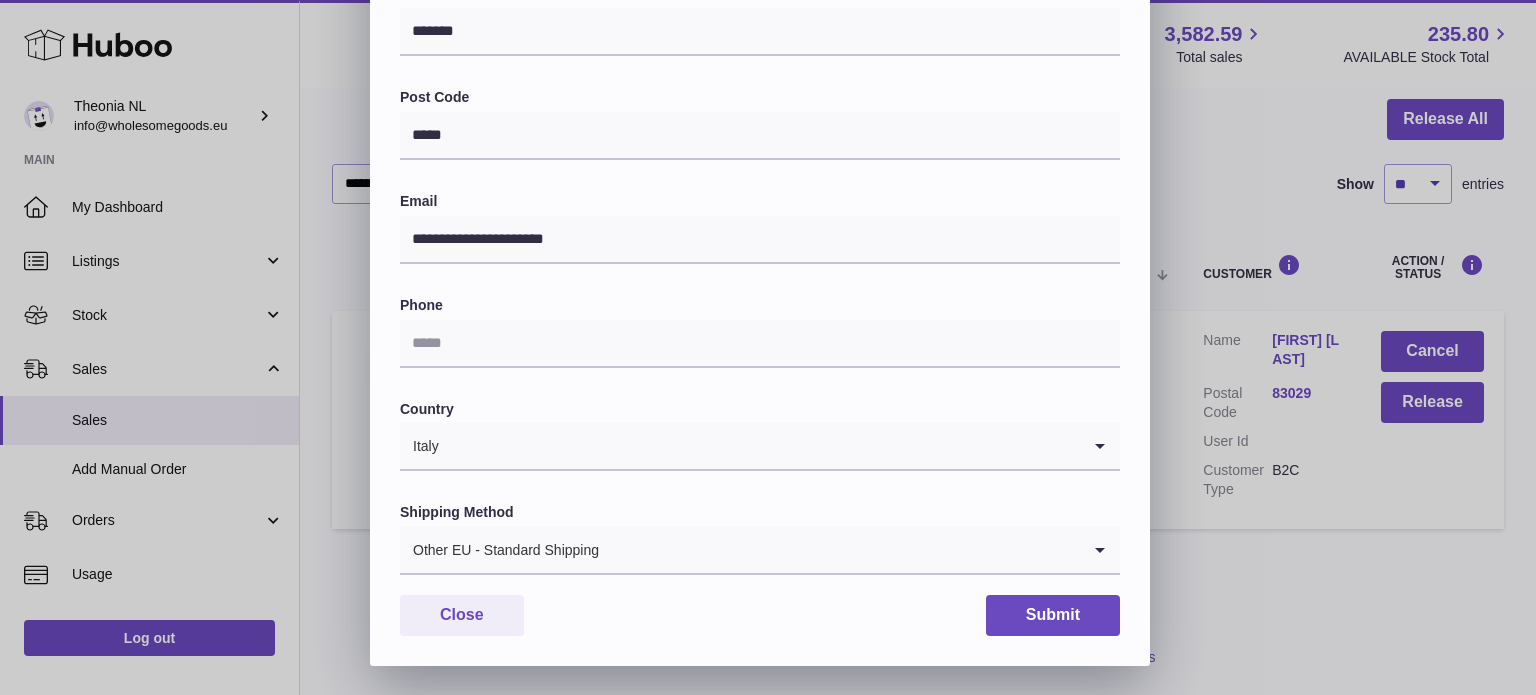 click at bounding box center [840, 550] 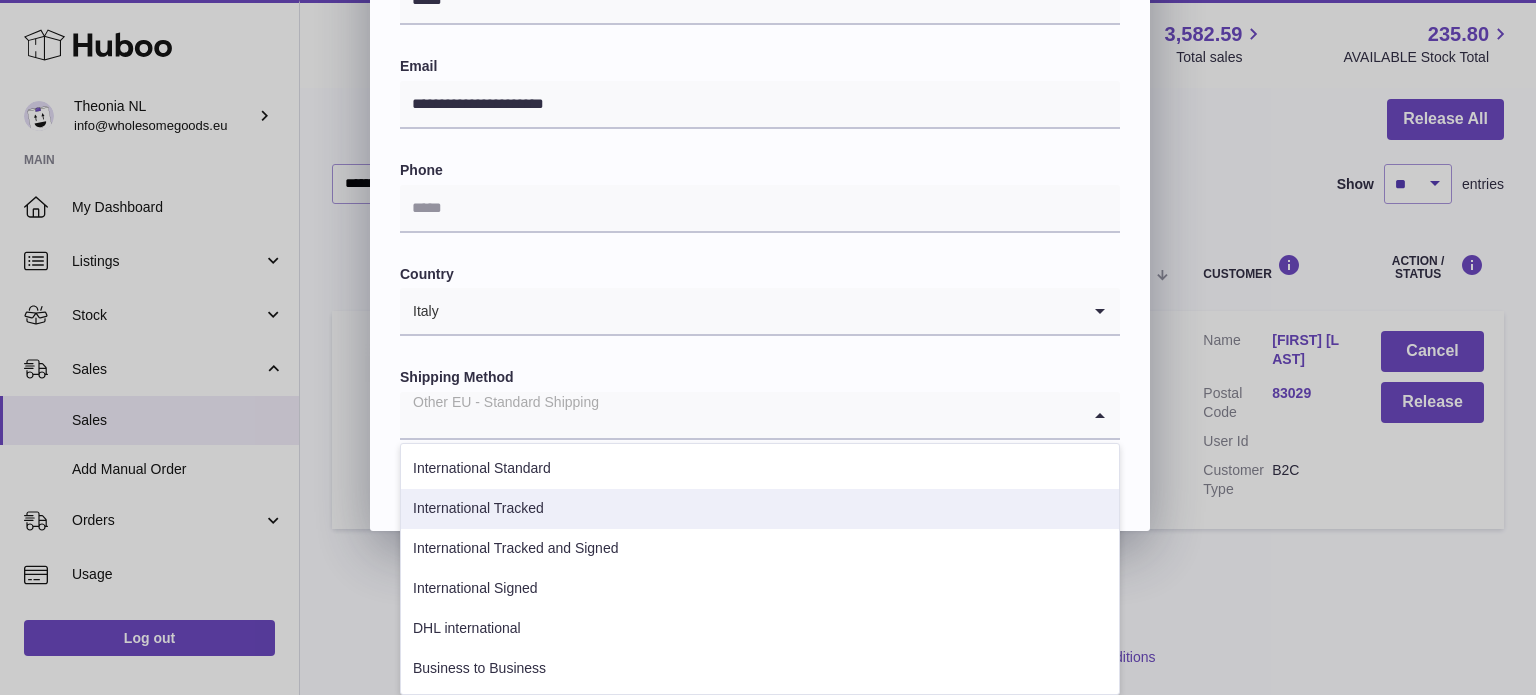 click on "International Tracked" at bounding box center (760, 509) 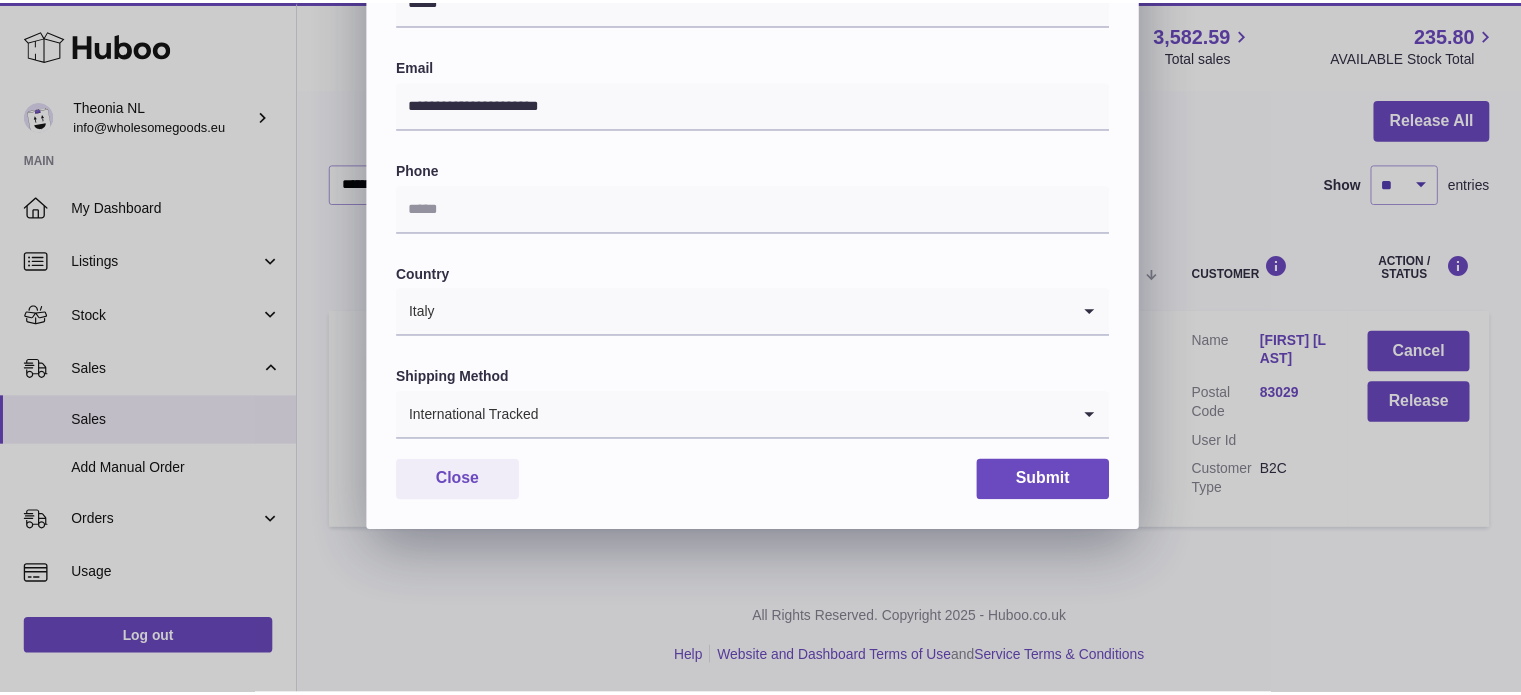 scroll, scrollTop: 564, scrollLeft: 0, axis: vertical 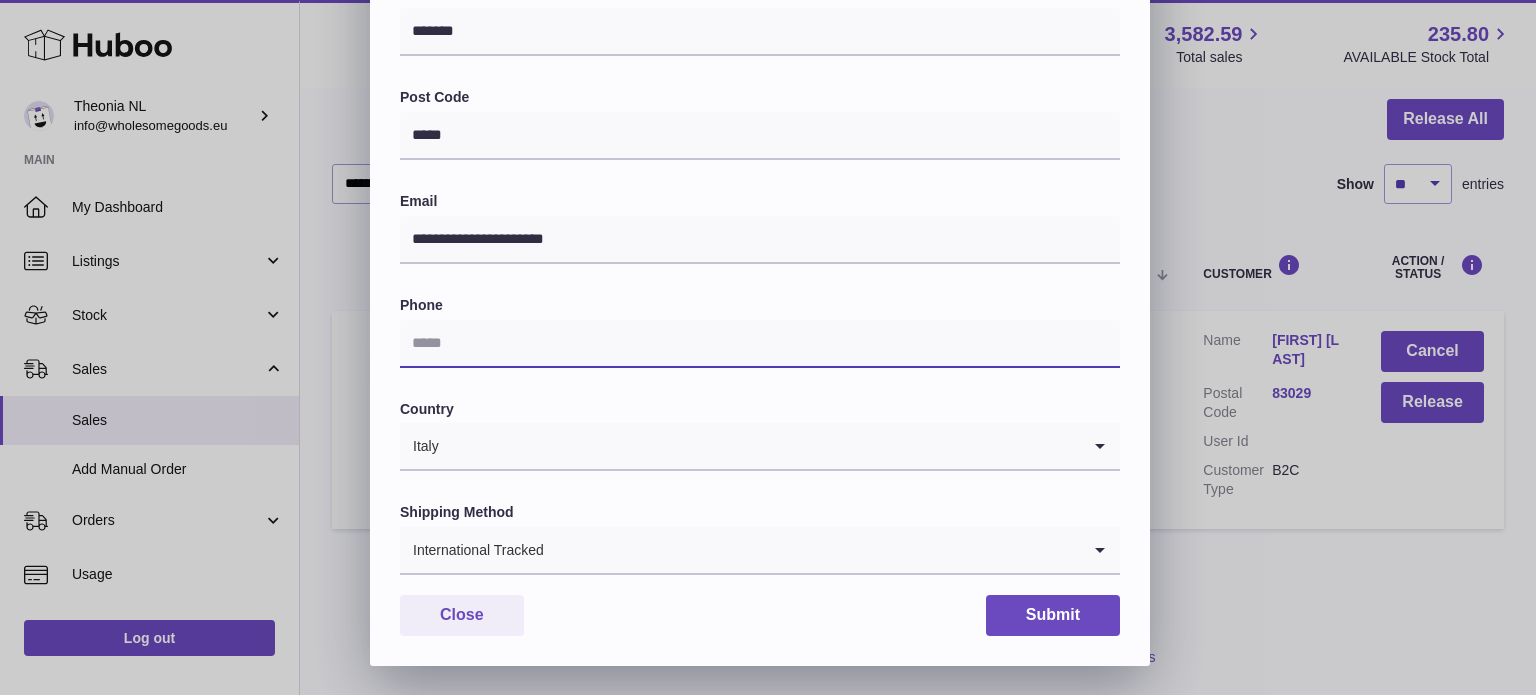 click at bounding box center [760, 344] 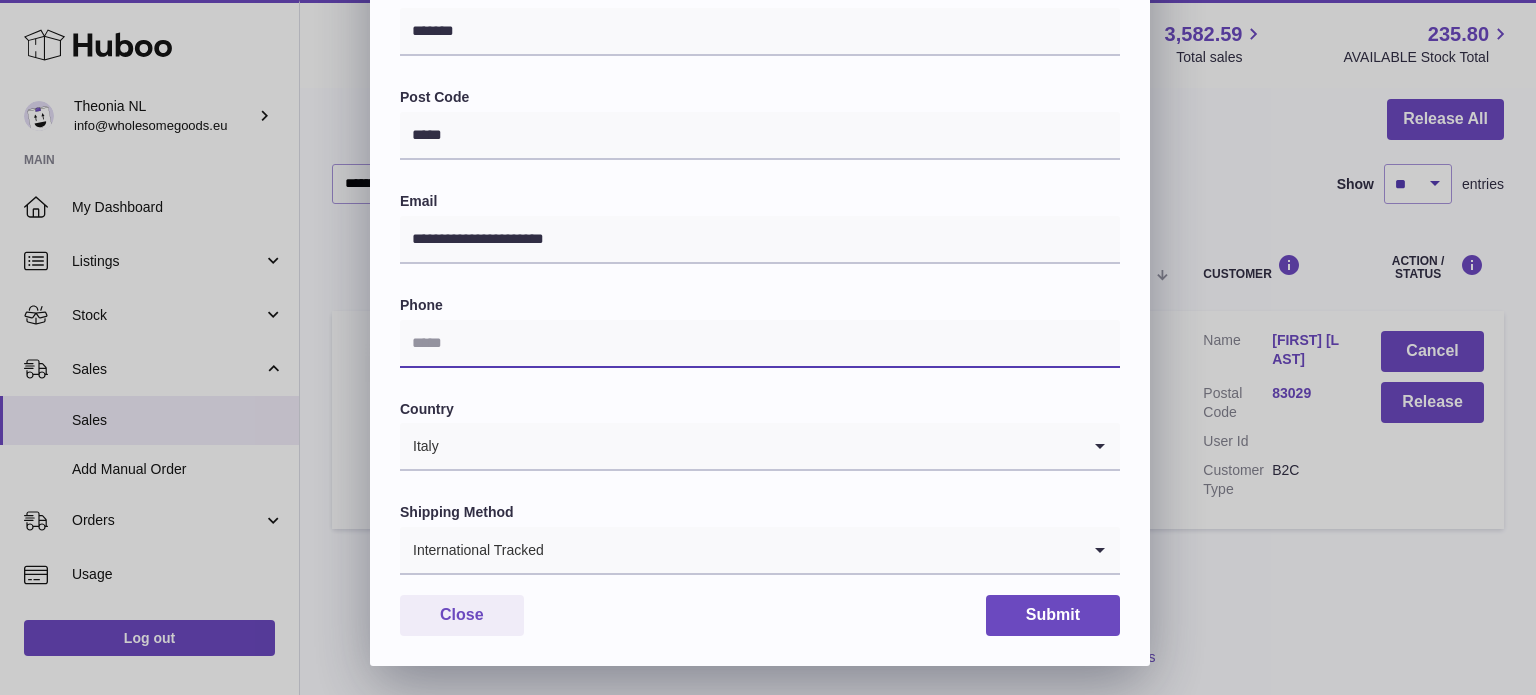 paste on "**********" 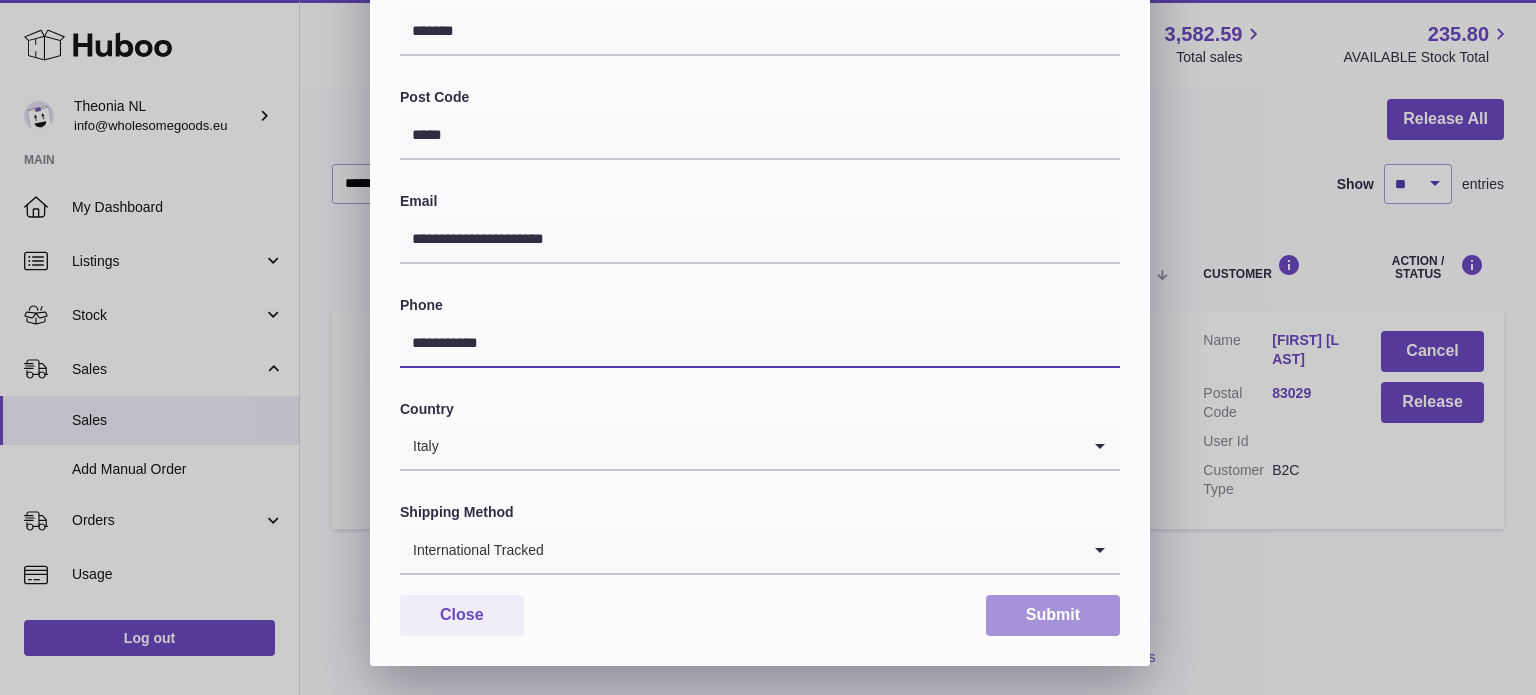 type on "**********" 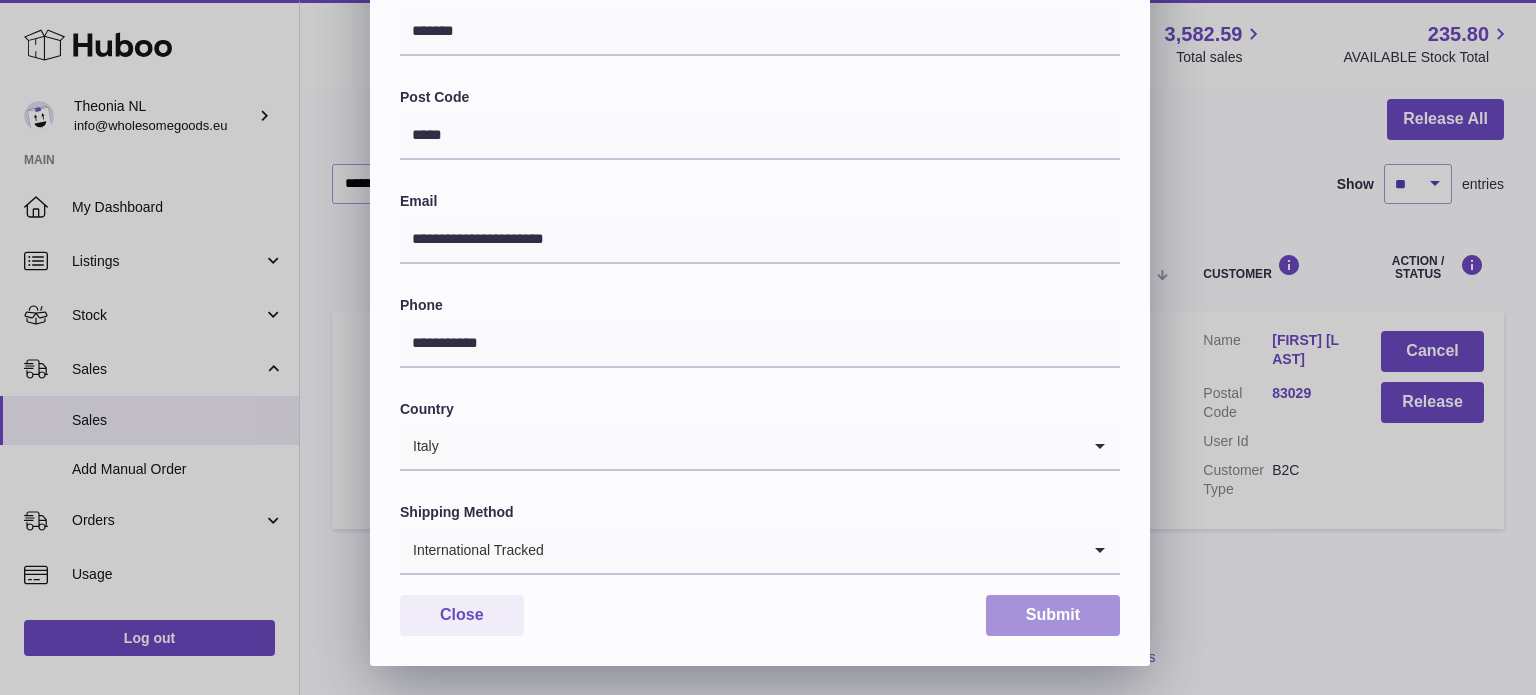 click on "Submit" at bounding box center [1053, 615] 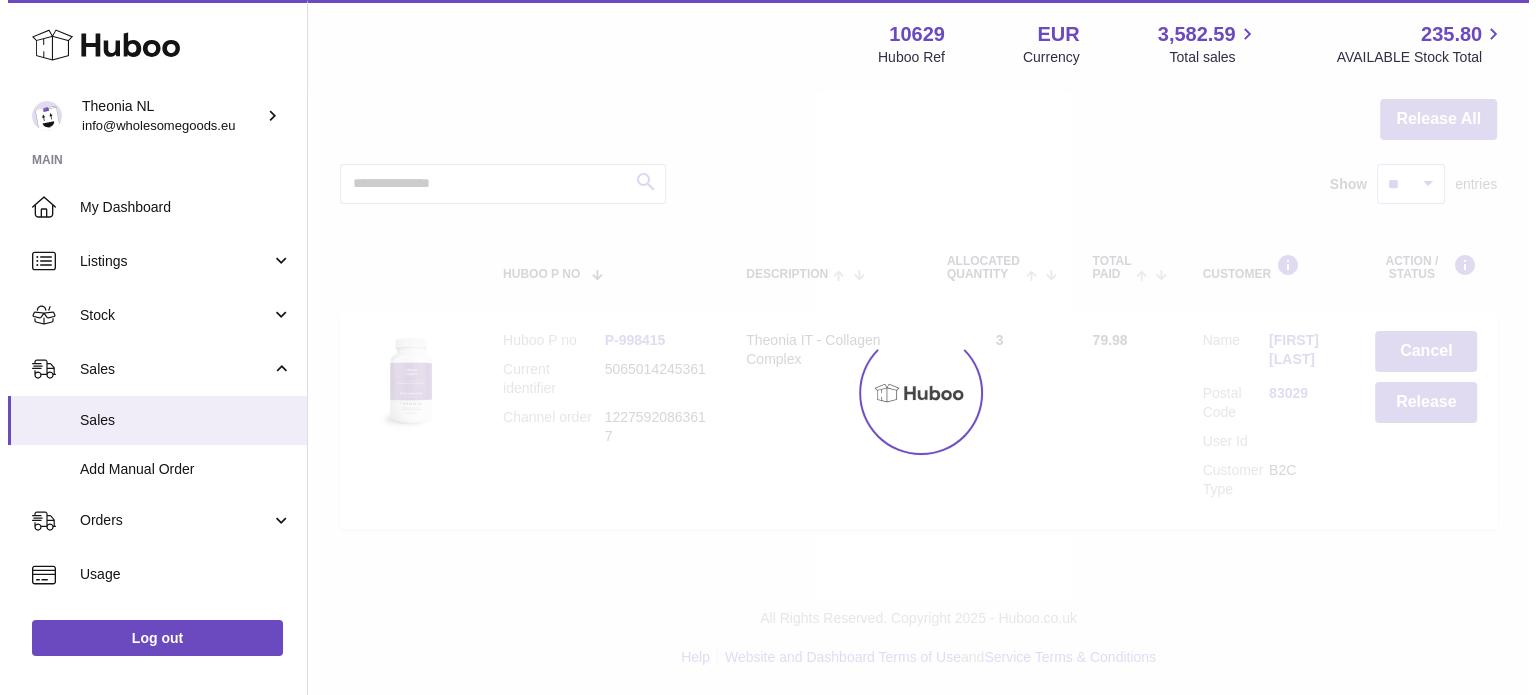 scroll, scrollTop: 0, scrollLeft: 0, axis: both 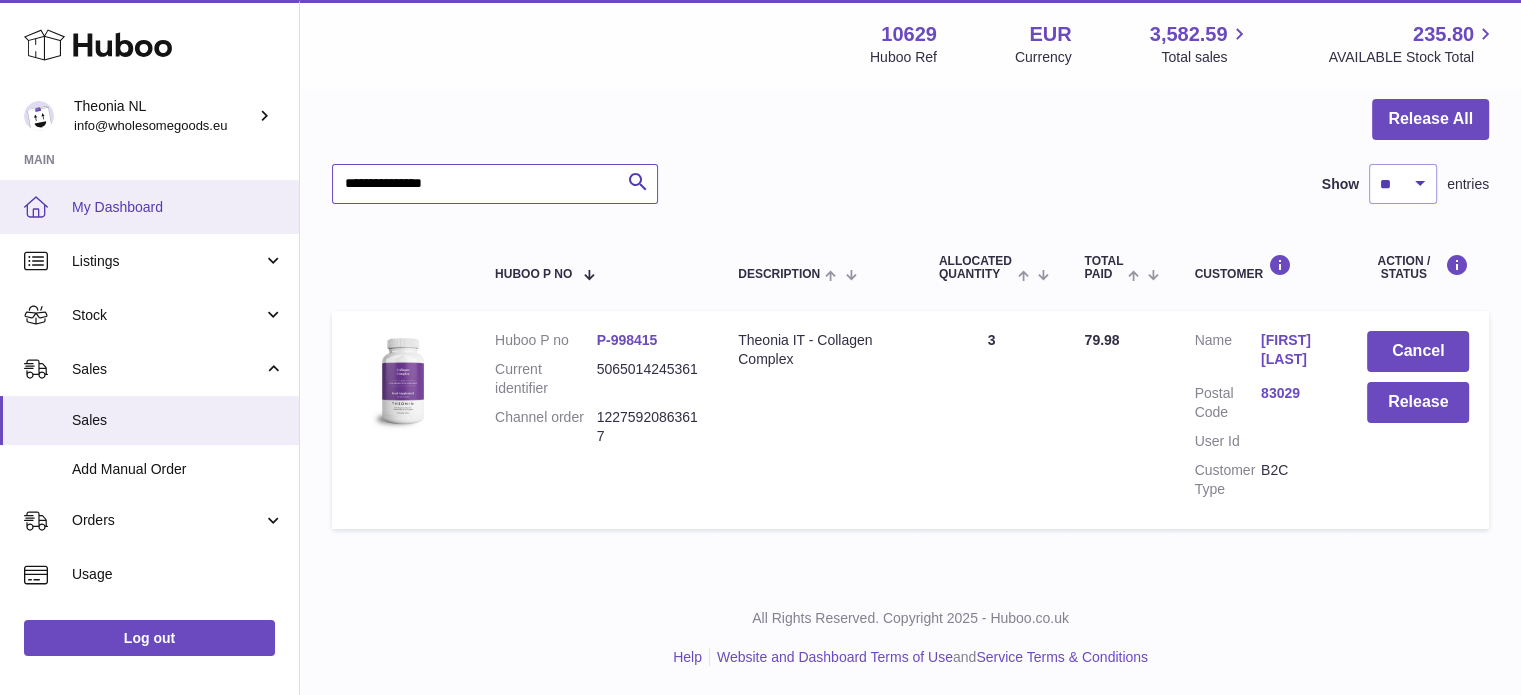 drag, startPoint x: 532, startPoint y: 181, endPoint x: 27, endPoint y: 188, distance: 505.04852 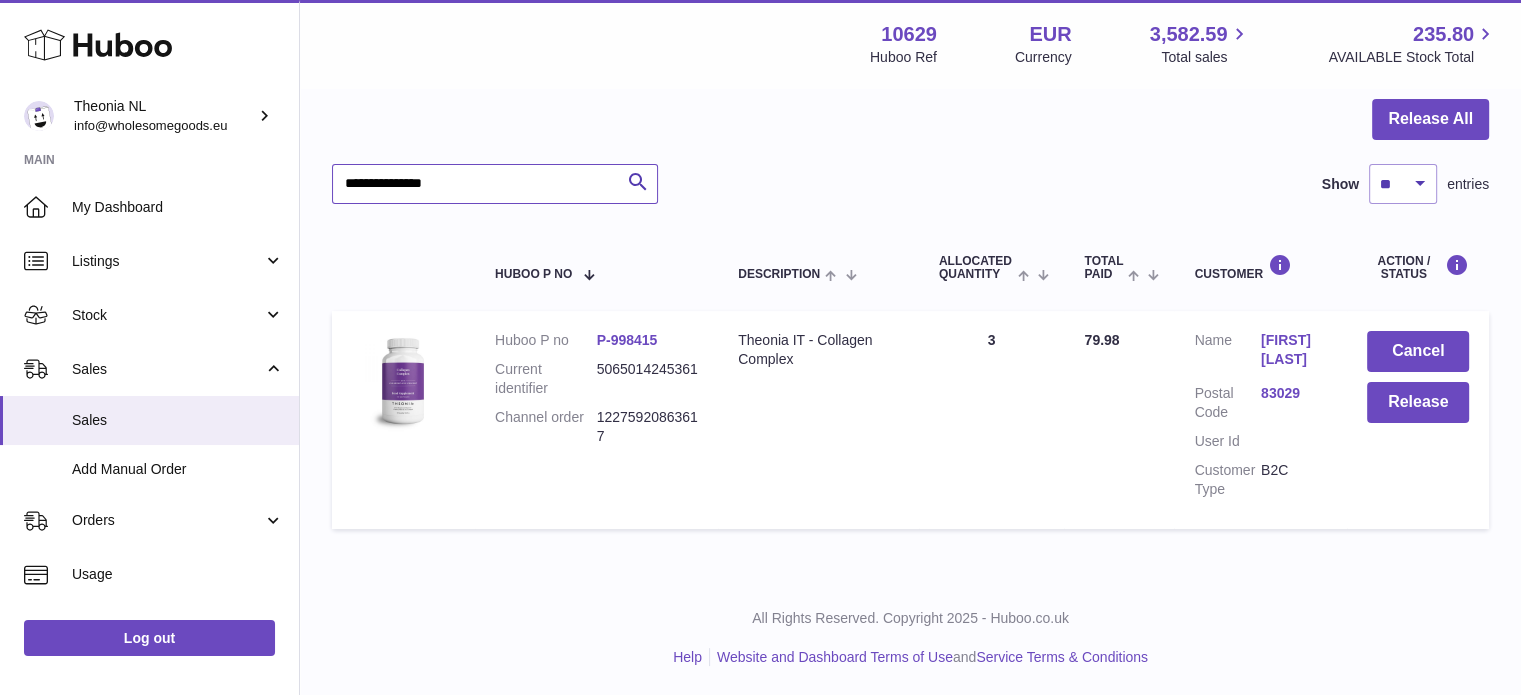 paste 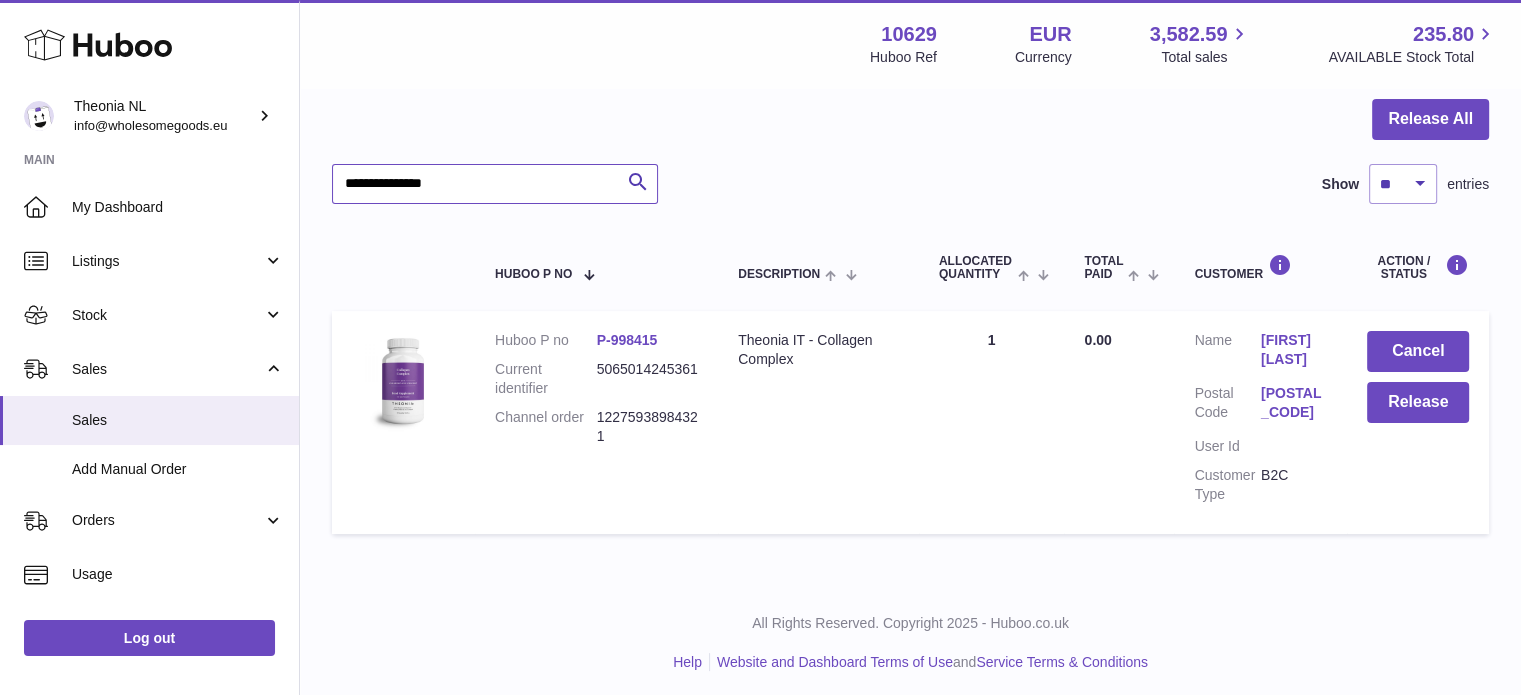 type on "**********" 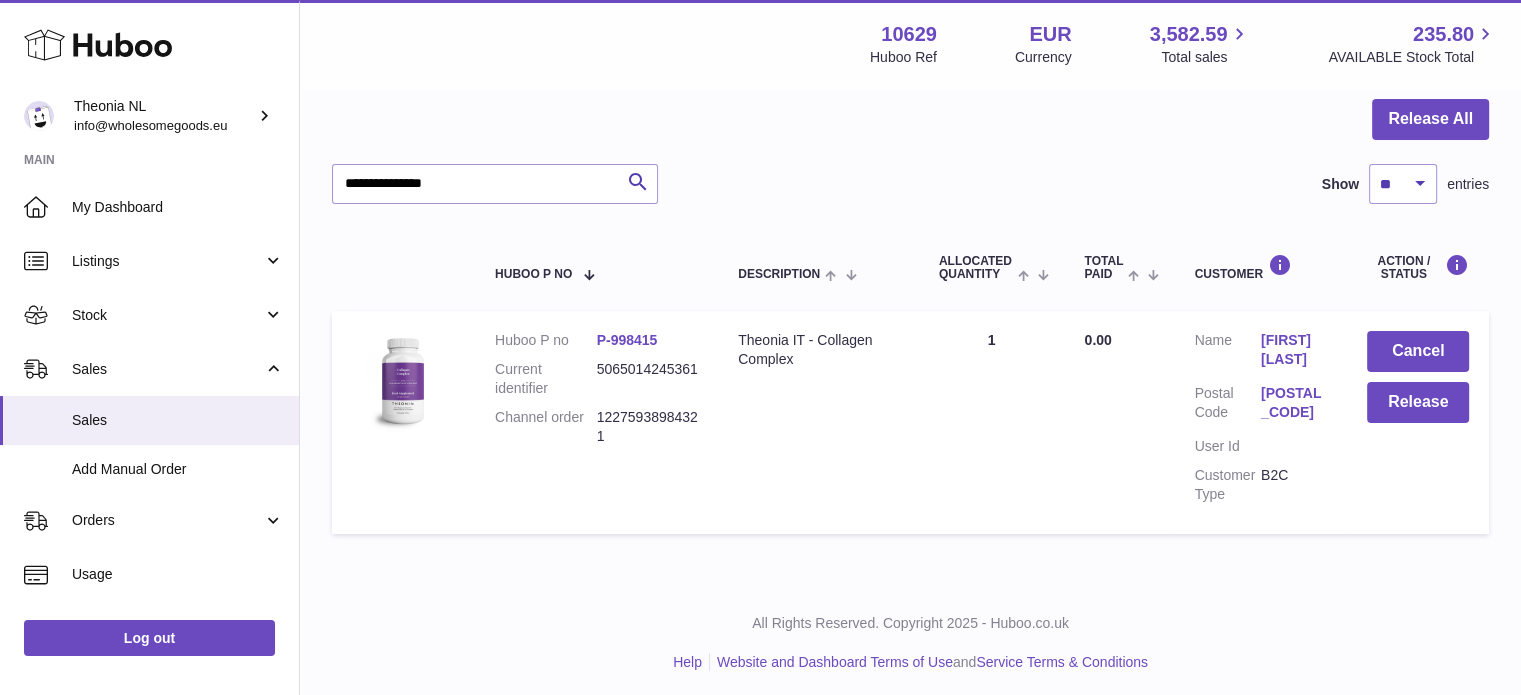 click on "Postal Code" at bounding box center [1227, 405] 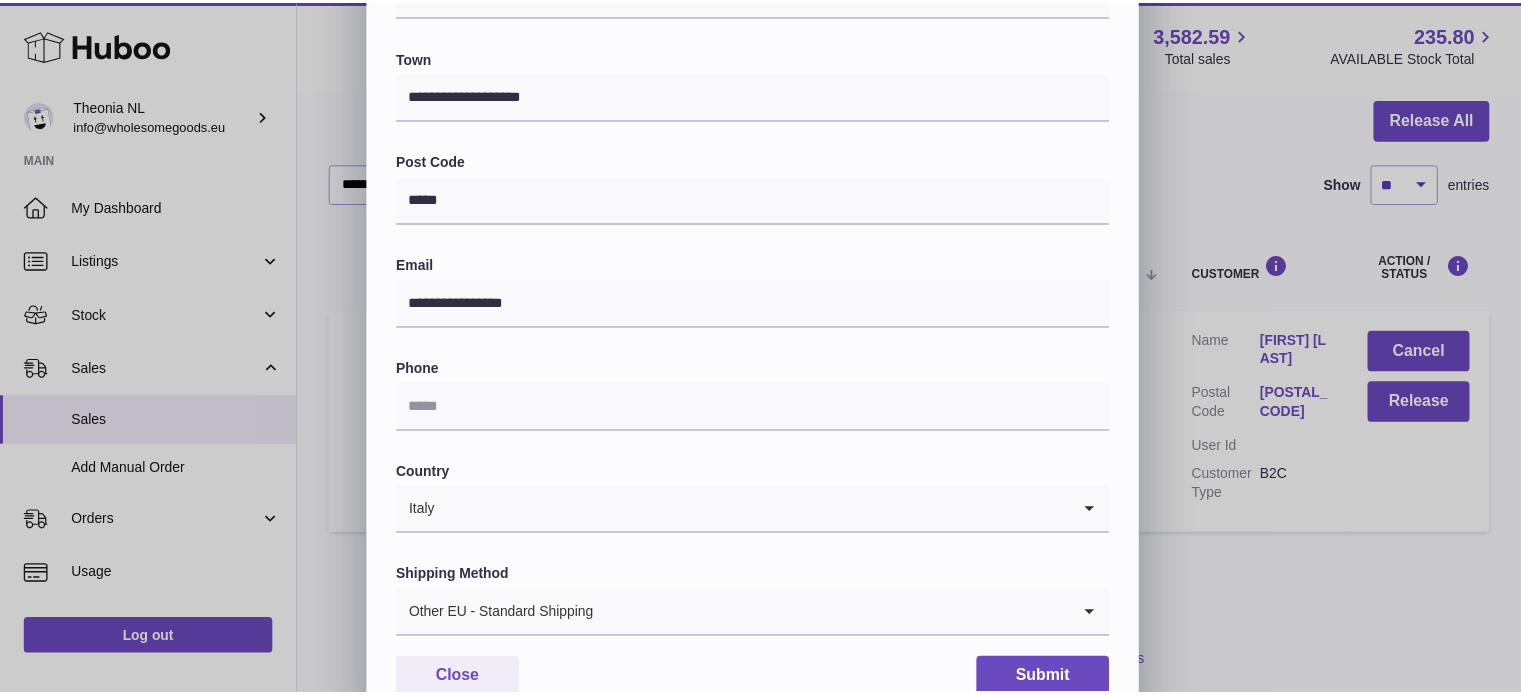 scroll, scrollTop: 564, scrollLeft: 0, axis: vertical 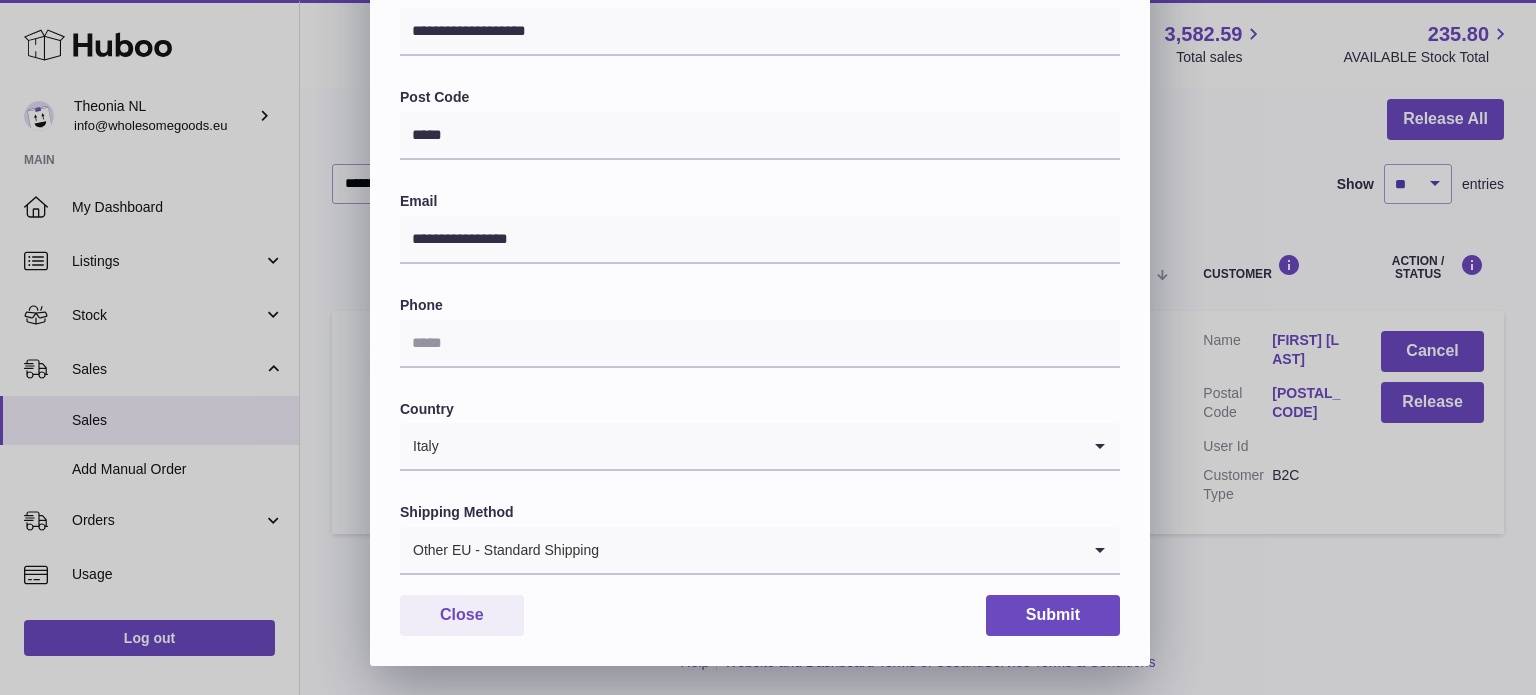 click on "Other EU - Standard Shipping" at bounding box center [740, 550] 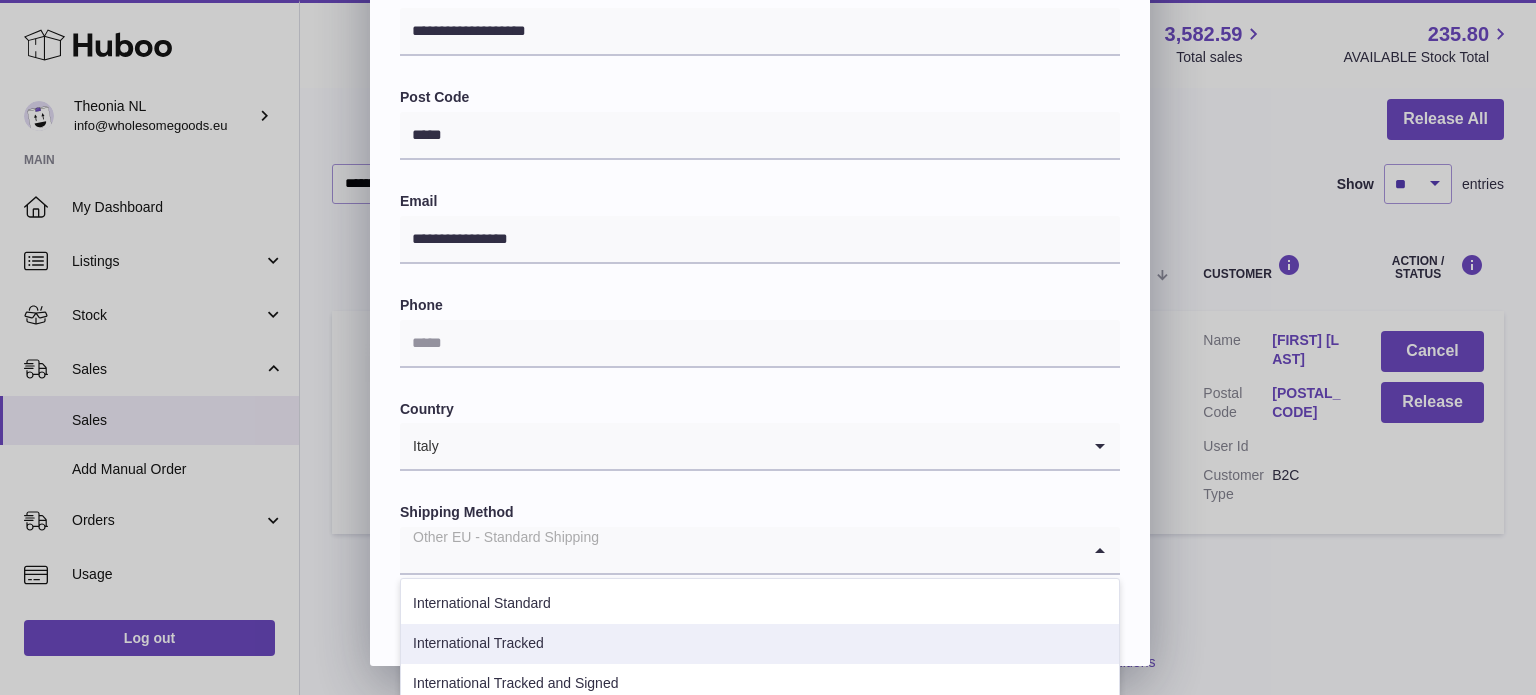 click on "International Tracked" at bounding box center [760, 644] 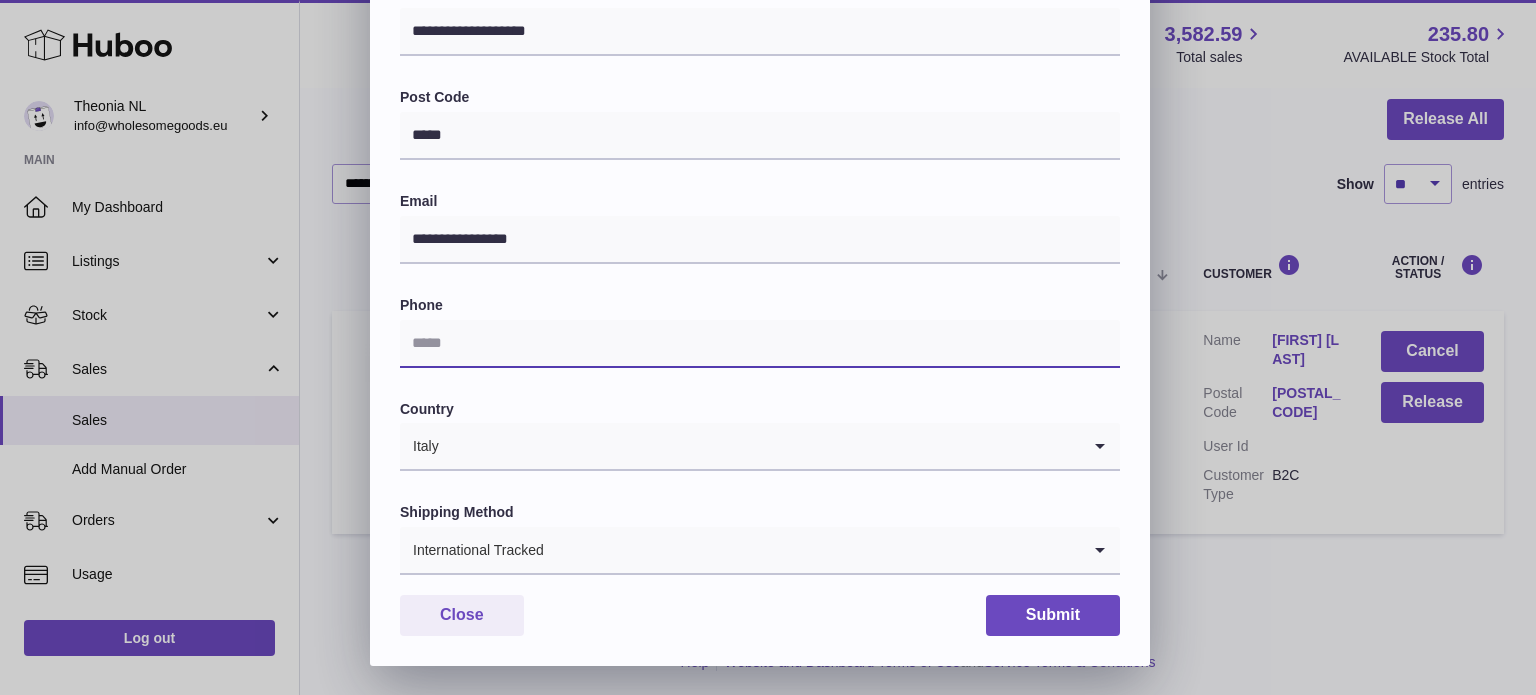 drag, startPoint x: 597, startPoint y: 366, endPoint x: 617, endPoint y: 379, distance: 23.853722 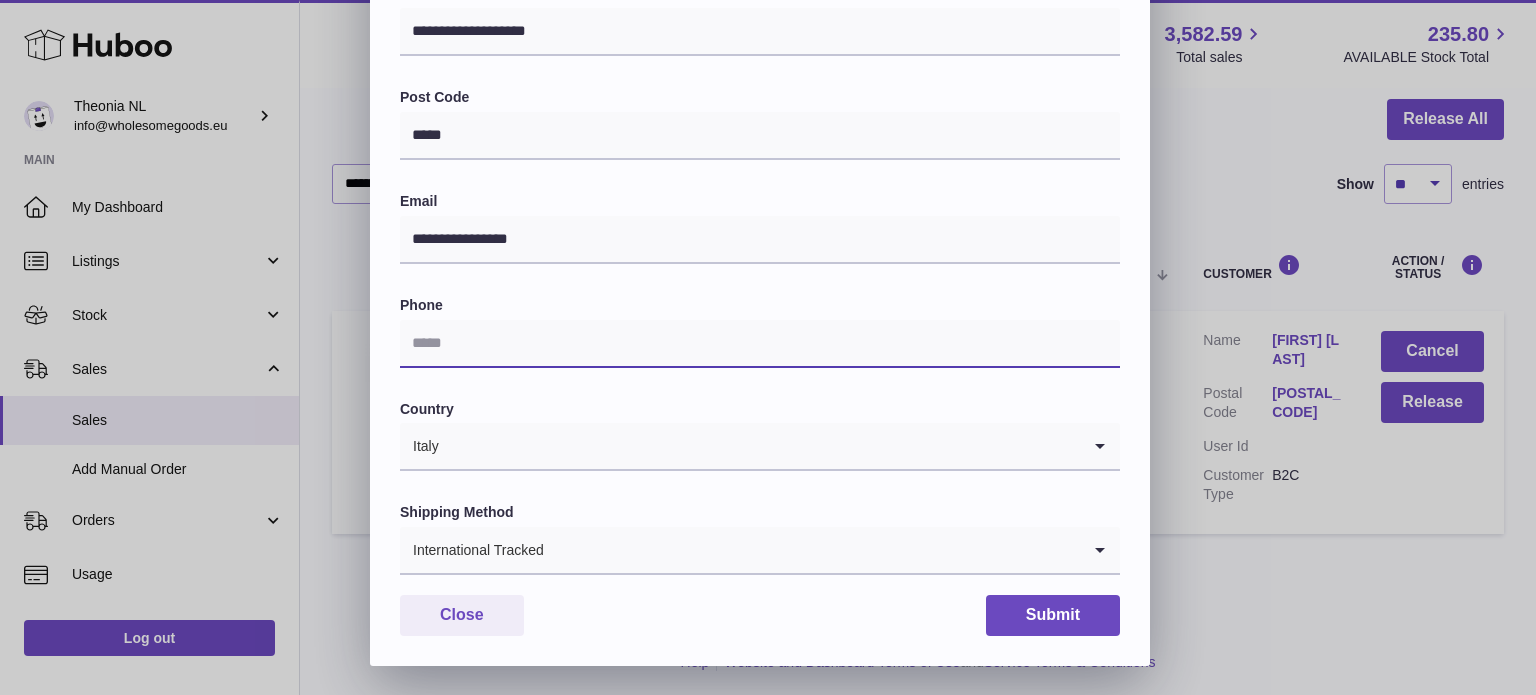 click at bounding box center (760, 344) 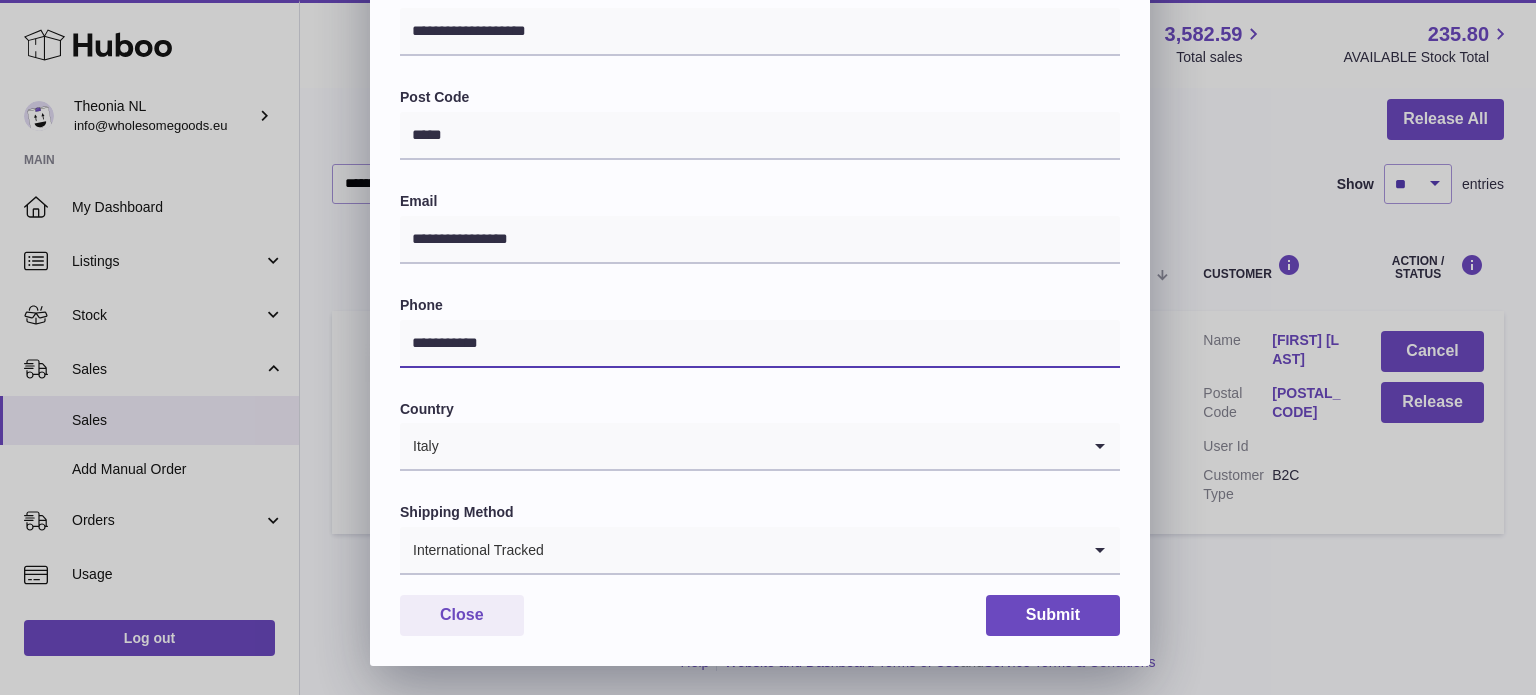 type on "**********" 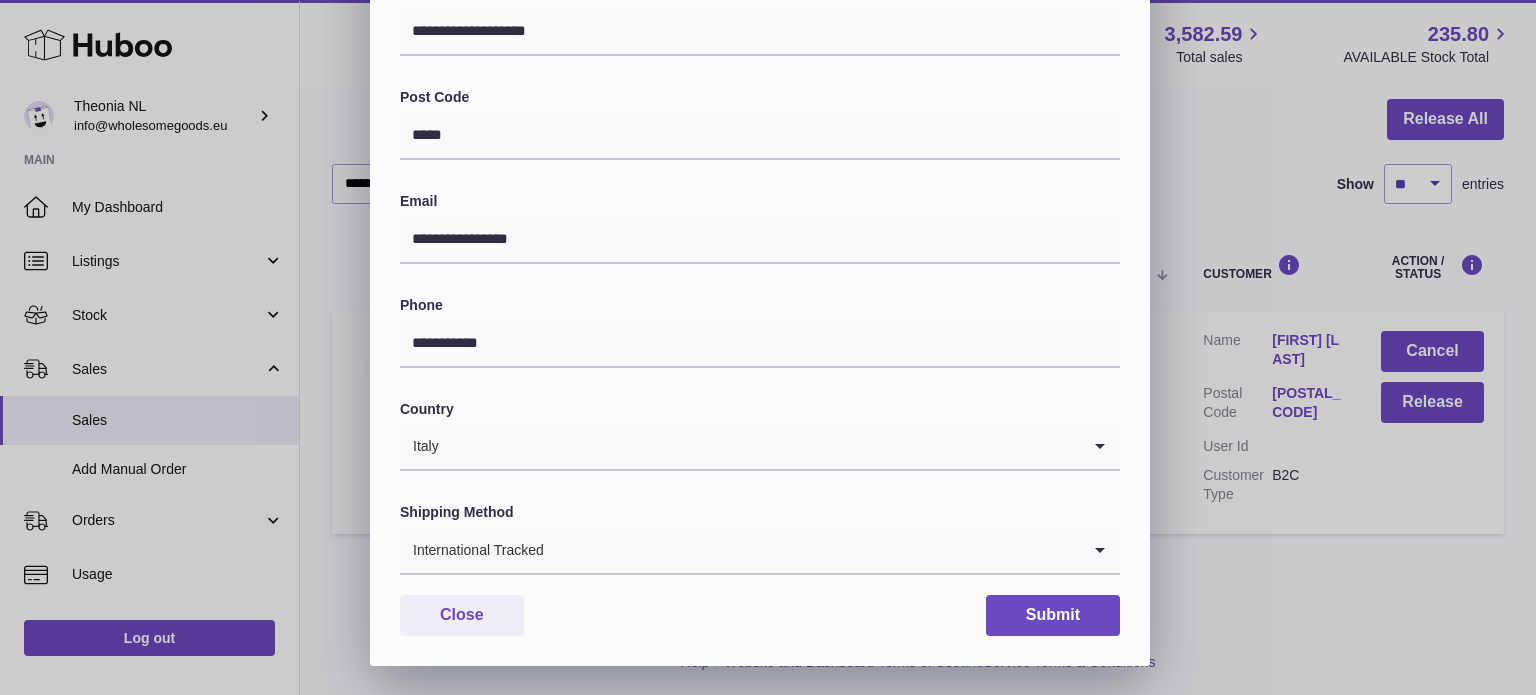 click on "**********" at bounding box center [760, 117] 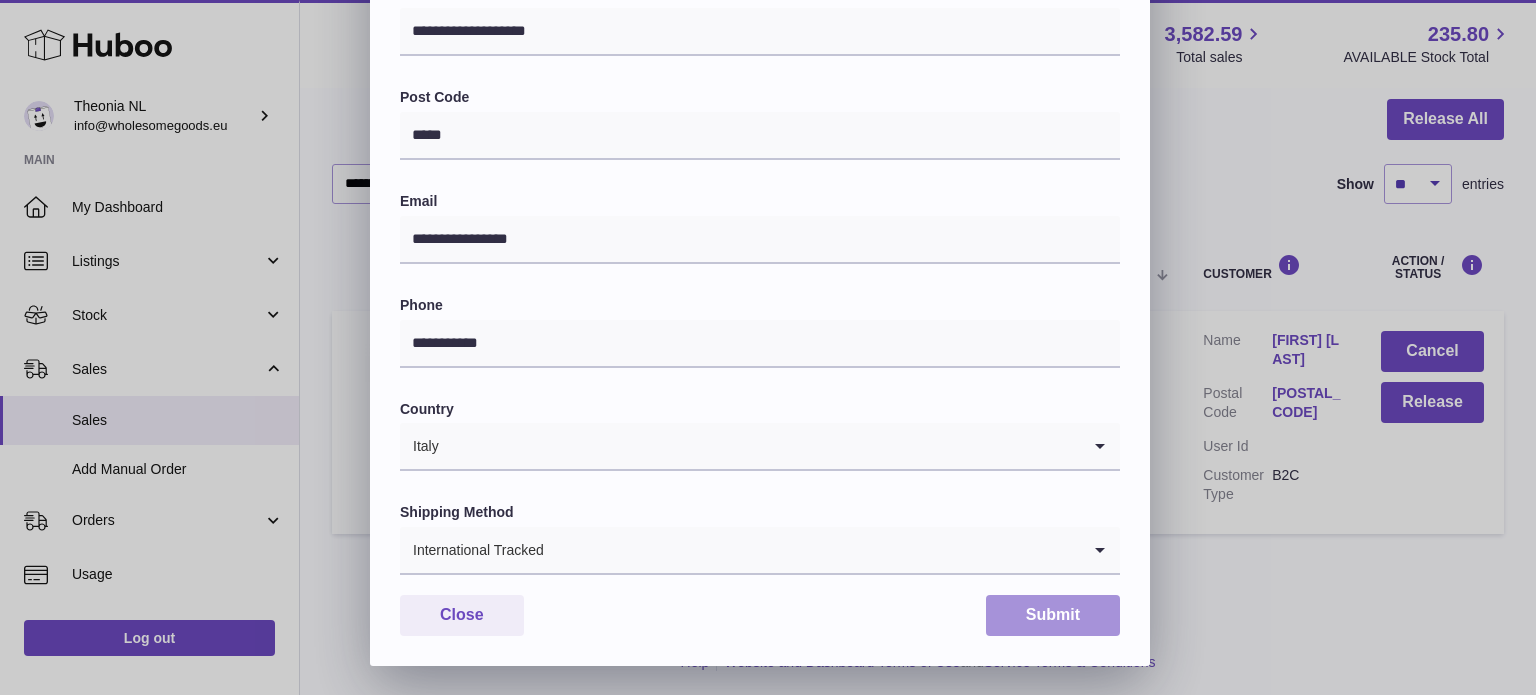 click on "Submit" at bounding box center (1053, 615) 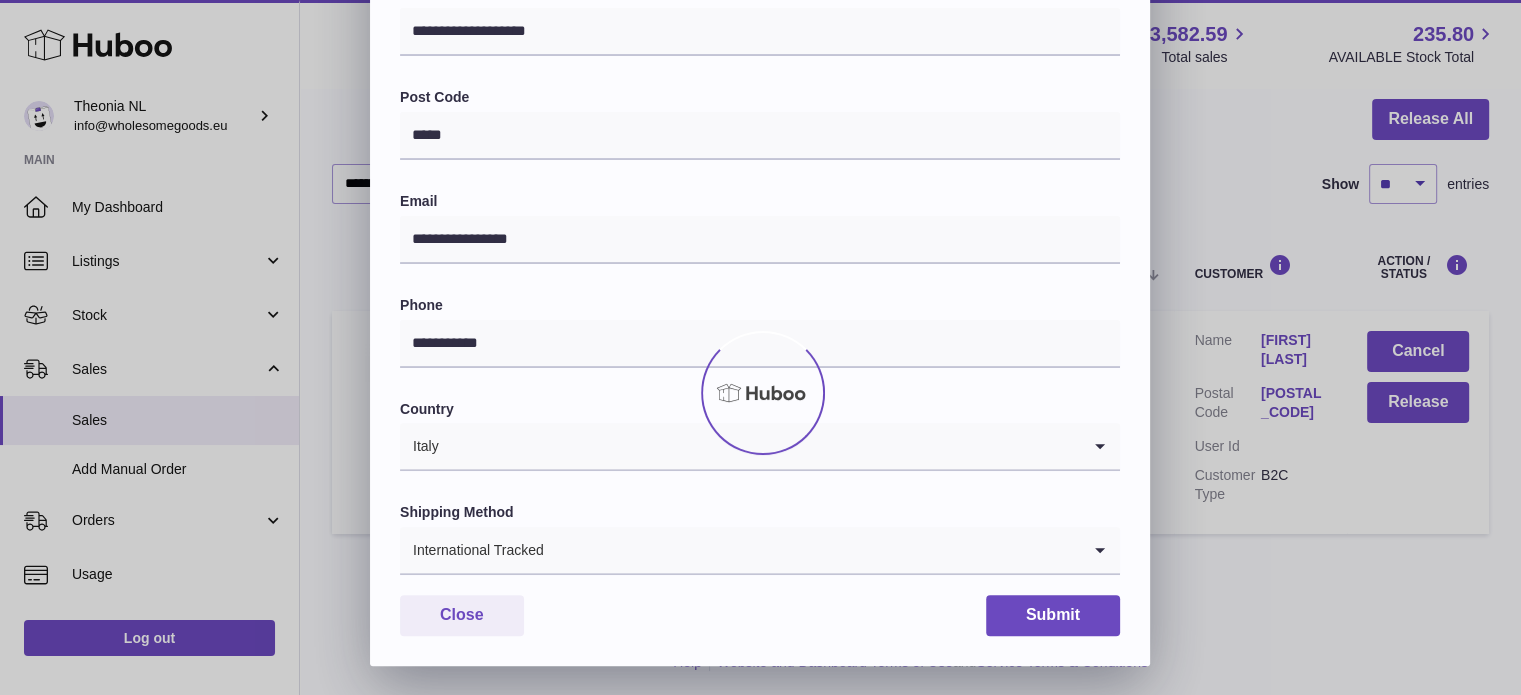 scroll, scrollTop: 0, scrollLeft: 0, axis: both 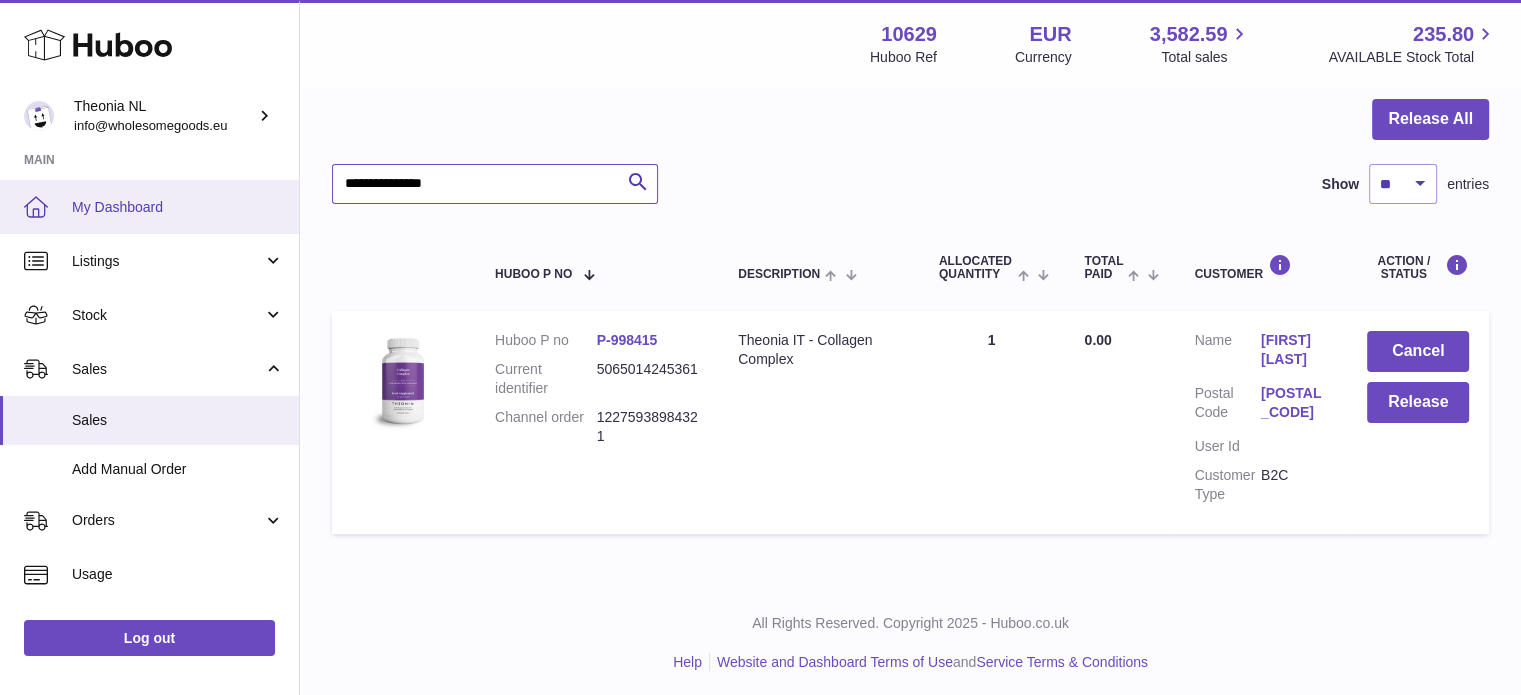 drag, startPoint x: 509, startPoint y: 184, endPoint x: 0, endPoint y: 195, distance: 509.11884 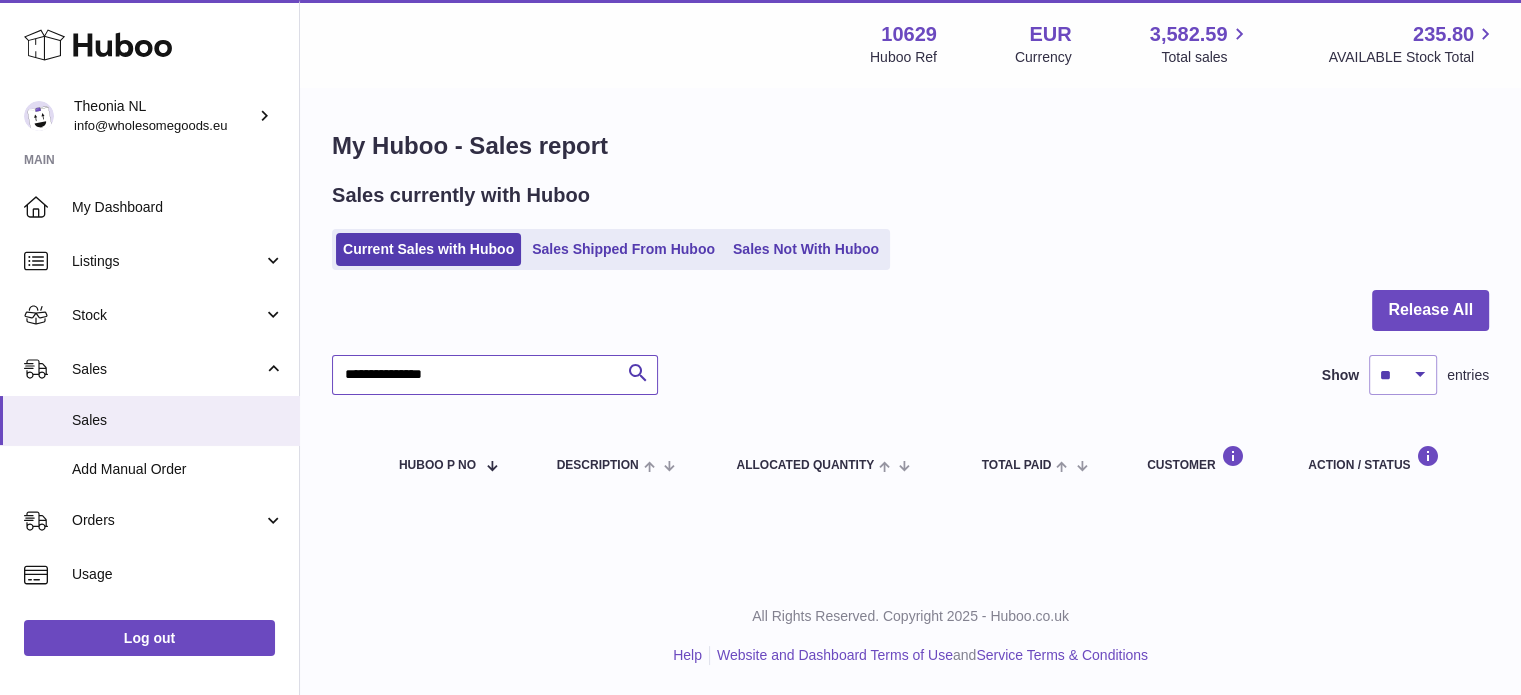 scroll, scrollTop: 0, scrollLeft: 0, axis: both 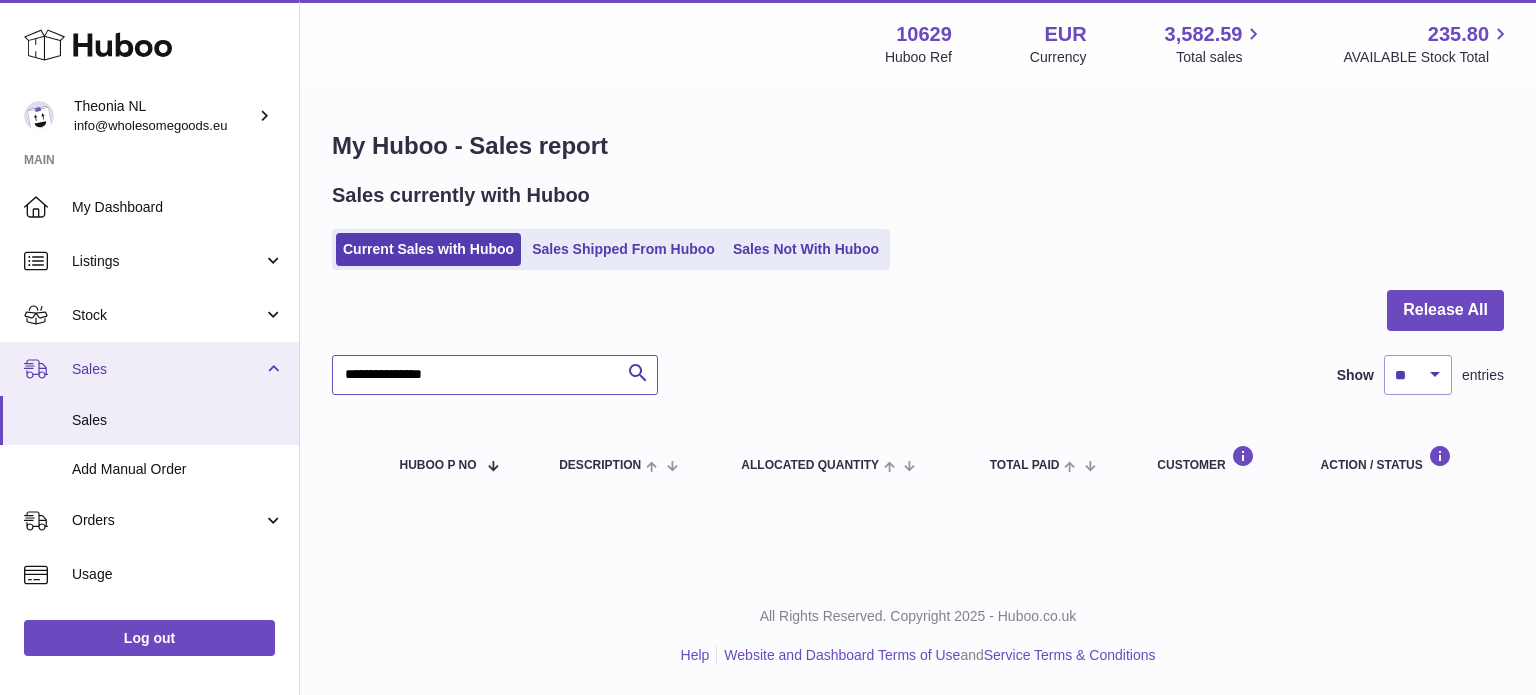 drag, startPoint x: 440, startPoint y: 378, endPoint x: 0, endPoint y: 384, distance: 440.0409 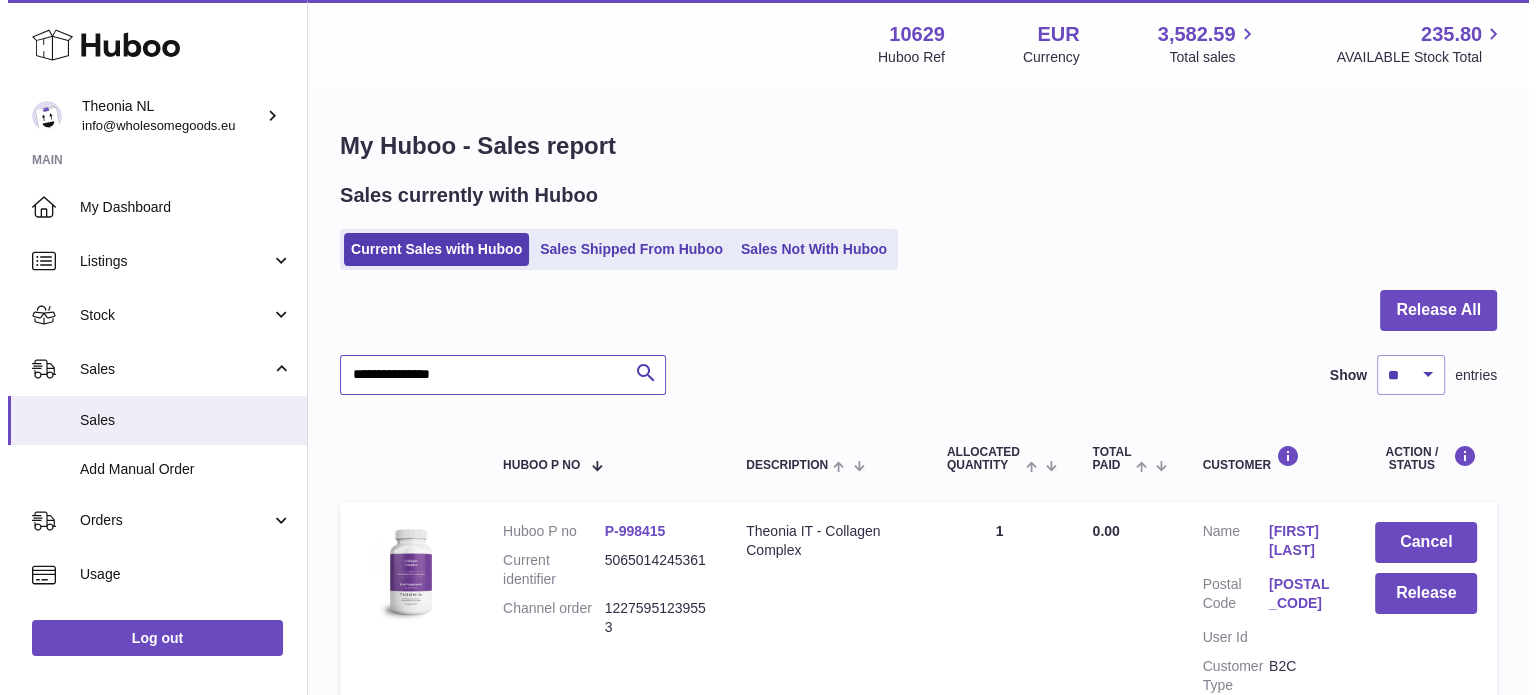 scroll, scrollTop: 191, scrollLeft: 0, axis: vertical 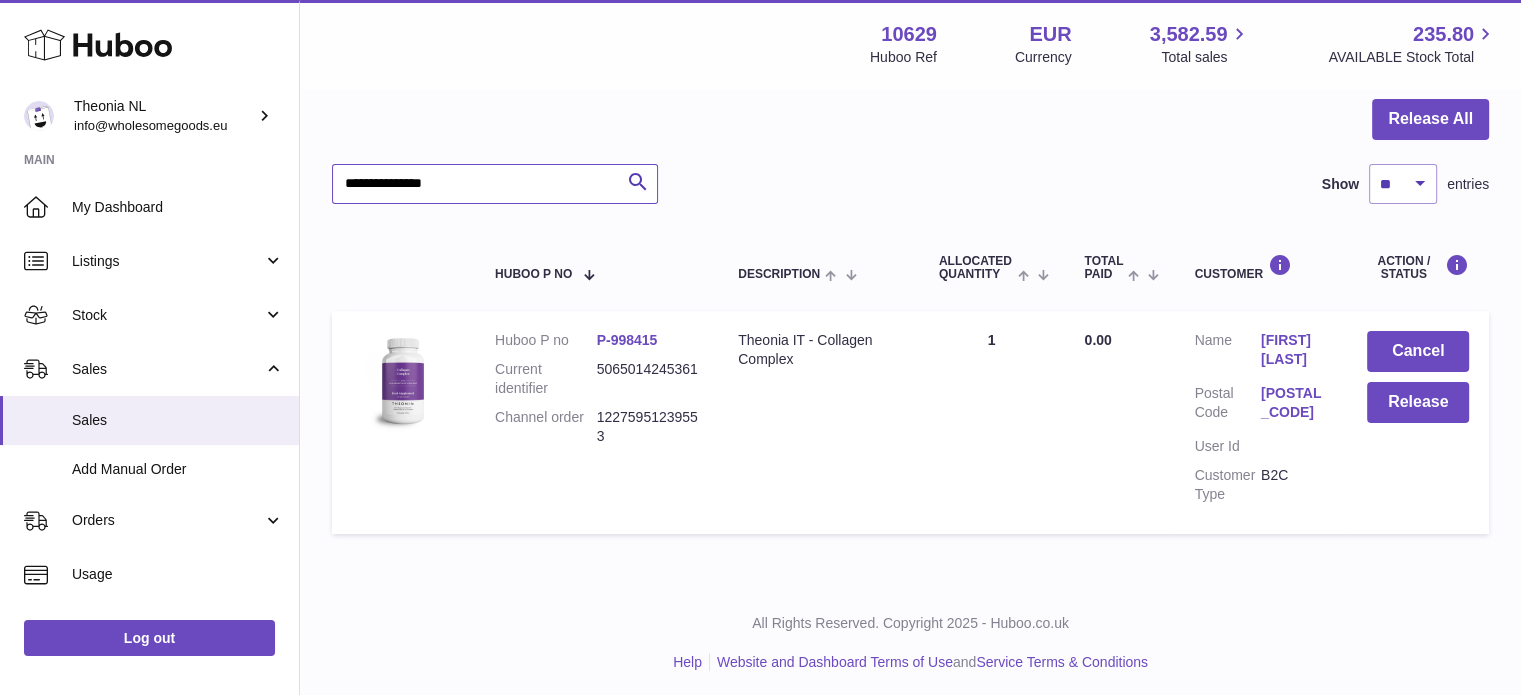 type on "**********" 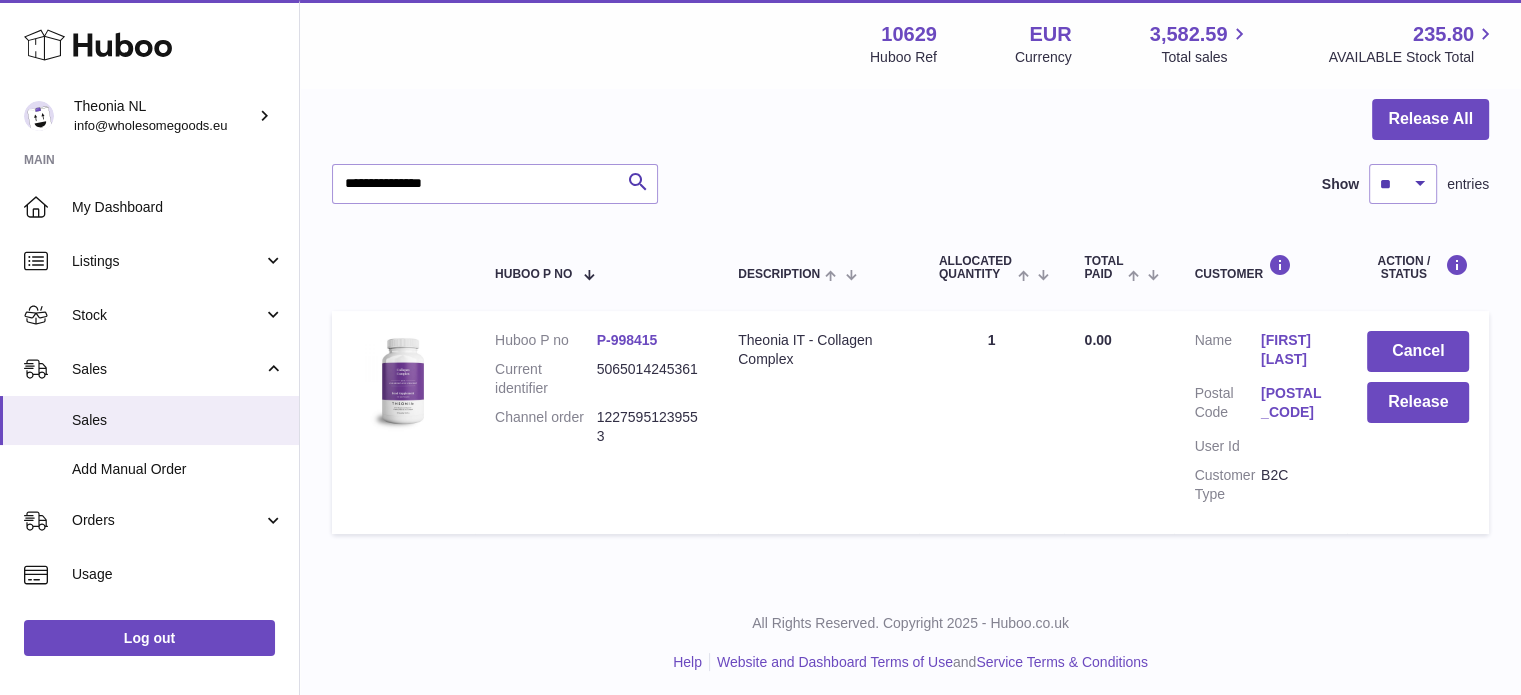 click on "43040" at bounding box center [1294, 403] 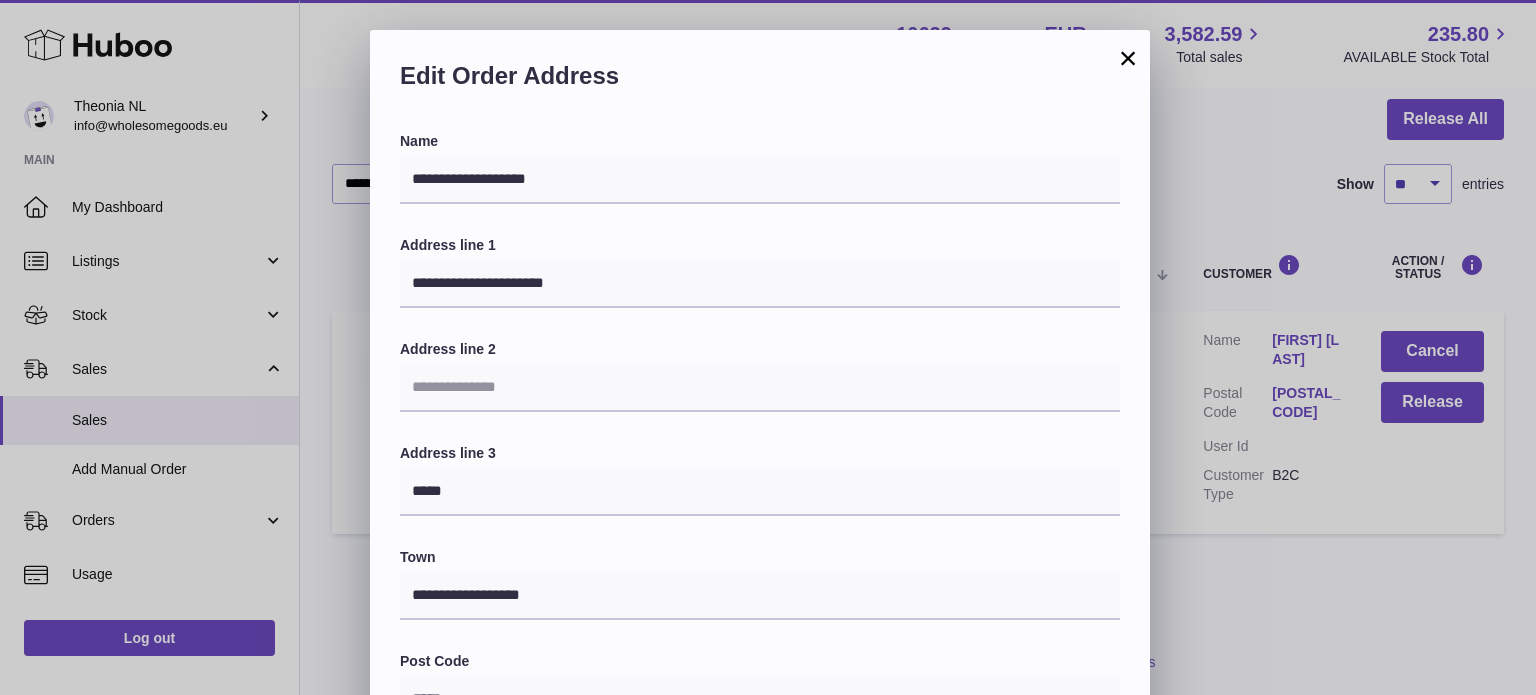 scroll, scrollTop: 500, scrollLeft: 0, axis: vertical 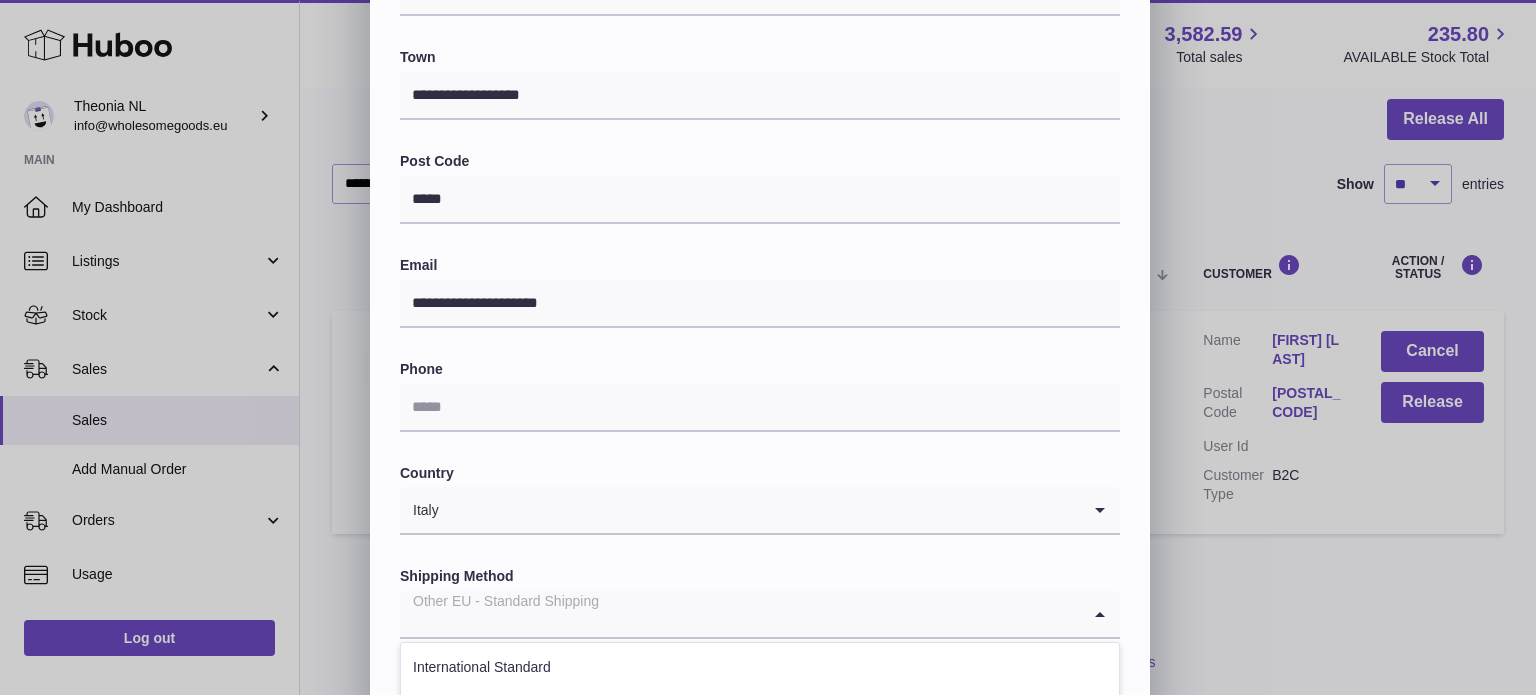 click on "Other EU - Standard Shipping" at bounding box center (740, 614) 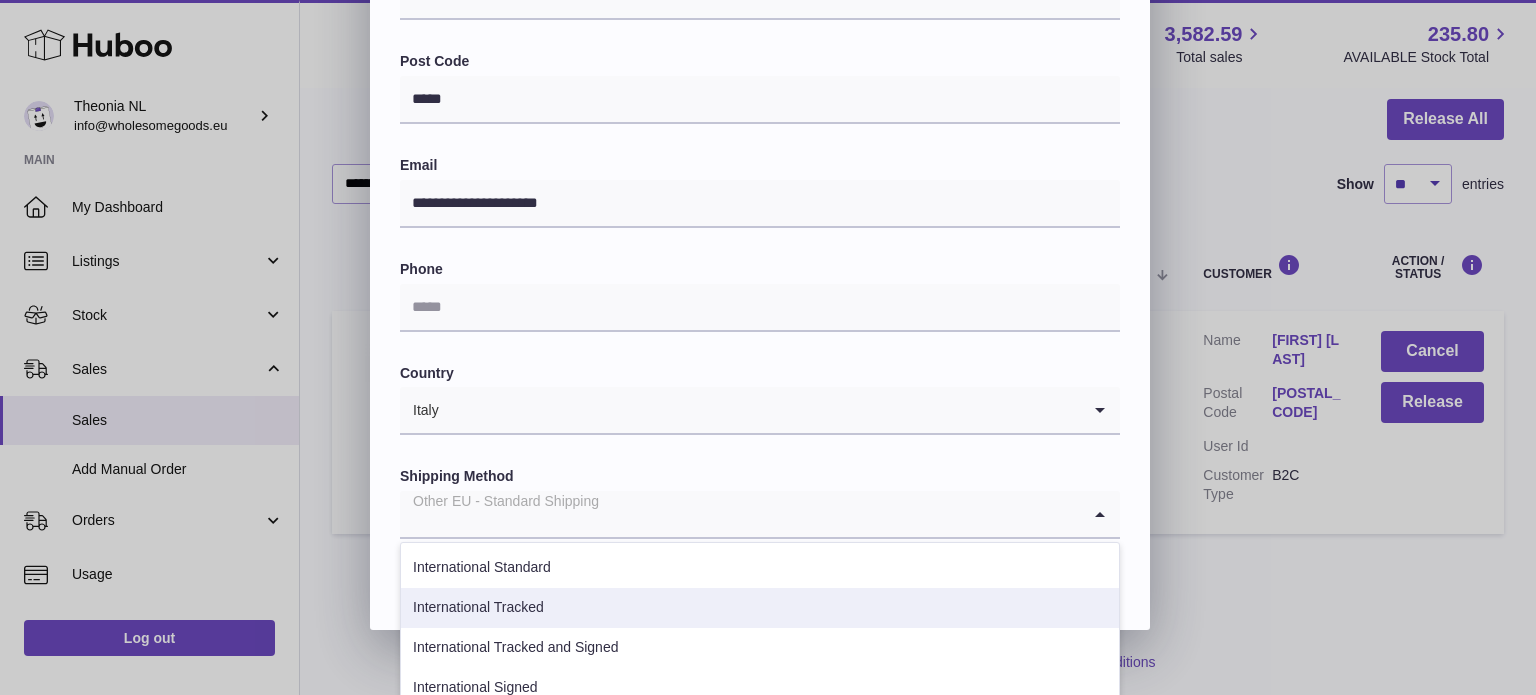 click on "International Tracked" at bounding box center (760, 608) 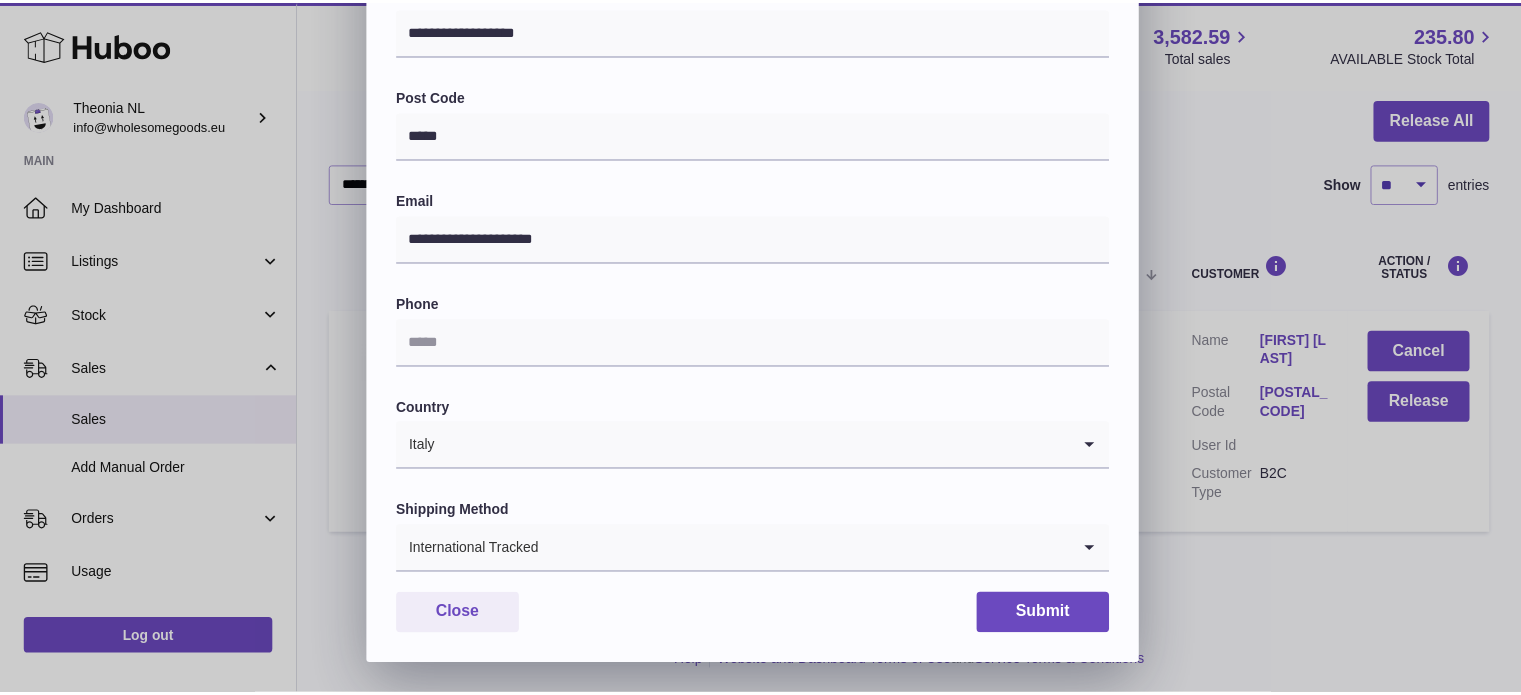 scroll, scrollTop: 564, scrollLeft: 0, axis: vertical 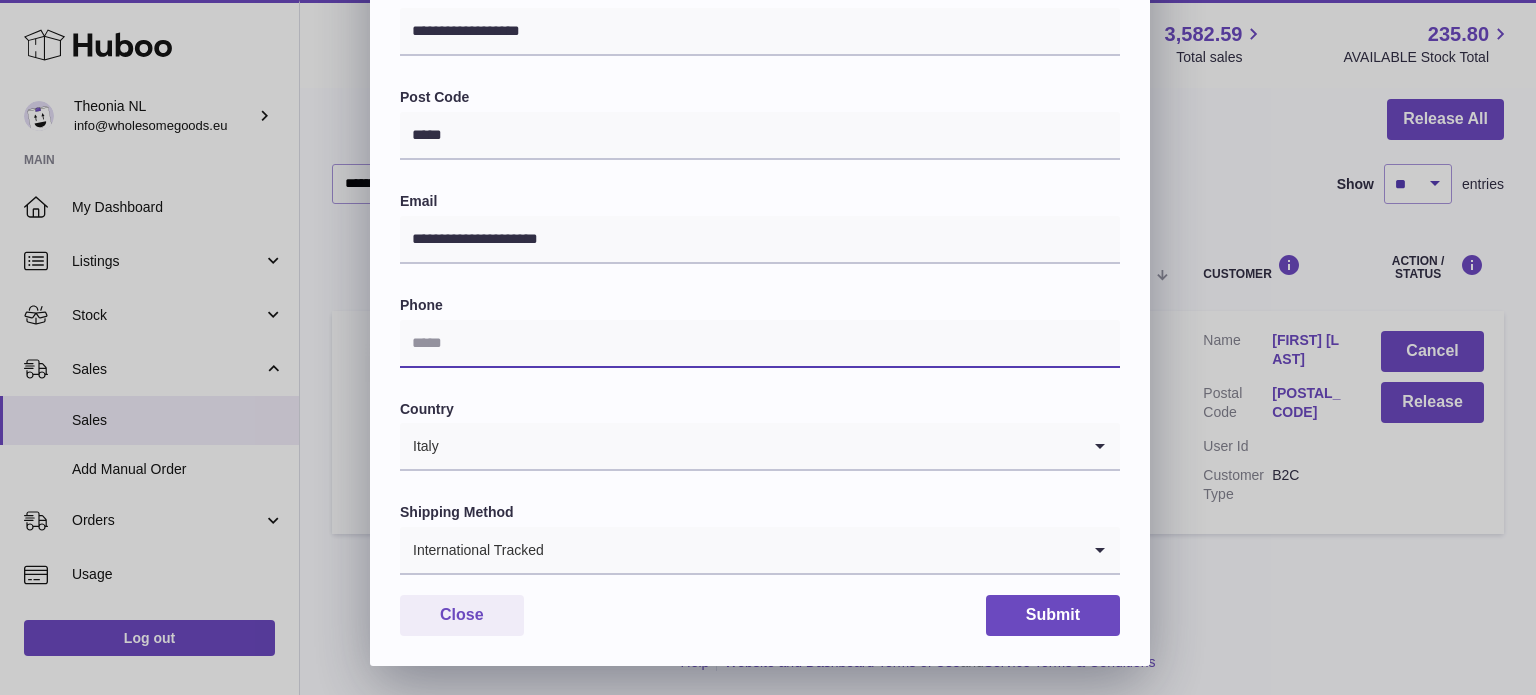 drag, startPoint x: 456, startPoint y: 346, endPoint x: 643, endPoint y: 400, distance: 194.6407 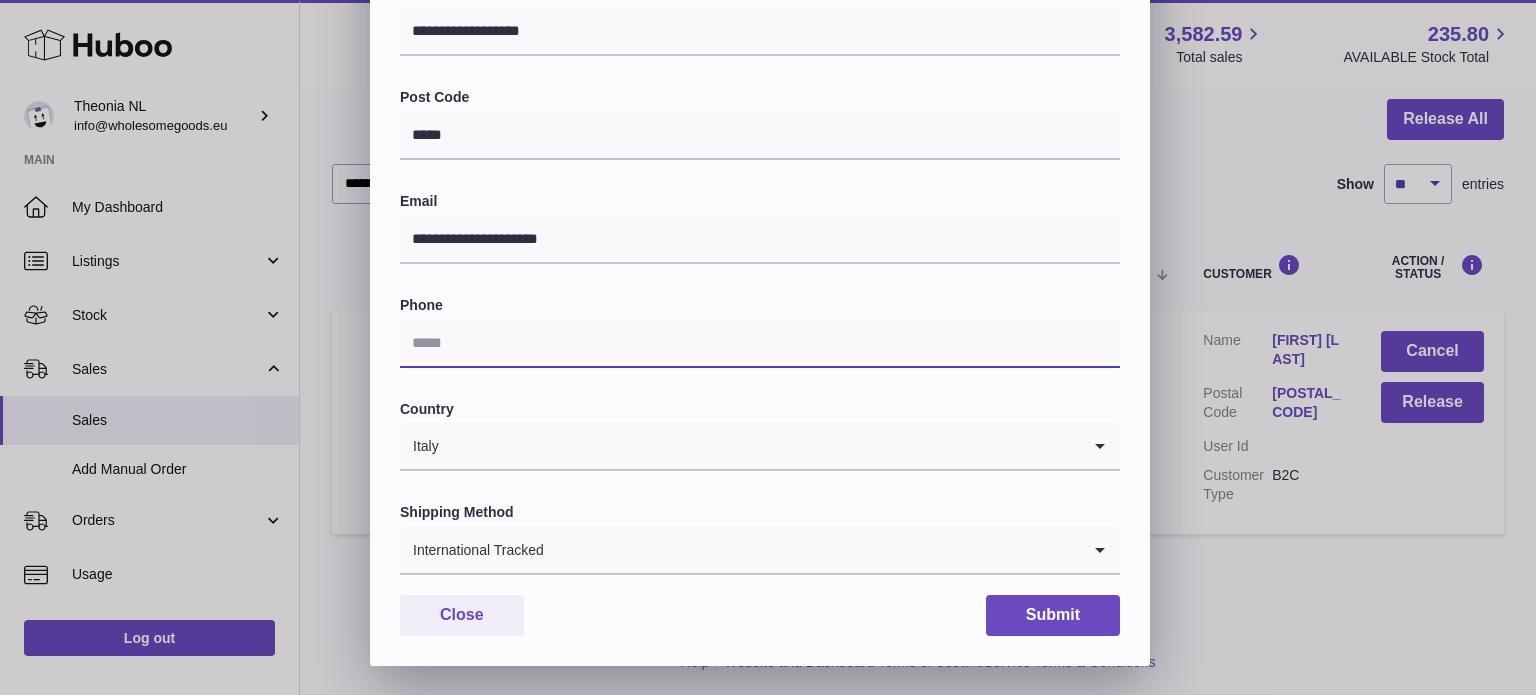 click at bounding box center (760, 344) 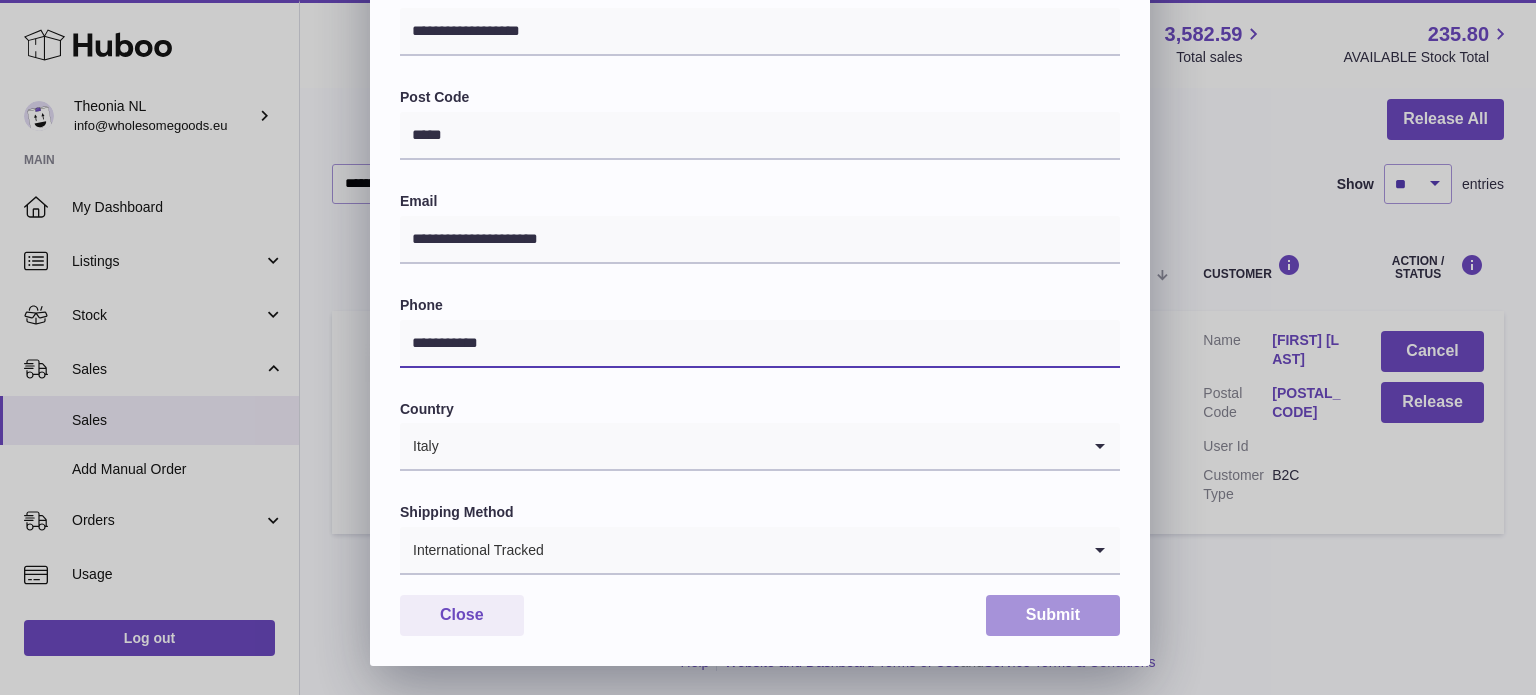 type on "**********" 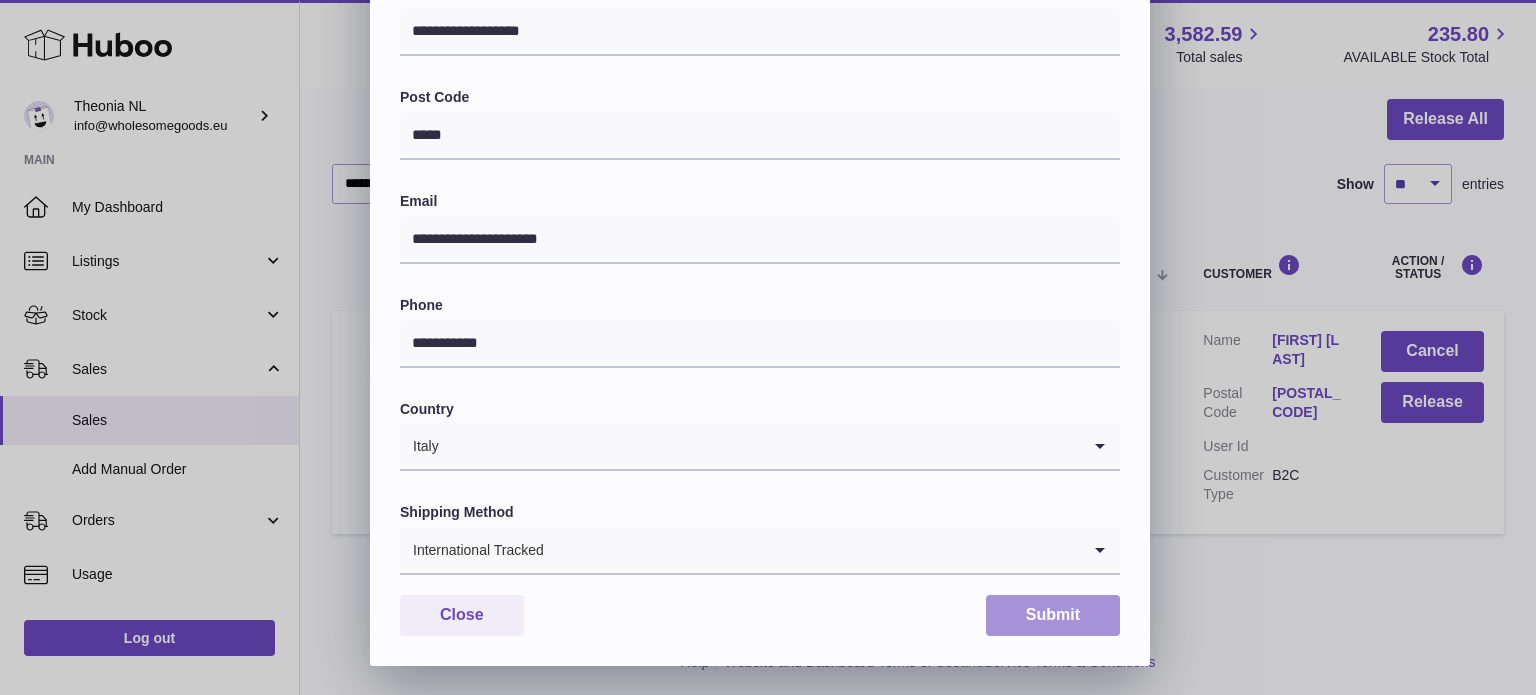 click on "Submit" at bounding box center [1053, 615] 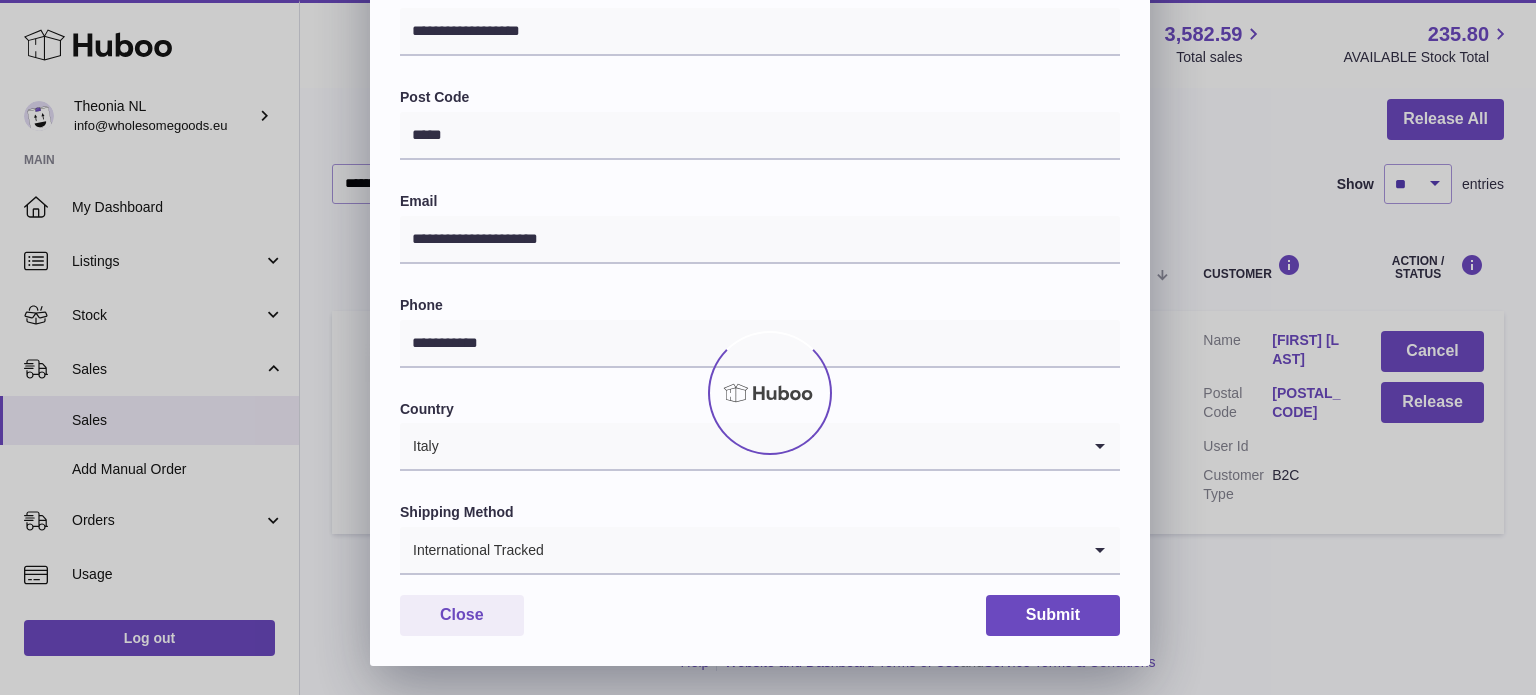 scroll, scrollTop: 0, scrollLeft: 0, axis: both 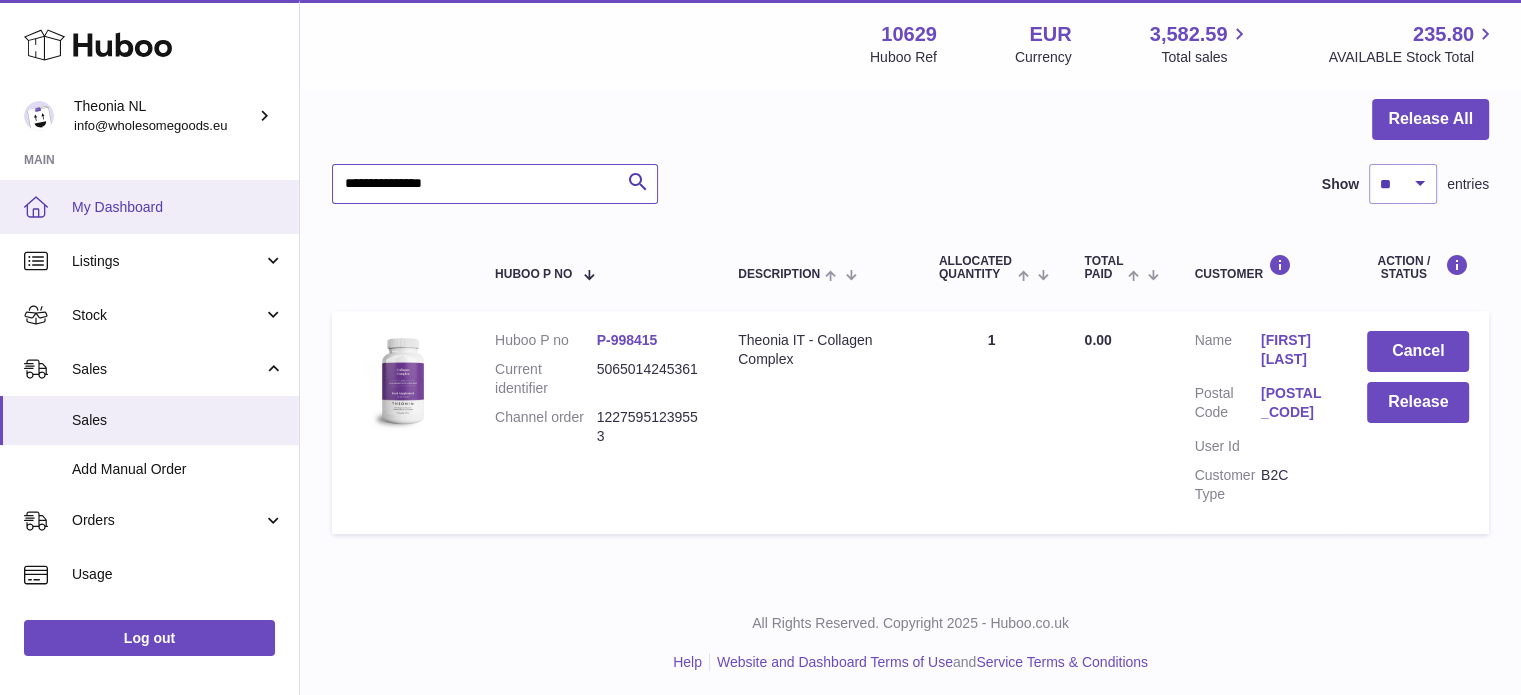 drag, startPoint x: 528, startPoint y: 175, endPoint x: 45, endPoint y: 183, distance: 483.06625 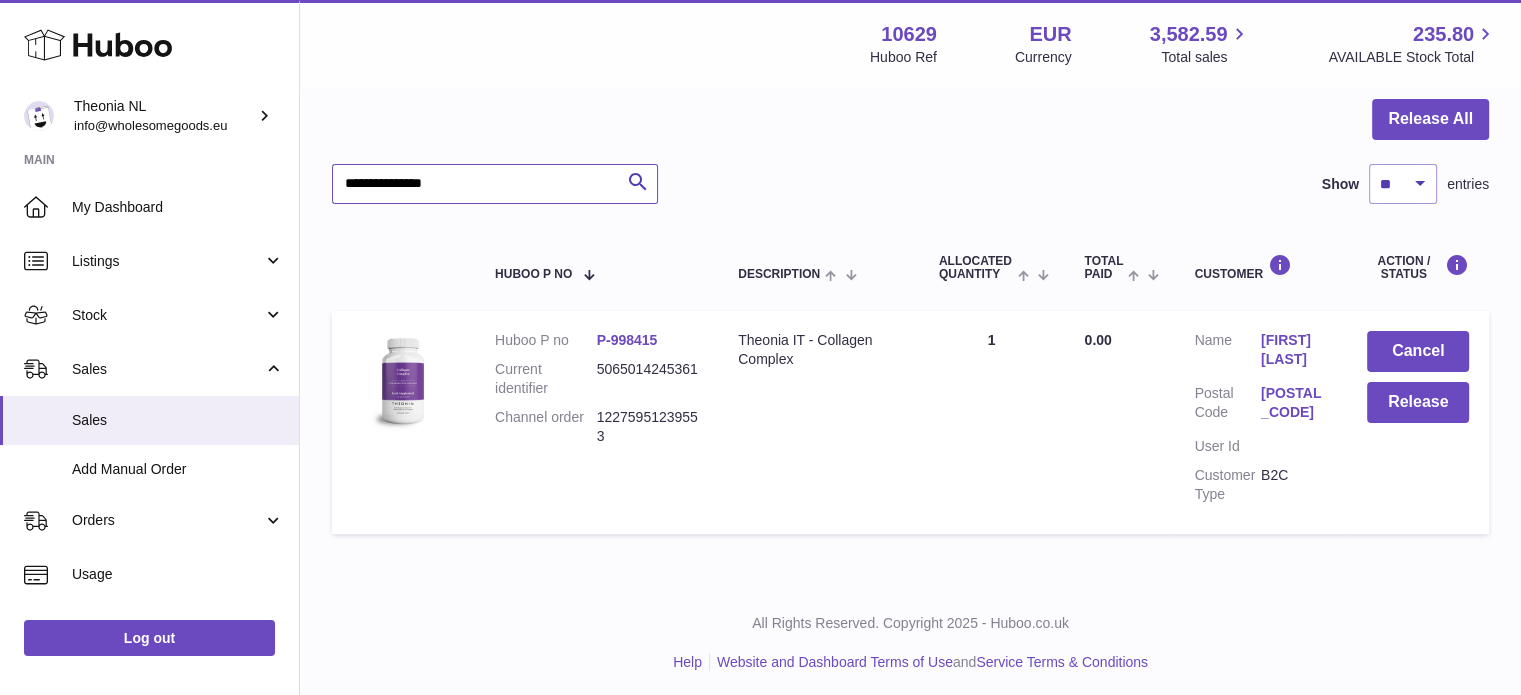 paste 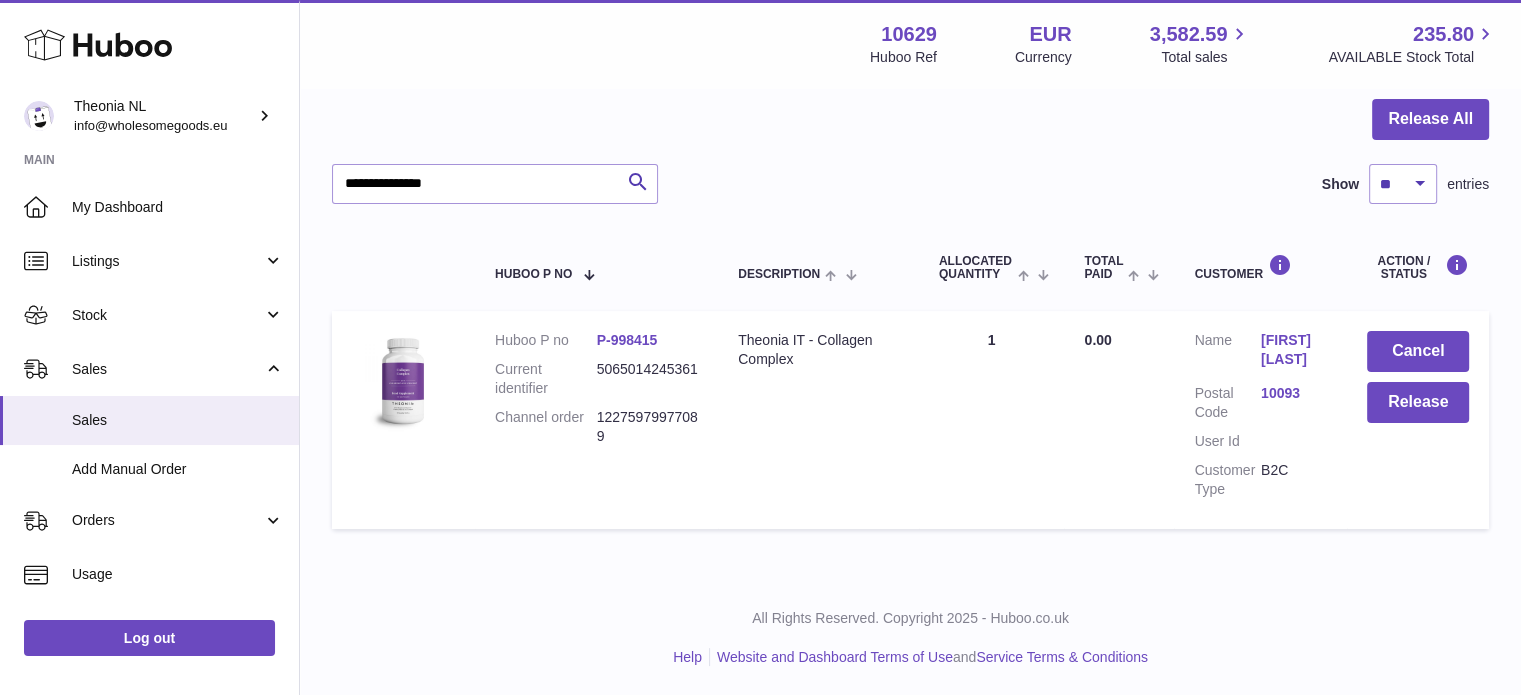 click on "10093" at bounding box center [1294, 393] 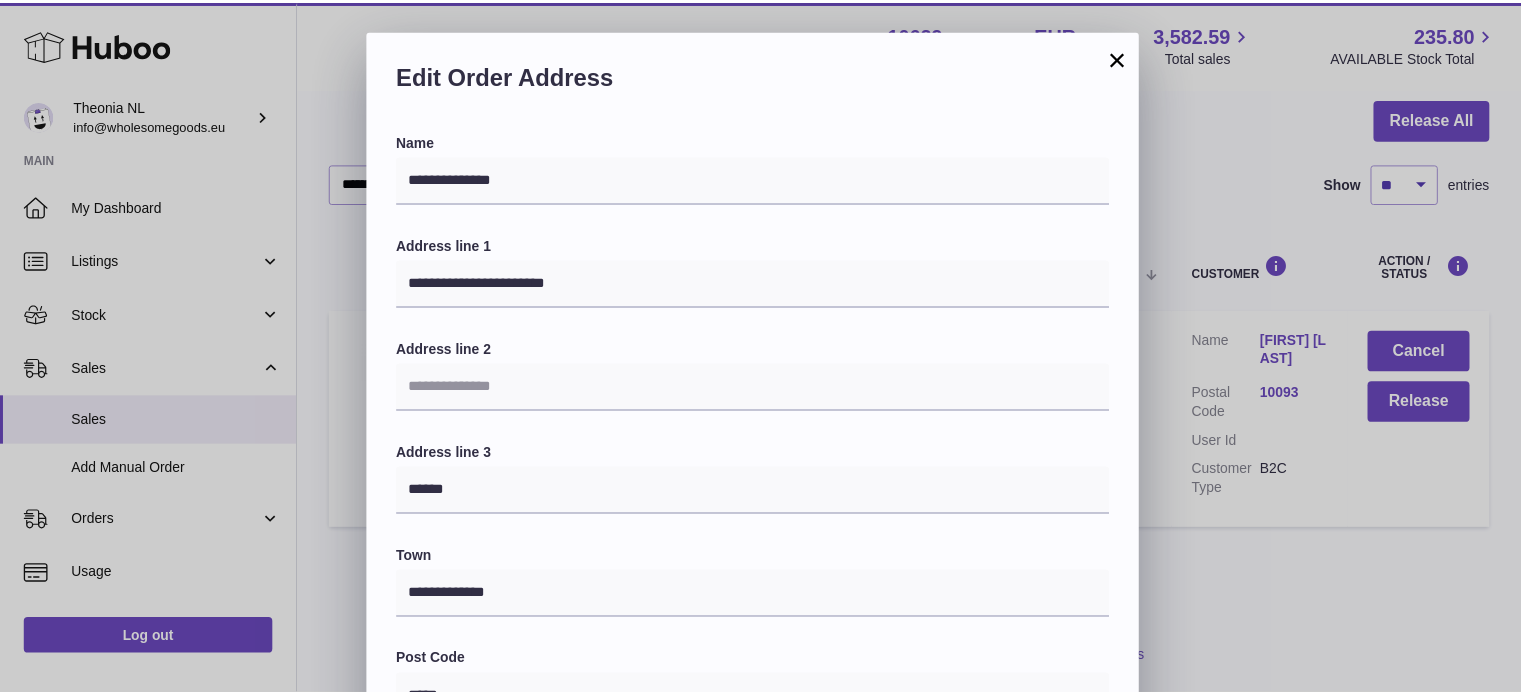 scroll, scrollTop: 564, scrollLeft: 0, axis: vertical 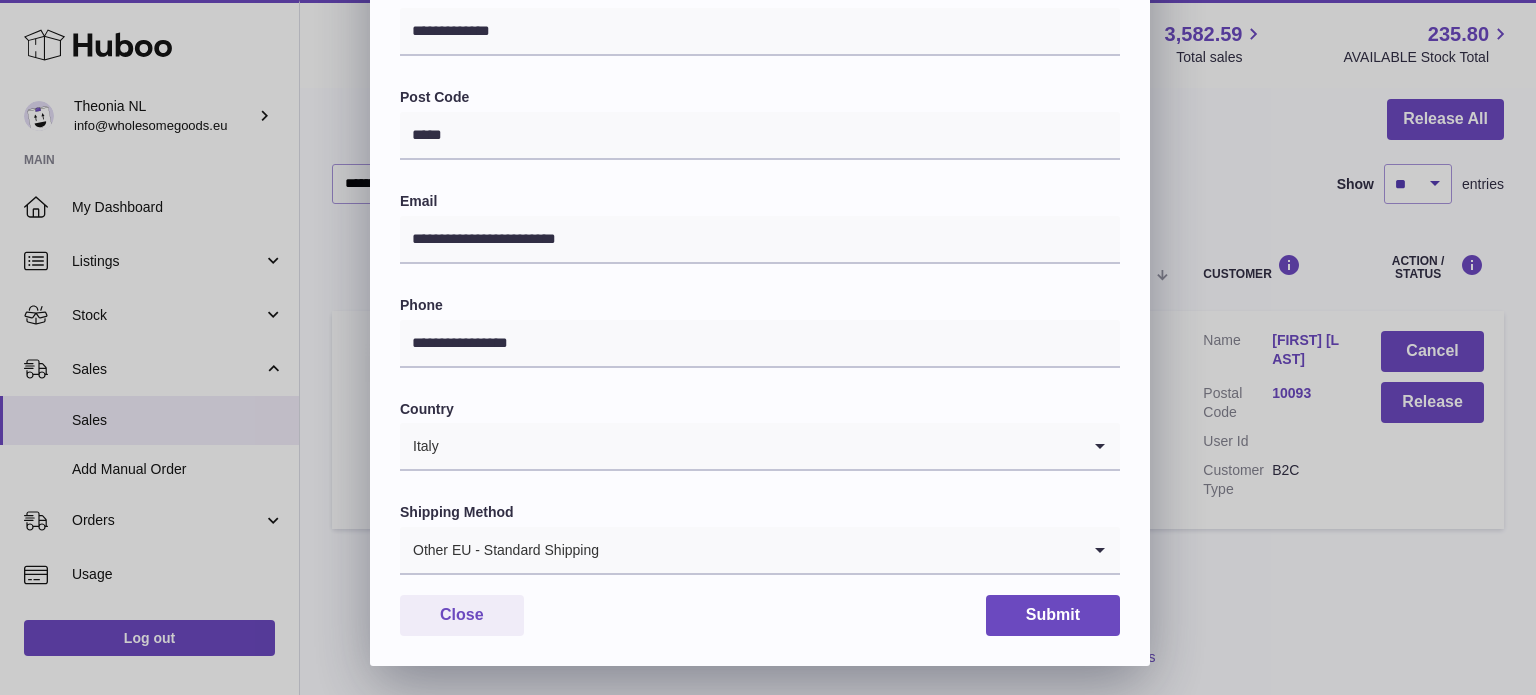 click on "Other EU - Standard Shipping" at bounding box center (740, 550) 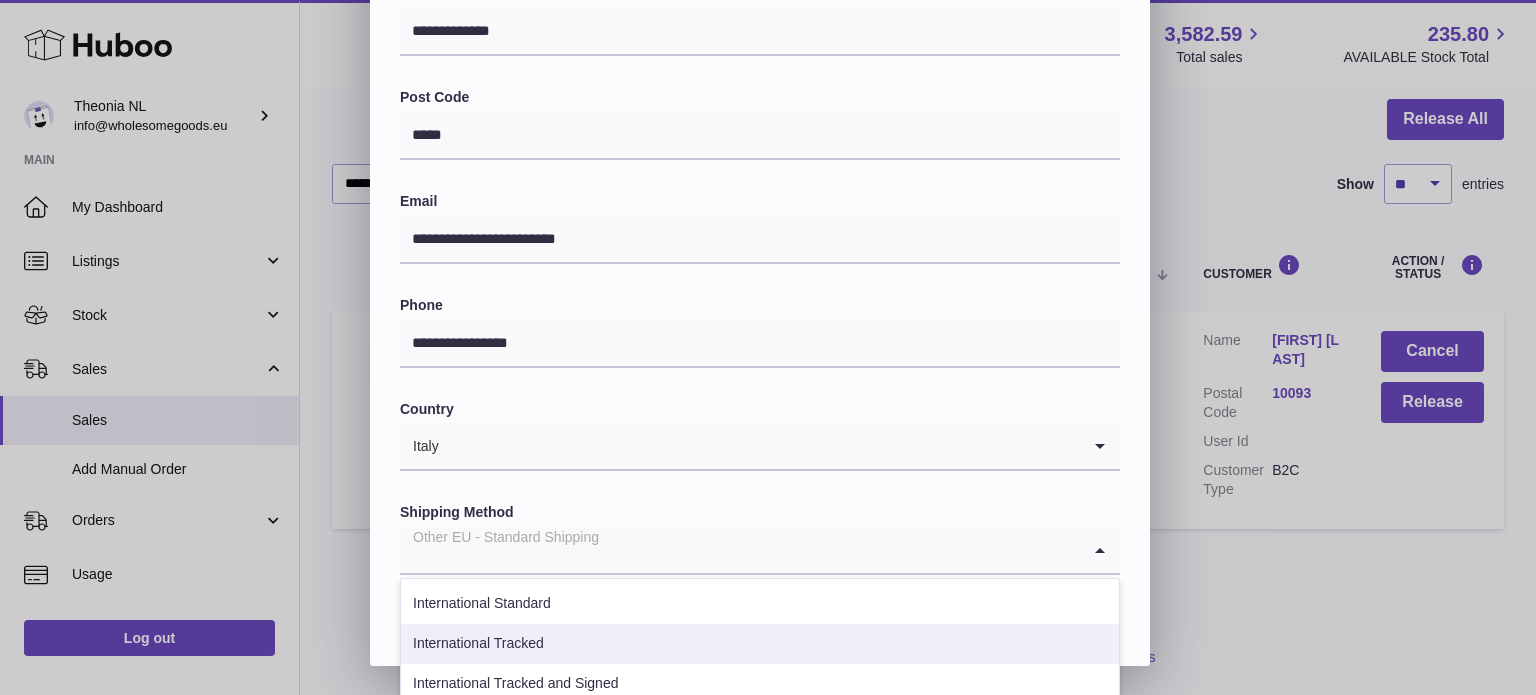 click on "International Tracked" at bounding box center (760, 644) 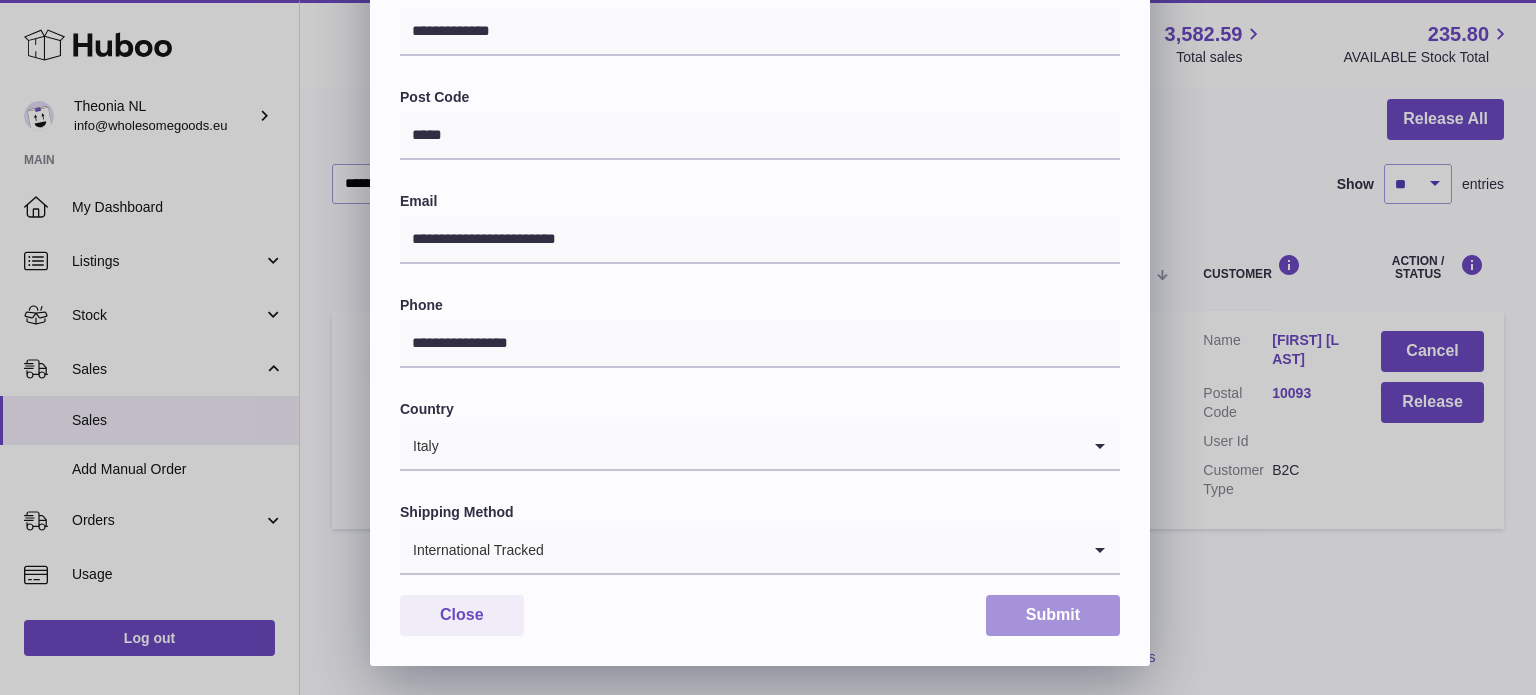 click on "Submit" at bounding box center [1053, 615] 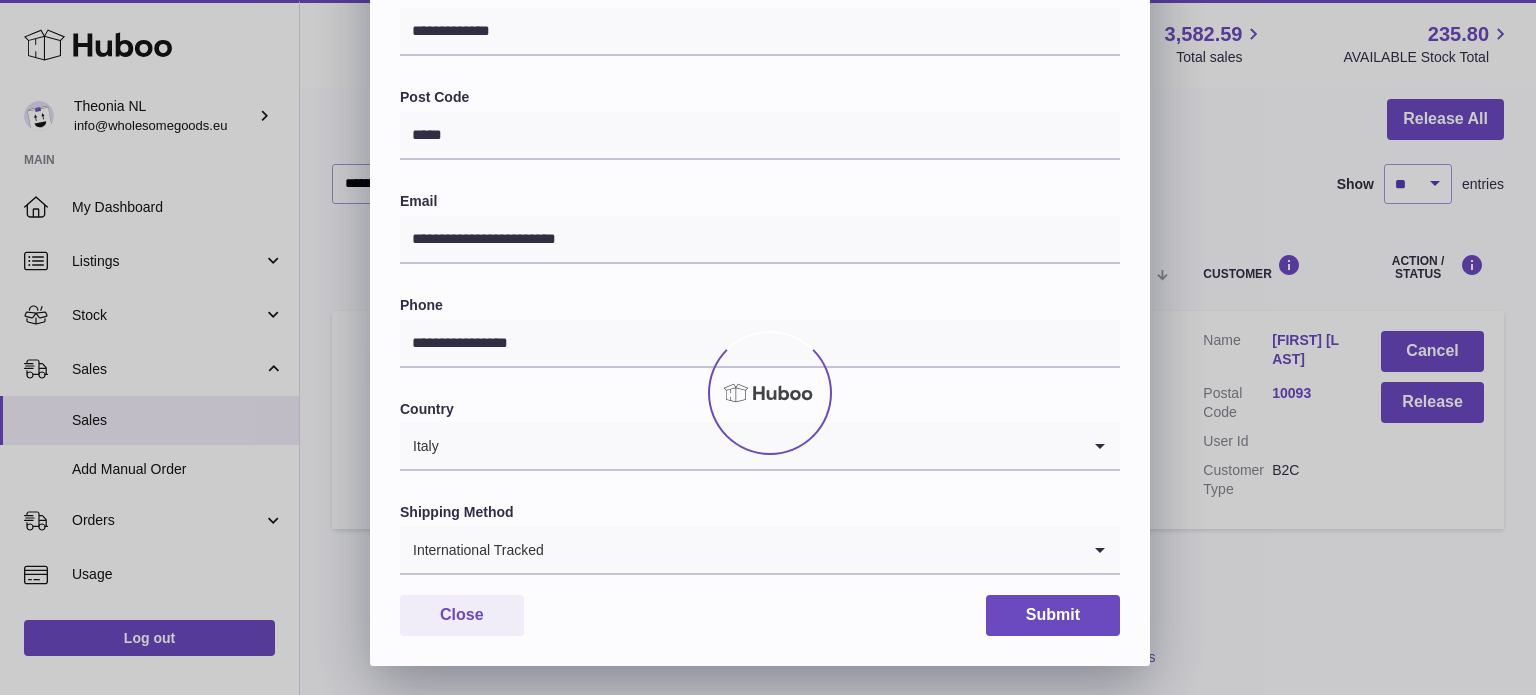 scroll, scrollTop: 0, scrollLeft: 0, axis: both 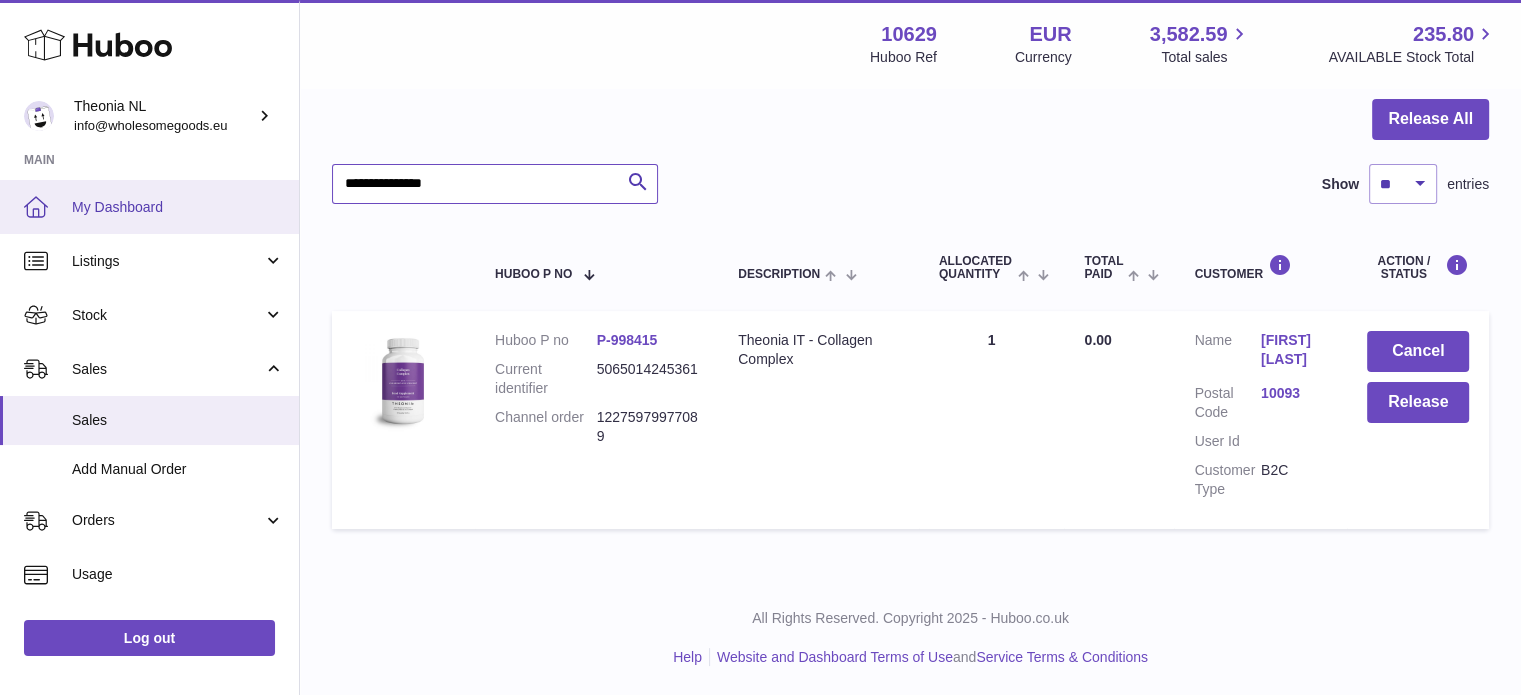 click on "Huboo
Theonia NL
info@wholesomegoods.eu     Main     My Dashboard       Listings     Not with Huboo Listings with Huboo Bundles   Stock     Stock Stock History Add Stock Delivery History ASN Uploads   Sales     Sales Add Manual Order   Orders     Orders Add Manual Order   Usage       Invoicing and Payments     Billing History Storage History Direct Debits Account Balance   Cases       Channels       Settings       Returns       Log out   Menu   Huboo     10629   Huboo Ref    EUR   Currency   3,582.59     Total sales   235.80     AVAILABLE Stock Total   Currency   EUR   Total sales   3,582.59   AVAILABLE Stock Total   235.80   My Huboo - Sales report   Sales currently with Huboo
Current Sales with Huboo
Sales Shipped From Huboo
Sales Not With Huboo
Release All
Search" at bounding box center (760, 252) 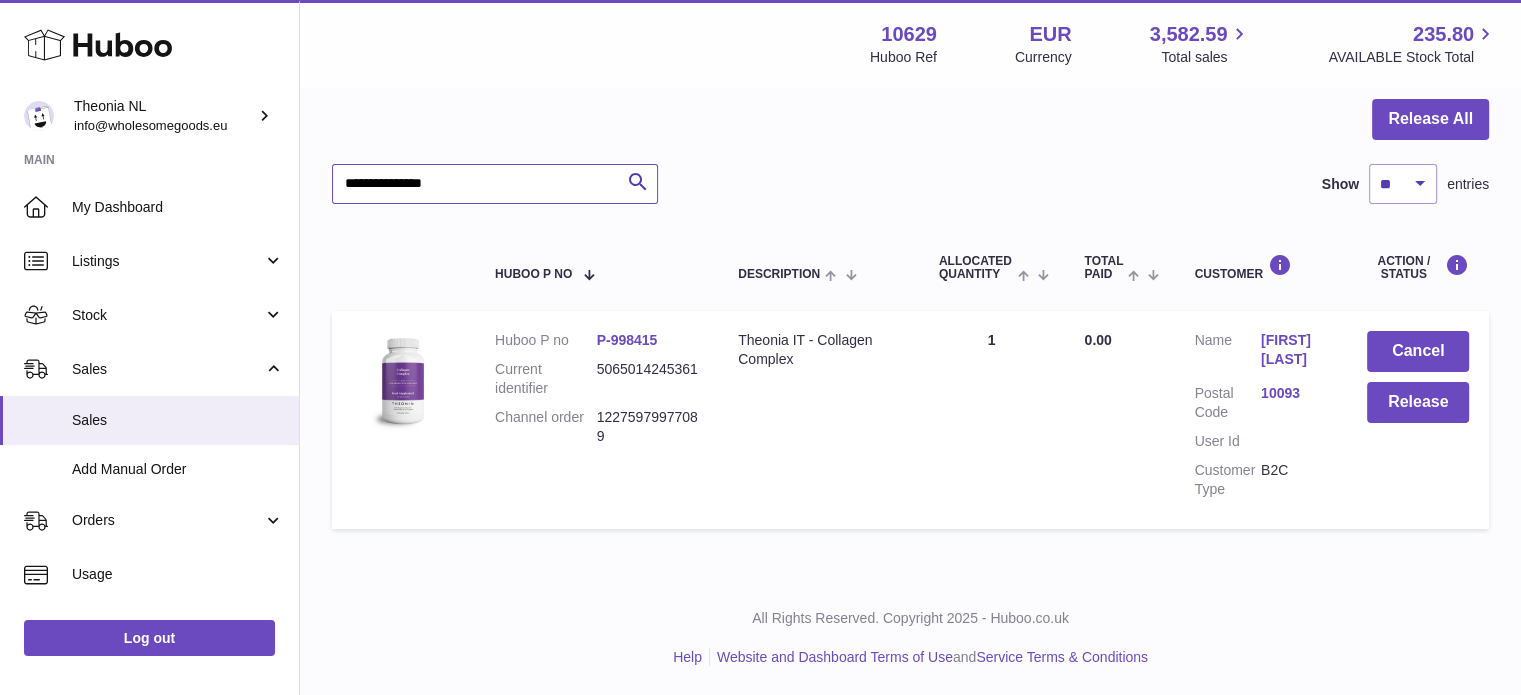 paste 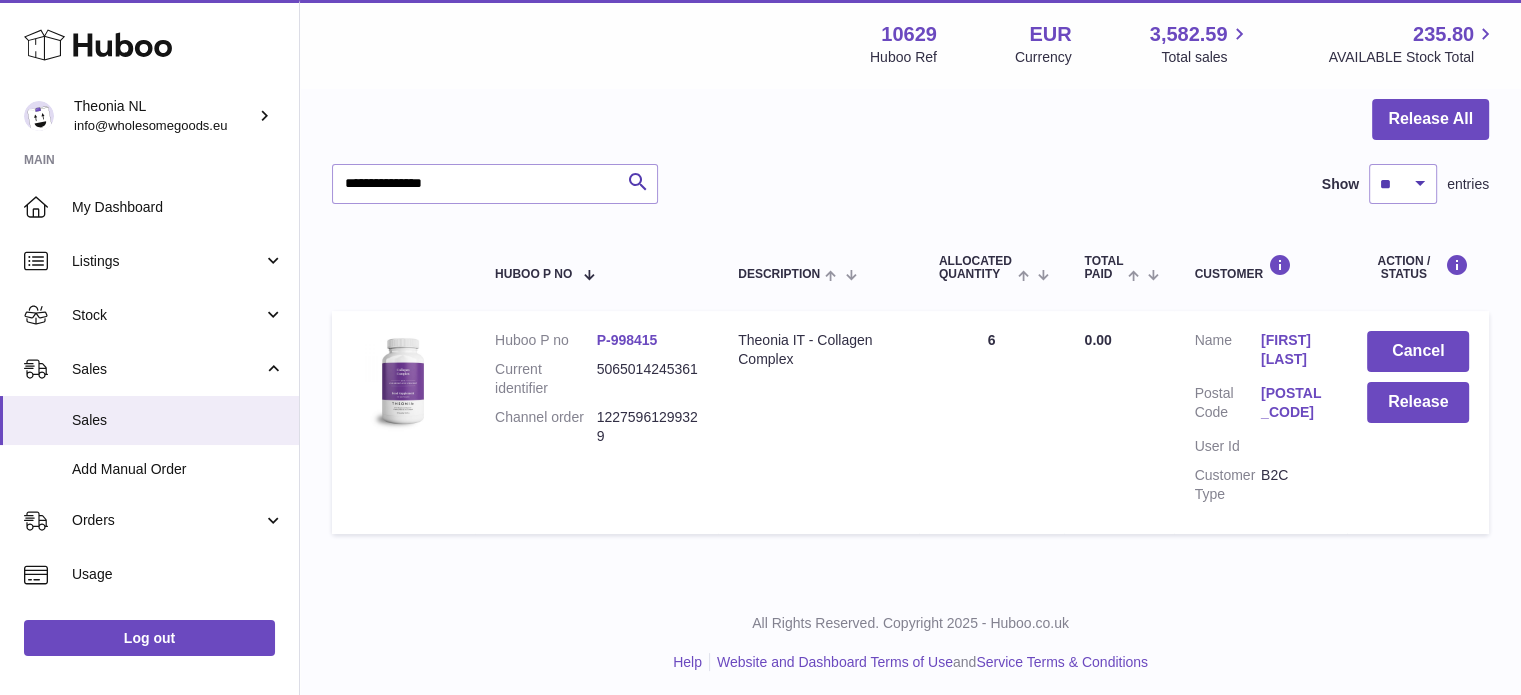 click on "20080" at bounding box center [1294, 403] 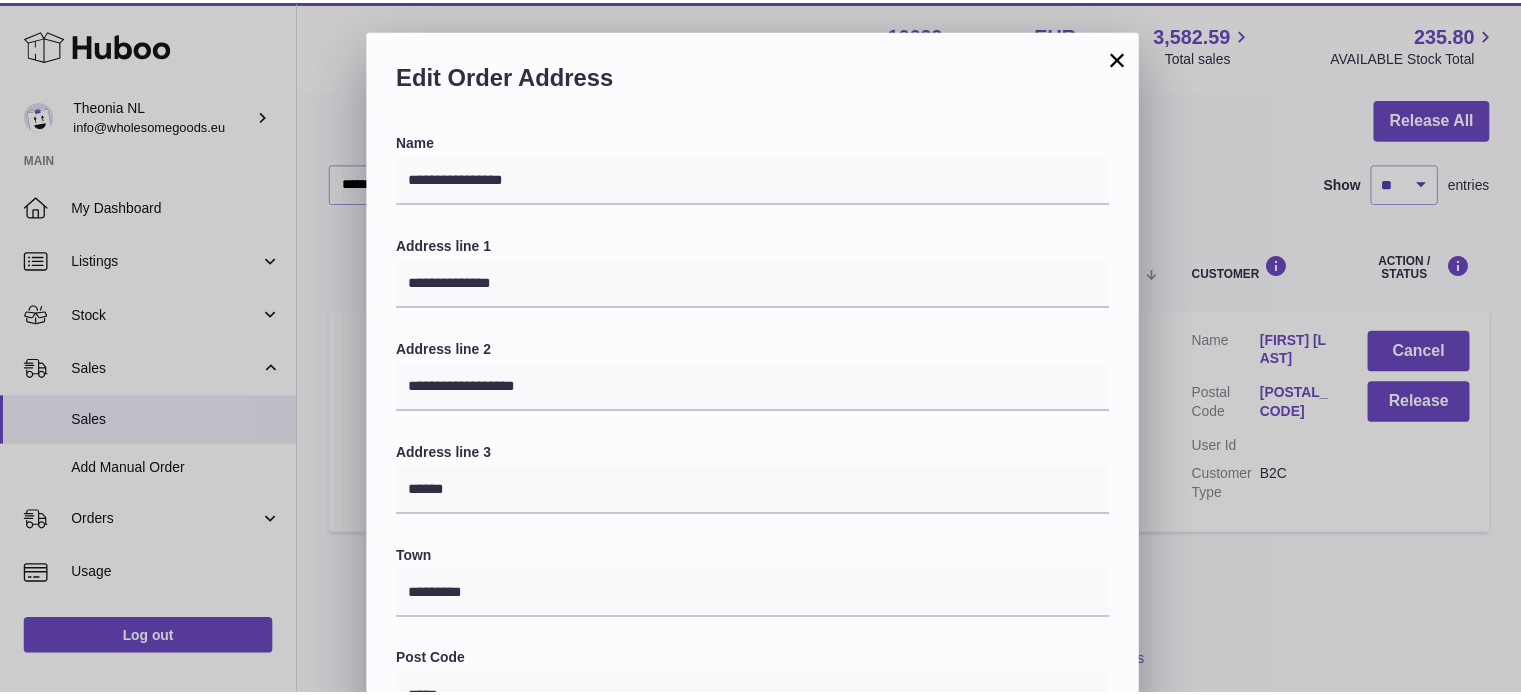 scroll, scrollTop: 564, scrollLeft: 0, axis: vertical 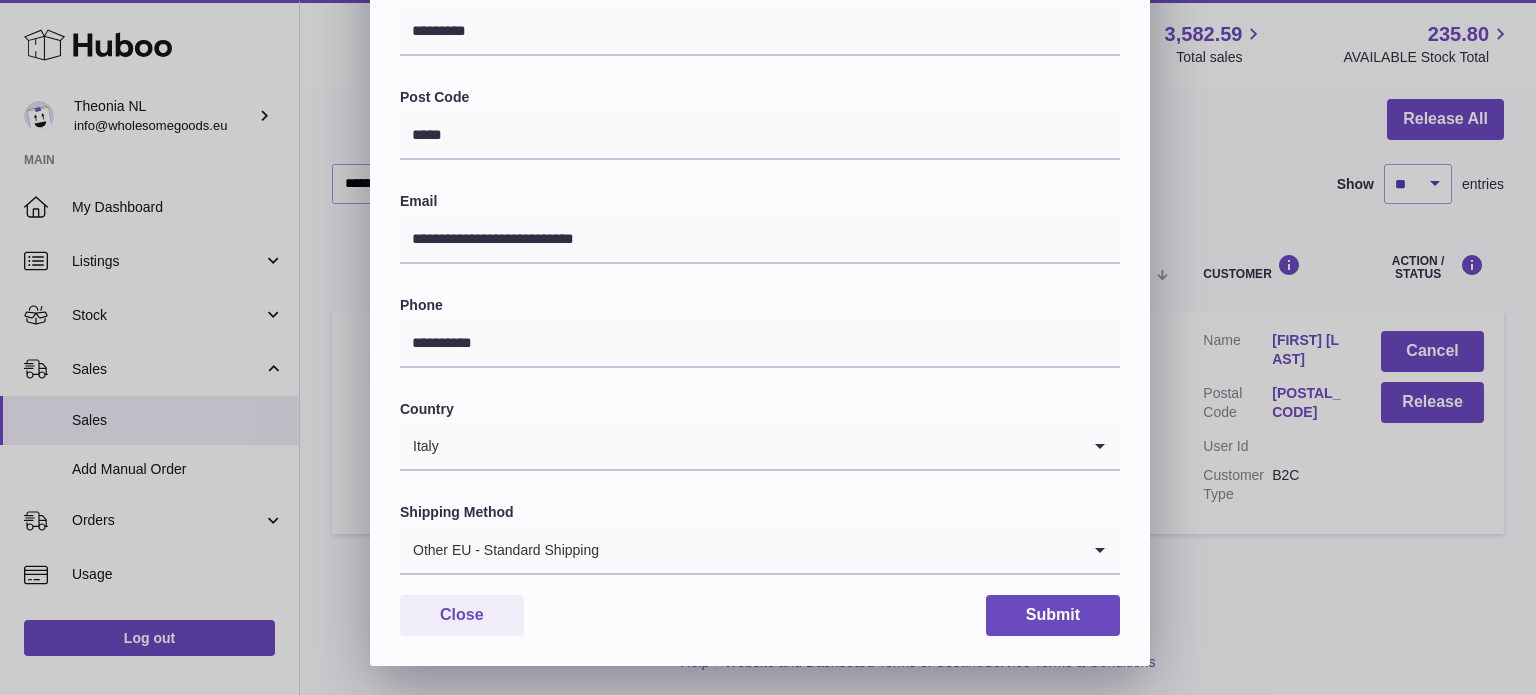 click on "Other EU - Standard Shipping" at bounding box center [740, 550] 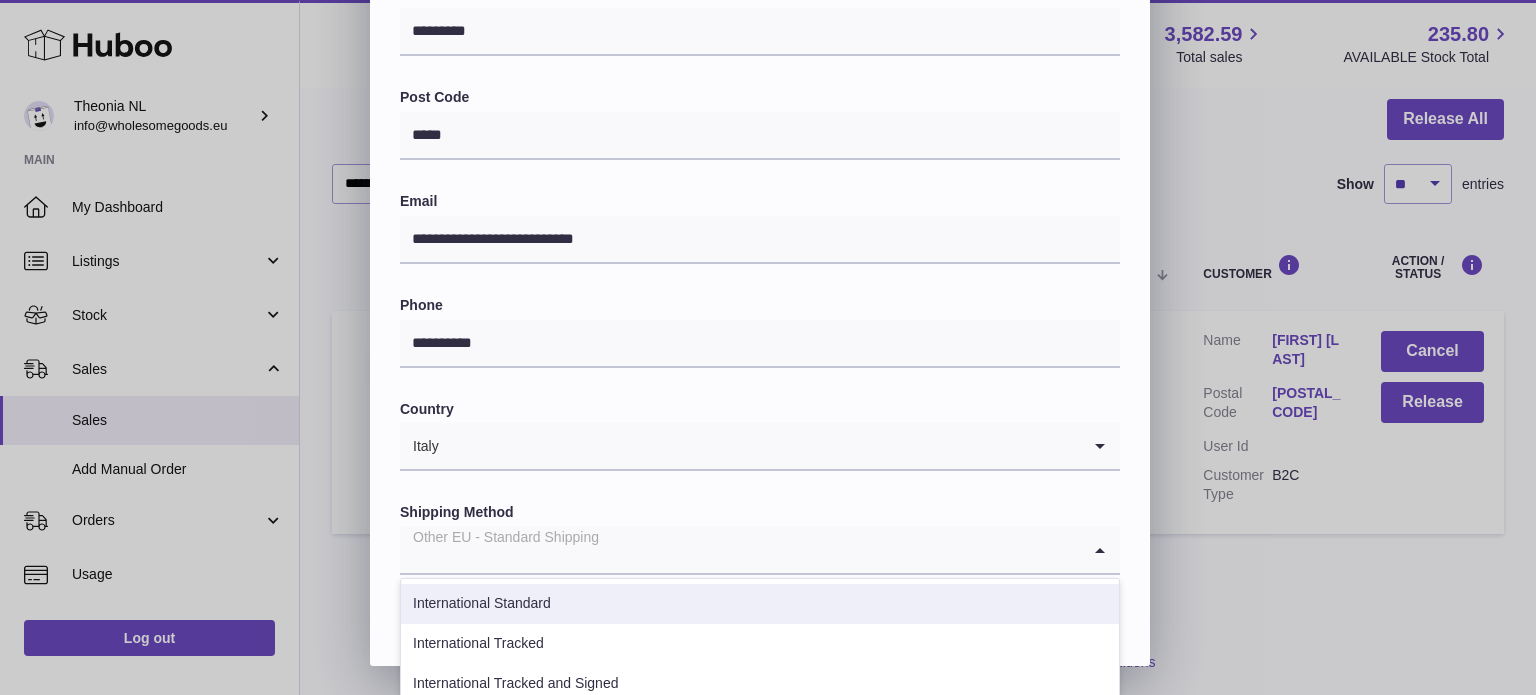 drag, startPoint x: 536, startPoint y: 627, endPoint x: 568, endPoint y: 622, distance: 32.38827 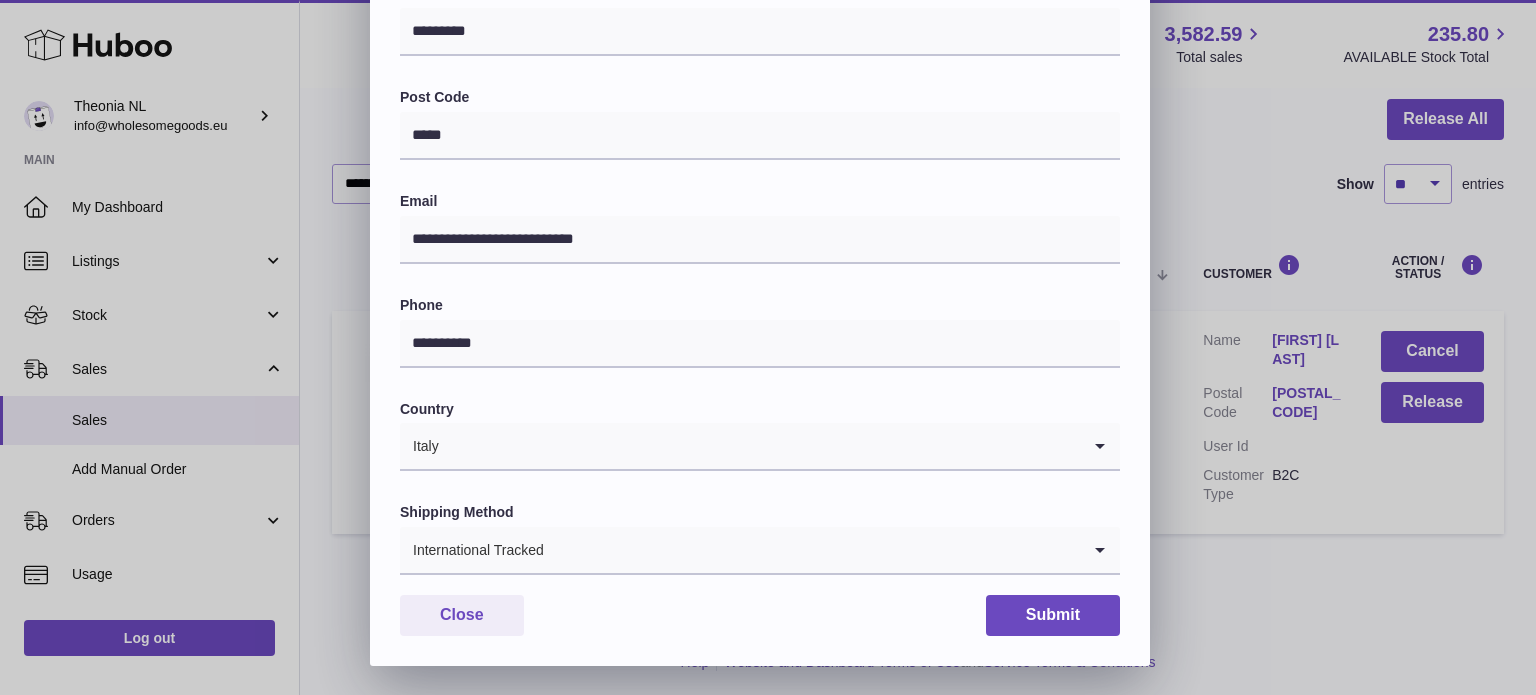 click on "**********" at bounding box center (760, 117) 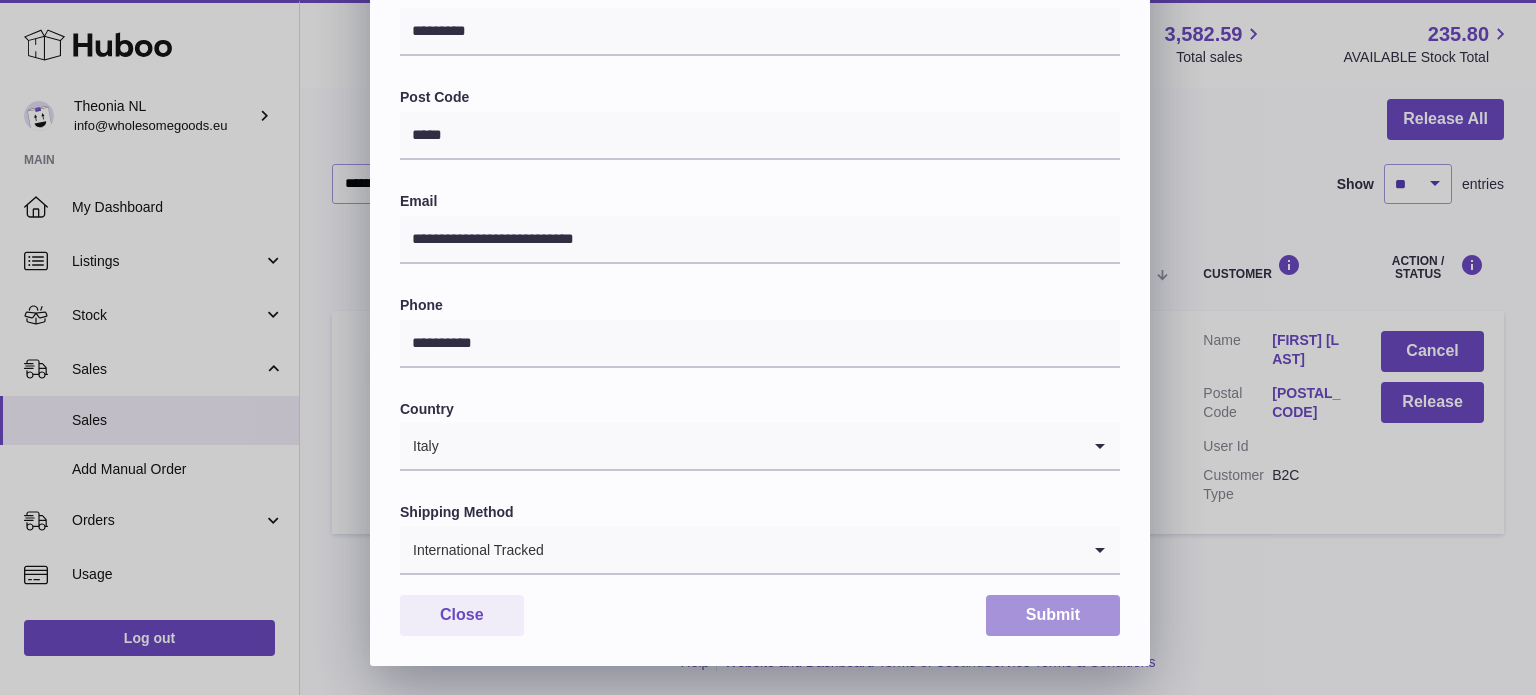 click on "Submit" at bounding box center (1053, 615) 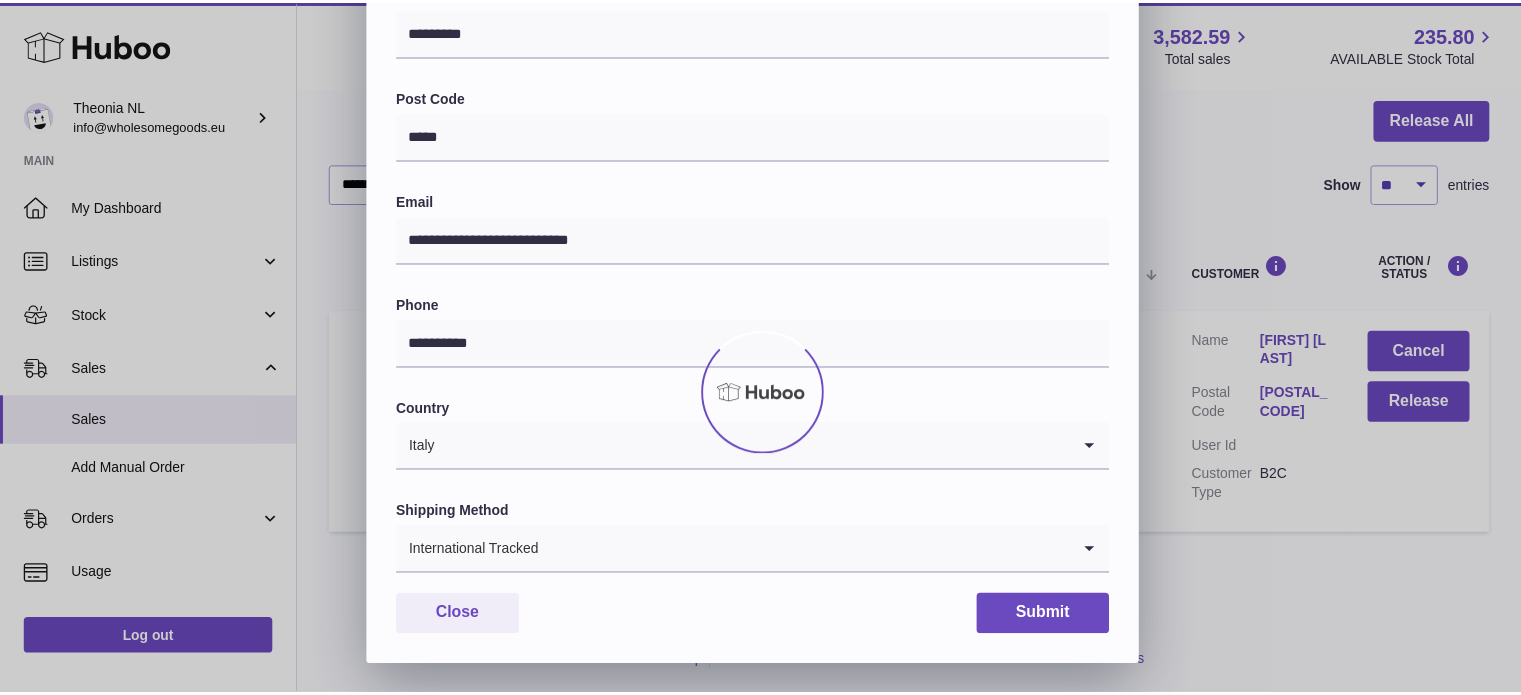 scroll, scrollTop: 0, scrollLeft: 0, axis: both 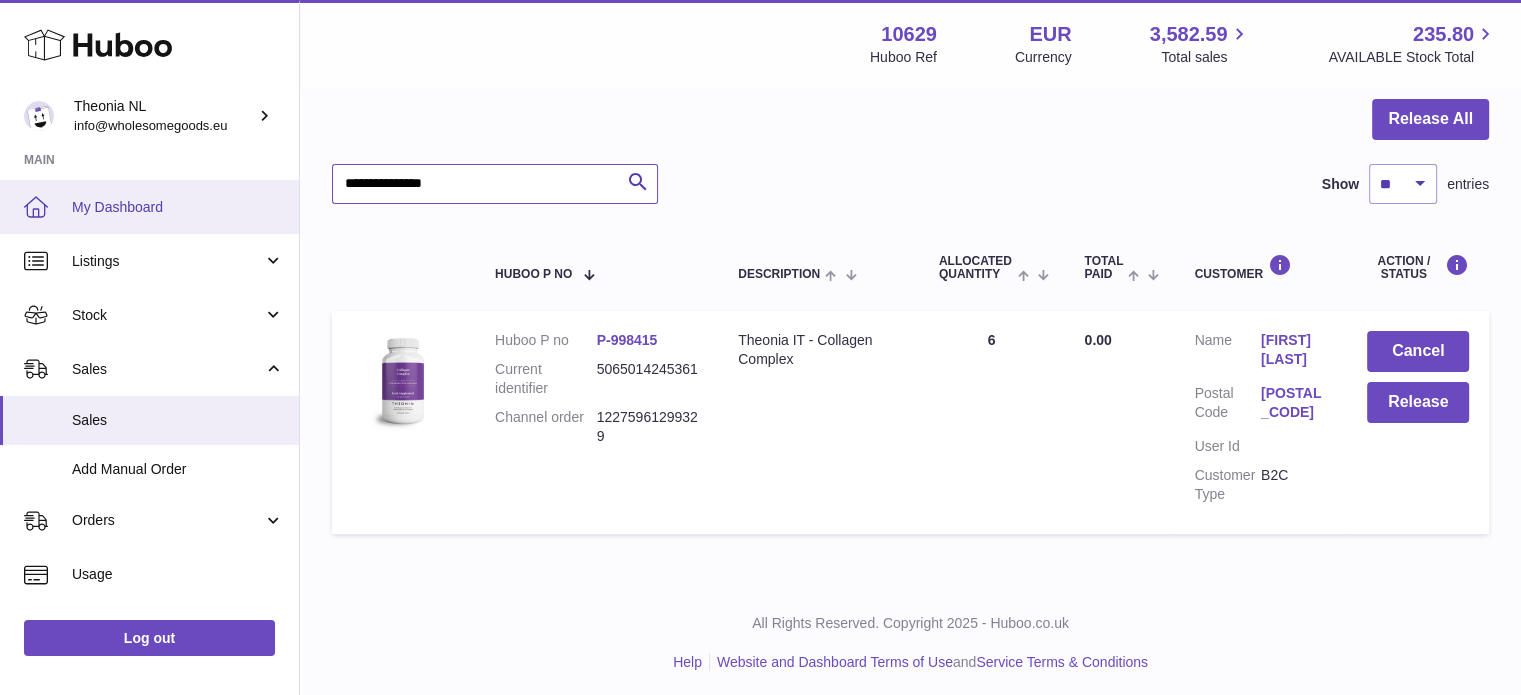 drag, startPoint x: 592, startPoint y: 195, endPoint x: 146, endPoint y: 232, distance: 447.53214 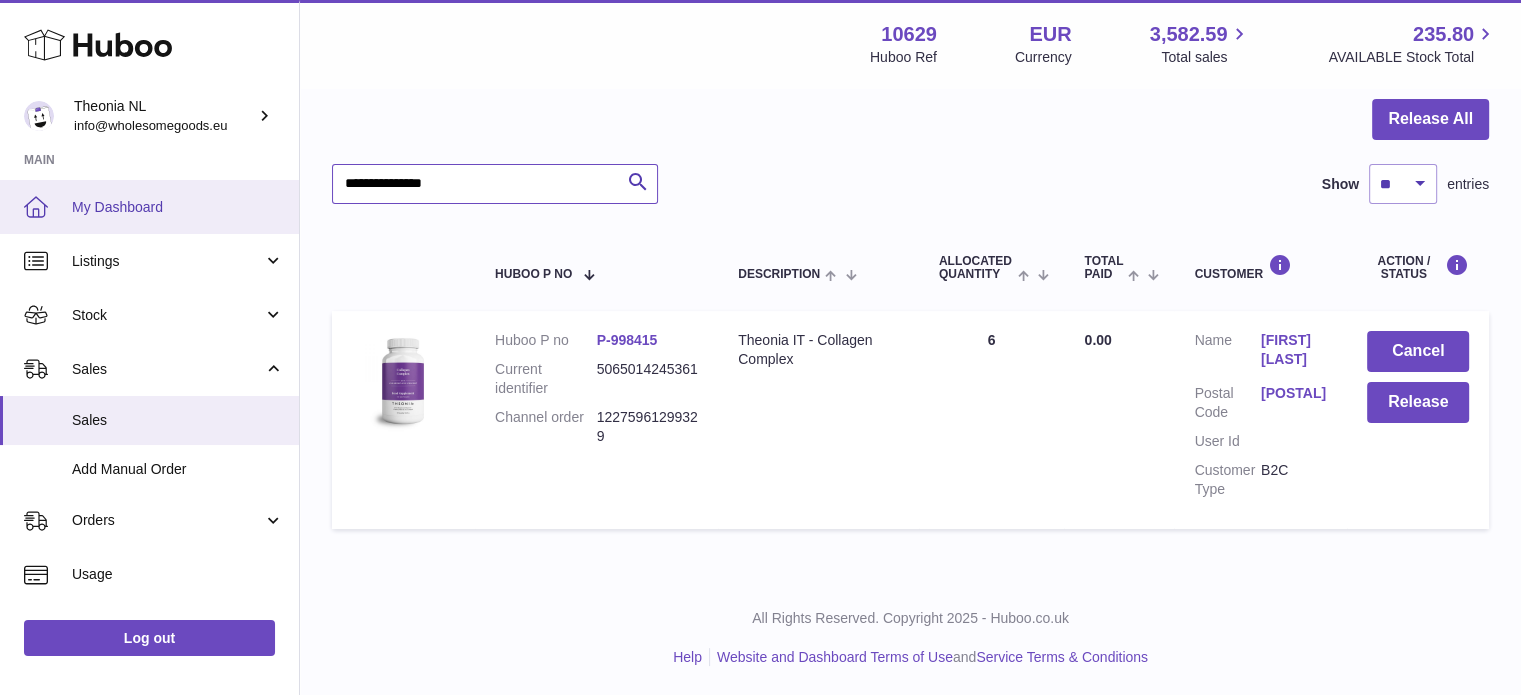 paste 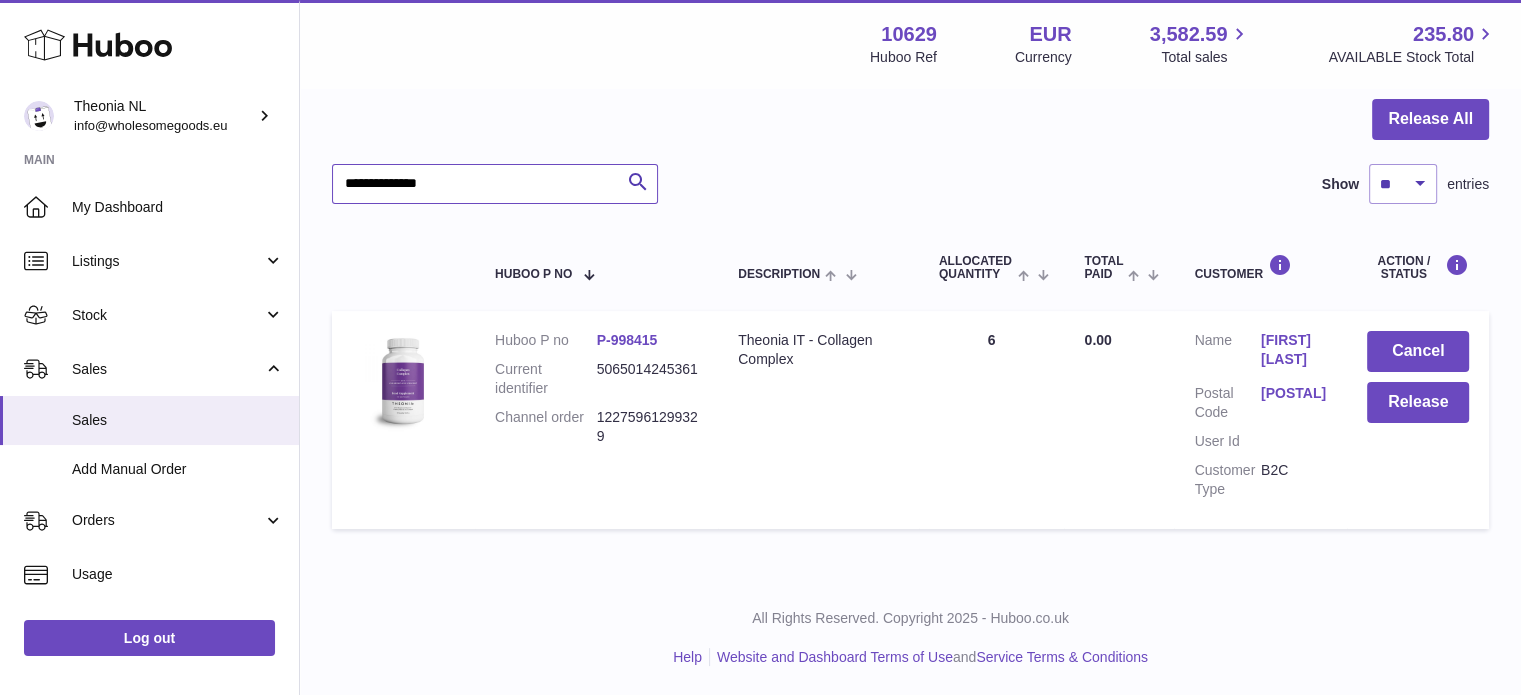scroll, scrollTop: 0, scrollLeft: 0, axis: both 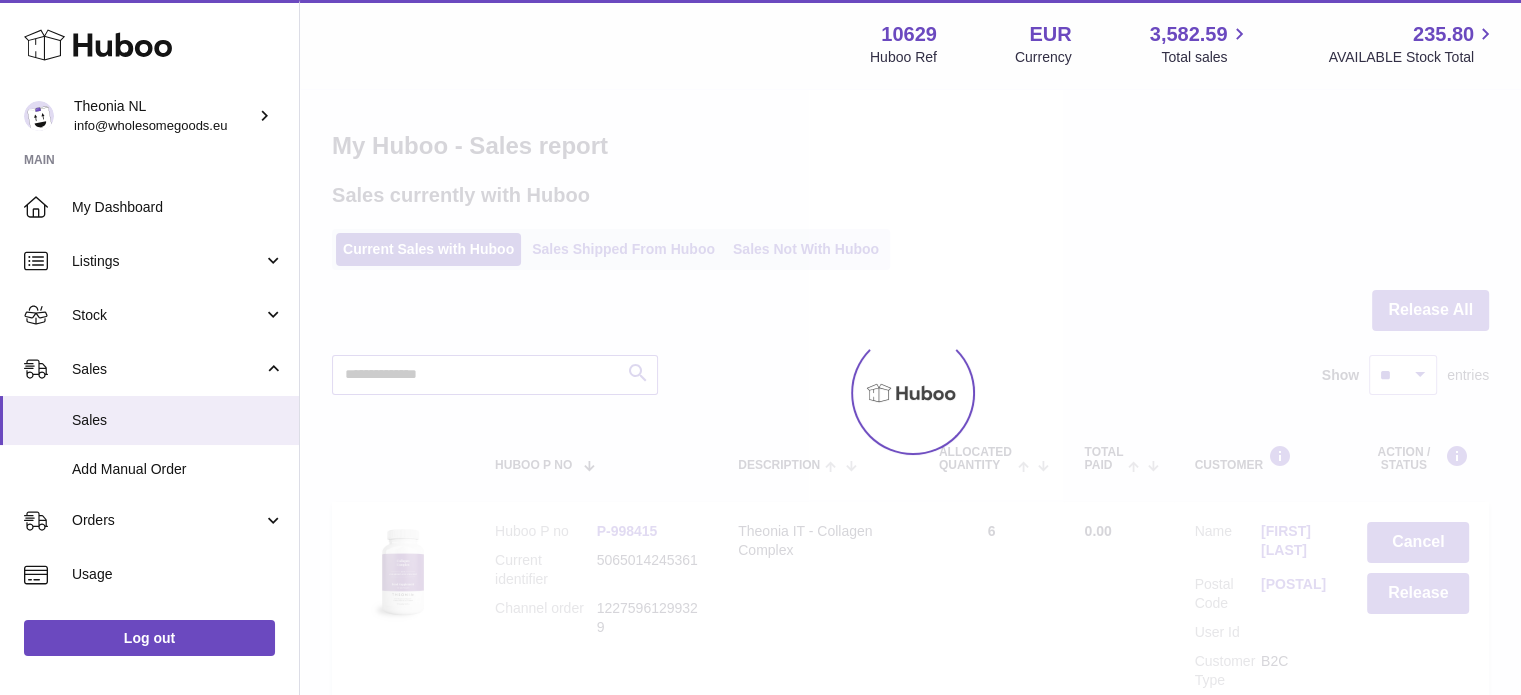 type on "**********" 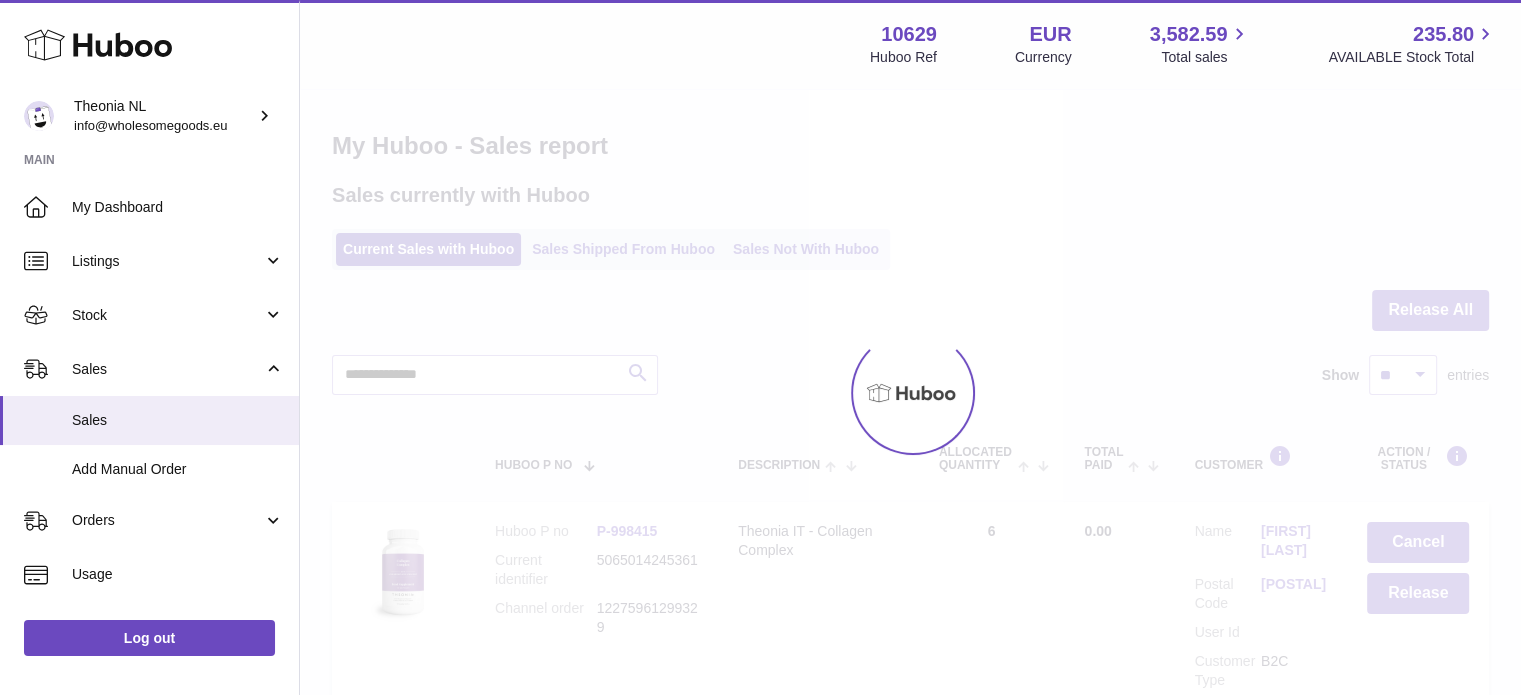 click on "**********" 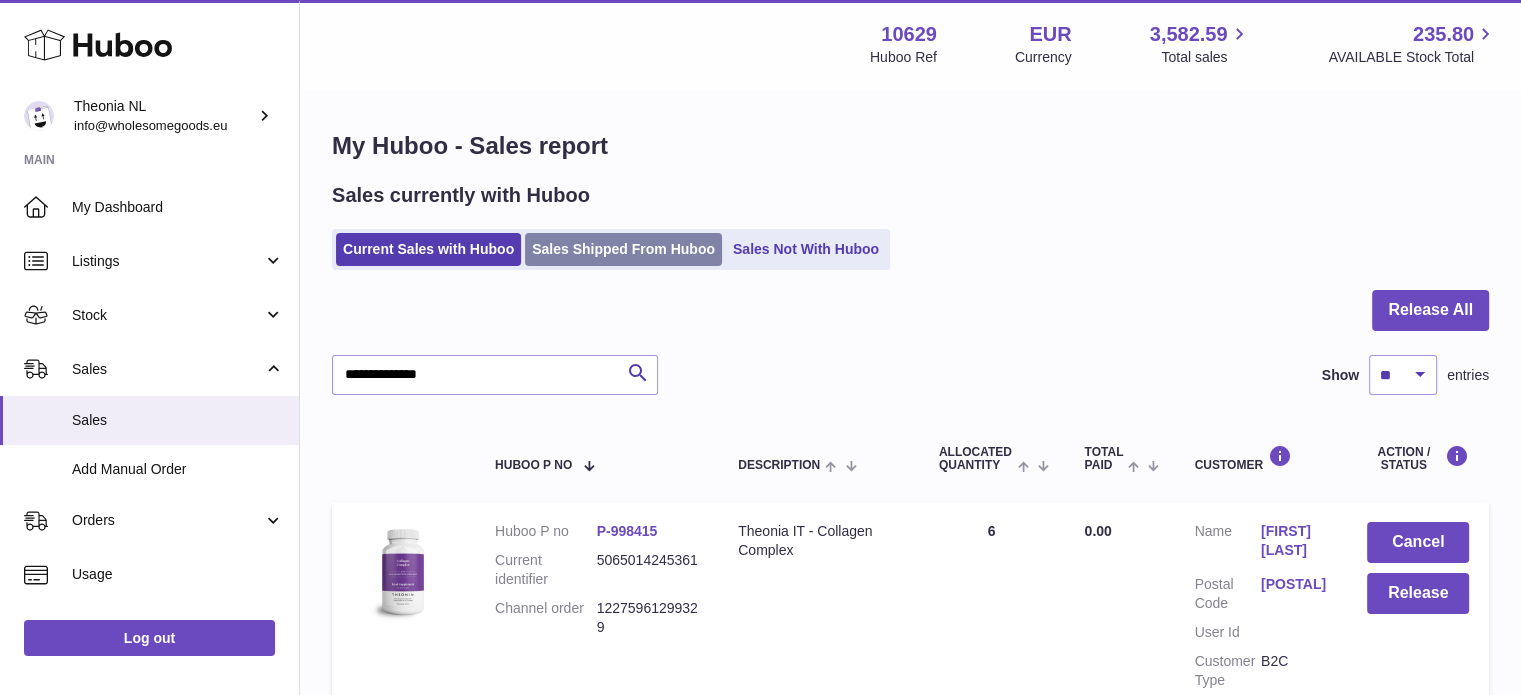 click on "Sales Shipped From Huboo" 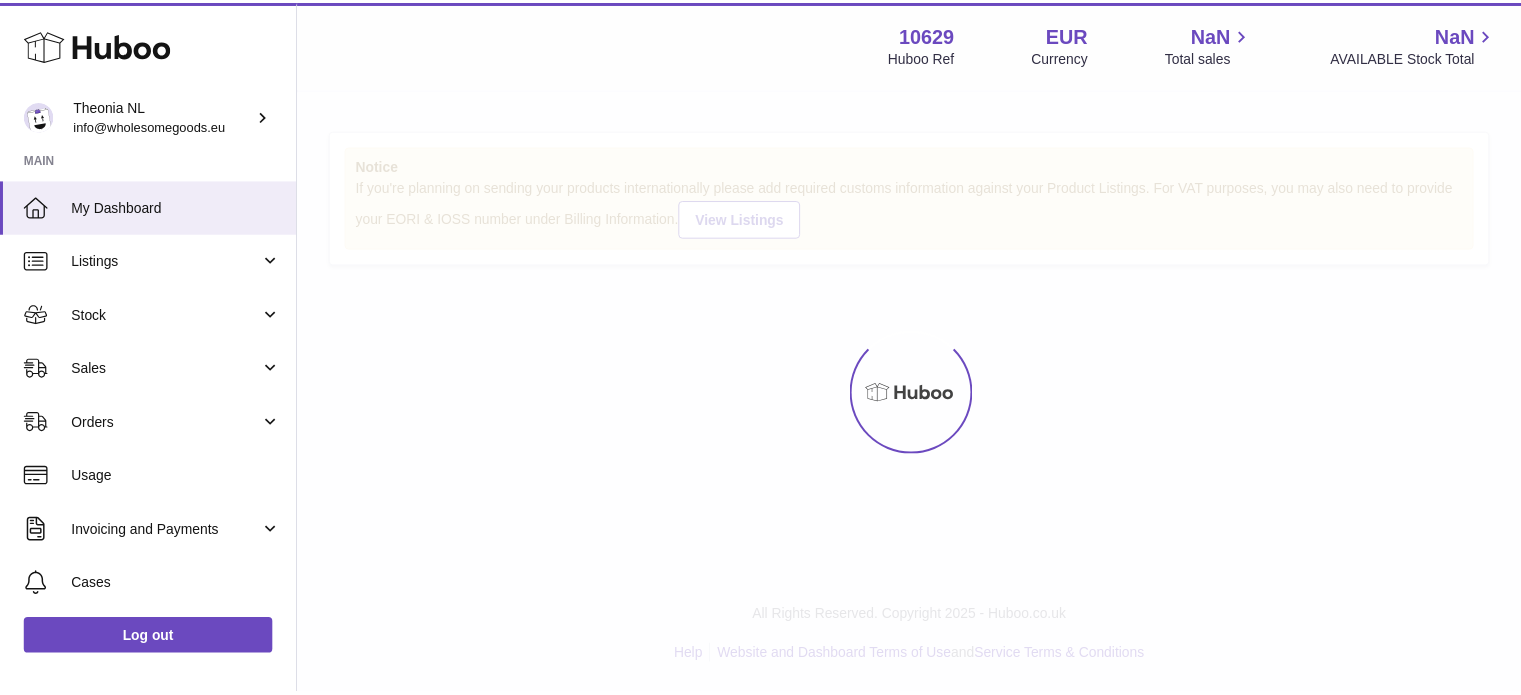 scroll, scrollTop: 0, scrollLeft: 0, axis: both 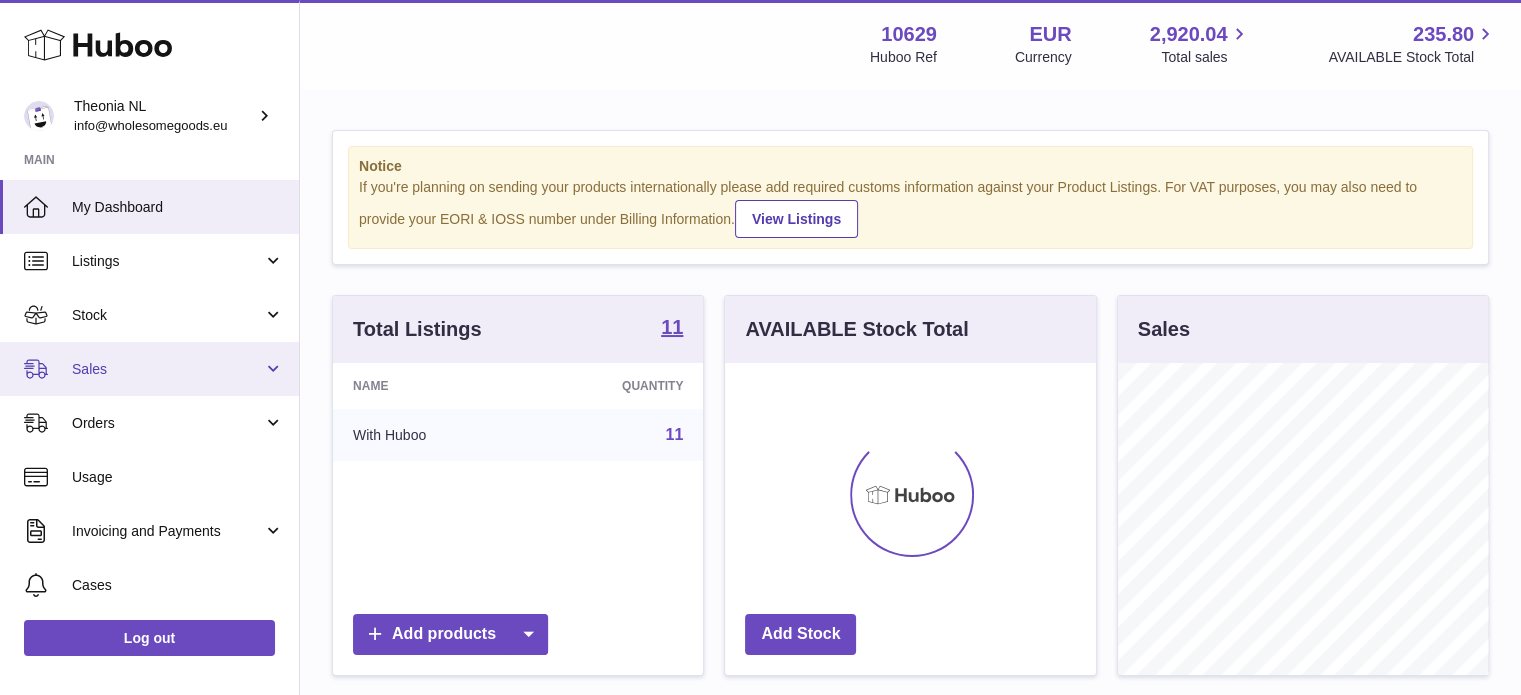 click on "Sales" at bounding box center [167, 369] 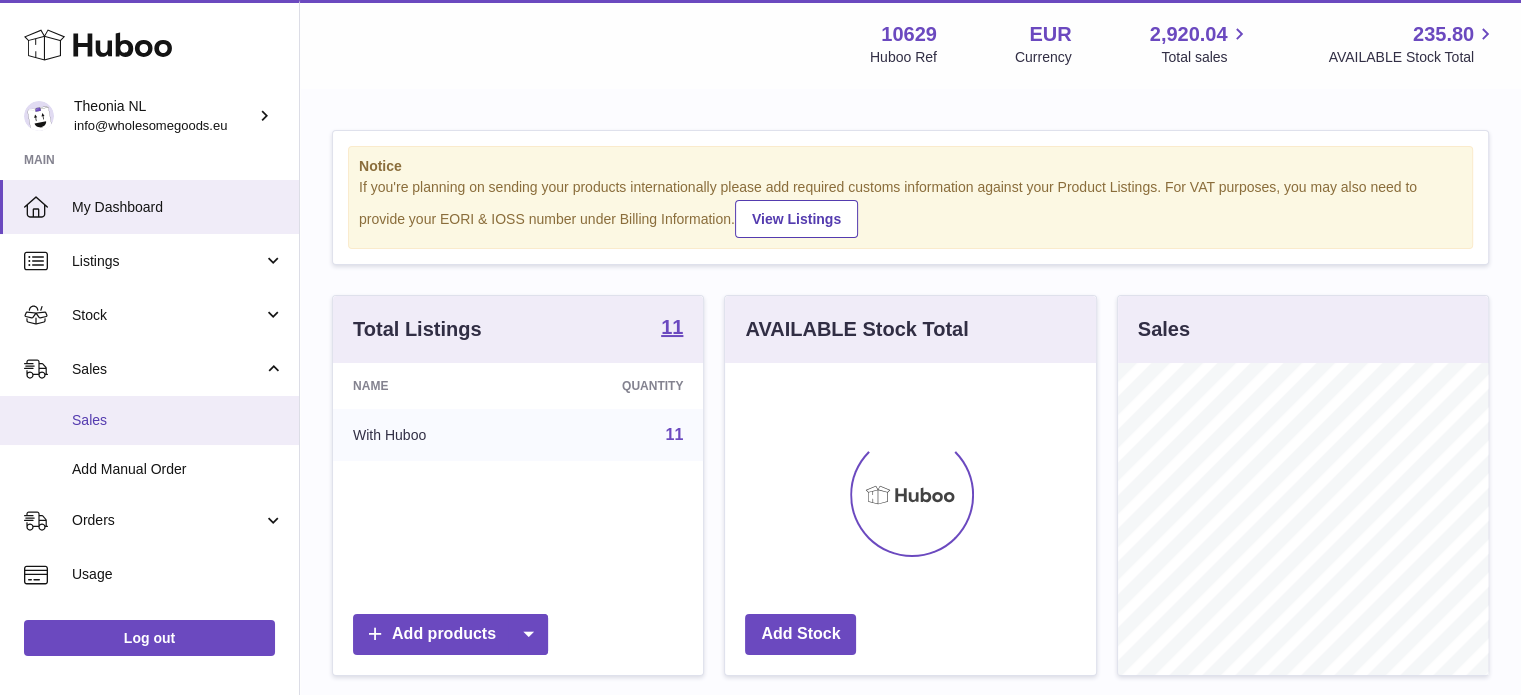 click on "Sales" at bounding box center (178, 420) 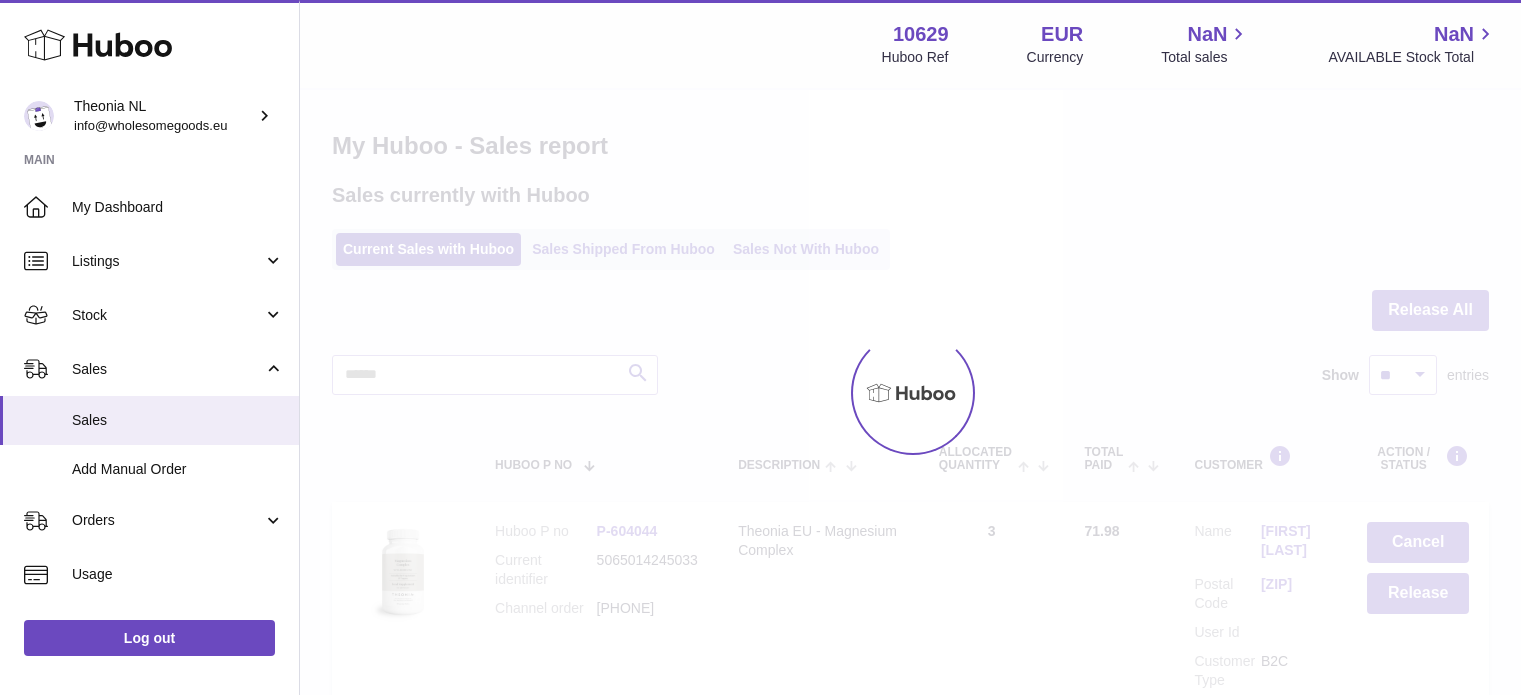 scroll, scrollTop: 0, scrollLeft: 0, axis: both 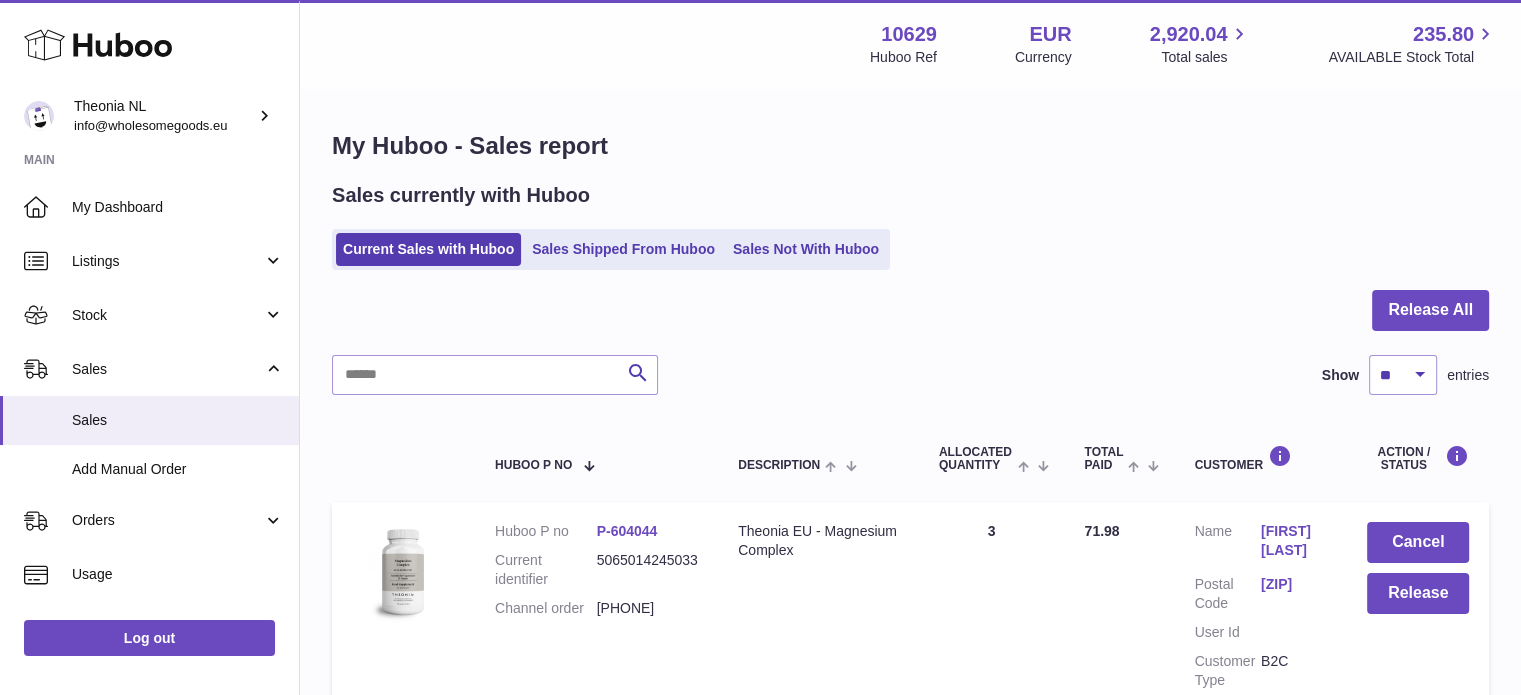 click on "Current Sales with Huboo
Sales Shipped From Huboo
Sales Not With Huboo" at bounding box center [611, 249] 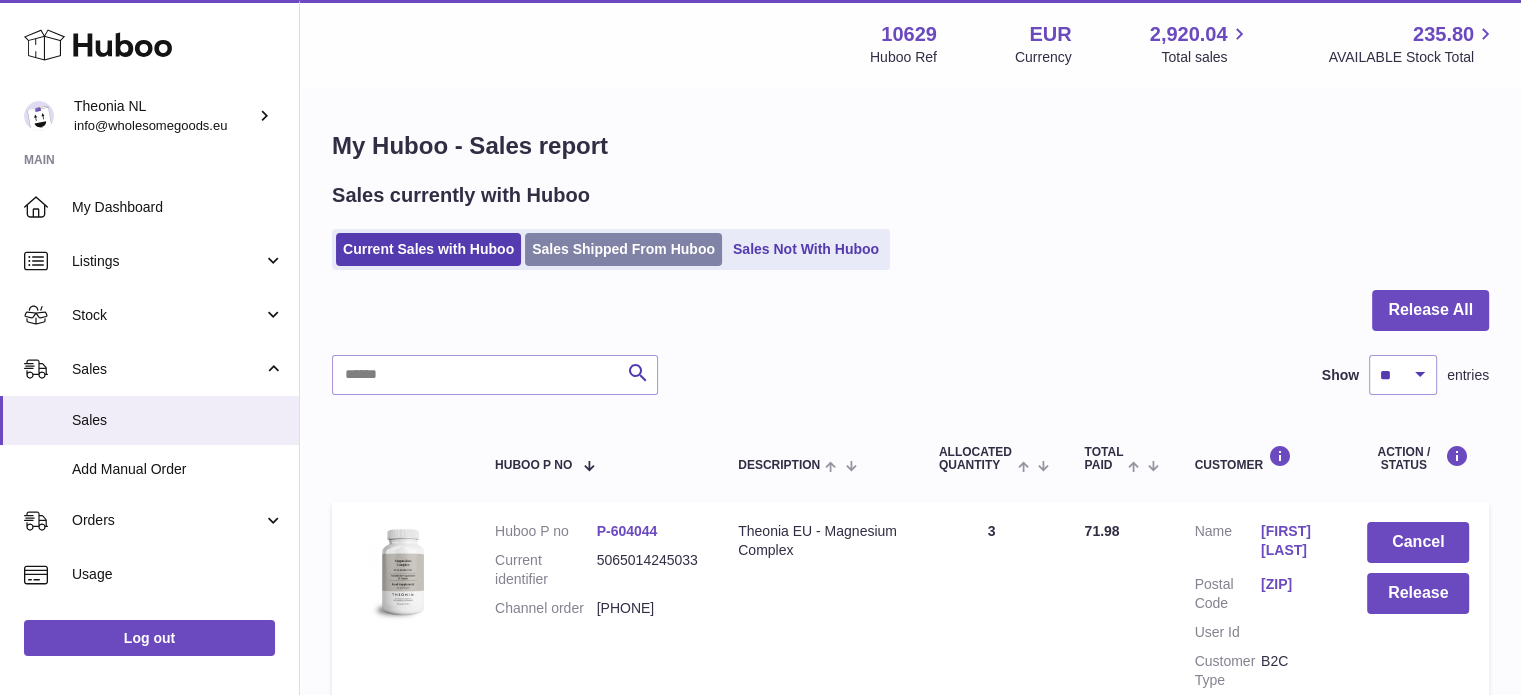 click on "Sales Shipped From Huboo" at bounding box center (623, 249) 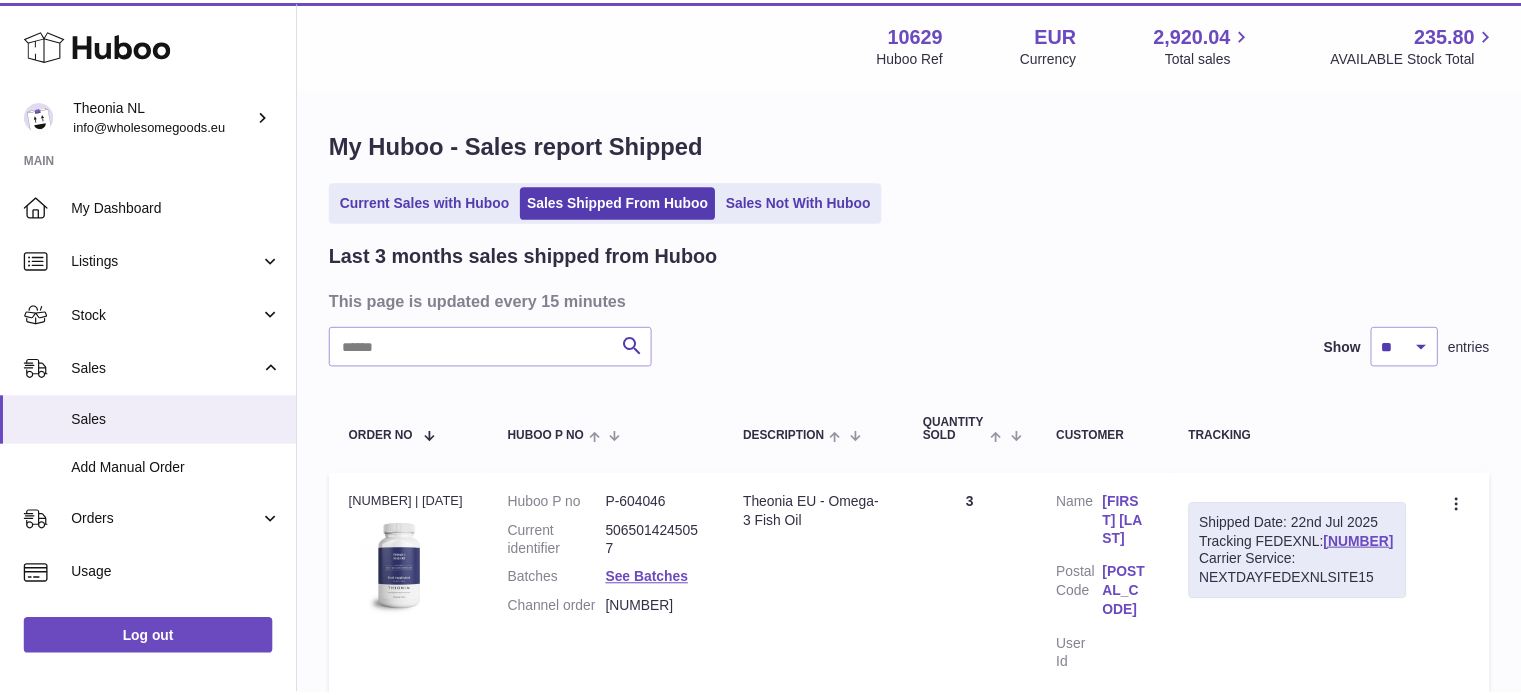 scroll, scrollTop: 0, scrollLeft: 0, axis: both 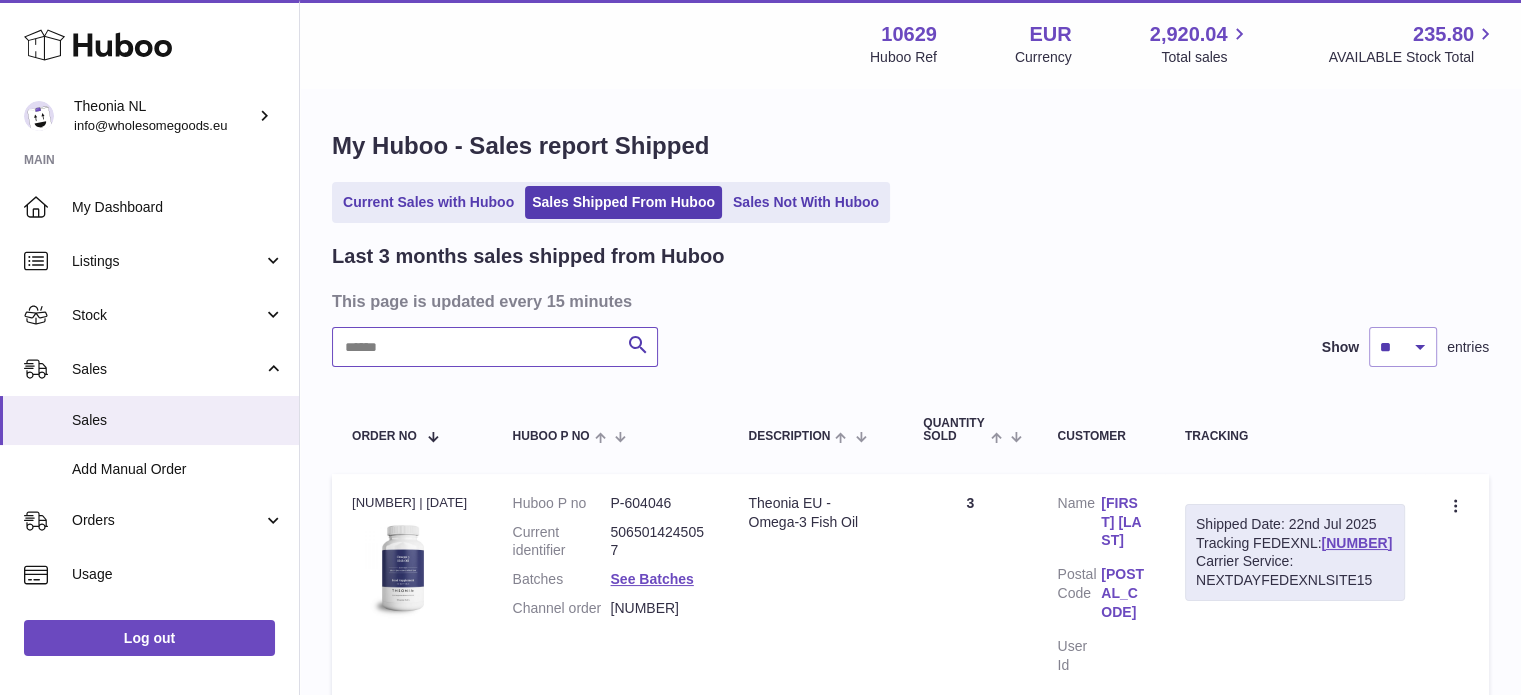 click at bounding box center (495, 347) 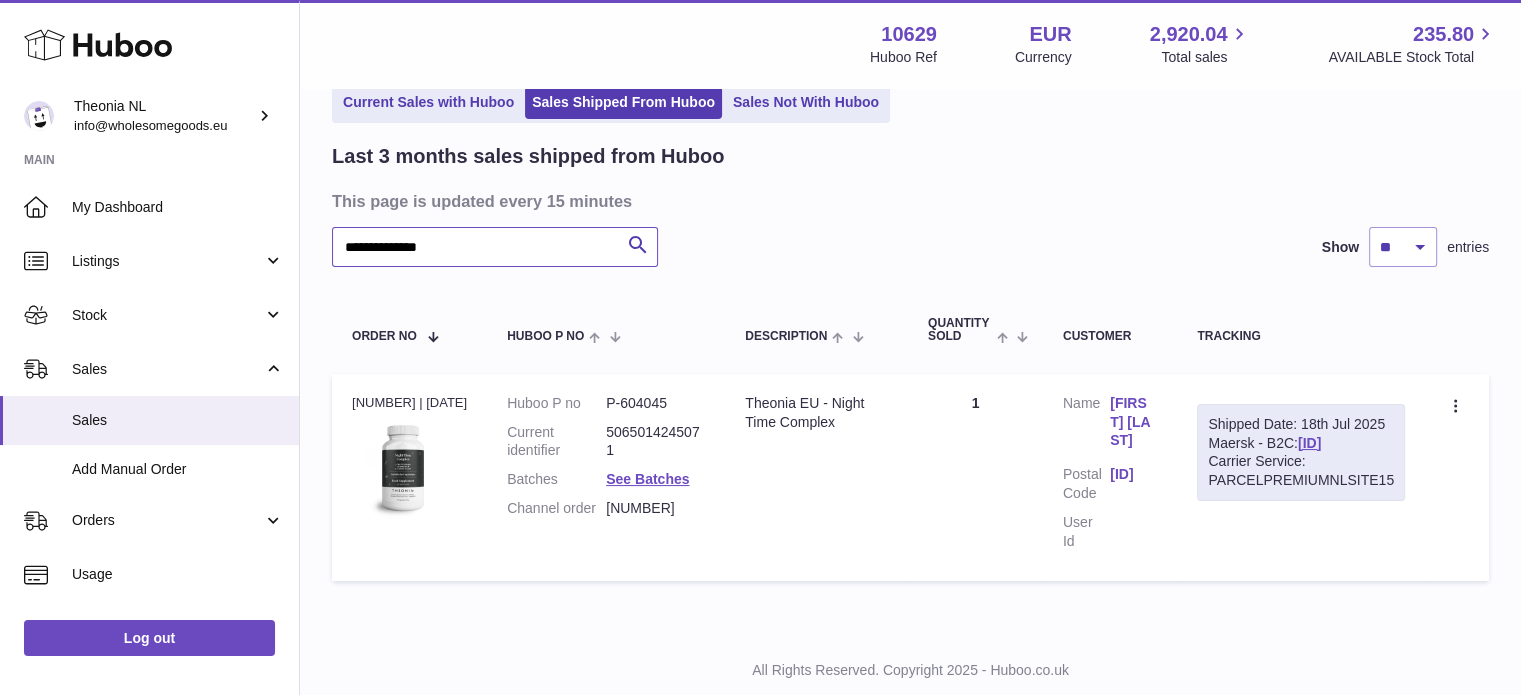scroll, scrollTop: 157, scrollLeft: 0, axis: vertical 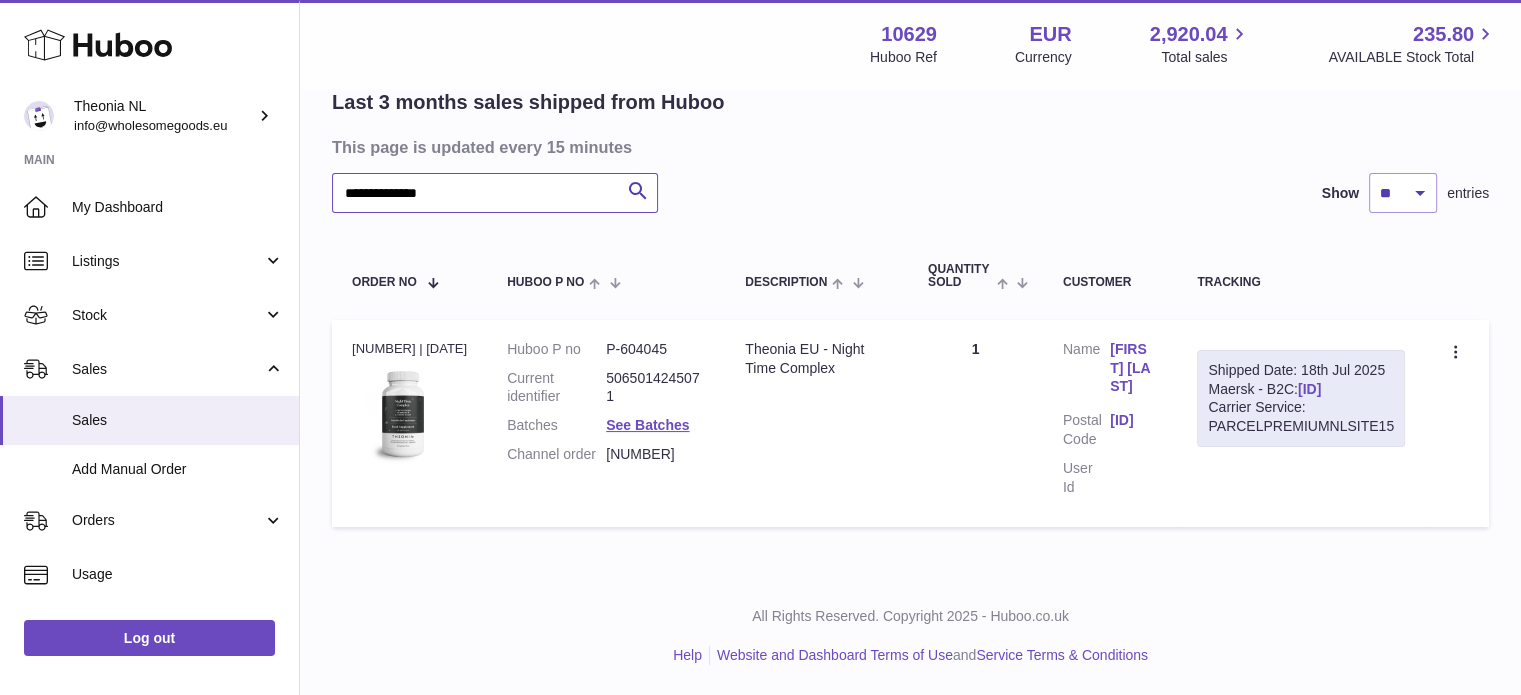type on "**********" 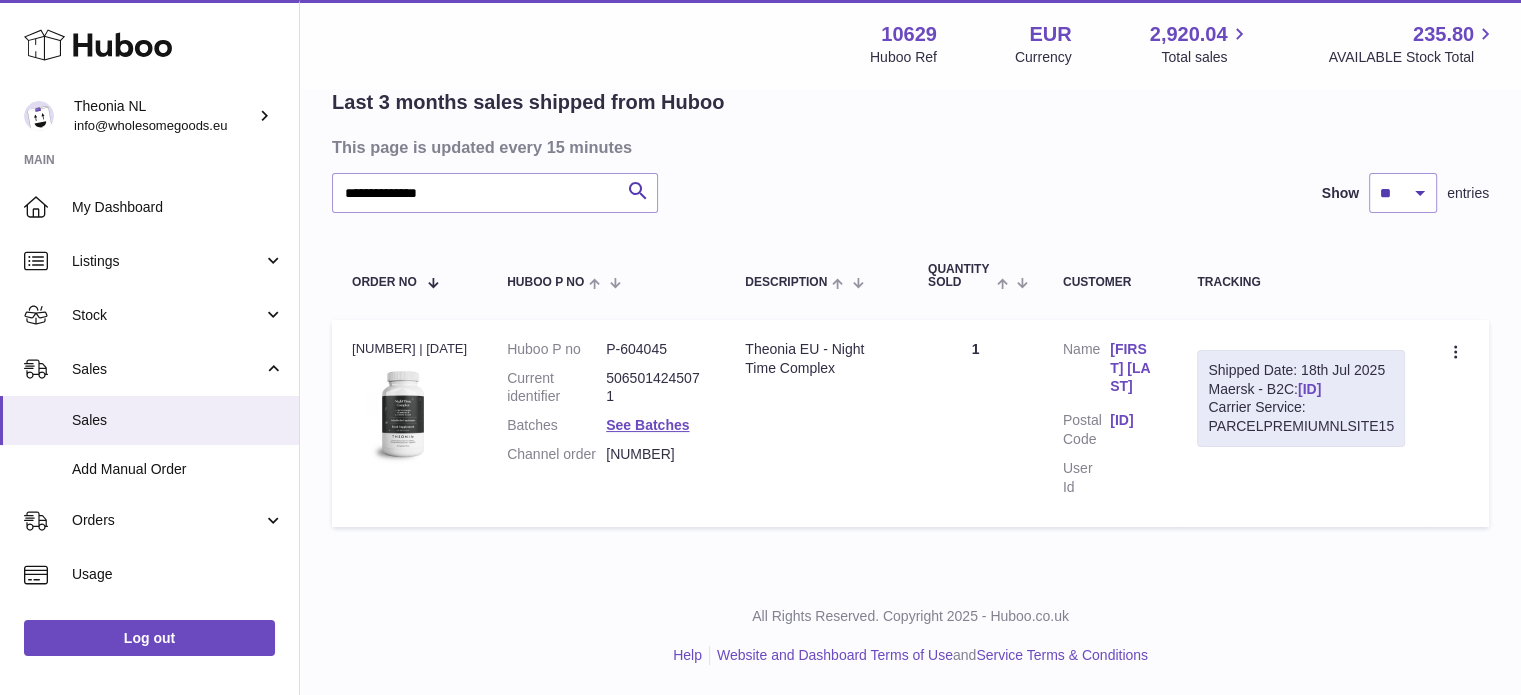 click on "TYPQWPI00439858" at bounding box center [1309, 389] 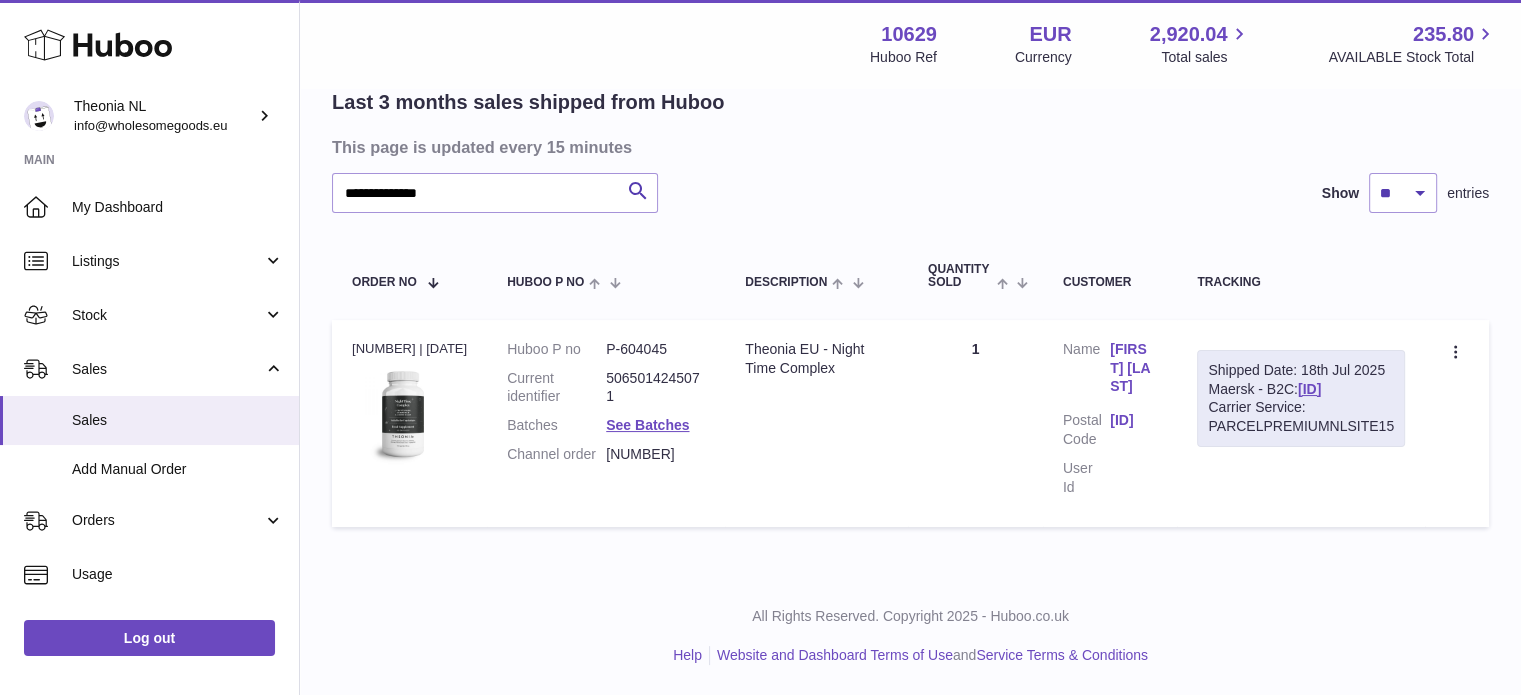 scroll, scrollTop: 0, scrollLeft: 0, axis: both 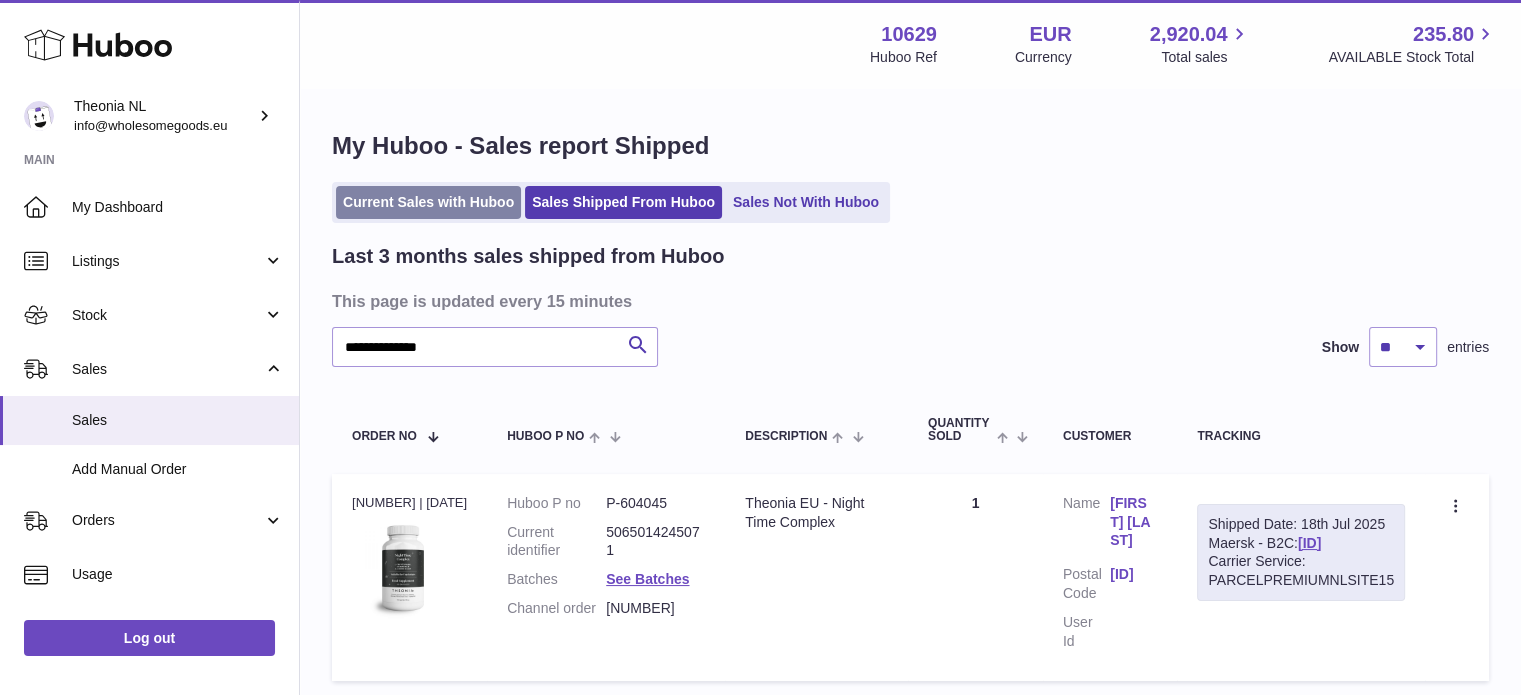 click on "Current Sales with Huboo" at bounding box center (428, 202) 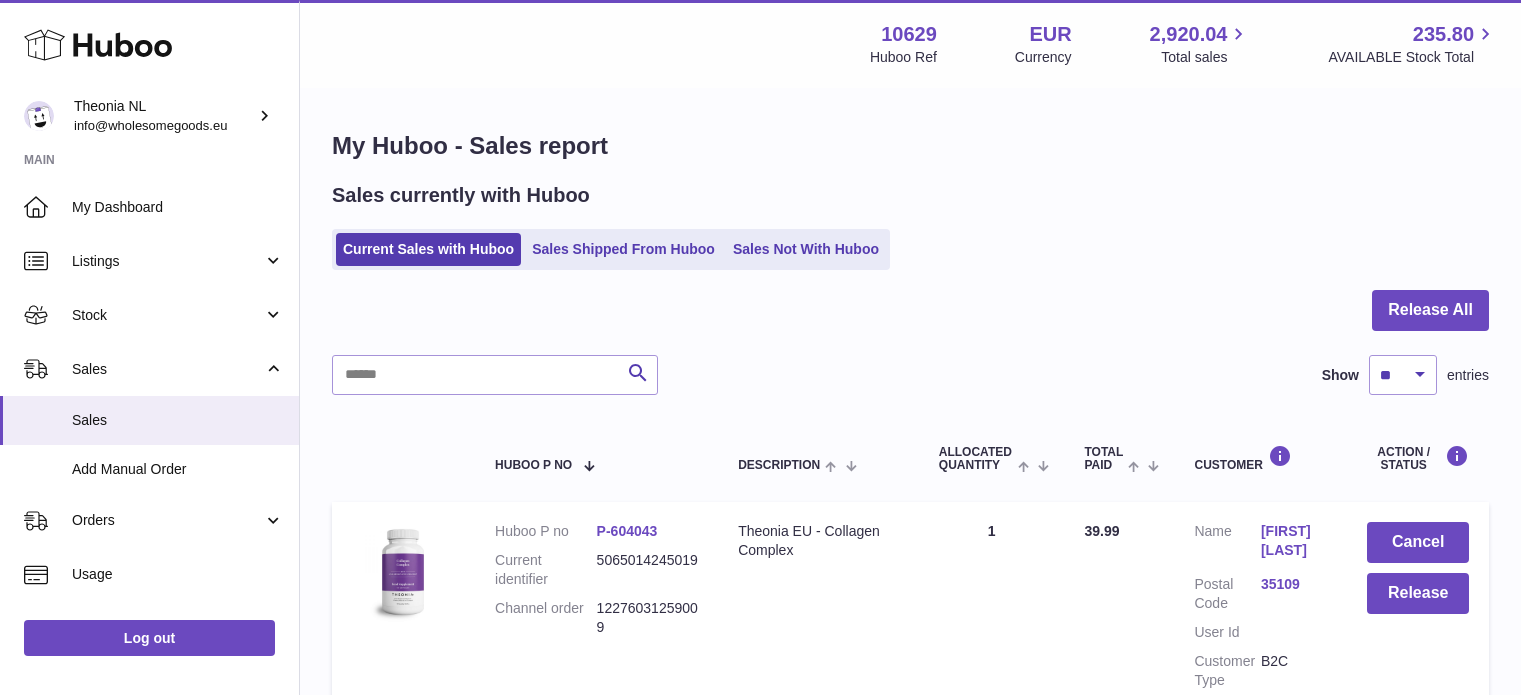 scroll, scrollTop: 0, scrollLeft: 0, axis: both 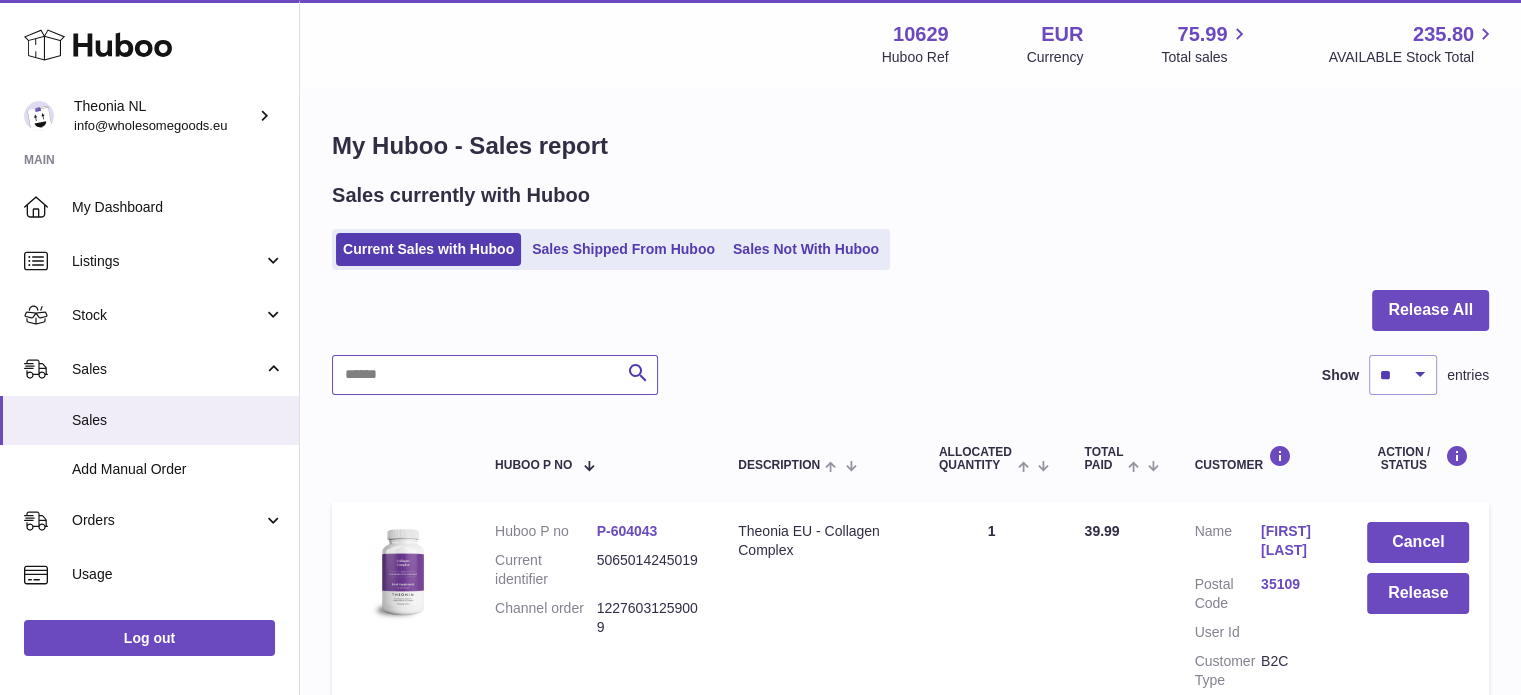 click at bounding box center [495, 375] 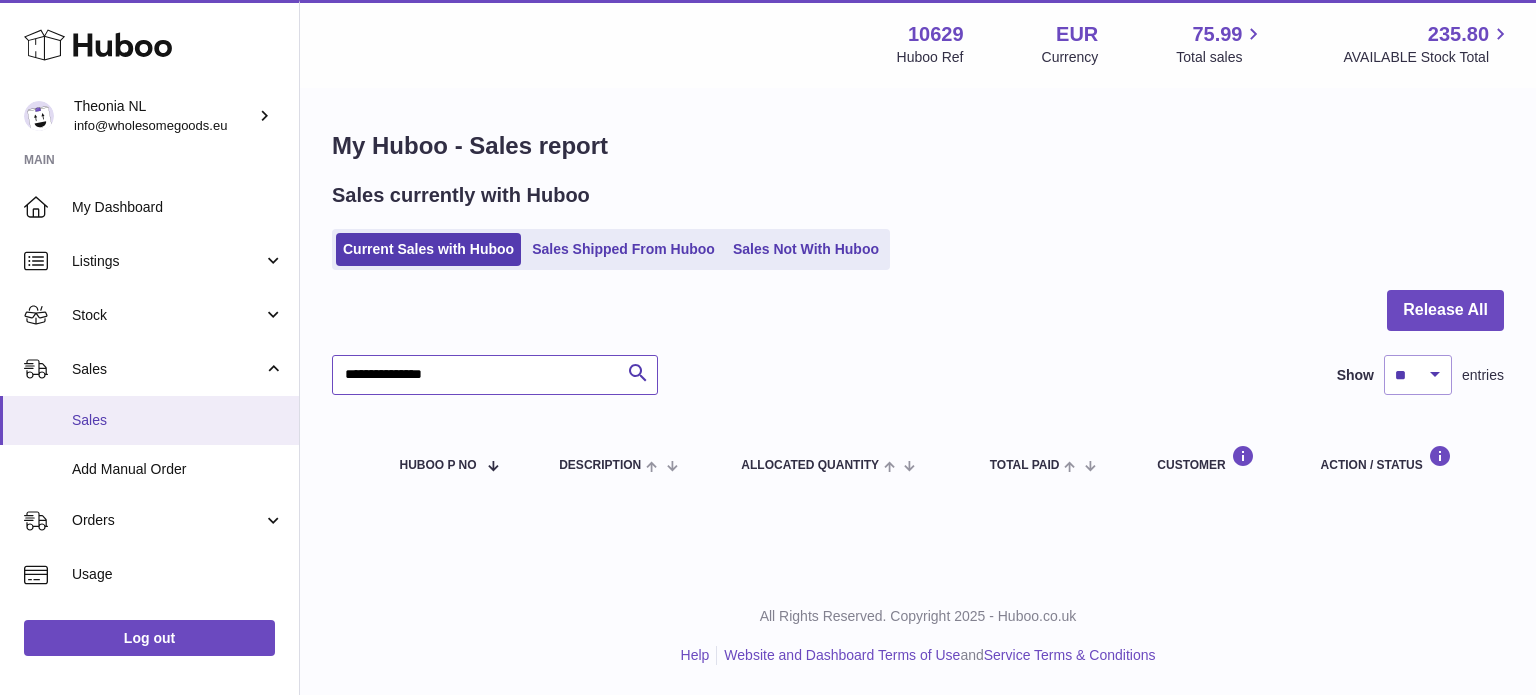 drag, startPoint x: 502, startPoint y: 380, endPoint x: 172, endPoint y: 415, distance: 331.85086 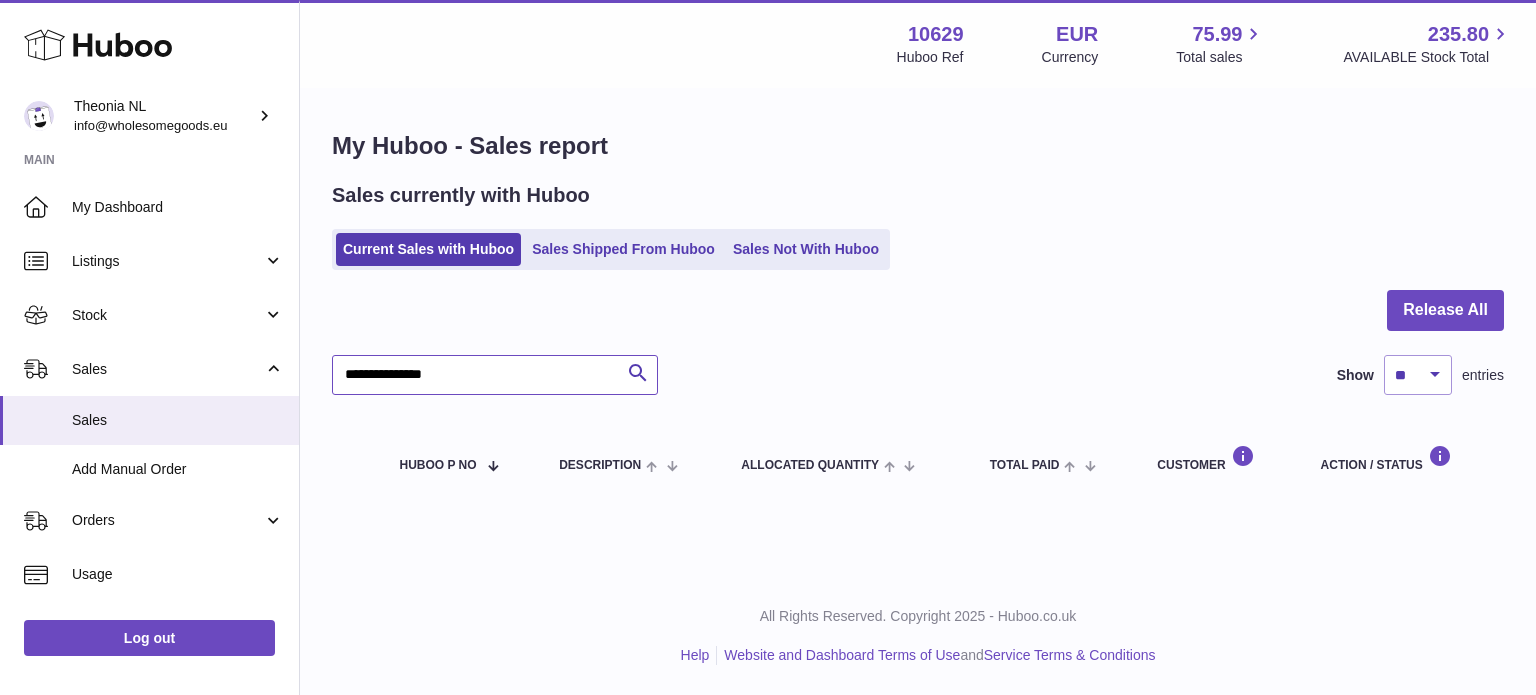 drag, startPoint x: 543, startPoint y: 371, endPoint x: 300, endPoint y: 365, distance: 243.07407 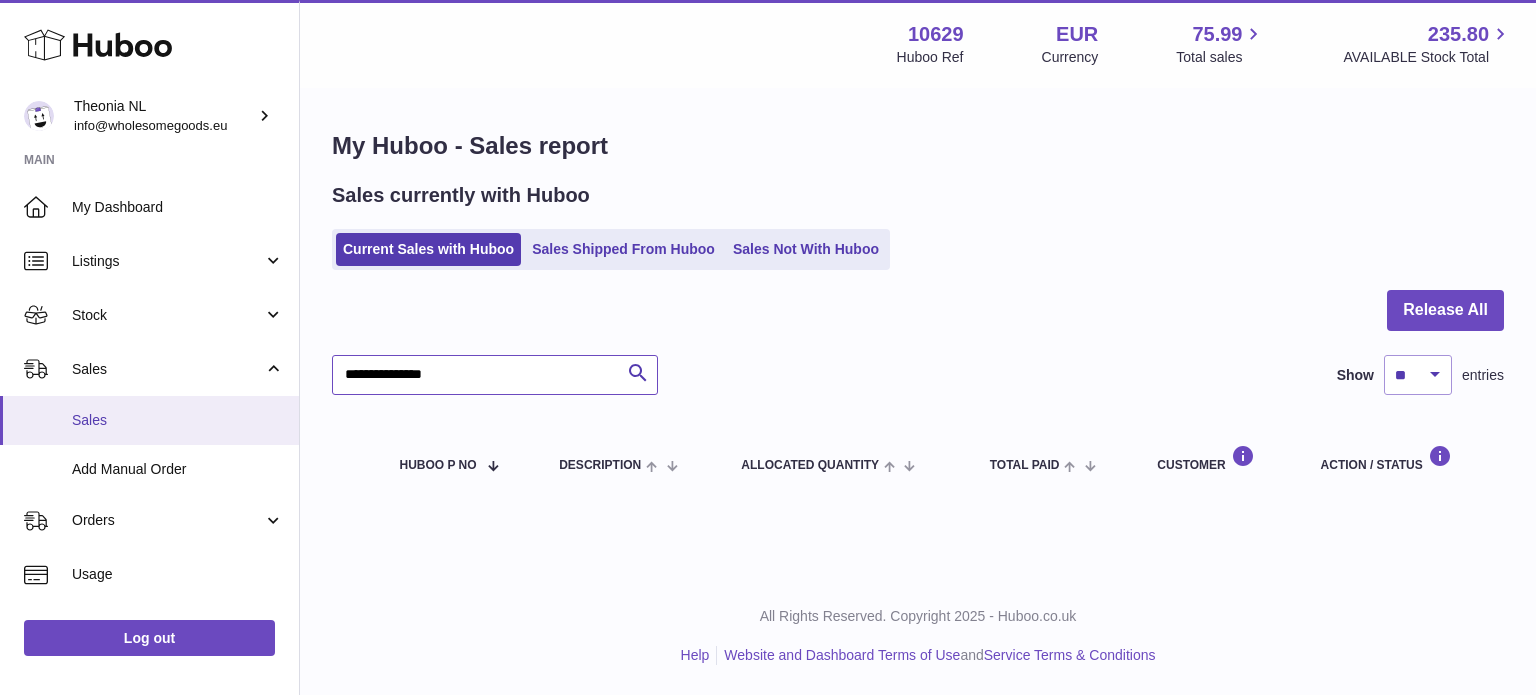drag, startPoint x: 525, startPoint y: 379, endPoint x: 106, endPoint y: 418, distance: 420.81113 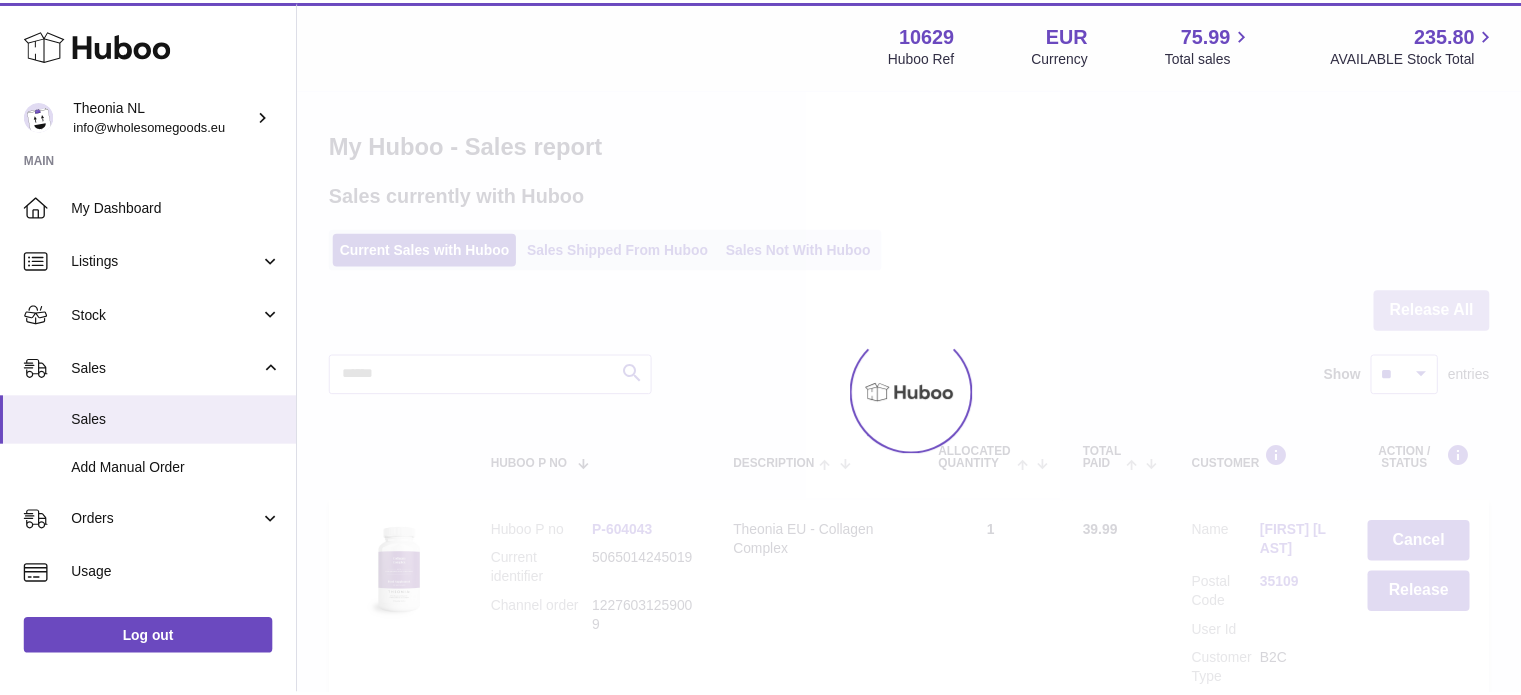 scroll, scrollTop: 0, scrollLeft: 0, axis: both 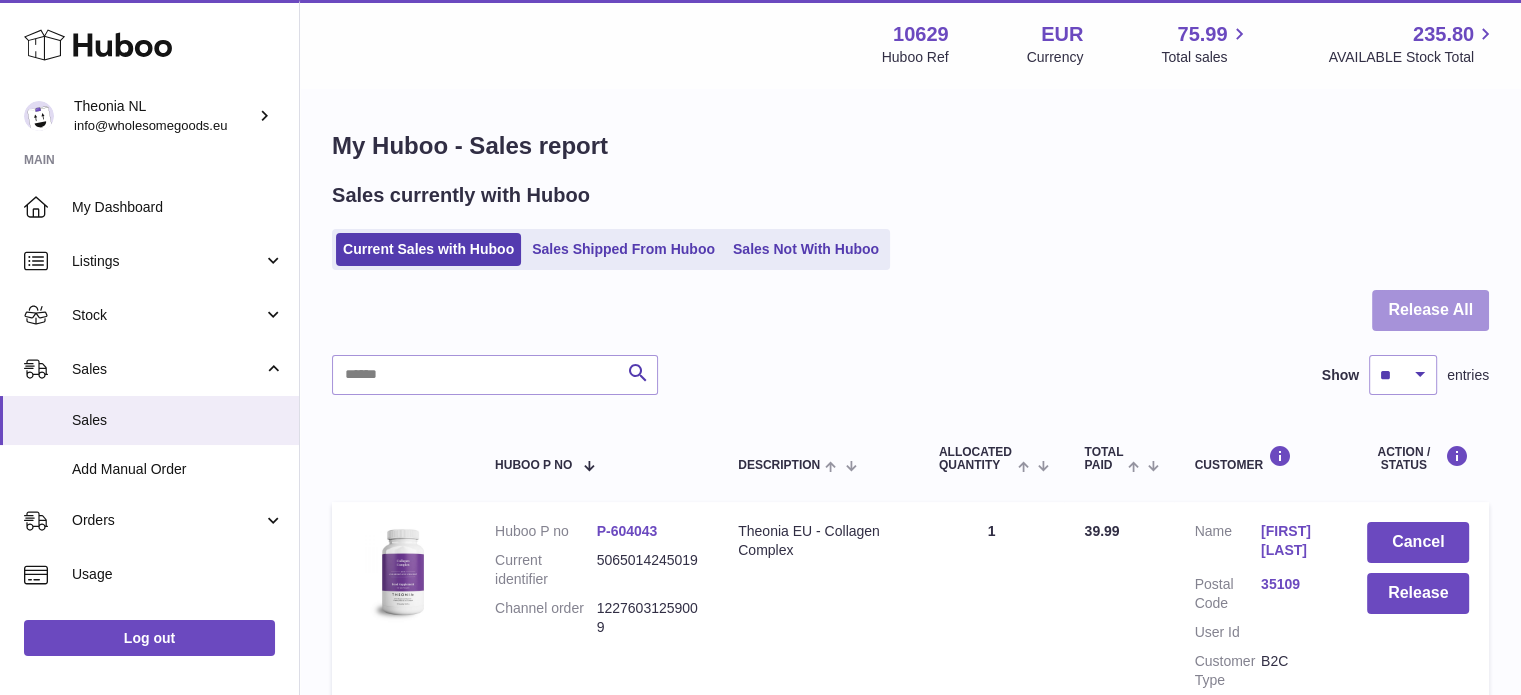 click on "Release All" at bounding box center (1430, 310) 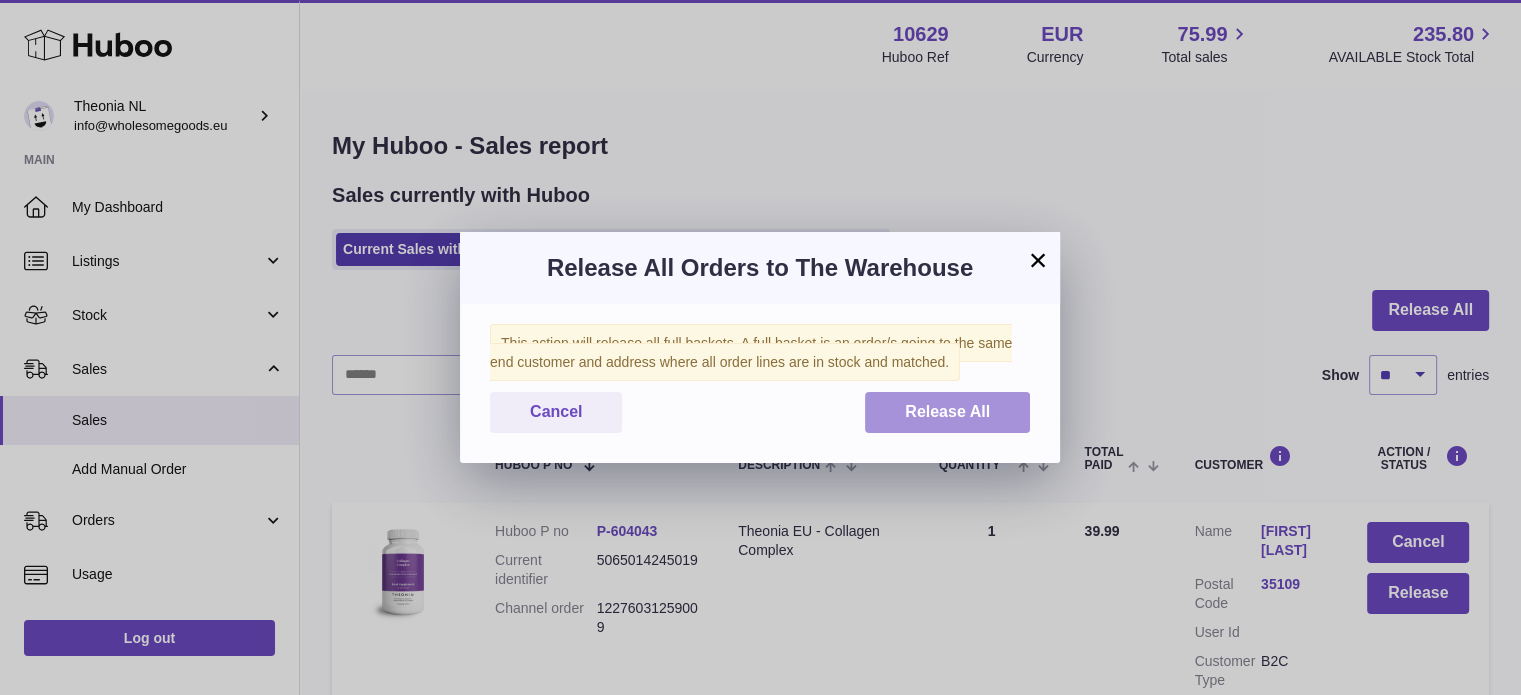 click on "Release All" at bounding box center [947, 412] 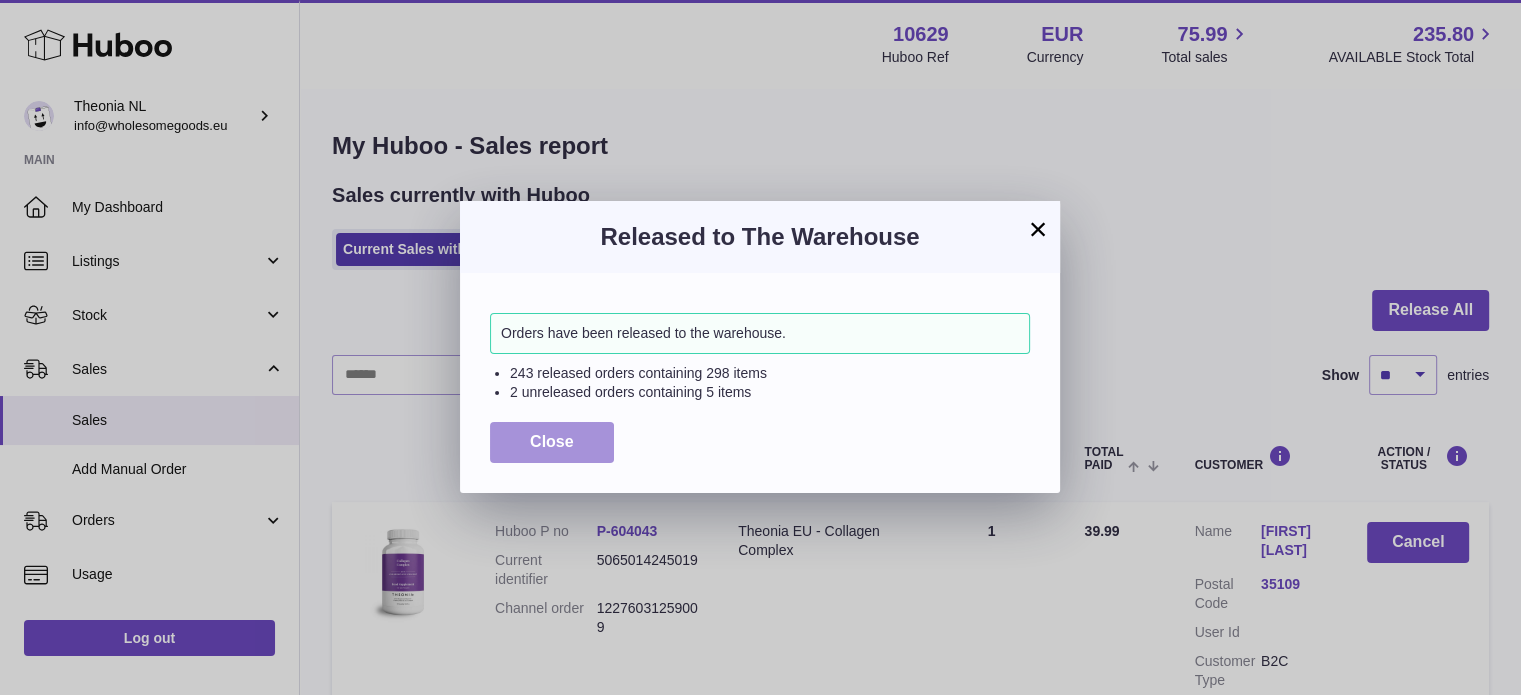click on "Close" at bounding box center (552, 441) 